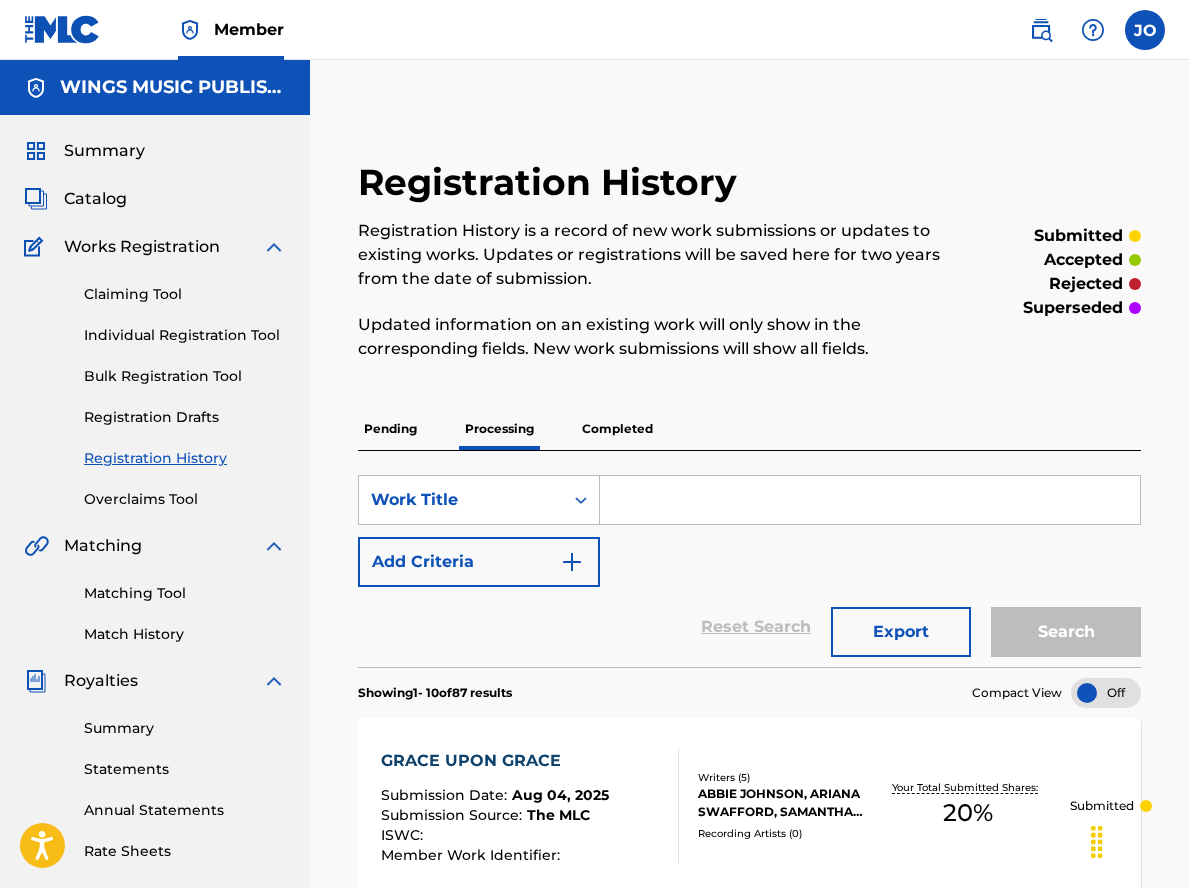 scroll, scrollTop: 0, scrollLeft: 0, axis: both 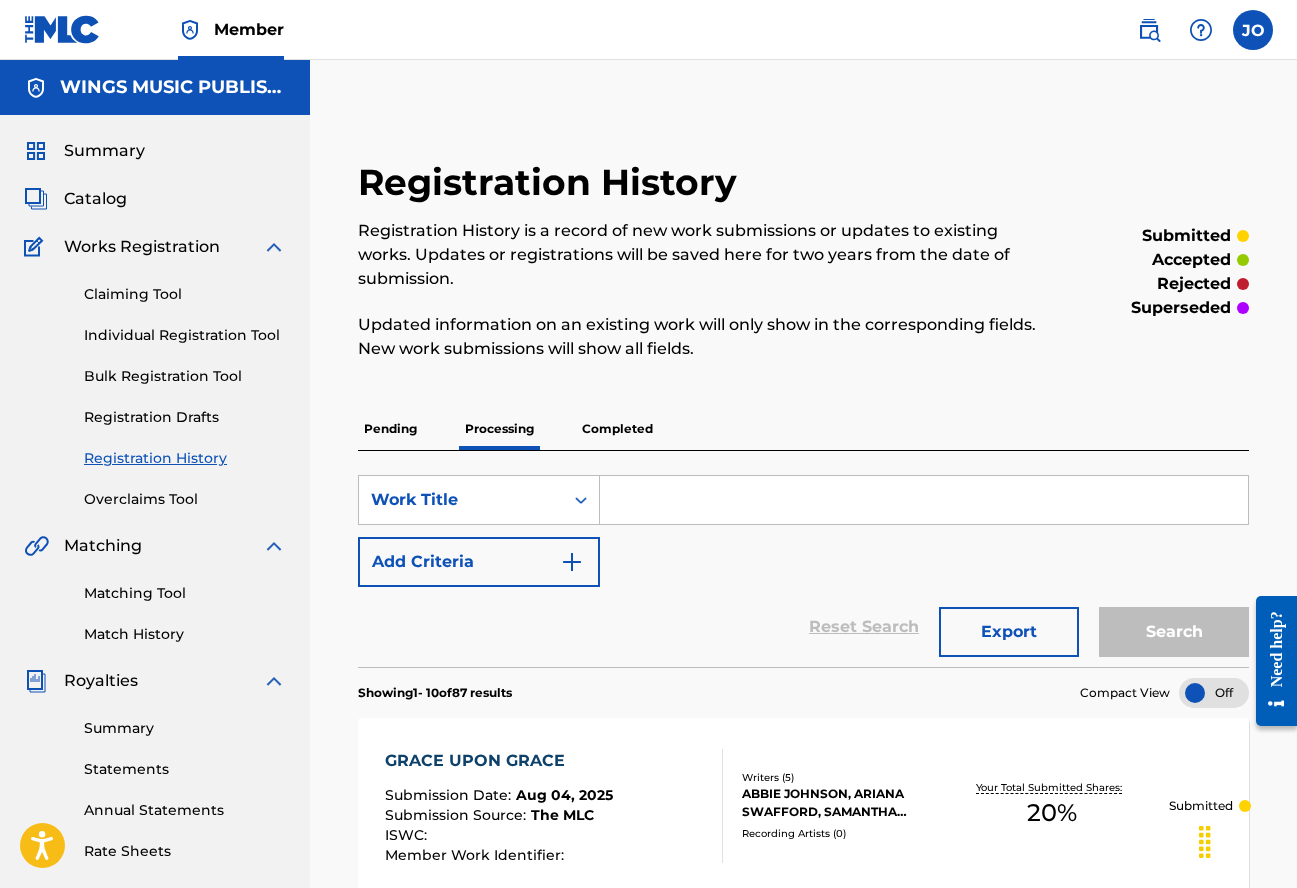click on "Pending" at bounding box center [390, 429] 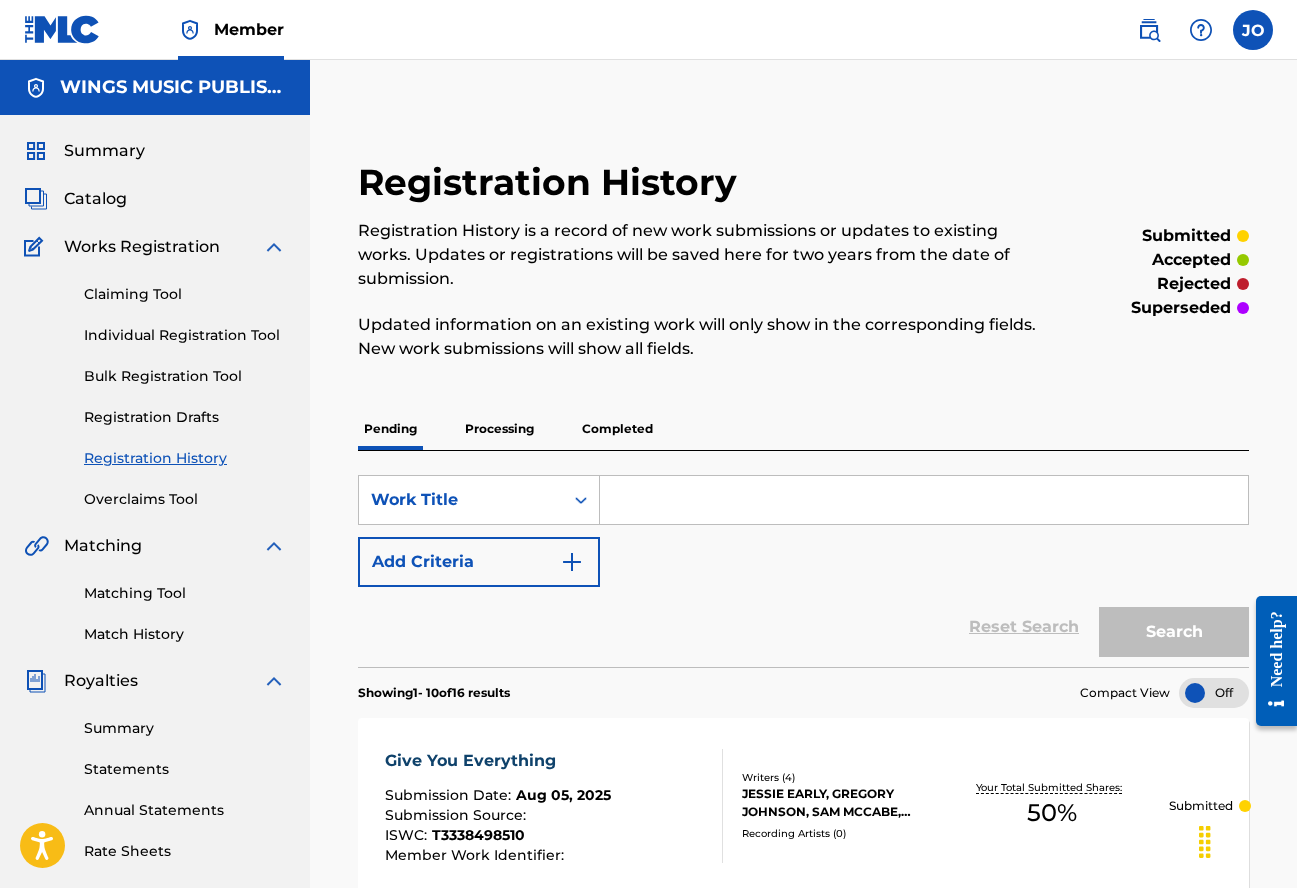 click on "Individual Registration Tool" at bounding box center (185, 335) 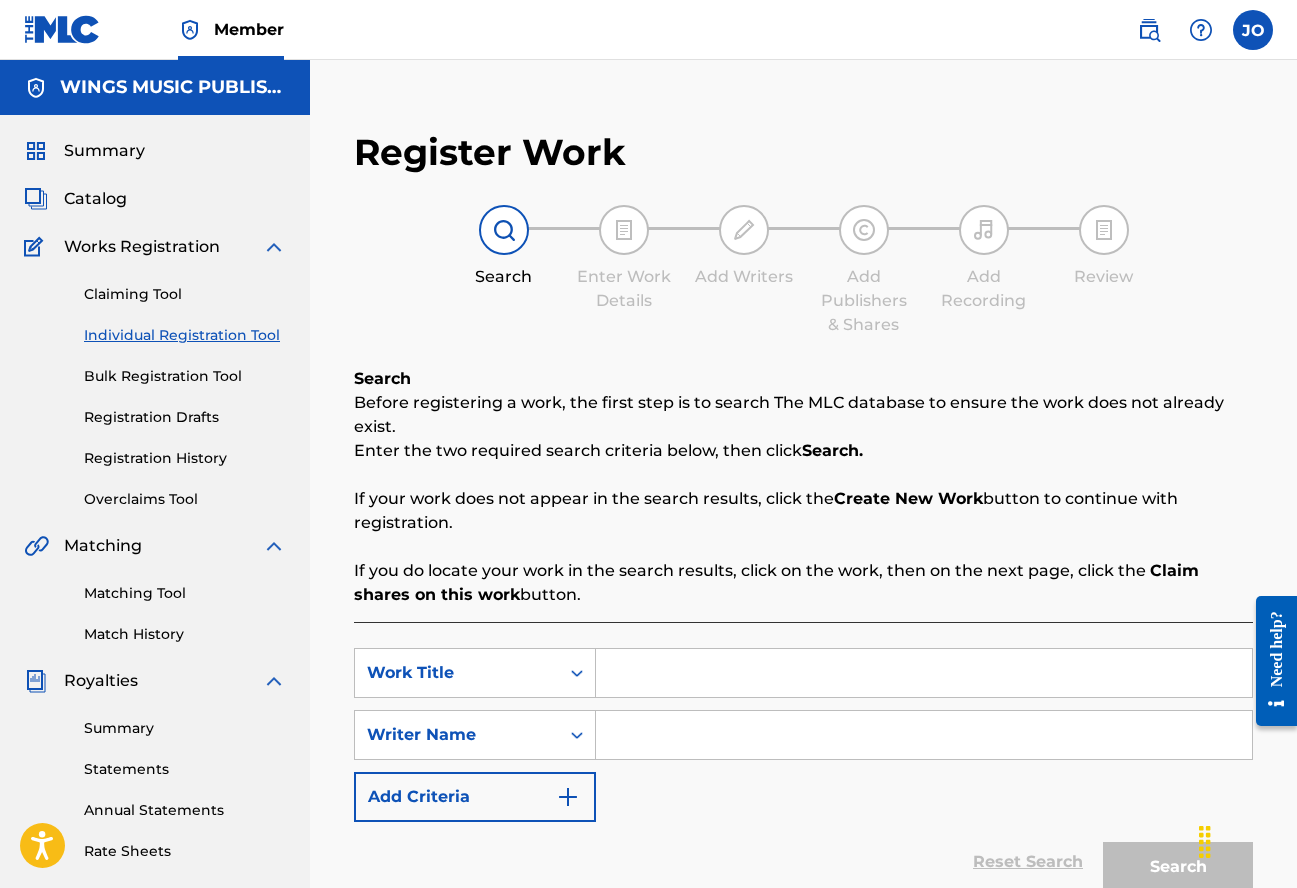 click at bounding box center [924, 673] 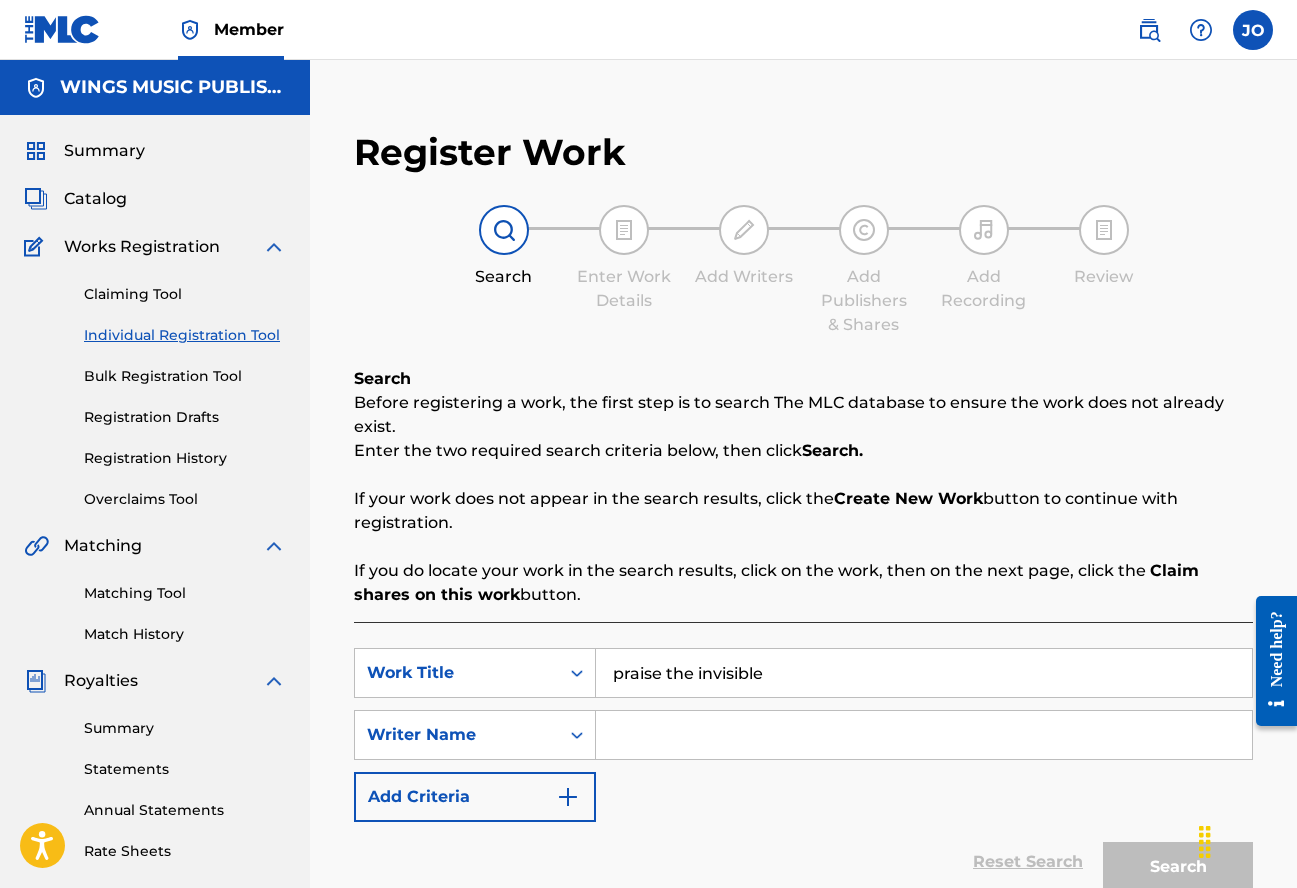 type on "praise the invisible" 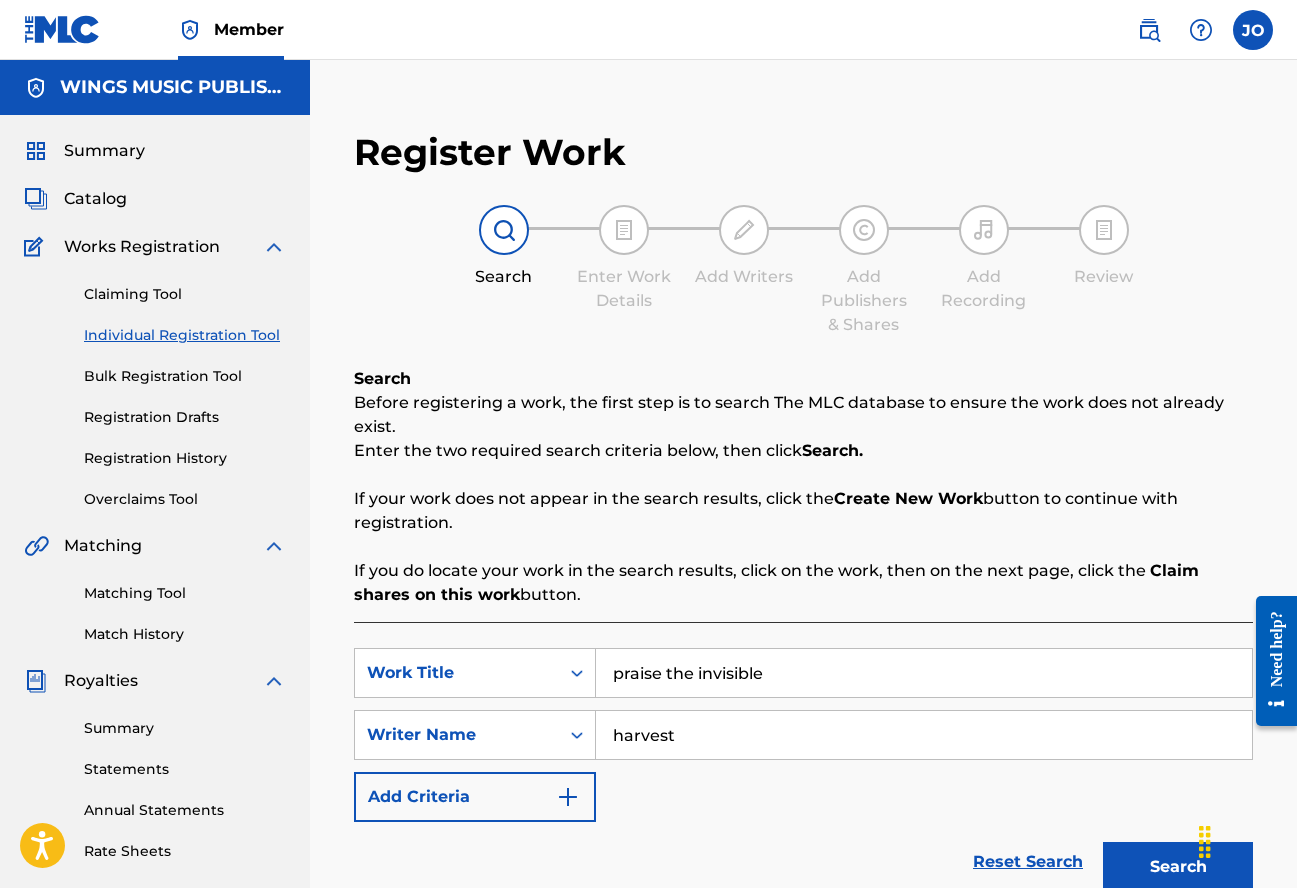 type on "harvest" 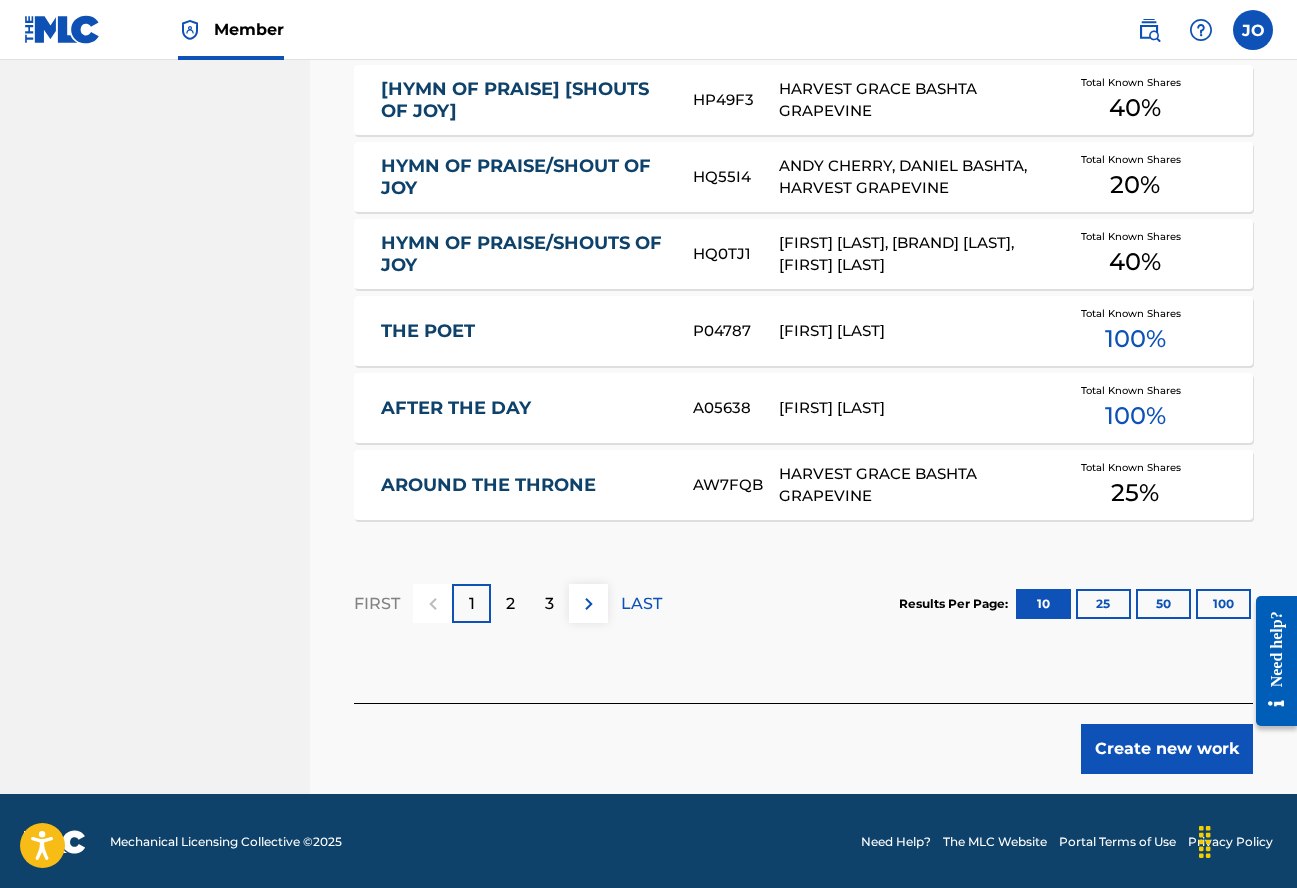 scroll, scrollTop: 1283, scrollLeft: 0, axis: vertical 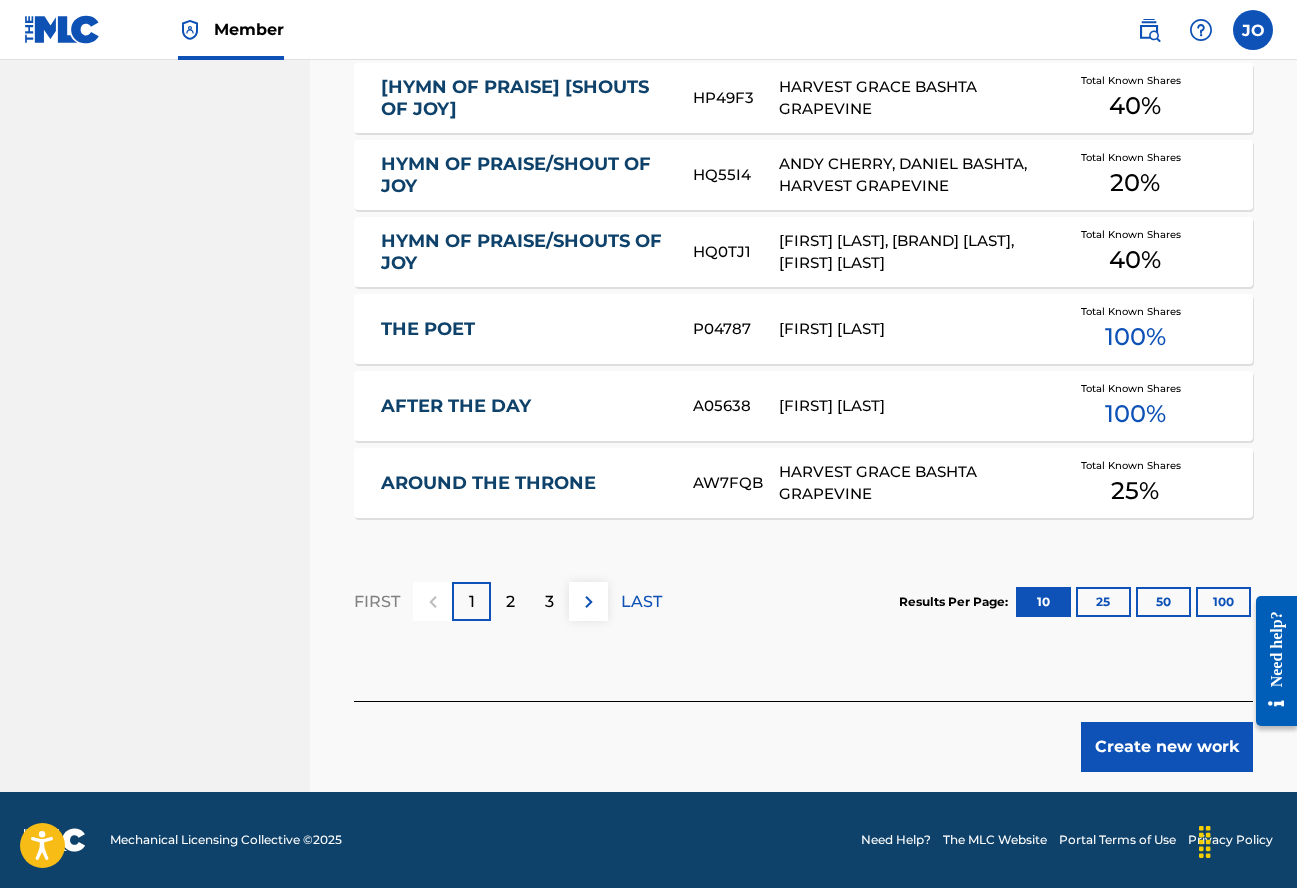click on "Create new work" at bounding box center [1167, 747] 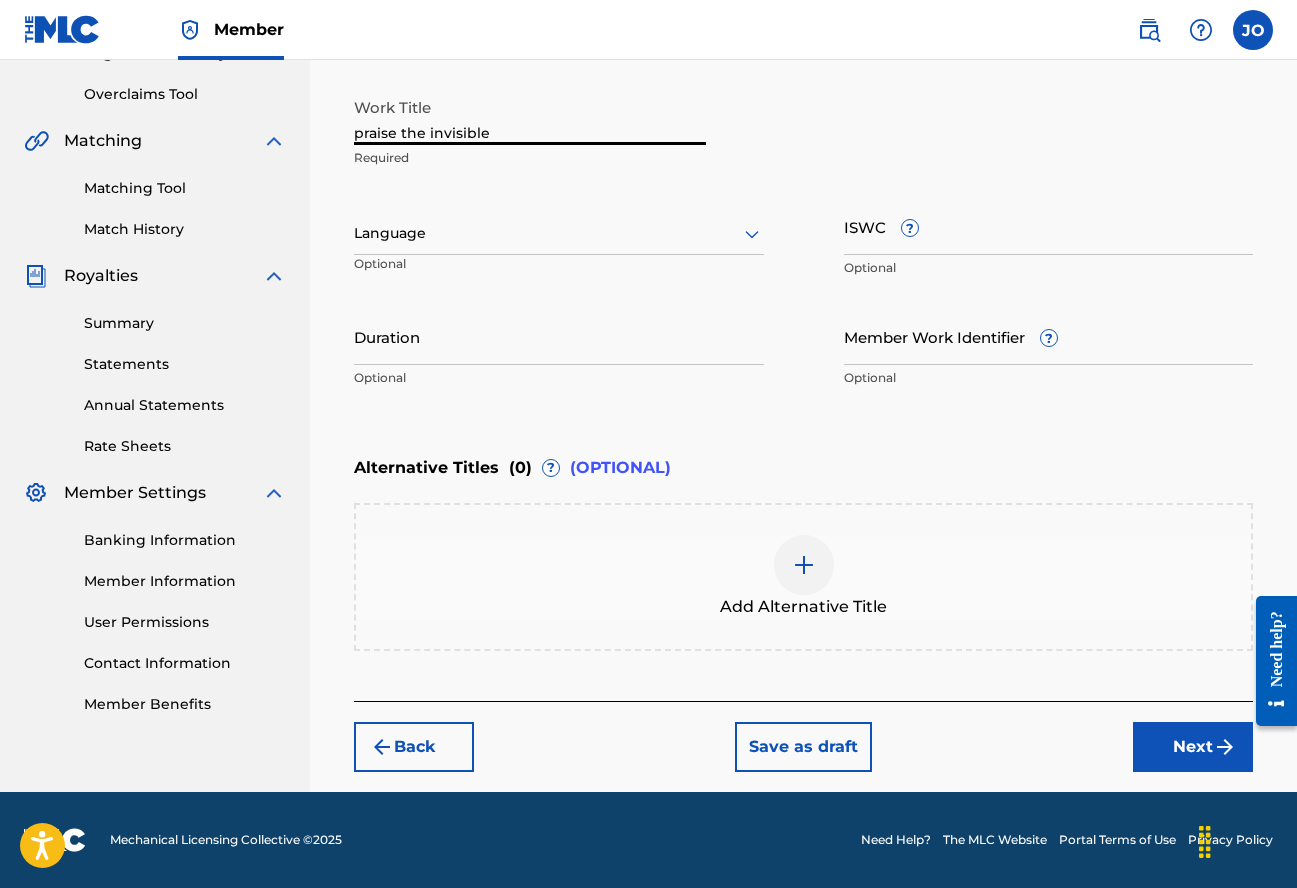 click on "praise the invisible" at bounding box center (530, 116) 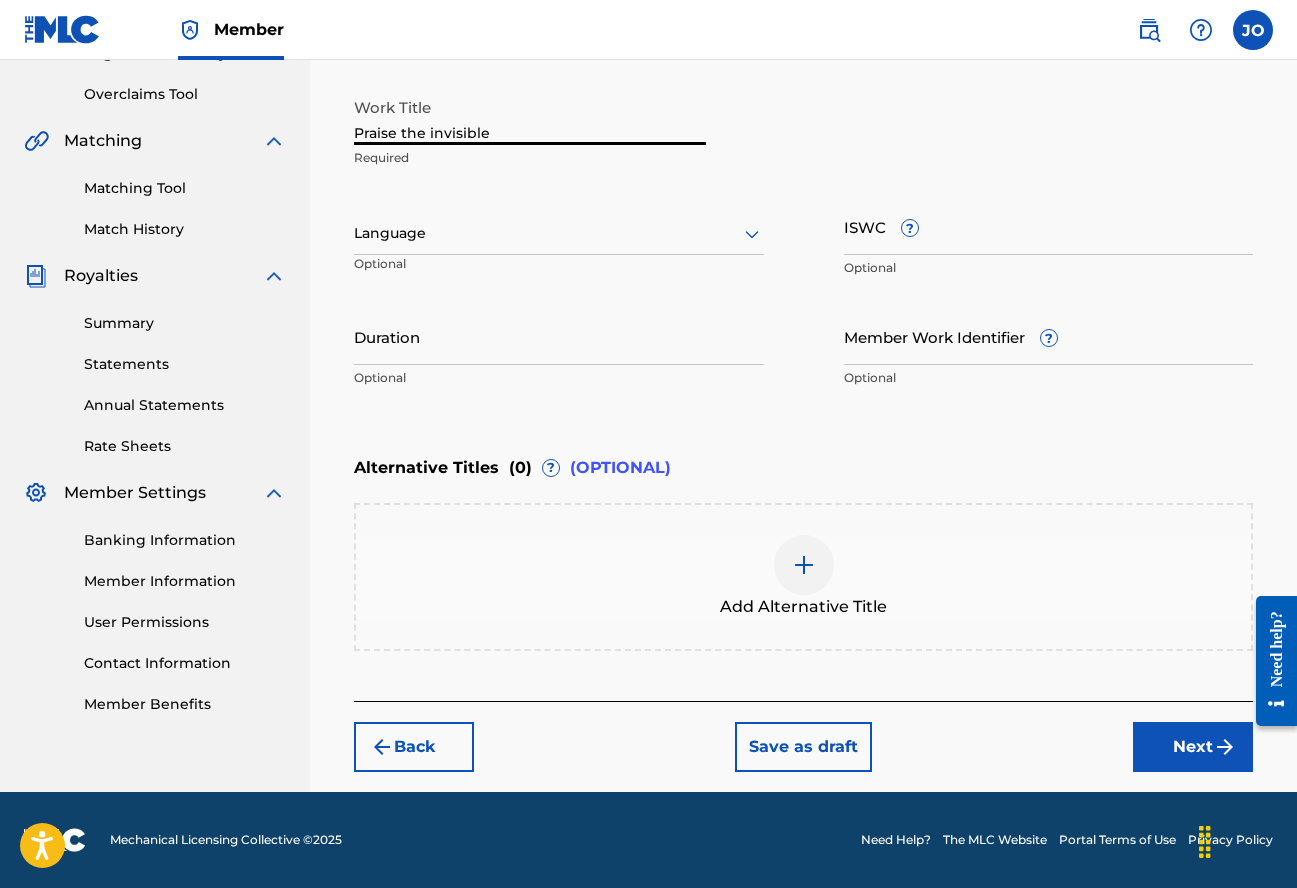 click on "Praise the invisible" at bounding box center (530, 116) 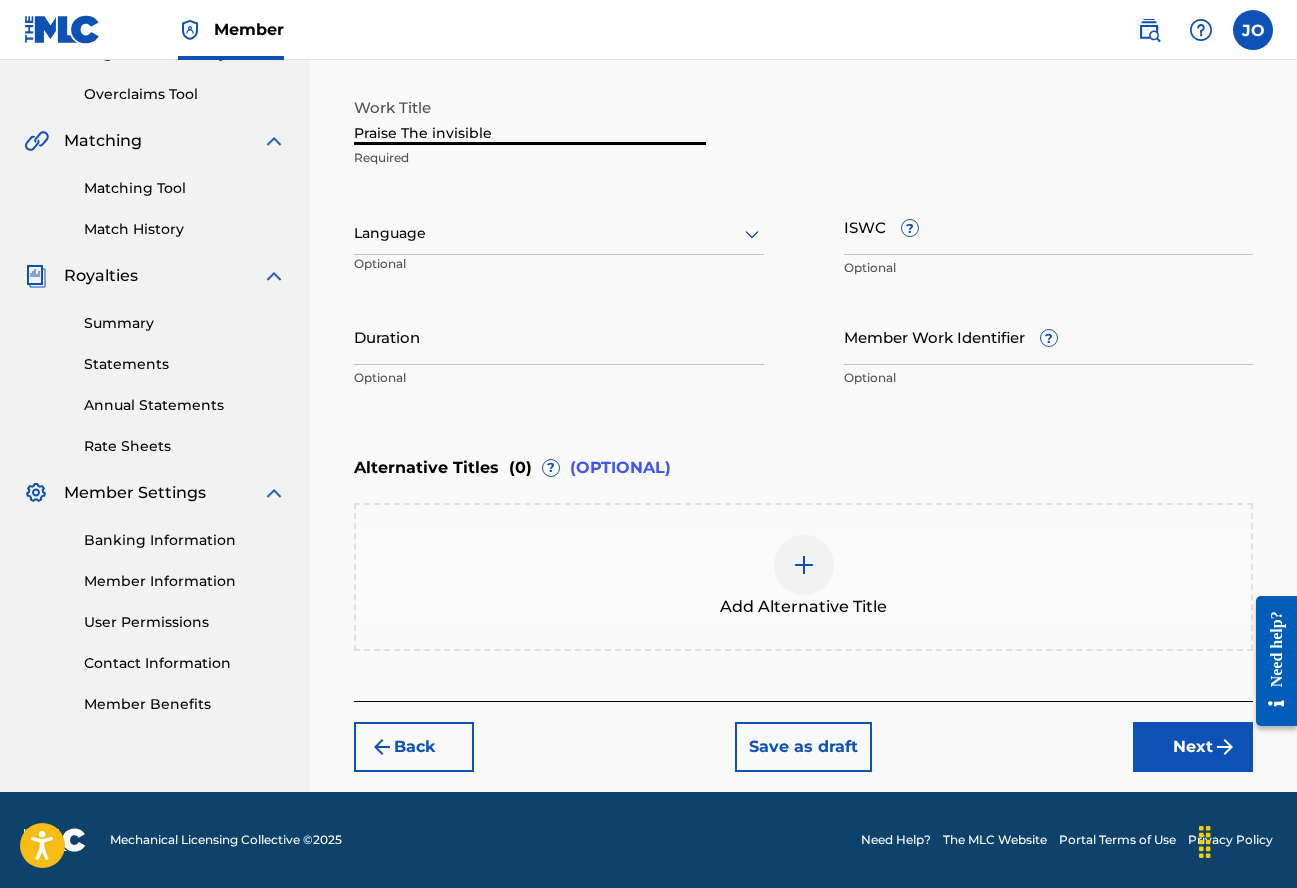 click on "Praise The invisible" at bounding box center [530, 116] 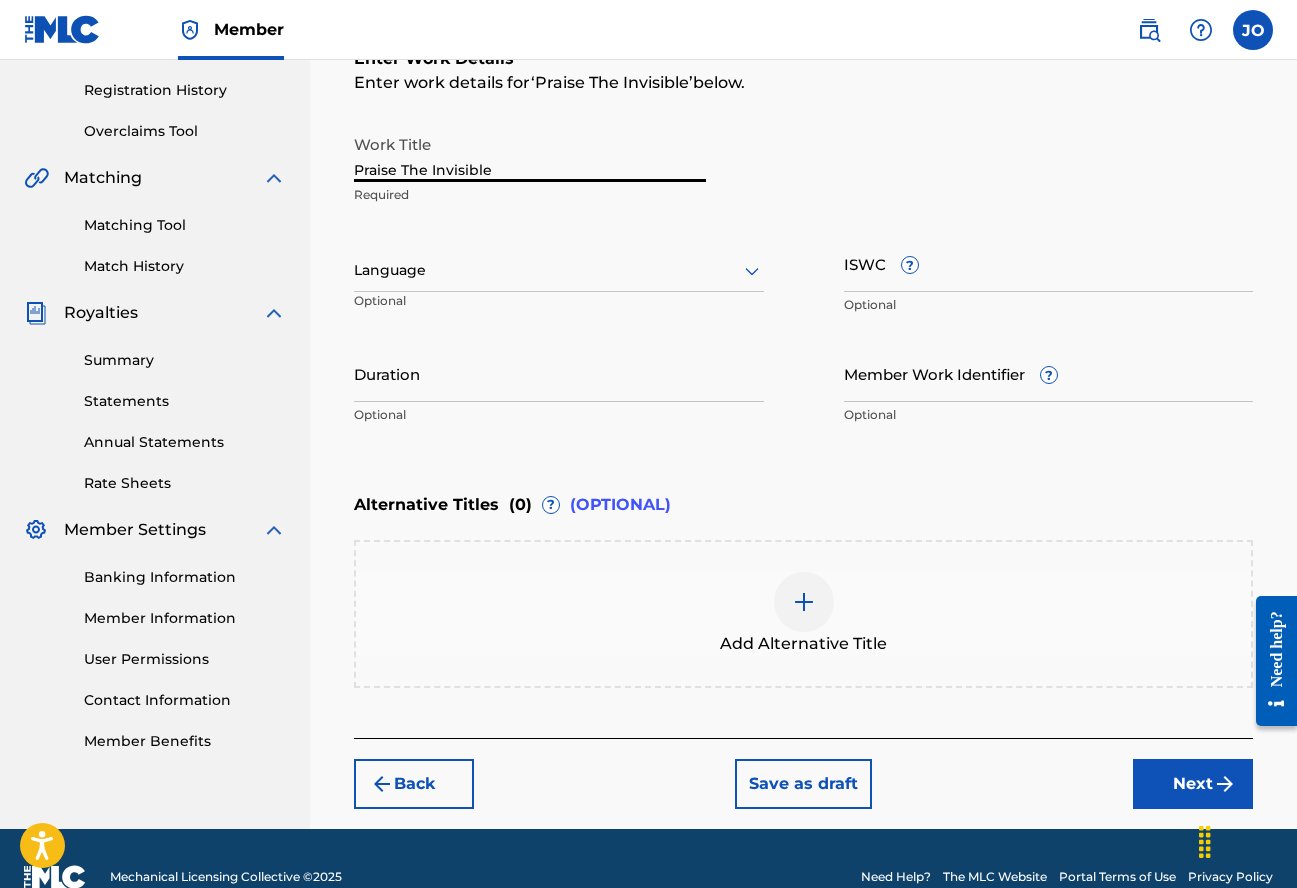 scroll, scrollTop: 305, scrollLeft: 0, axis: vertical 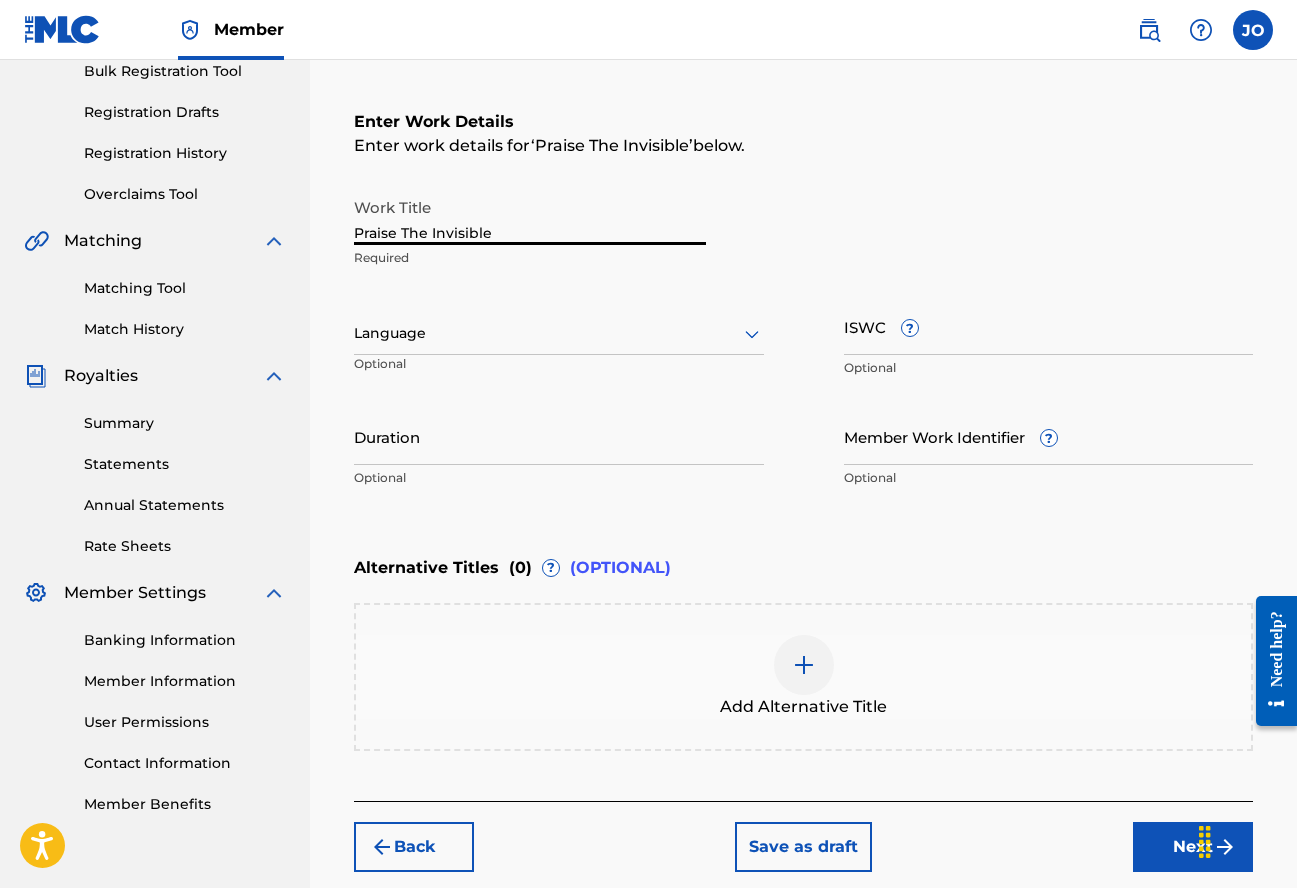 type on "Praise The Invisible" 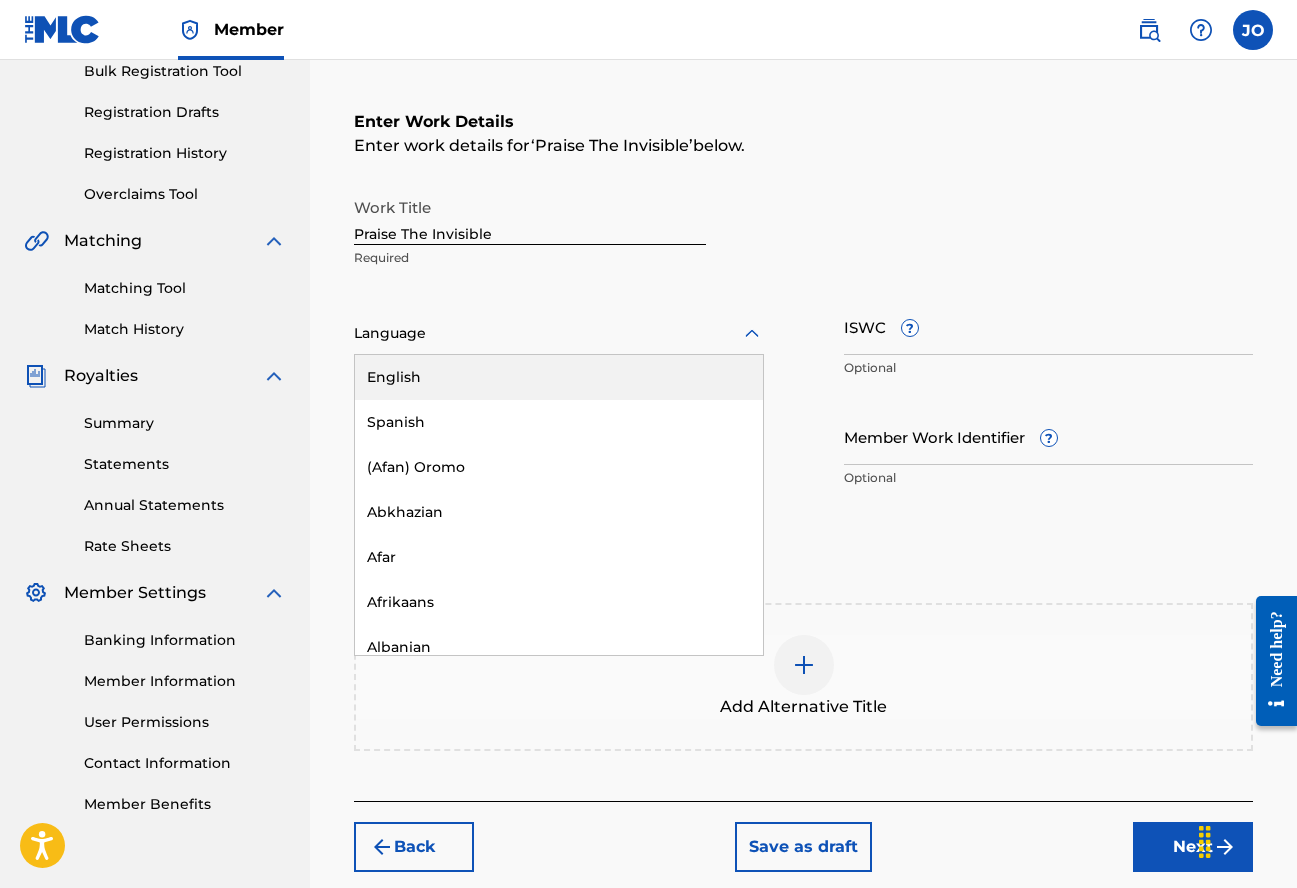 click on "English" at bounding box center [559, 377] 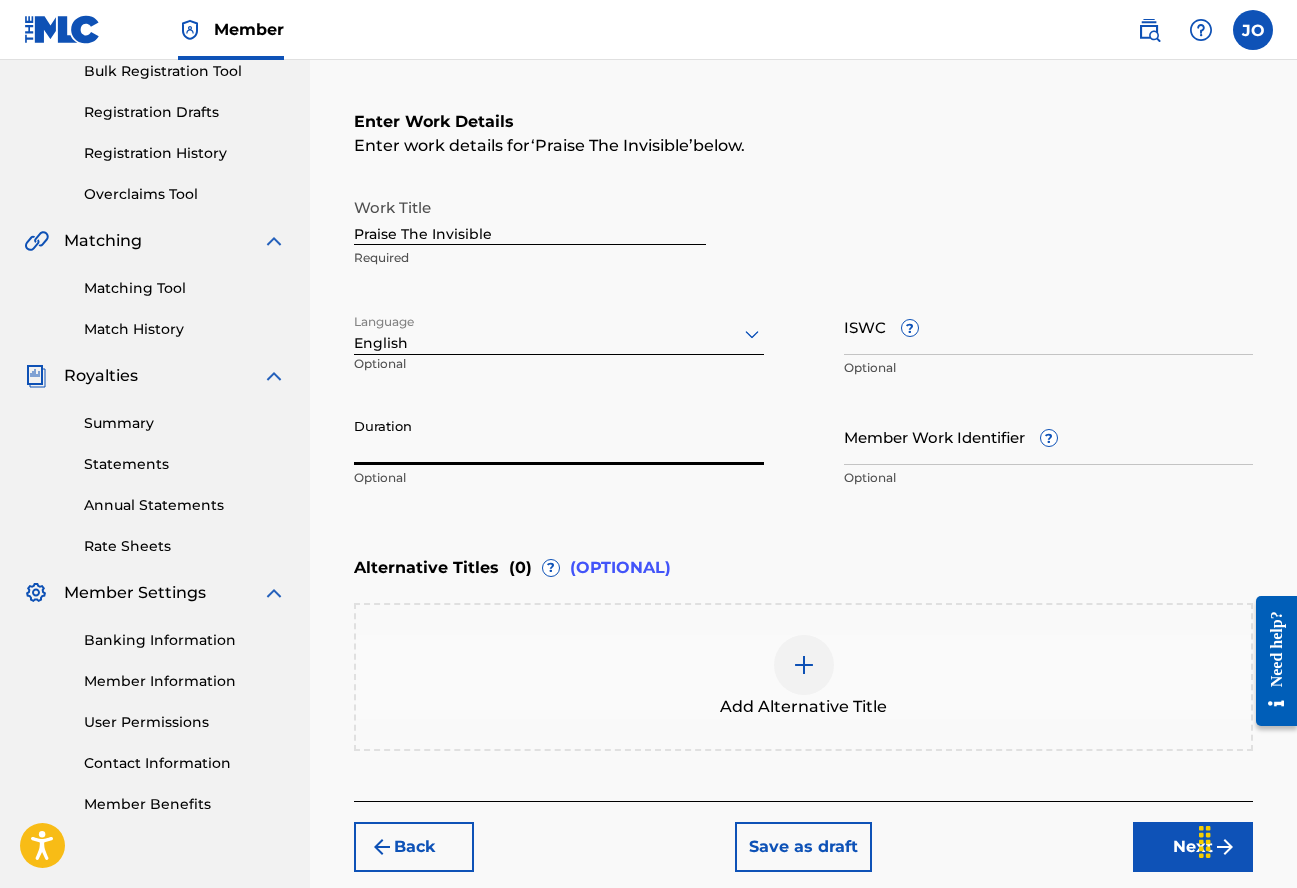 click on "Duration" at bounding box center [559, 436] 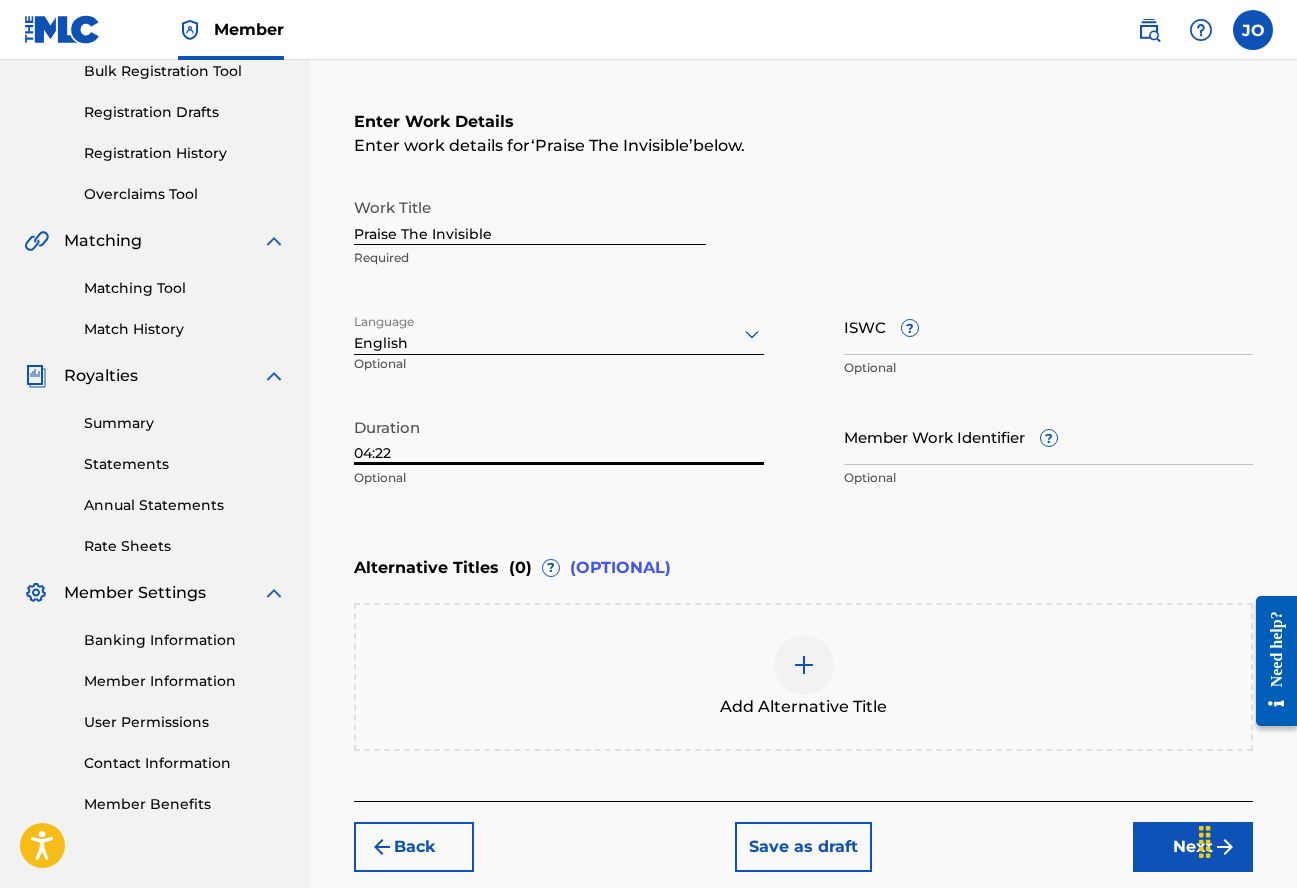 type on "04:22" 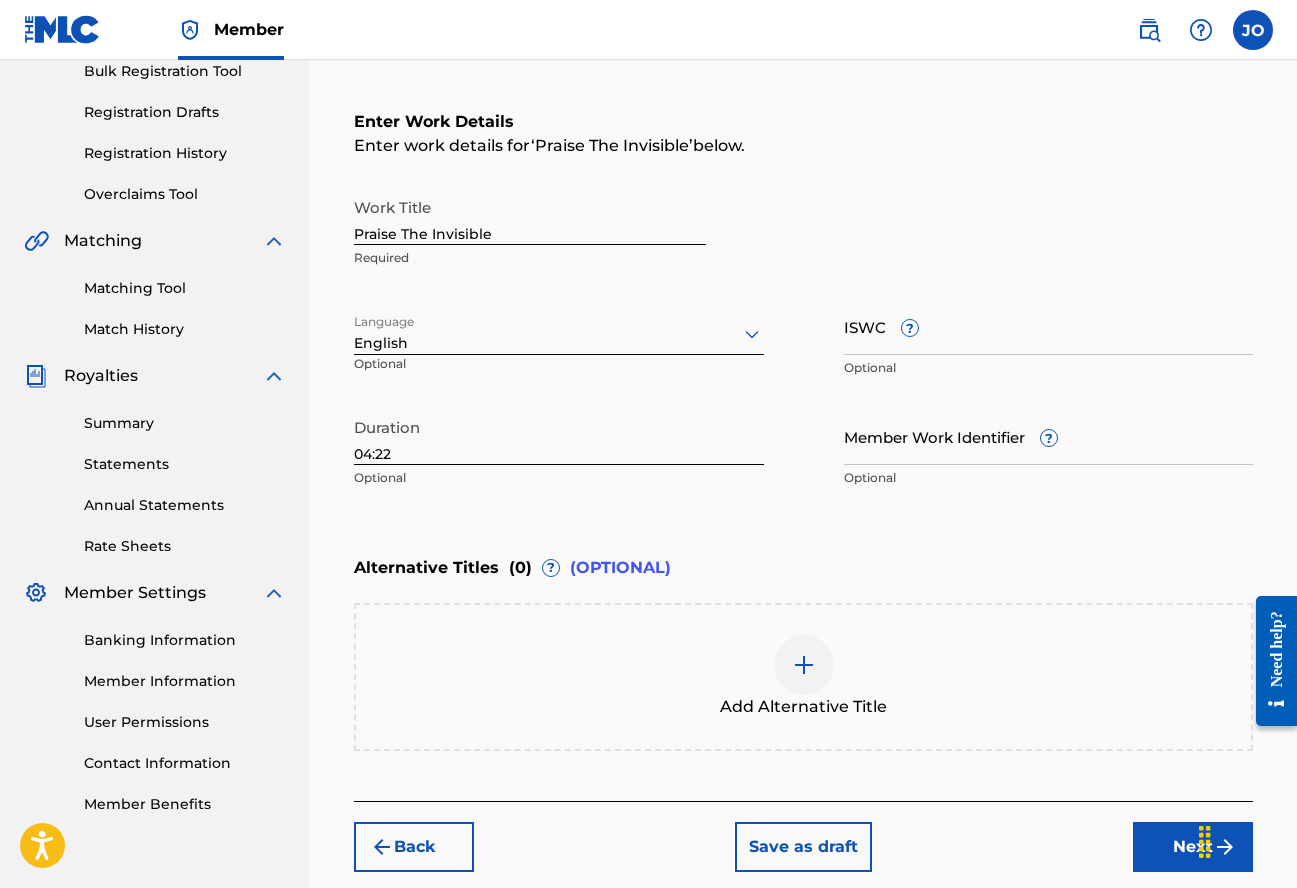 click on "Next" at bounding box center (1193, 847) 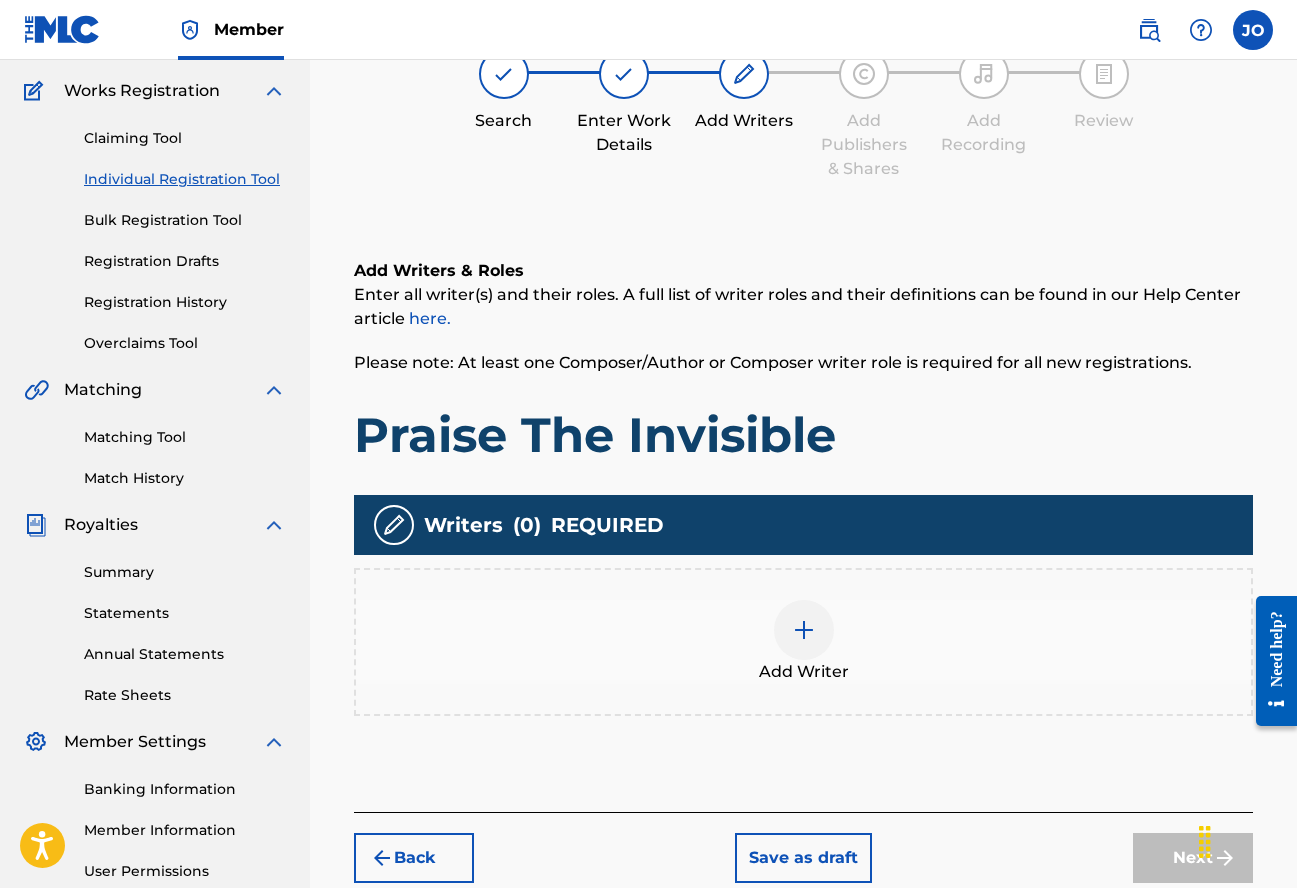 scroll, scrollTop: 90, scrollLeft: 0, axis: vertical 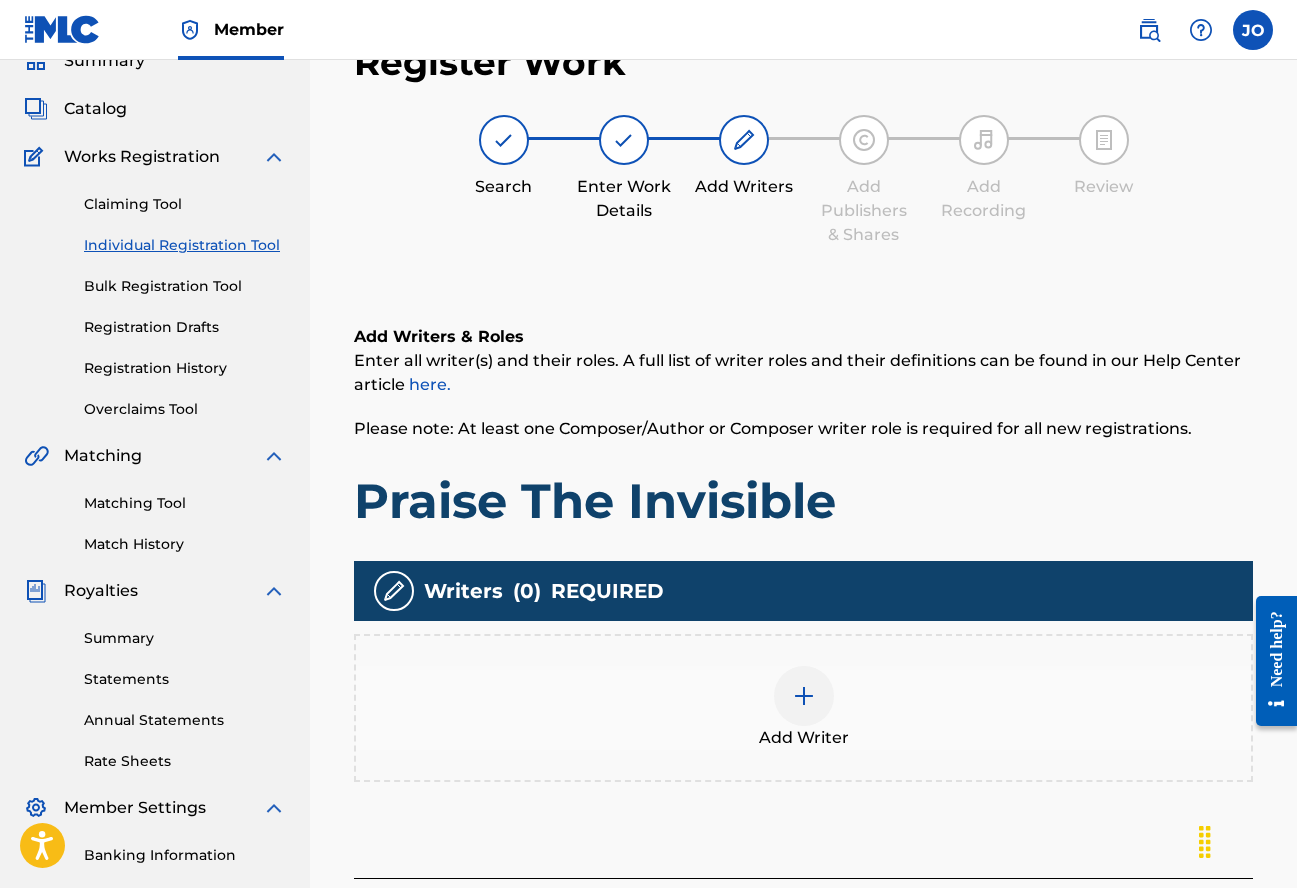 click at bounding box center [804, 696] 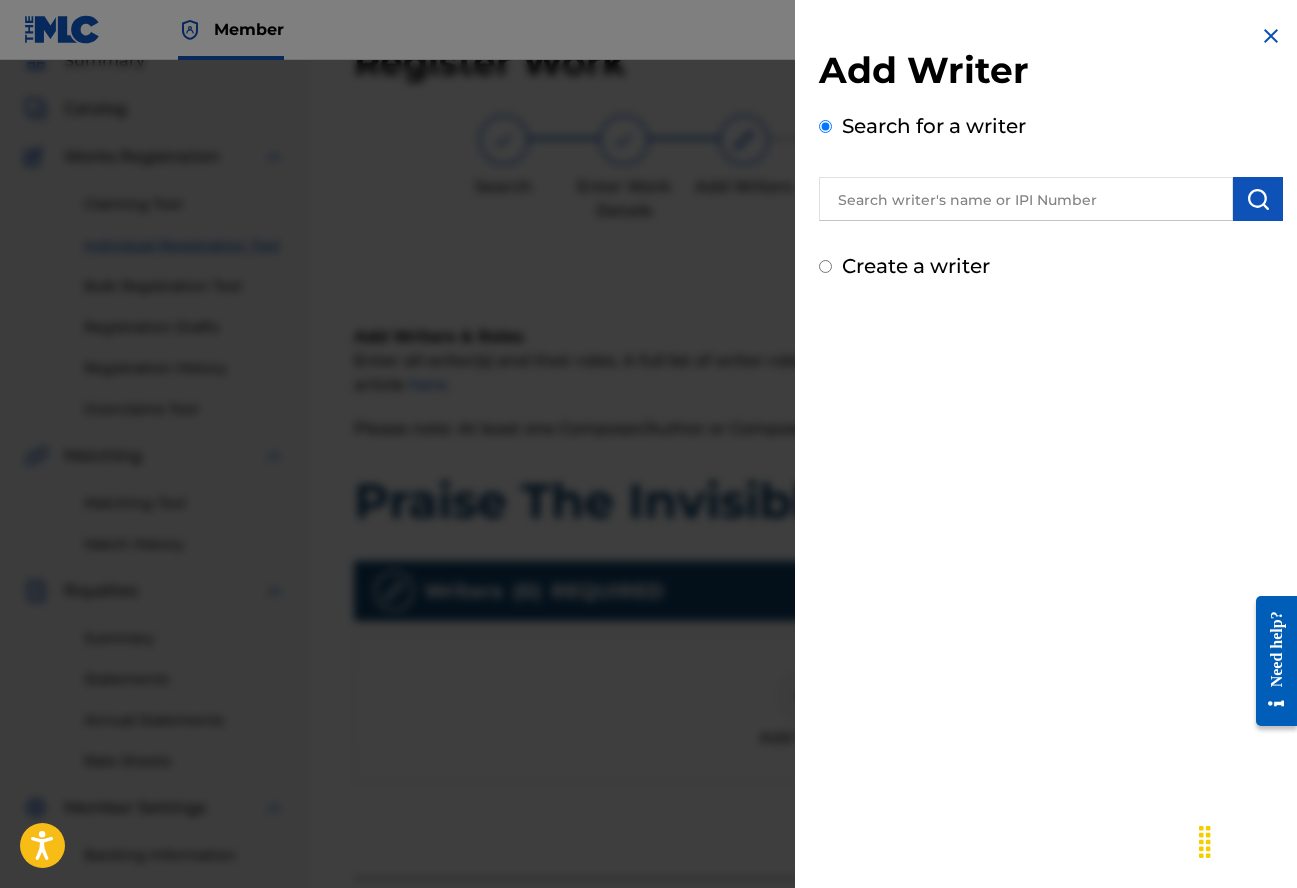 click at bounding box center [1026, 199] 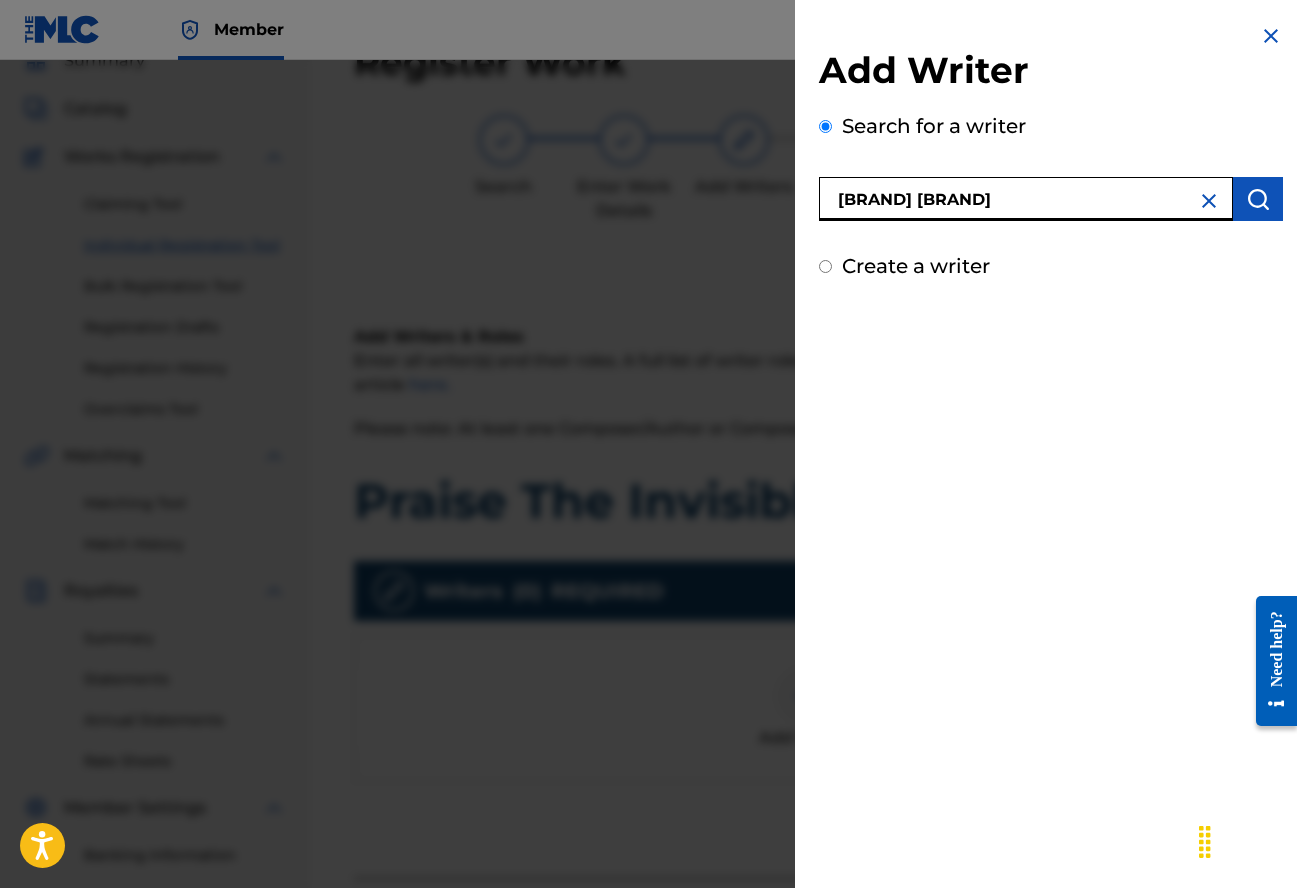 type on "[BRAND] [BRAND]" 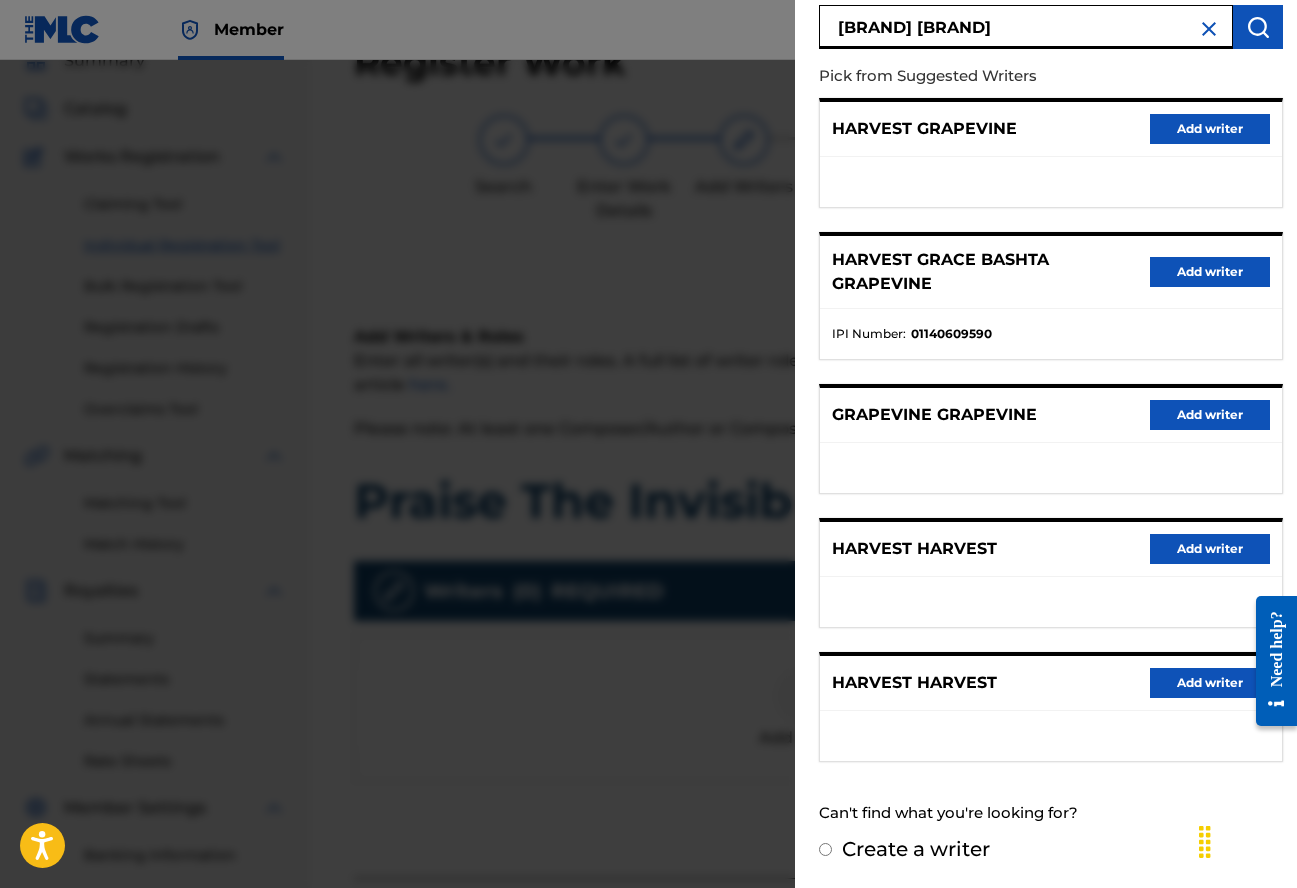 scroll, scrollTop: 72, scrollLeft: 0, axis: vertical 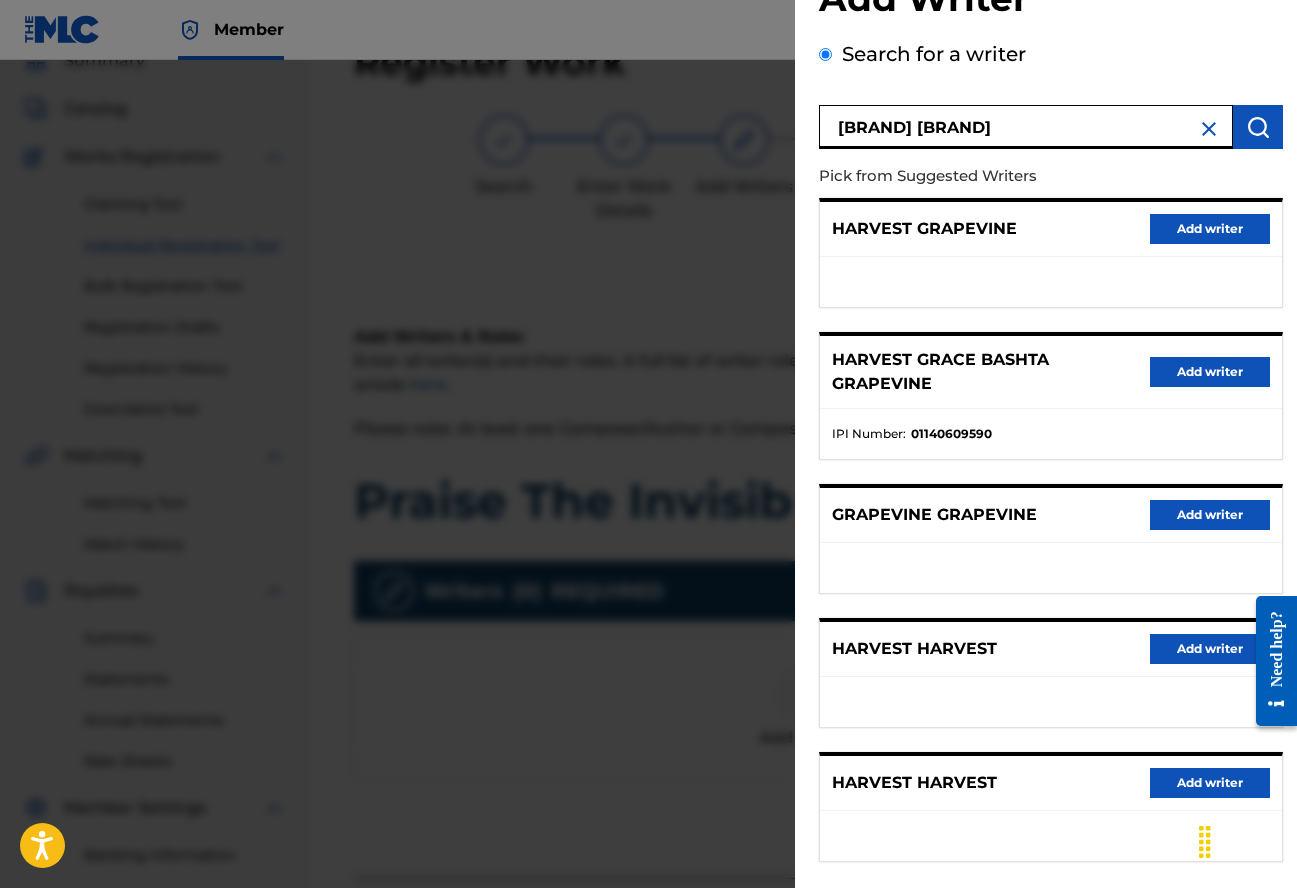 click on "Add writer" at bounding box center [1210, 372] 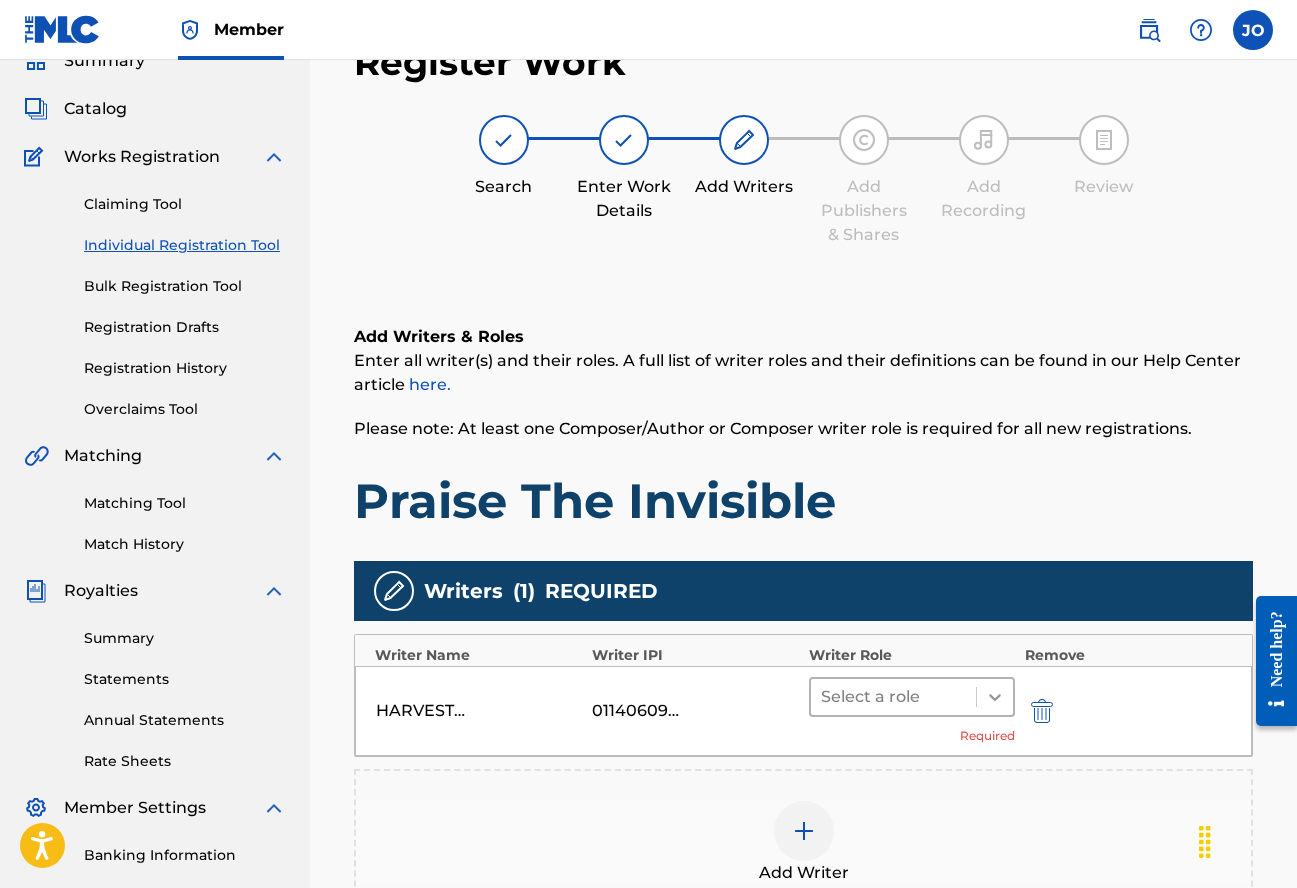 click 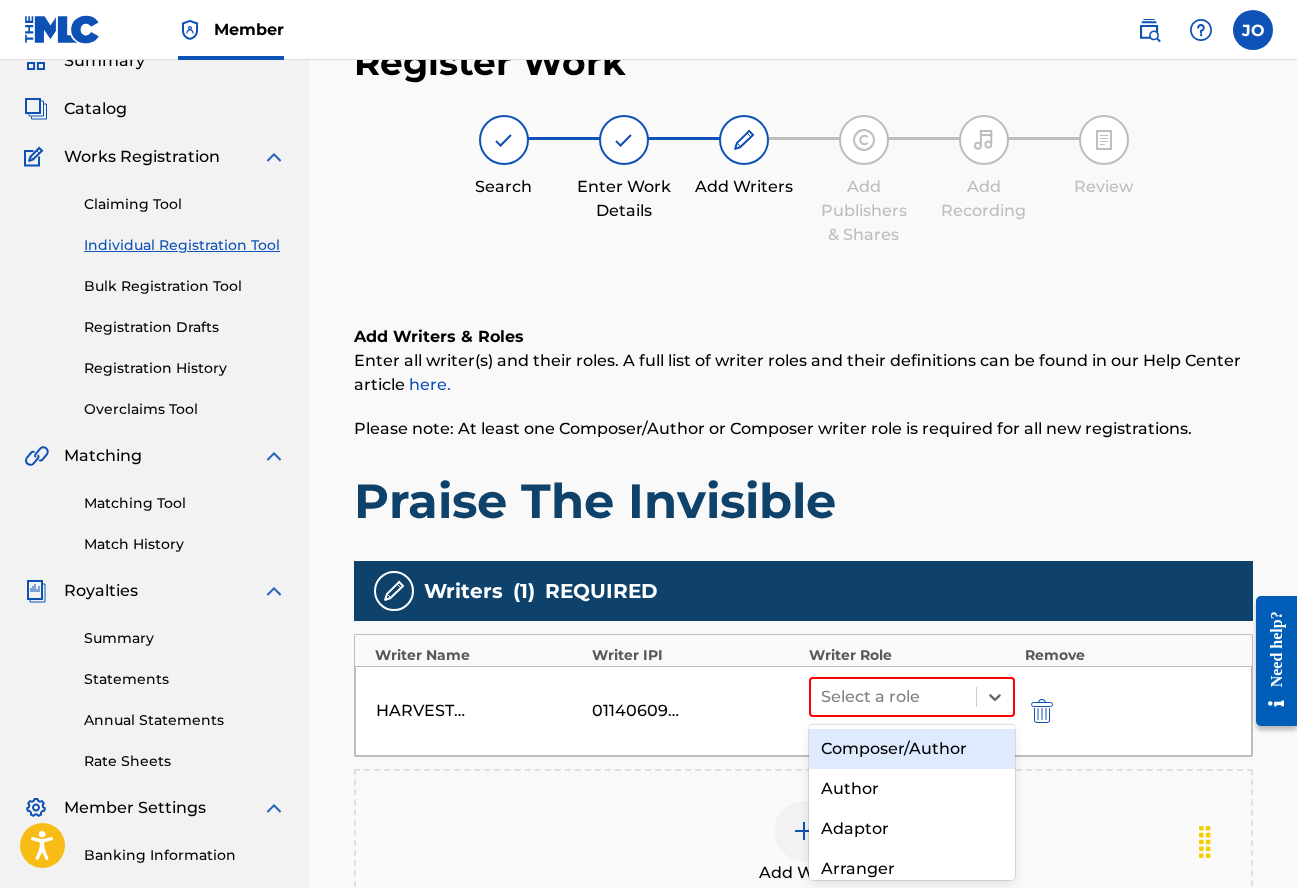 click on "Composer/Author" at bounding box center (912, 749) 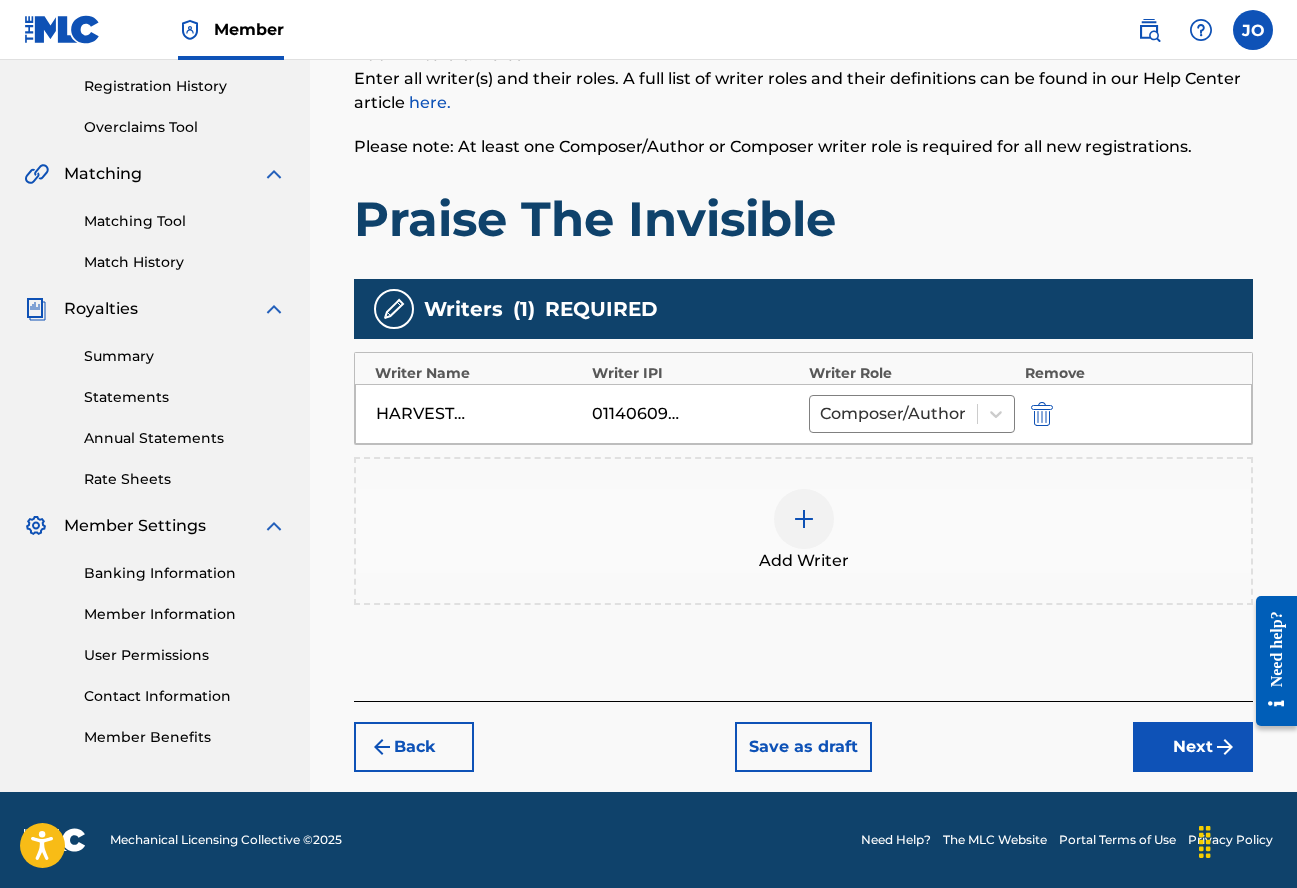 click at bounding box center [1225, 747] 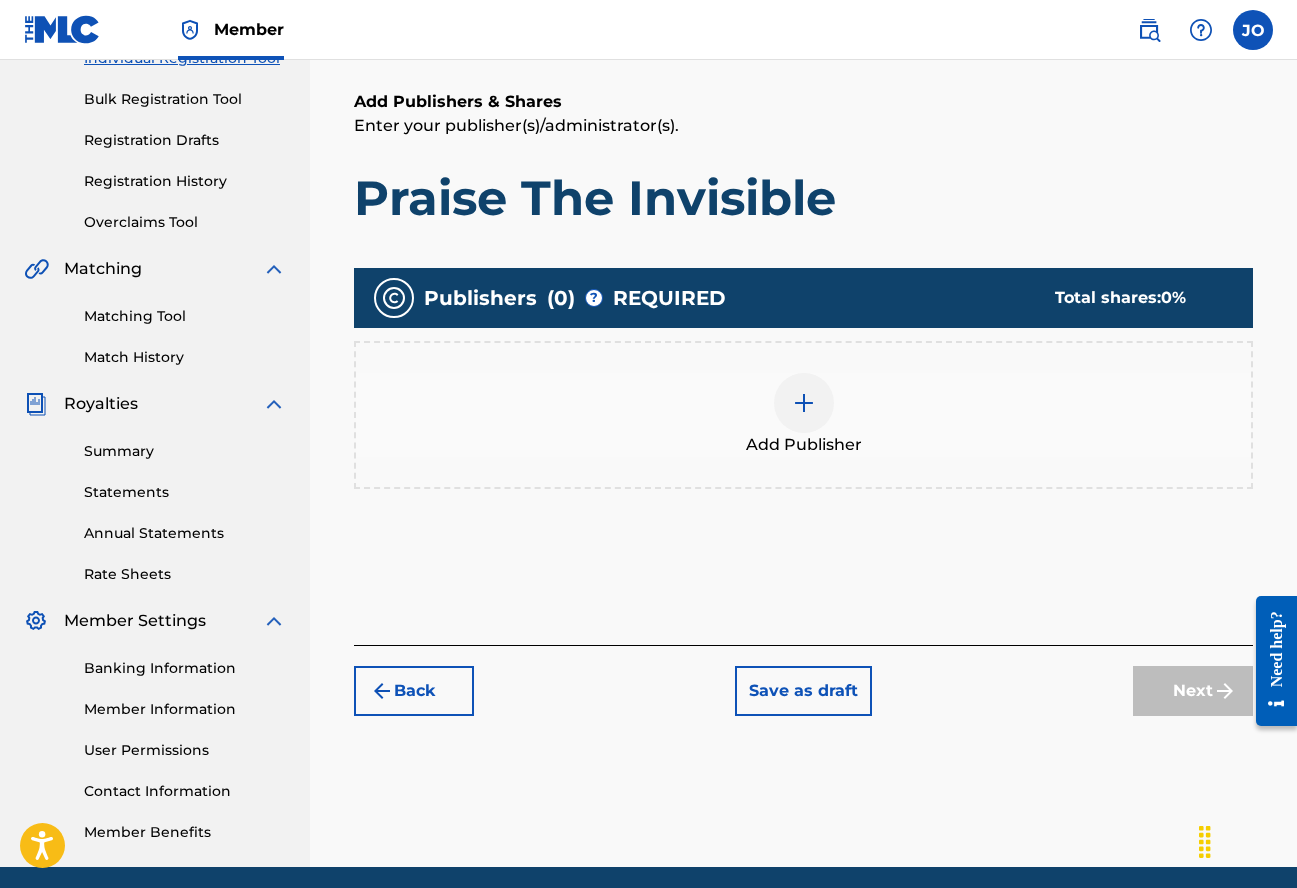 scroll, scrollTop: 90, scrollLeft: 0, axis: vertical 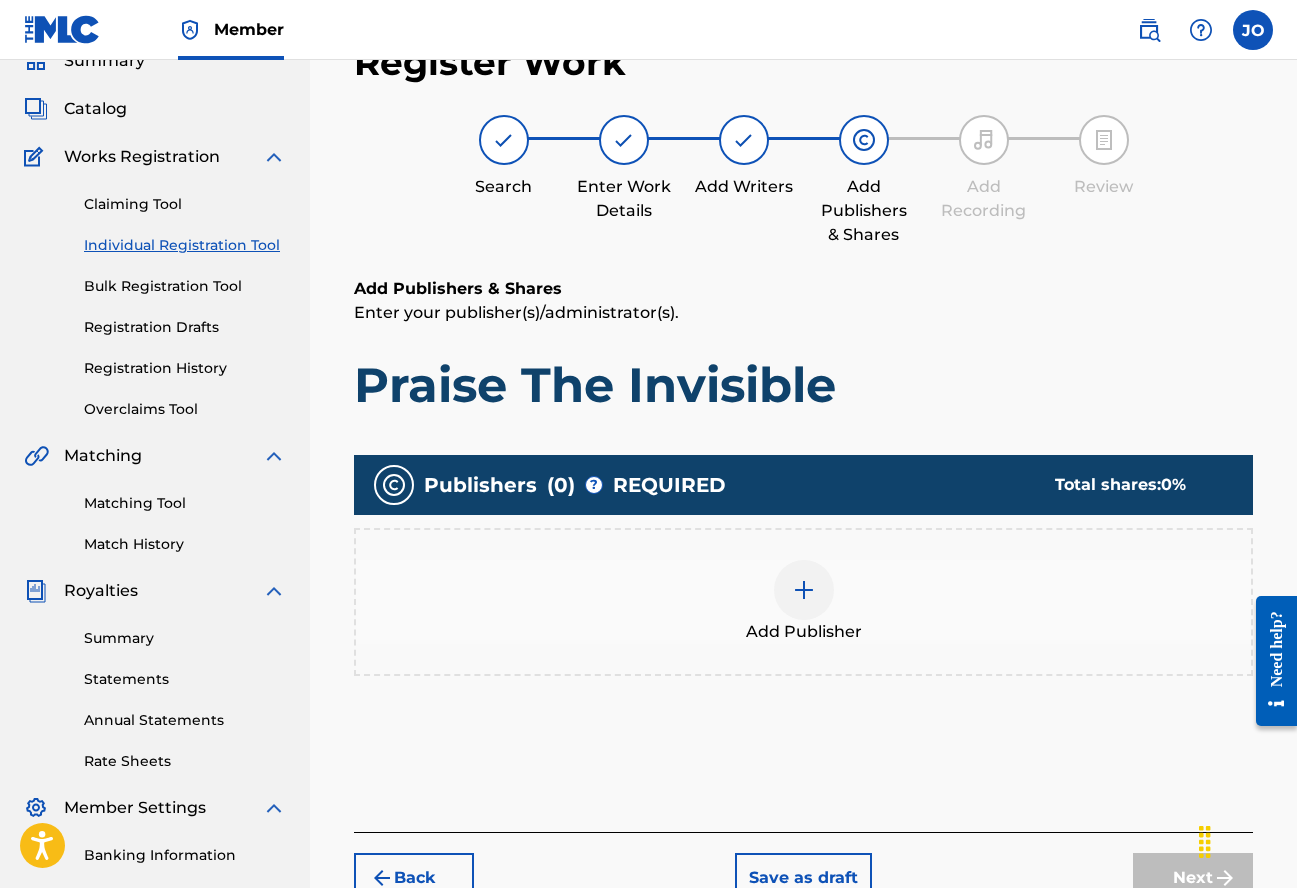 click at bounding box center [804, 590] 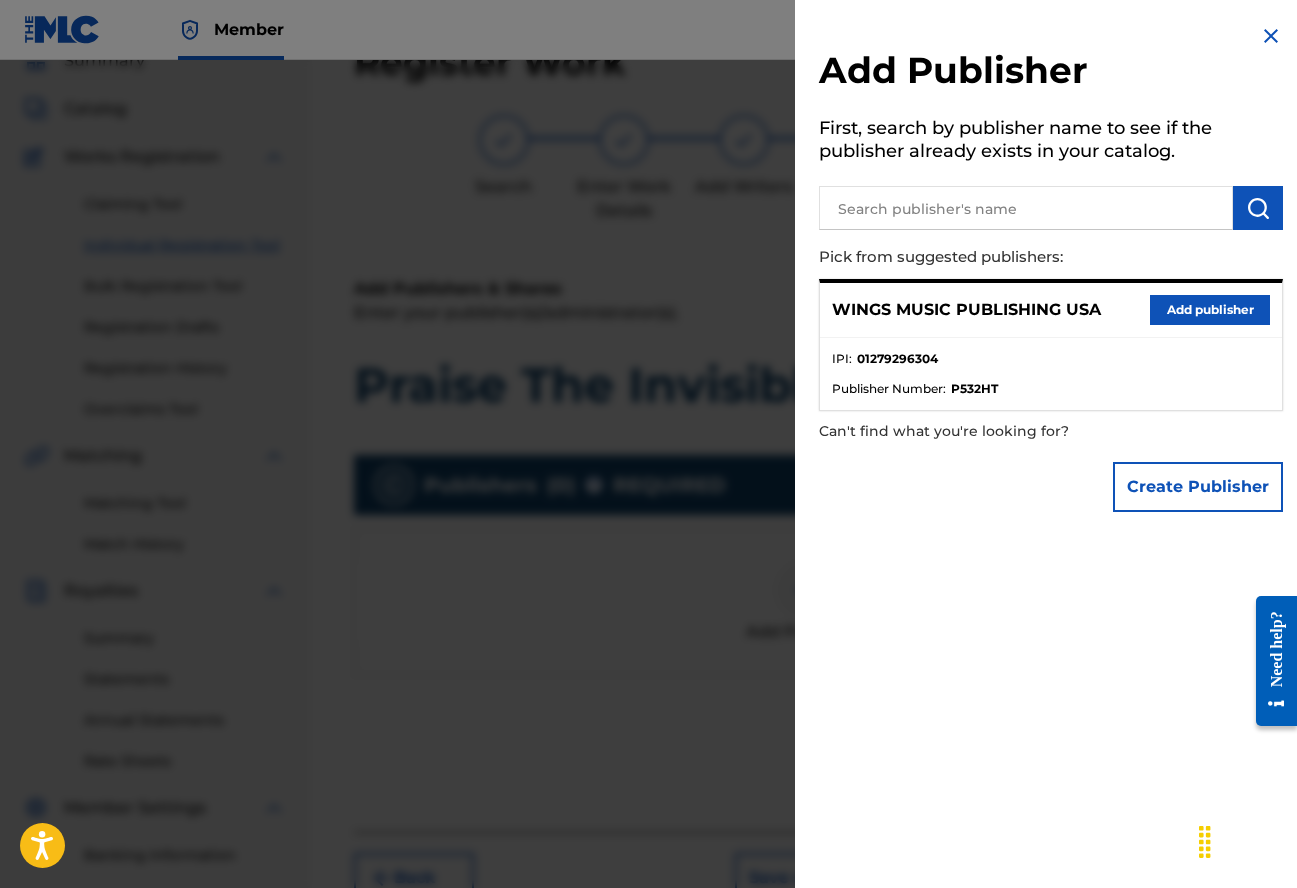 click on "Add publisher" at bounding box center [1210, 310] 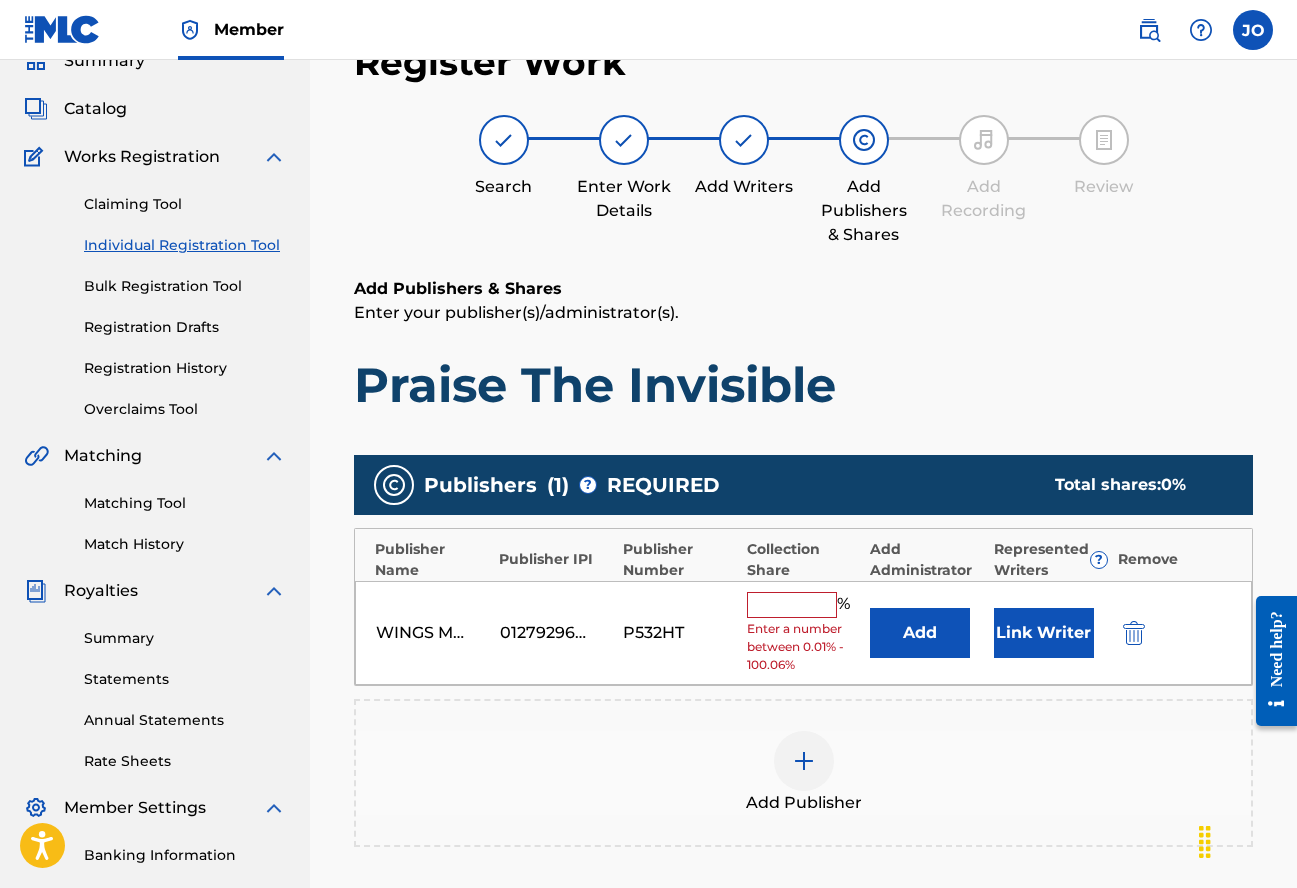 click at bounding box center [792, 605] 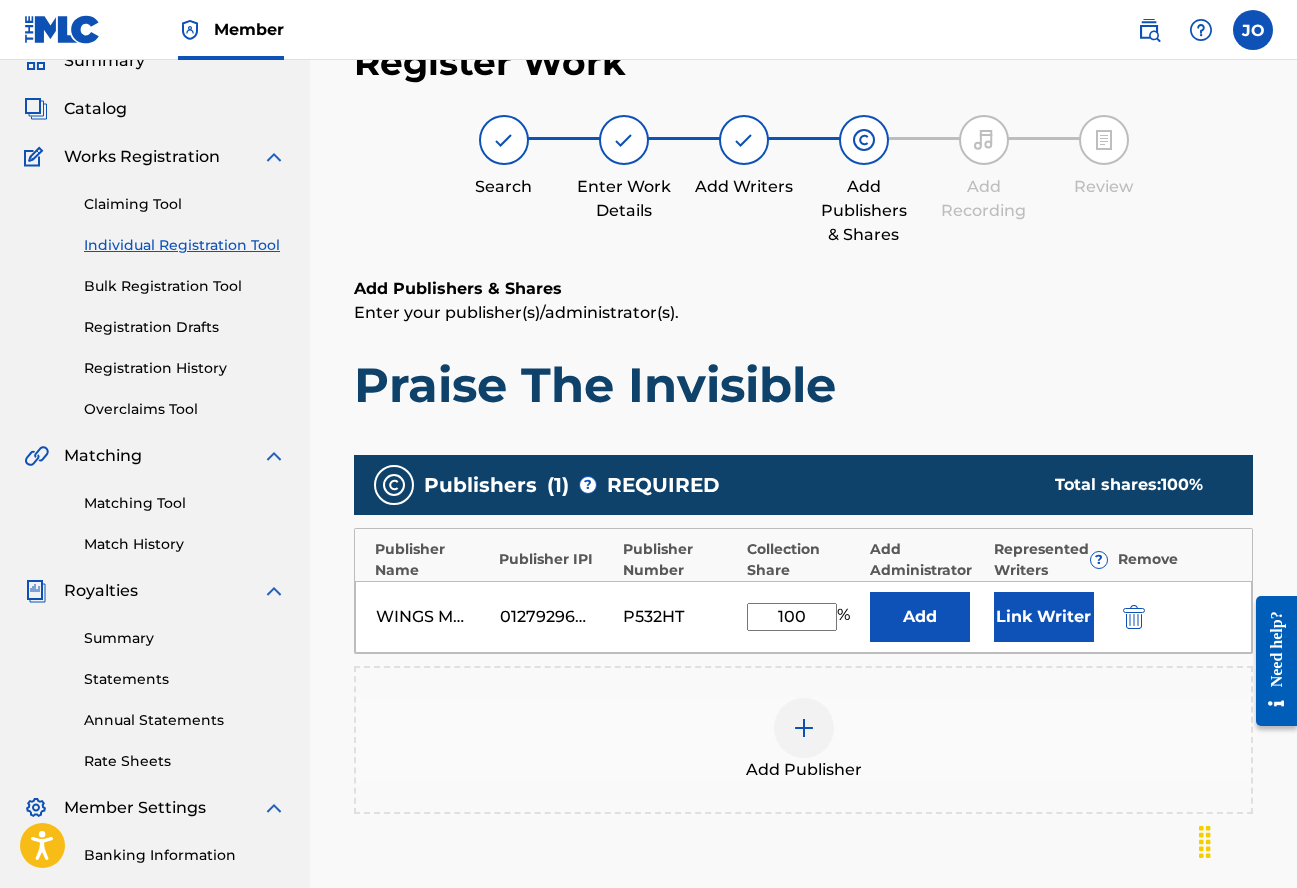 type on "100" 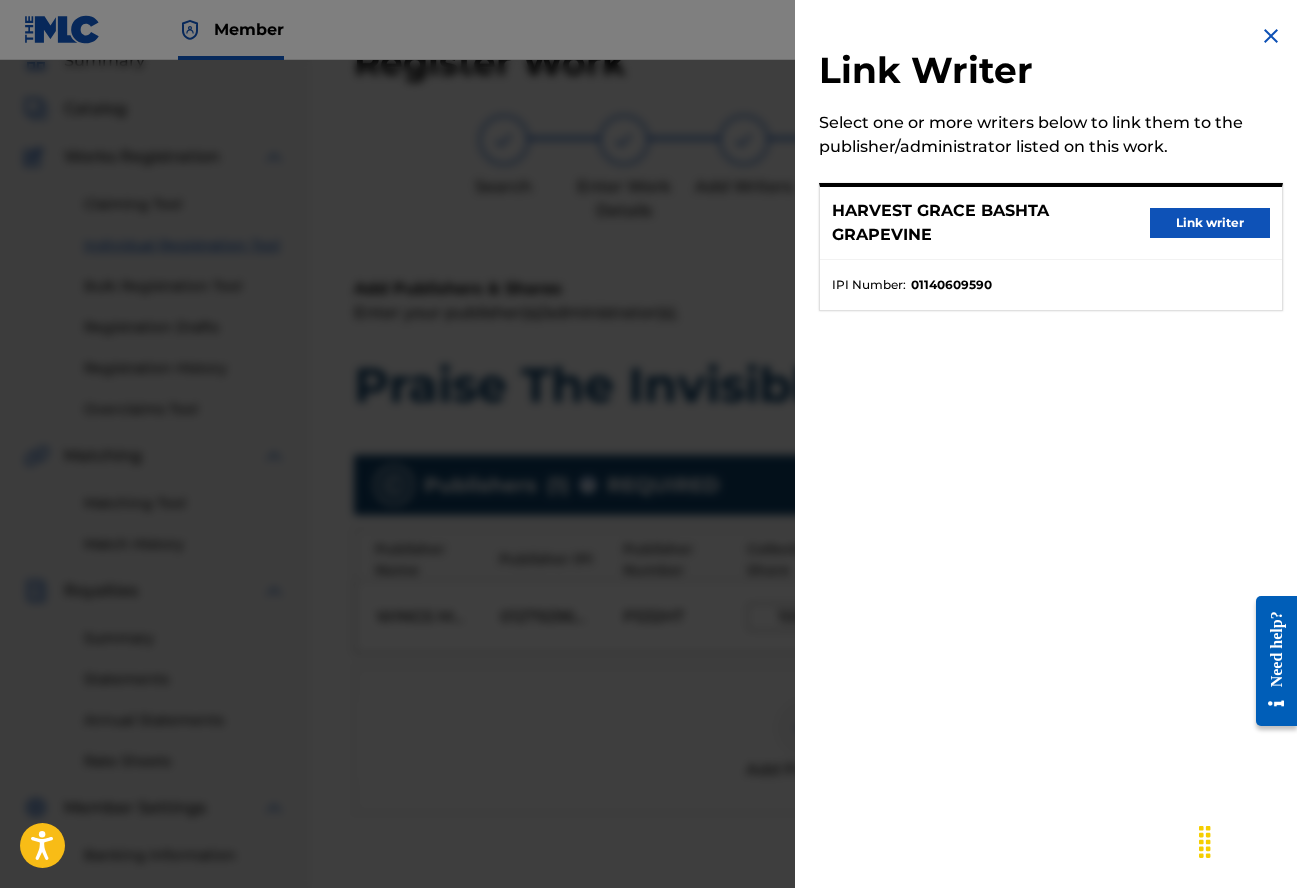 click on "Link writer" at bounding box center (1210, 223) 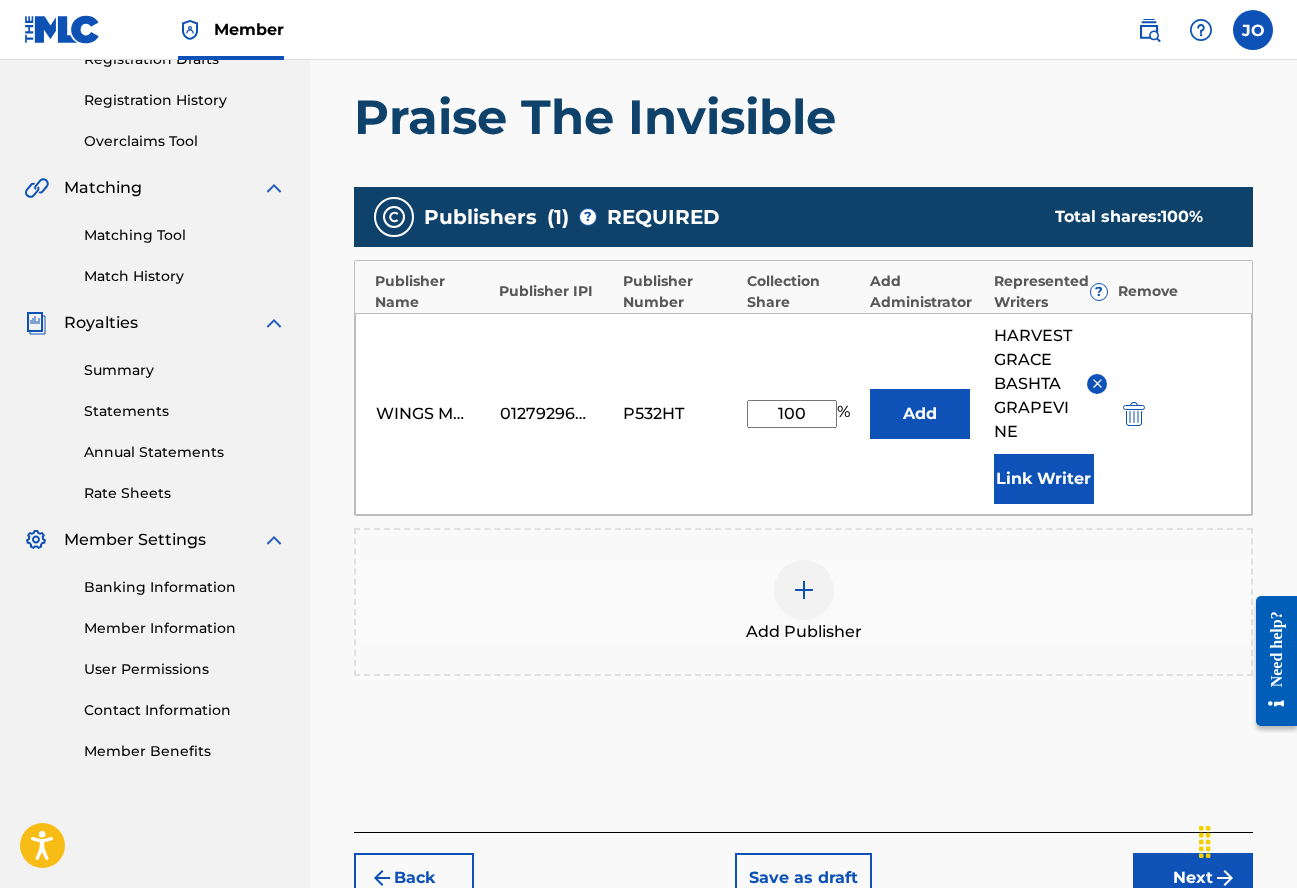 scroll, scrollTop: 489, scrollLeft: 0, axis: vertical 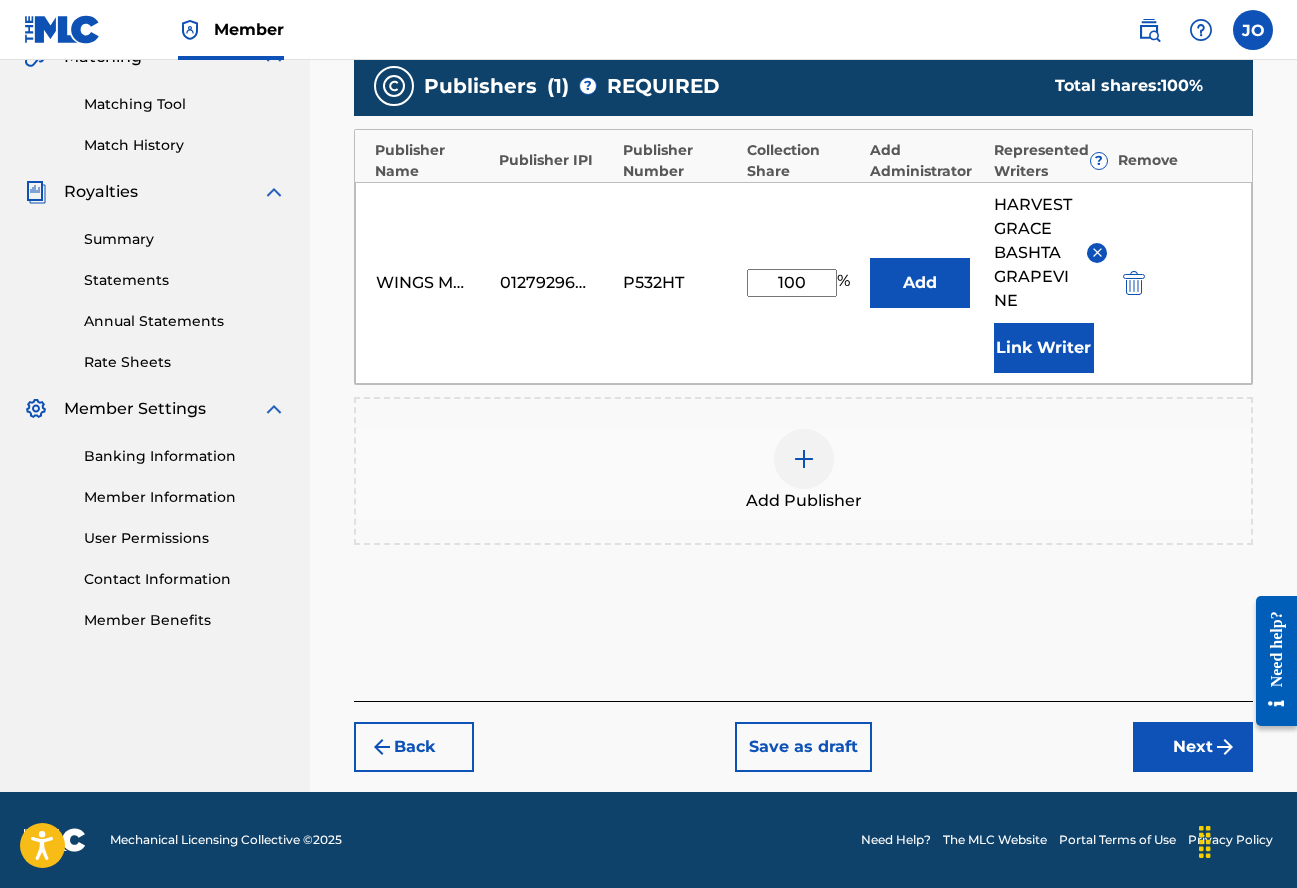 click on "Next" at bounding box center [1193, 747] 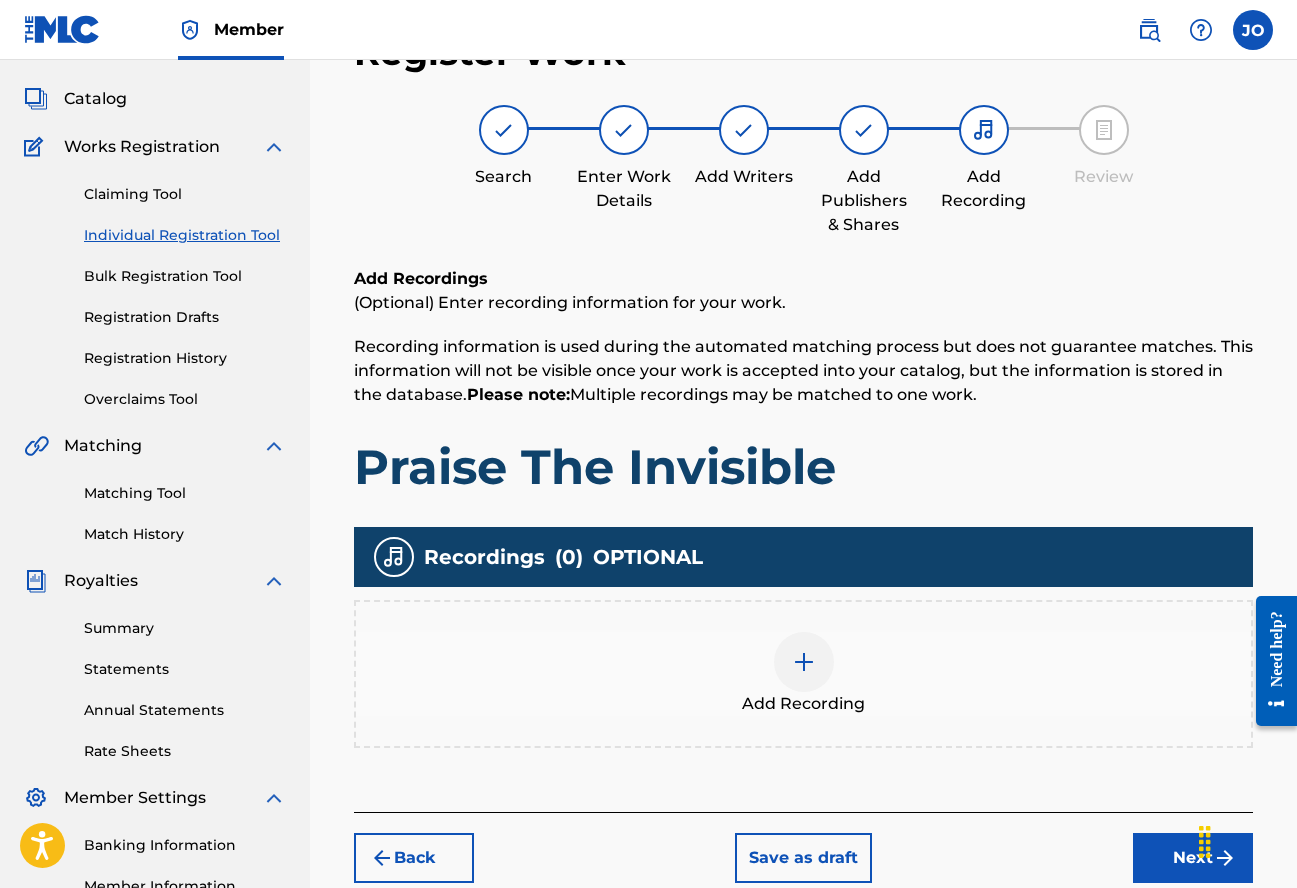 scroll, scrollTop: 90, scrollLeft: 0, axis: vertical 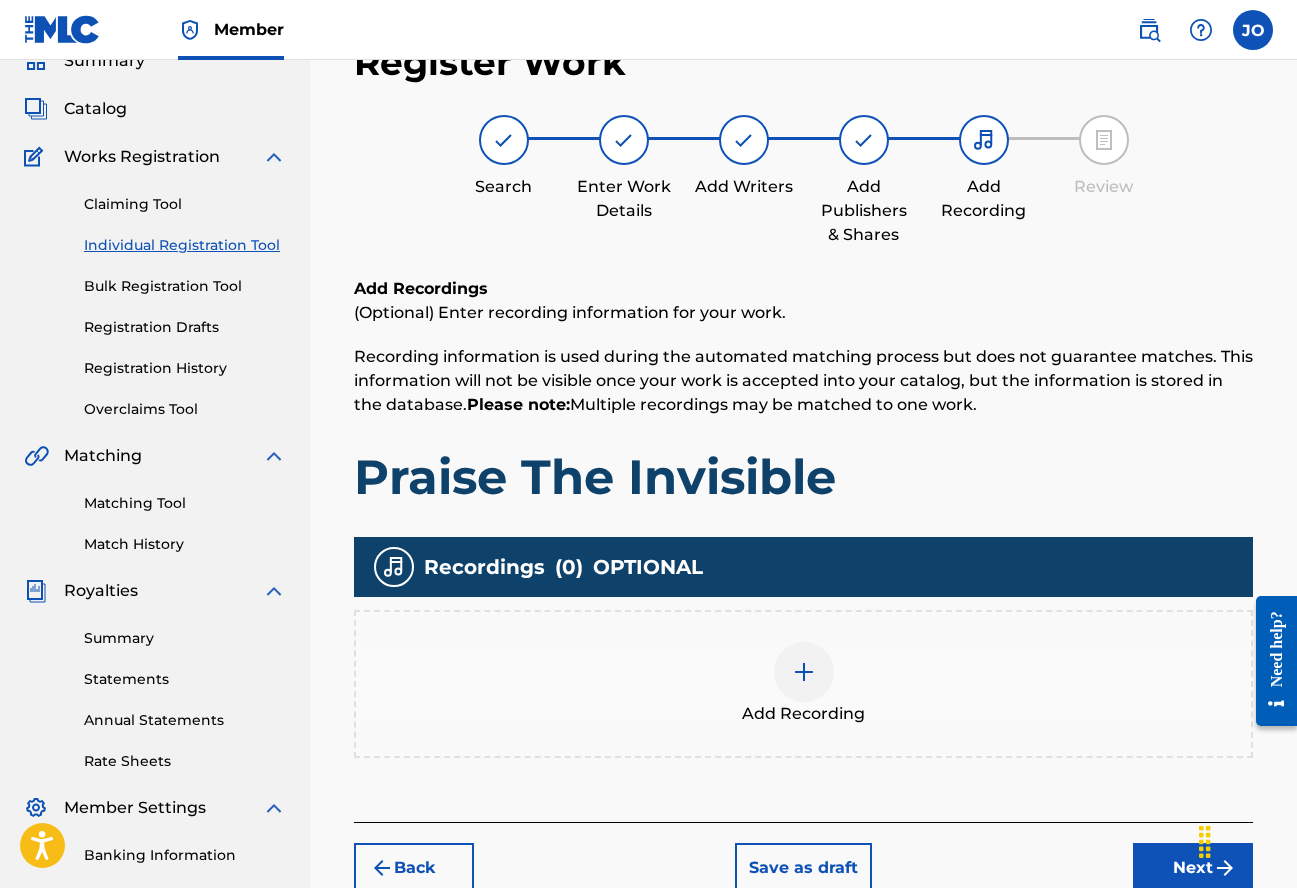 click at bounding box center [804, 672] 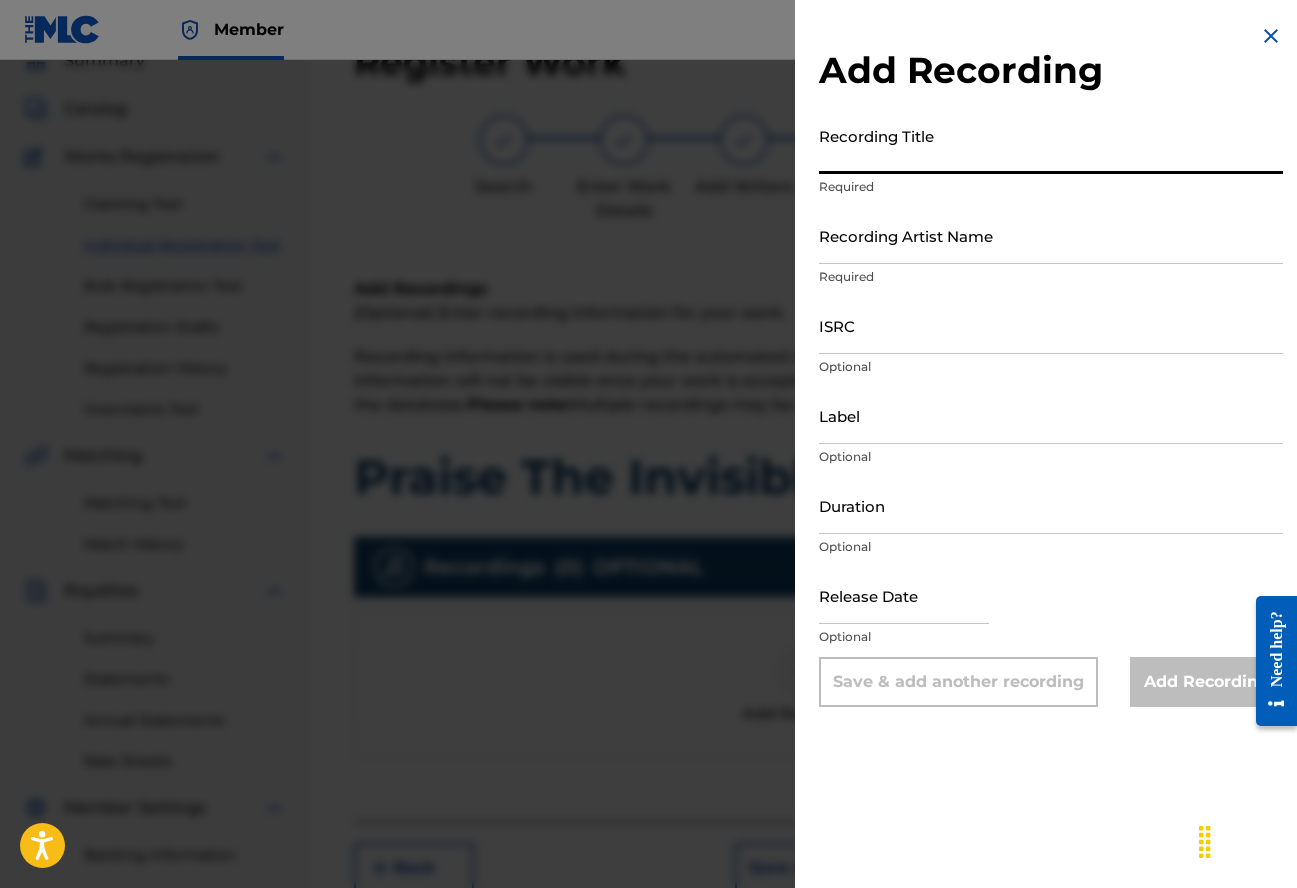 click on "Recording Title" at bounding box center (1051, 145) 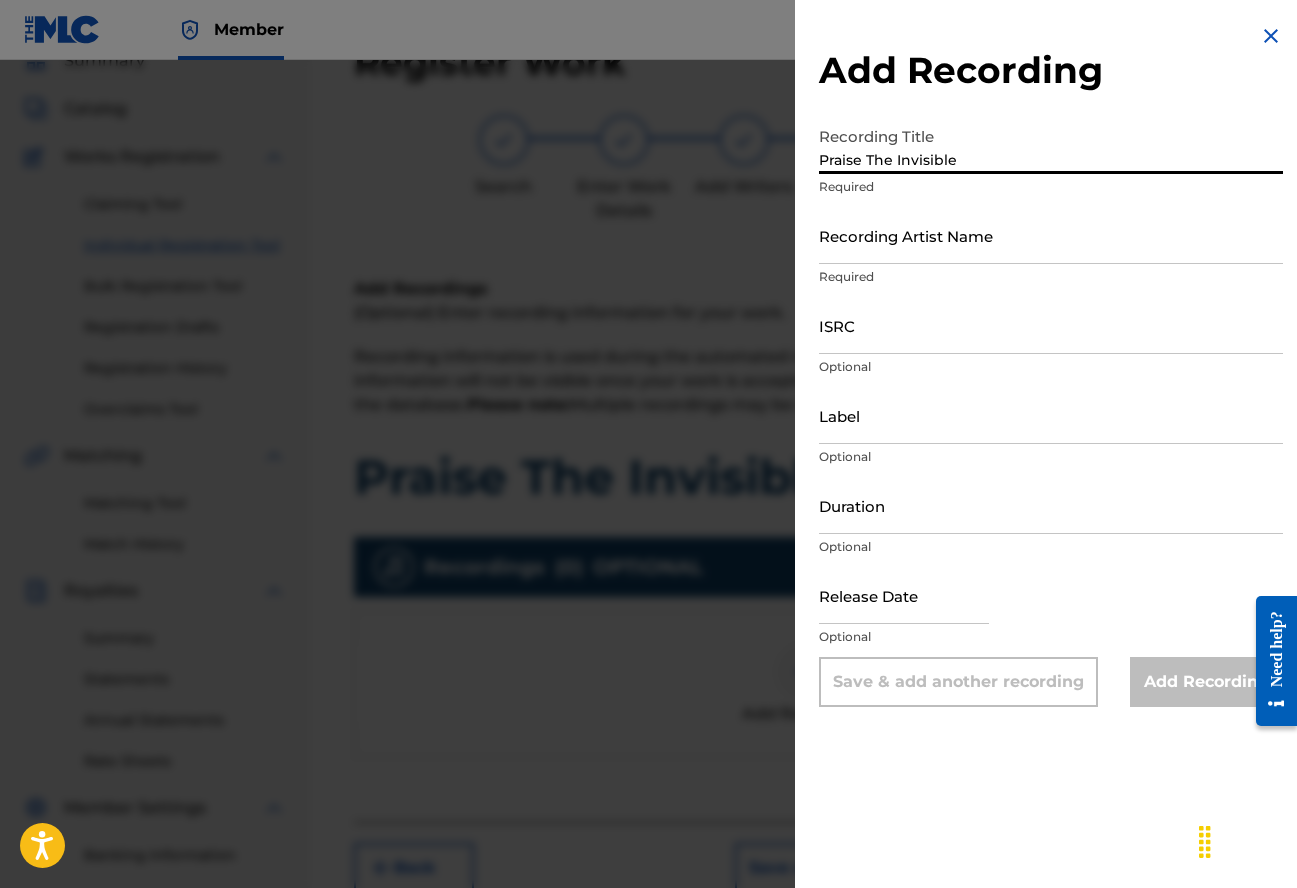 type on "Praise The Invisible" 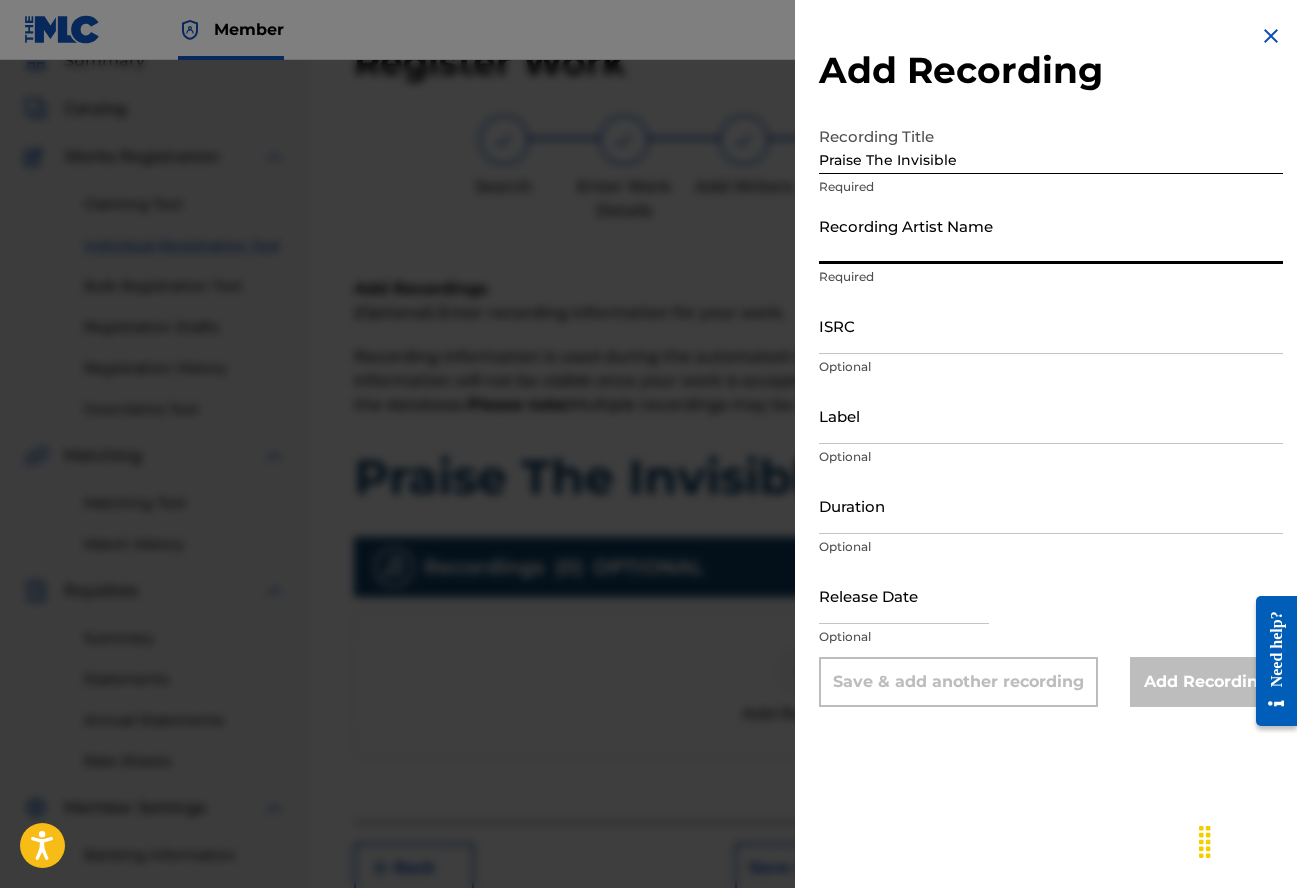click on "Recording Artist Name" at bounding box center (1051, 235) 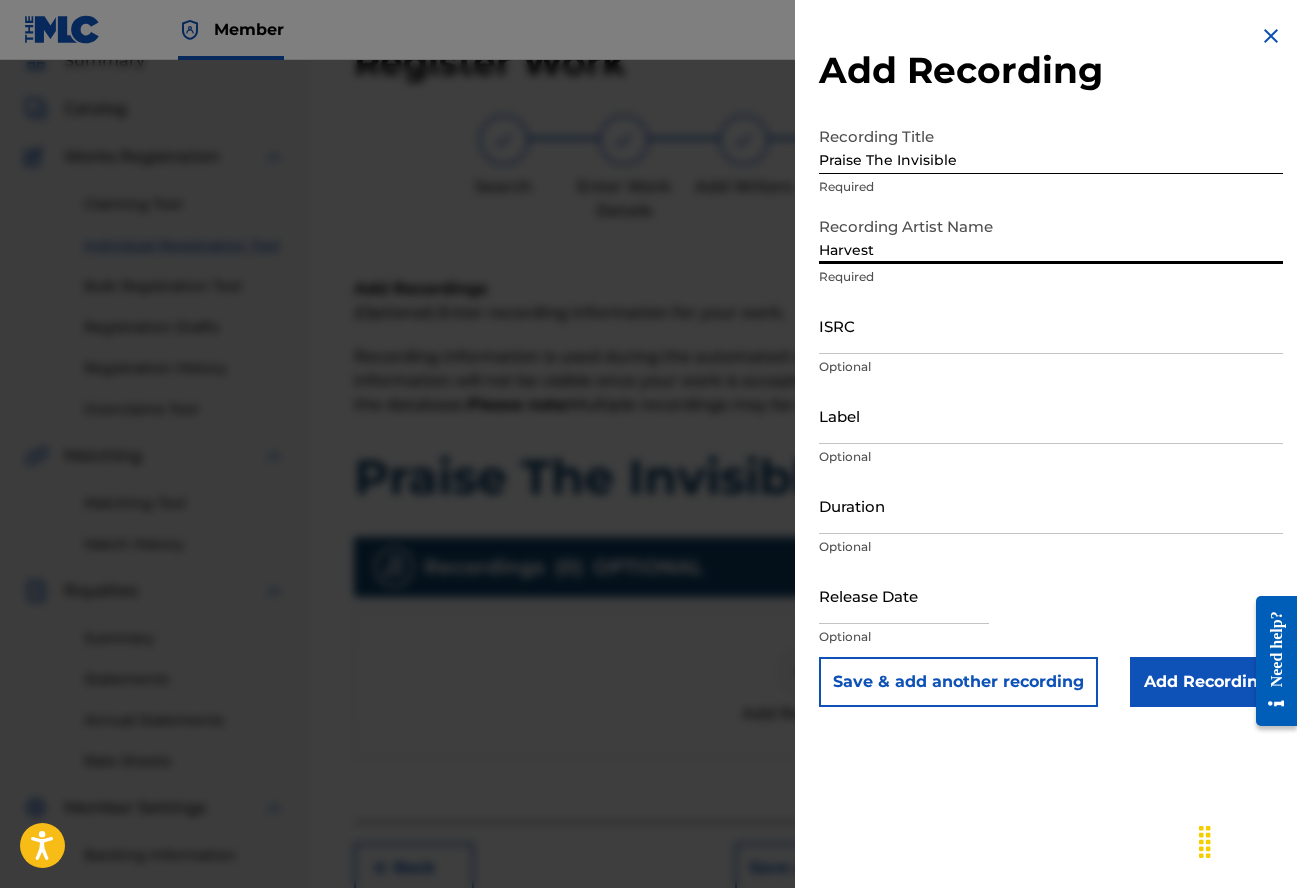 type on "Harvest" 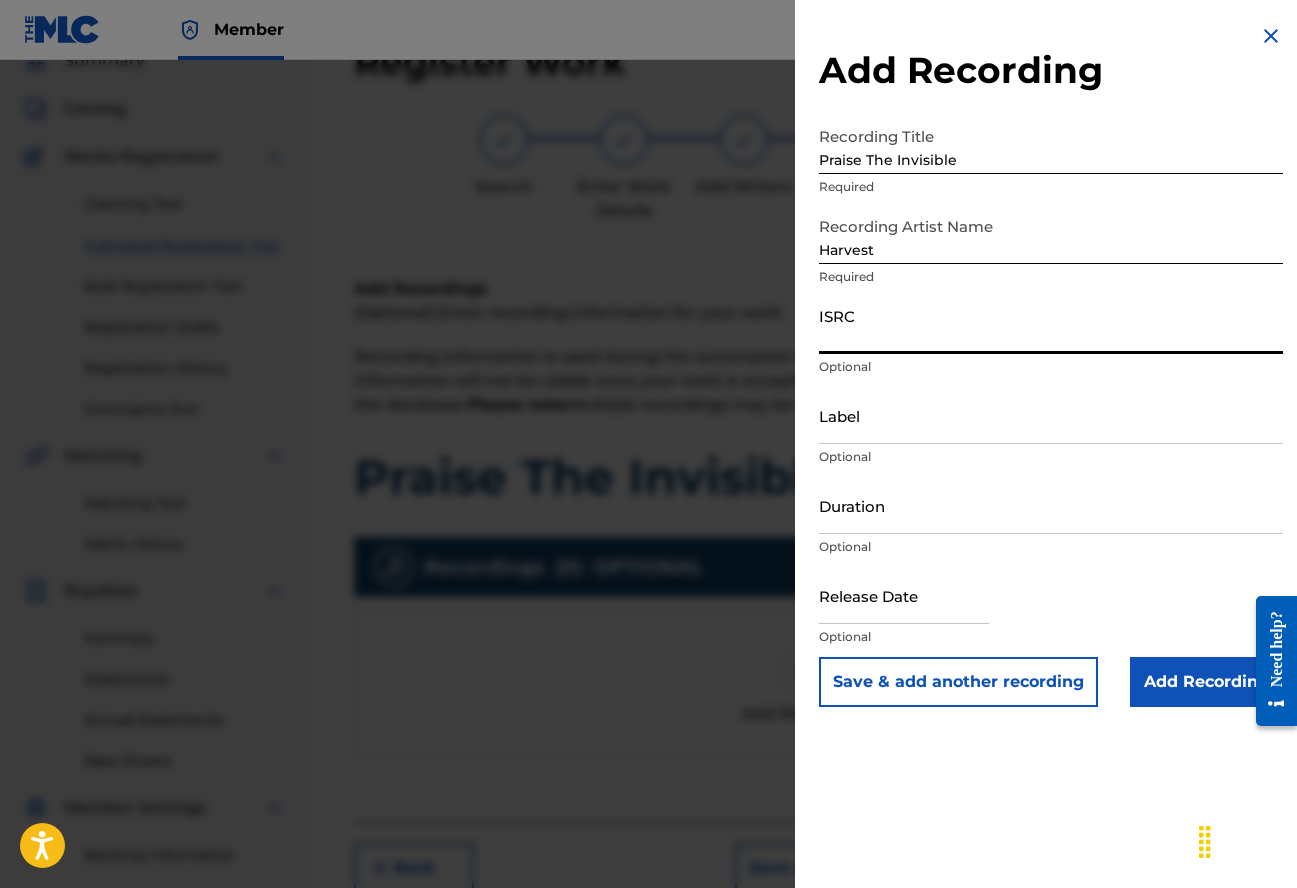 paste on "[LICENSE]" 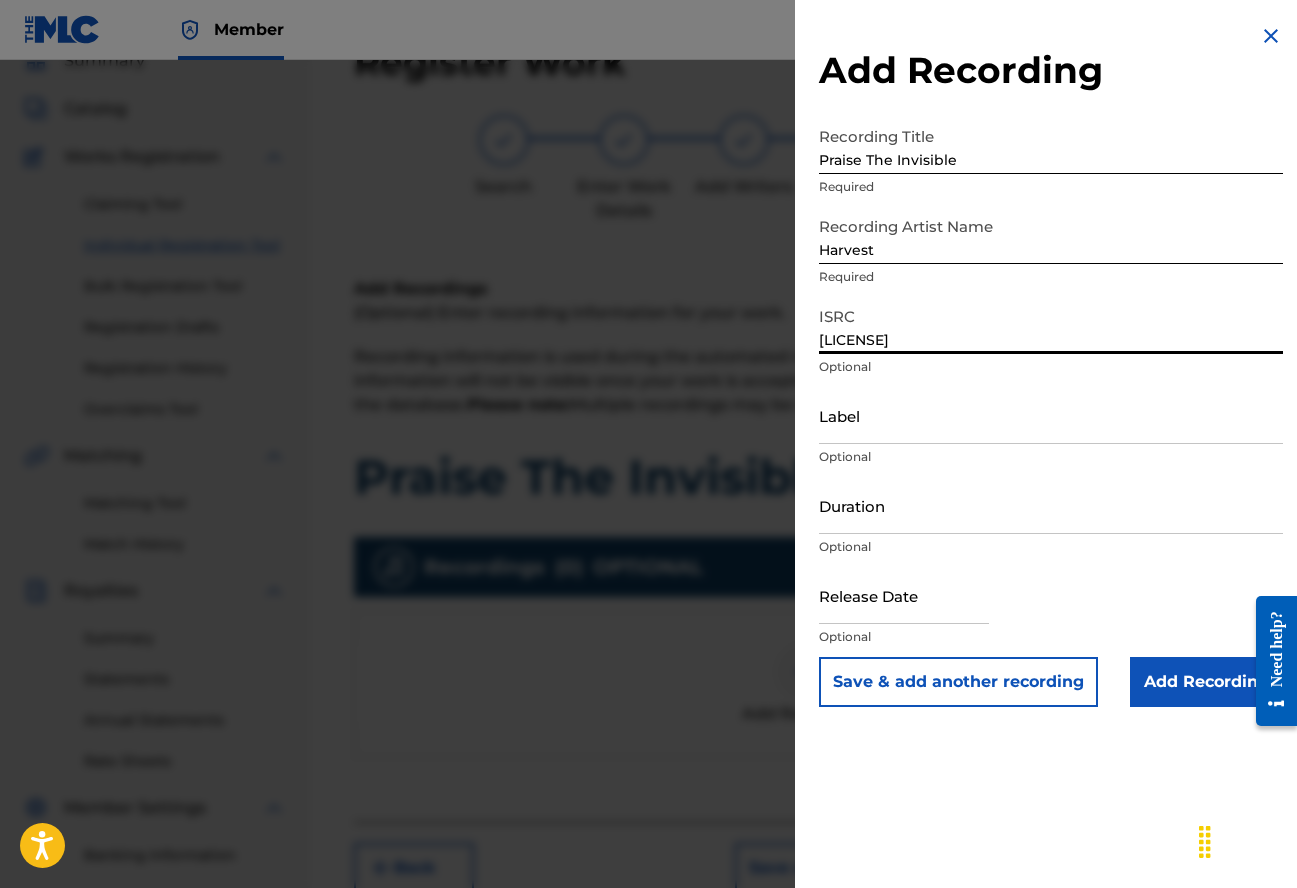 type on "[LICENSE]" 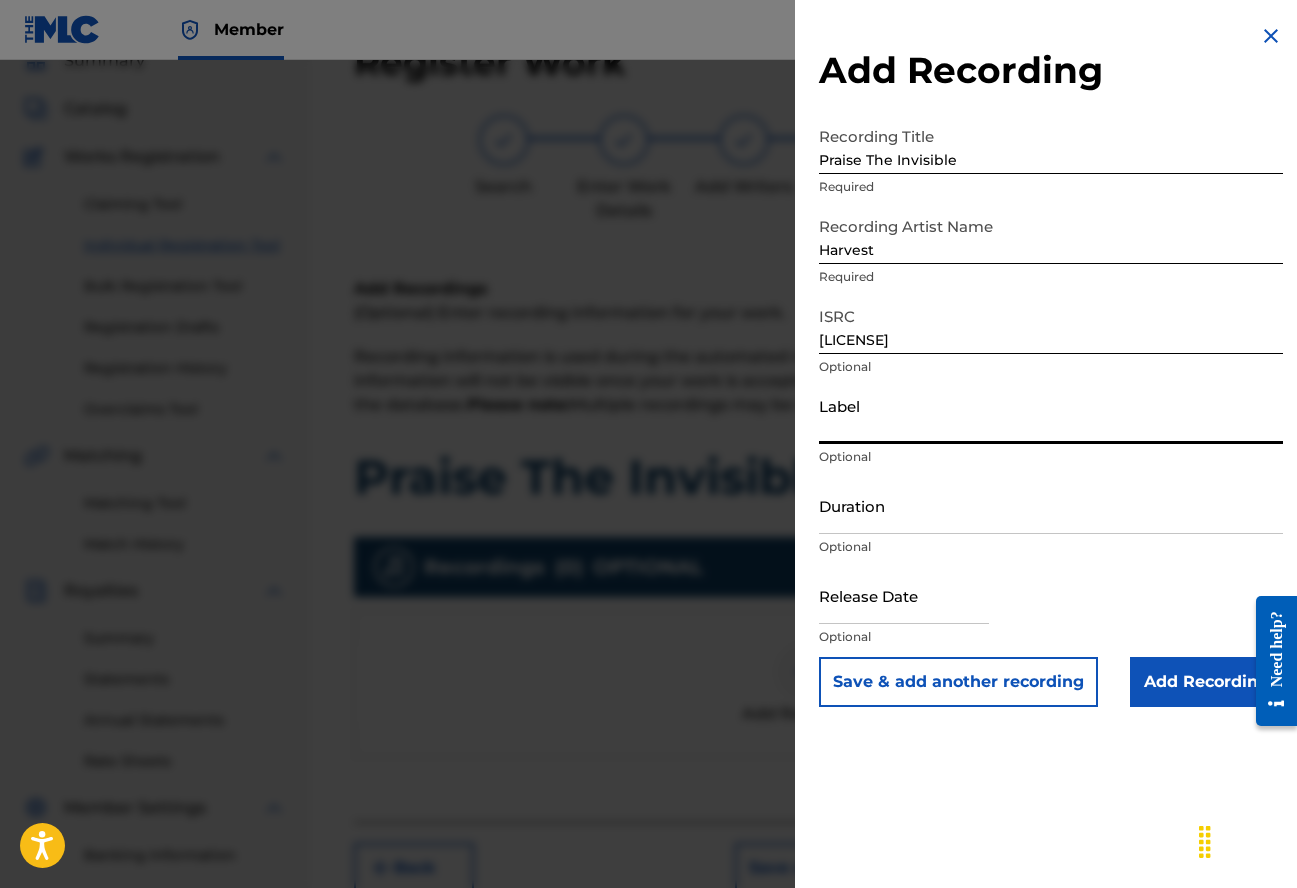 click on "Label" at bounding box center [1051, 415] 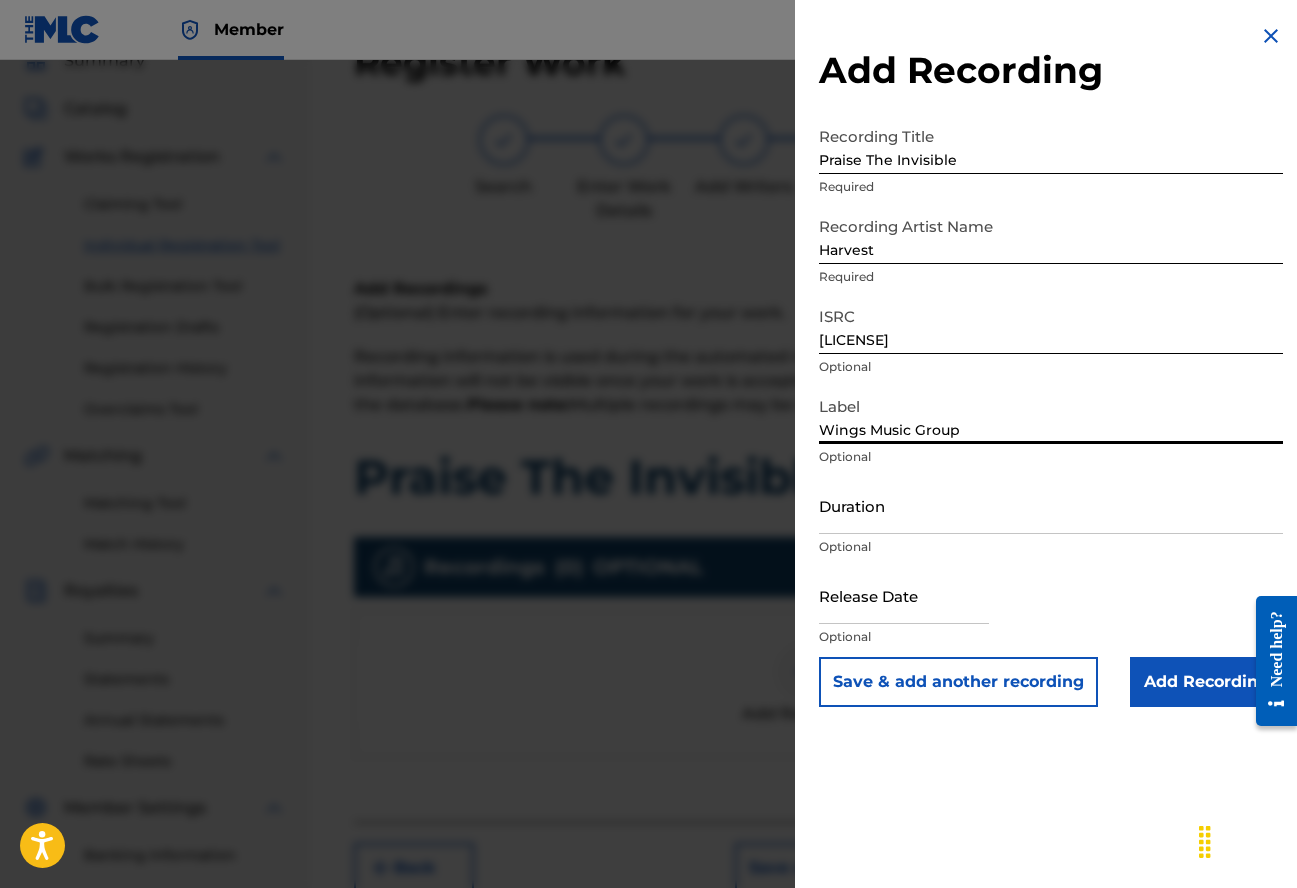 click at bounding box center [904, 595] 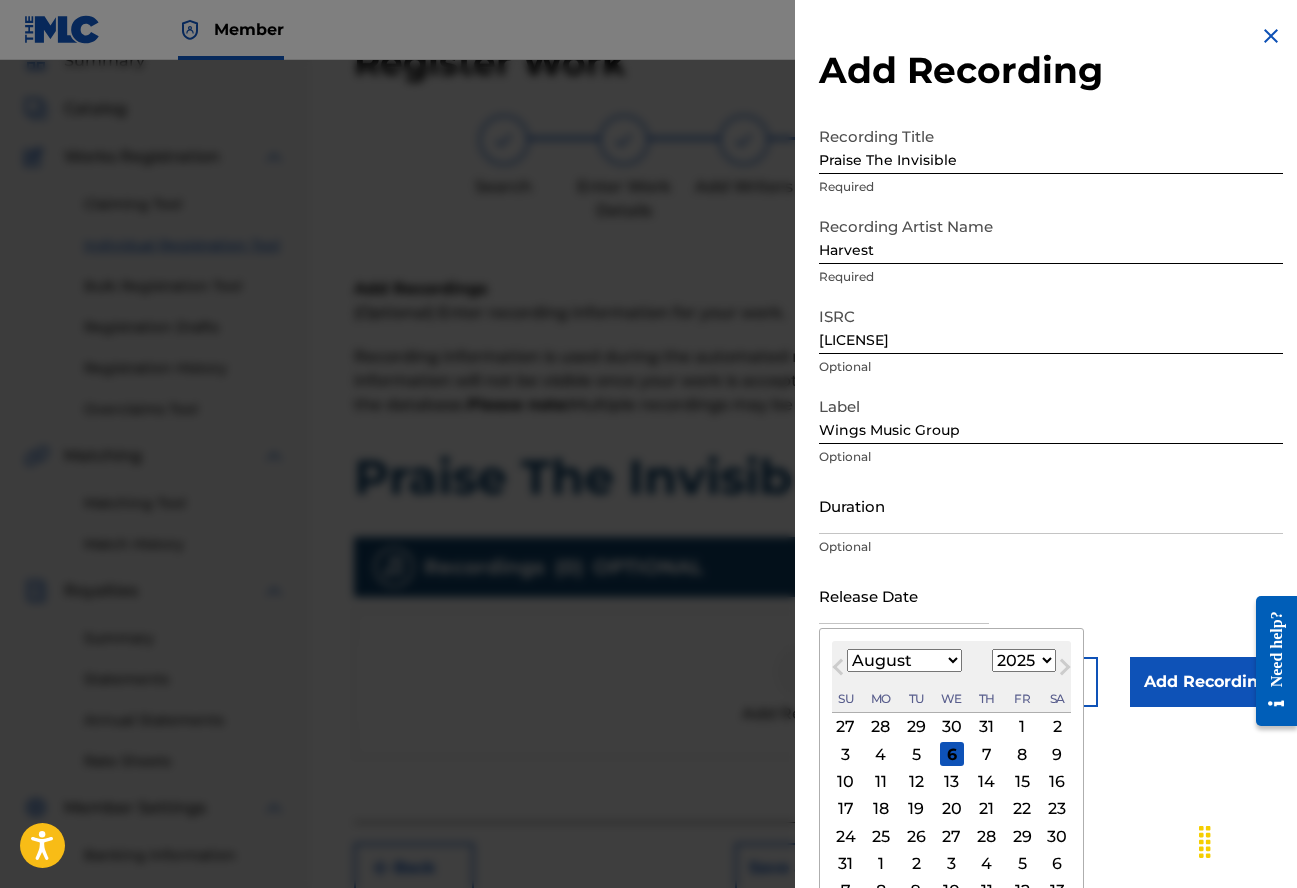 click on "Next Month" at bounding box center (1065, 671) 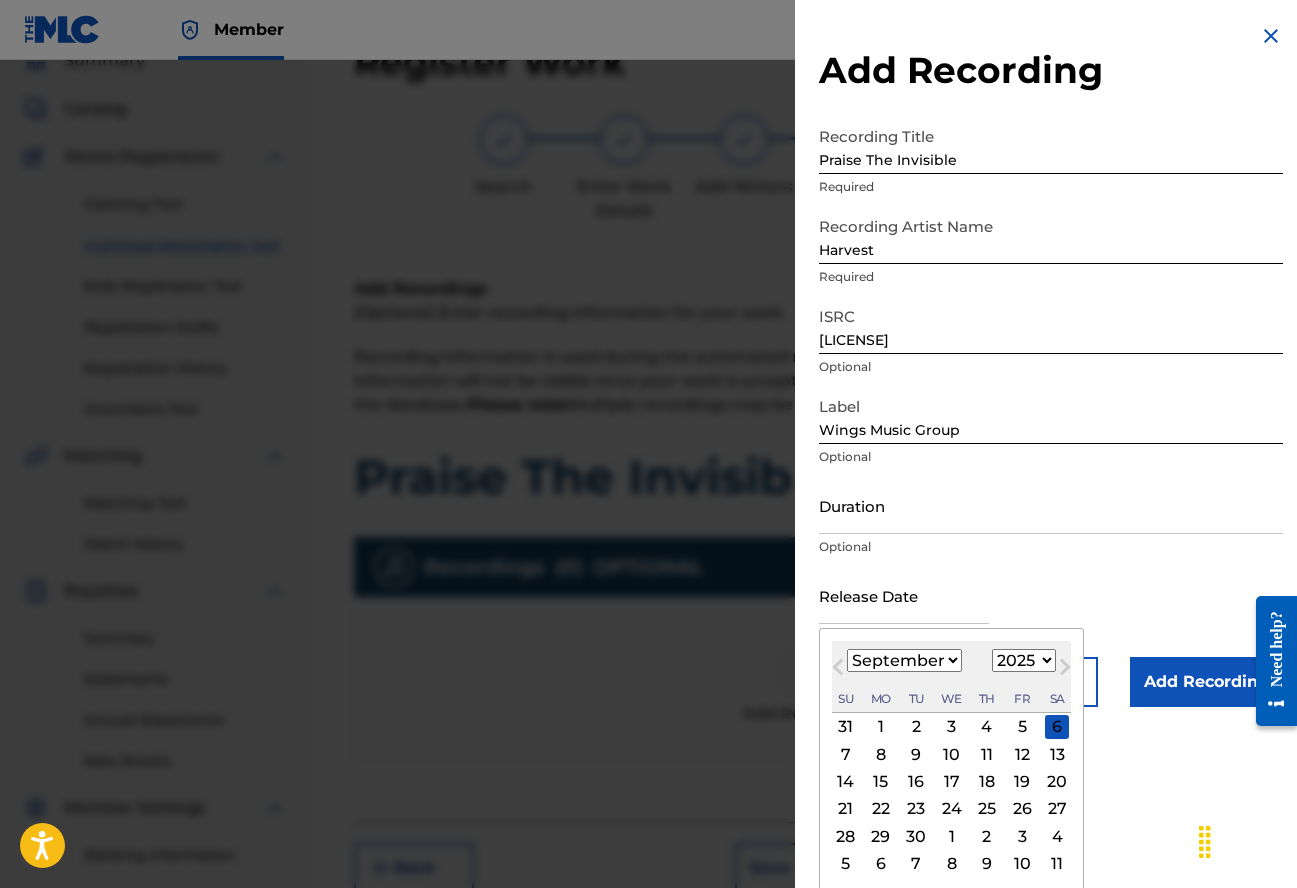 click on "Next Month" at bounding box center [1065, 671] 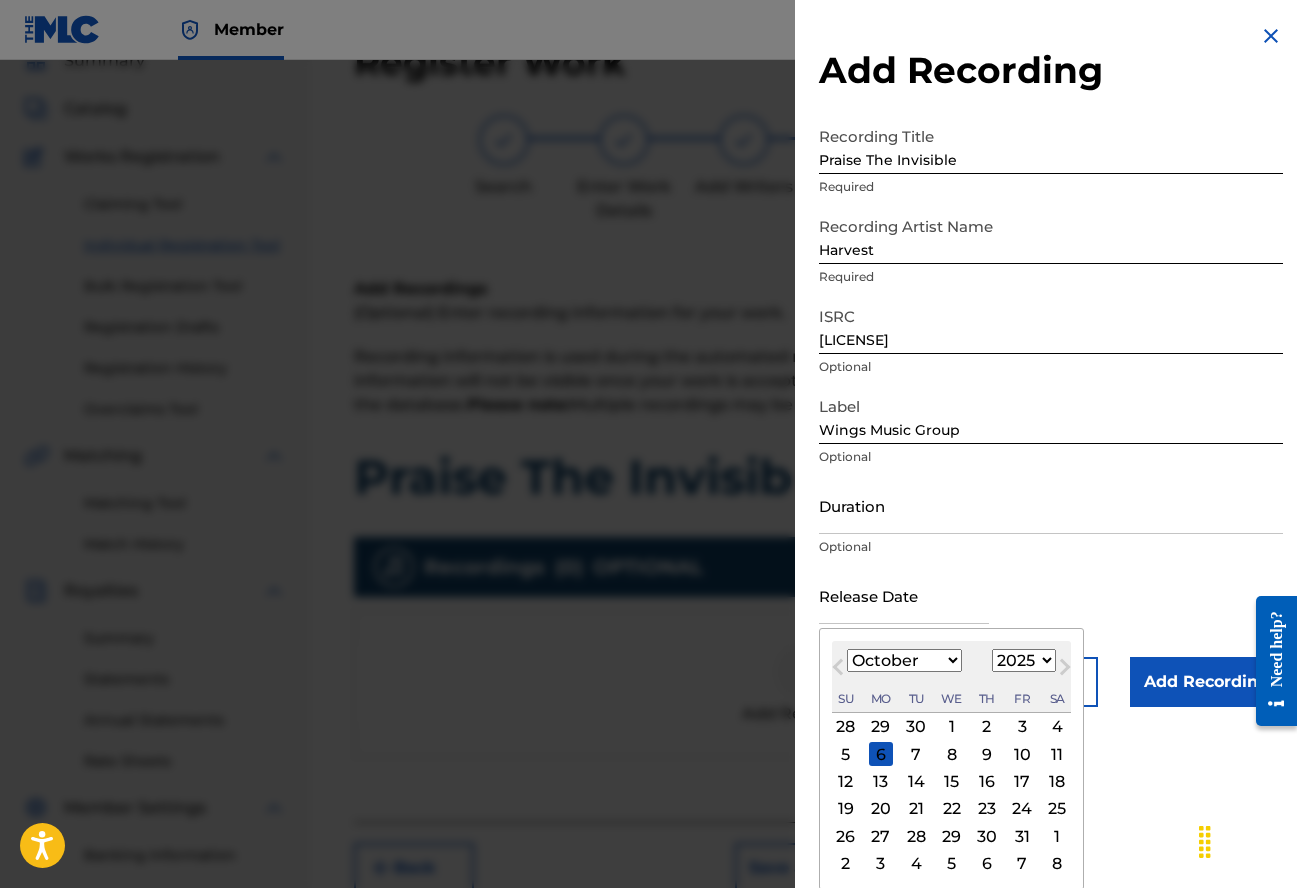 click on "1900 1901 1902 1903 1904 1905 1906 1907 1908 1909 1910 1911 1912 1913 1914 1915 1916 1917 1918 1919 1920 1921 1922 1923 1924 1925 1926 1927 1928 1929 1930 1931 1932 1933 1934 1935 1936 1937 1938 1939 1940 1941 1942 1943 1944 1945 1946 1947 1948 1949 1950 1951 1952 1953 1954 1955 1956 1957 1958 1959 1960 1961 1962 1963 1964 1965 1966 1967 1968 1969 1970 1971 1972 1973 1974 1975 1976 1977 1978 1979 1980 1981 1982 1983 1984 1985 1986 1987 1988 1989 1990 1991 1992 1993 1994 1995 1996 1997 1998 1999 2000 2001 2002 2003 2004 2005 2006 2007 2008 2009 2010 2011 2012 2013 2014 2015 2016 2017 2018 2019 2020 2021 2022 2023 2024 2025 2026 2027 2028 2029 2030 2031 2032 2033 2034 2035 2036 2037 2038 2039 2040 2041 2042 2043 2044 2045 2046 2047 2048 2049 2050 2051 2052 2053 2054 2055 2056 2057 2058 2059 2060 2061 2062 2063 2064 2065 2066 2067 2068 2069 2070 2071 2072 2073 2074 2075 2076 2077 2078 2079 2080 2081 2082 2083 2084 2085 2086 2087 2088 2089 2090 2091 2092 2093 2094 2095 2096 2097 2098 2099 2100" at bounding box center (1024, 660) 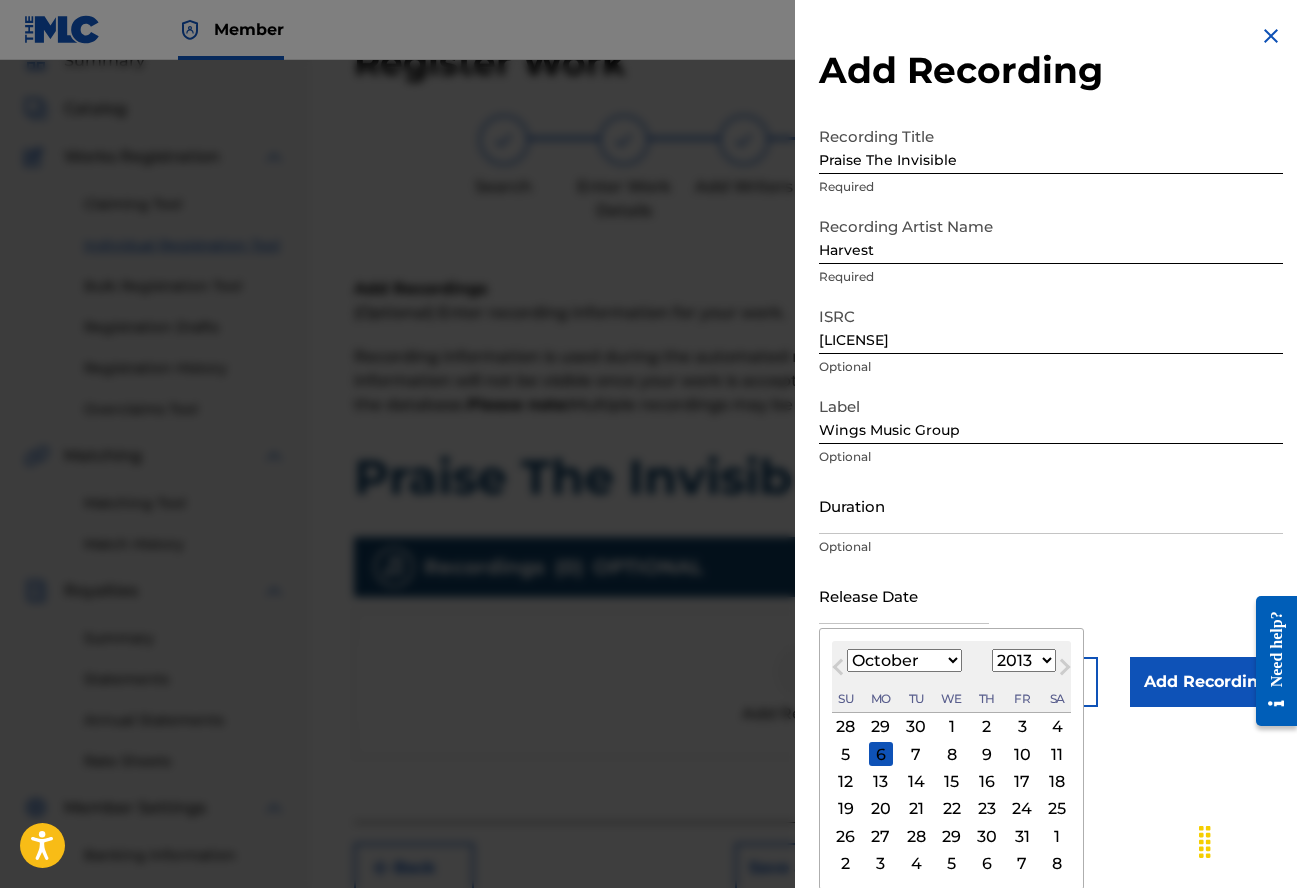 click on "1900 1901 1902 1903 1904 1905 1906 1907 1908 1909 1910 1911 1912 1913 1914 1915 1916 1917 1918 1919 1920 1921 1922 1923 1924 1925 1926 1927 1928 1929 1930 1931 1932 1933 1934 1935 1936 1937 1938 1939 1940 1941 1942 1943 1944 1945 1946 1947 1948 1949 1950 1951 1952 1953 1954 1955 1956 1957 1958 1959 1960 1961 1962 1963 1964 1965 1966 1967 1968 1969 1970 1971 1972 1973 1974 1975 1976 1977 1978 1979 1980 1981 1982 1983 1984 1985 1986 1987 1988 1989 1990 1991 1992 1993 1994 1995 1996 1997 1998 1999 2000 2001 2002 2003 2004 2005 2006 2007 2008 2009 2010 2011 2012 2013 2014 2015 2016 2017 2018 2019 2020 2021 2022 2023 2024 2025 2026 2027 2028 2029 2030 2031 2032 2033 2034 2035 2036 2037 2038 2039 2040 2041 2042 2043 2044 2045 2046 2047 2048 2049 2050 2051 2052 2053 2054 2055 2056 2057 2058 2059 2060 2061 2062 2063 2064 2065 2066 2067 2068 2069 2070 2071 2072 2073 2074 2075 2076 2077 2078 2079 2080 2081 2082 2083 2084 2085 2086 2087 2088 2089 2090 2091 2092 2093 2094 2095 2096 2097 2098 2099 2100" at bounding box center [1024, 660] 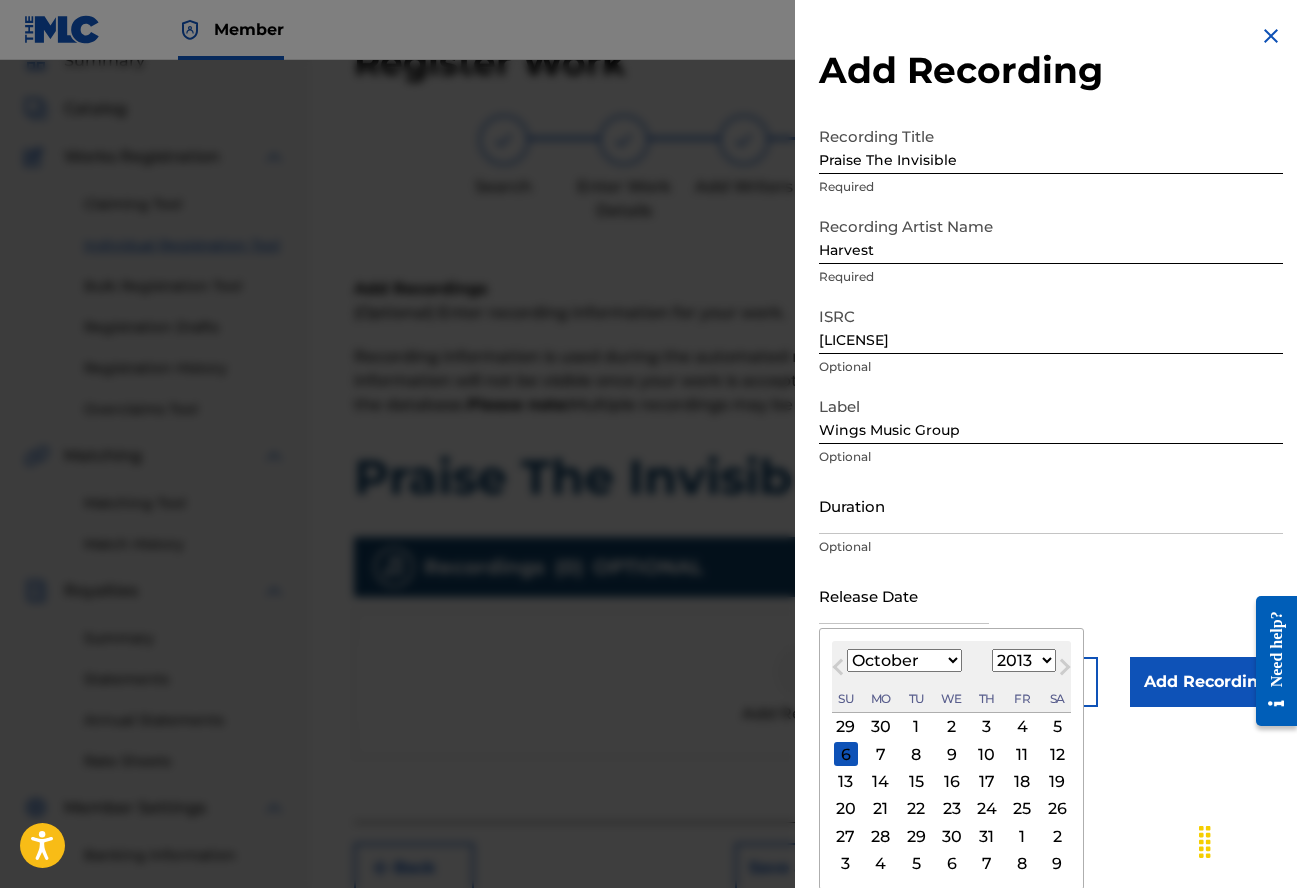 click on "29" at bounding box center [916, 836] 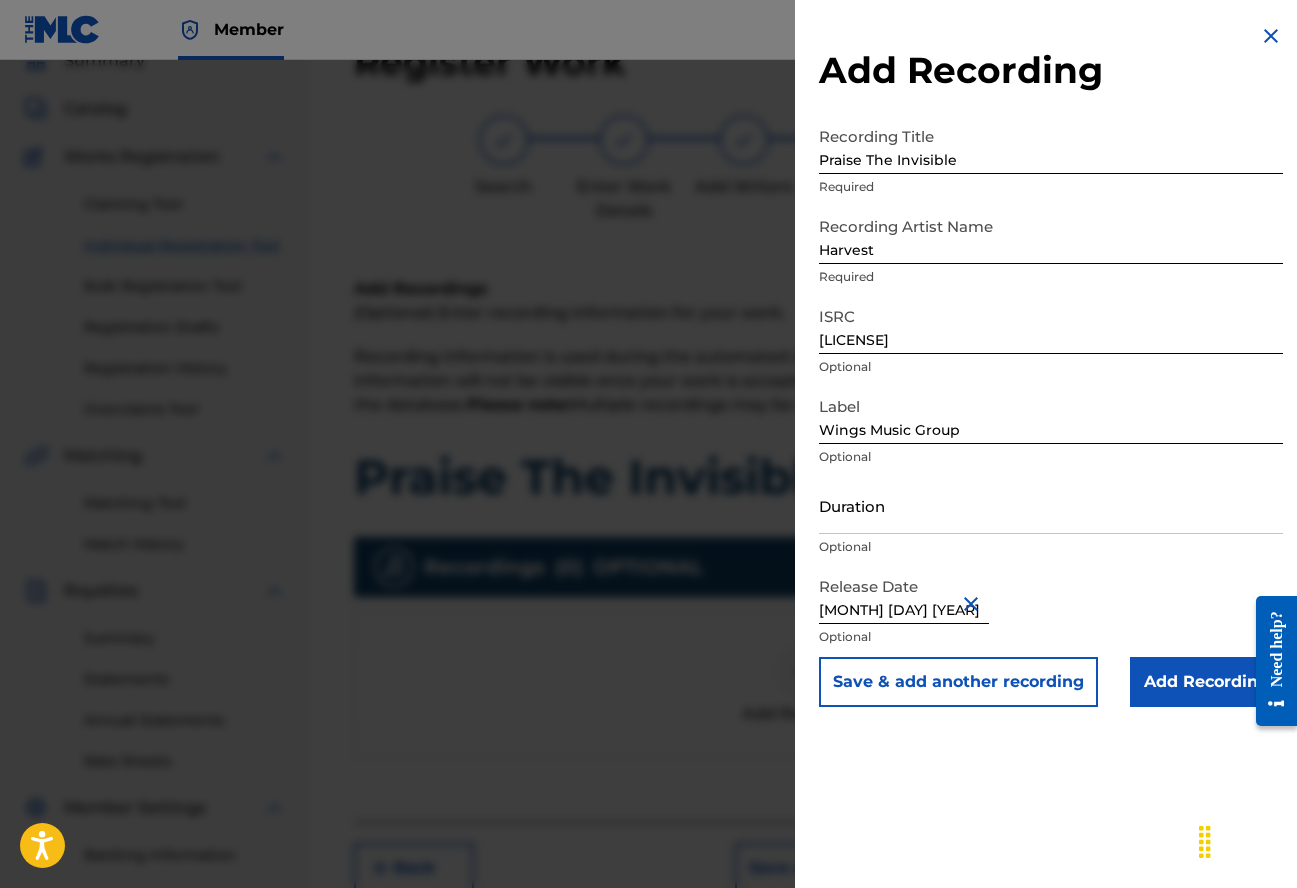 click on "Add Recording" at bounding box center (1206, 682) 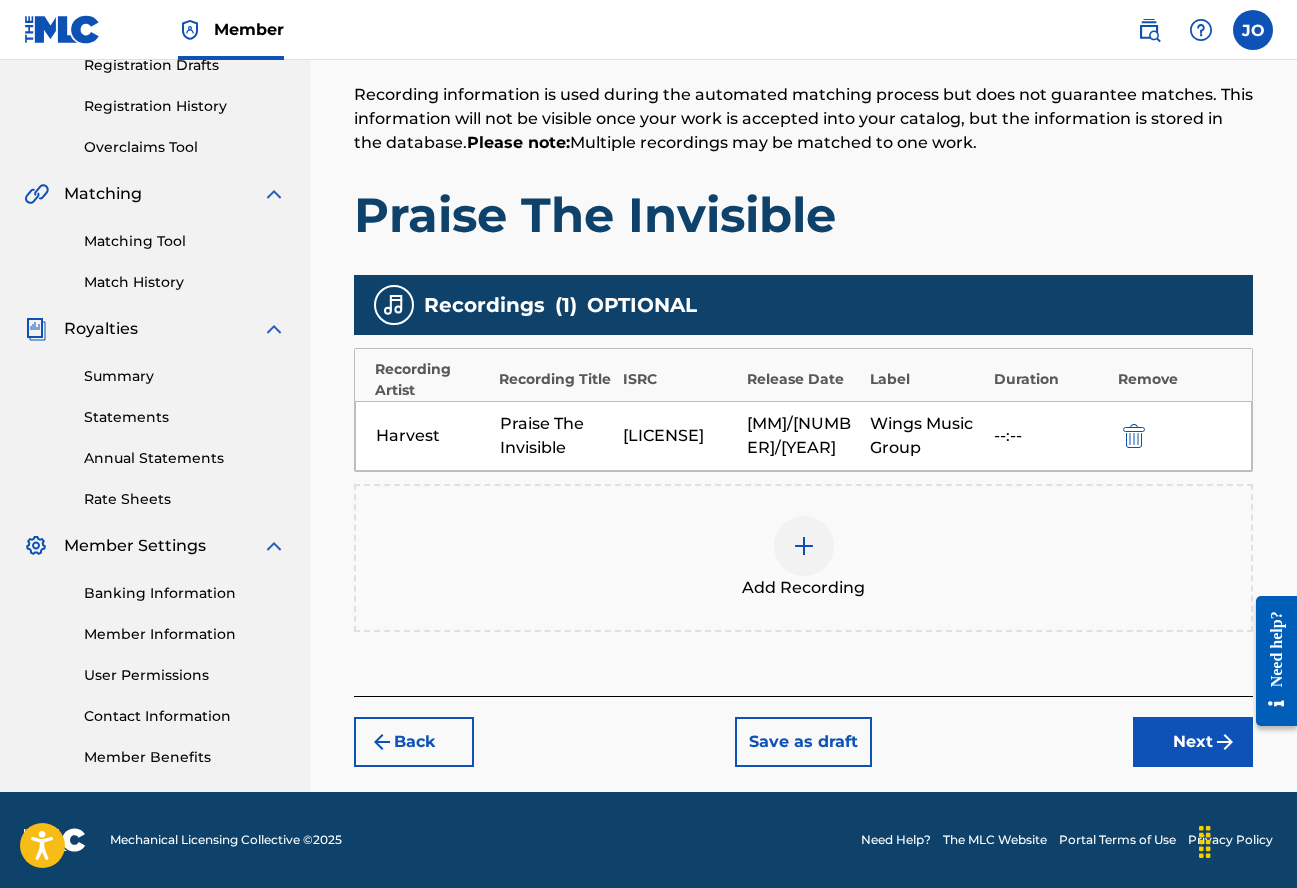 click on "Next" at bounding box center [1193, 742] 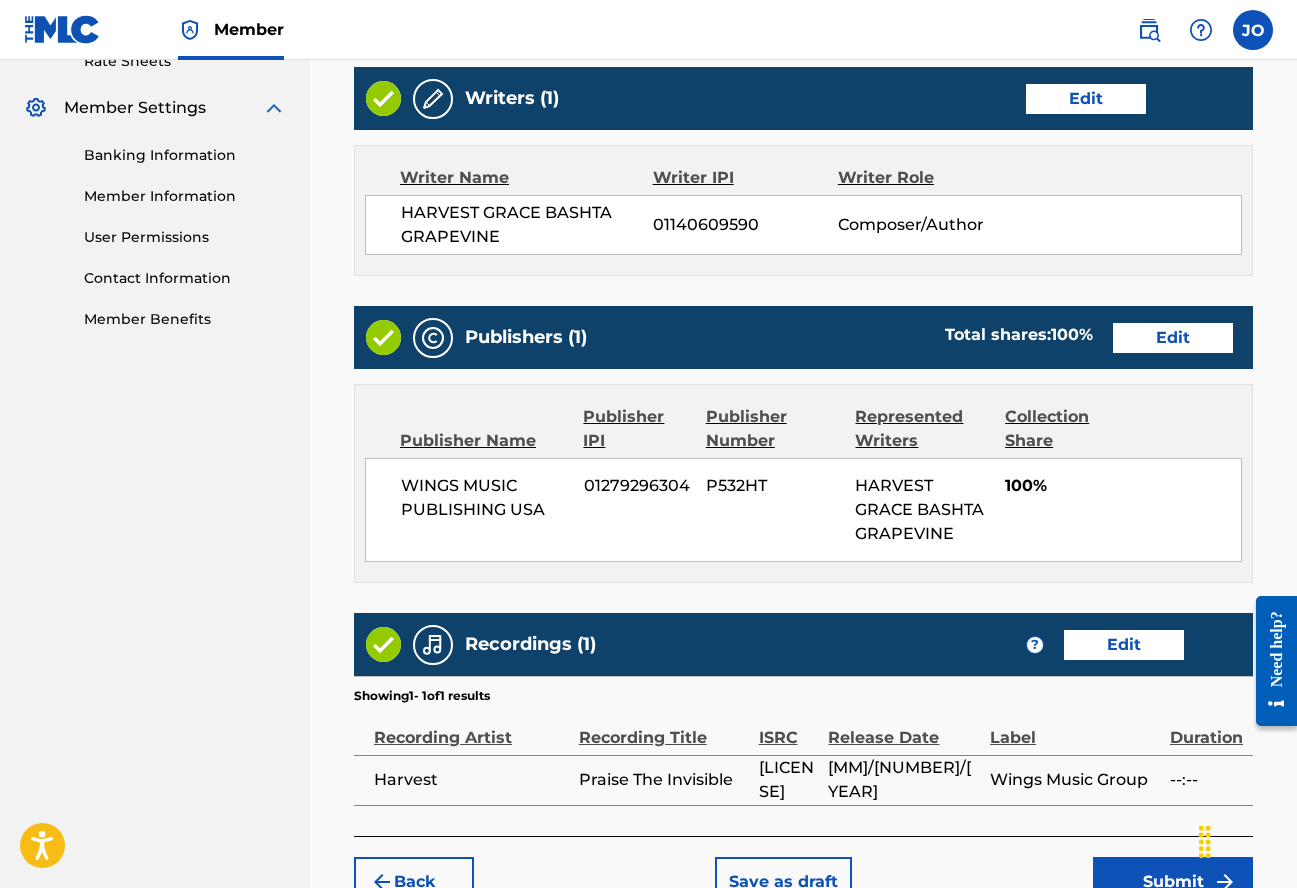 scroll, scrollTop: 925, scrollLeft: 0, axis: vertical 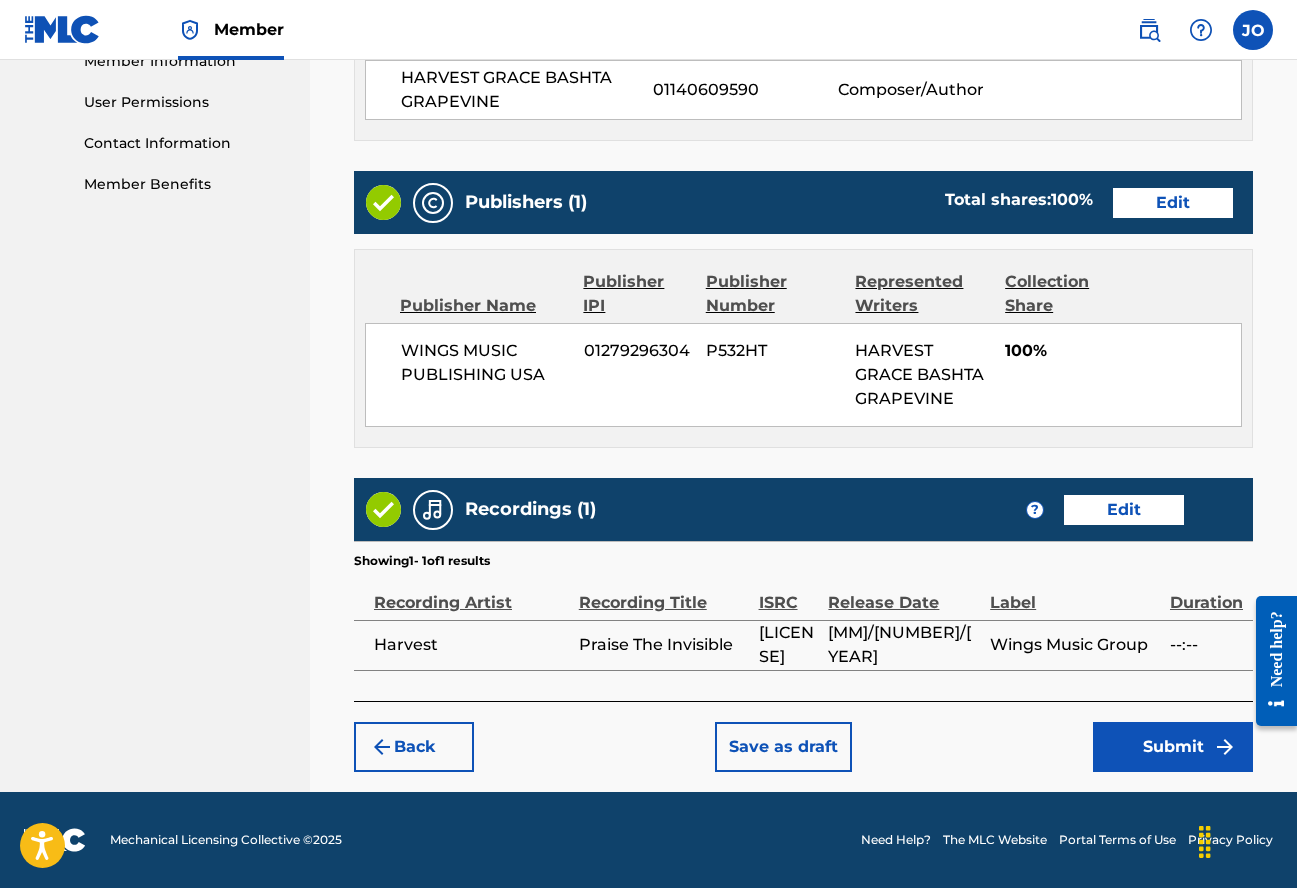 click on "Submit" at bounding box center (1173, 747) 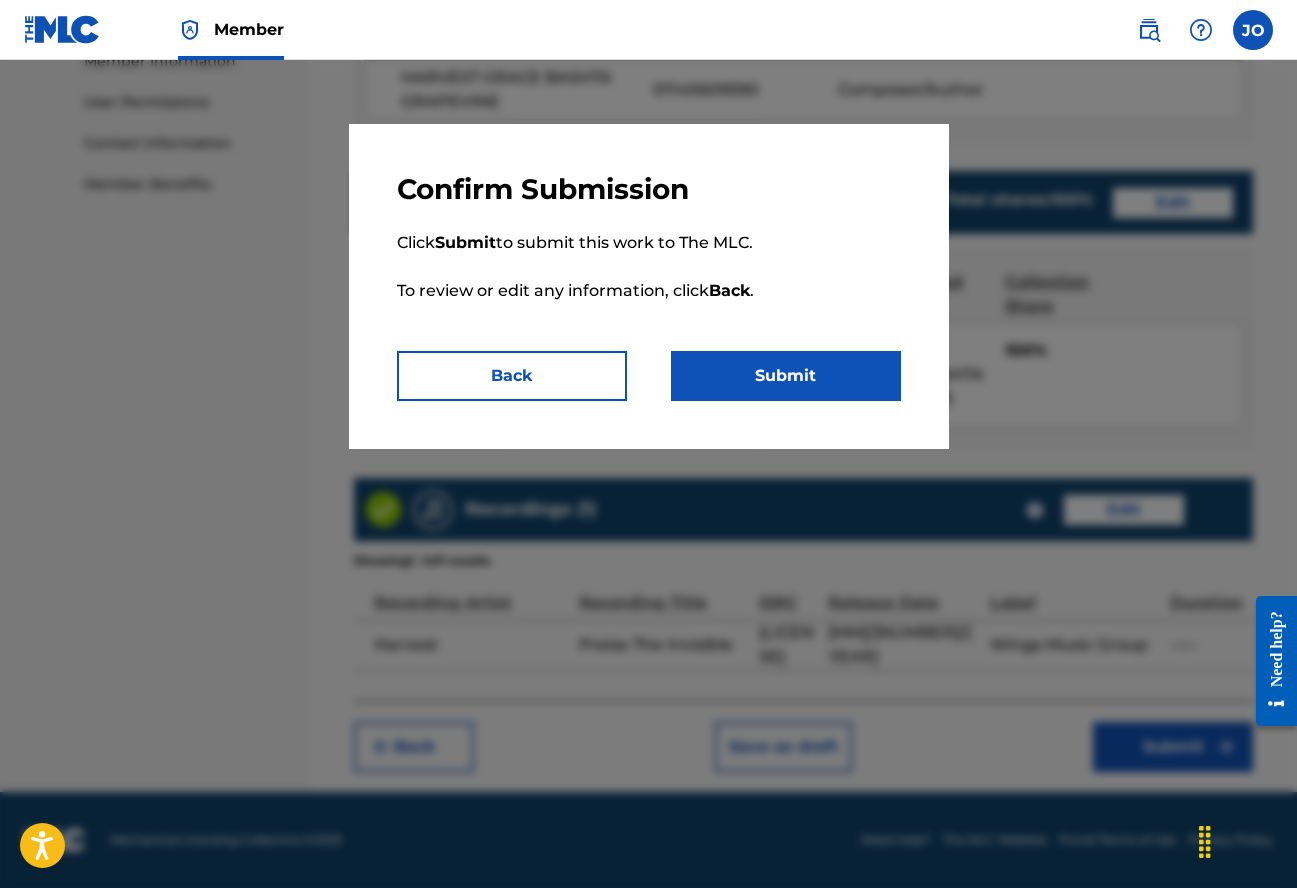click on "Submit" at bounding box center [786, 376] 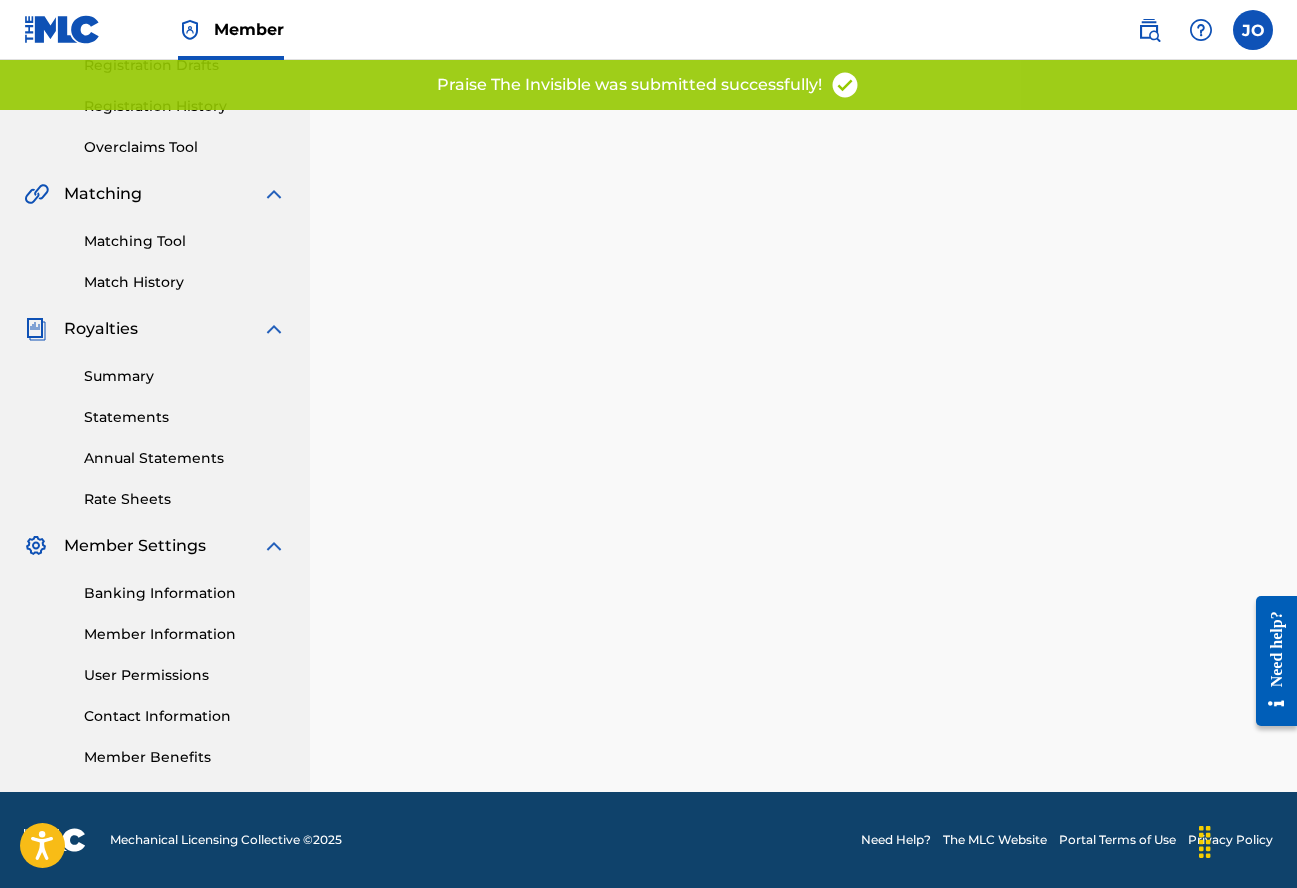 scroll, scrollTop: 0, scrollLeft: 0, axis: both 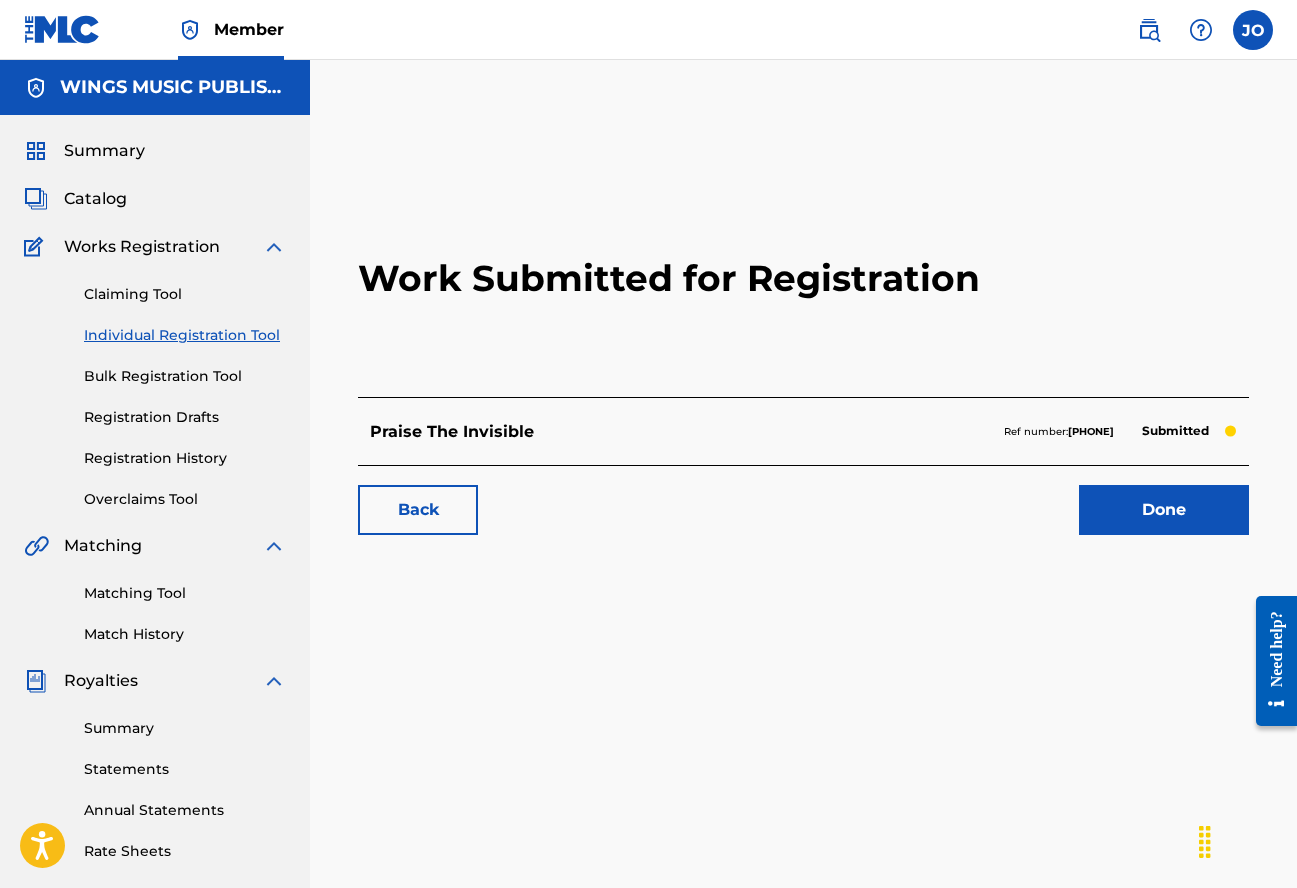 click on "Done" at bounding box center [1164, 510] 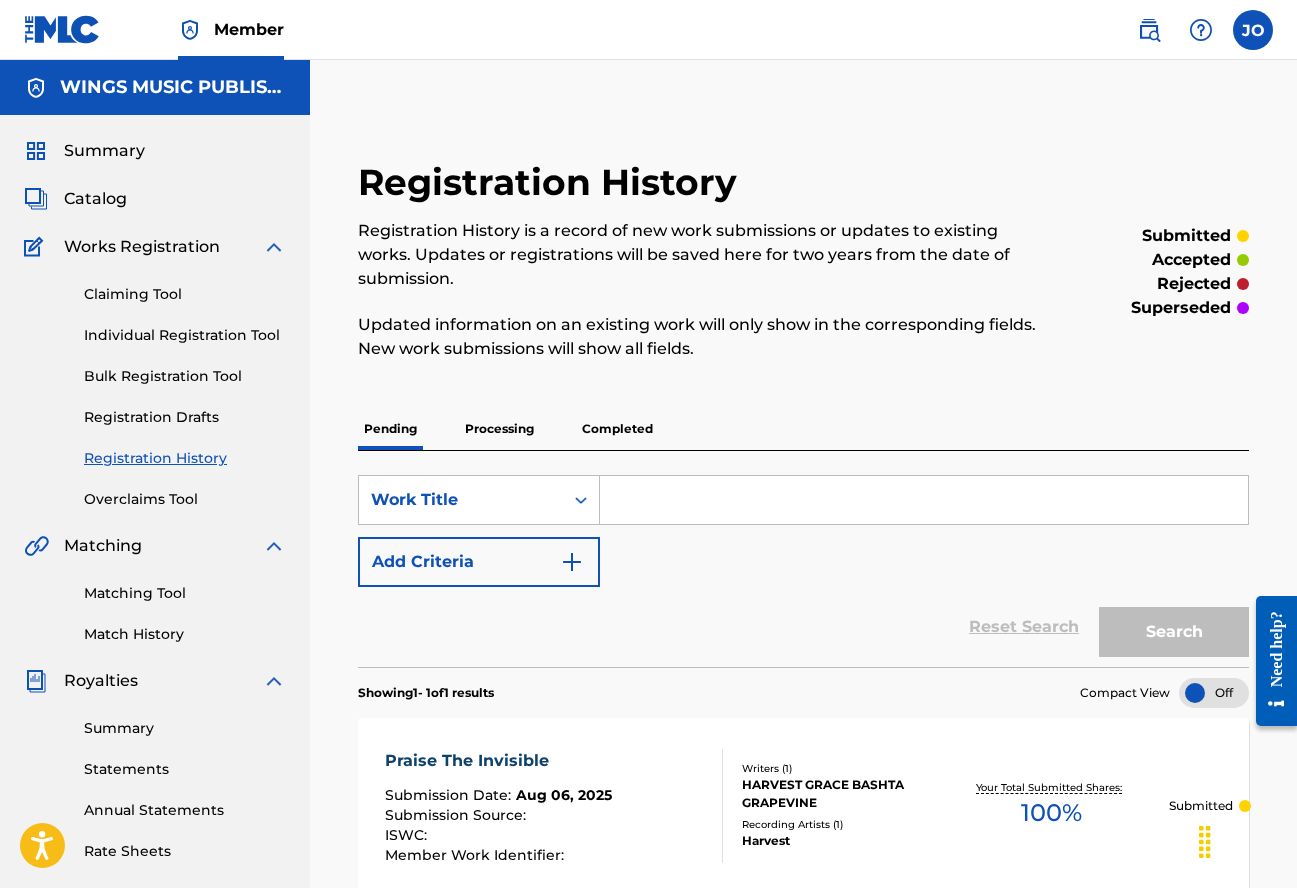 click on "Individual Registration Tool" at bounding box center (185, 335) 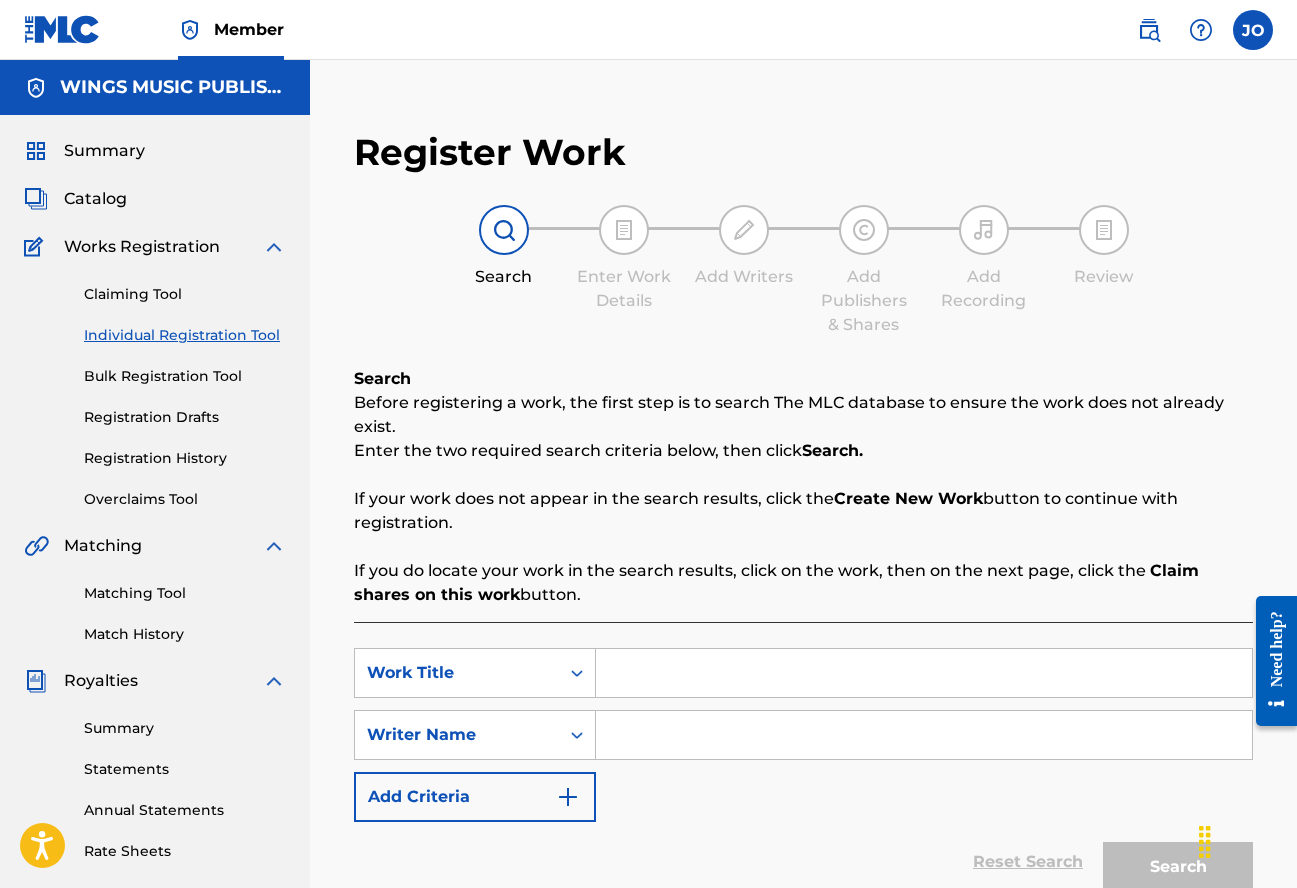 click at bounding box center (924, 673) 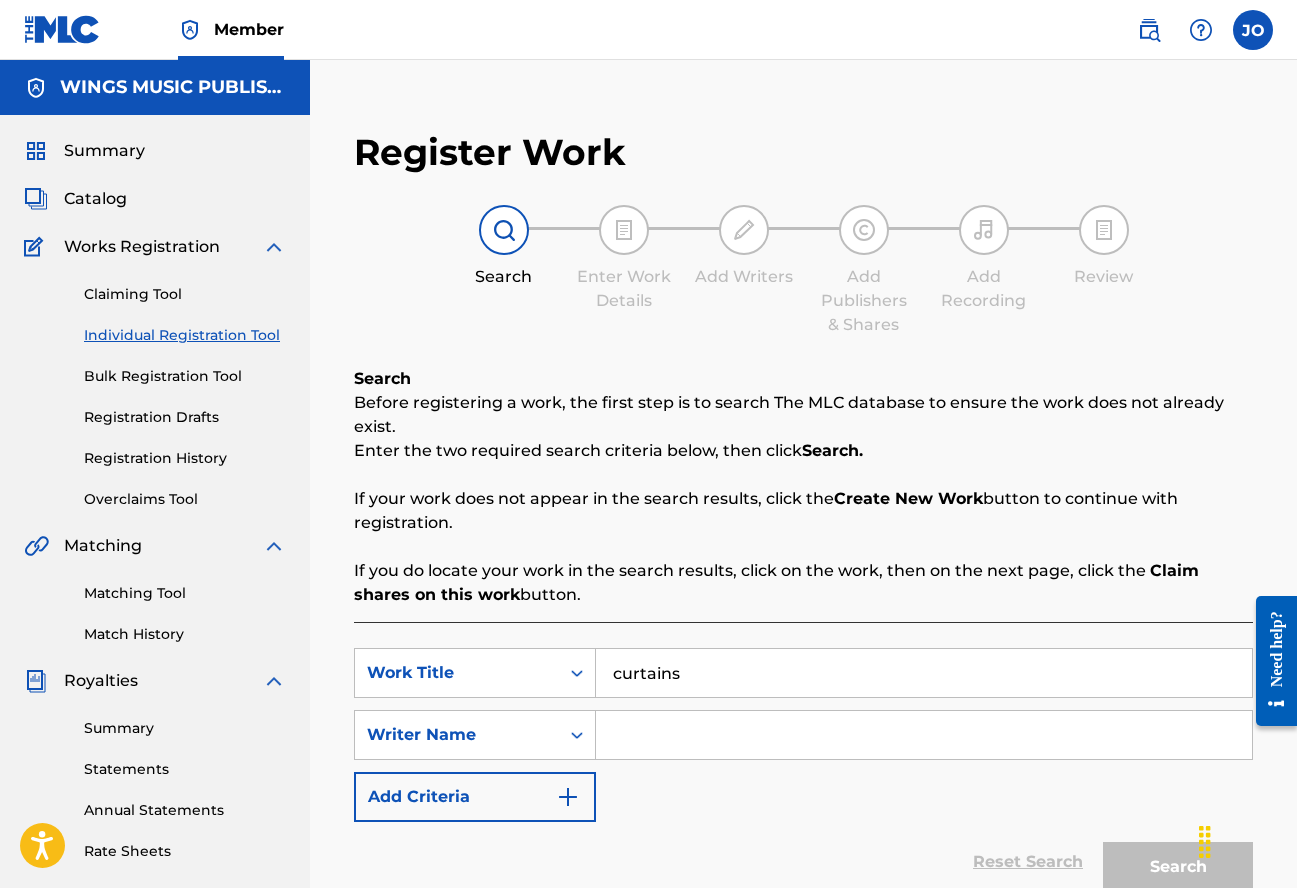 type on "curtains" 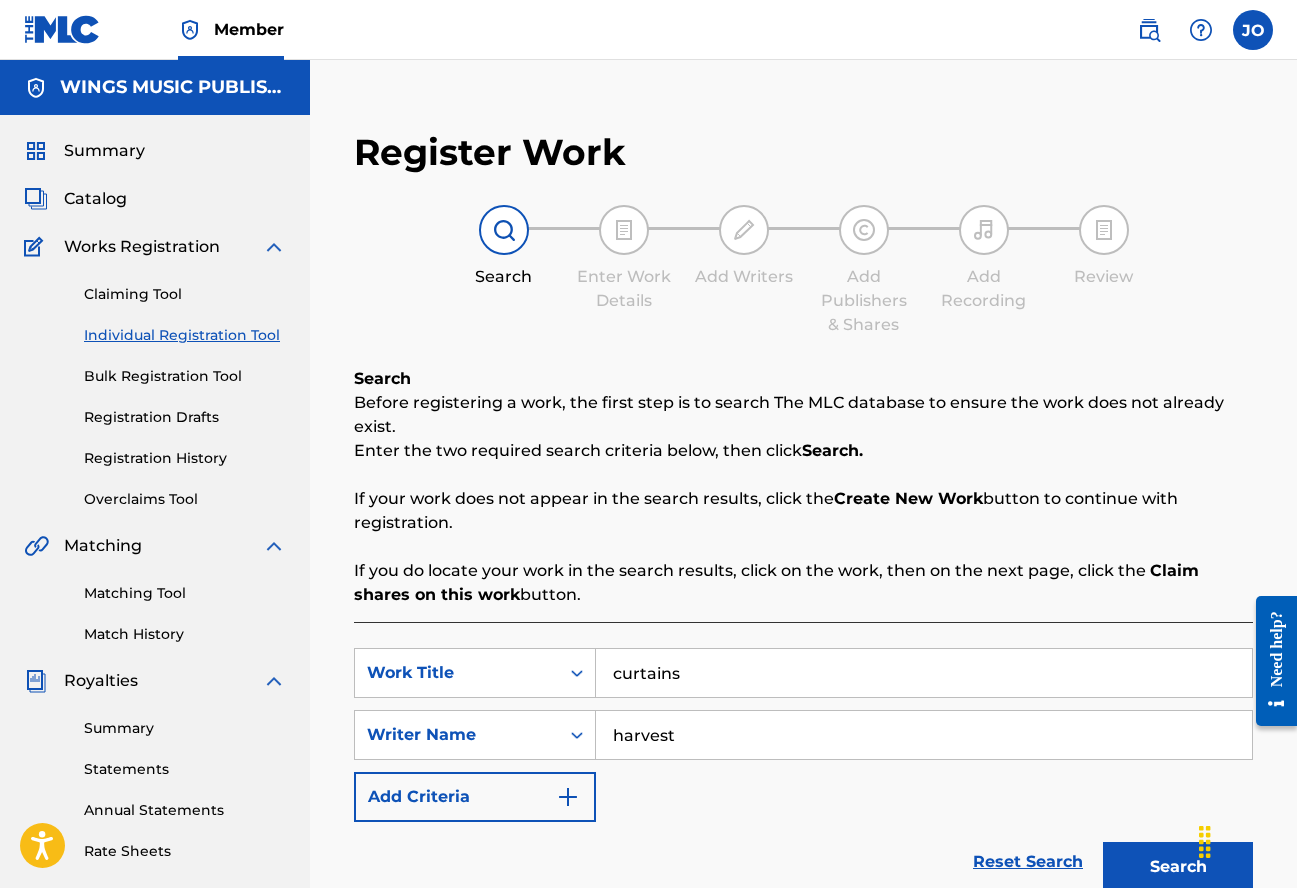 type on "harvest" 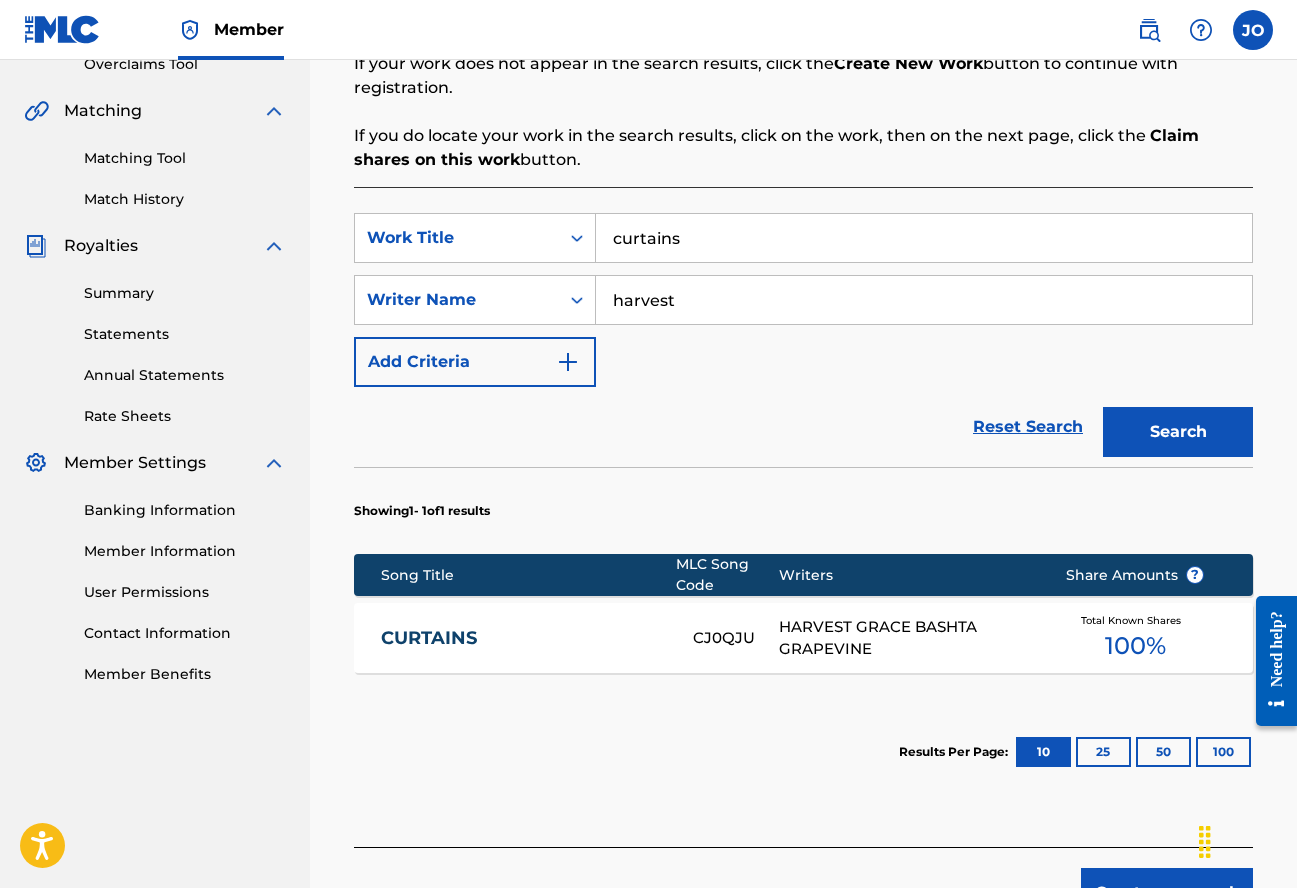 scroll, scrollTop: 500, scrollLeft: 0, axis: vertical 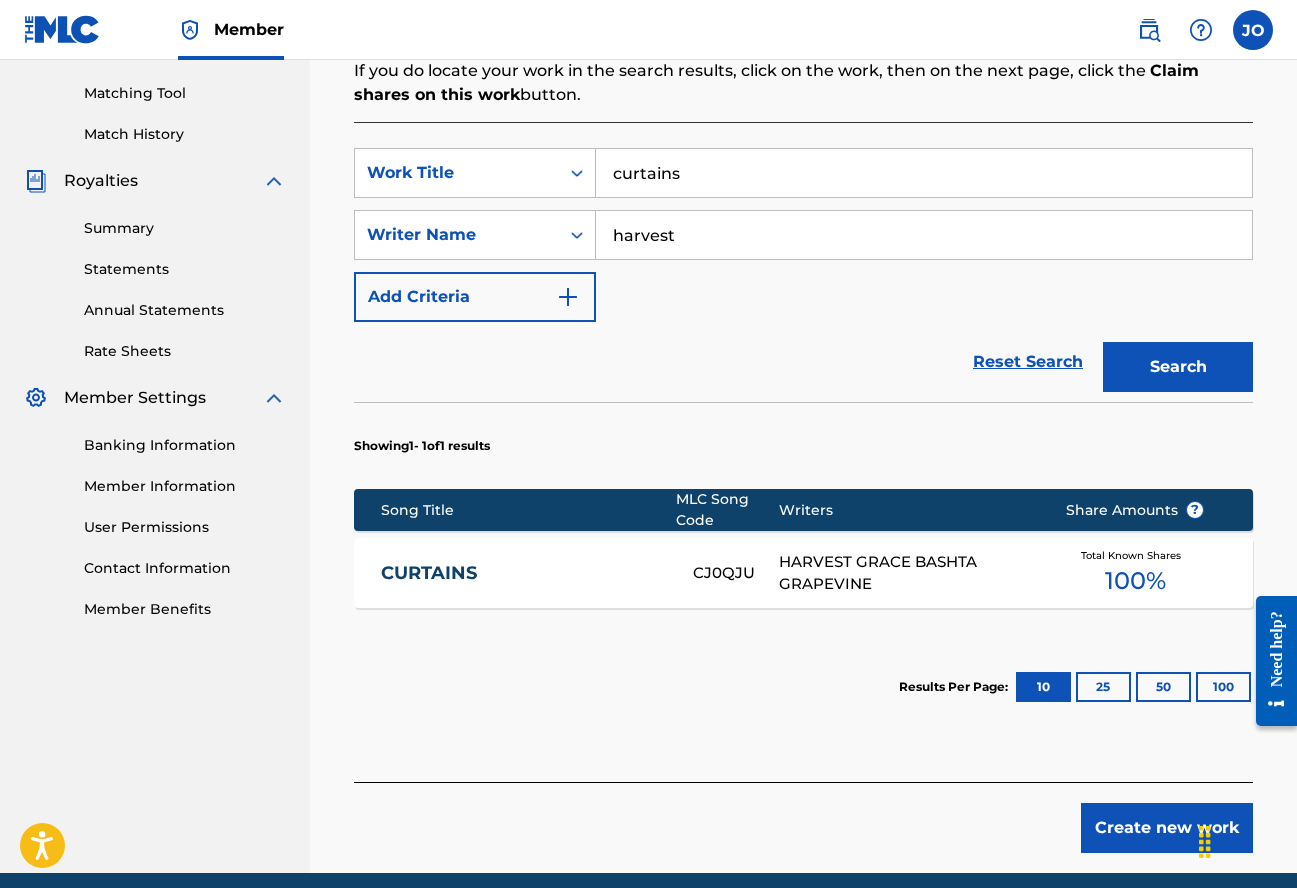 click on "CURTAINS" at bounding box center (523, 573) 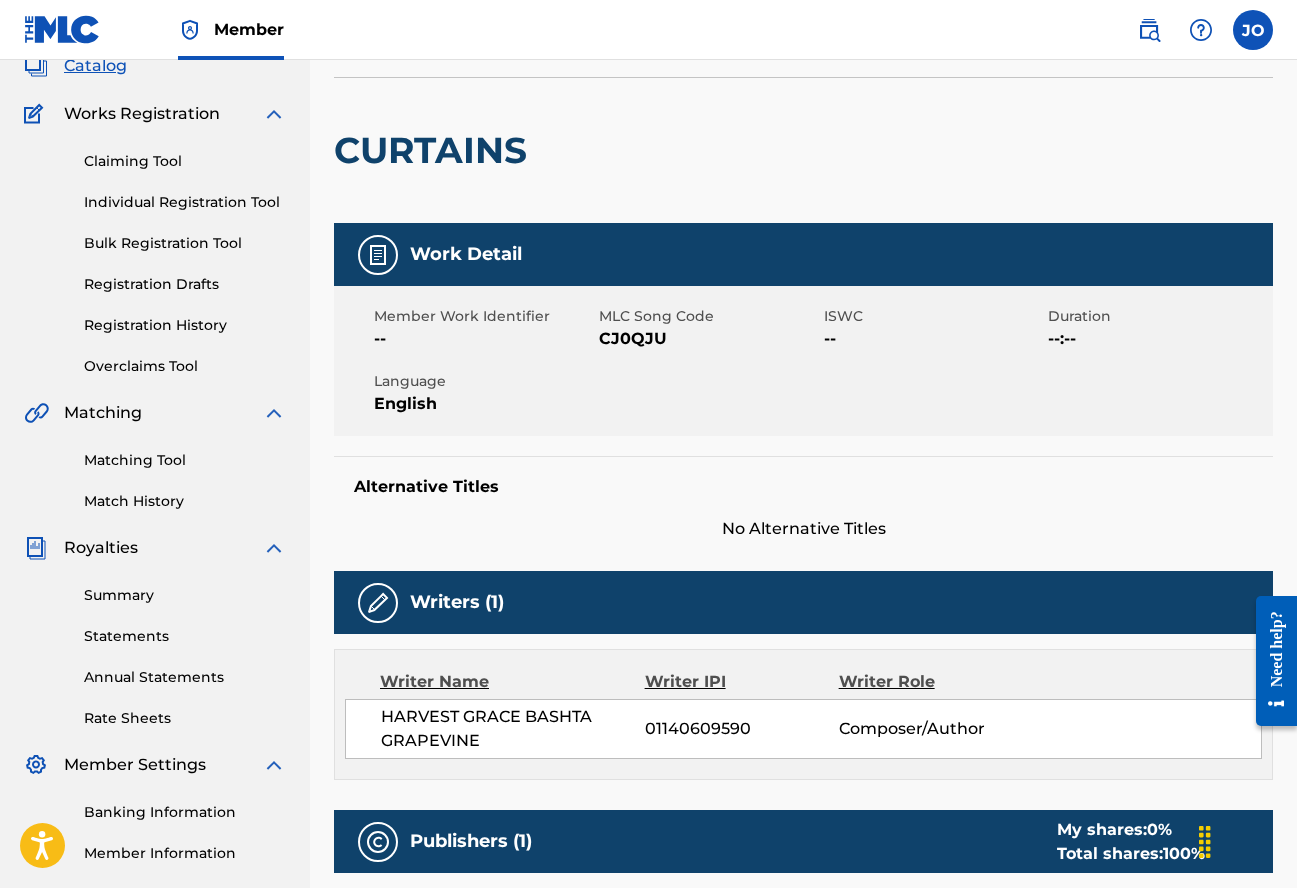 scroll, scrollTop: 0, scrollLeft: 0, axis: both 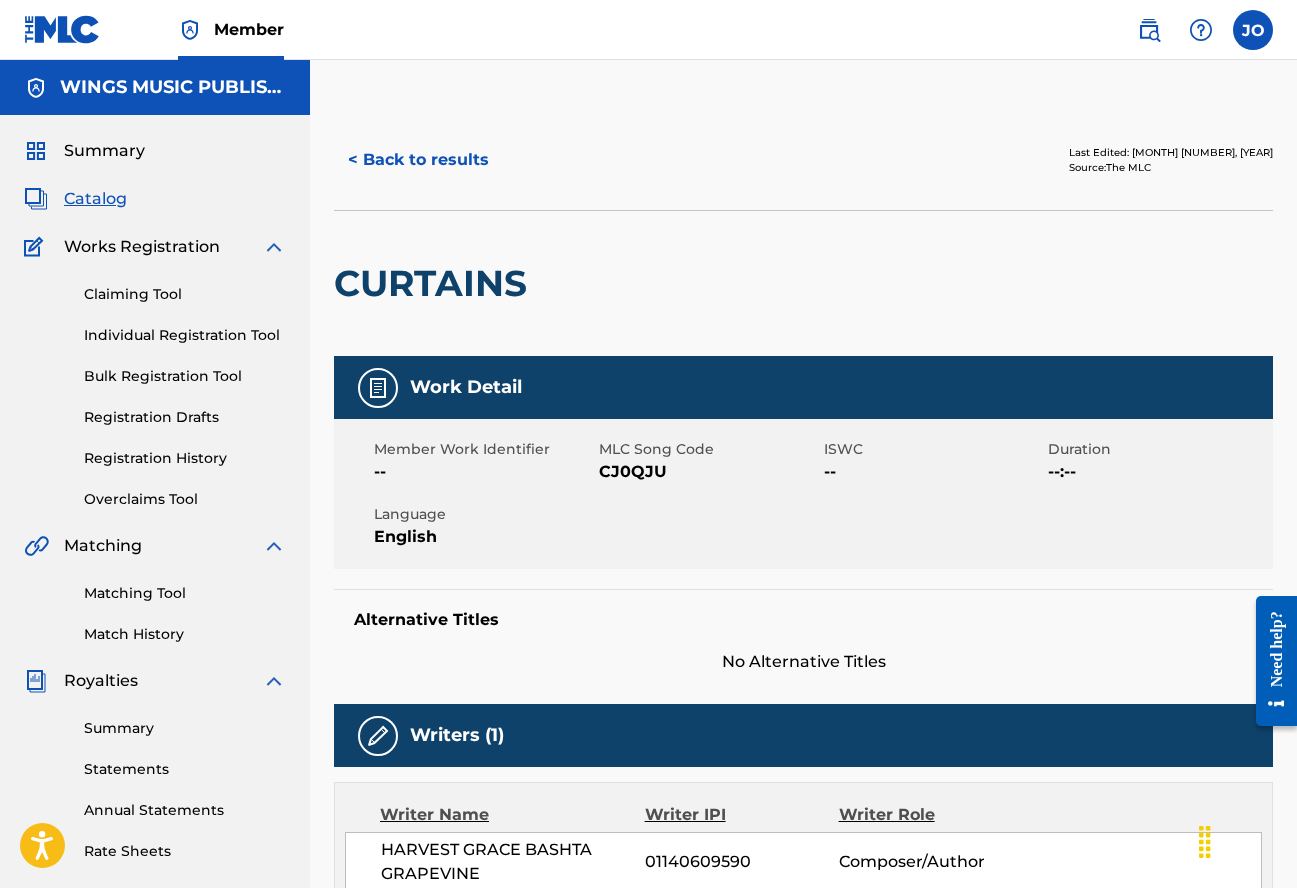 click on "Individual Registration Tool" at bounding box center [185, 335] 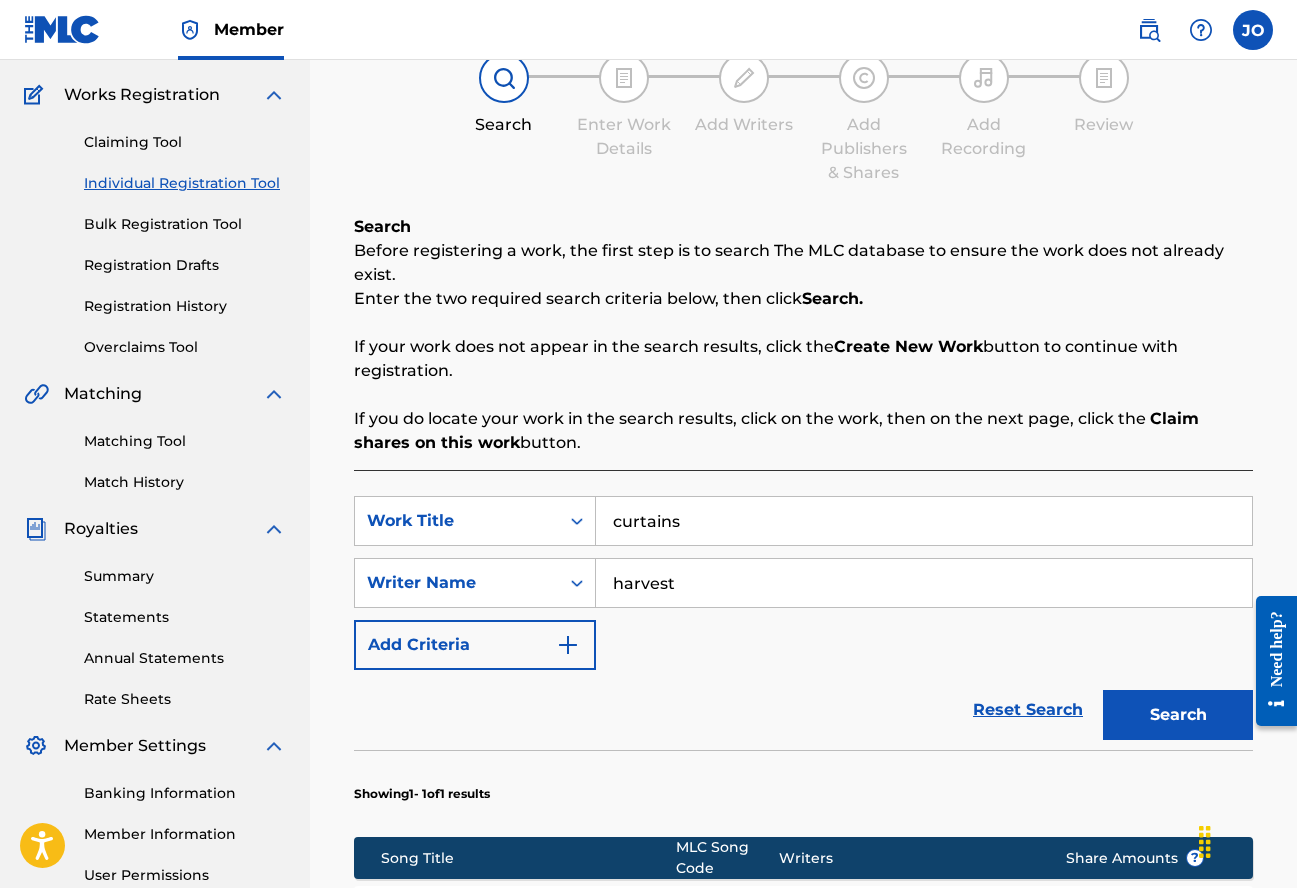 scroll, scrollTop: 300, scrollLeft: 0, axis: vertical 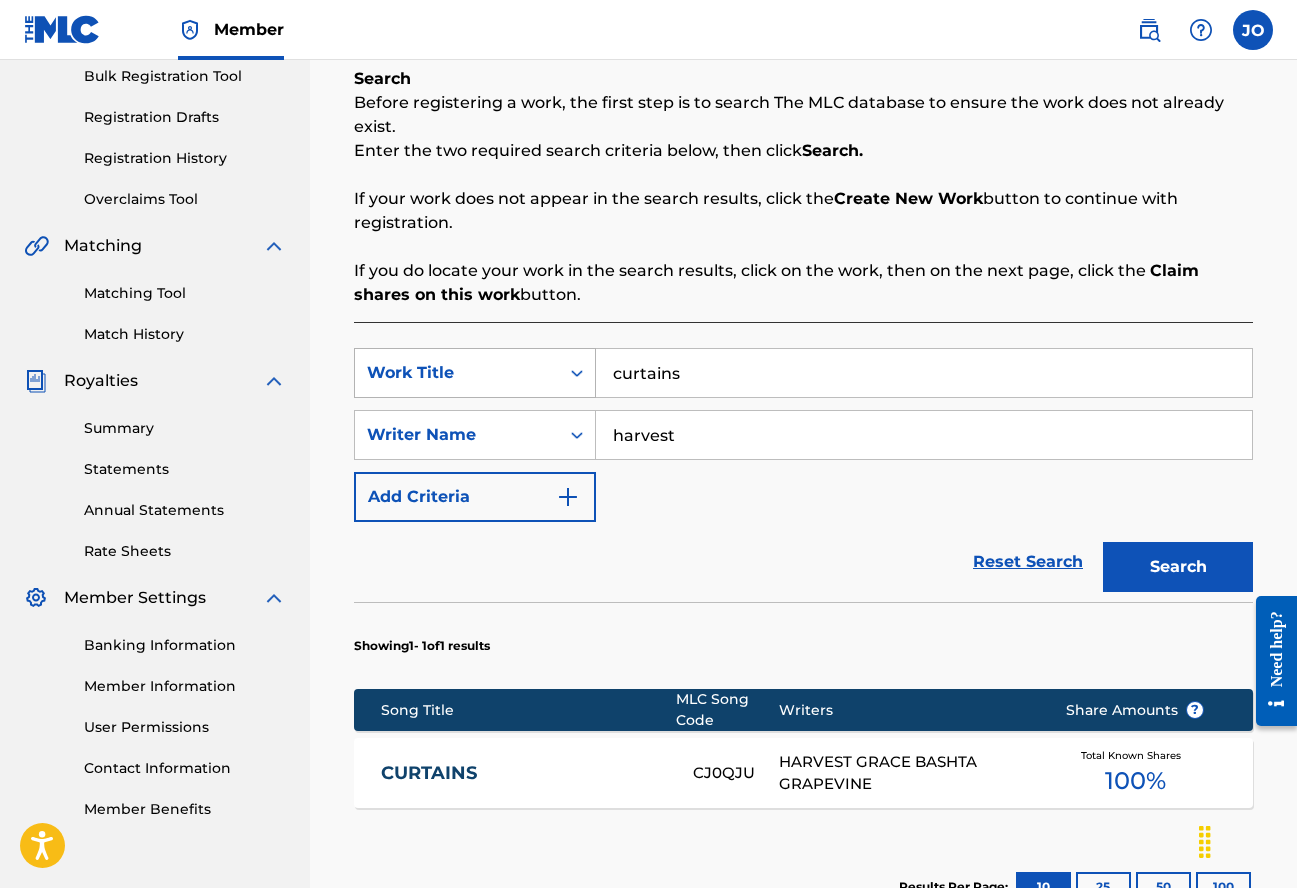 drag, startPoint x: 703, startPoint y: 365, endPoint x: 560, endPoint y: 354, distance: 143.42245 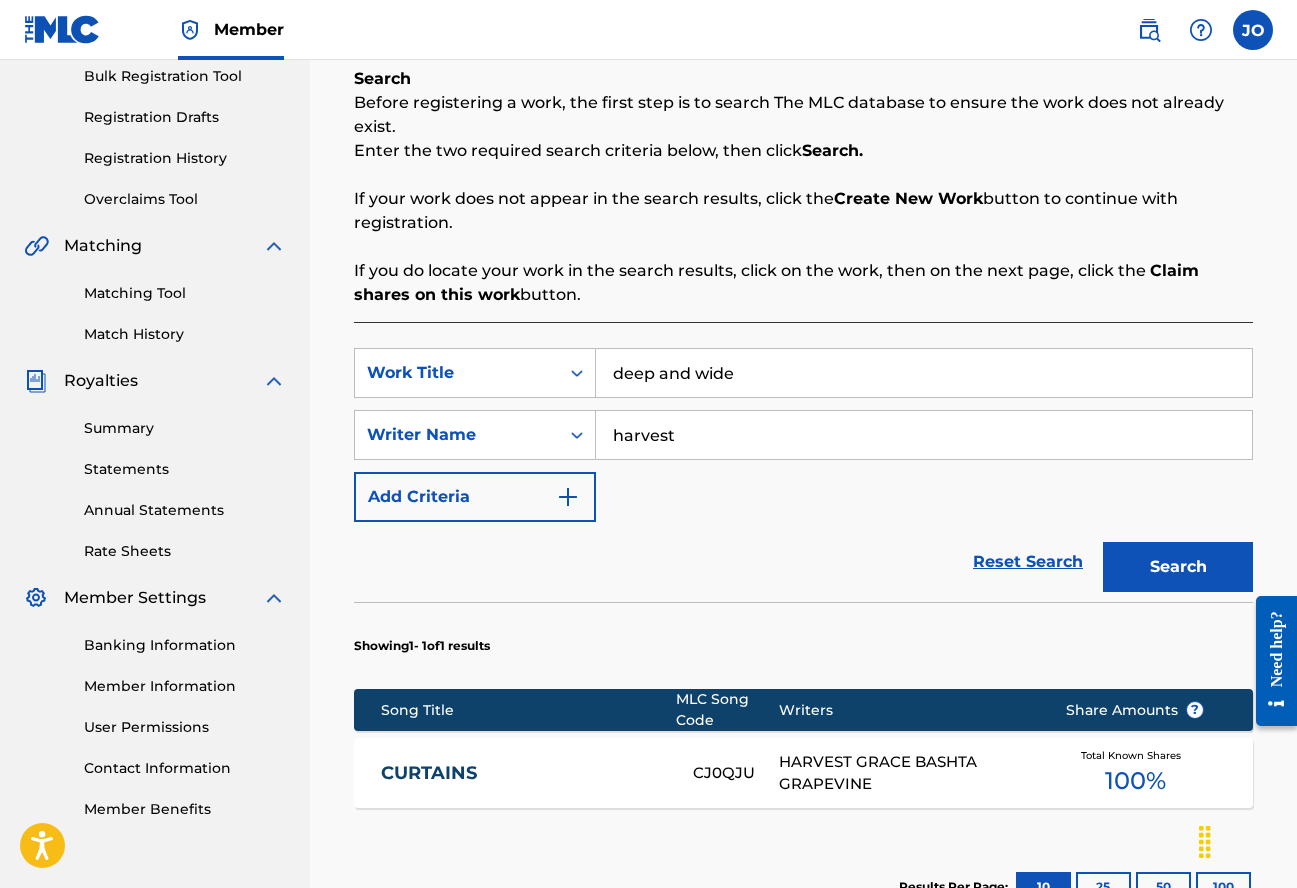 type on "deep and wide" 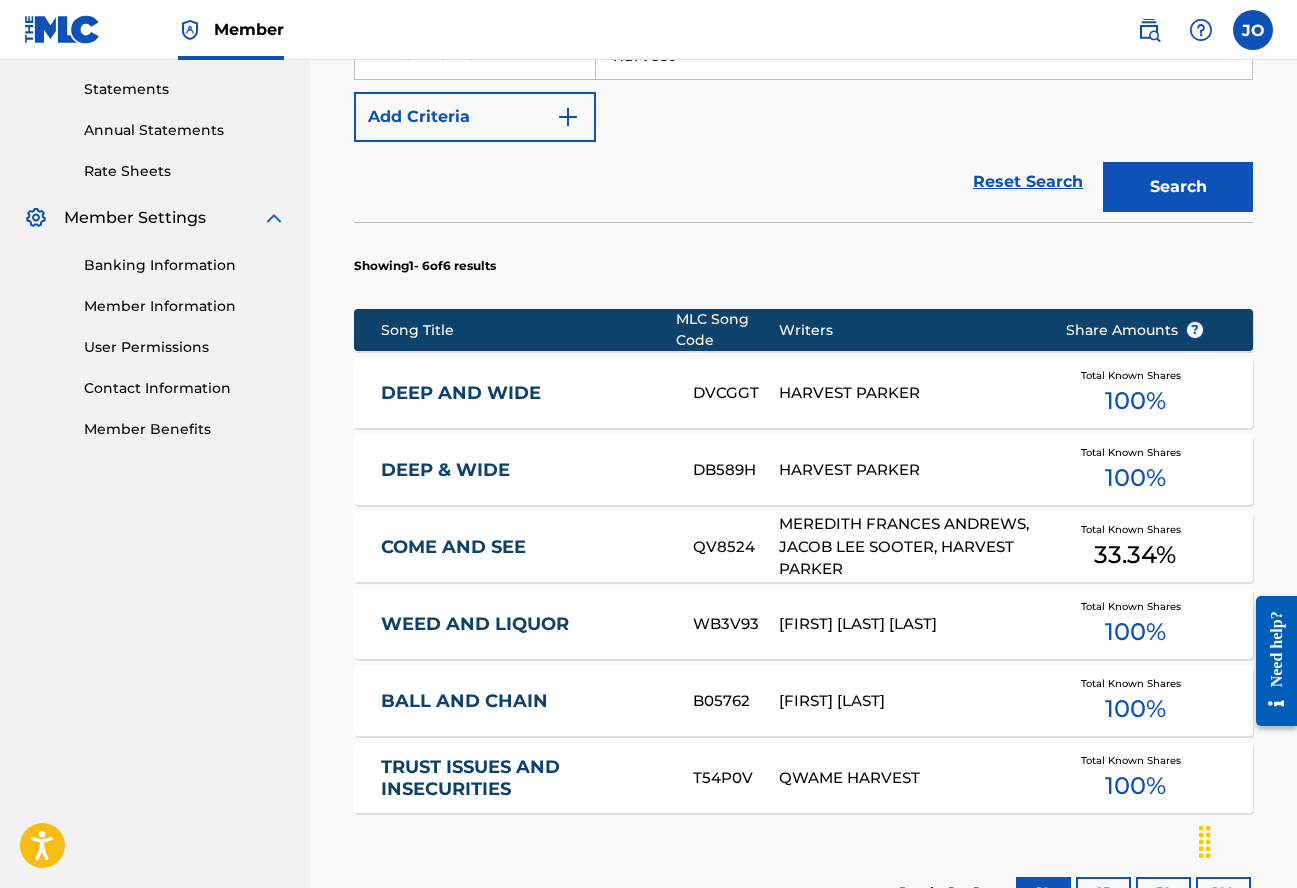 scroll, scrollTop: 700, scrollLeft: 0, axis: vertical 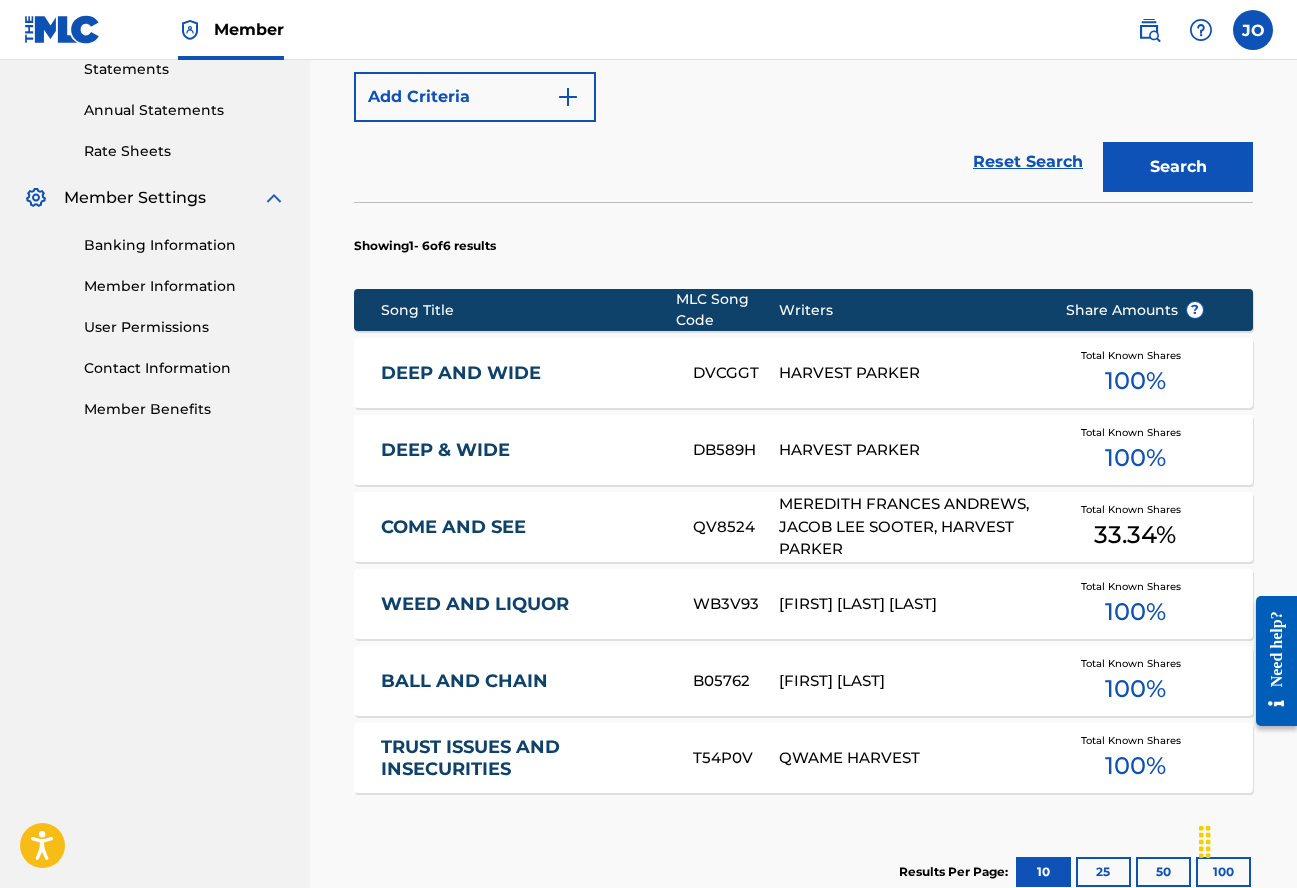 click on "DEEP AND WIDE" at bounding box center (523, 373) 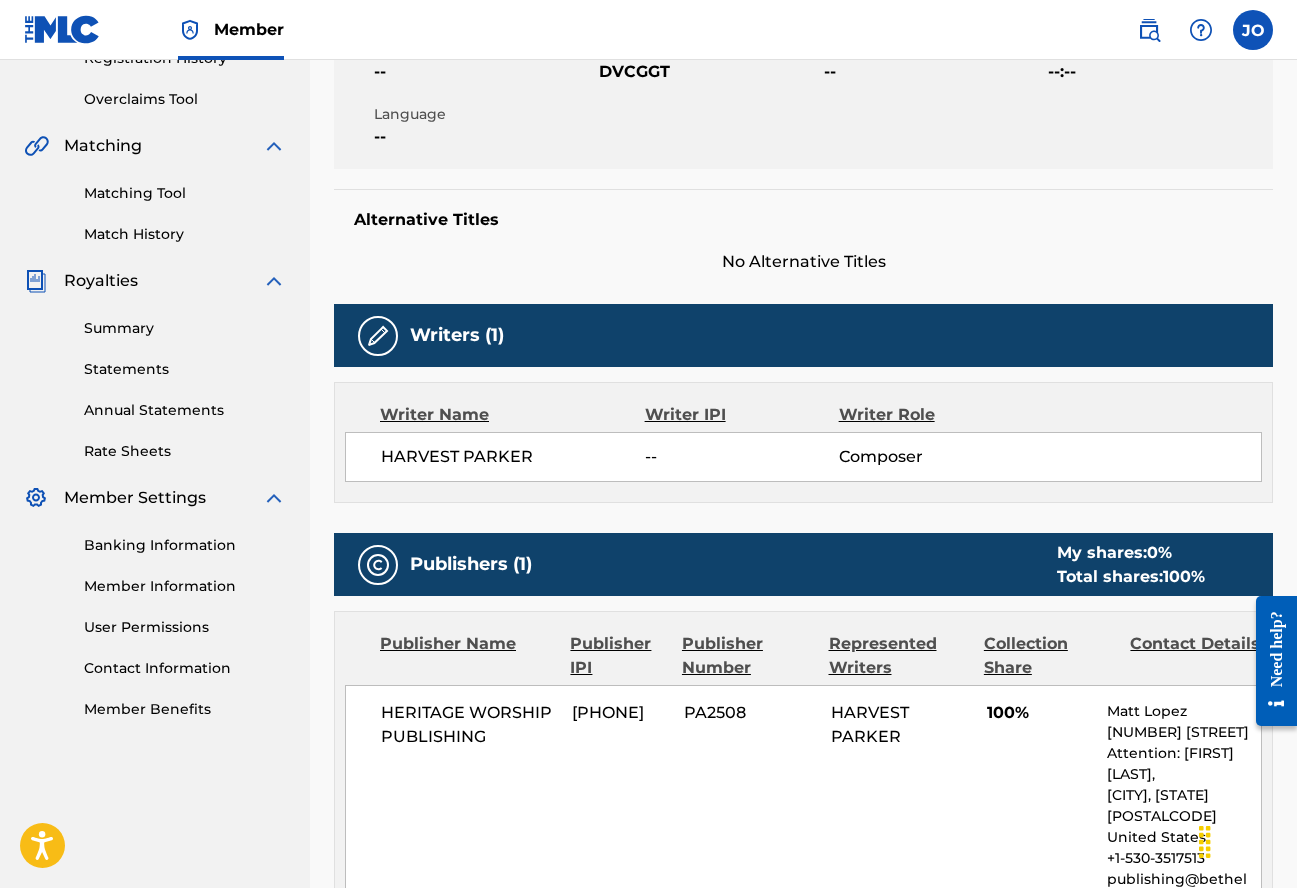 scroll, scrollTop: 0, scrollLeft: 0, axis: both 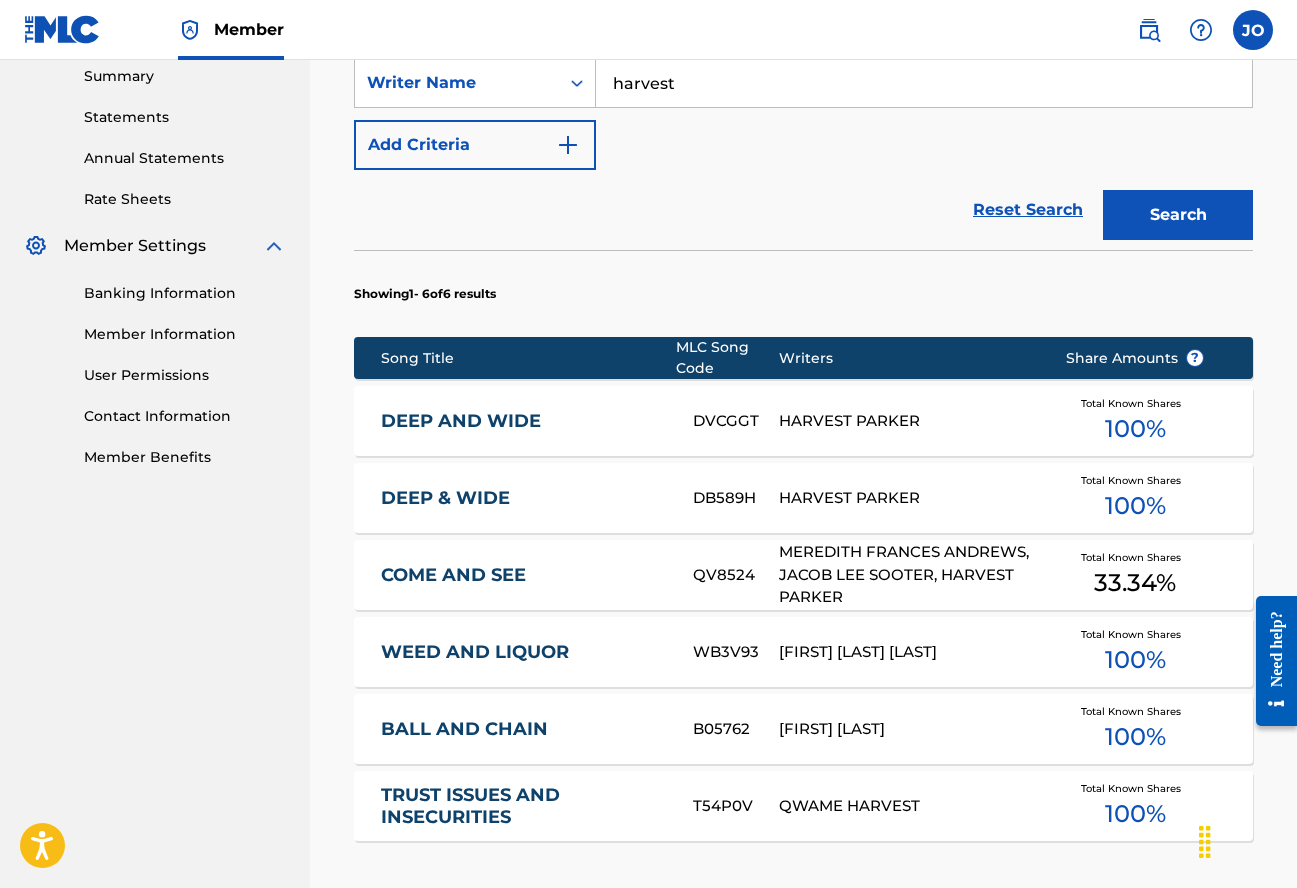 click on "DEEP & WIDE" at bounding box center (523, 498) 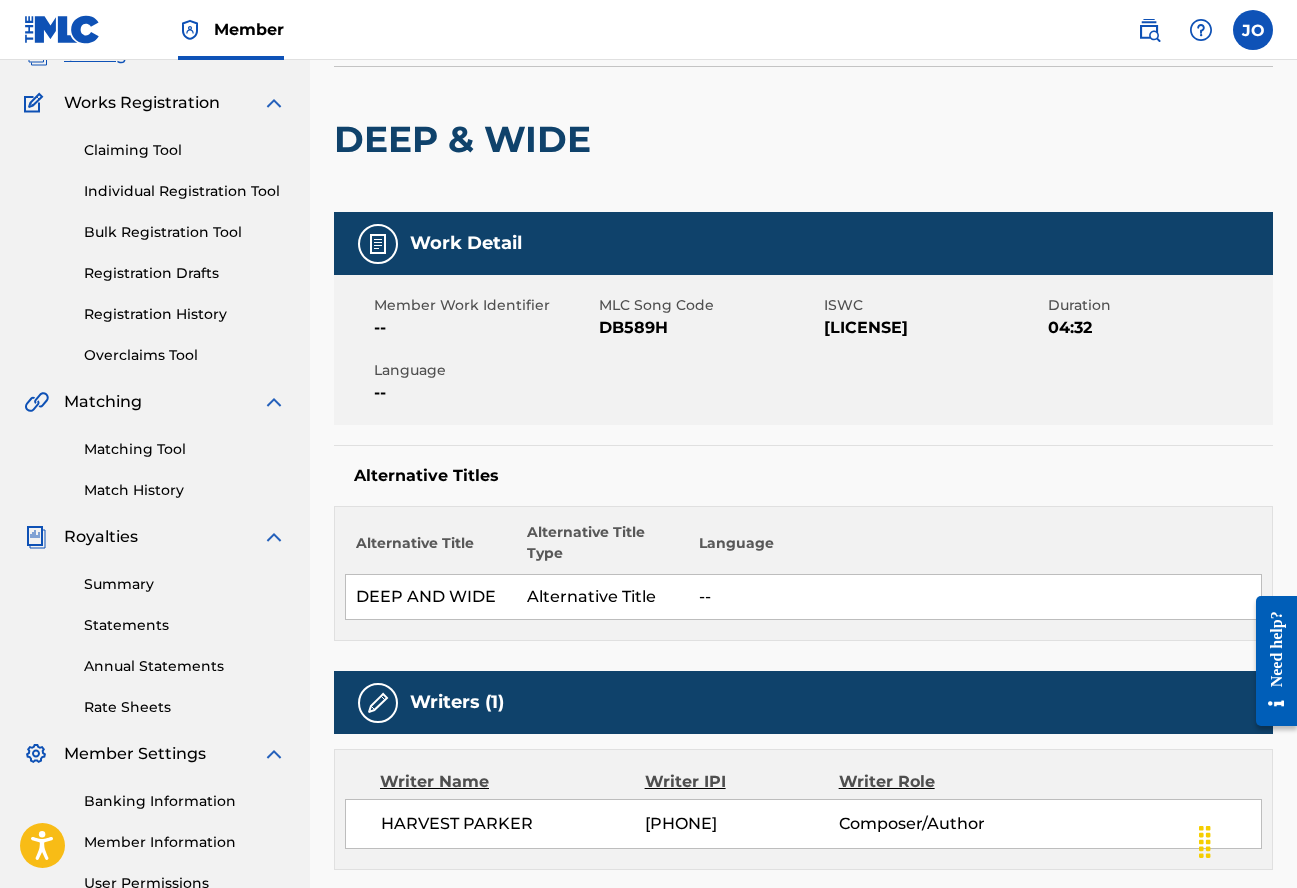 scroll, scrollTop: 0, scrollLeft: 0, axis: both 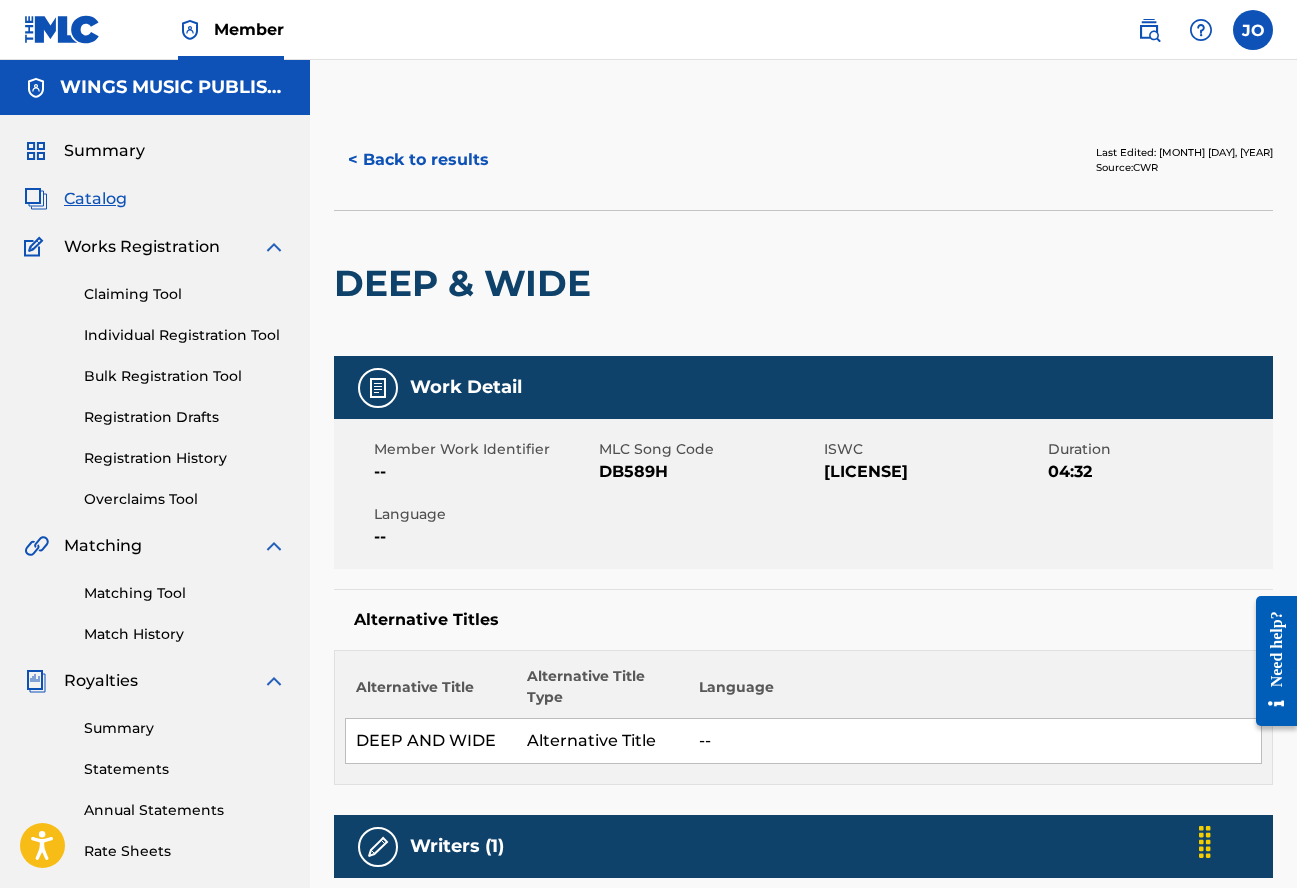click on "< Back to results Last Edited:   [DATE] Source:  CWR DEEP & WIDE     Work Detail   Member Work Identifier -- MLC Song Code DB589H ISWC T9238046576 Duration 04:32 Language -- Alternative Titles Alternative Title Alternative Title Type Language DEEP AND WIDE Alternative Title -- Writers   (1) Writer Name Writer IPI Writer Role HARVEST PARKER 00767204432 Composer/Author Publishers   (2) My shares:  0 % Total shares:  100 % Administrator Name Administrator IPI Administrator Number Collection Share Contact Details HERITAGE WORSHIP PUBLISHING 00827495011 PA2508 50% [NAME] [STREET], Attention: [NAME],  [CITY], [STATE] [ZIP] [COUNTRY] [PHONE] [EMAIL] Admin Original Publisher Connecting Line Publisher Name Publisher IPI Publisher Number Represented Writers GO FORTH SOUNDS 00602395958 P9361J HARVEST PARKER Publisher Name Publisher IPI Publisher Number Represented Writers Collection Share Contact Details HERITAGE WORSHIP PUBLISHING 00827495011 PA2508 50% 0 % 100" at bounding box center [803, 1145] 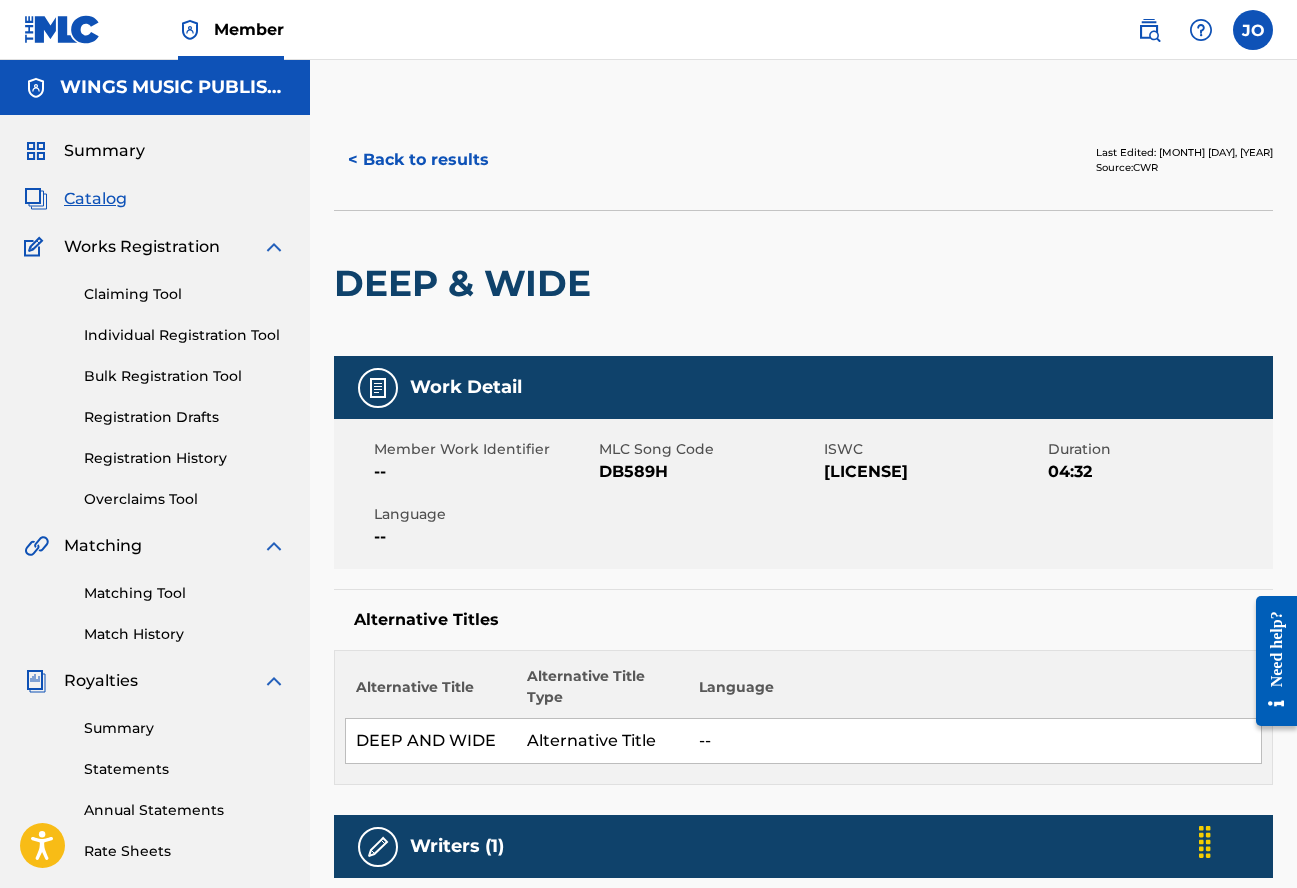 click on "< Back to results" at bounding box center [418, 160] 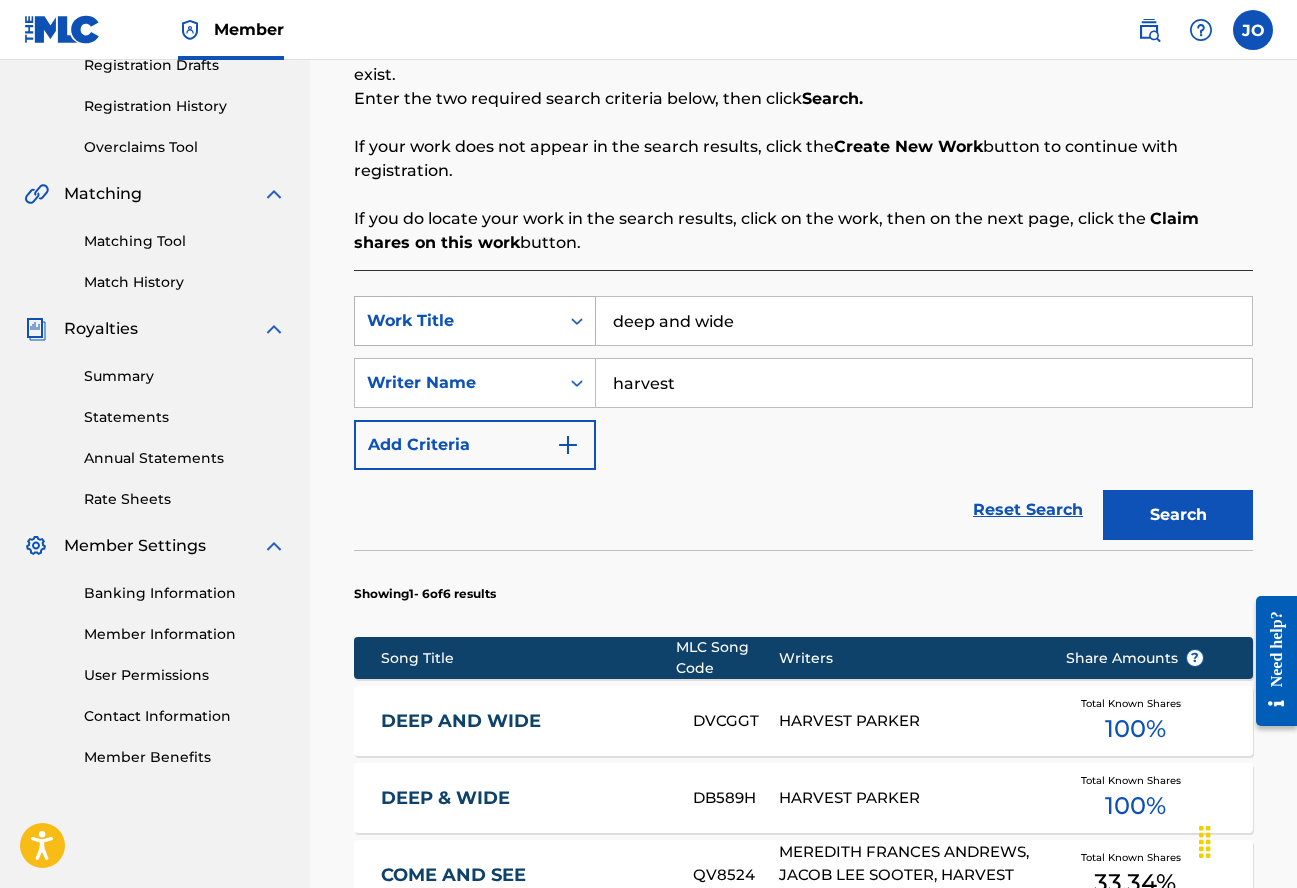 drag, startPoint x: 778, startPoint y: 321, endPoint x: 585, endPoint y: 315, distance: 193.09325 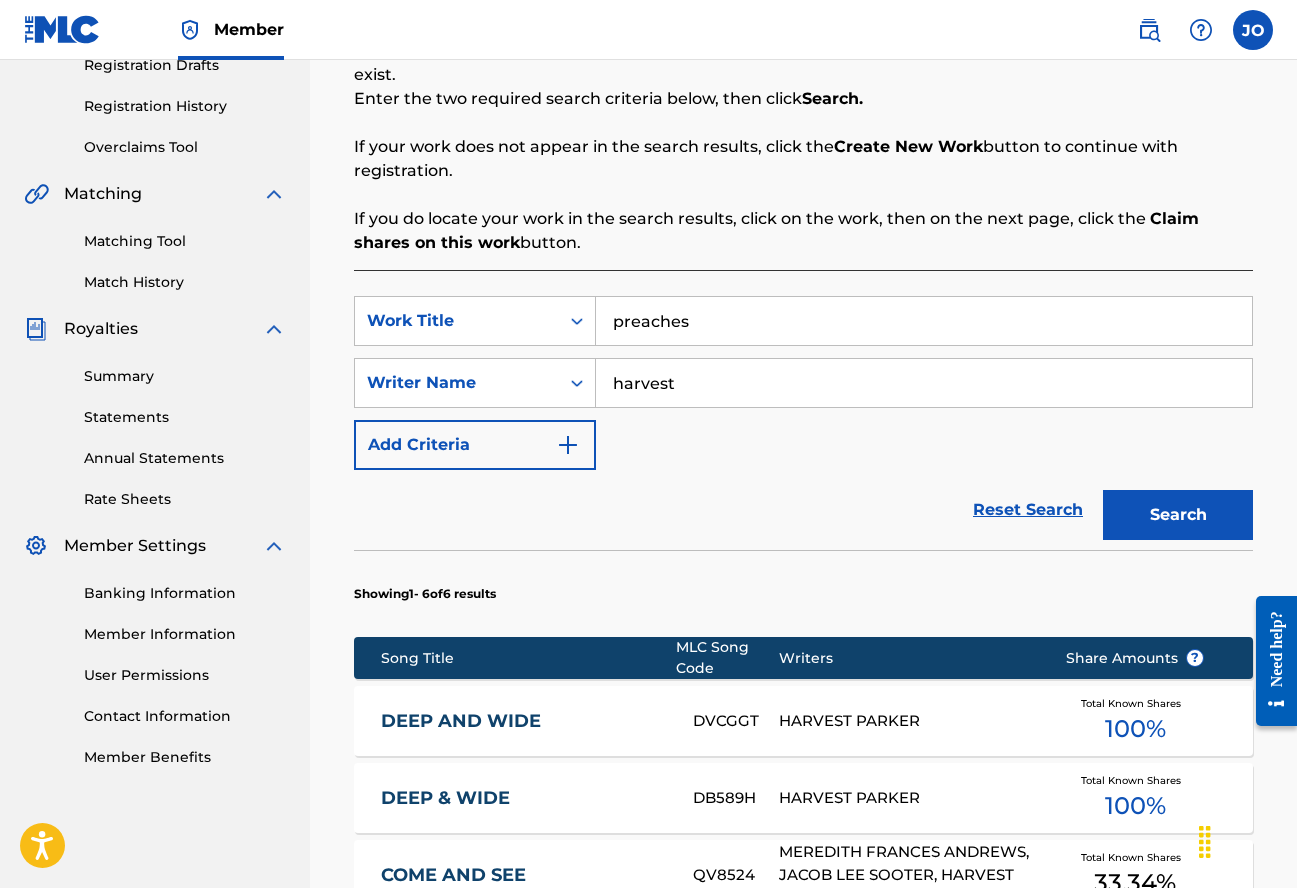 click on "Search" at bounding box center (1178, 515) 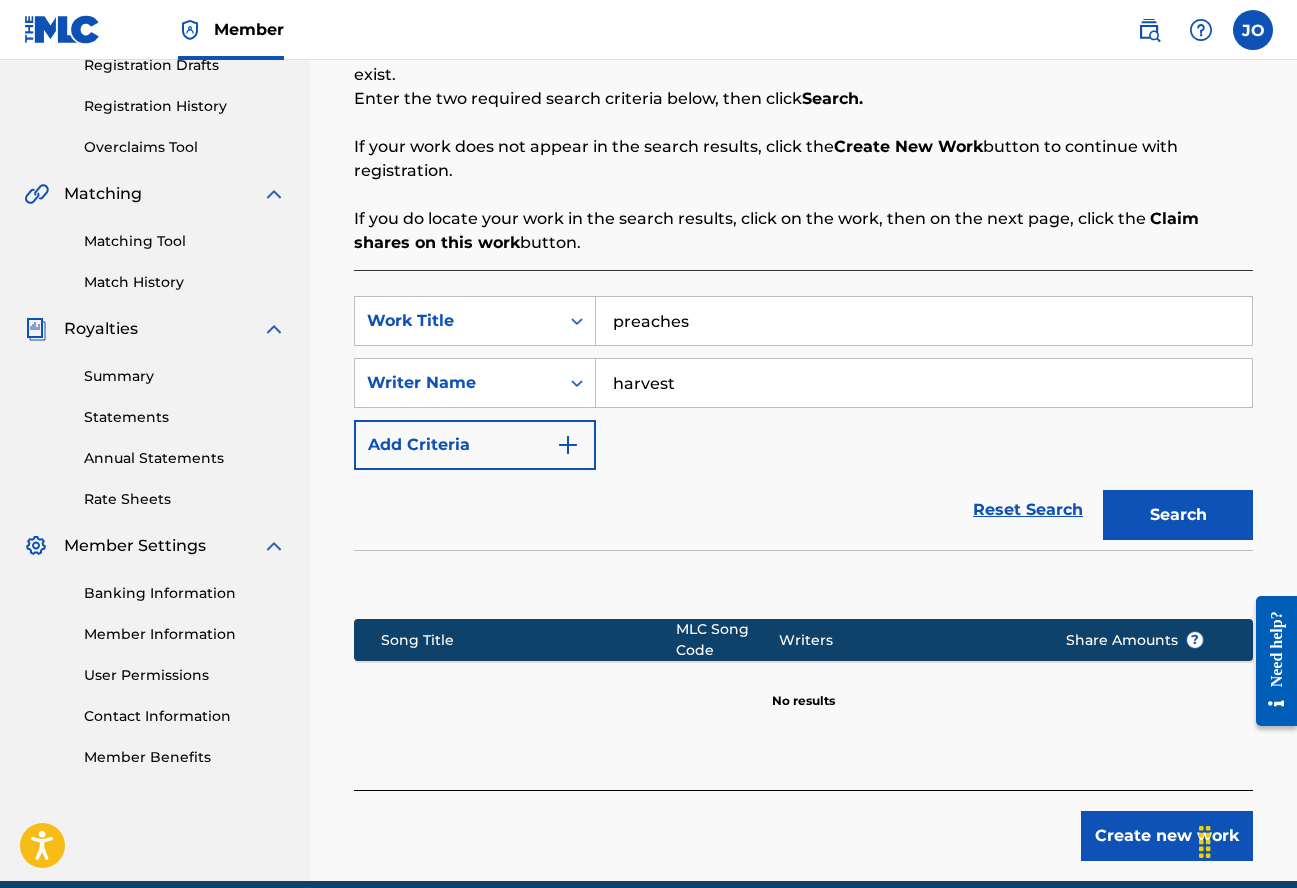 click on "preaches" at bounding box center [924, 321] 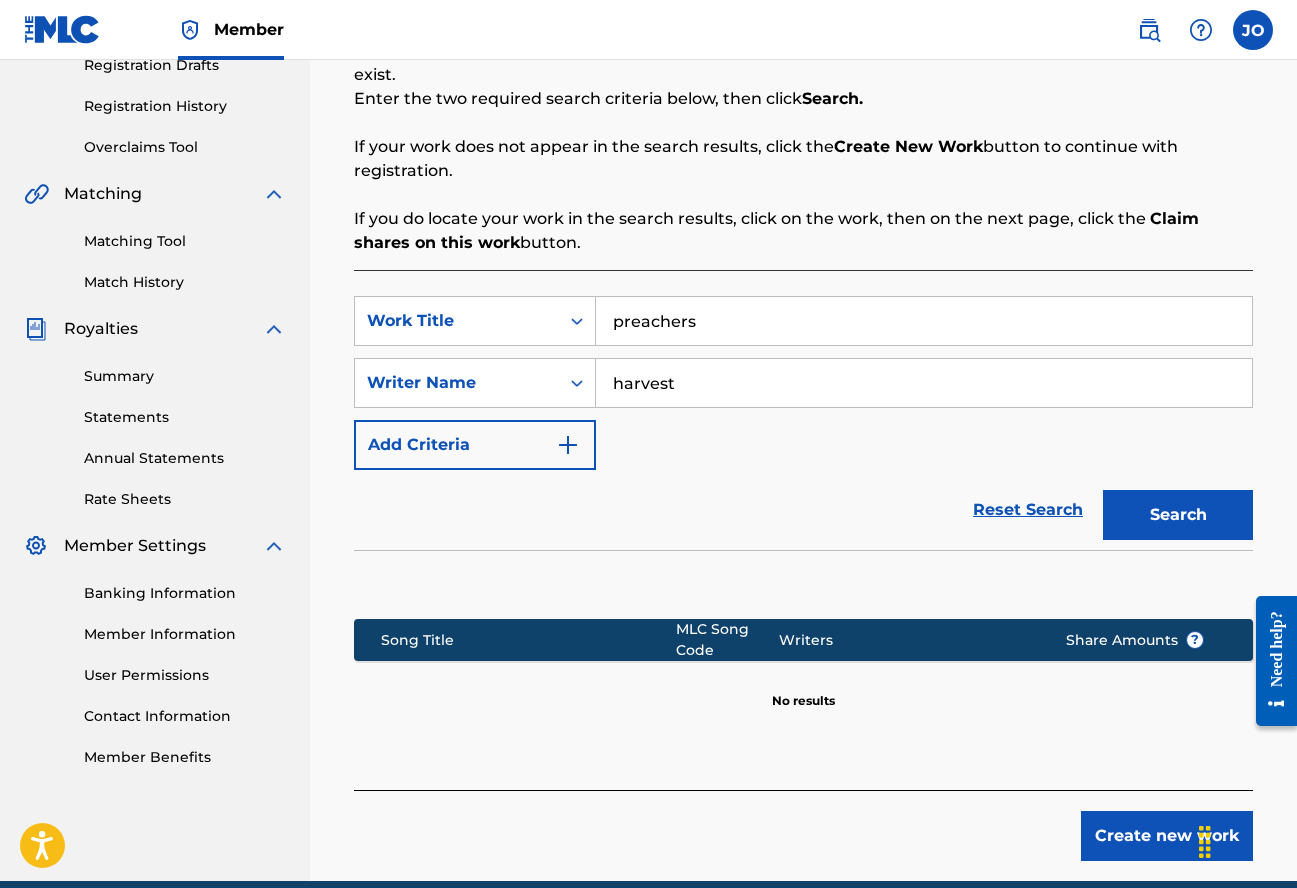type on "preachers" 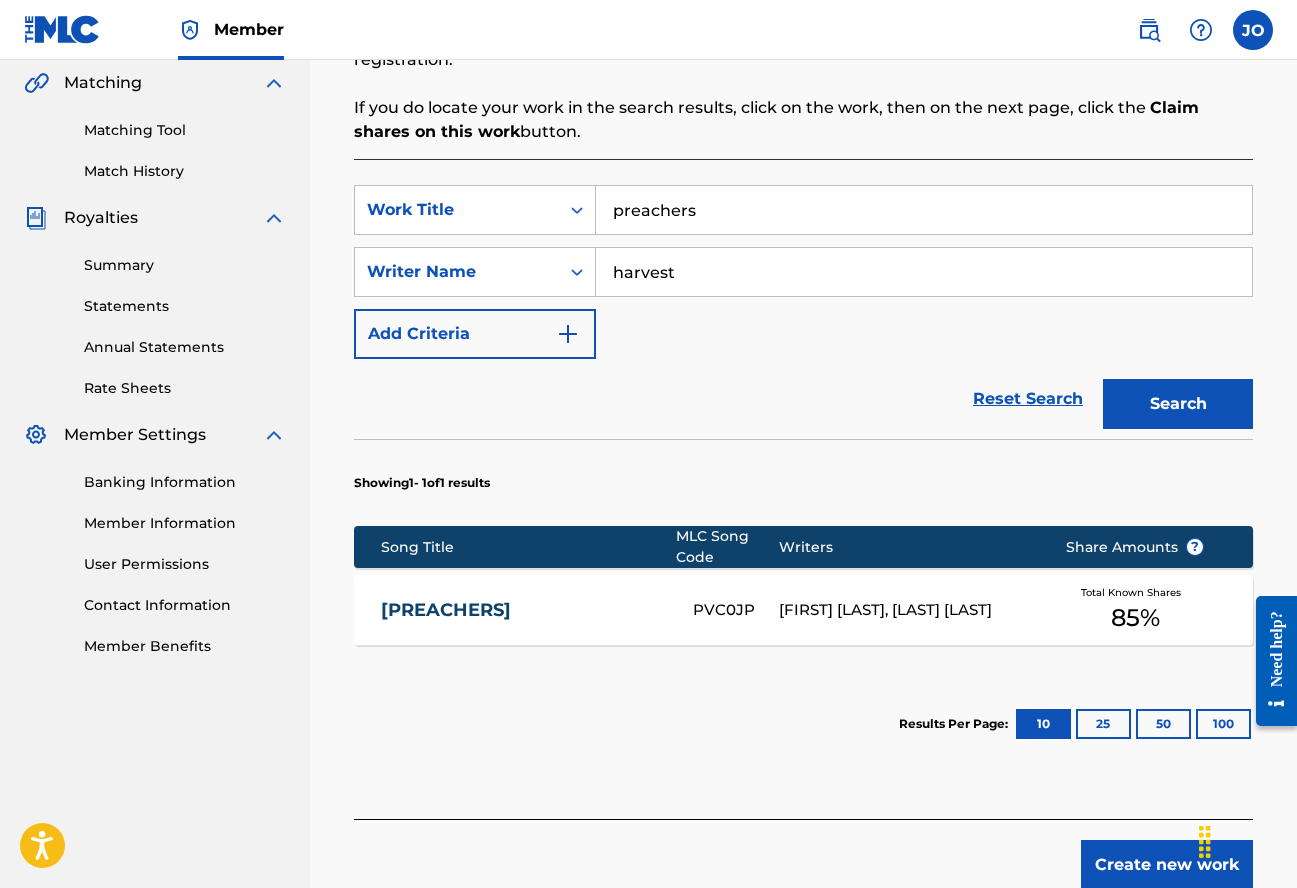scroll, scrollTop: 552, scrollLeft: 0, axis: vertical 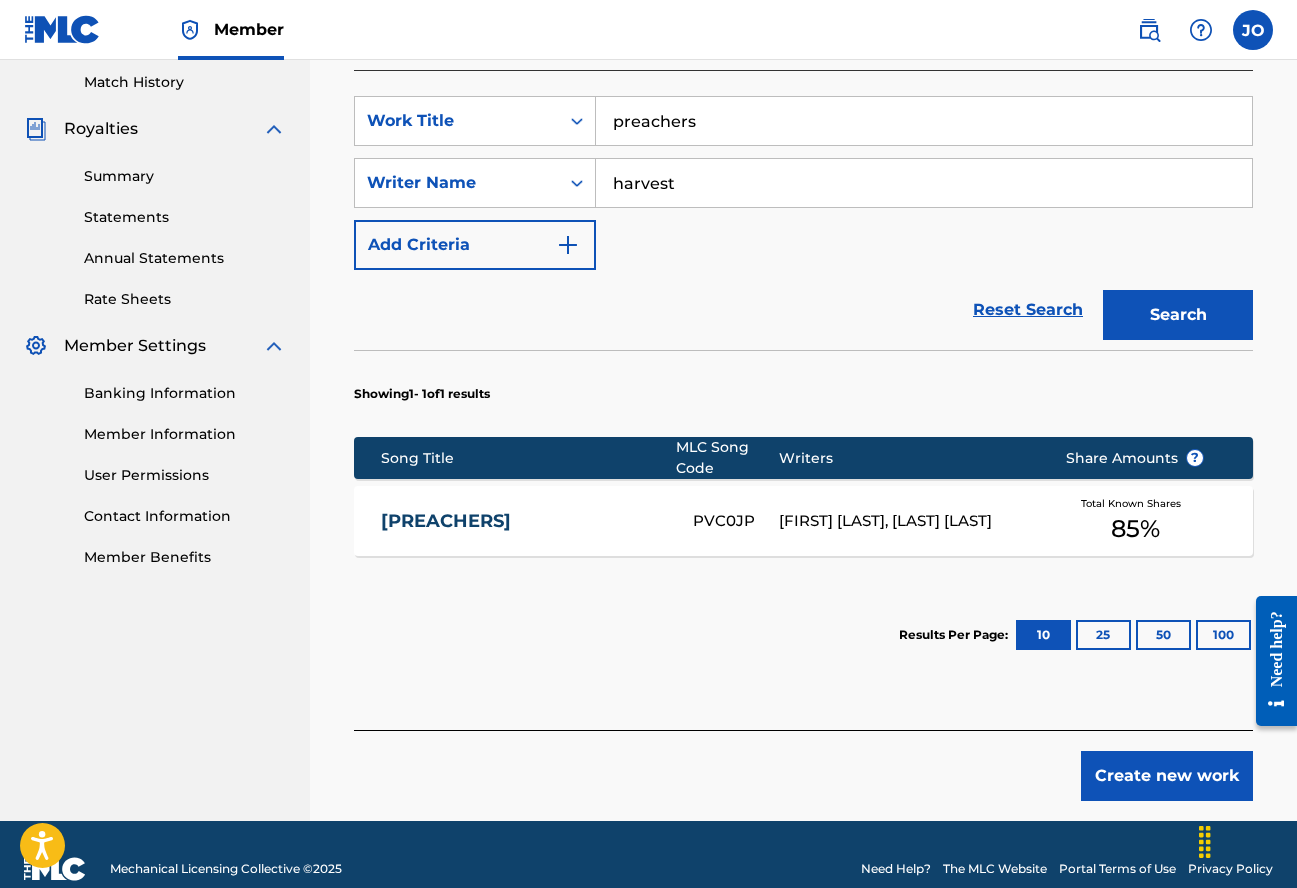 click on "[PREACHERS]" at bounding box center (523, 521) 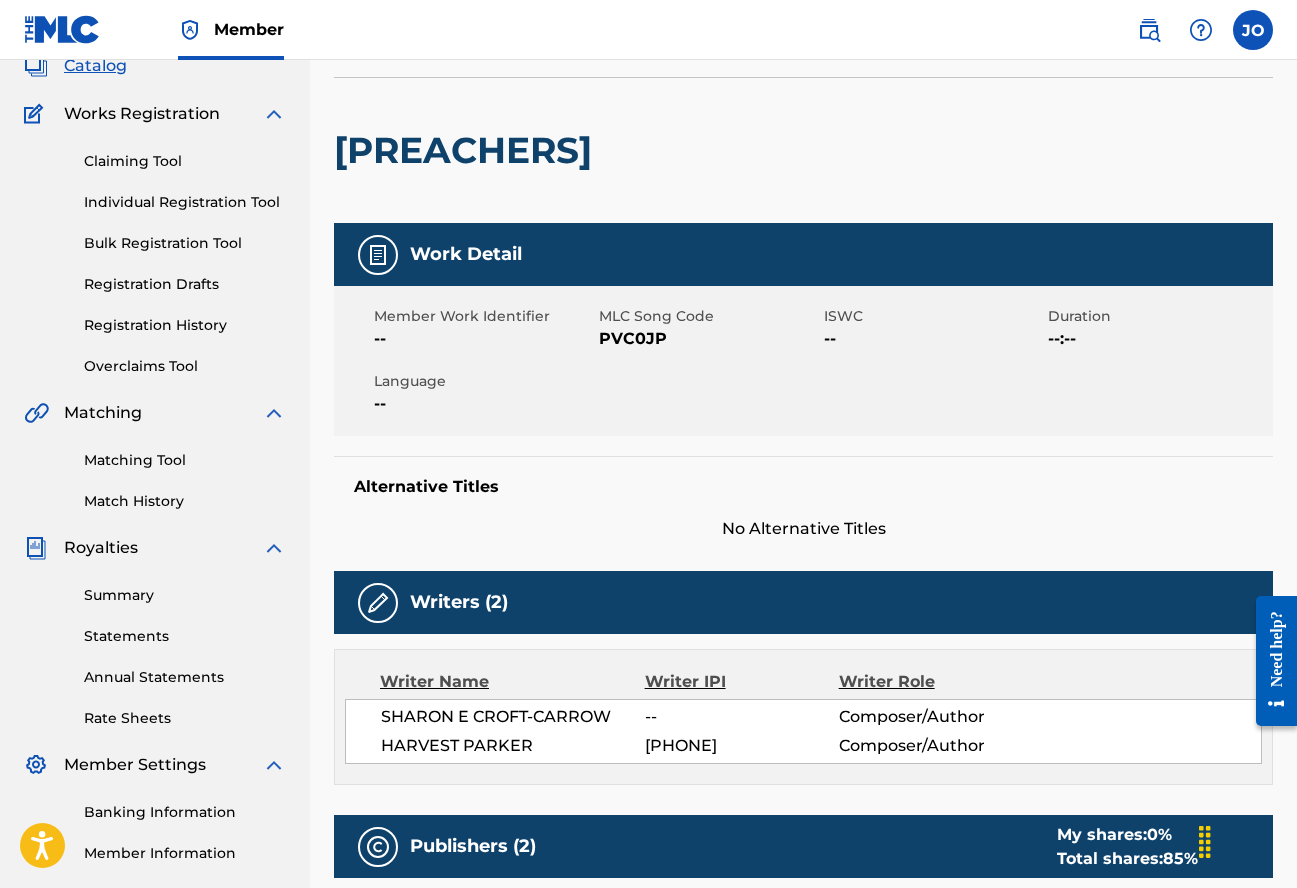 scroll, scrollTop: 0, scrollLeft: 0, axis: both 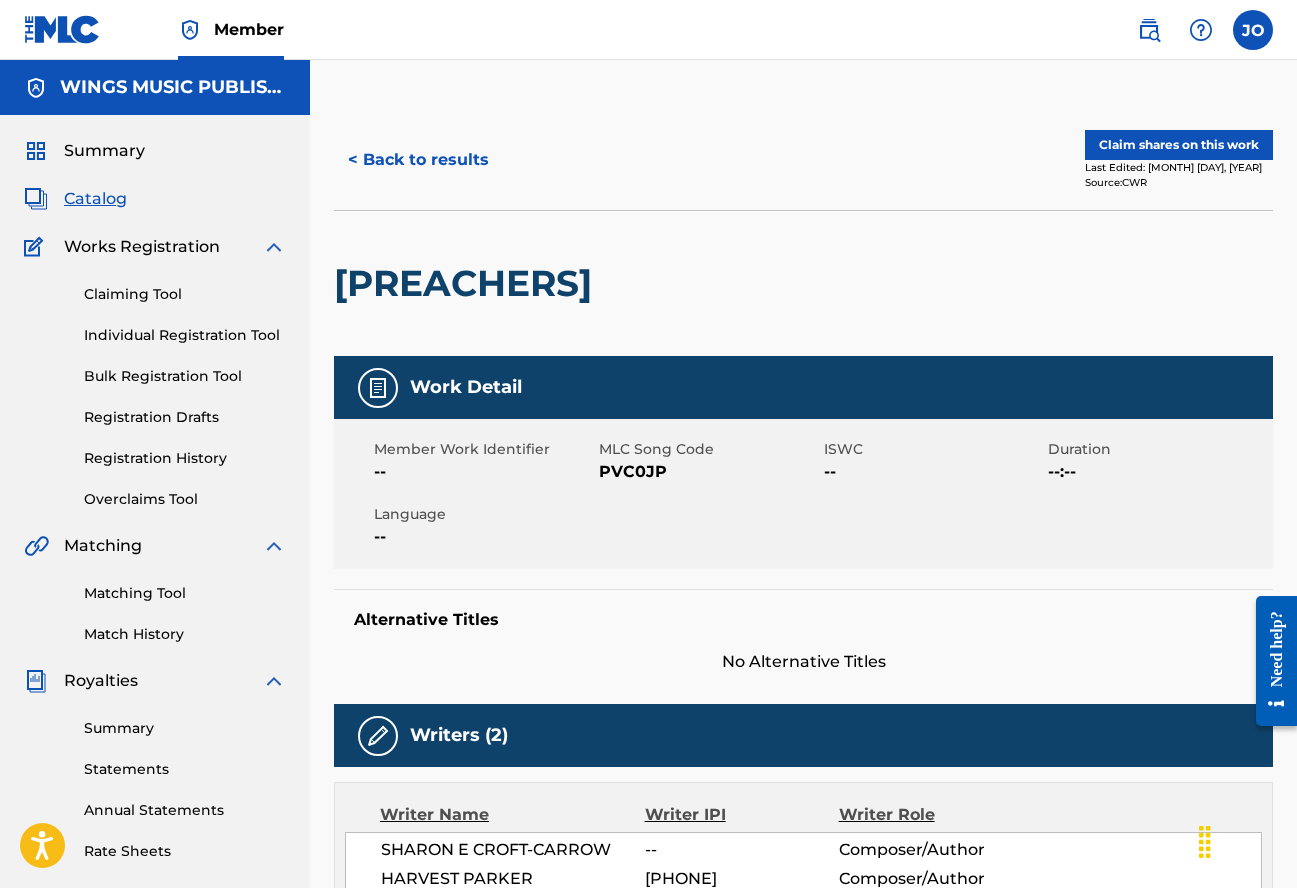 click on "< Back to results" at bounding box center [418, 160] 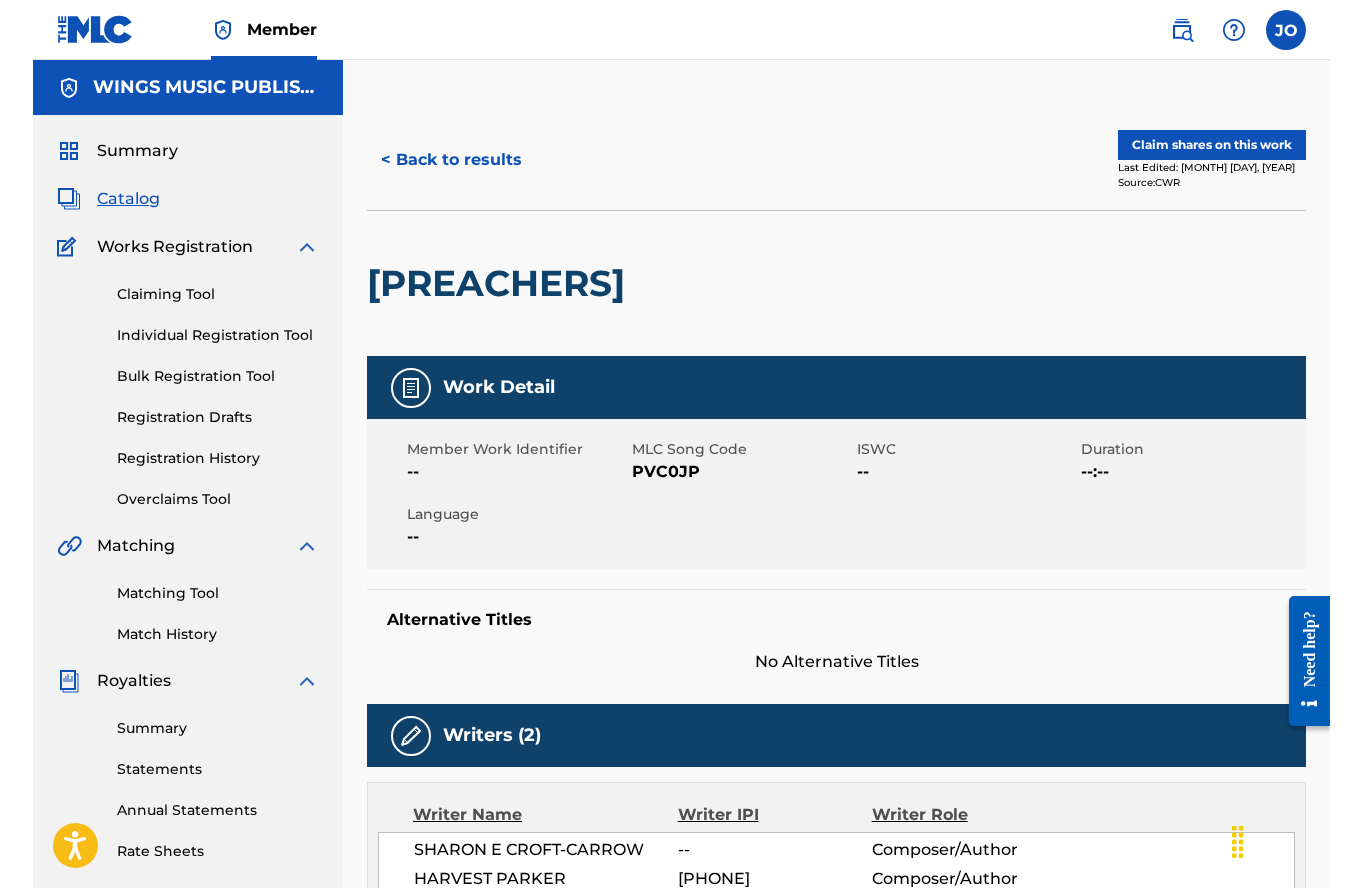 scroll, scrollTop: 352, scrollLeft: 0, axis: vertical 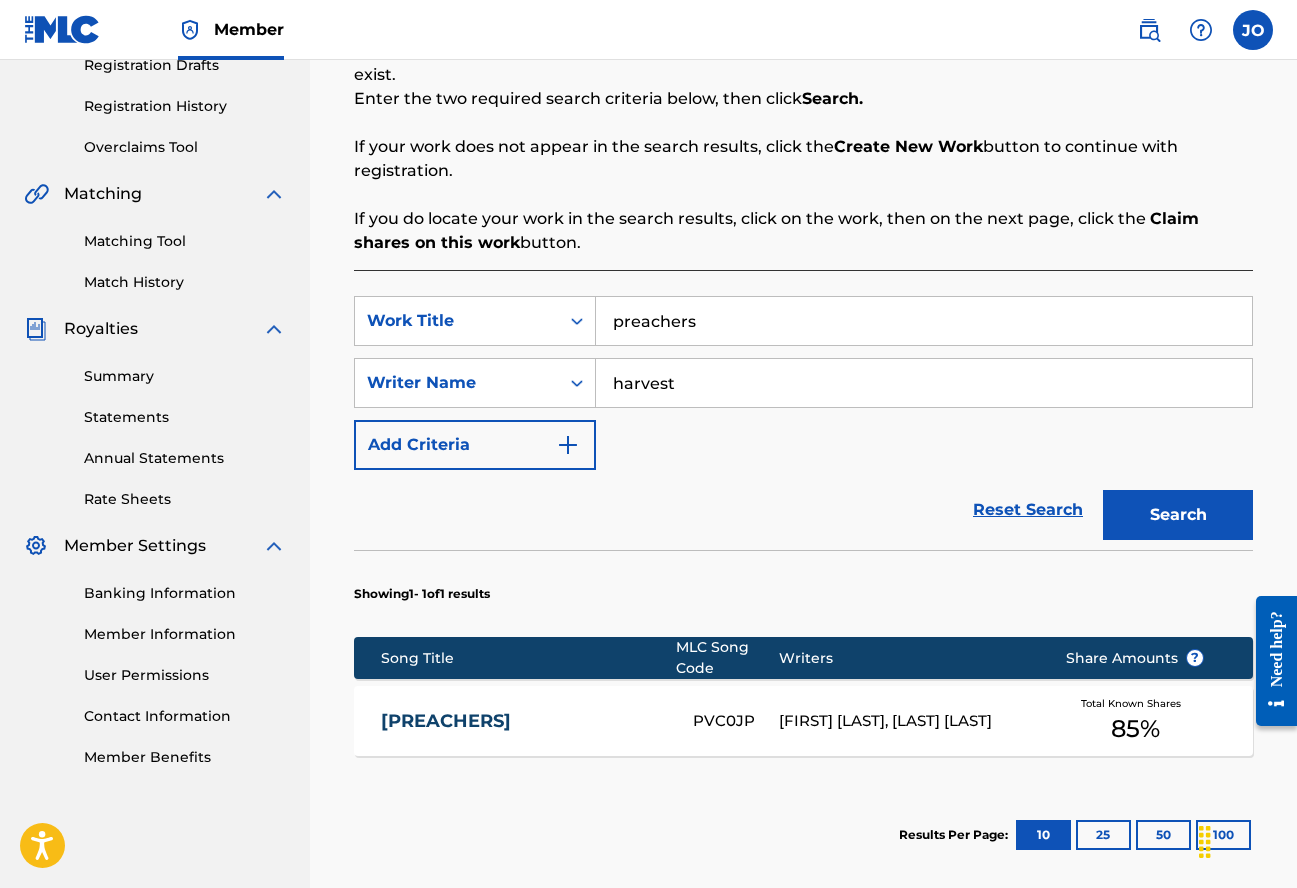 drag, startPoint x: 794, startPoint y: 329, endPoint x: 616, endPoint y: 304, distance: 179.74704 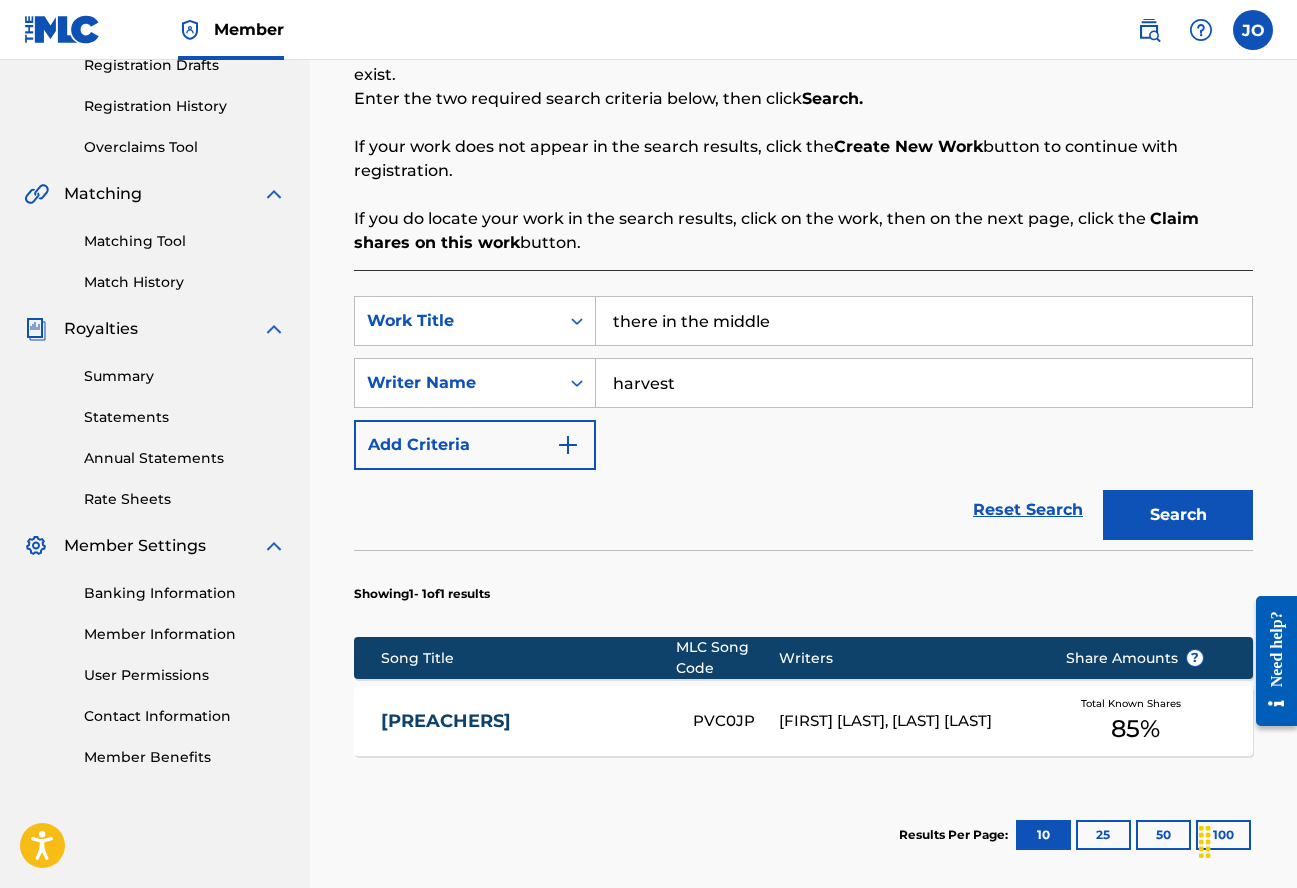 type on "there in the middle" 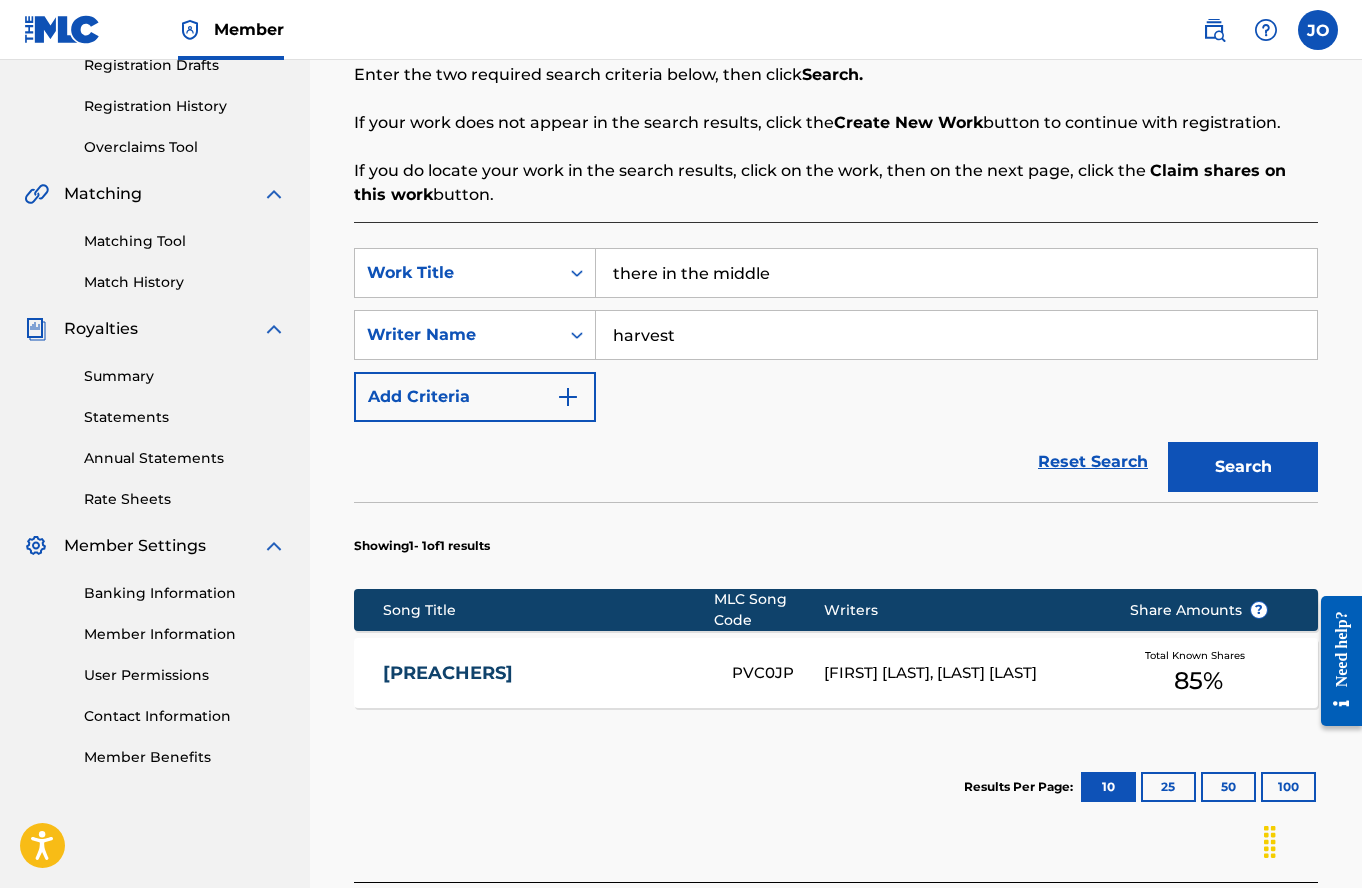 click on "Register Work Search Enter Work Details Add Writers Add Publishers & Shares Add Recording Review Search Before registering a work, the first step is to search The MLC database to ensure the work does not already exist. Enter the two required search criteria below, then click   Search.  If your work does not appear in the search results, click the  Create New Work   button to continue with registration. If you do locate your work in the search results, click on the work, then on the next page, click the   Claim shares on this work  button. SearchWithCriteriaf9c26cd1-29d1-48e9-8ec9-e994f5b70420 Work Title there in the middle SearchWithCriteria8dfebbd8-dbbb-4500-a5bb-4f0af6345451 Writer Name harvest Add Criteria Reset Search Search Showing  1  -   1  of  1   results   Song Title MLC Song Code Writers Share Amounts ? PREACHERS PVC0JP SHARON E CROFT-CARROW, HARVEST PARKER Total Known Shares 85 % Results Per Page: 10 25 50 100 Create new work" at bounding box center (836, 365) 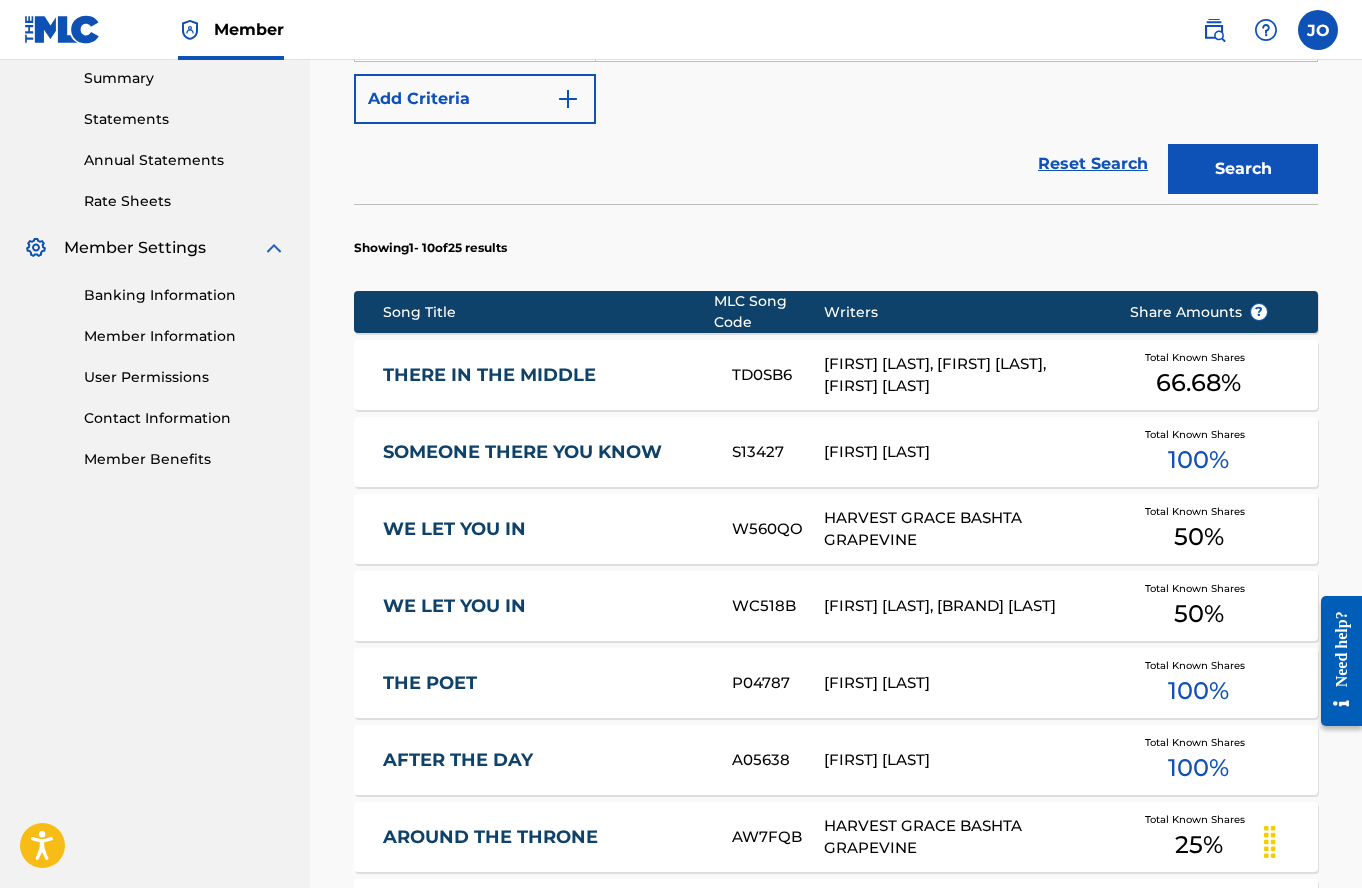 scroll, scrollTop: 652, scrollLeft: 0, axis: vertical 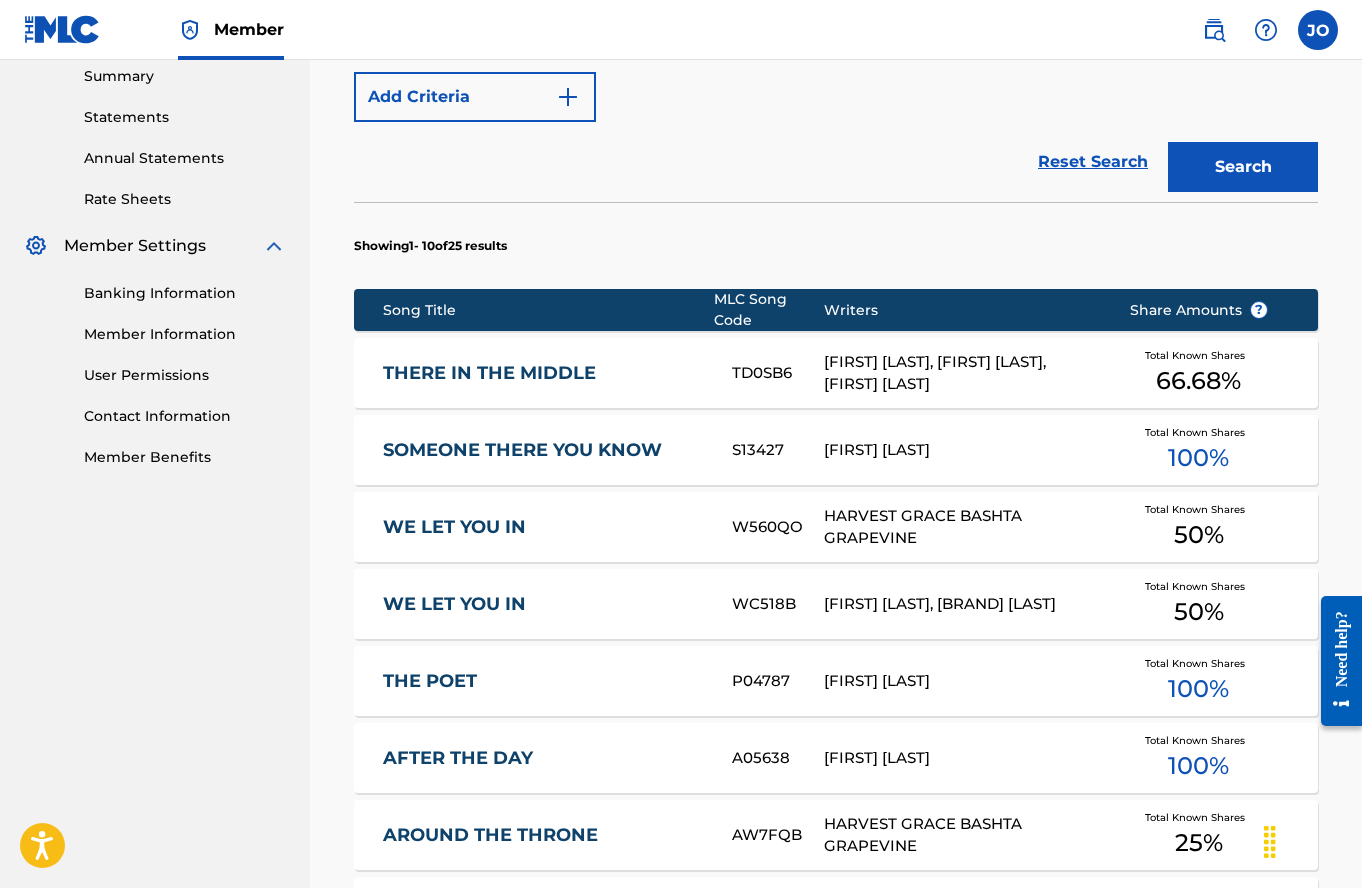 click on "THERE IN THE MIDDLE" at bounding box center [544, 373] 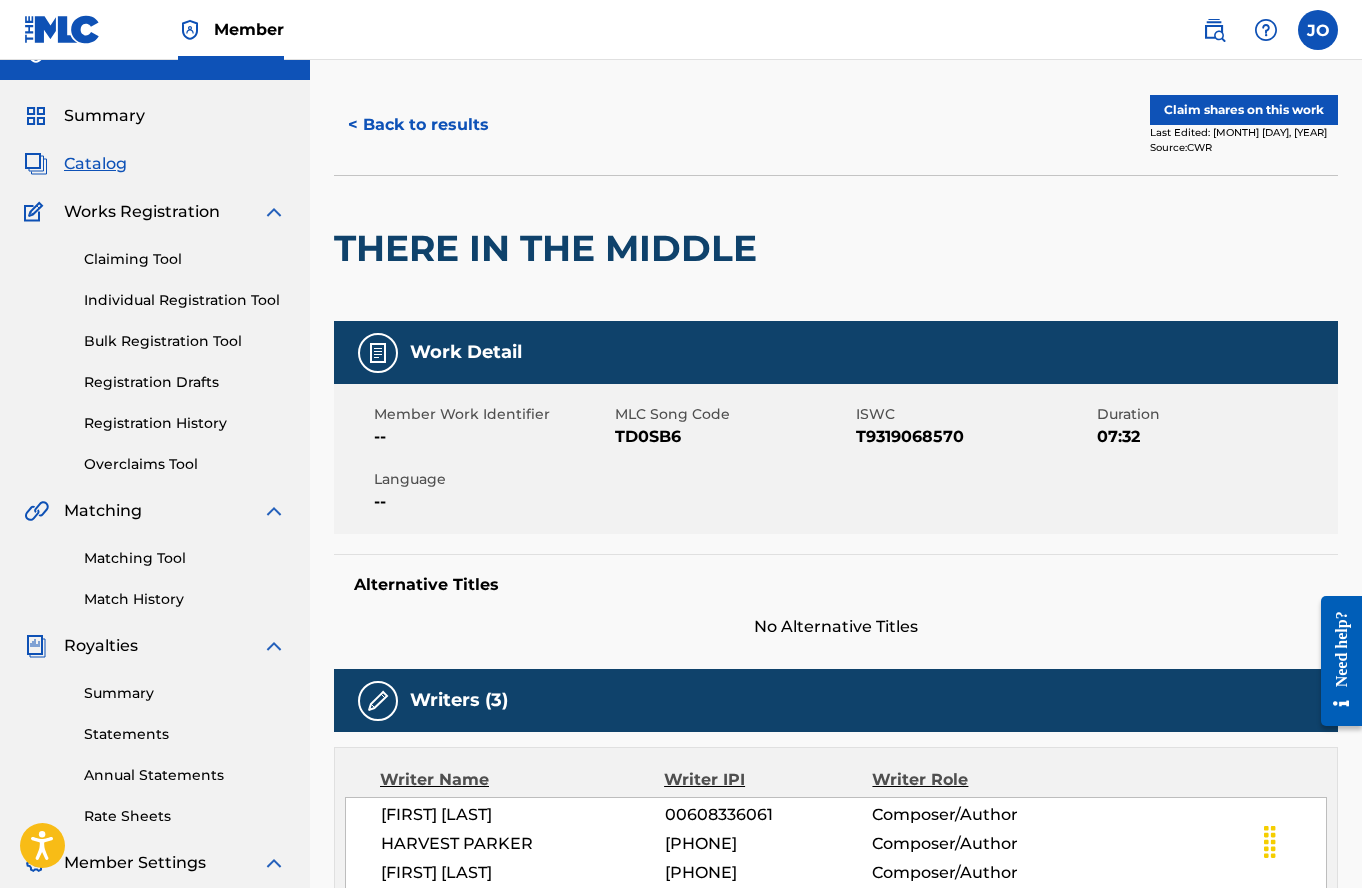 scroll, scrollTop: 0, scrollLeft: 0, axis: both 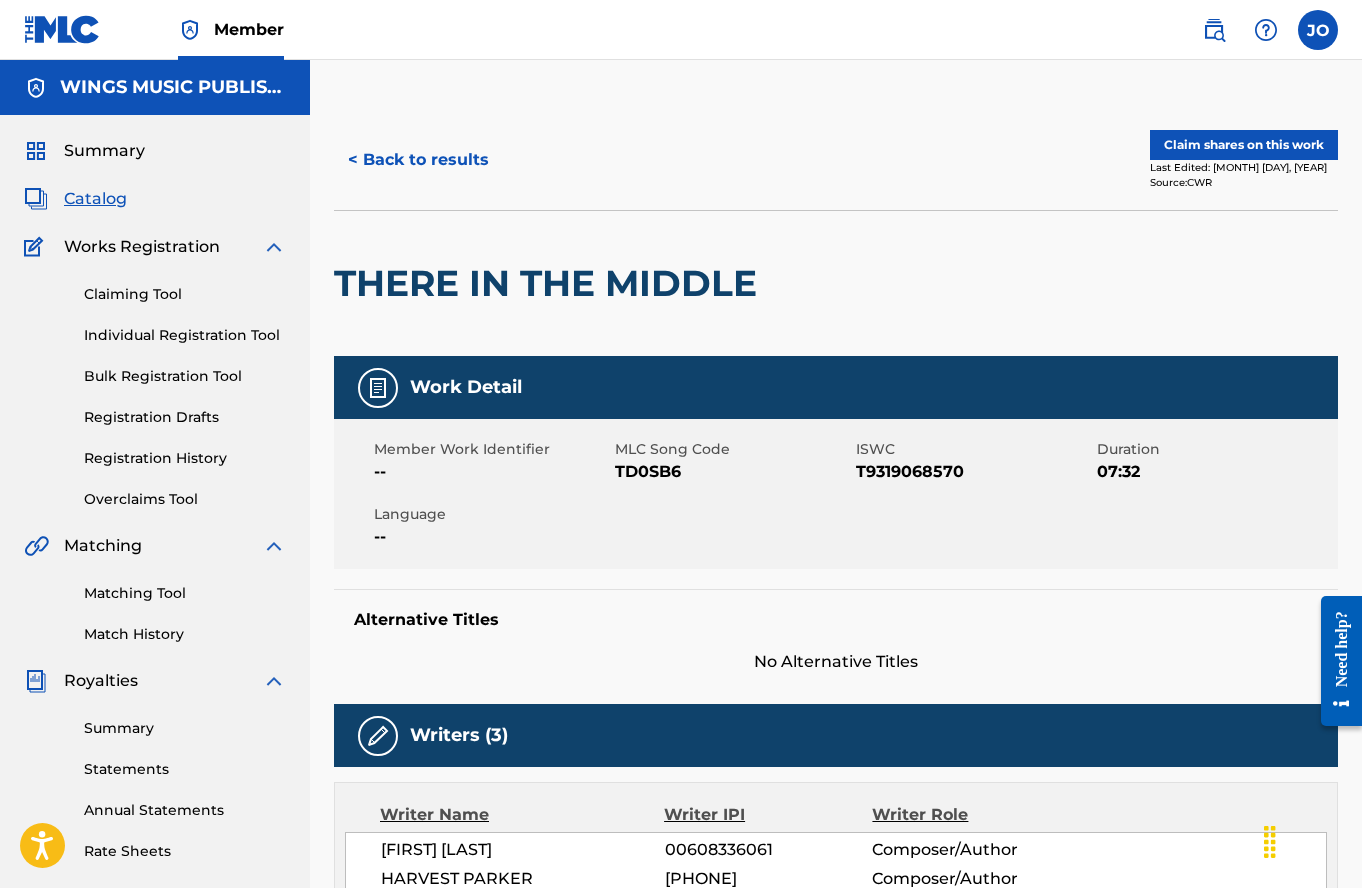 click on "Summary Catalog Works Registration Claiming Tool Individual Registration Tool Bulk Registration Tool Registration Drafts Registration History Overclaims Tool Matching Matching Tool Match History Royalties Summary Statements Annual Statements Rate Sheets Member Settings Banking Information Member Information User Permissions Contact Information Member Benefits" at bounding box center [155, 629] 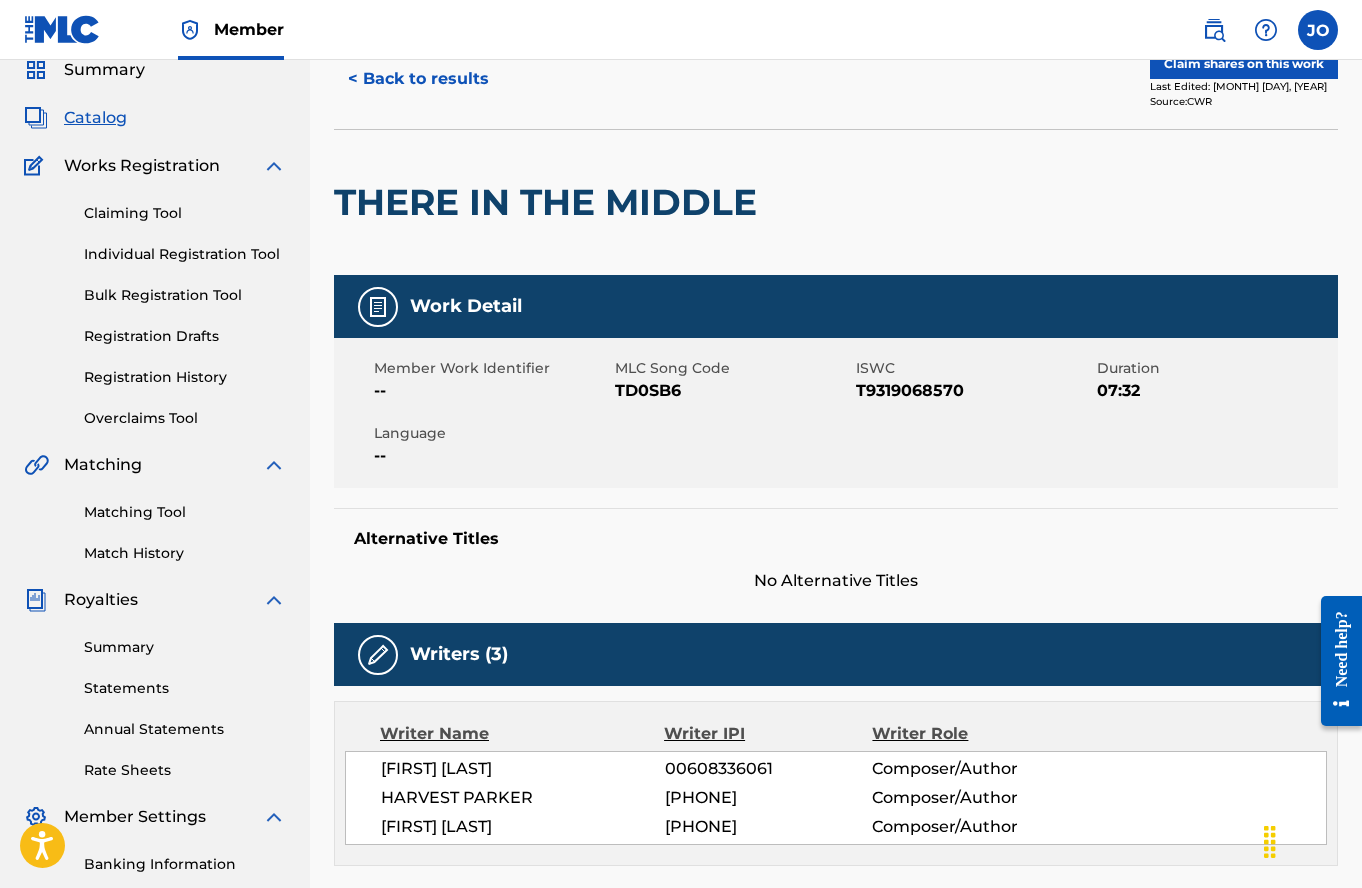 scroll, scrollTop: 0, scrollLeft: 0, axis: both 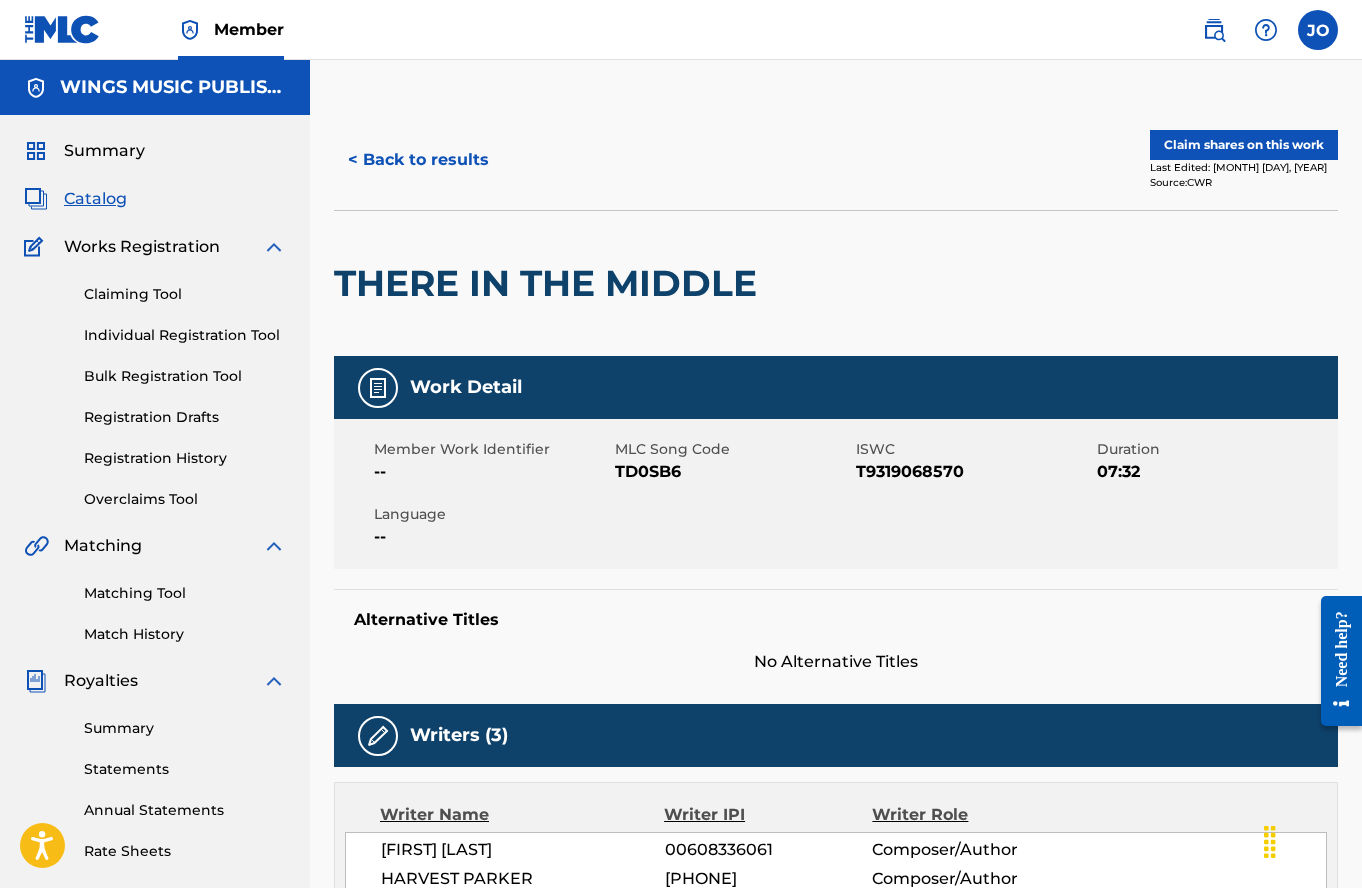 click on "< Back to results" at bounding box center [418, 160] 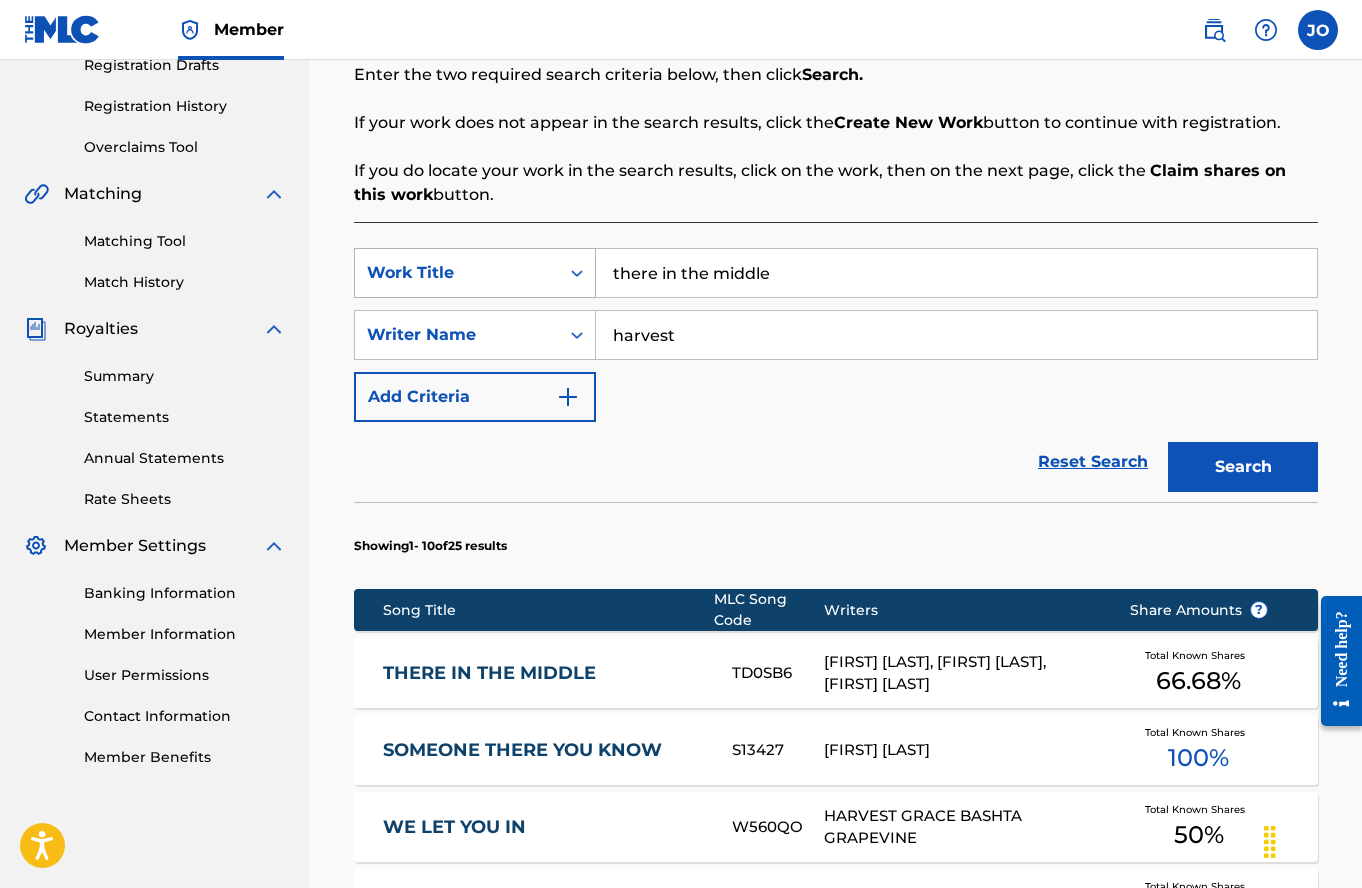 drag, startPoint x: 817, startPoint y: 273, endPoint x: 534, endPoint y: 259, distance: 283.34607 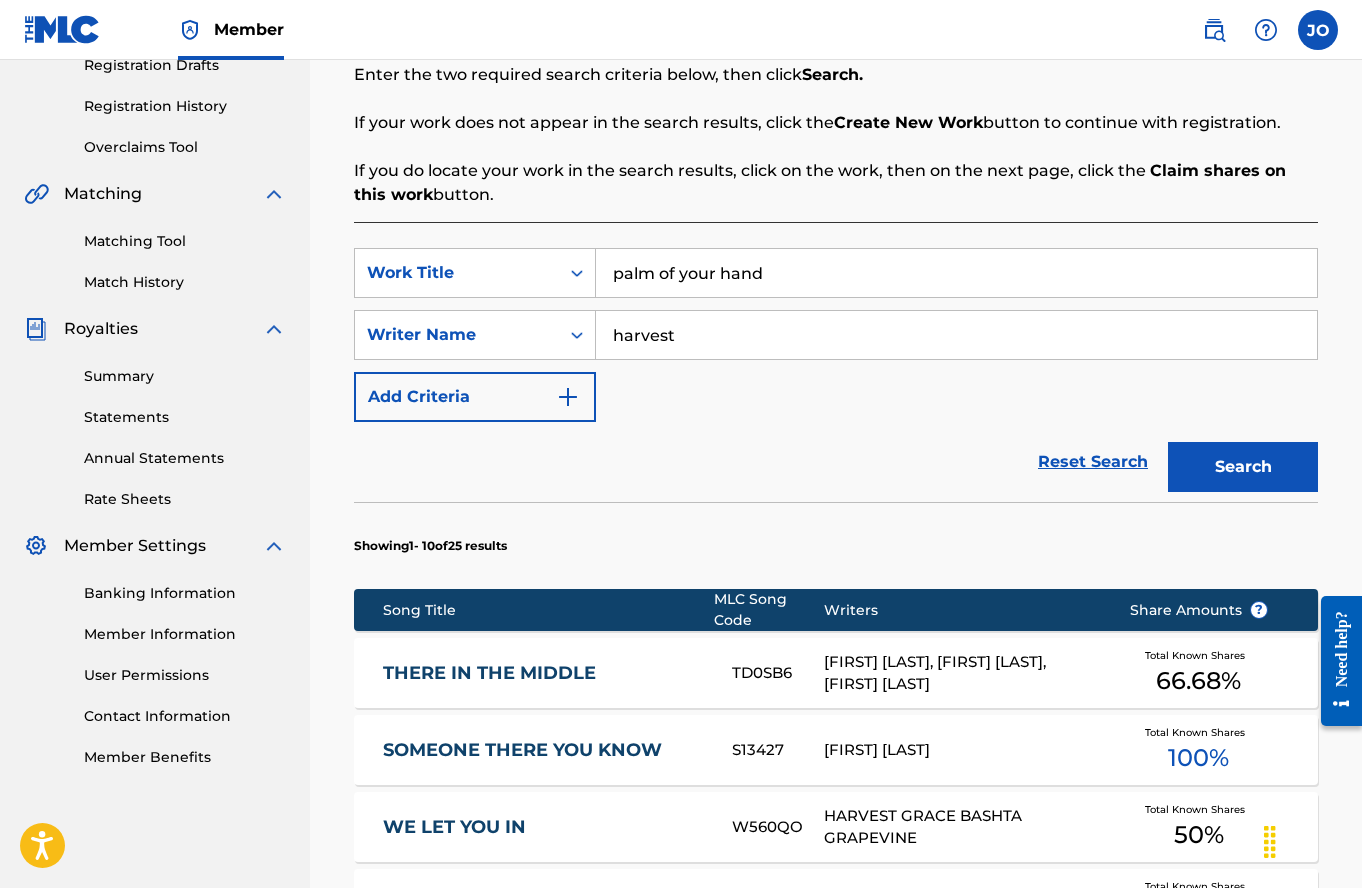type on "palm of your hand" 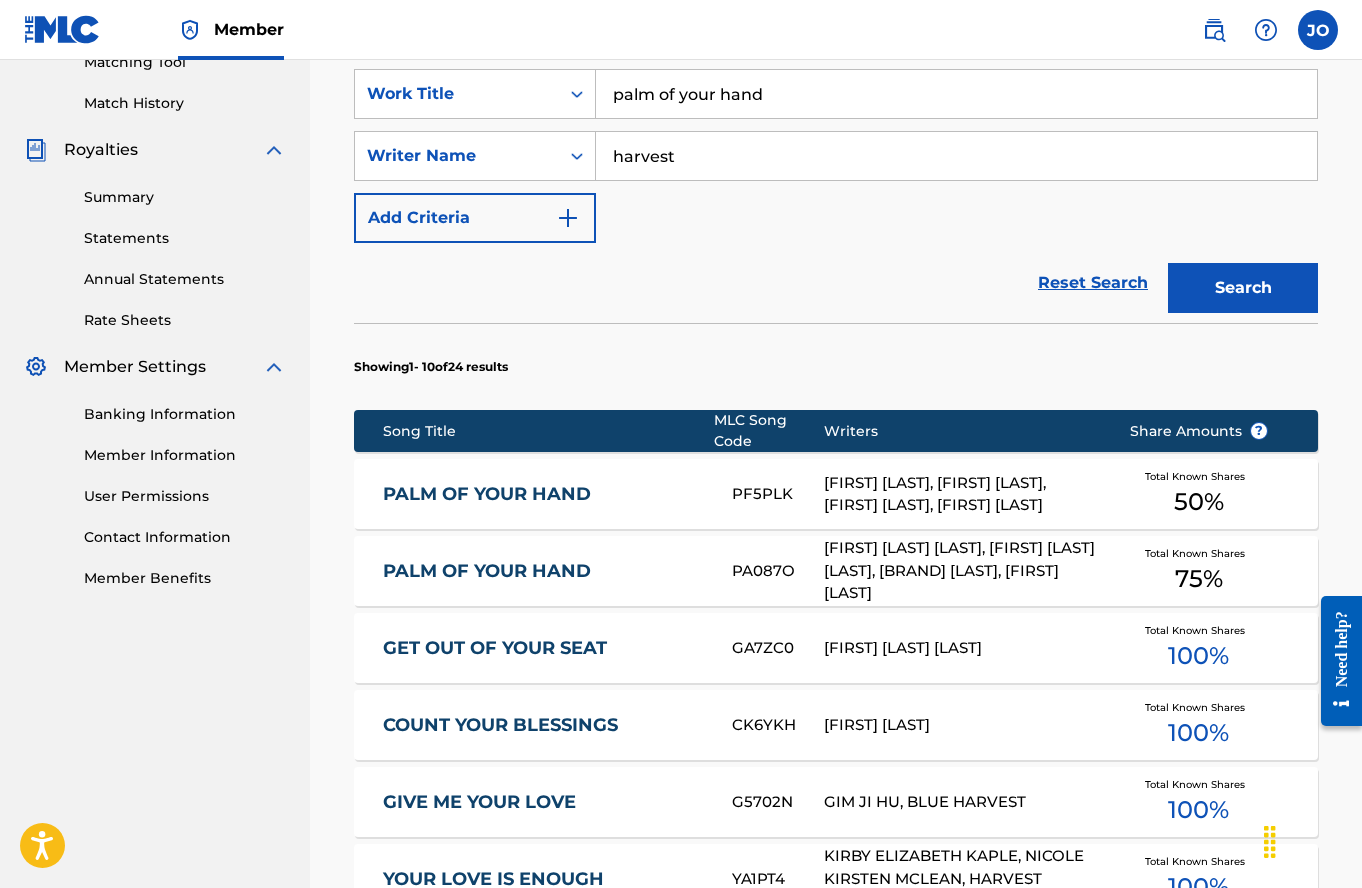 scroll, scrollTop: 552, scrollLeft: 0, axis: vertical 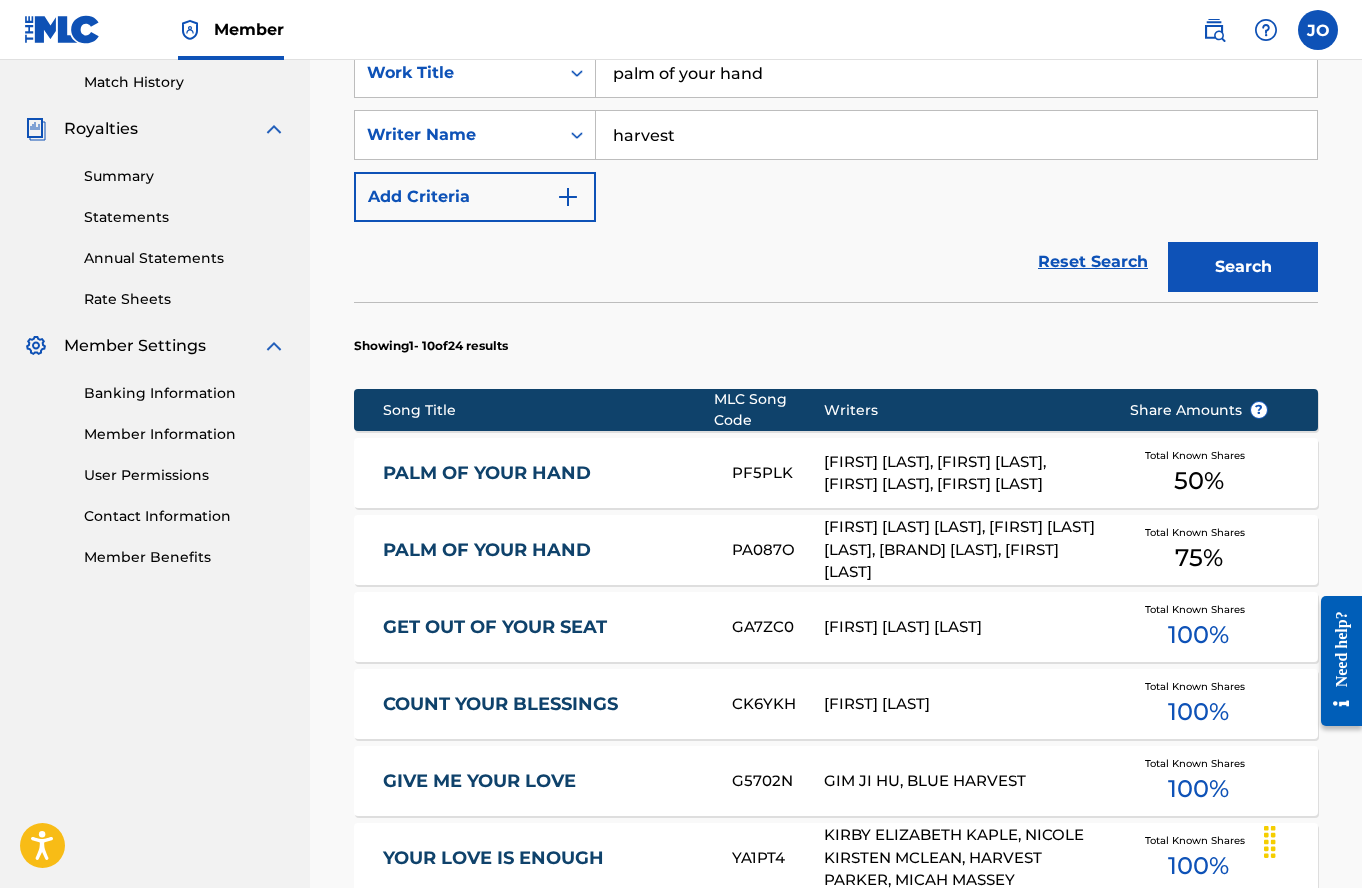 click on "PALM OF YOUR HAND" at bounding box center (544, 473) 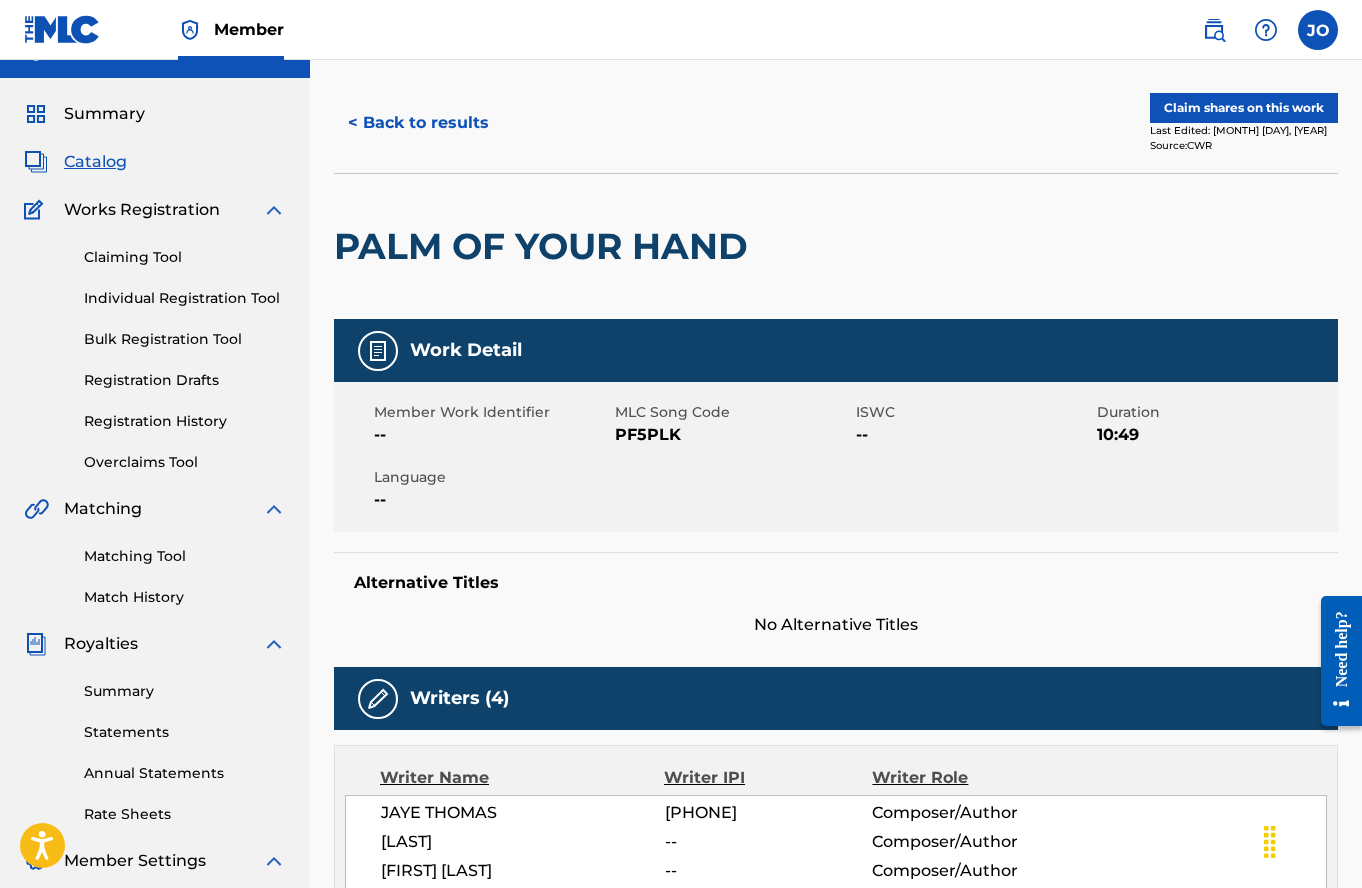 scroll, scrollTop: 0, scrollLeft: 0, axis: both 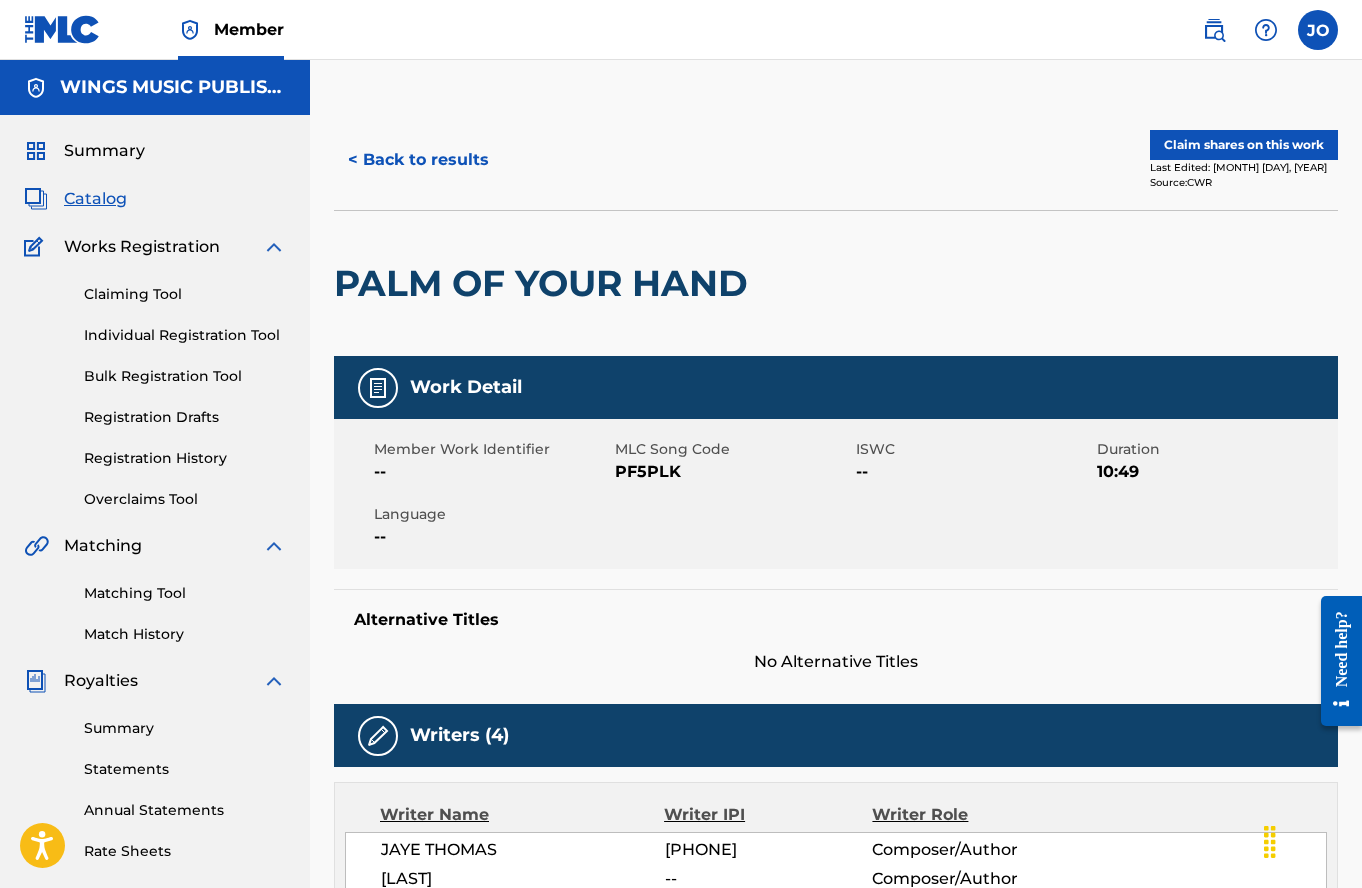 click on "< Back to results" at bounding box center (418, 160) 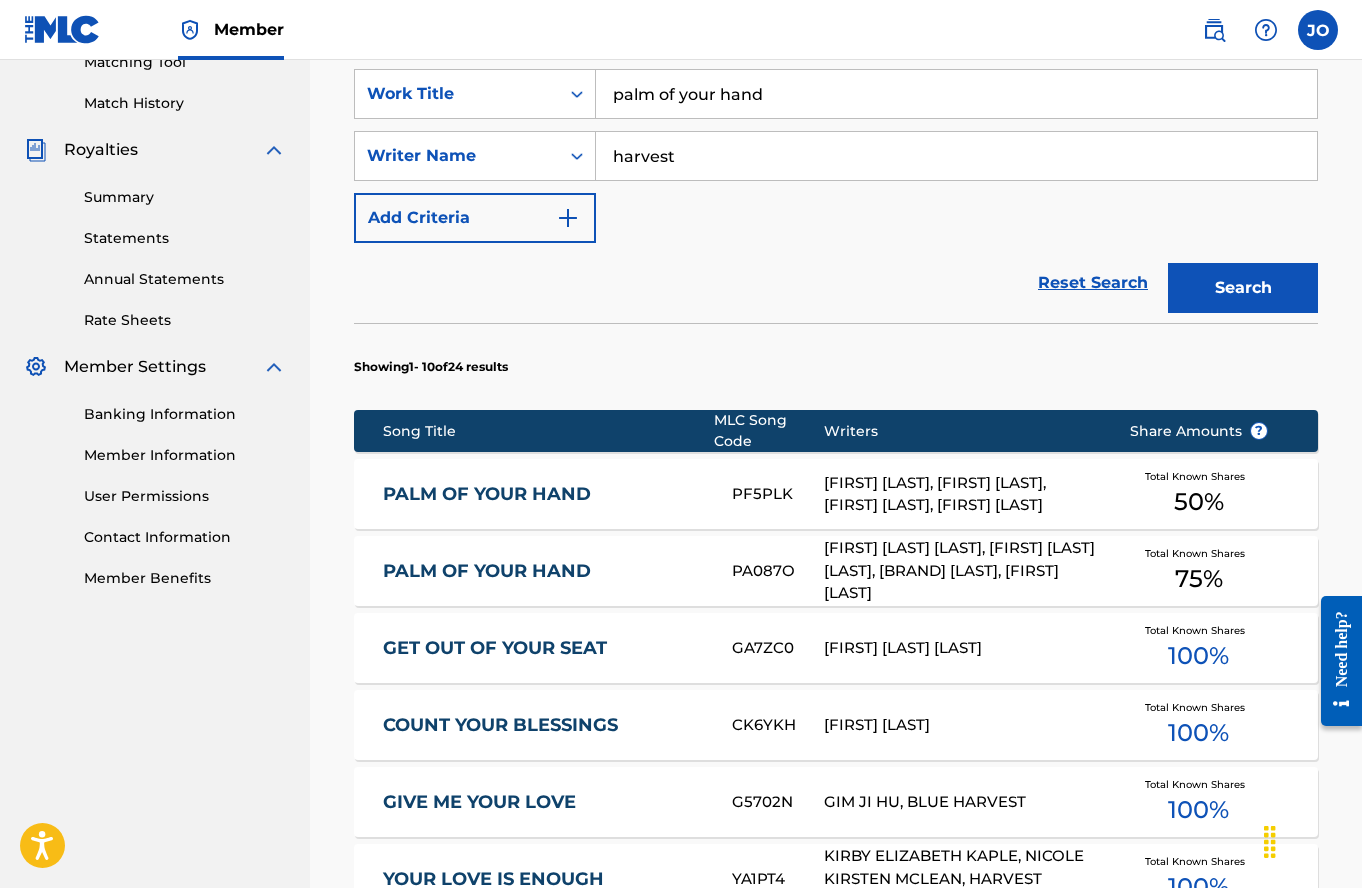 scroll, scrollTop: 552, scrollLeft: 0, axis: vertical 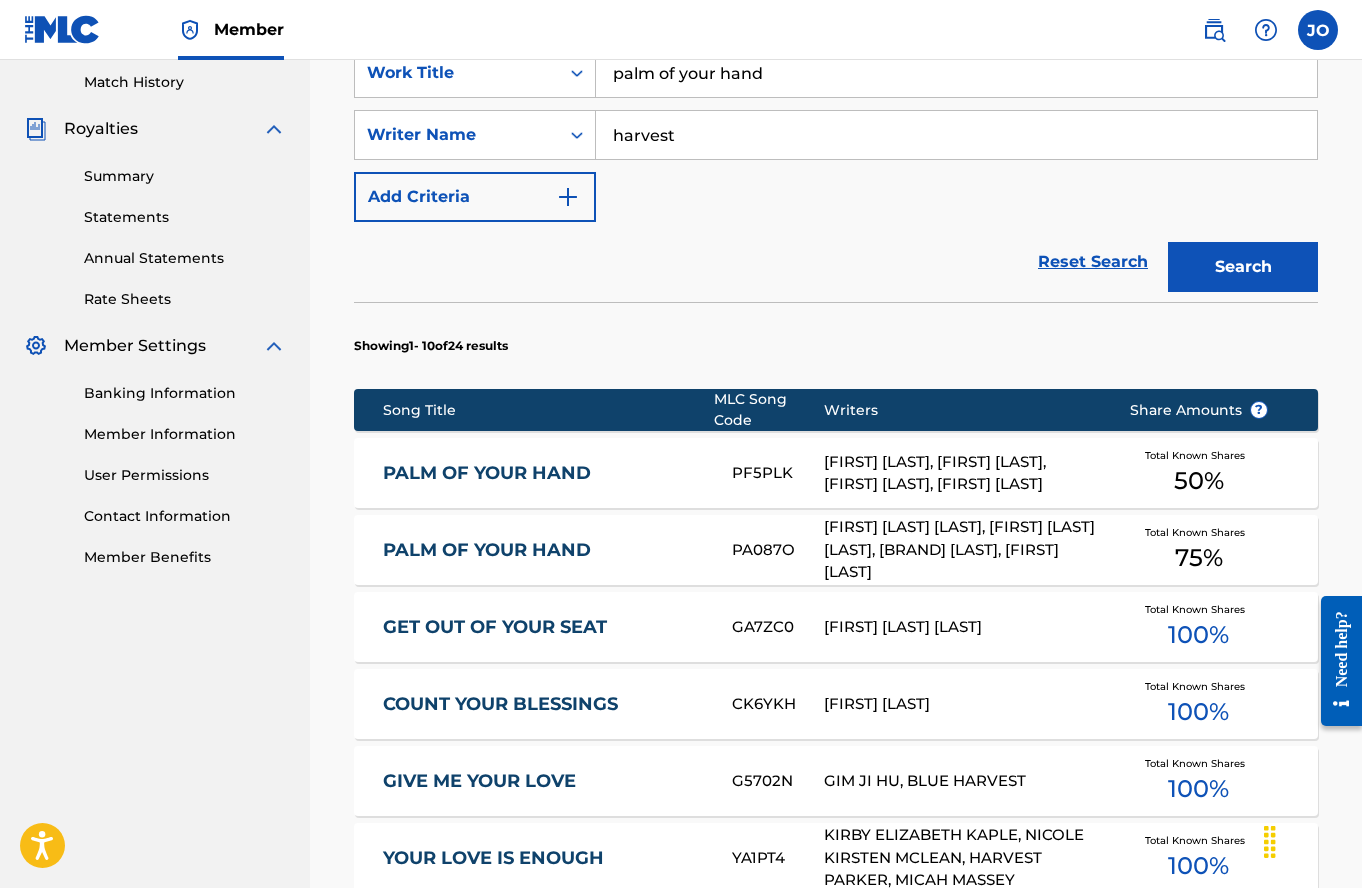 click on "PALM OF YOUR HAND" at bounding box center (544, 473) 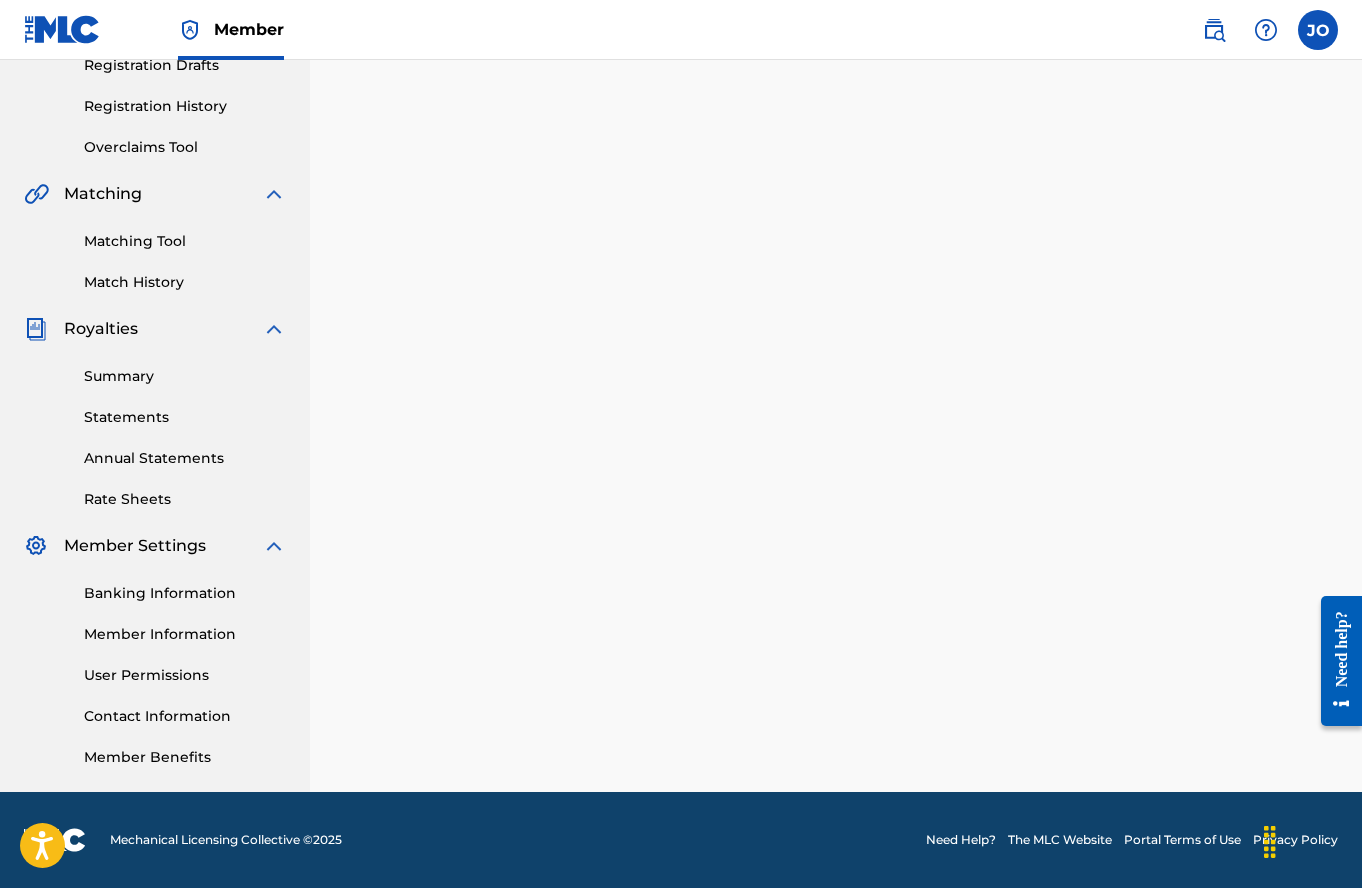 scroll, scrollTop: 0, scrollLeft: 0, axis: both 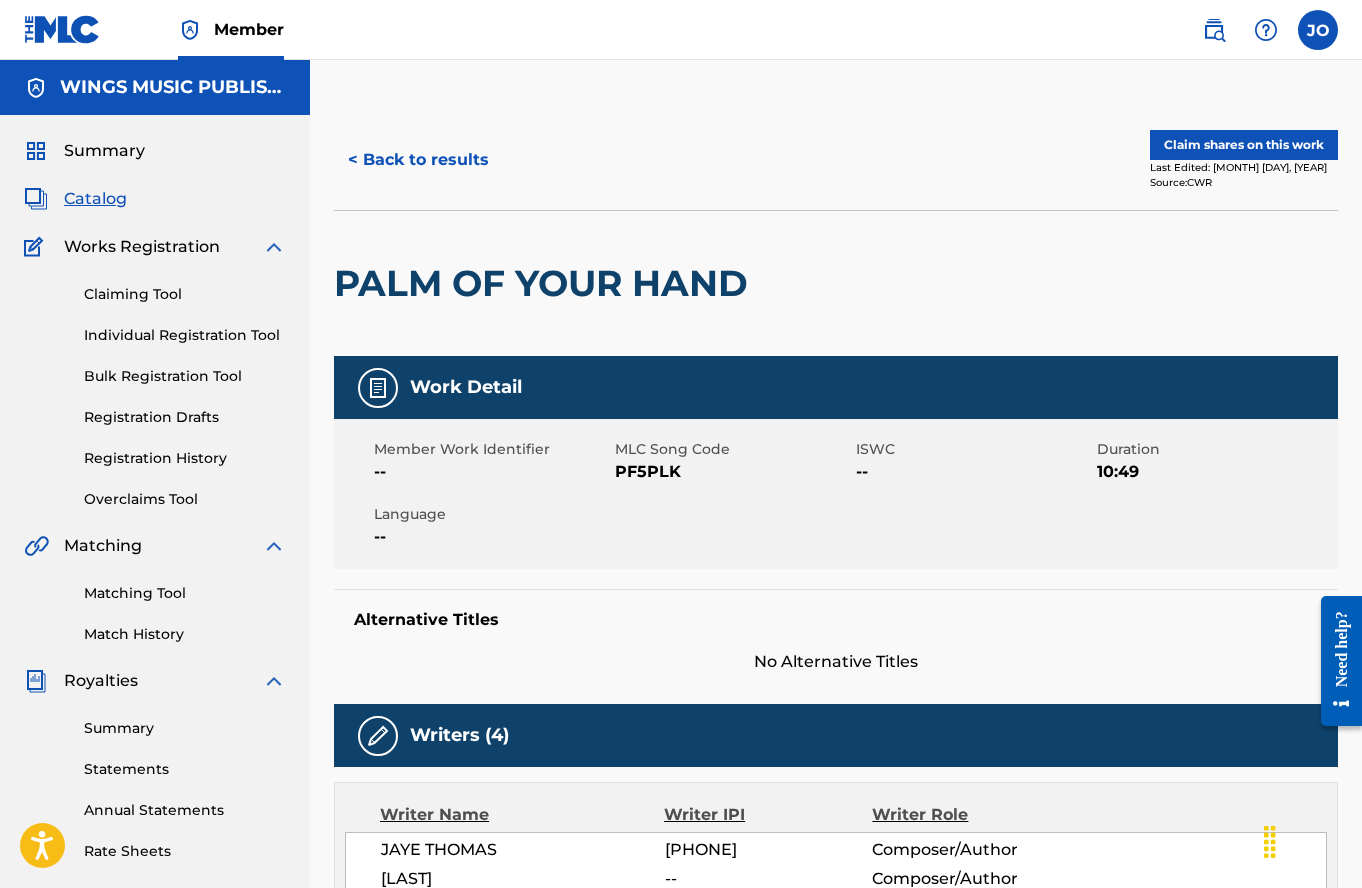 click on "Member" at bounding box center (154, 29) 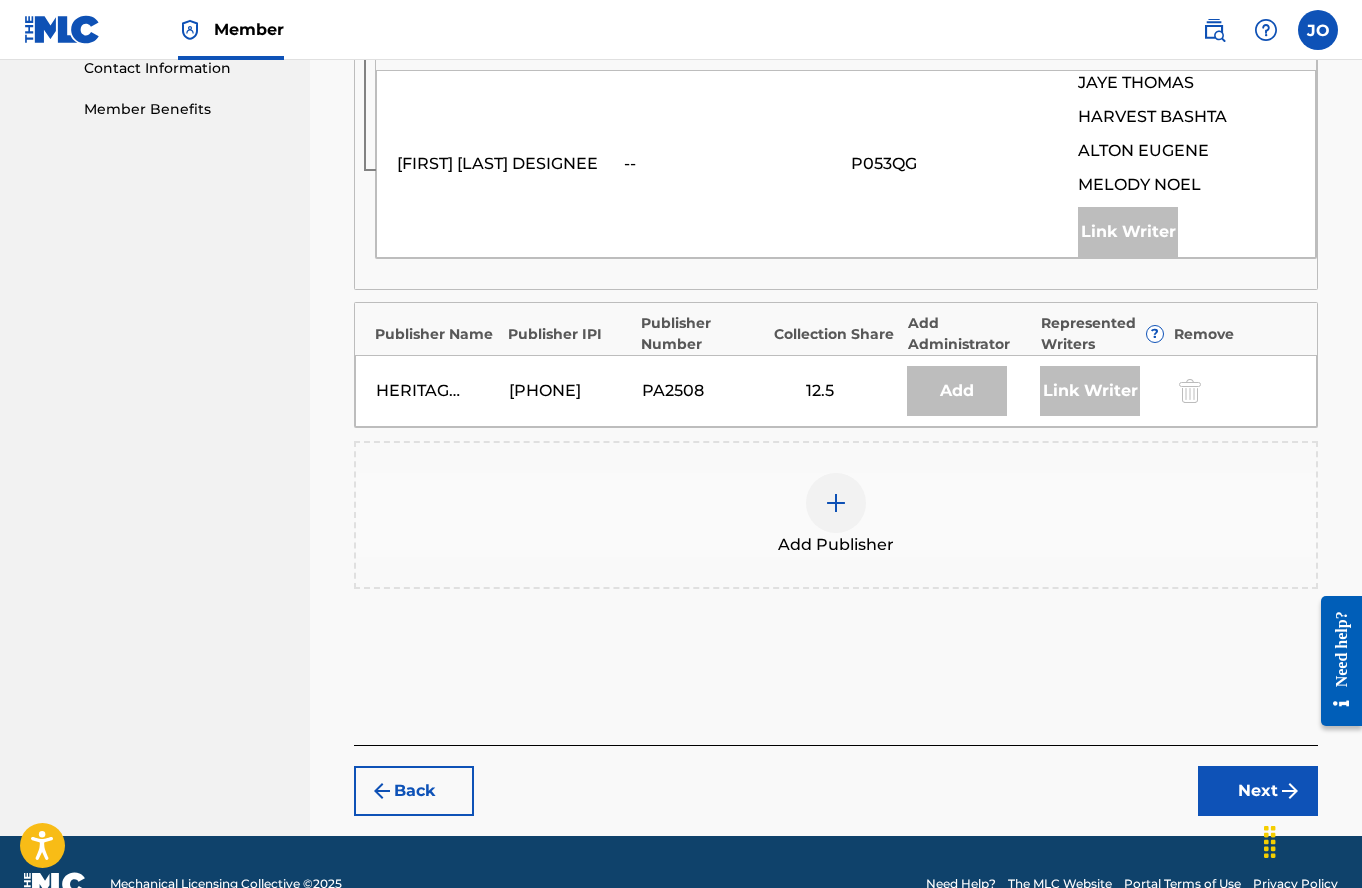 scroll, scrollTop: 1044, scrollLeft: 0, axis: vertical 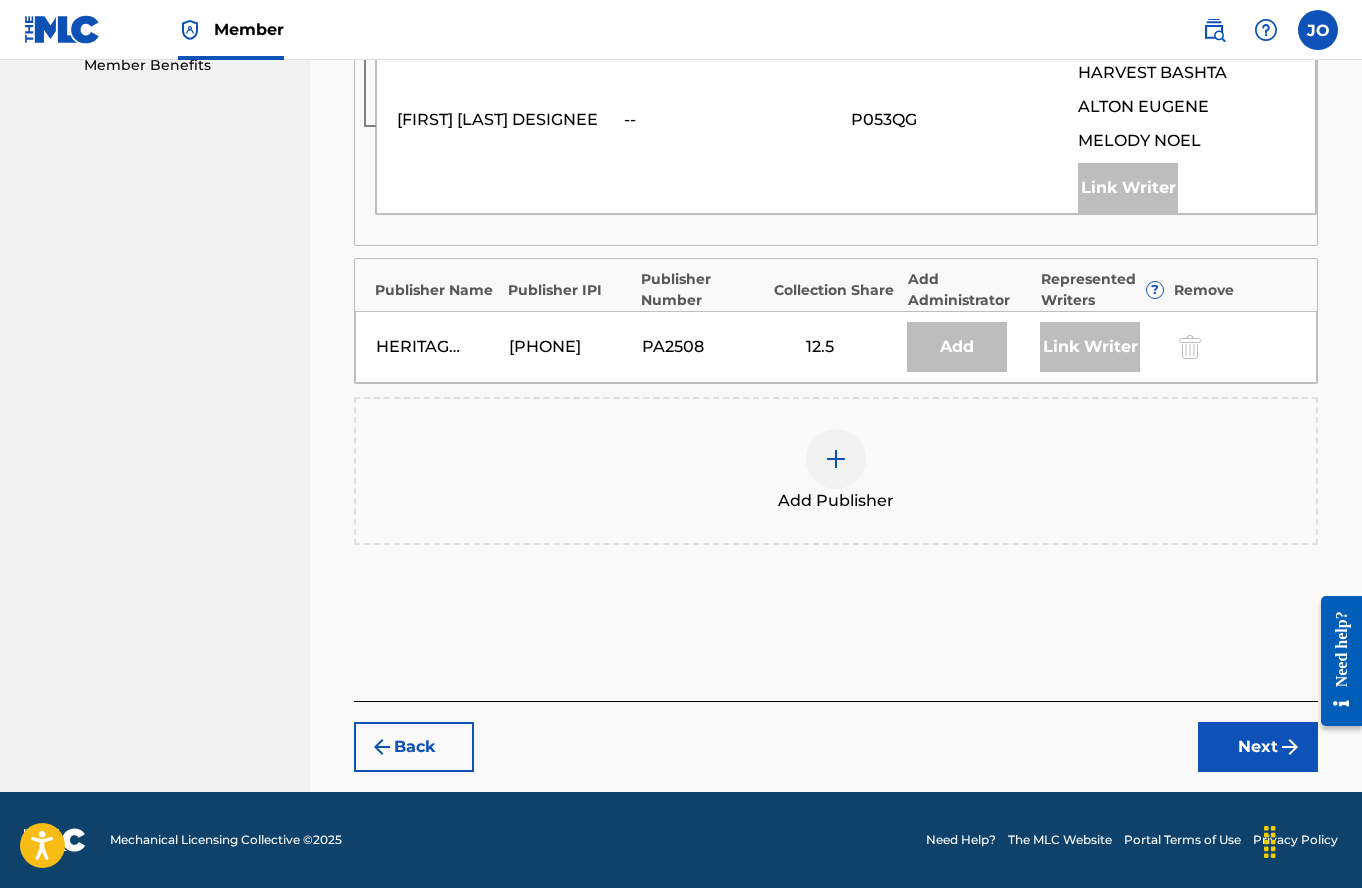 click at bounding box center (836, 459) 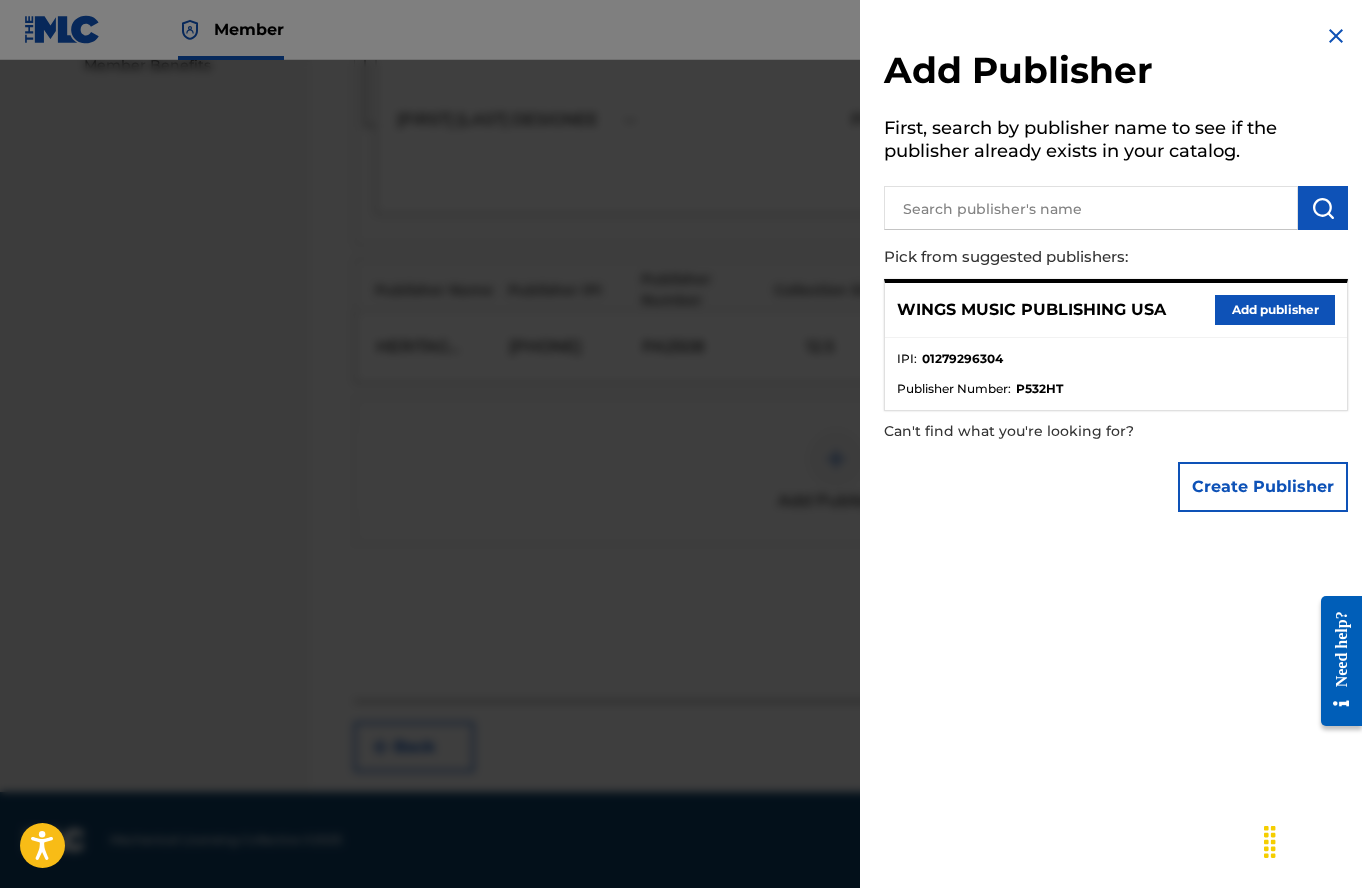 click on "Add publisher" at bounding box center (1275, 310) 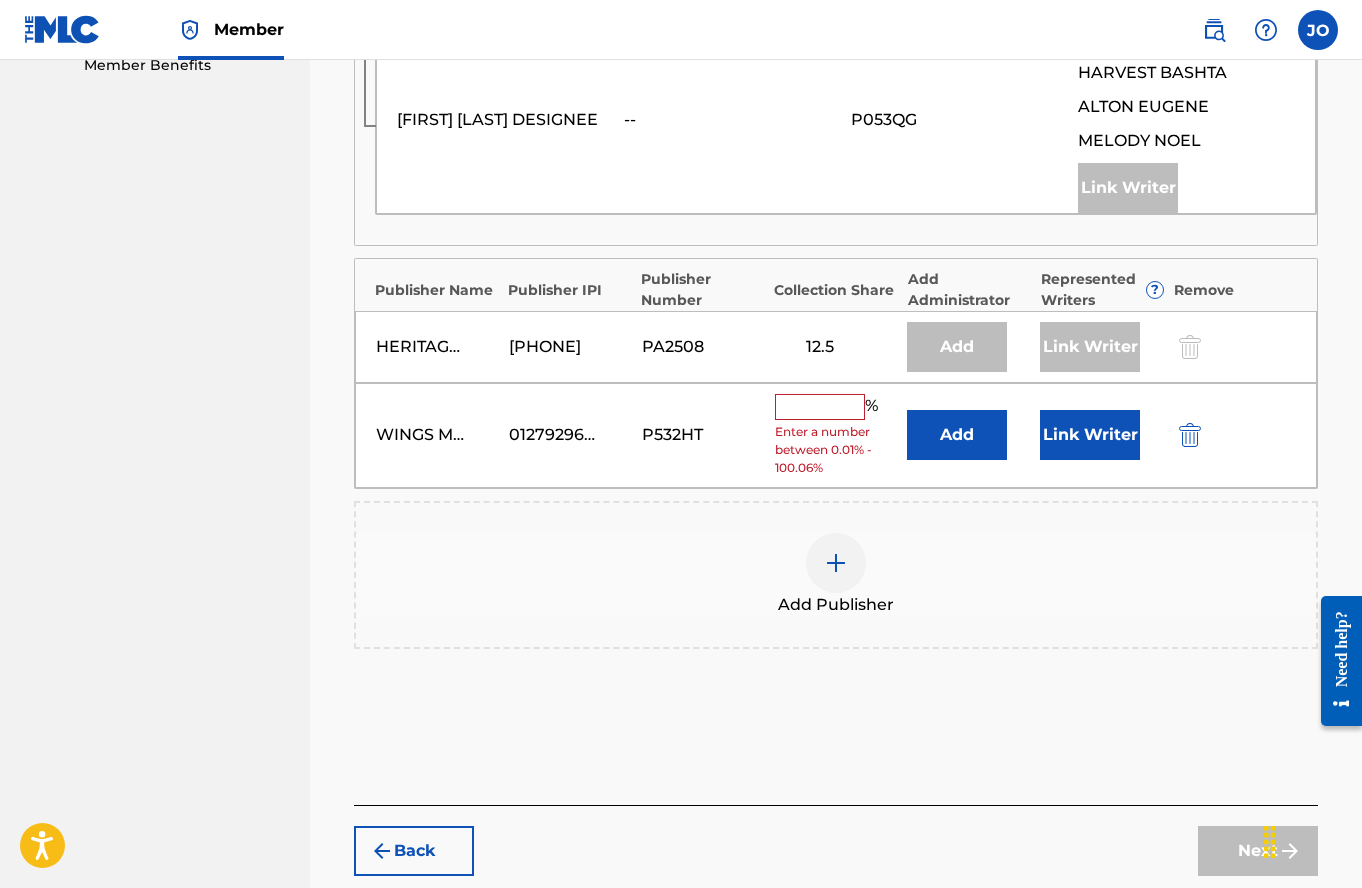 click at bounding box center [820, 407] 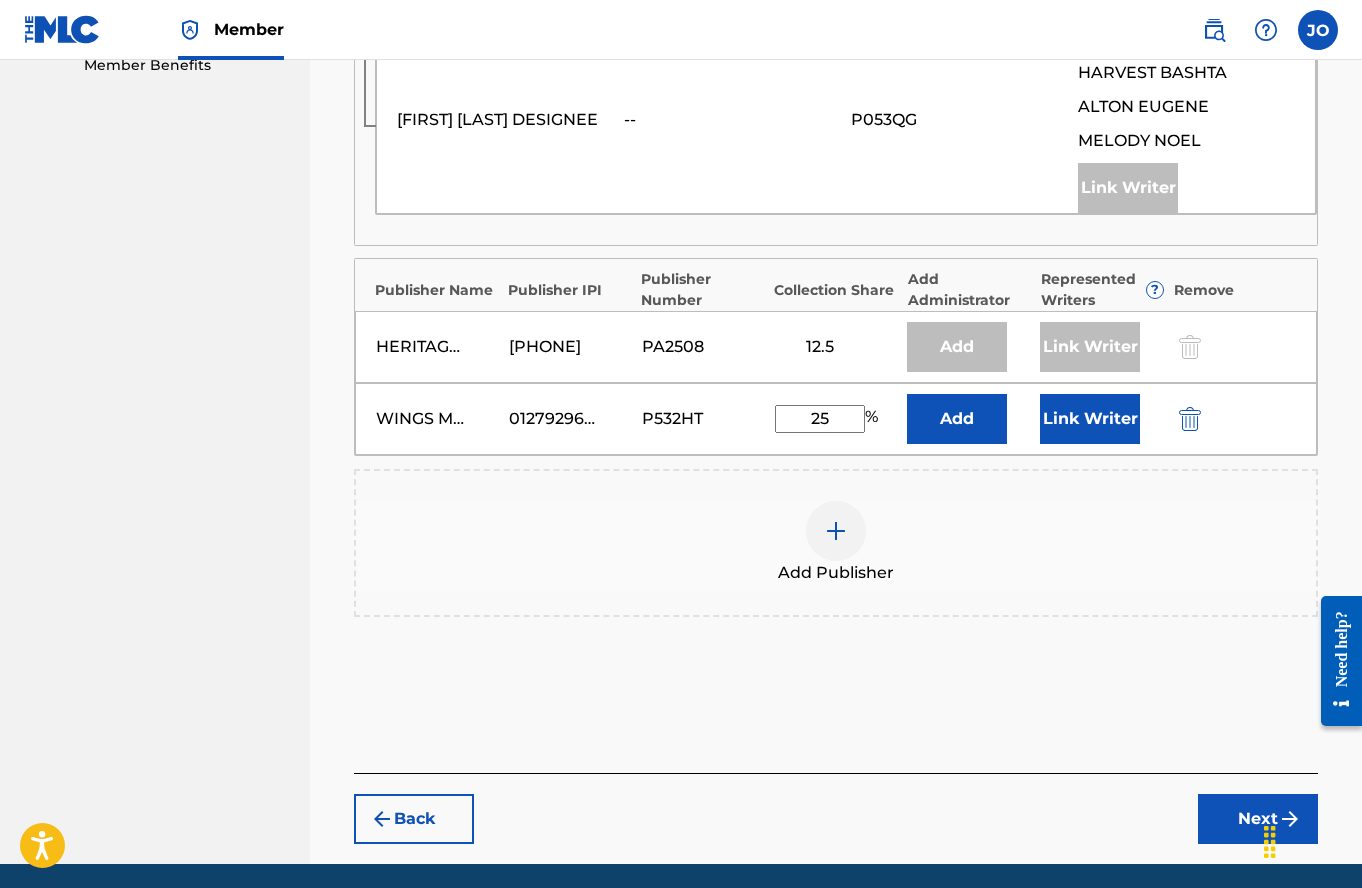 type on "25" 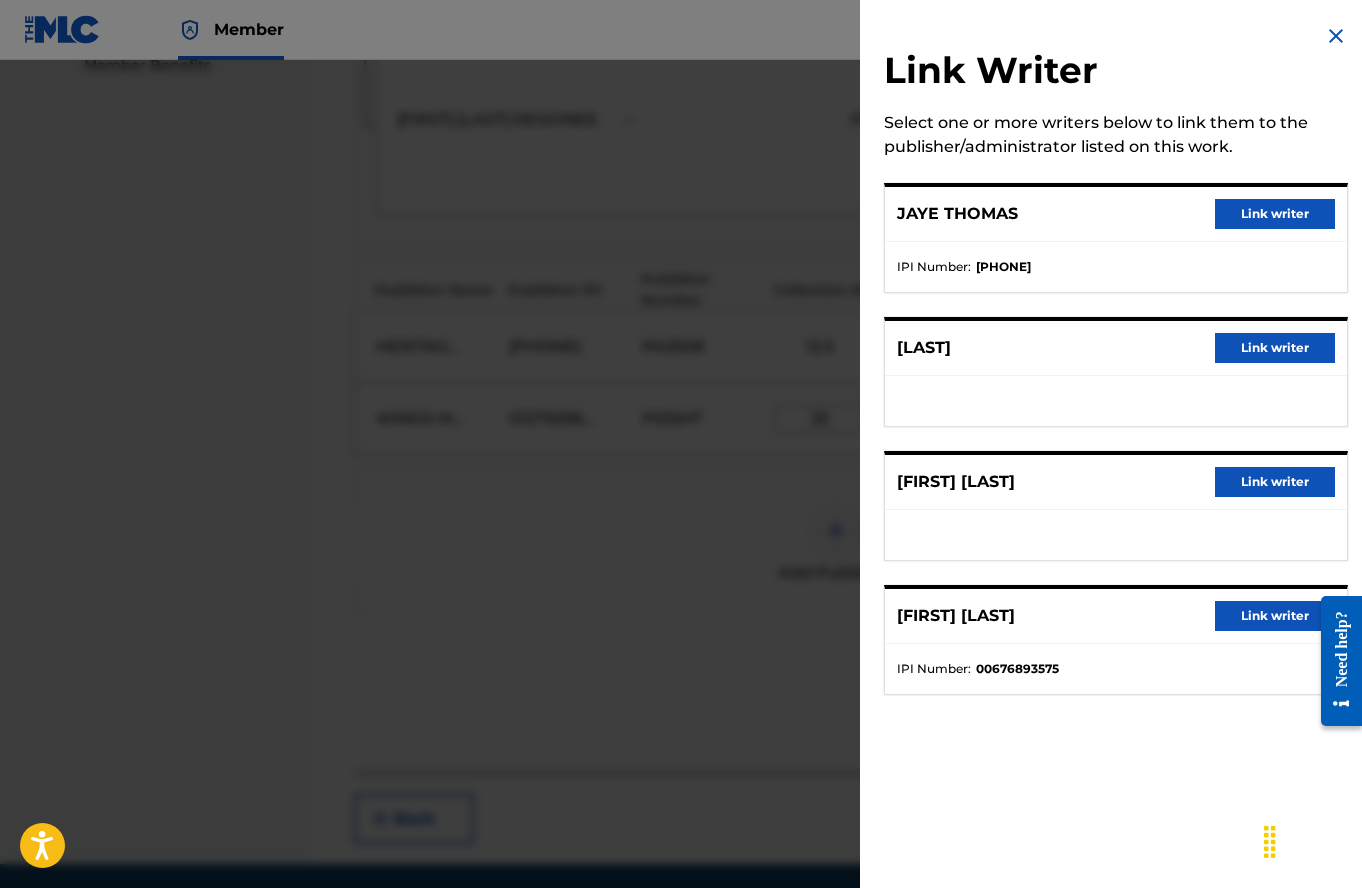 click on "Link writer" at bounding box center [1275, 348] 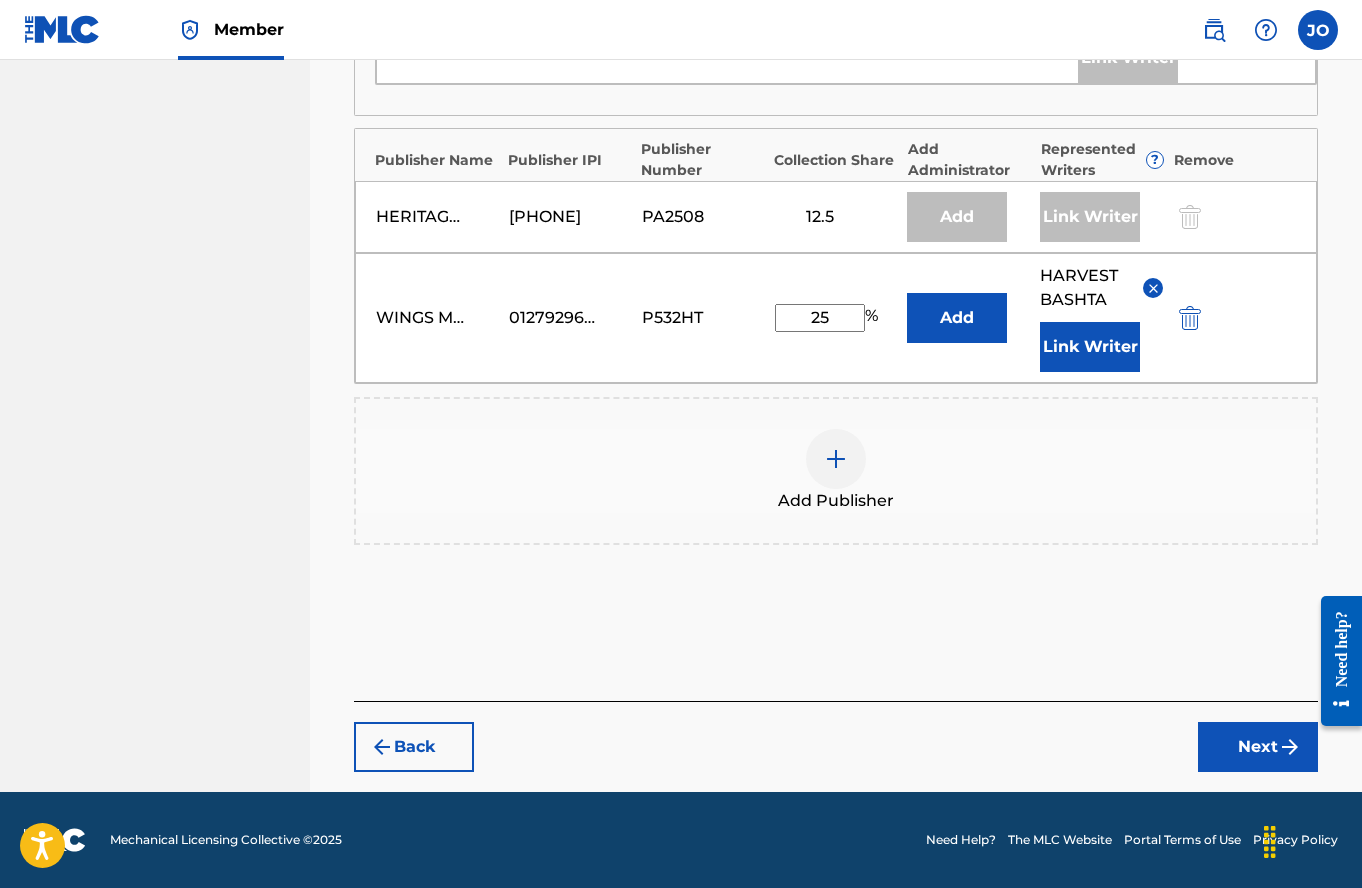 click on "Next" at bounding box center (1258, 747) 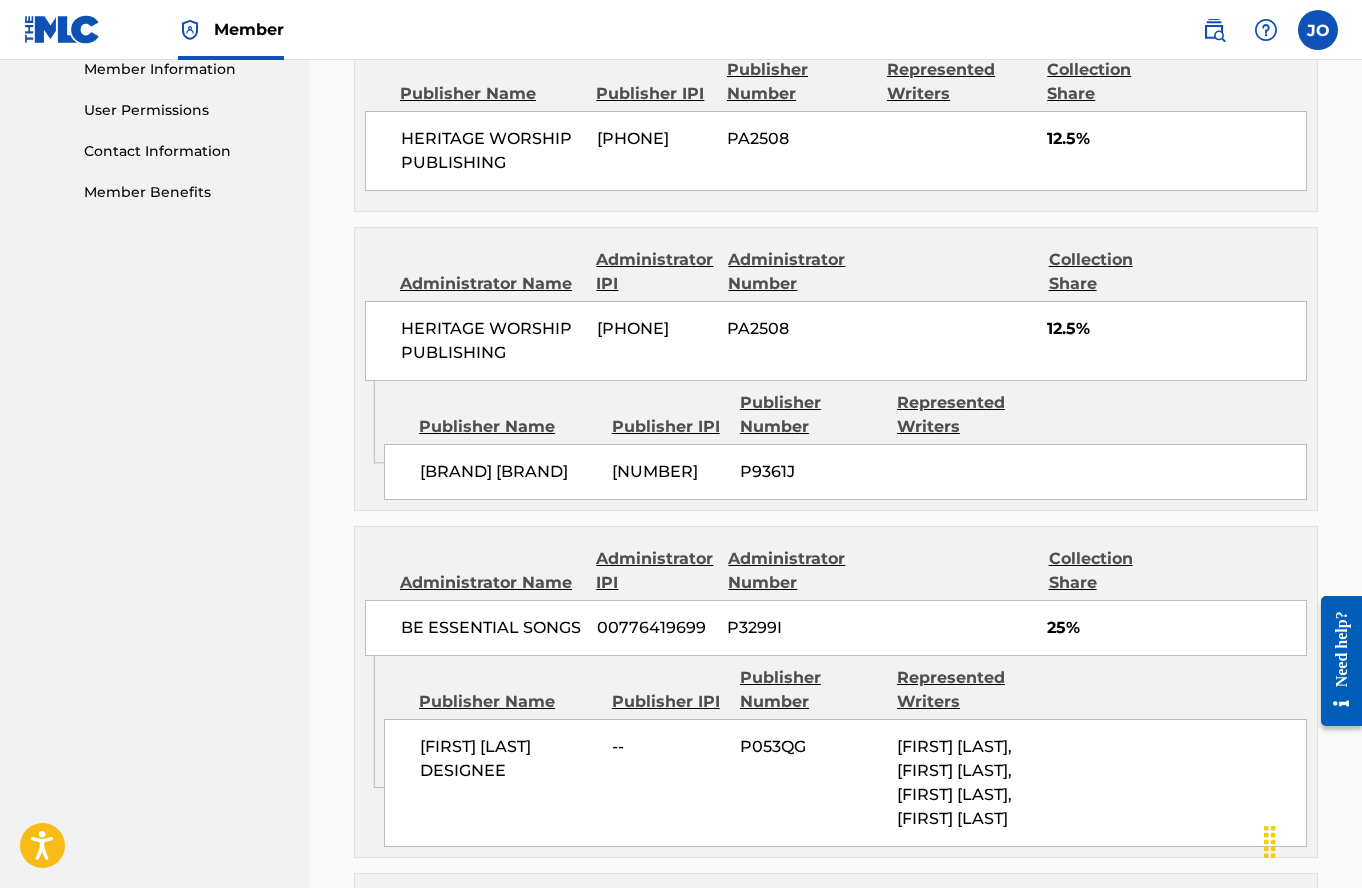scroll, scrollTop: 1318, scrollLeft: 0, axis: vertical 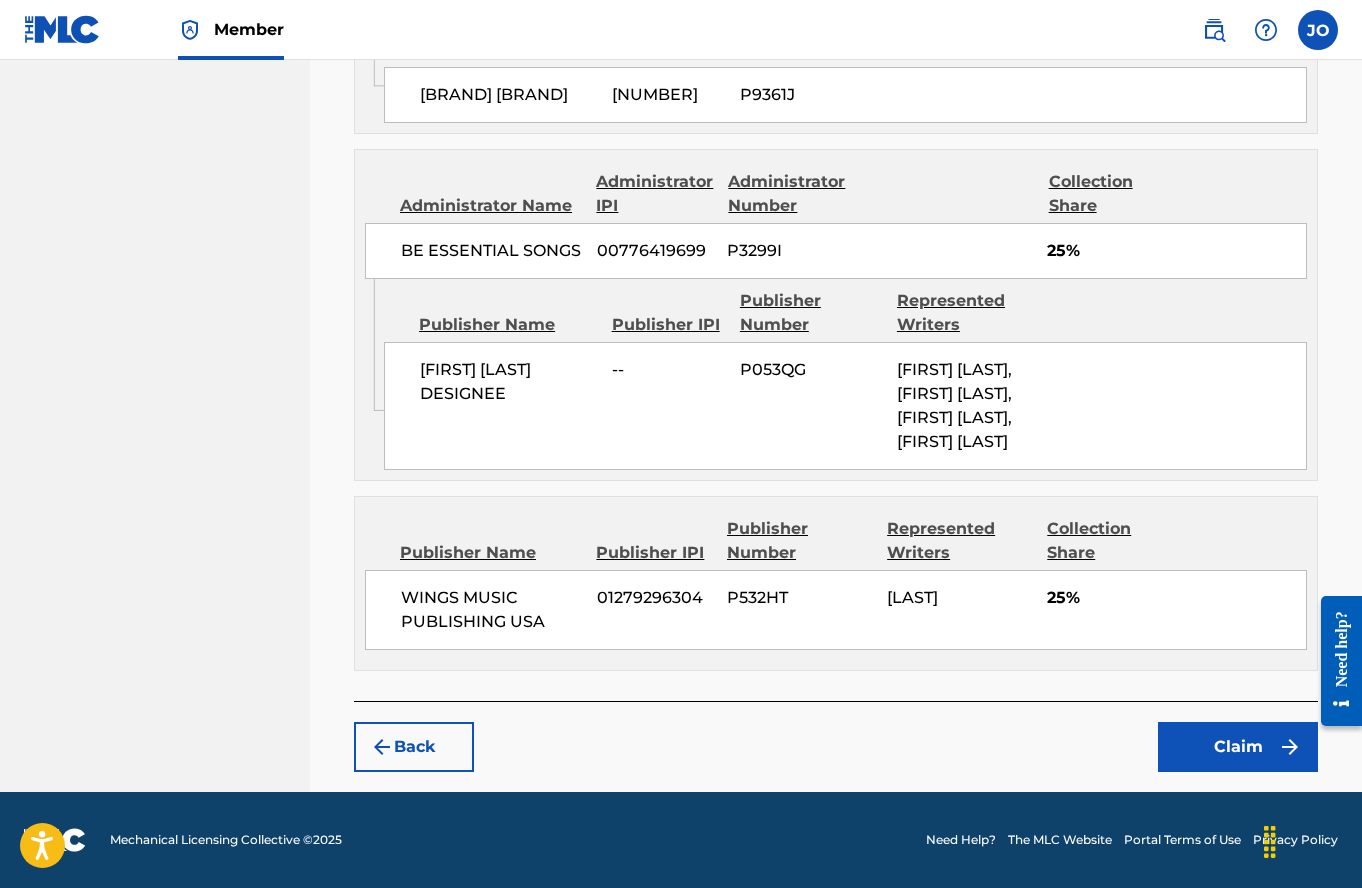 click on "Claim" at bounding box center (1238, 747) 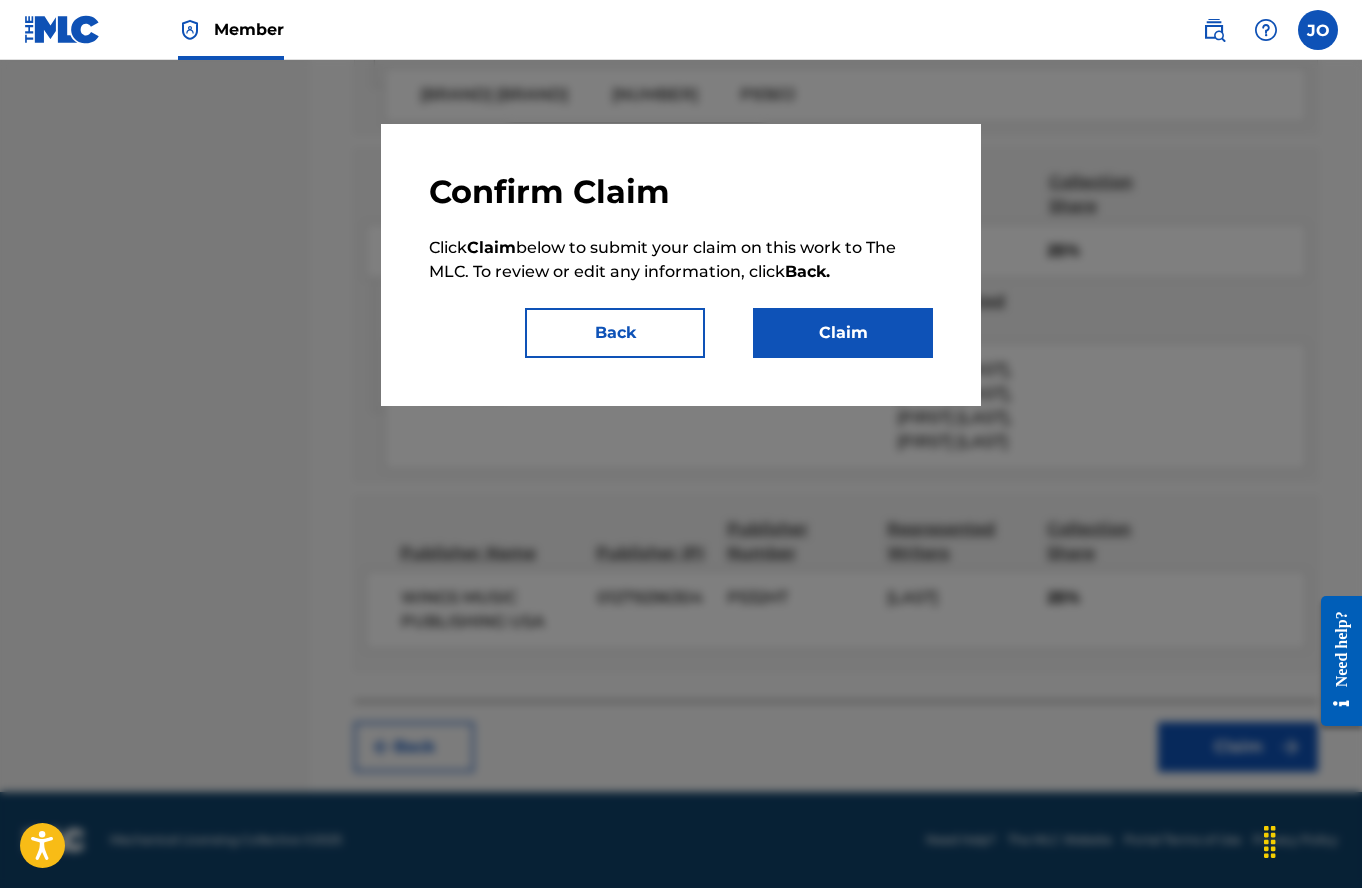 click on "Claim" at bounding box center (843, 333) 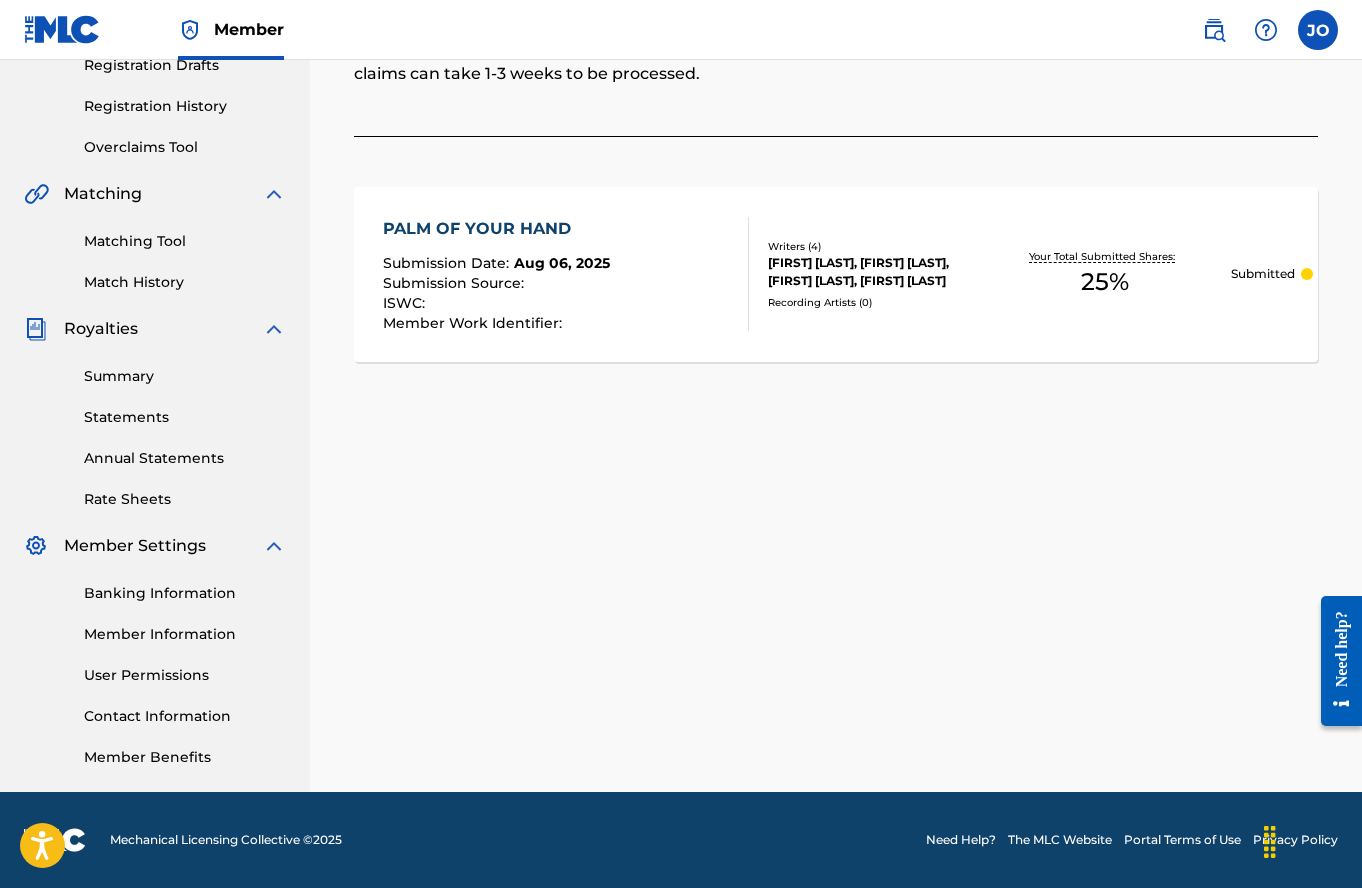 scroll, scrollTop: 0, scrollLeft: 0, axis: both 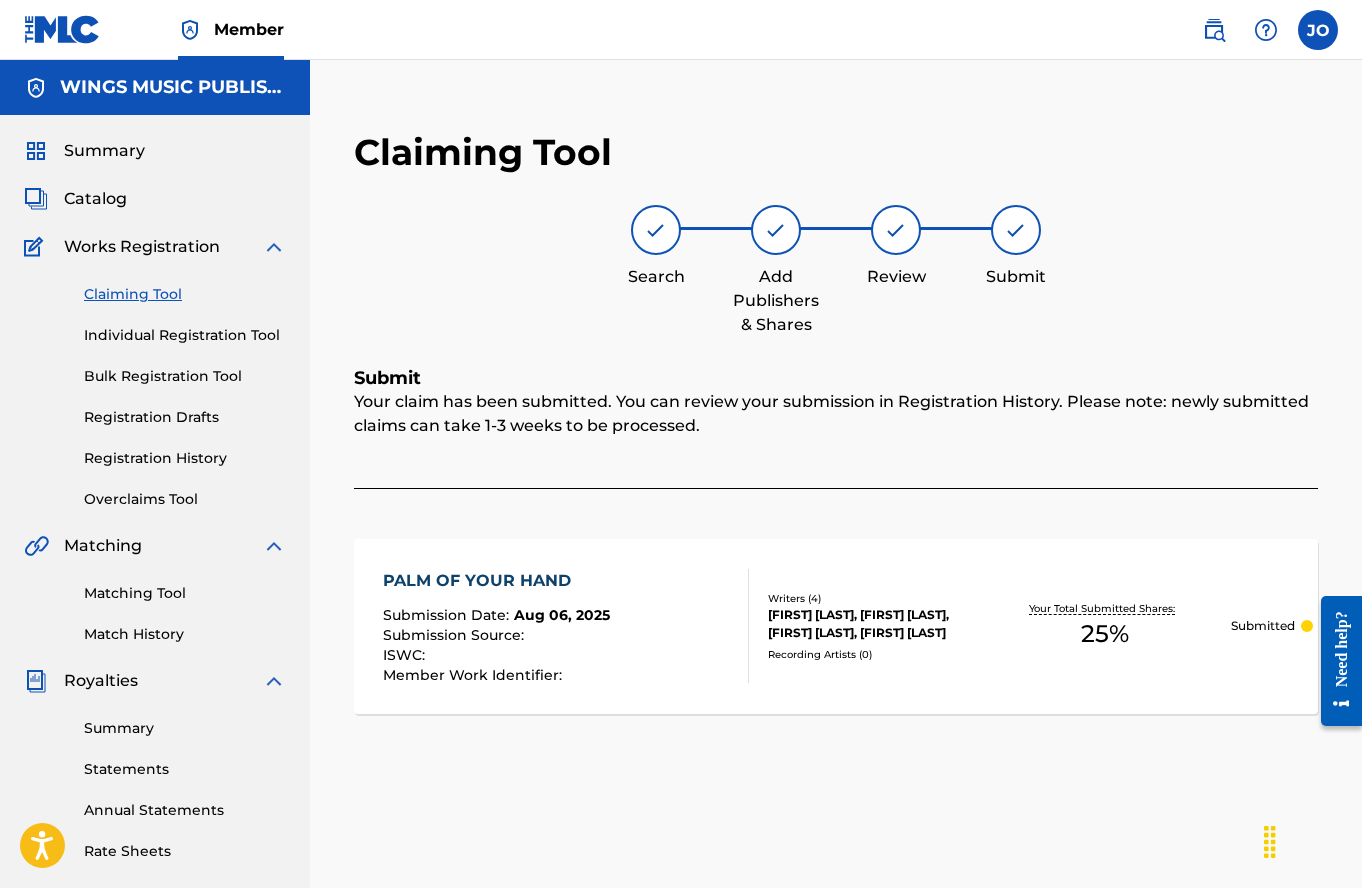 click on "Registration History" at bounding box center [185, 458] 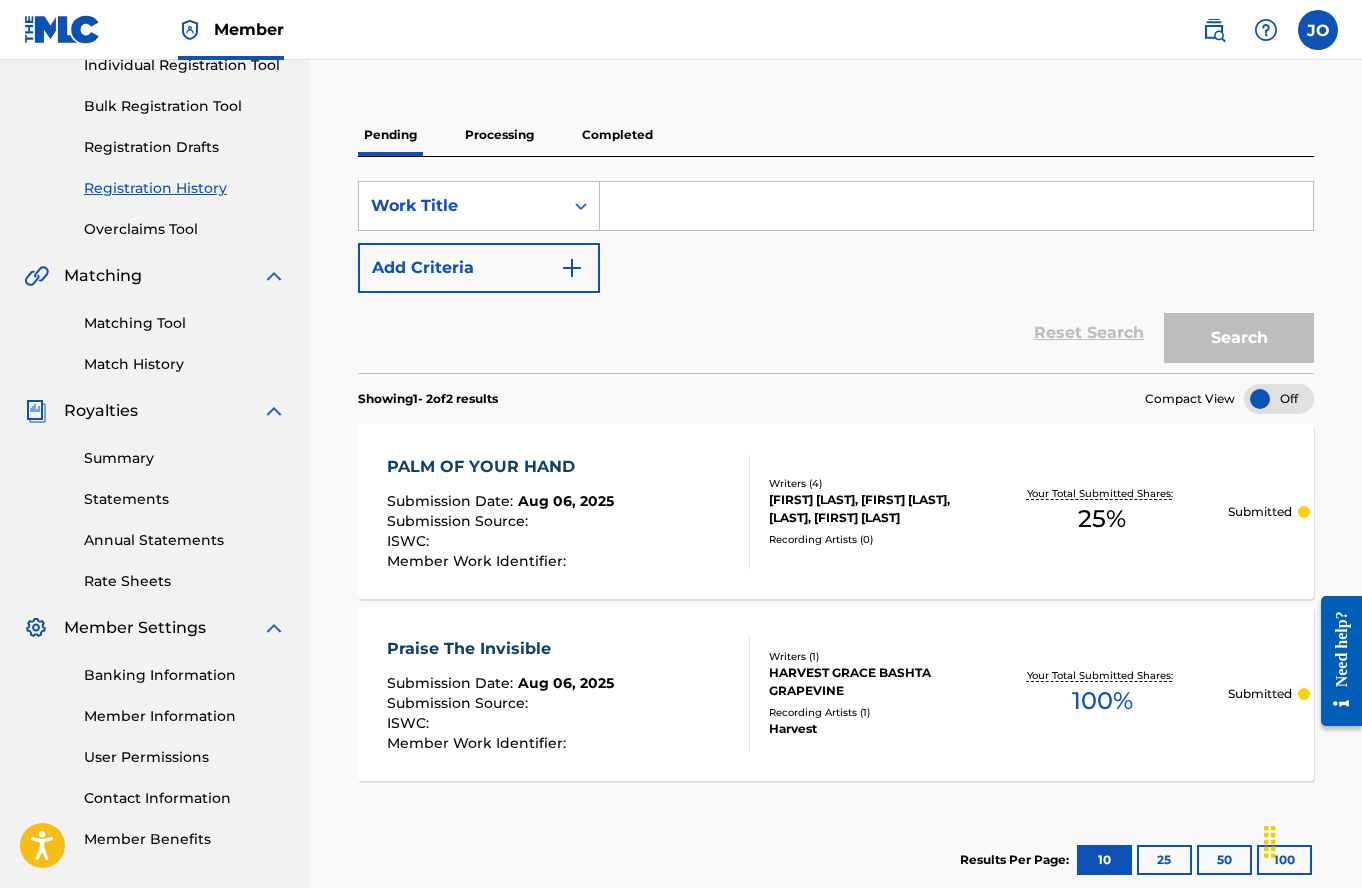 scroll, scrollTop: 185, scrollLeft: 0, axis: vertical 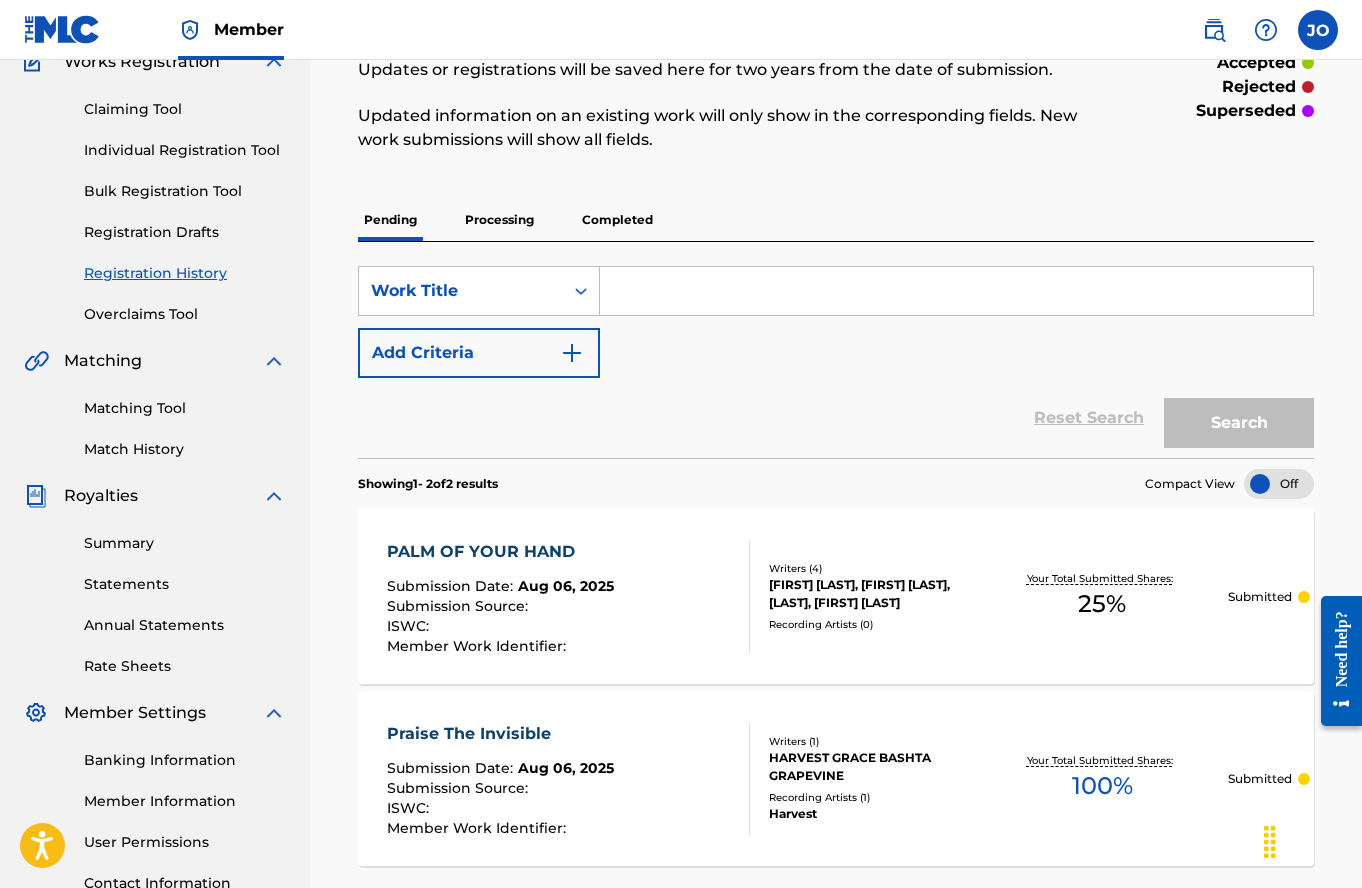 click on "Processing" at bounding box center (499, 220) 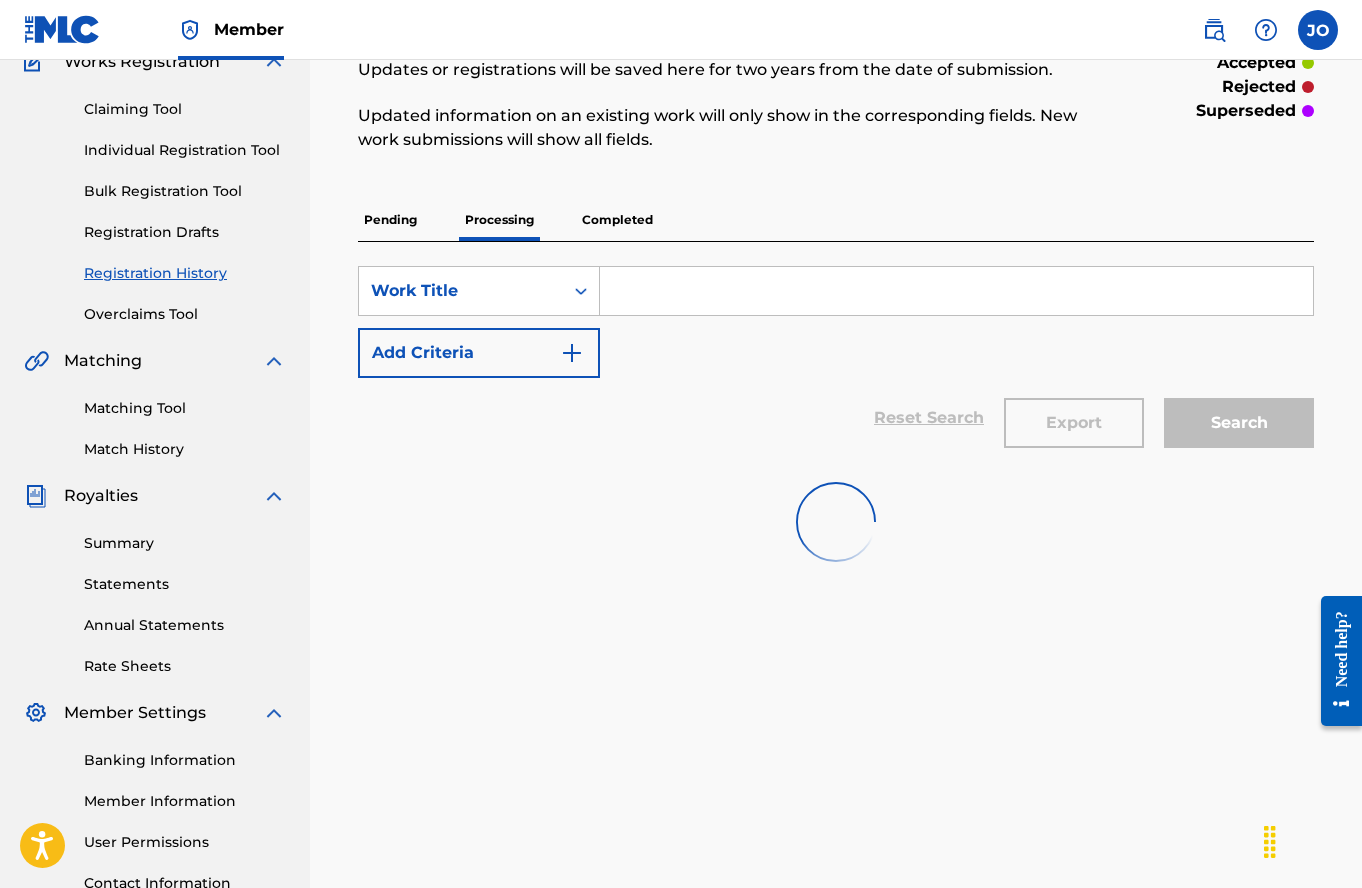 scroll, scrollTop: 0, scrollLeft: 0, axis: both 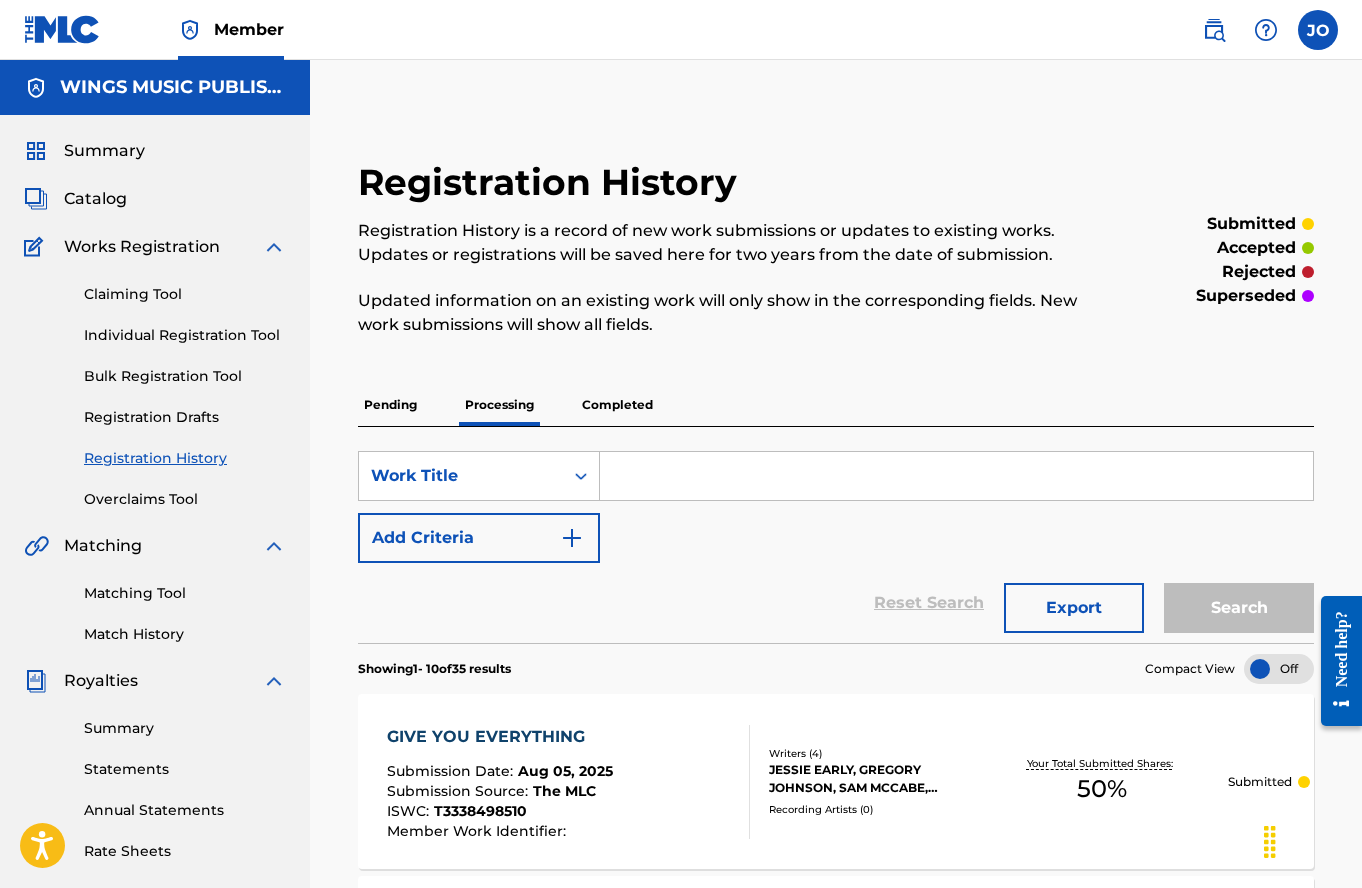 click on "Completed" at bounding box center (617, 405) 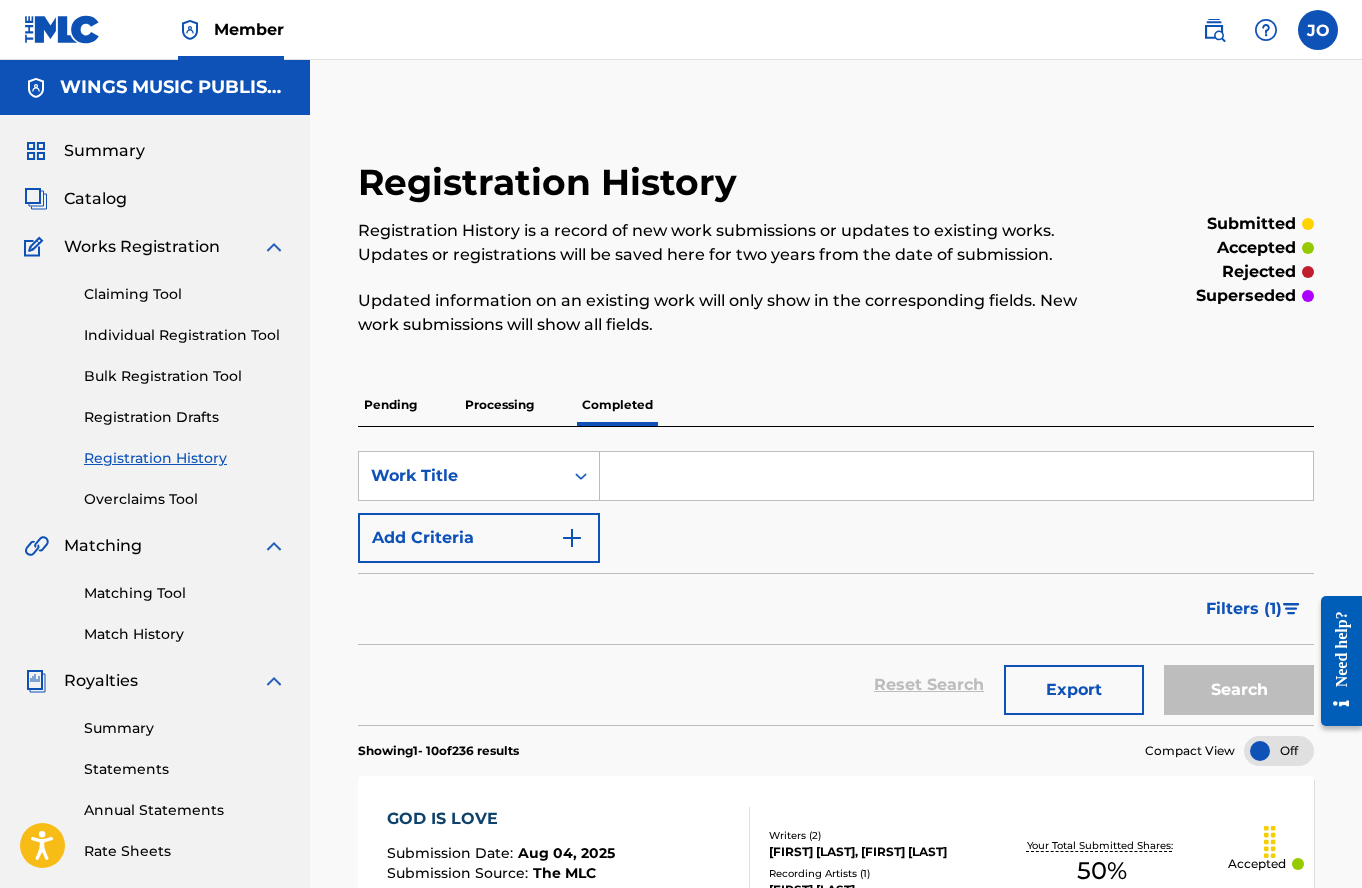 click on "Pending" at bounding box center [390, 405] 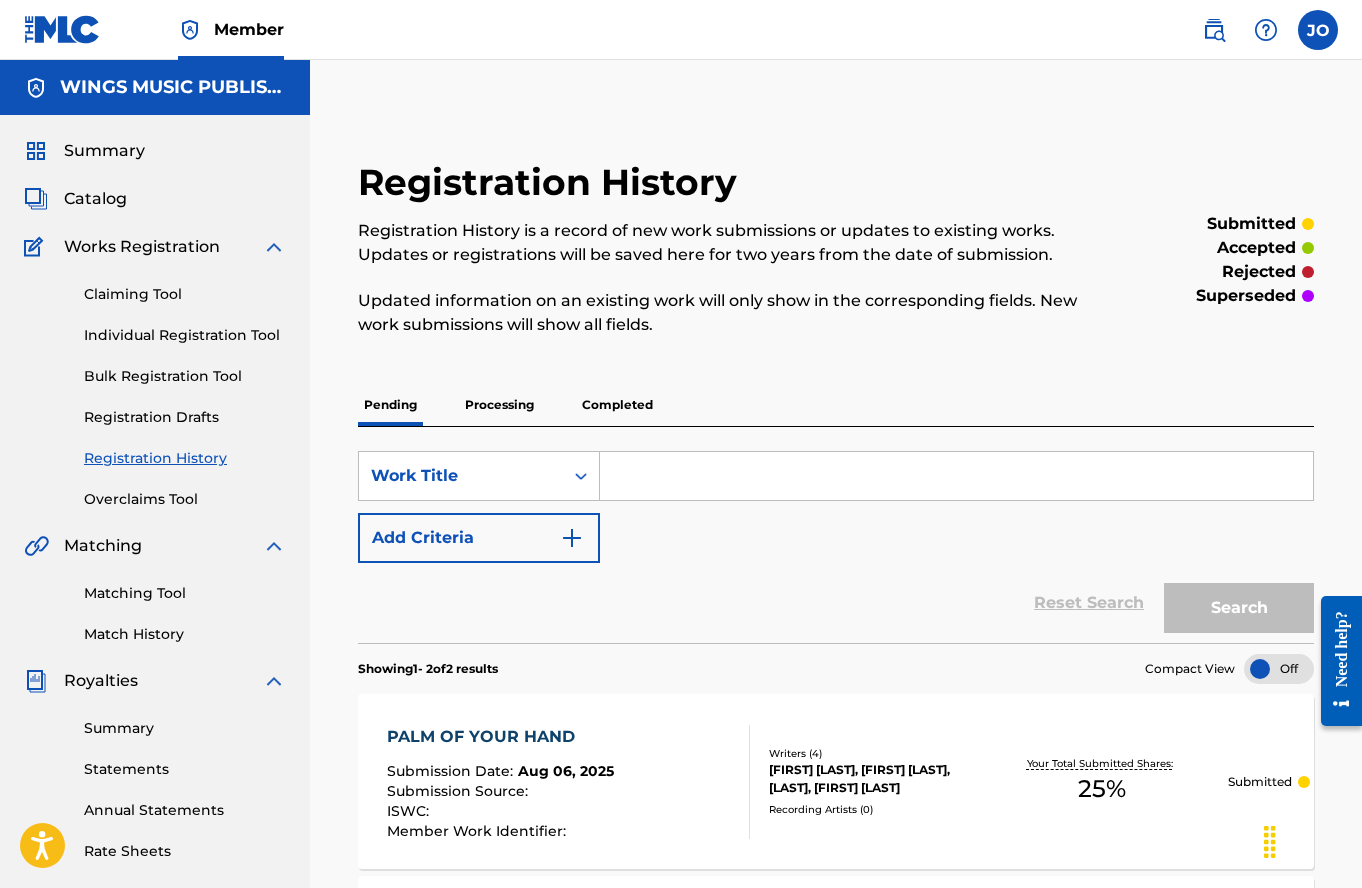 click on "Individual Registration Tool" at bounding box center [185, 335] 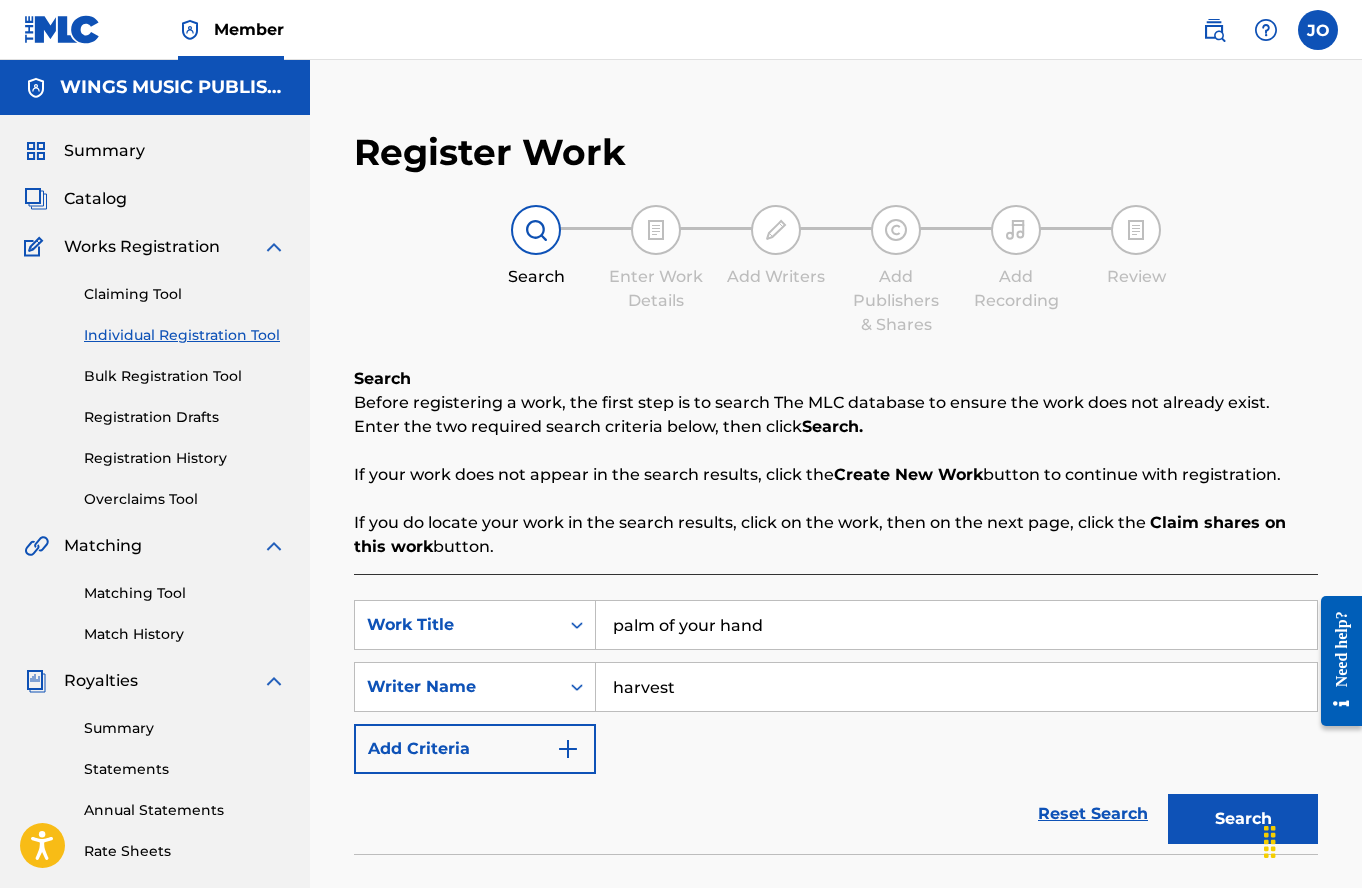 drag, startPoint x: 831, startPoint y: 626, endPoint x: 478, endPoint y: 586, distance: 355.25906 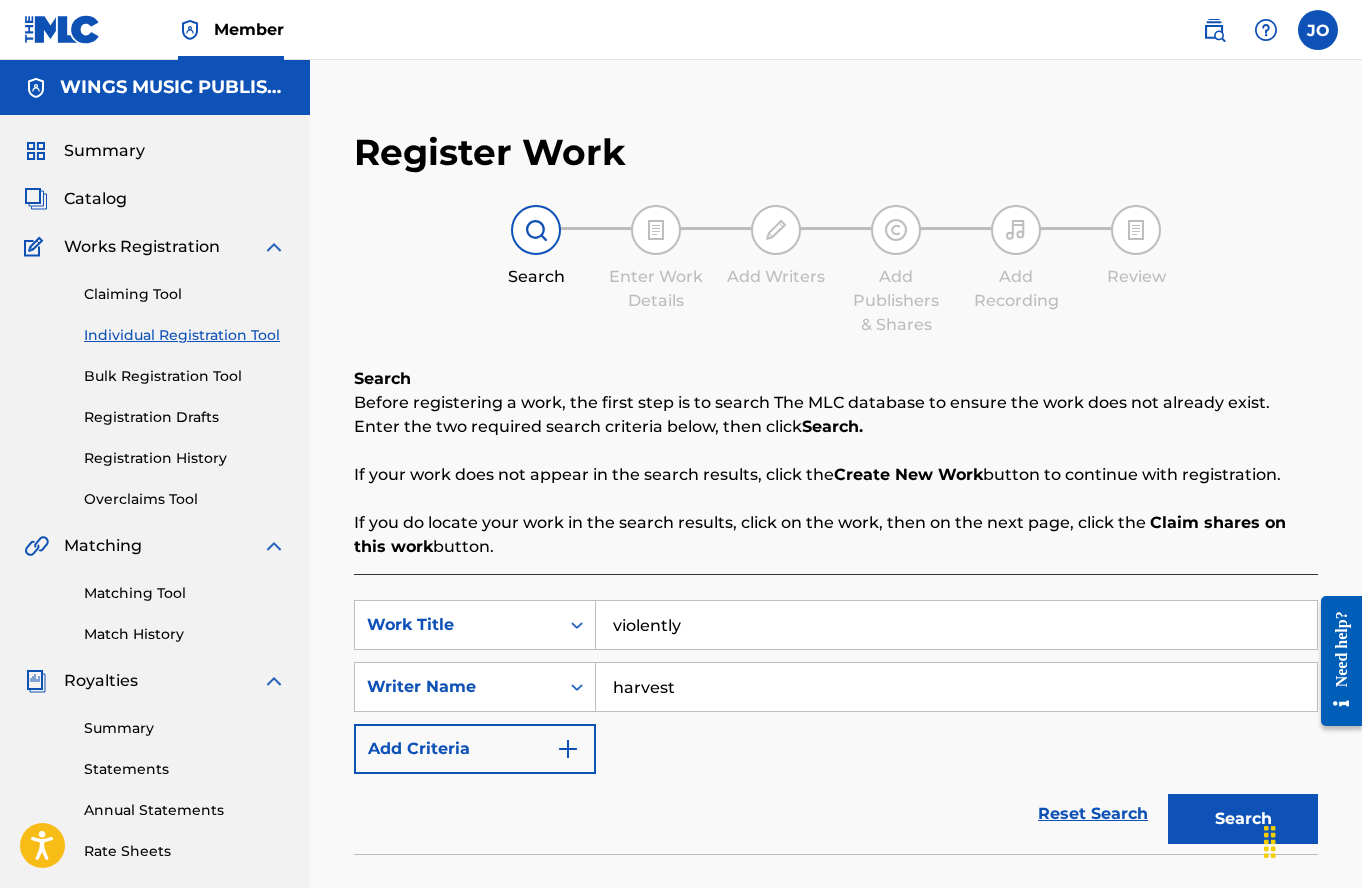 type on "violently" 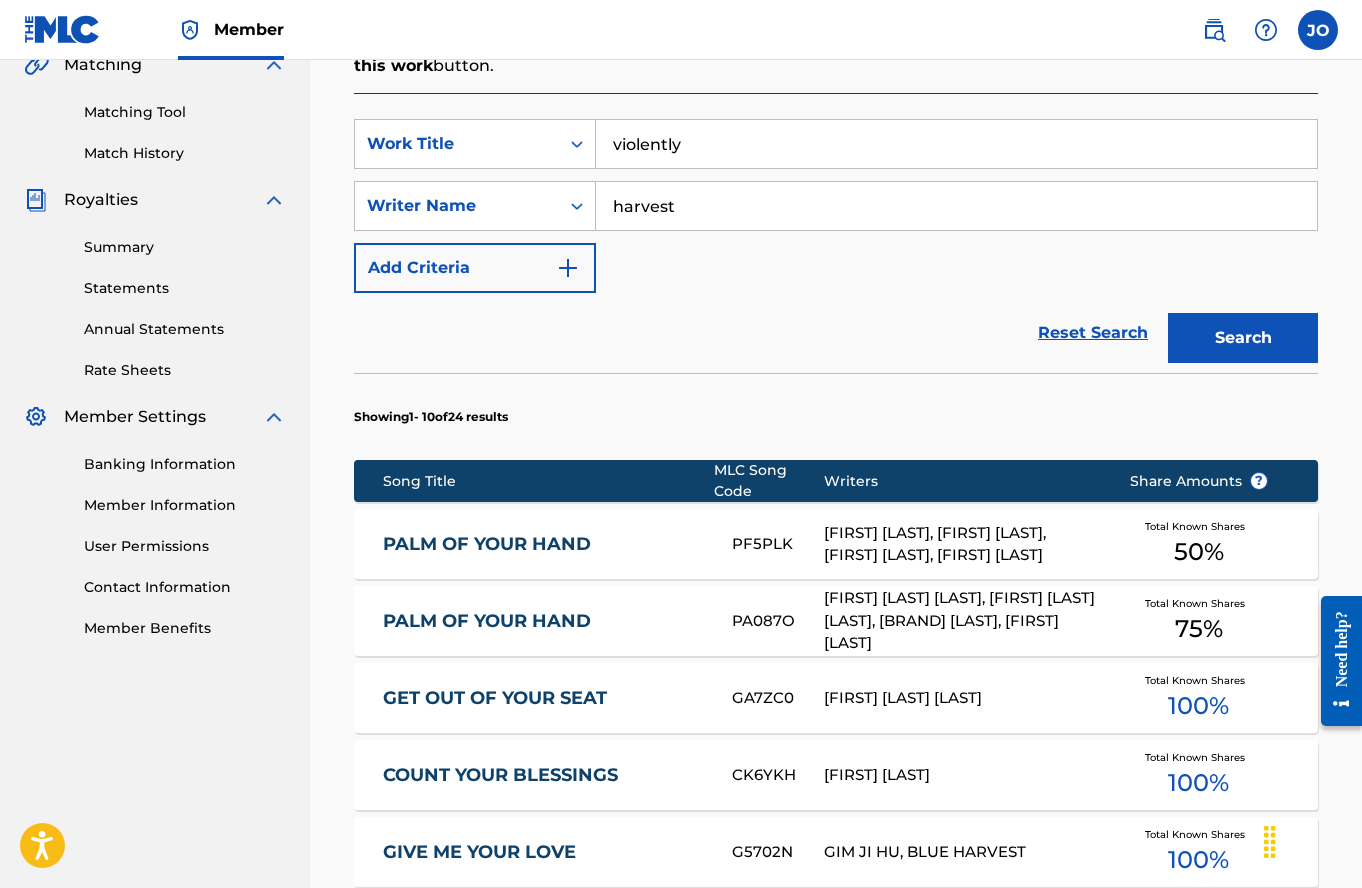 scroll, scrollTop: 500, scrollLeft: 0, axis: vertical 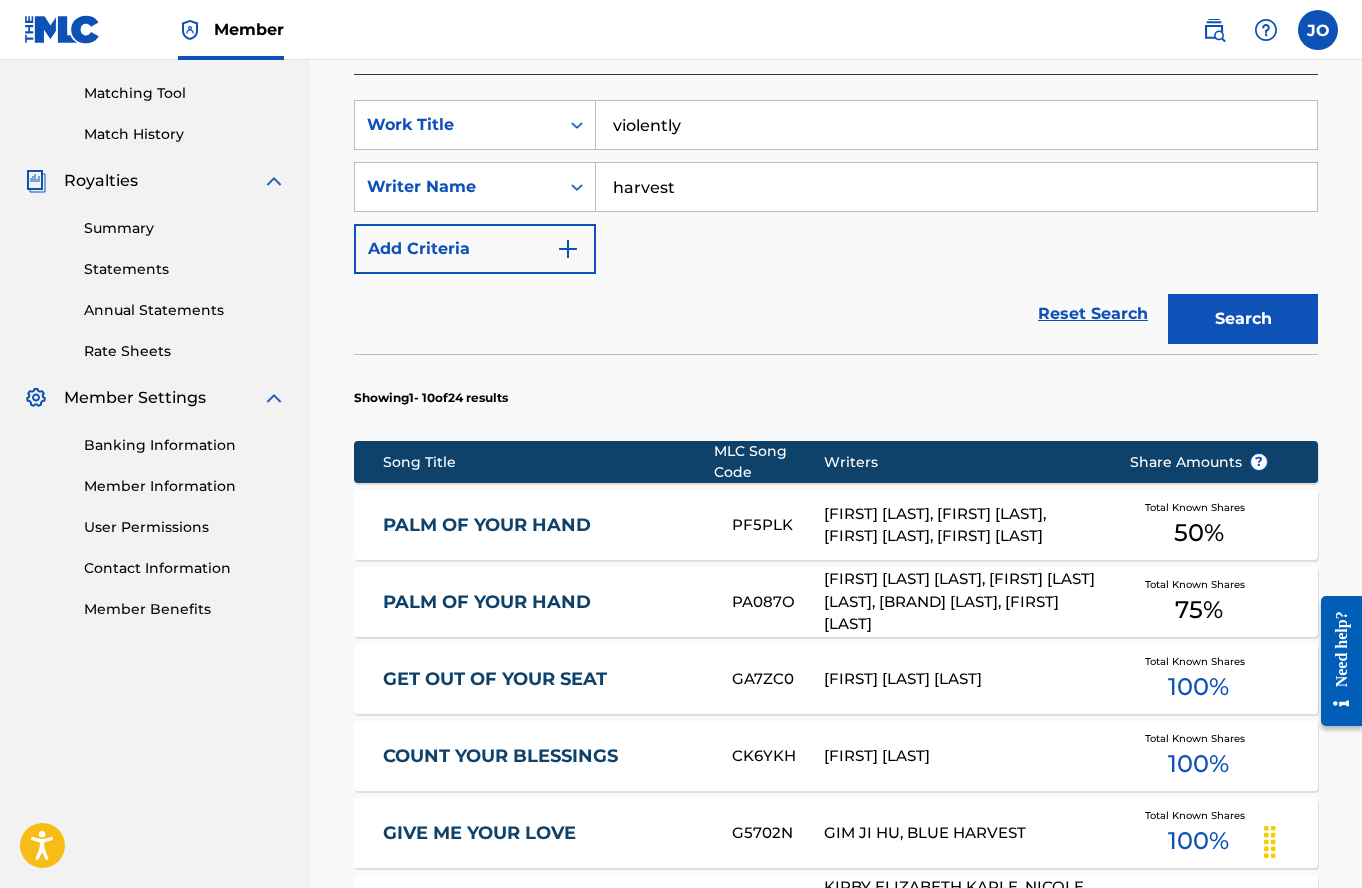 click on "Search" at bounding box center [1243, 319] 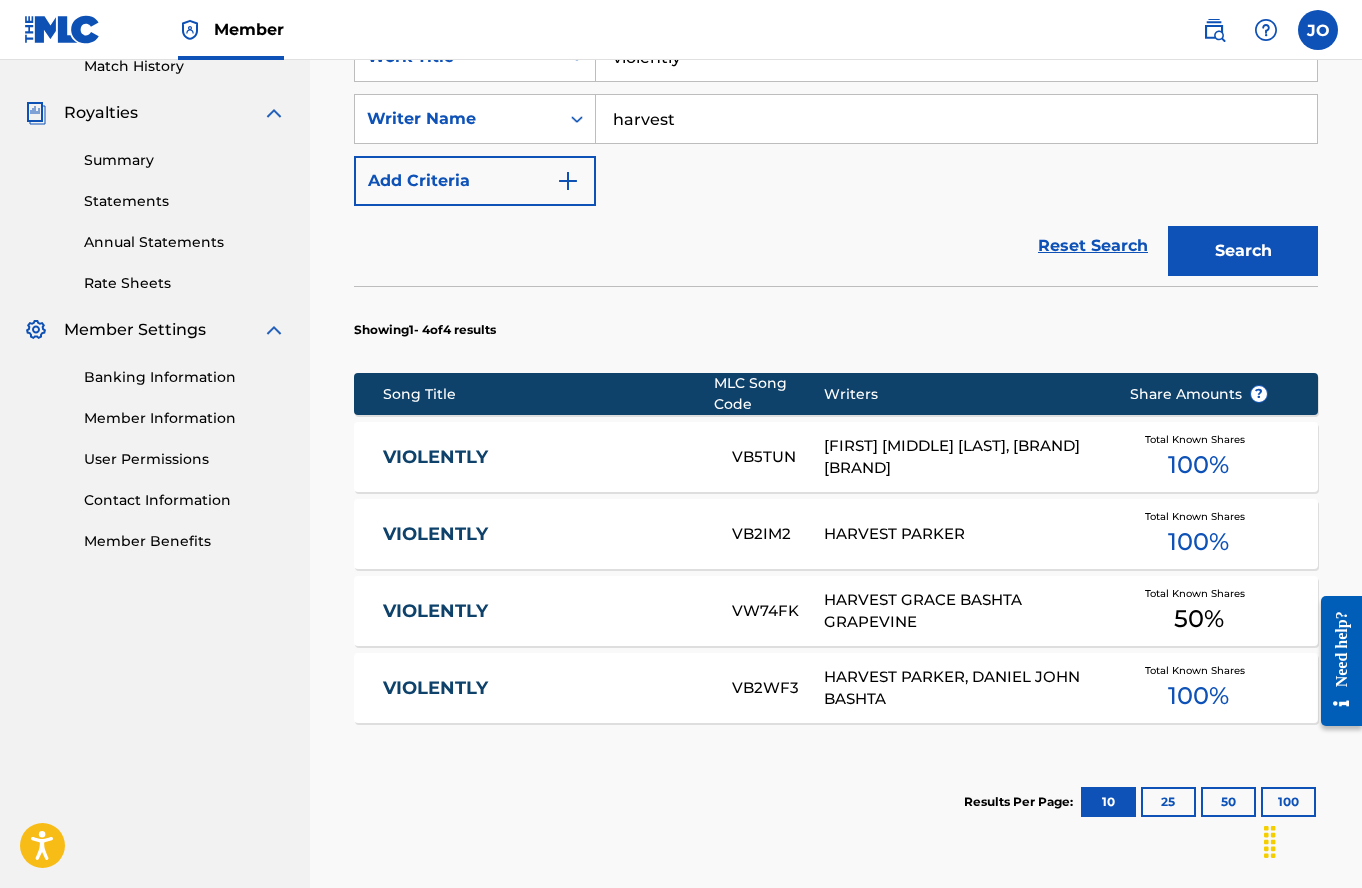 scroll, scrollTop: 600, scrollLeft: 0, axis: vertical 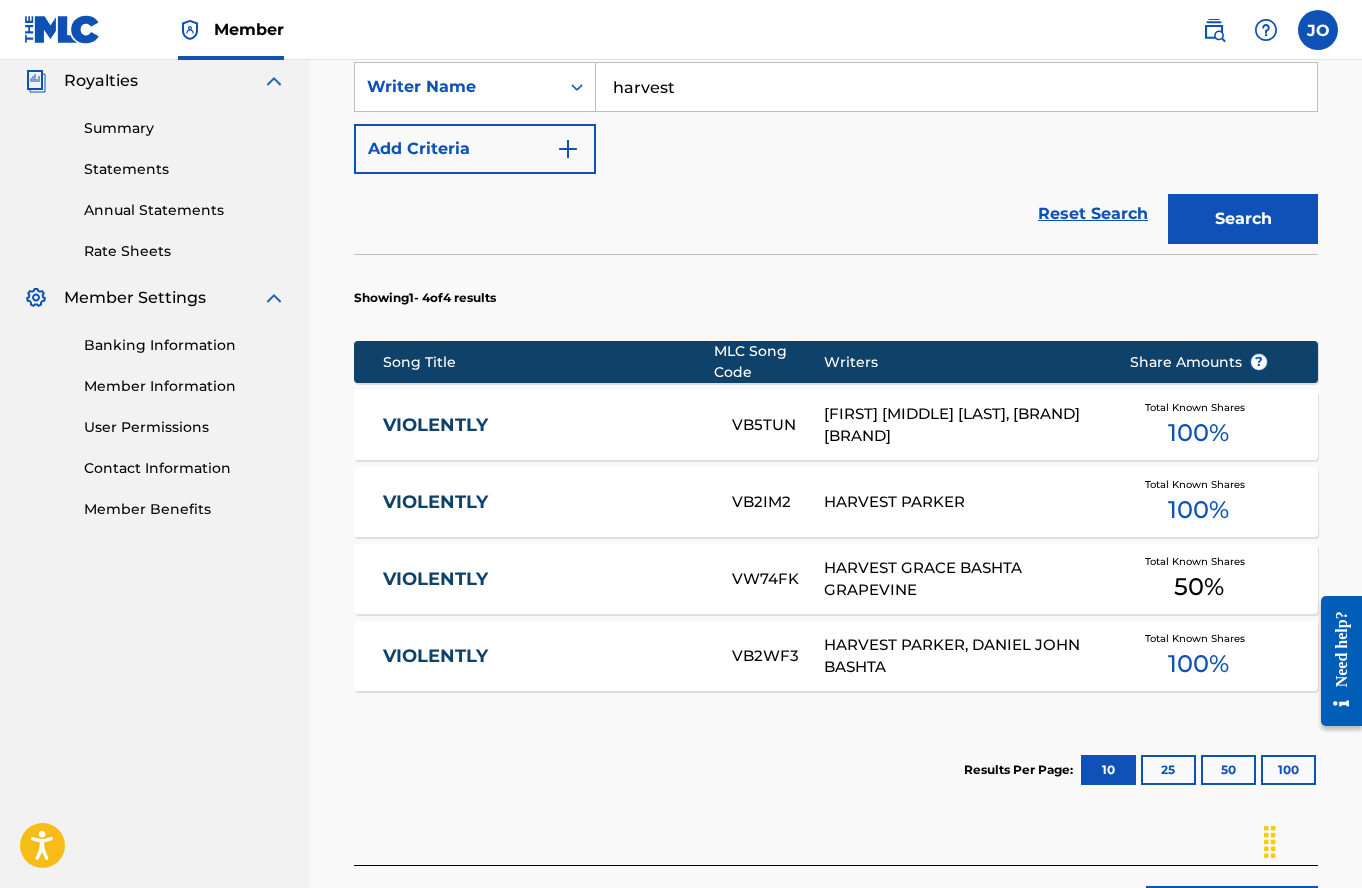 click on "VIOLENTLY" at bounding box center (544, 425) 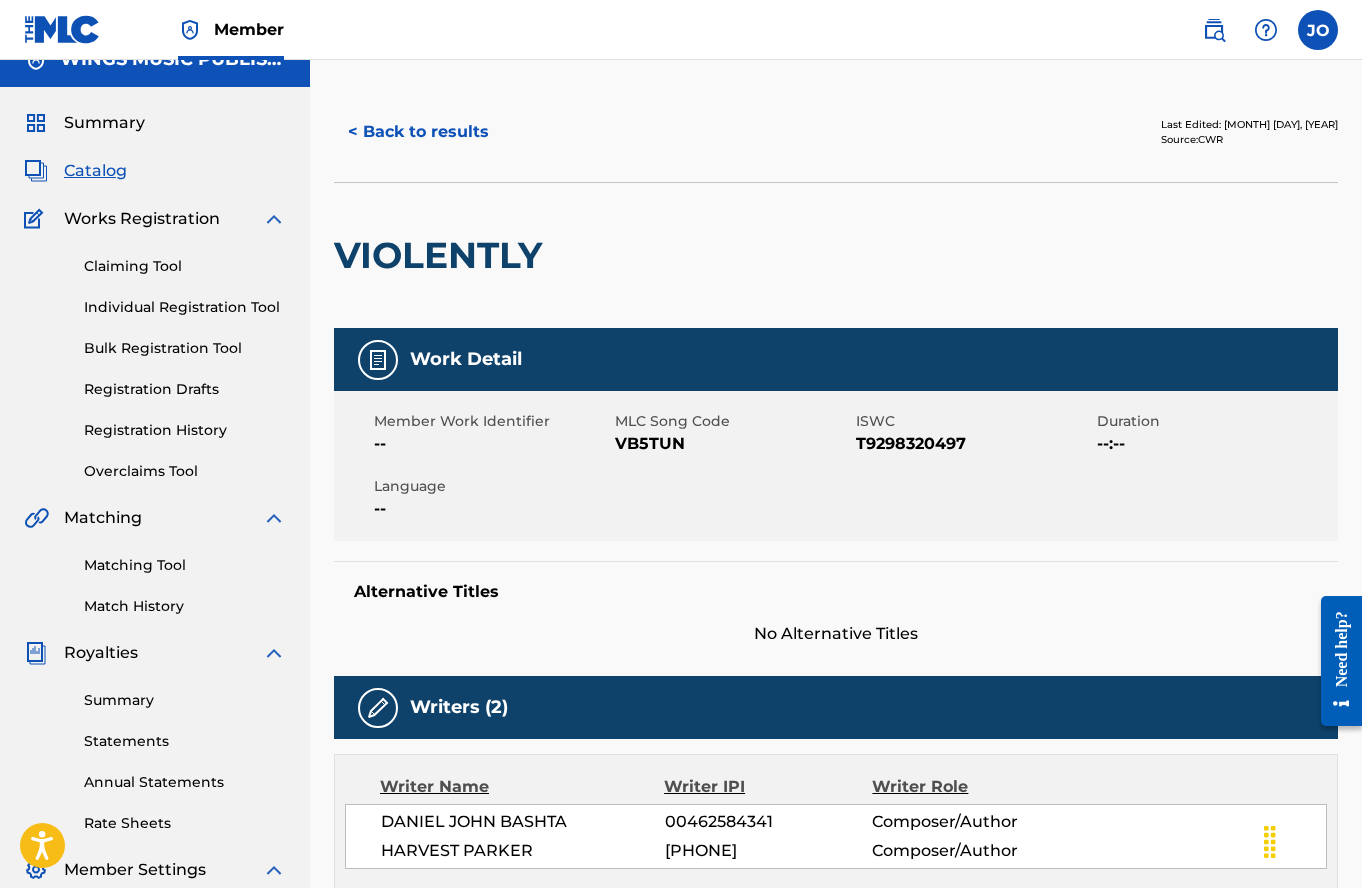scroll, scrollTop: 0, scrollLeft: 0, axis: both 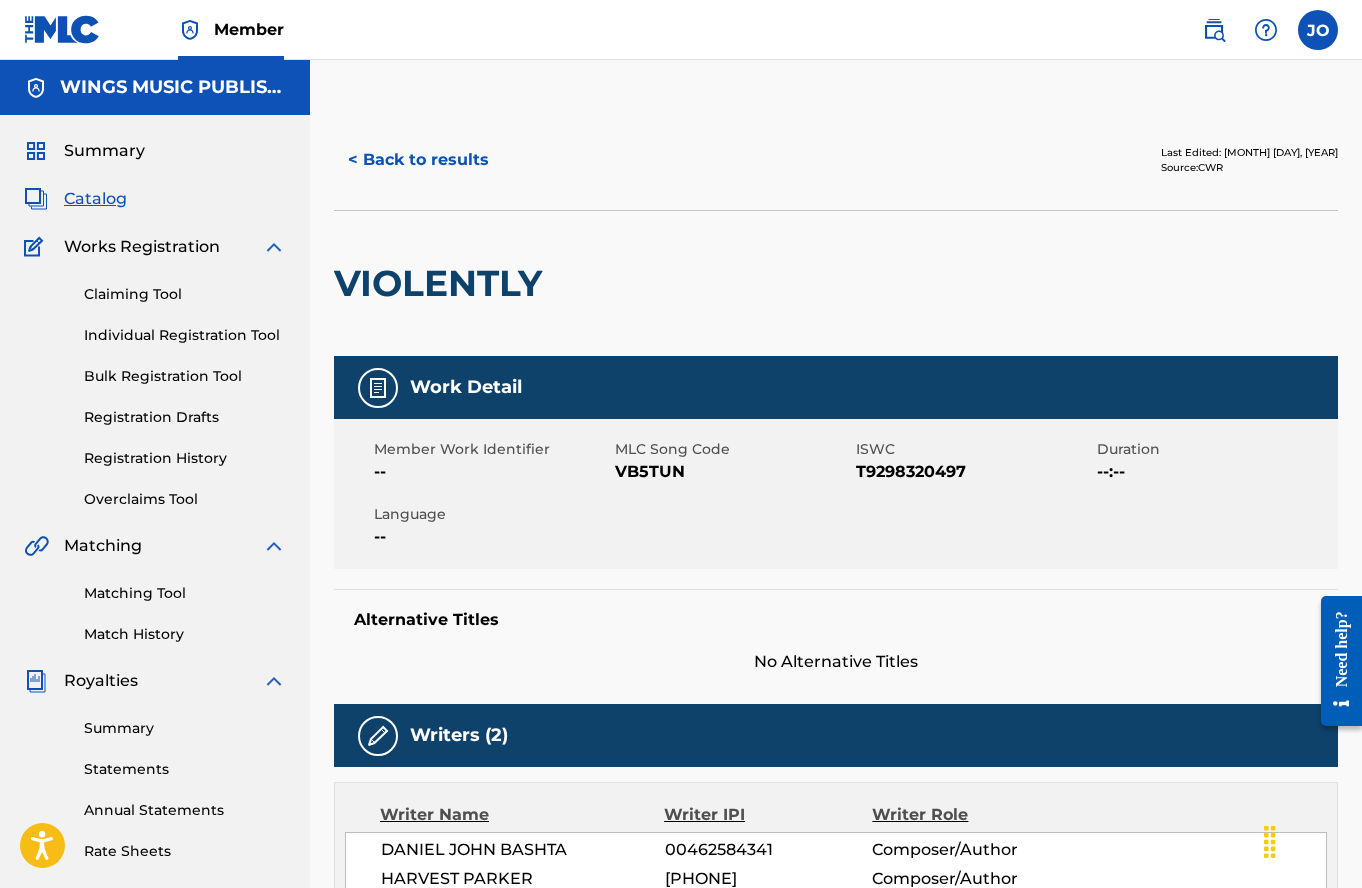 click on "< Back to results" at bounding box center [418, 160] 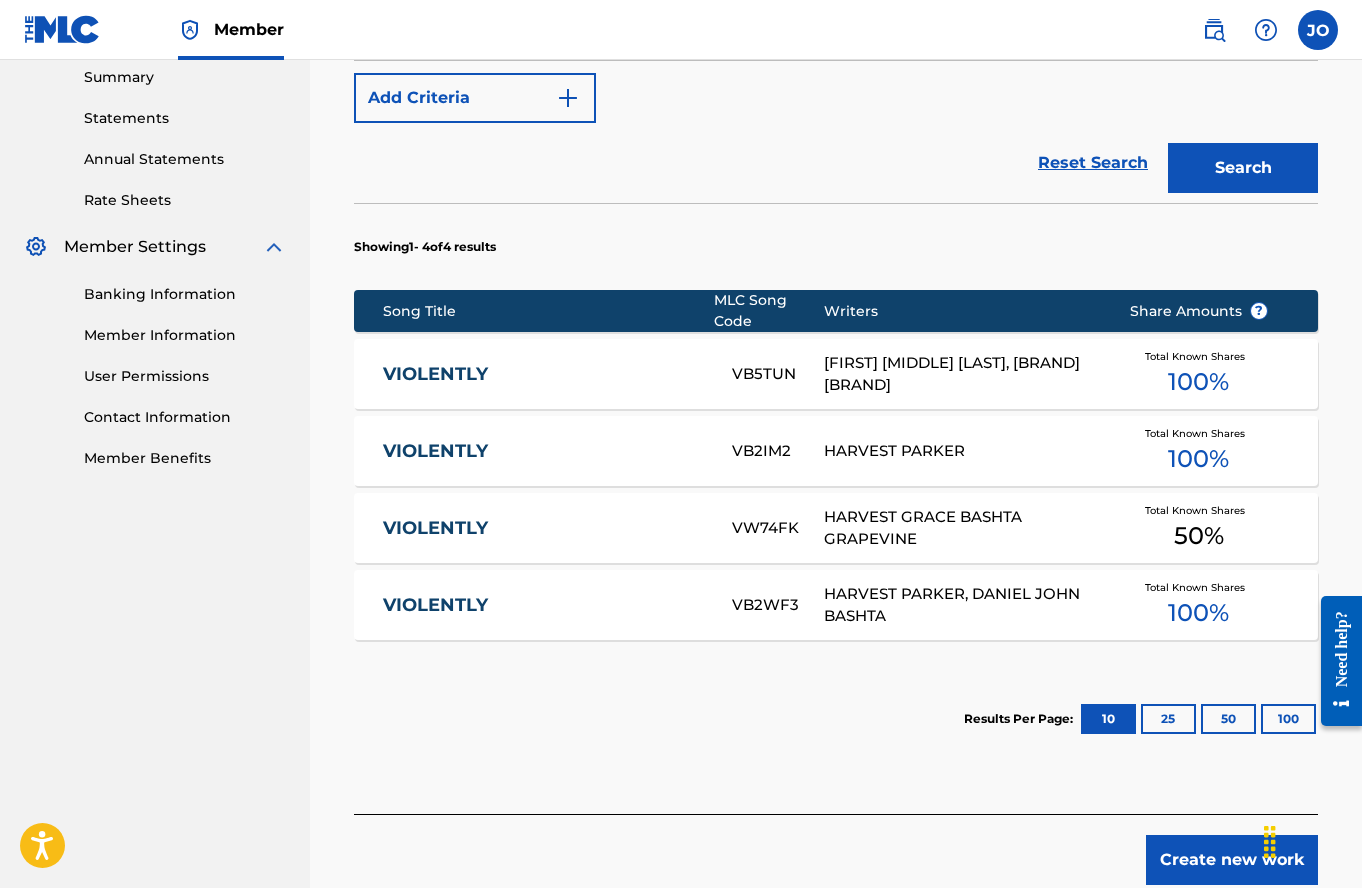 scroll, scrollTop: 652, scrollLeft: 0, axis: vertical 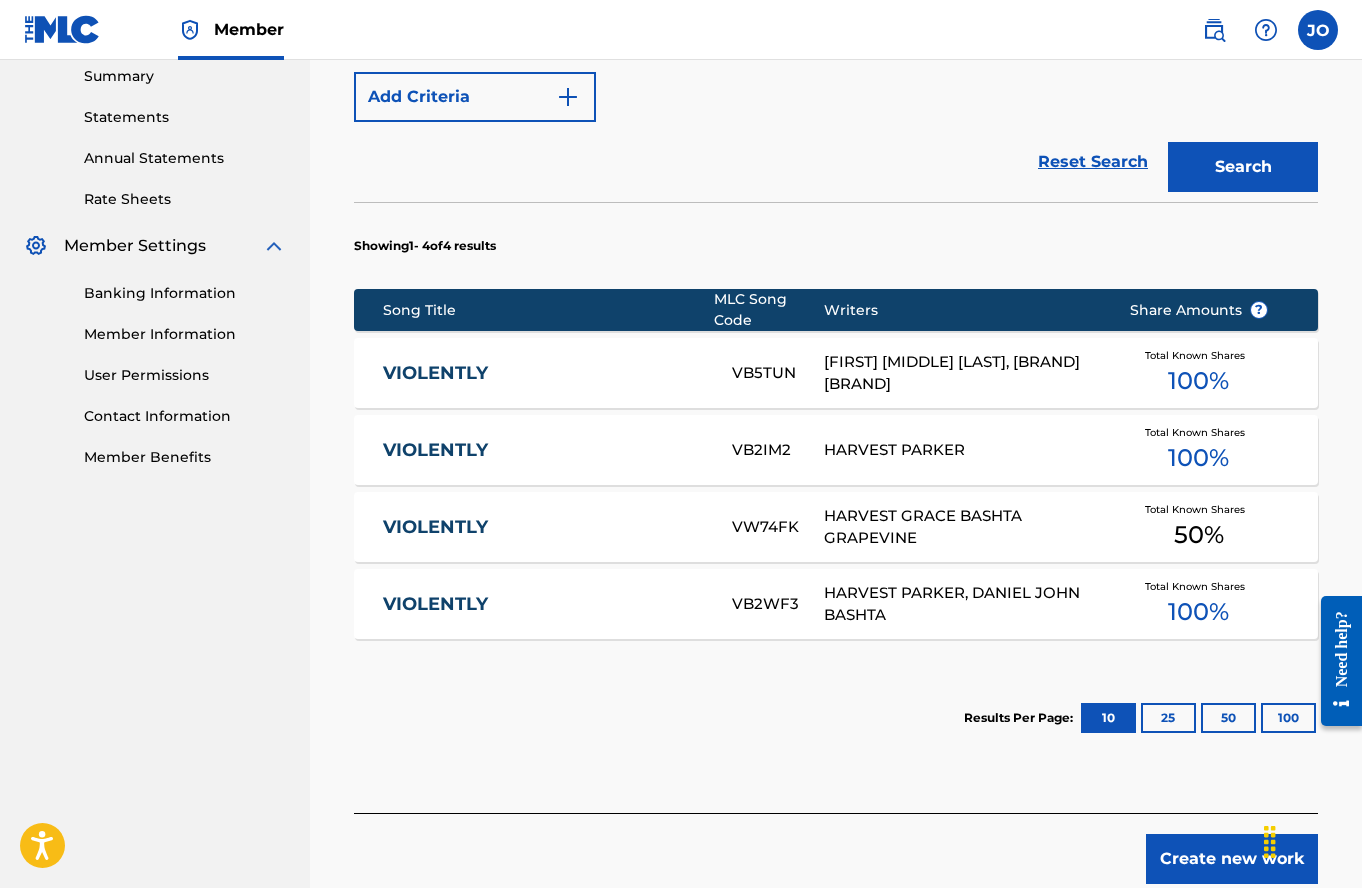 click on "VIOLENTLY" at bounding box center (544, 450) 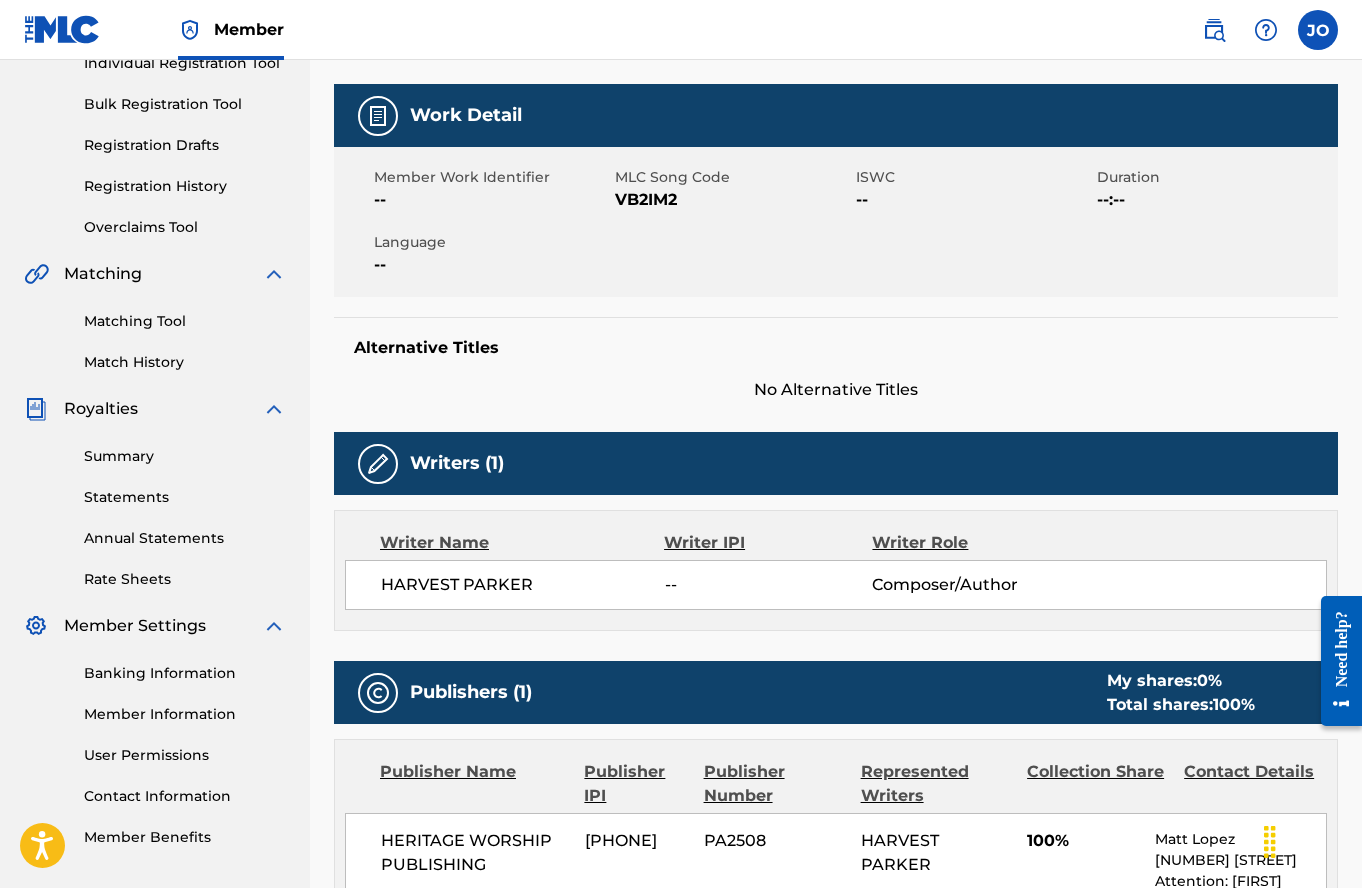 scroll, scrollTop: 0, scrollLeft: 0, axis: both 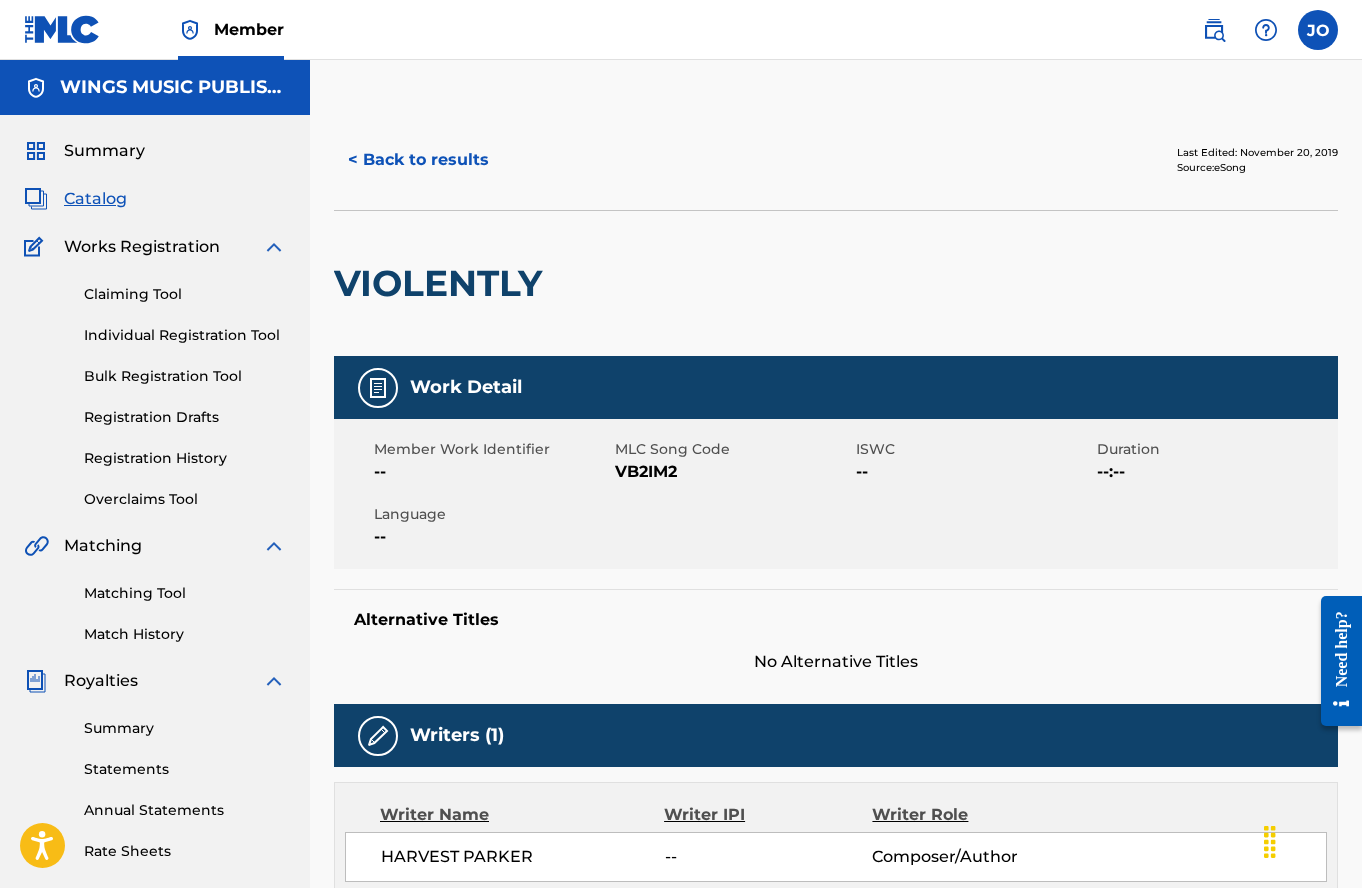 click on "< Back to results" at bounding box center [418, 160] 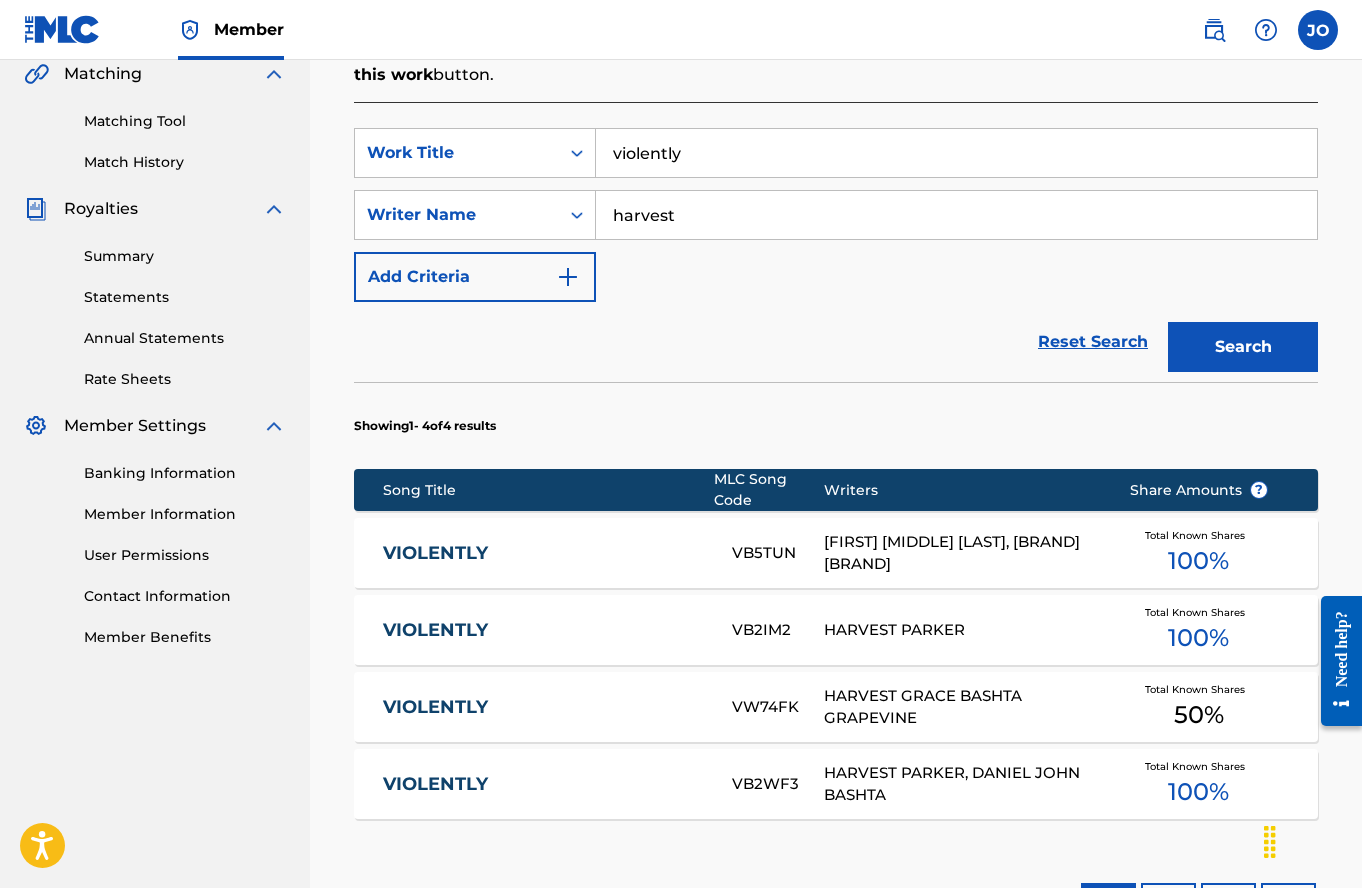scroll, scrollTop: 652, scrollLeft: 0, axis: vertical 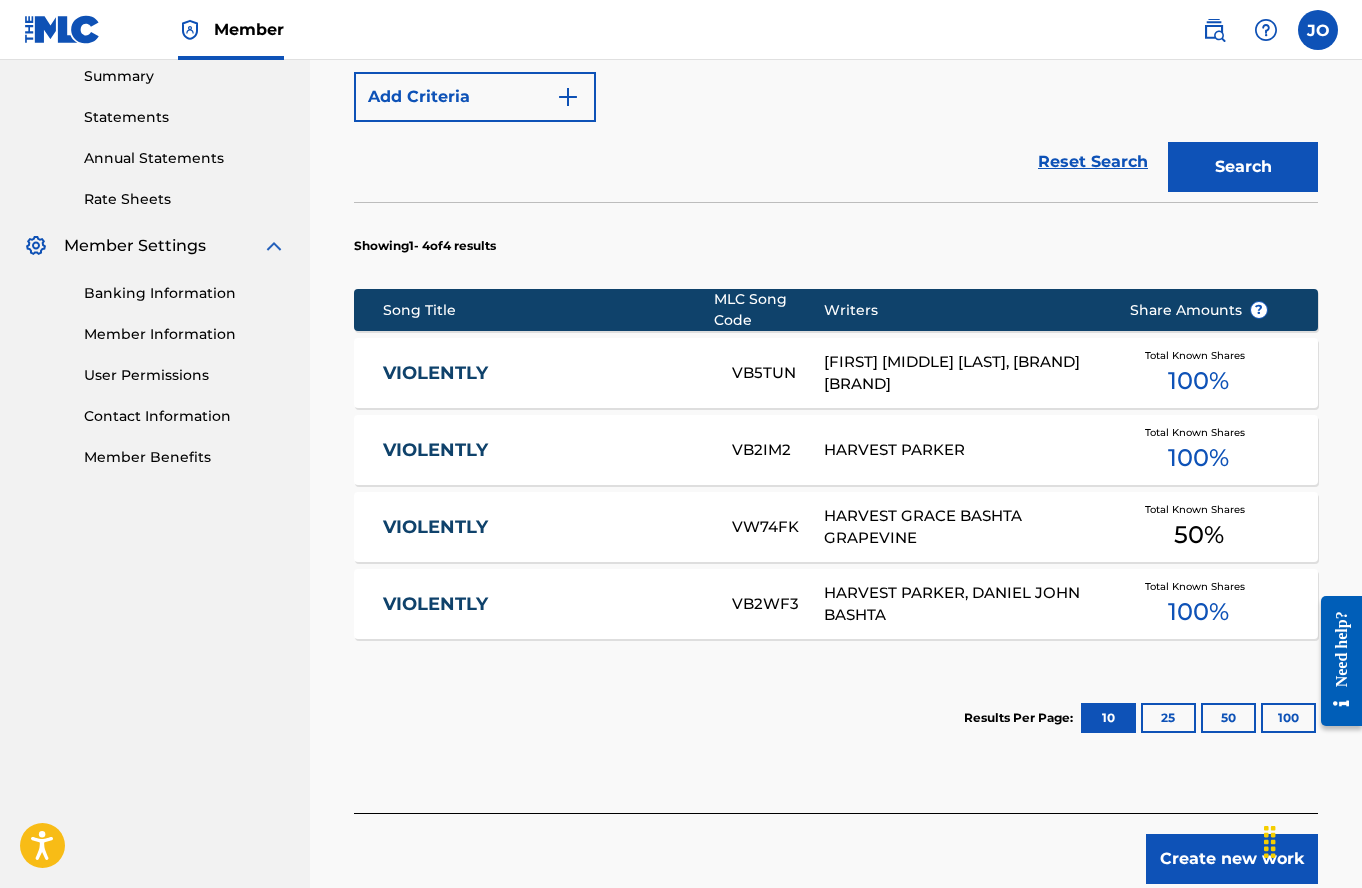 click on "VIOLENTLY" at bounding box center [544, 527] 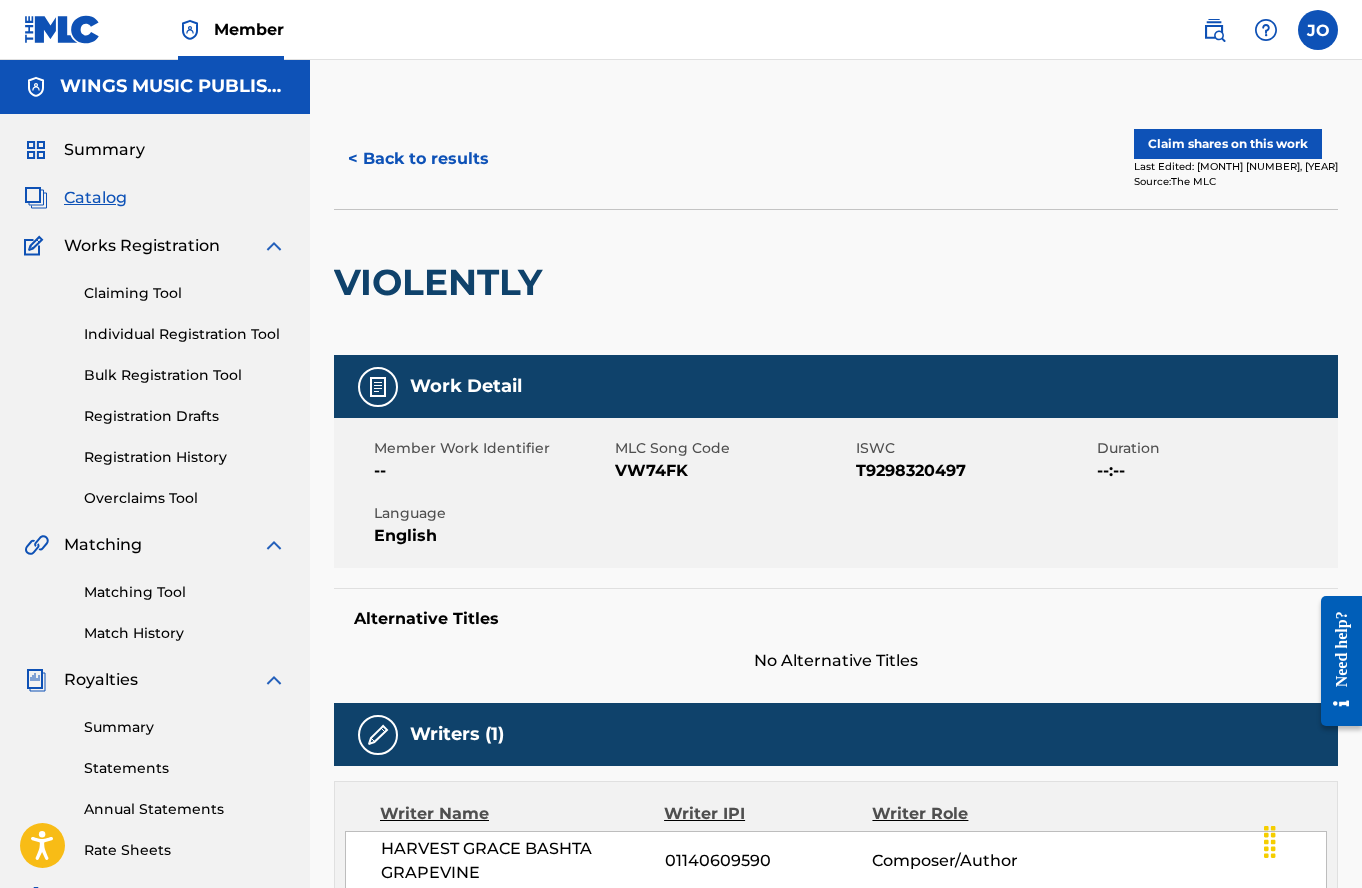 scroll, scrollTop: 0, scrollLeft: 0, axis: both 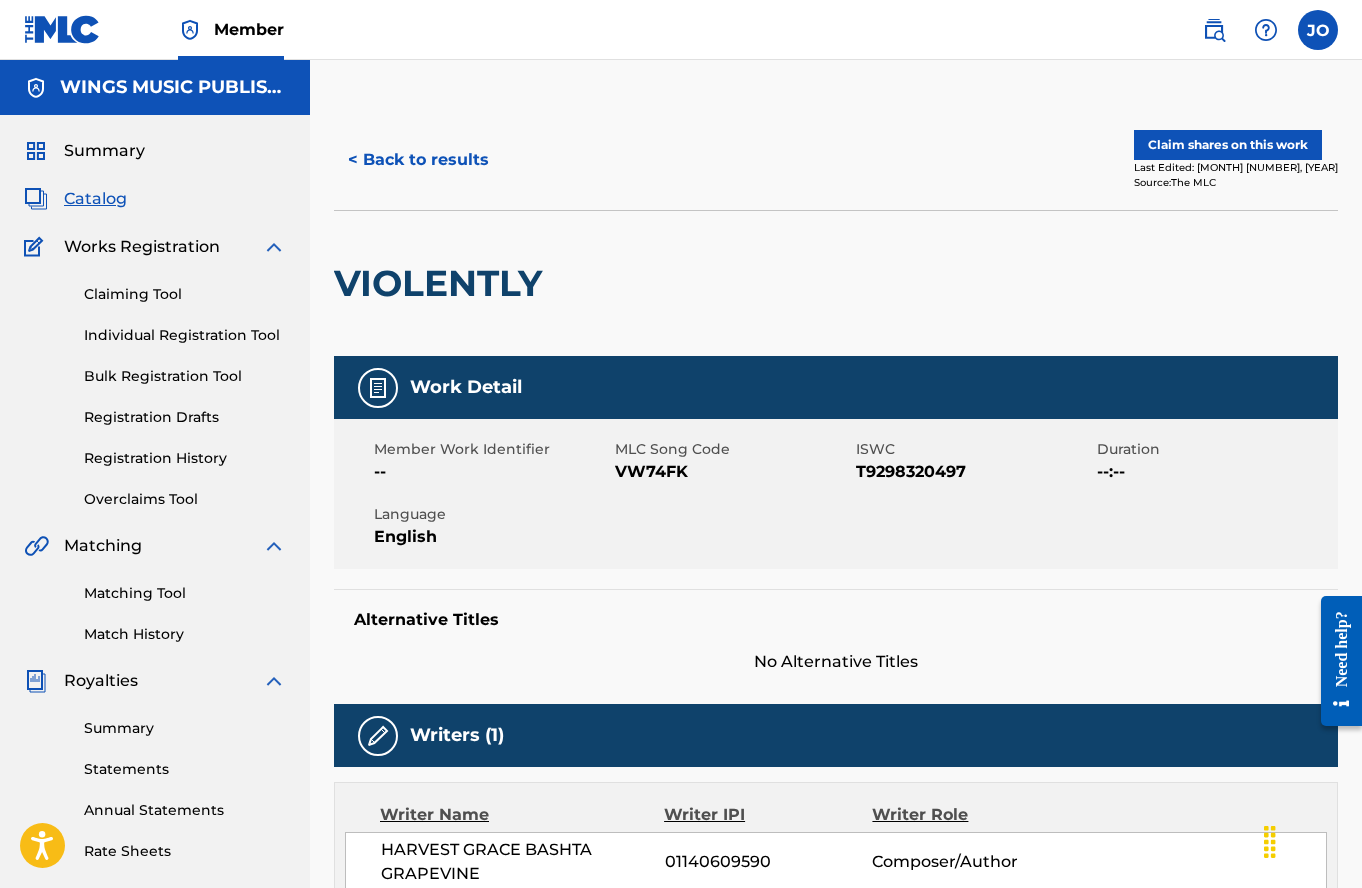 click on "Member" at bounding box center (154, 29) 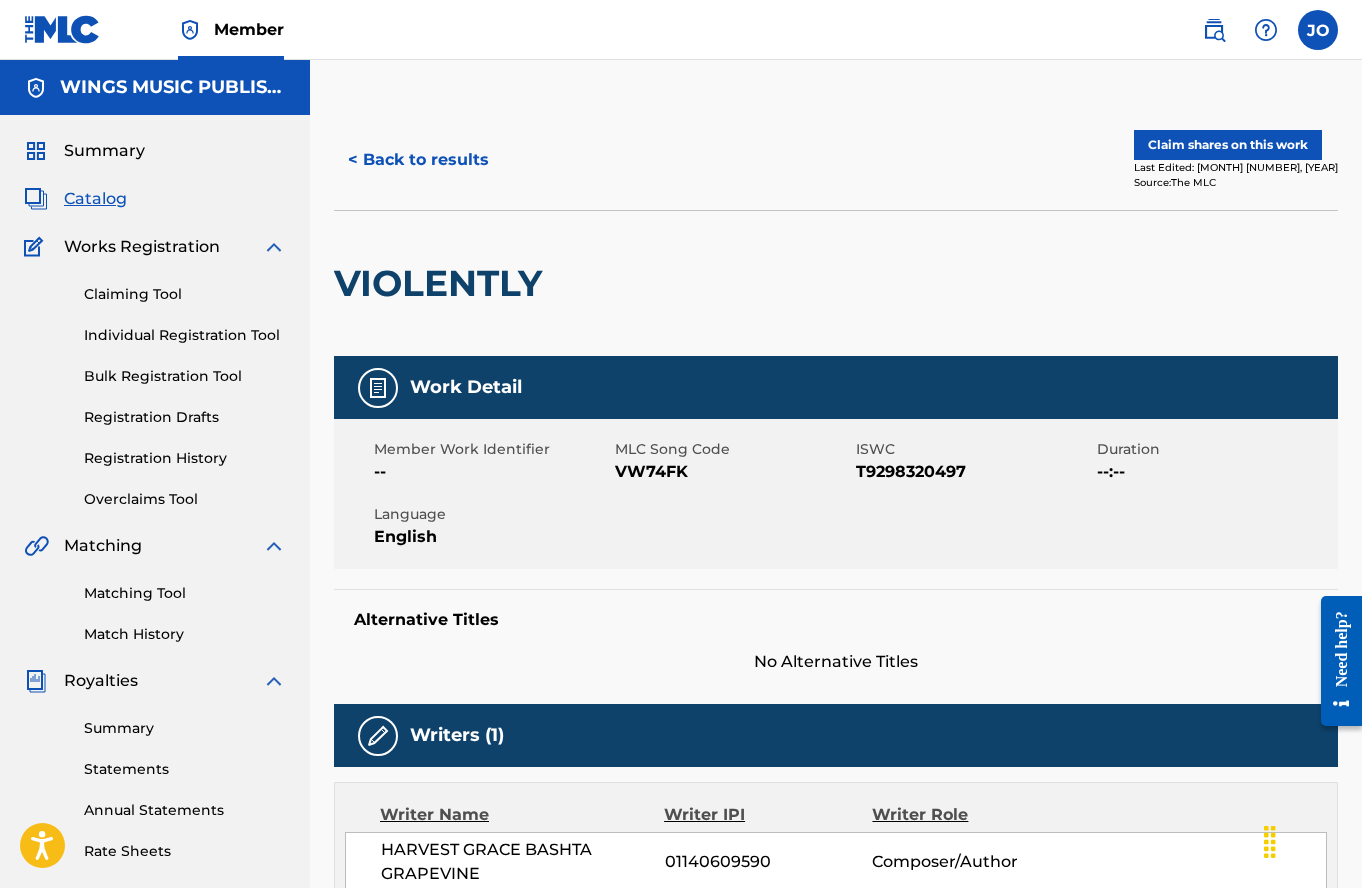 click on "< Back to results" at bounding box center [418, 160] 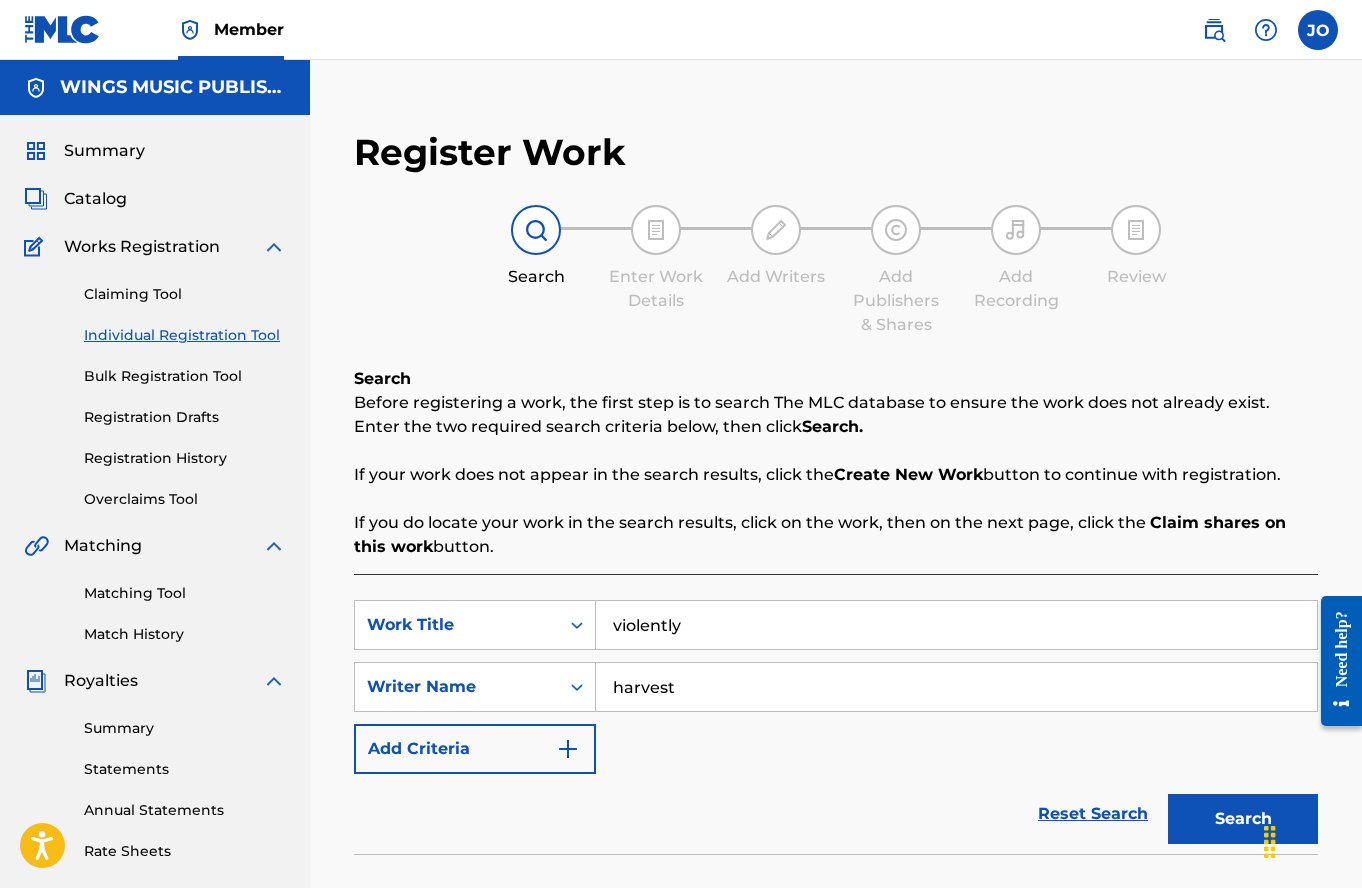 scroll, scrollTop: 352, scrollLeft: 0, axis: vertical 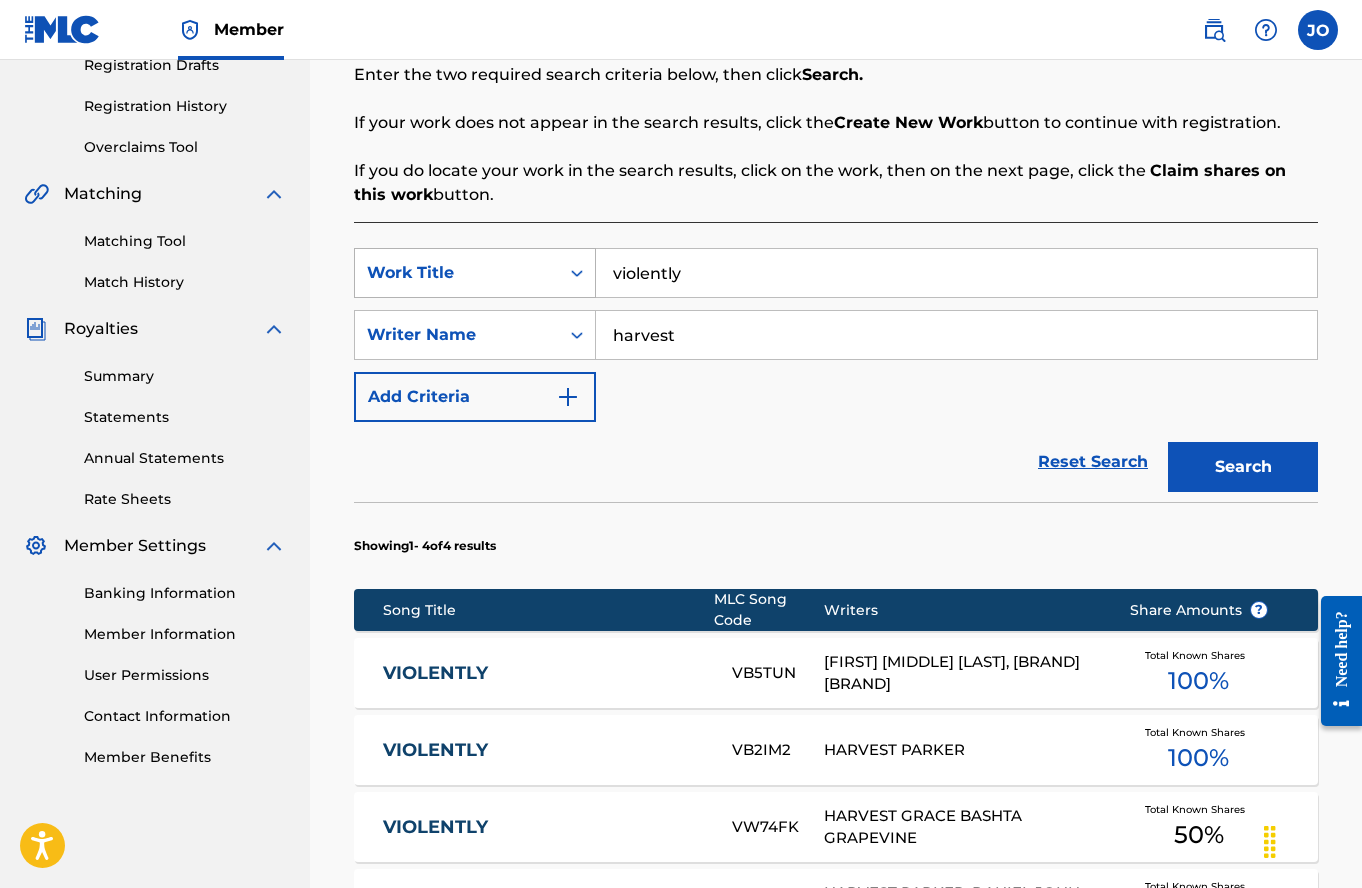 drag, startPoint x: 739, startPoint y: 277, endPoint x: 587, endPoint y: 265, distance: 152.47295 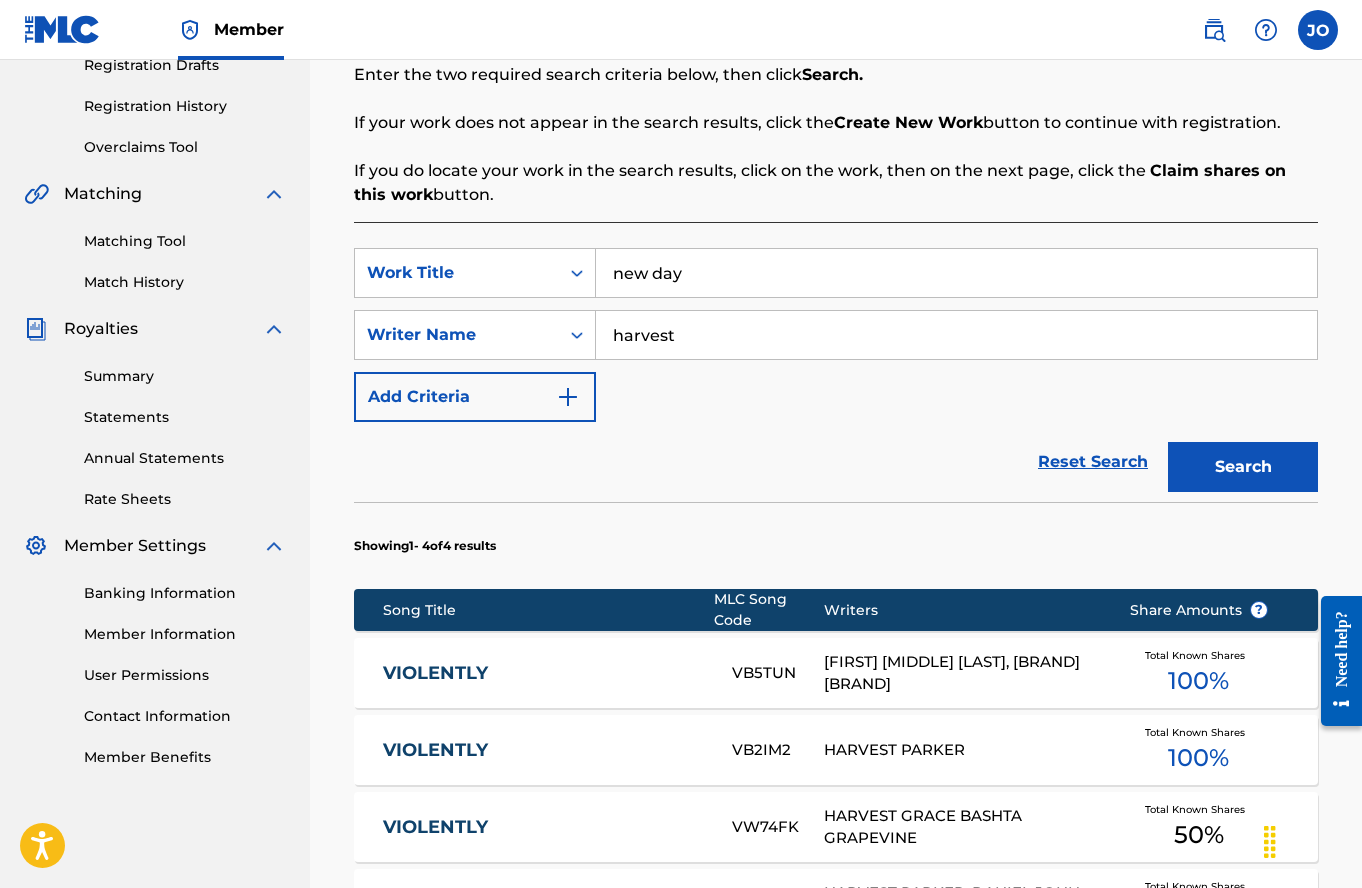 type on "new day" 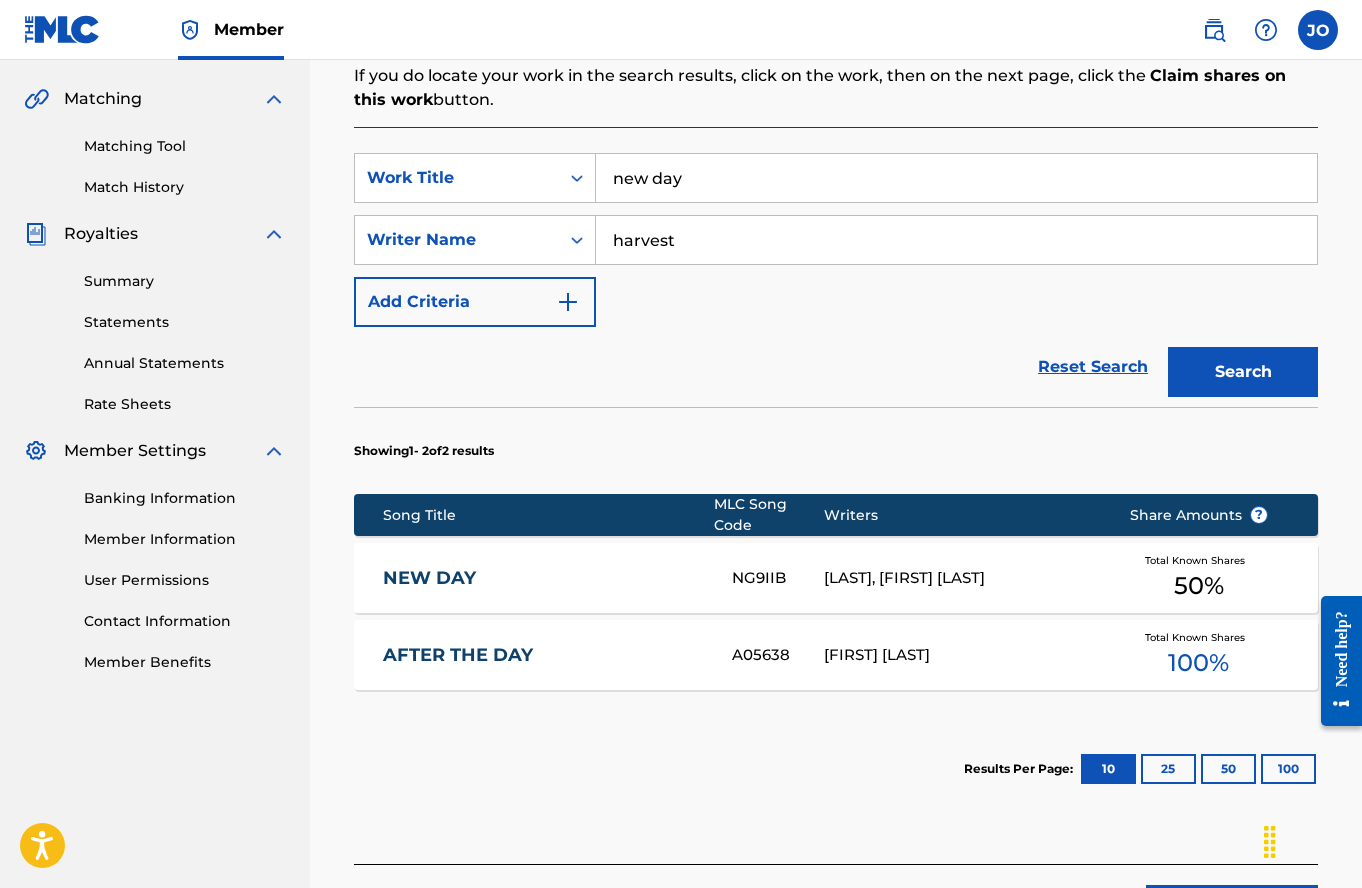 scroll, scrollTop: 552, scrollLeft: 0, axis: vertical 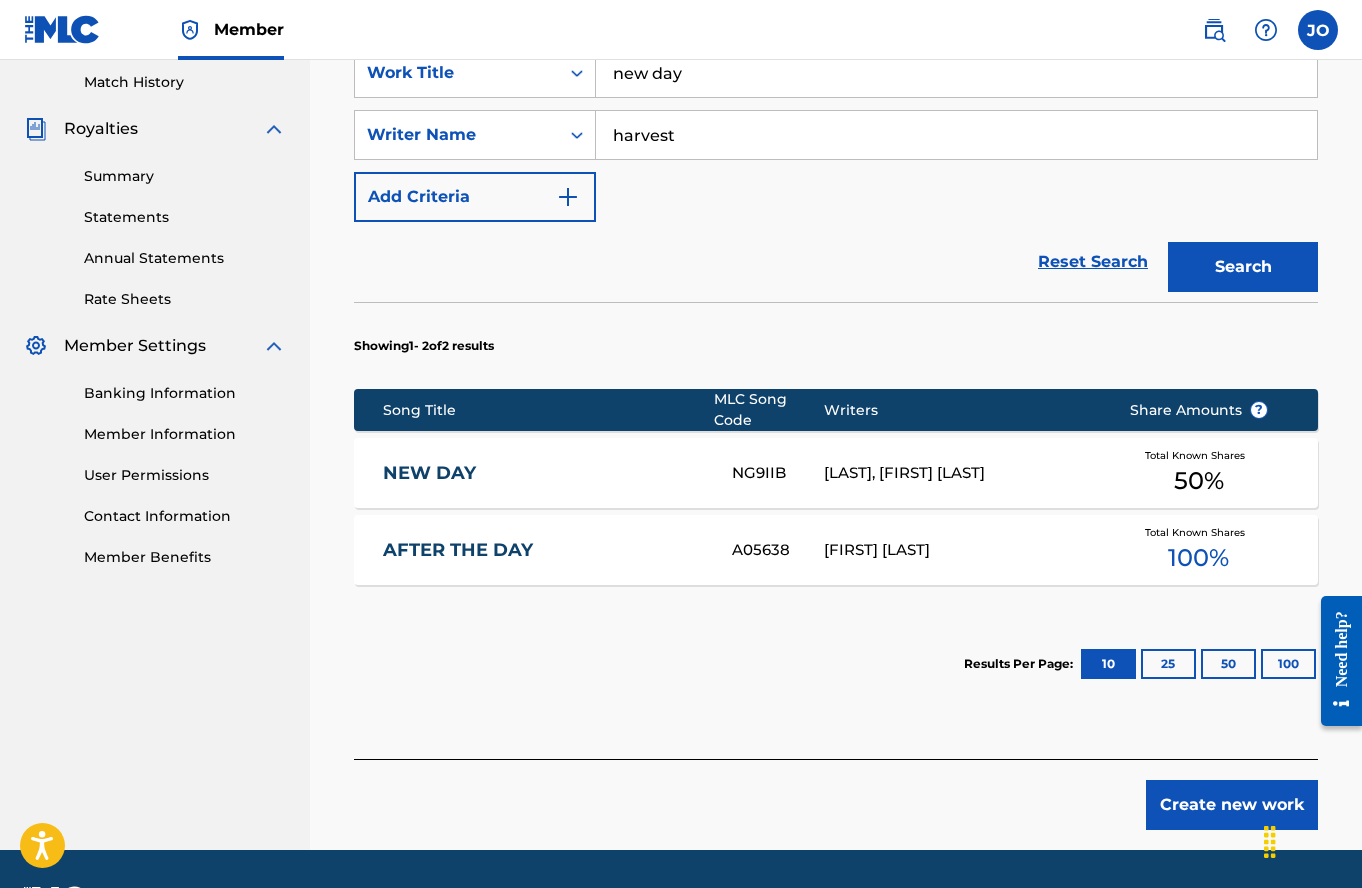 click on "NEW DAY" at bounding box center [544, 473] 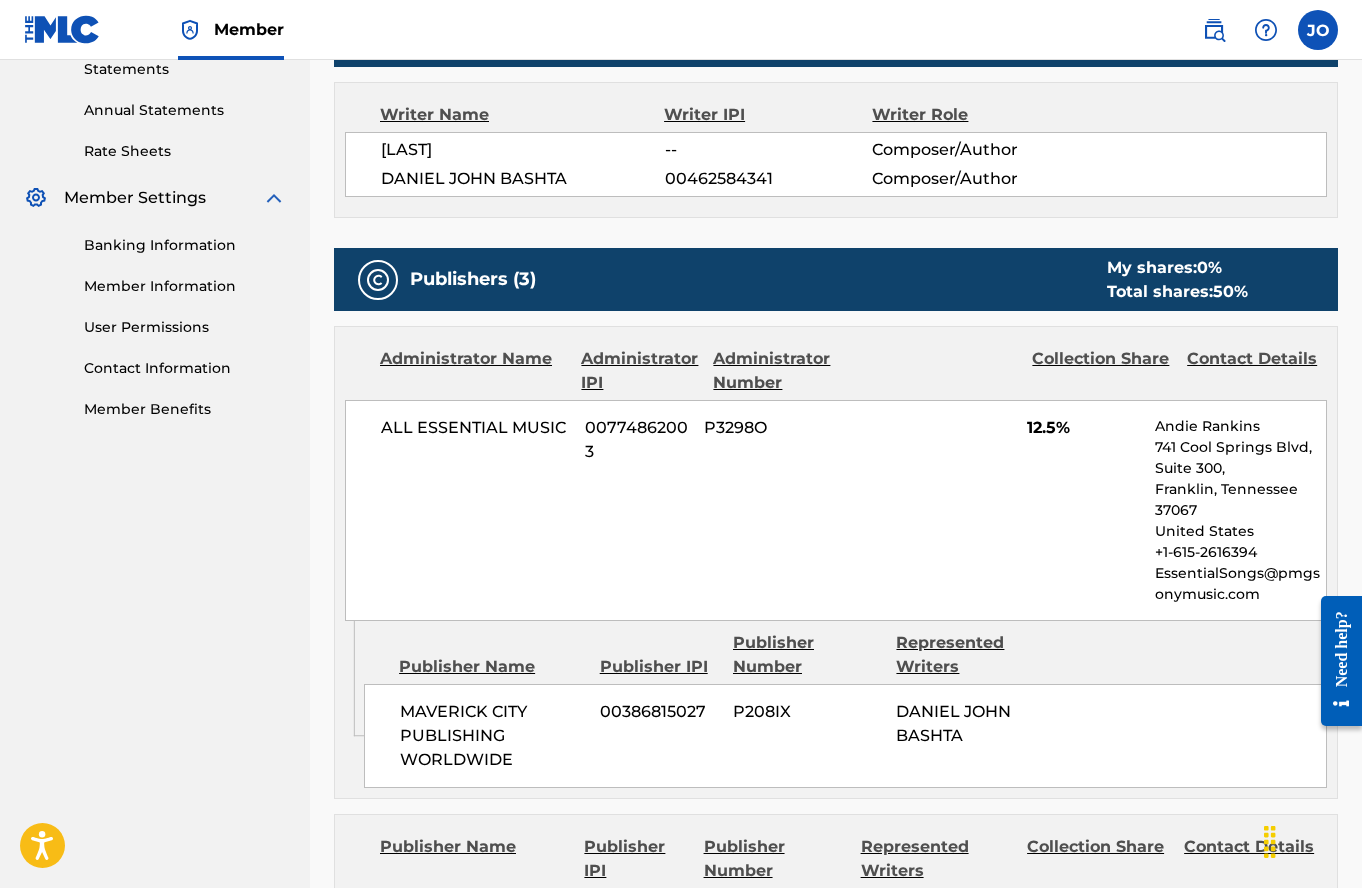 scroll, scrollTop: 0, scrollLeft: 0, axis: both 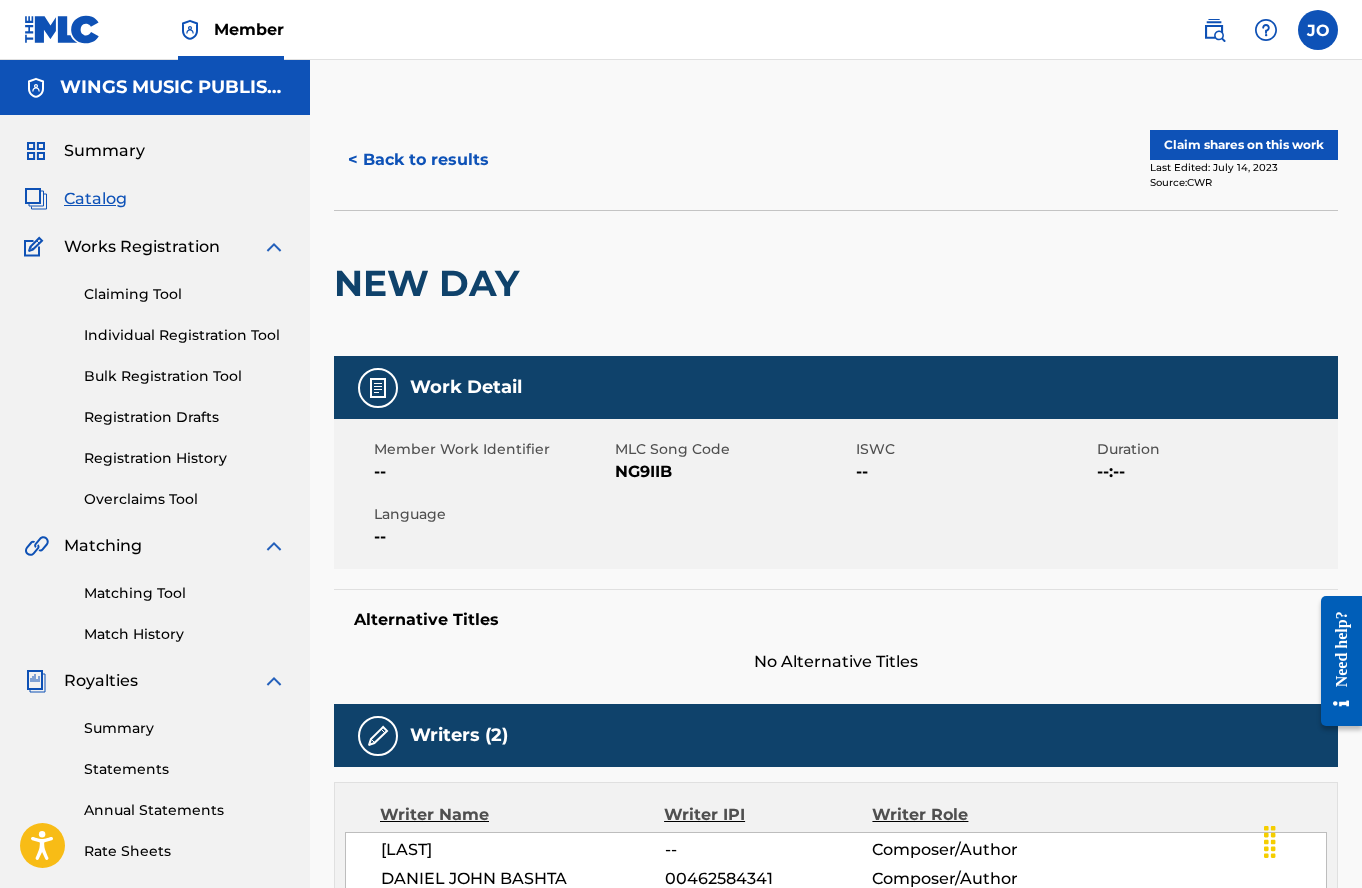 click on "Claim shares on this work" at bounding box center (1244, 145) 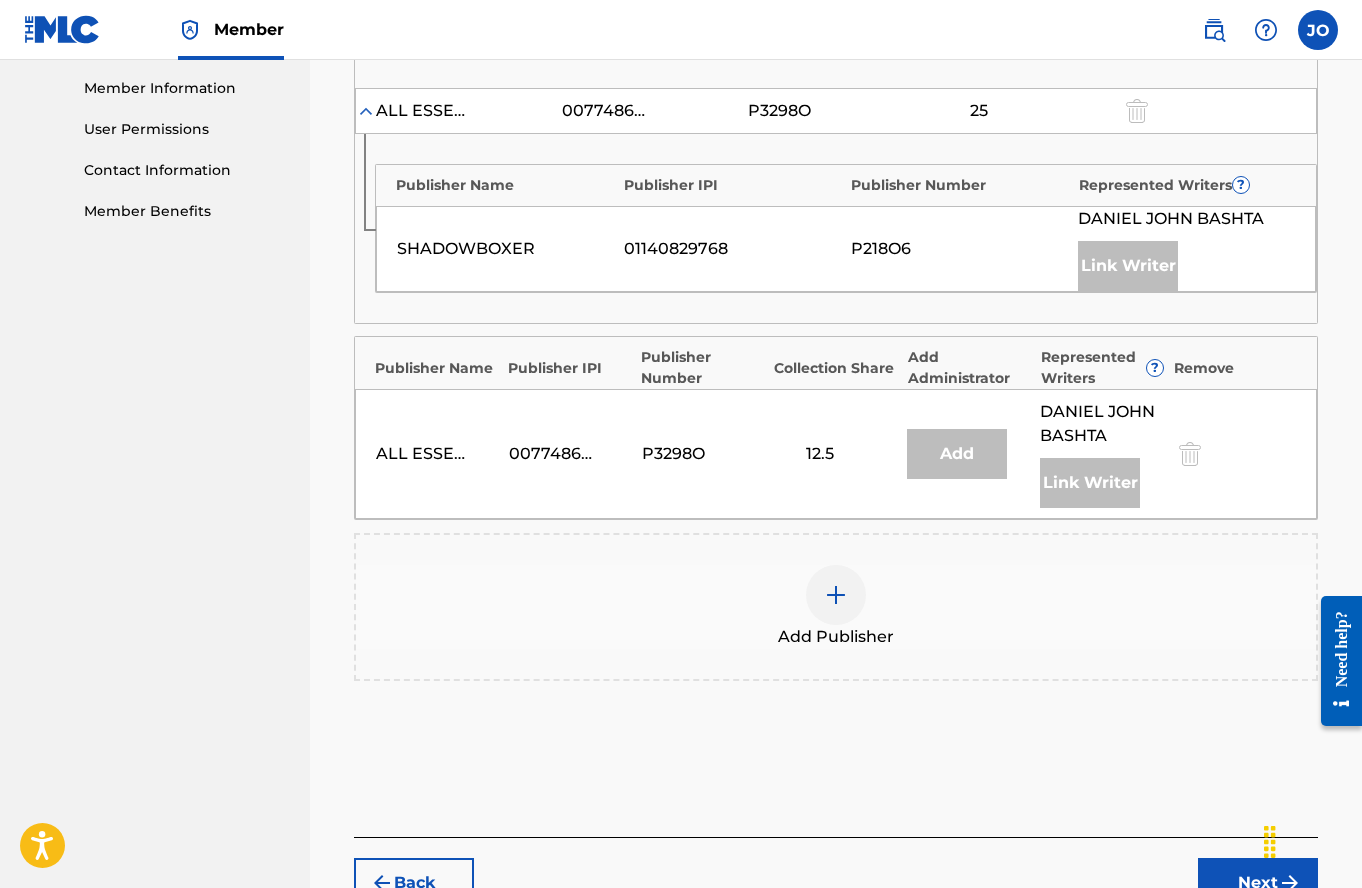 scroll, scrollTop: 900, scrollLeft: 0, axis: vertical 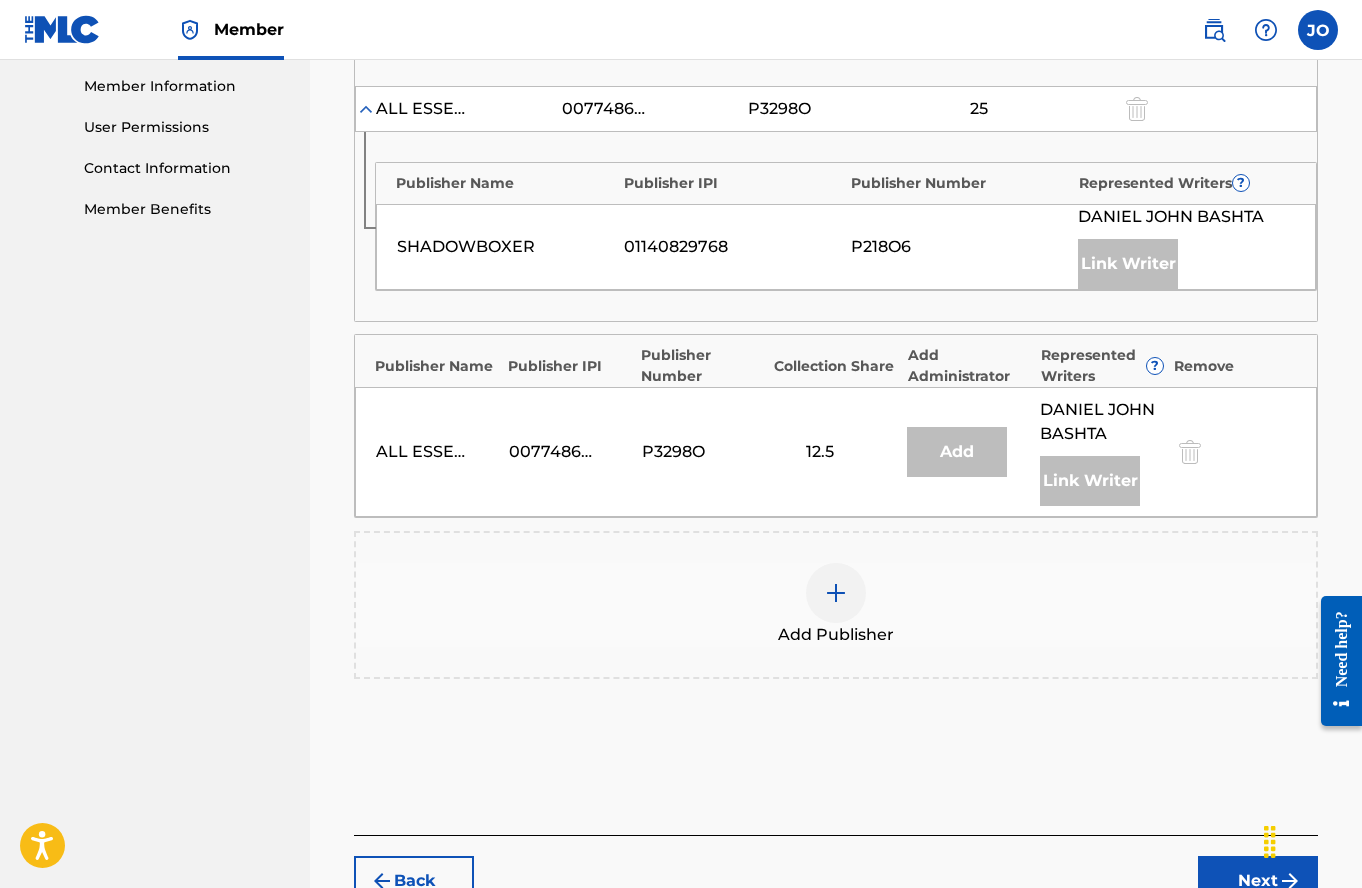 click at bounding box center (836, 593) 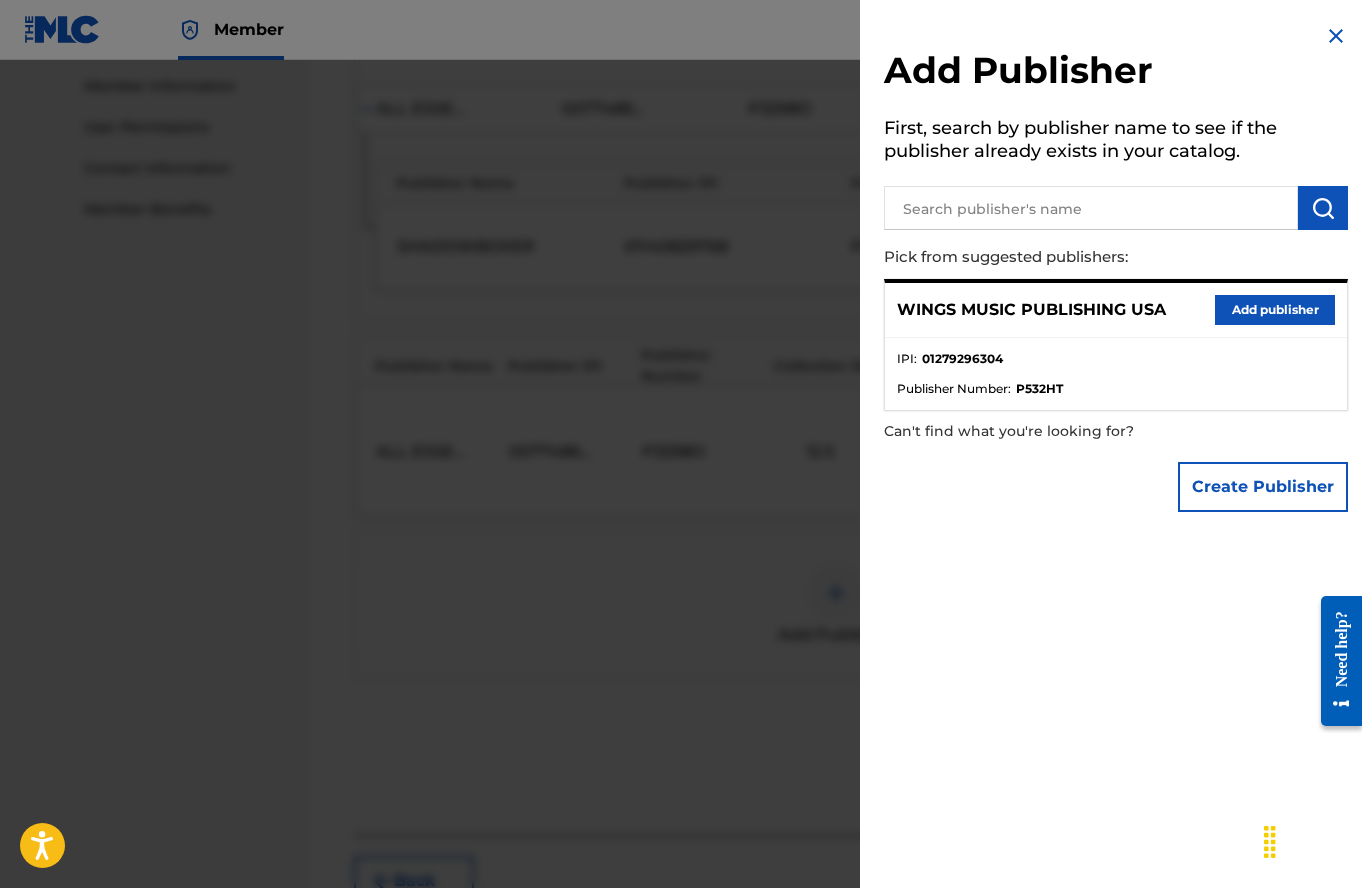 click on "Add publisher" at bounding box center (1275, 310) 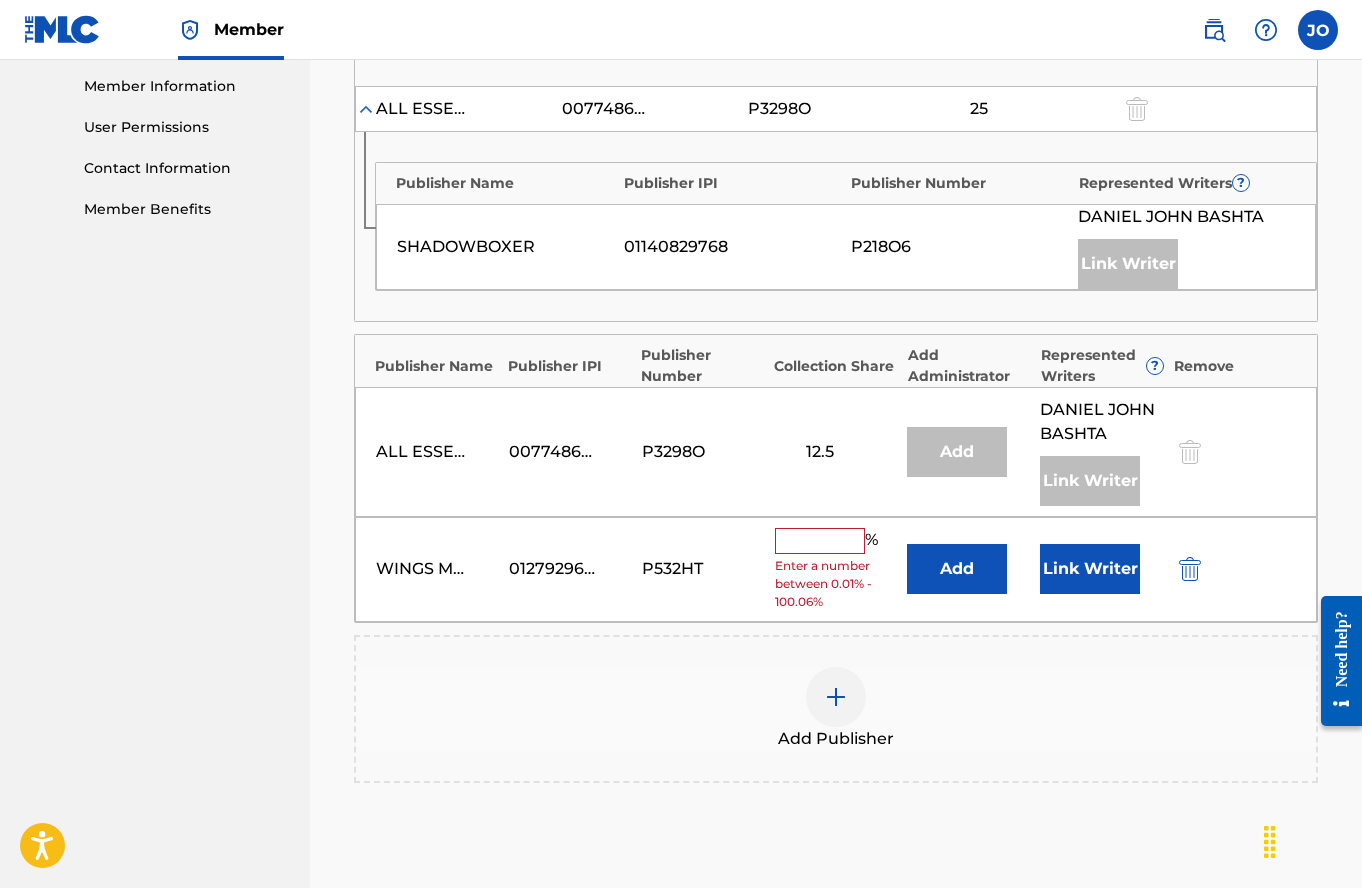 click at bounding box center (820, 541) 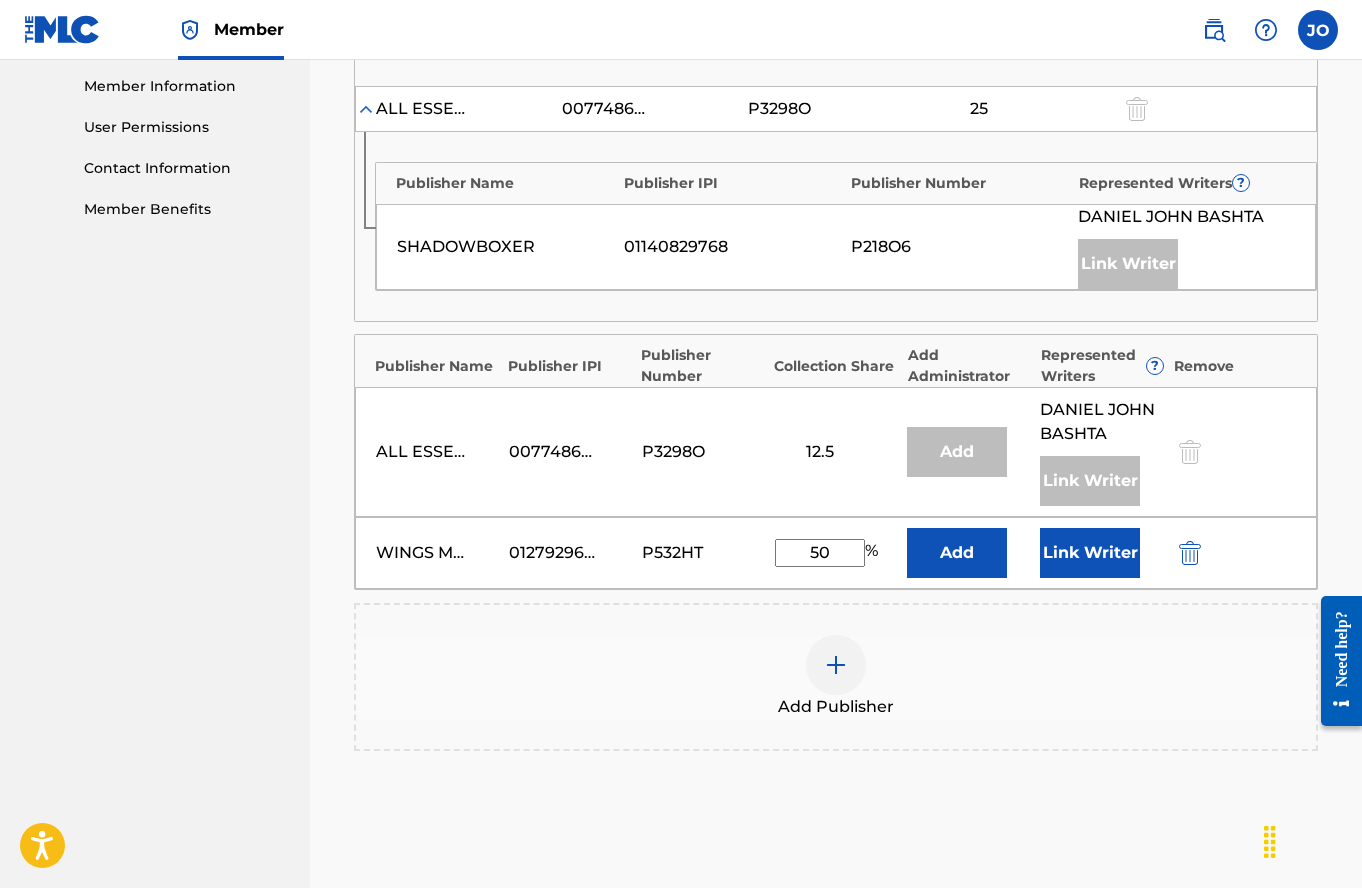 type on "50" 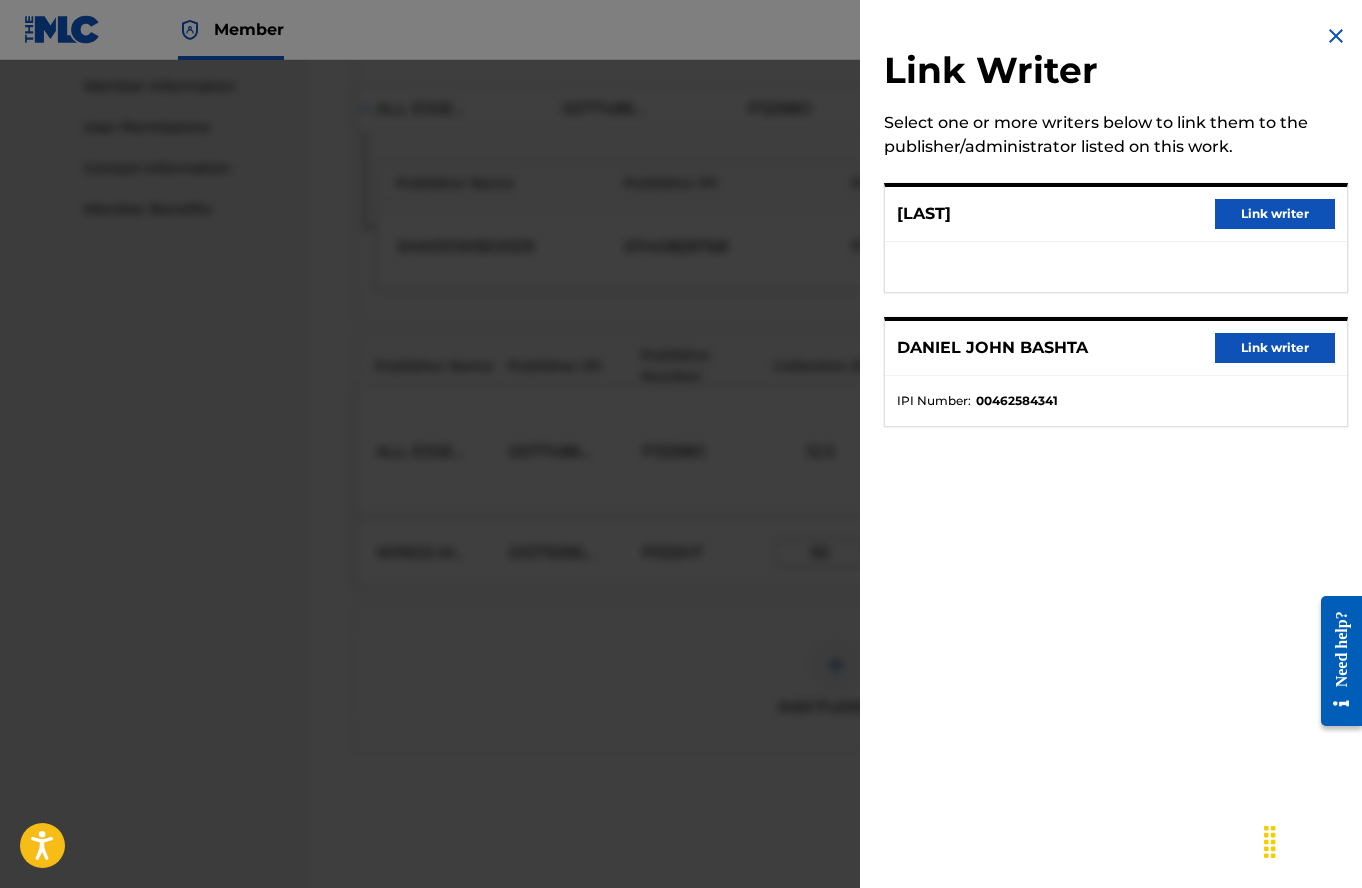 click on "Link writer" at bounding box center (1275, 214) 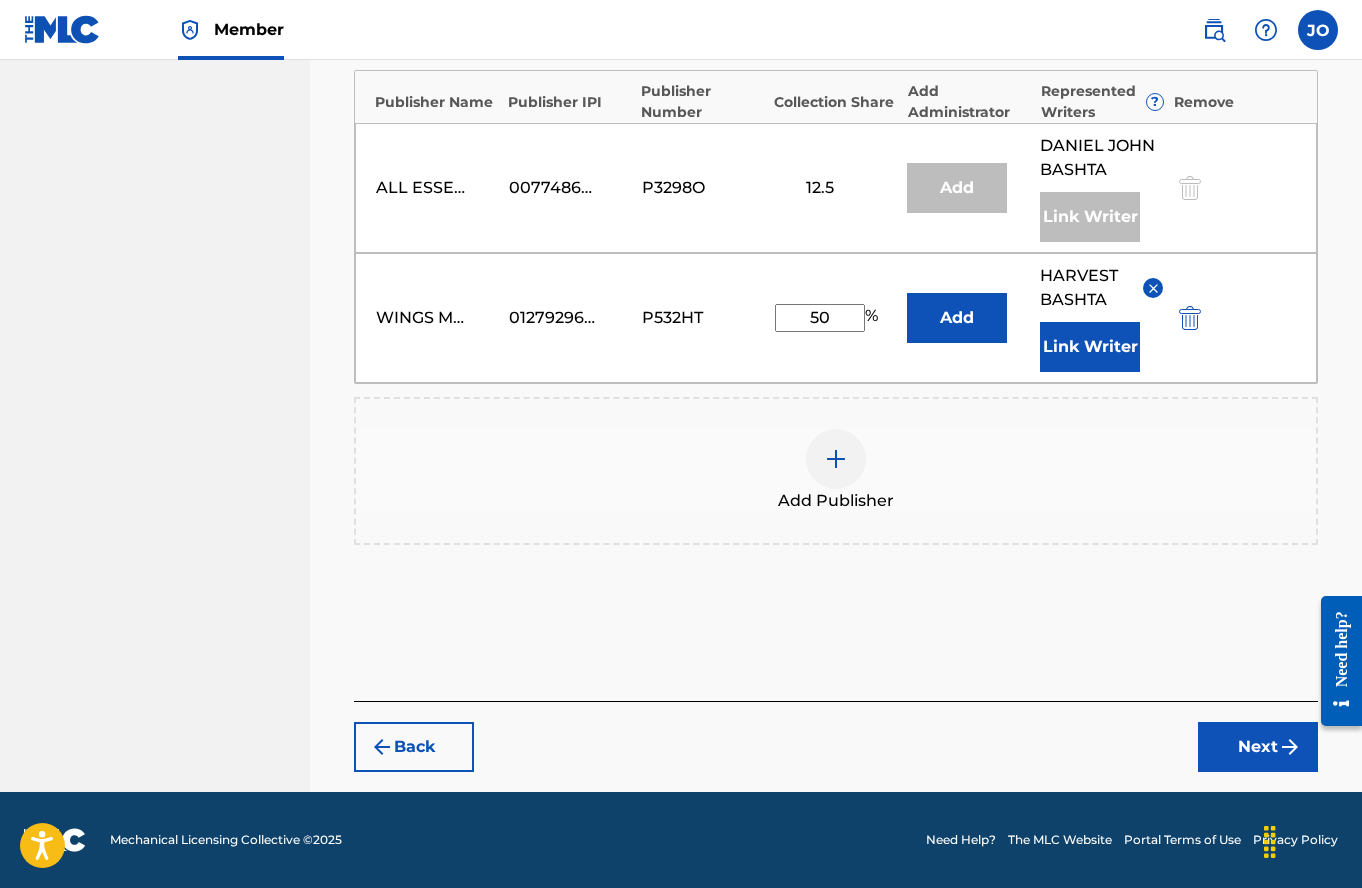 click on "Next" at bounding box center (1258, 747) 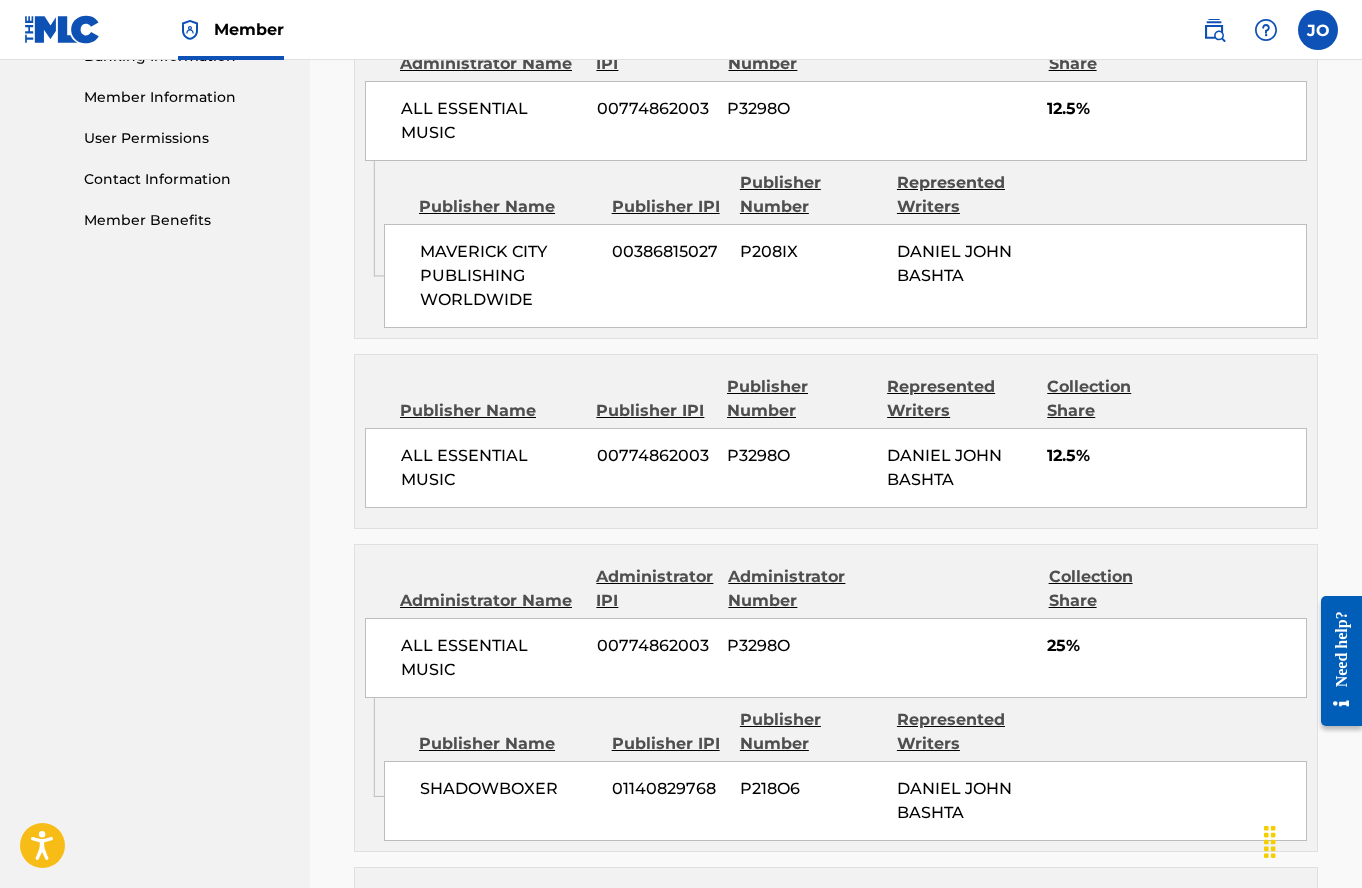 scroll, scrollTop: 1260, scrollLeft: 0, axis: vertical 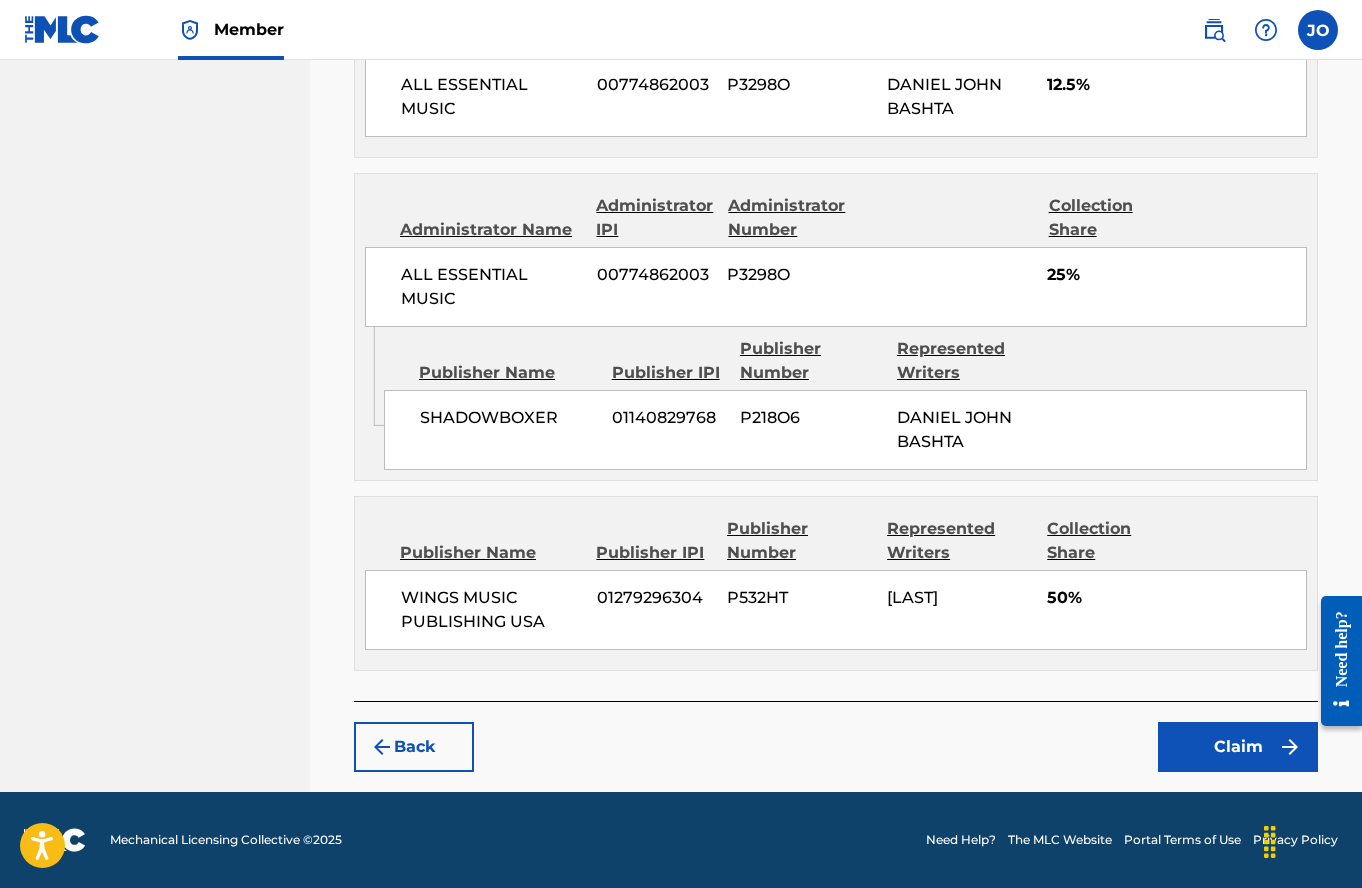 click on "Claim" at bounding box center [1238, 747] 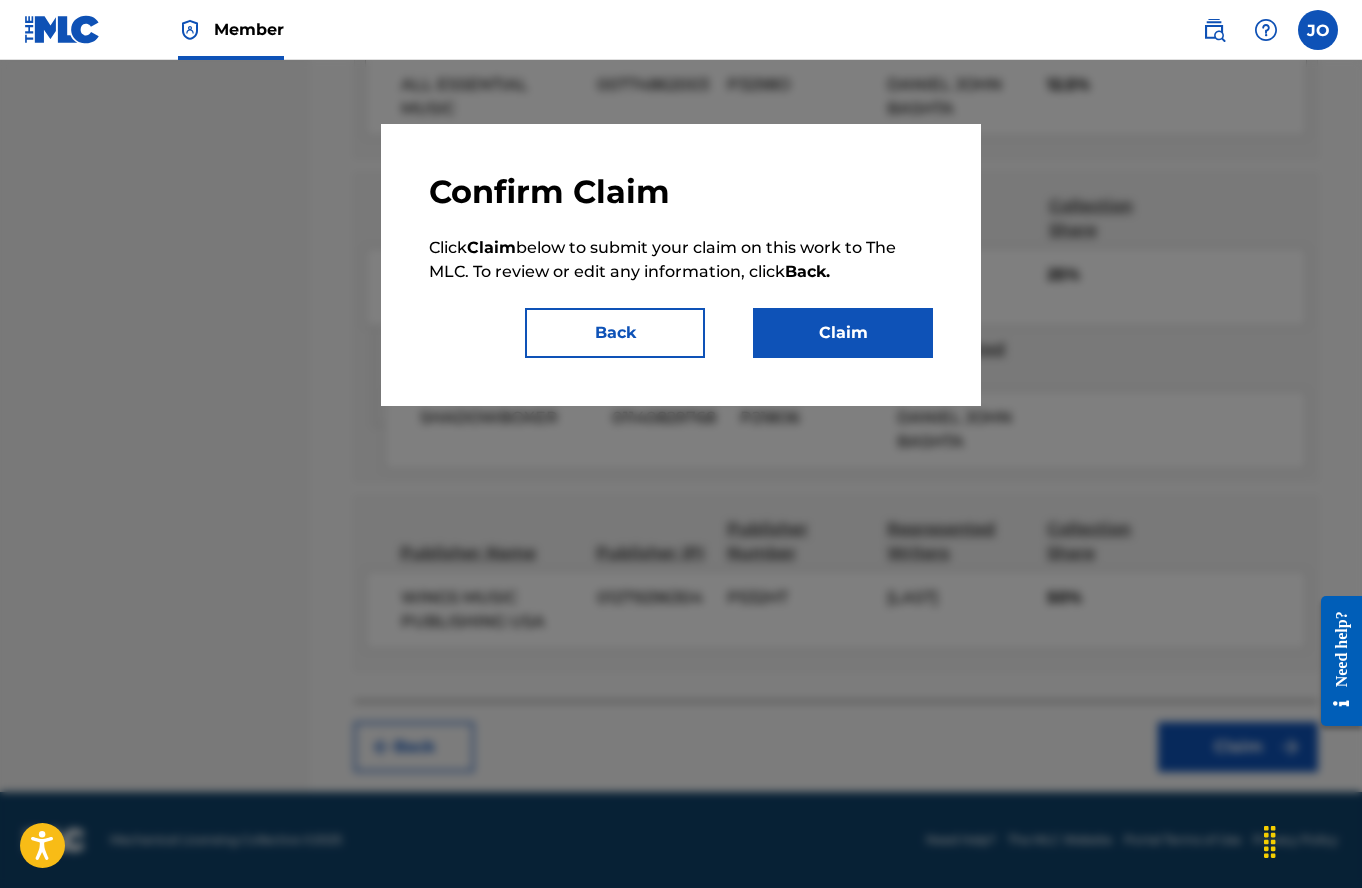 click on "Claim" at bounding box center (843, 333) 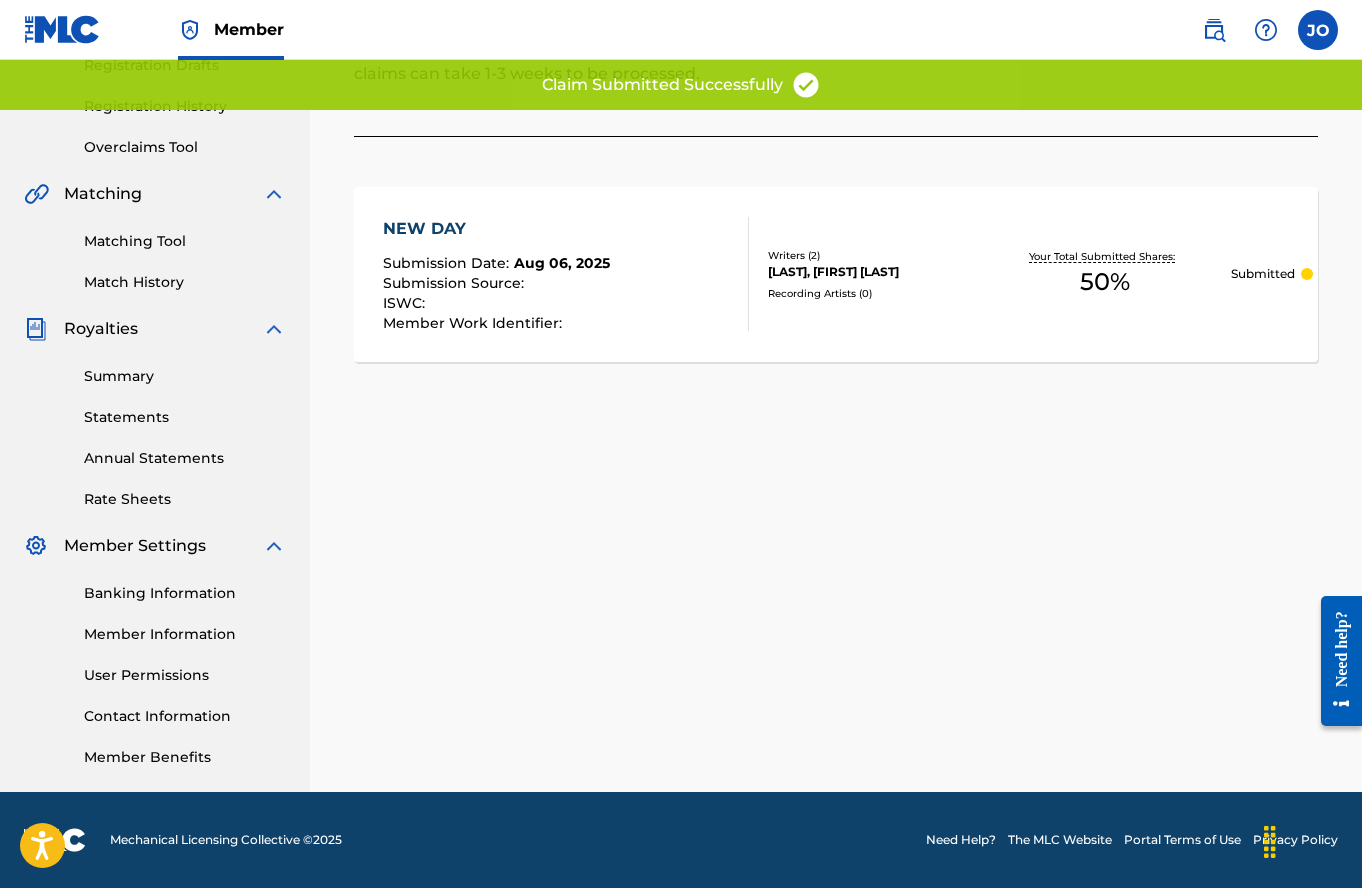 scroll, scrollTop: 0, scrollLeft: 0, axis: both 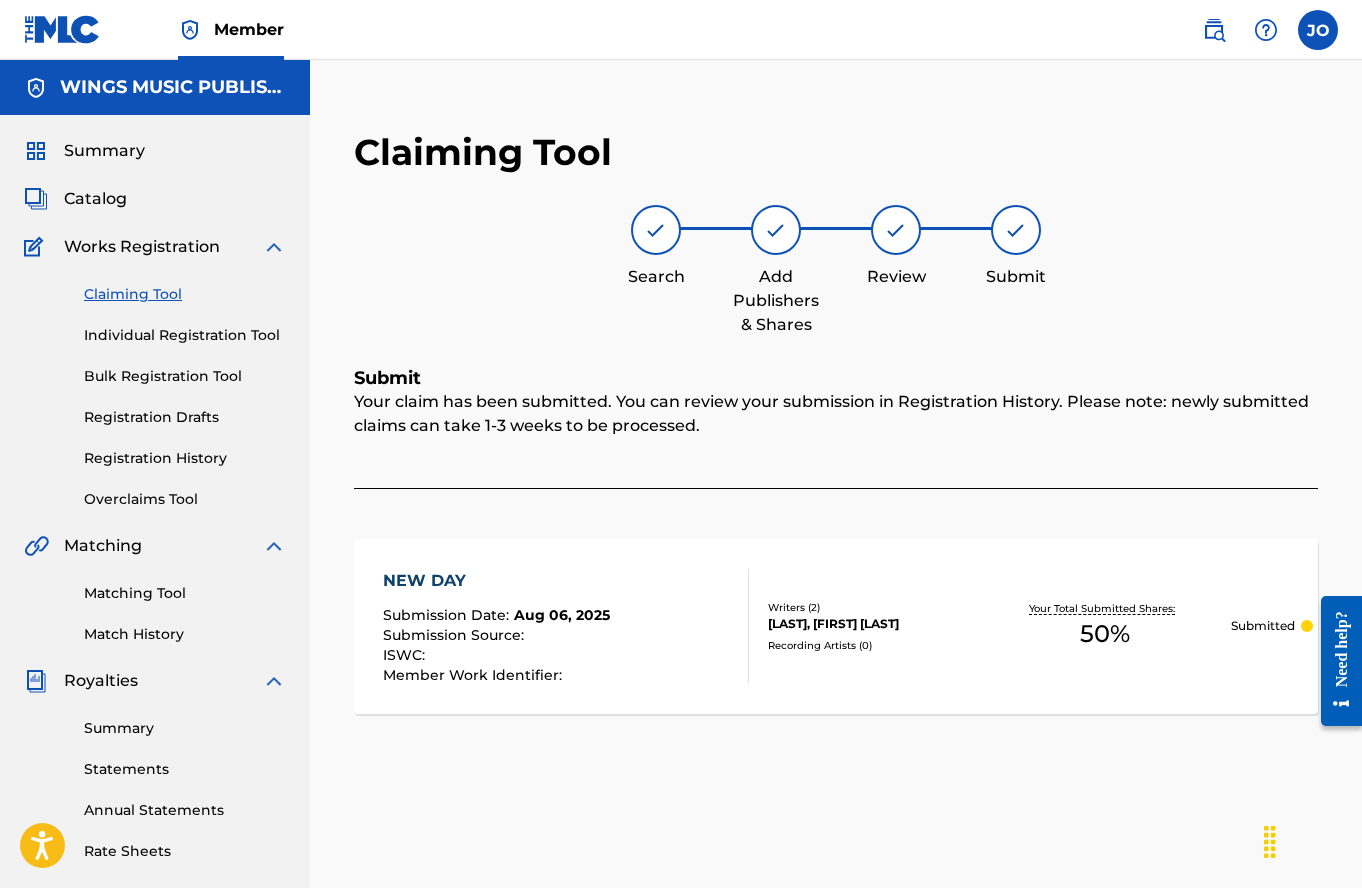 click on "Member" at bounding box center [154, 29] 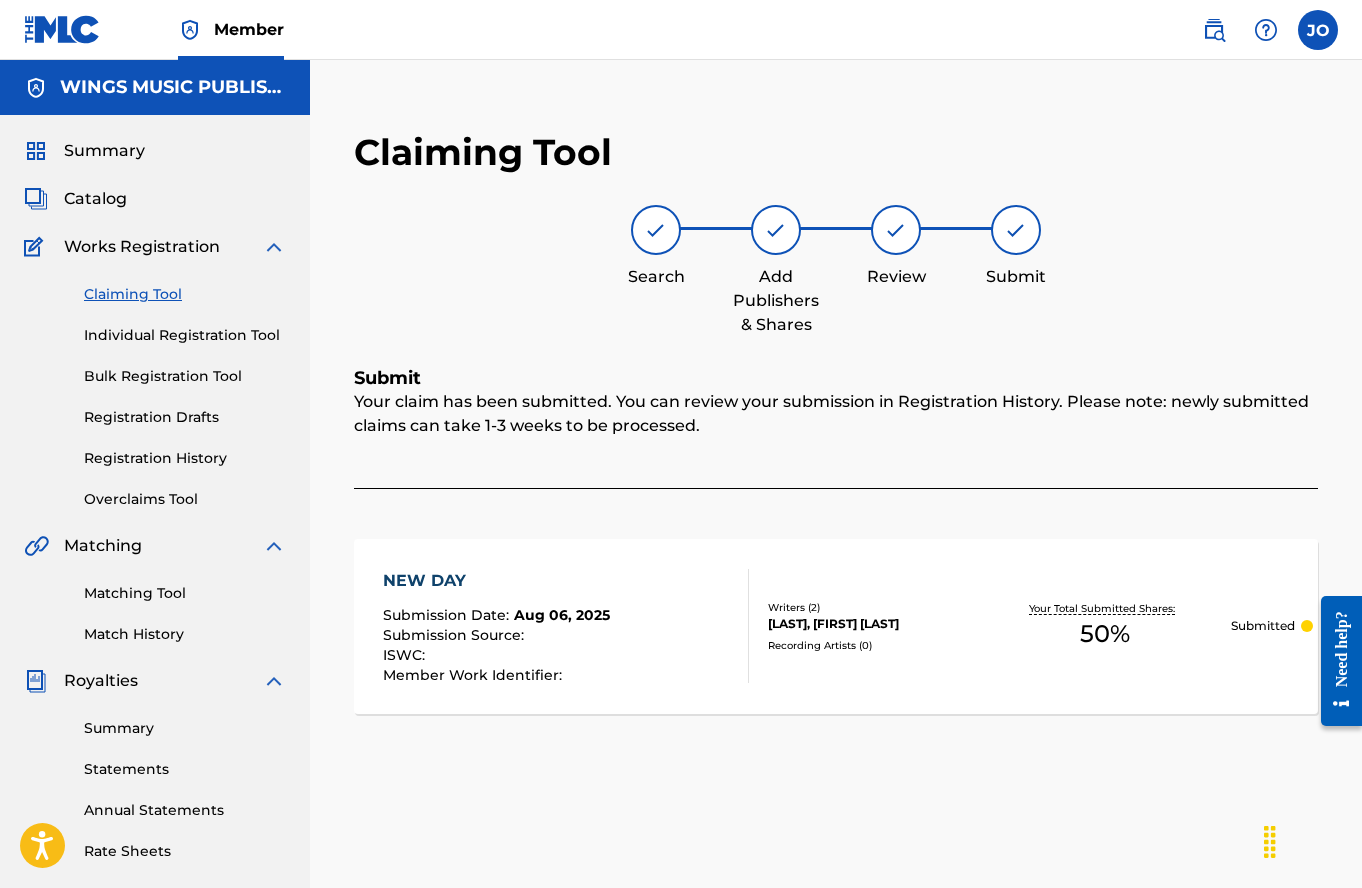 click on "Individual Registration Tool" at bounding box center [185, 335] 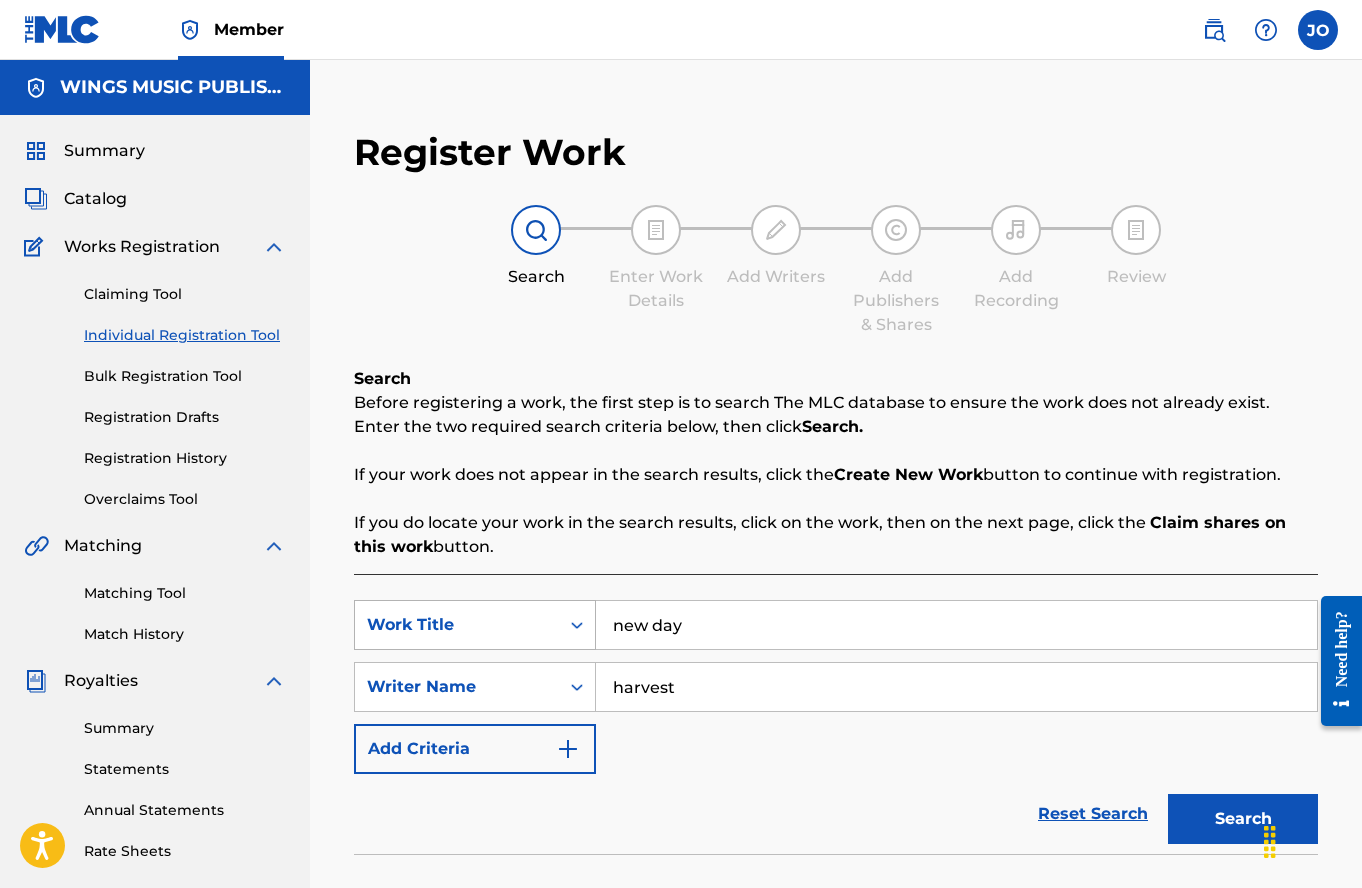 drag, startPoint x: 718, startPoint y: 623, endPoint x: 432, endPoint y: 601, distance: 286.8449 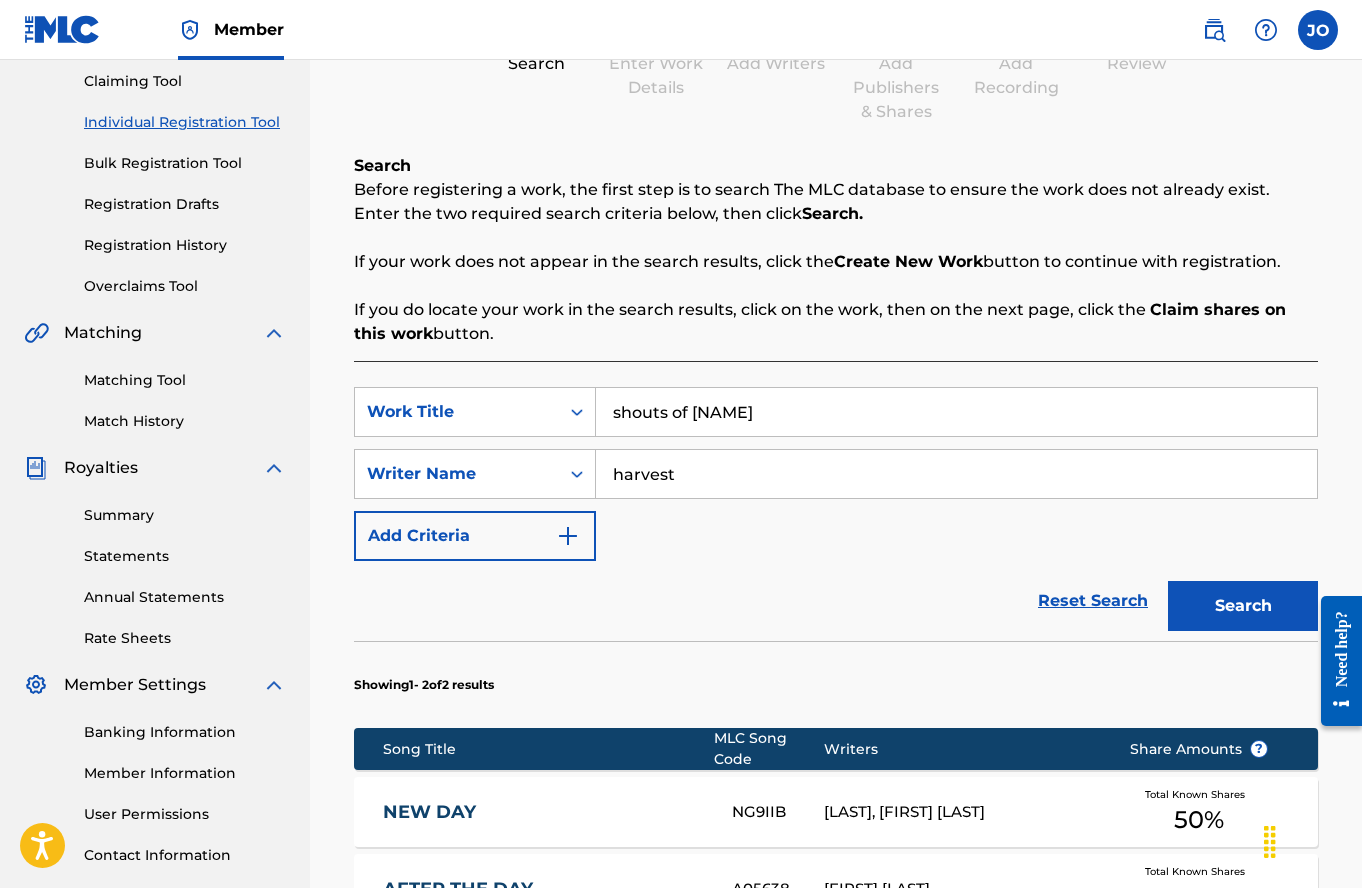 scroll, scrollTop: 300, scrollLeft: 0, axis: vertical 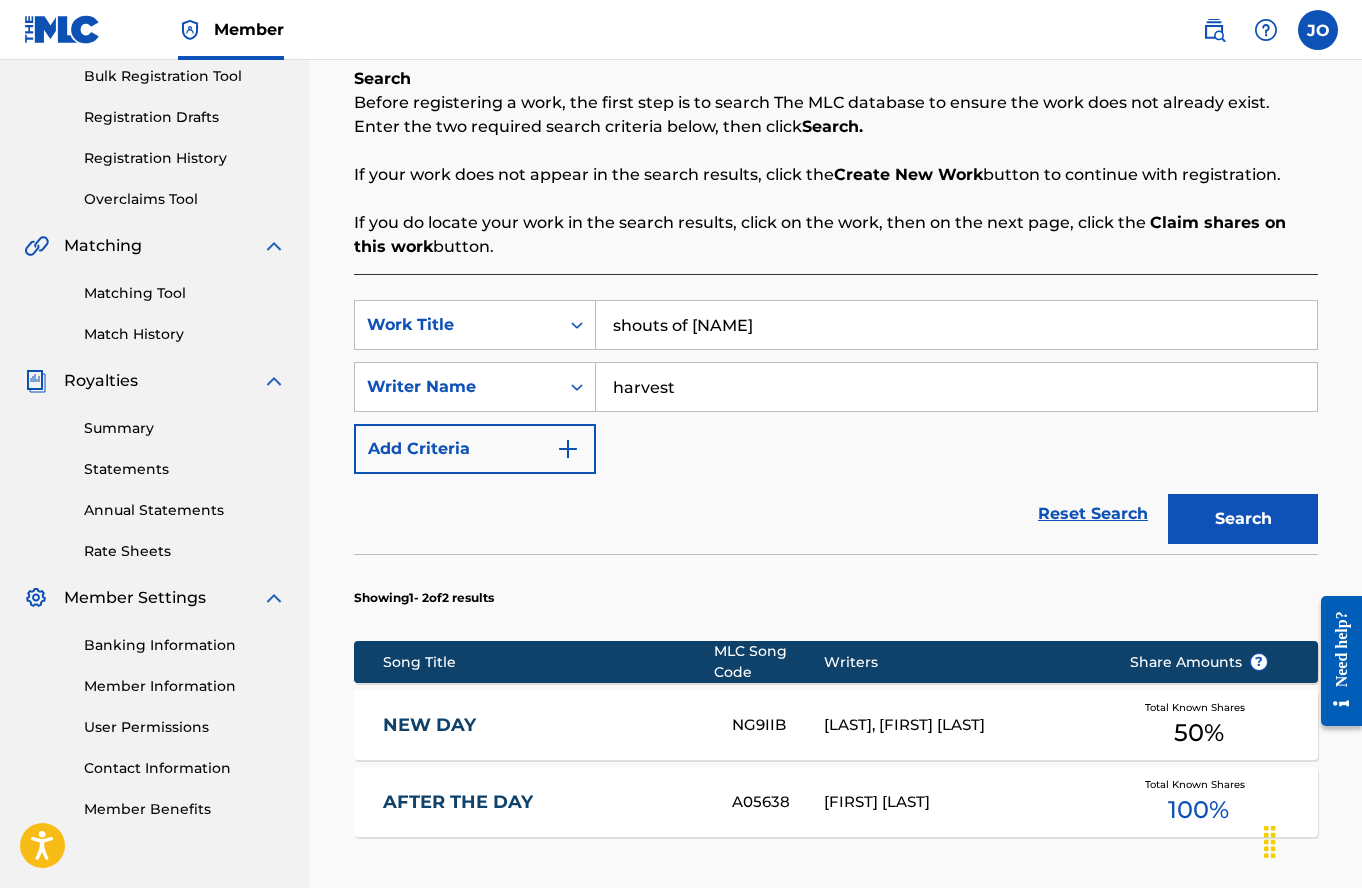 type on "shouts of [NAME]" 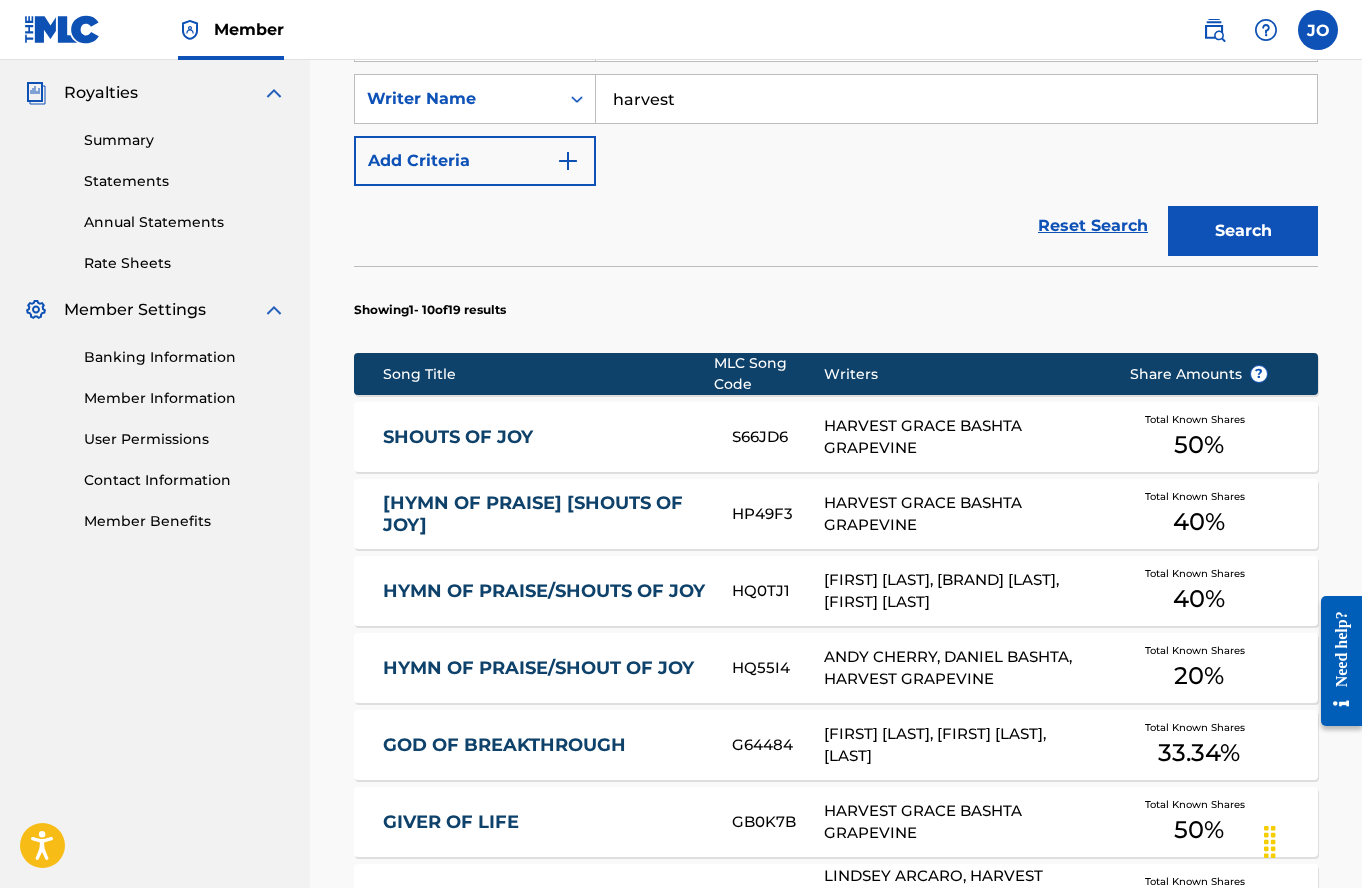 scroll, scrollTop: 600, scrollLeft: 0, axis: vertical 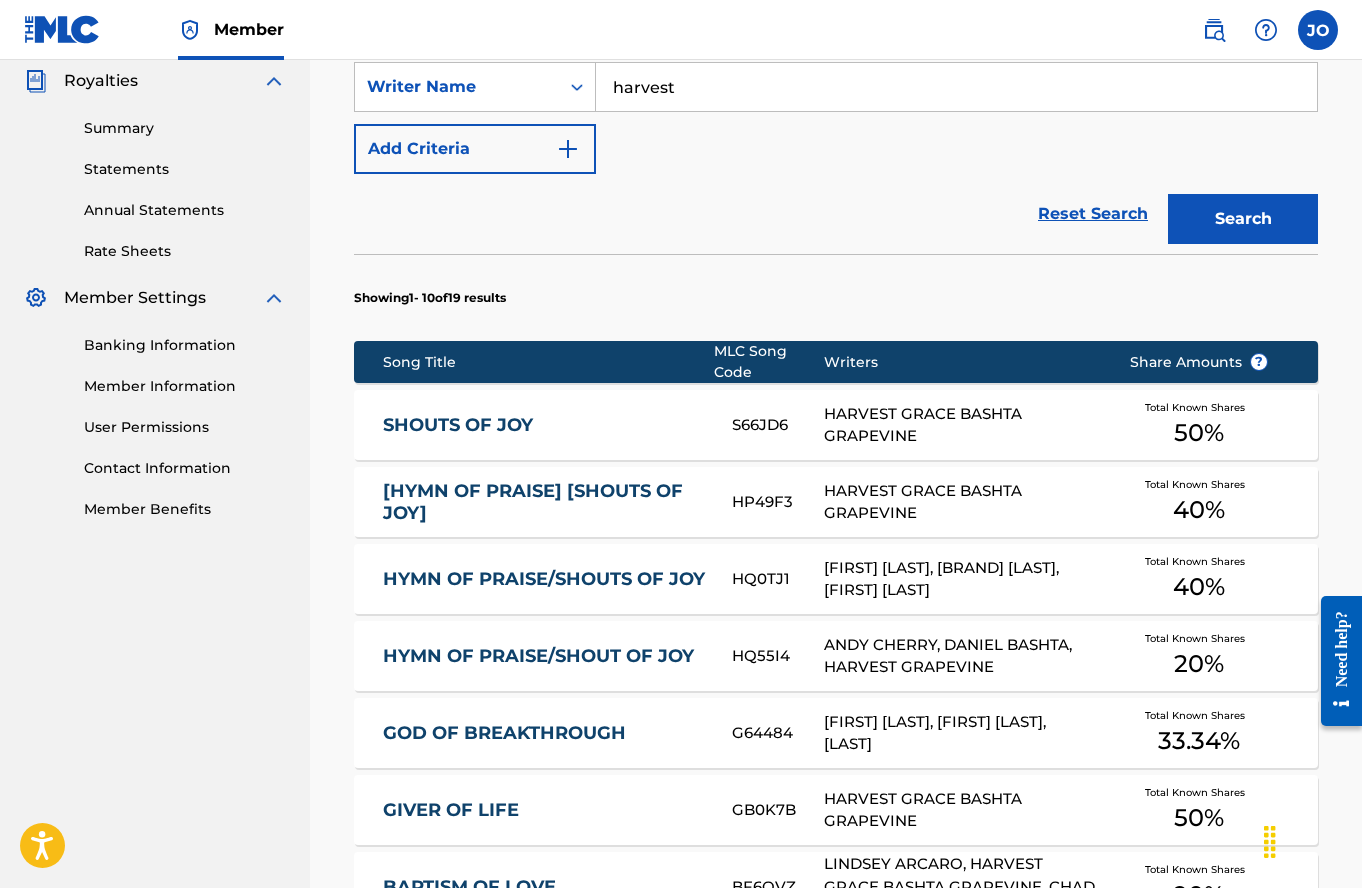 click on "SHOUTS OF JOY" at bounding box center (544, 425) 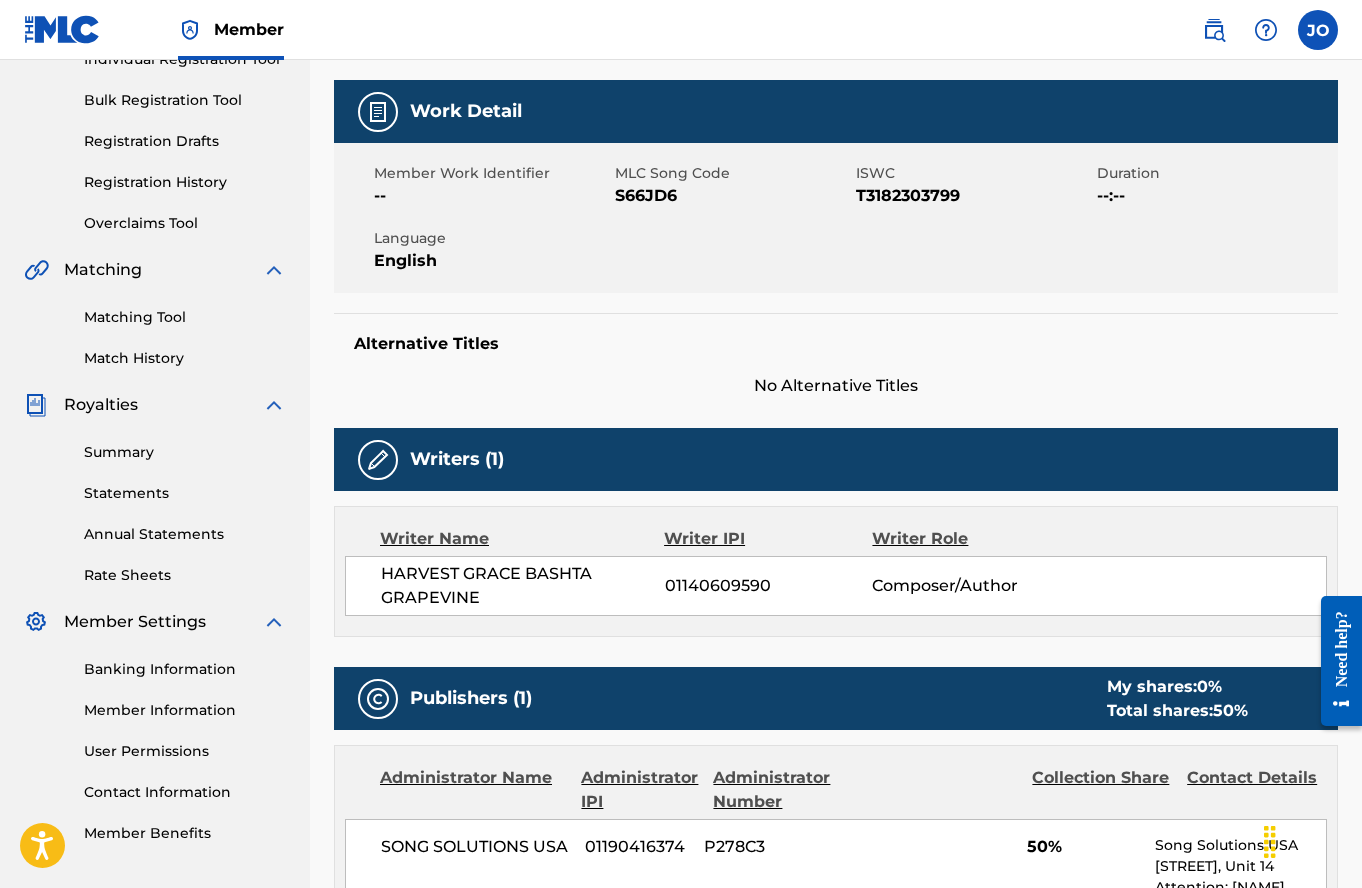 scroll, scrollTop: 168, scrollLeft: 0, axis: vertical 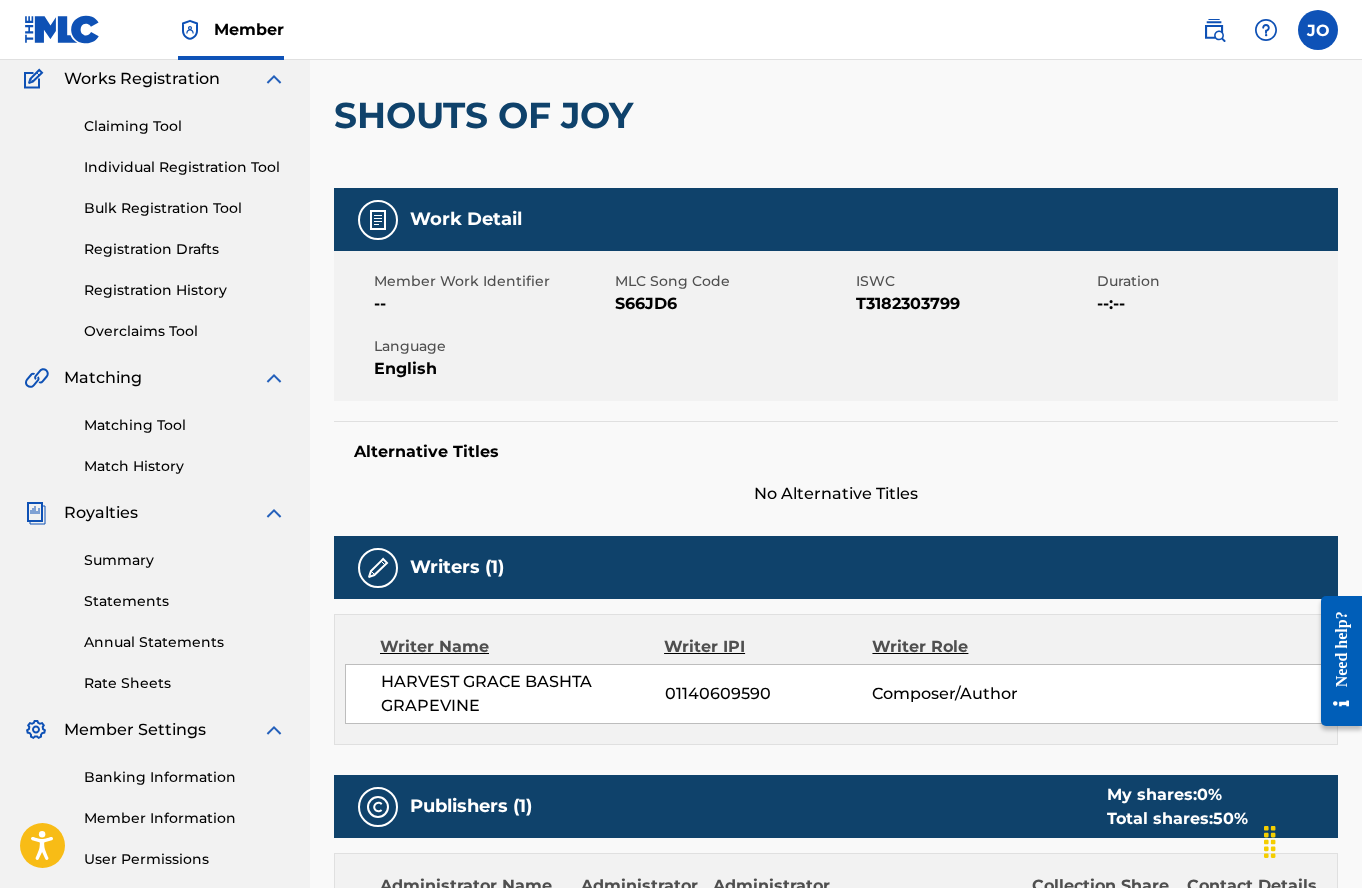 click on "Member" at bounding box center (154, 29) 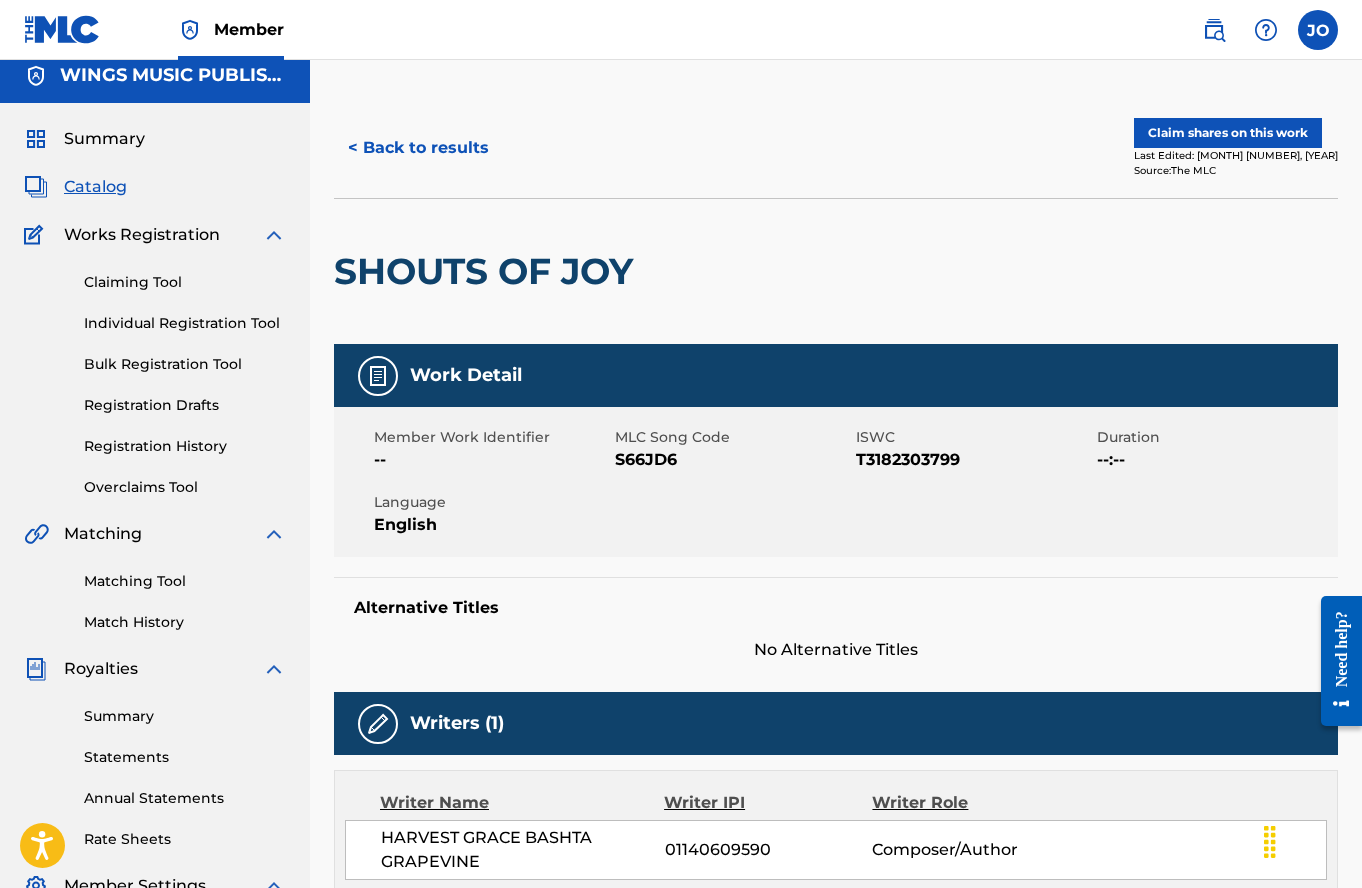 scroll, scrollTop: 0, scrollLeft: 0, axis: both 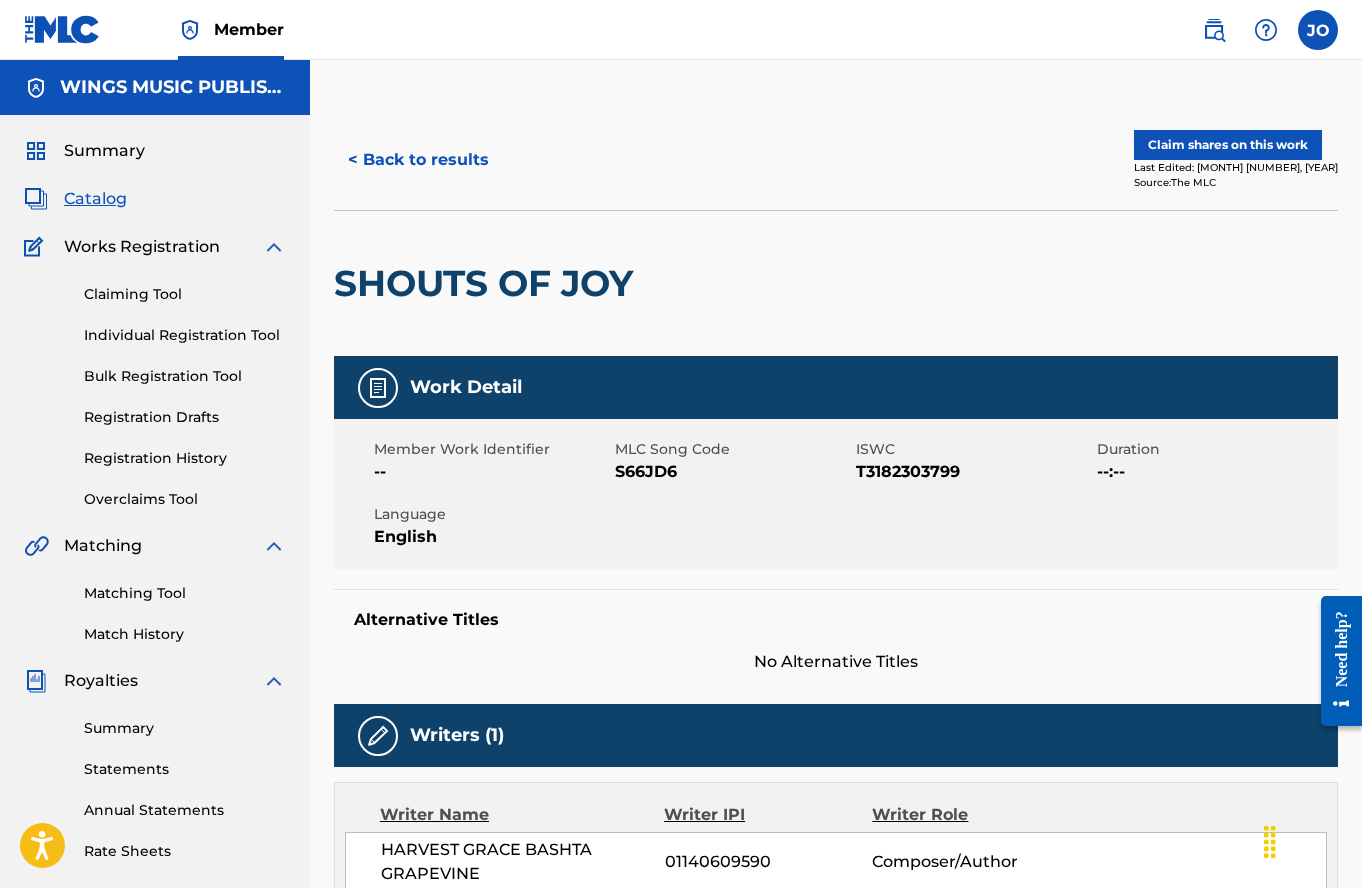 click on "< Back to results" at bounding box center [418, 160] 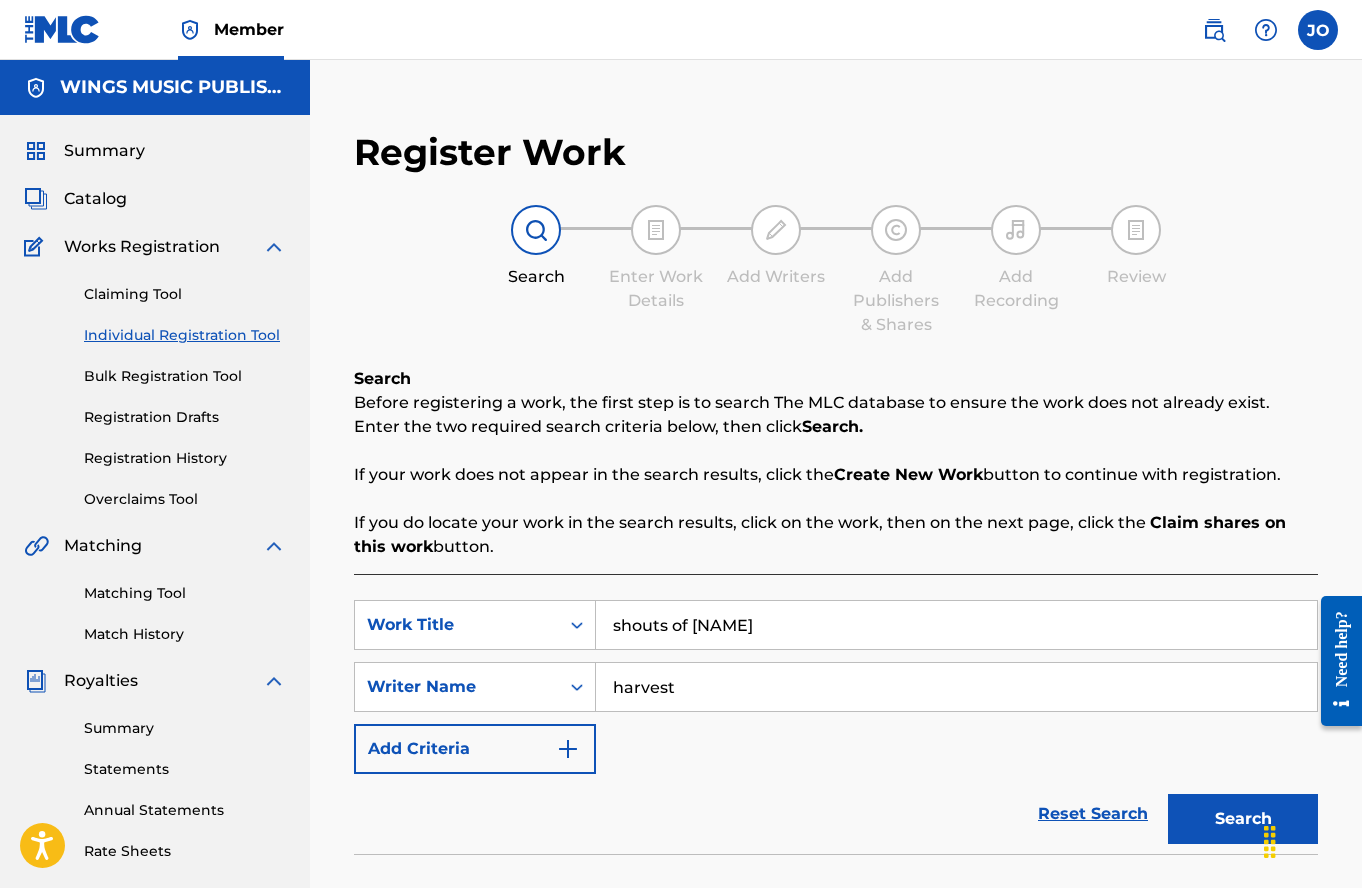 scroll, scrollTop: 352, scrollLeft: 0, axis: vertical 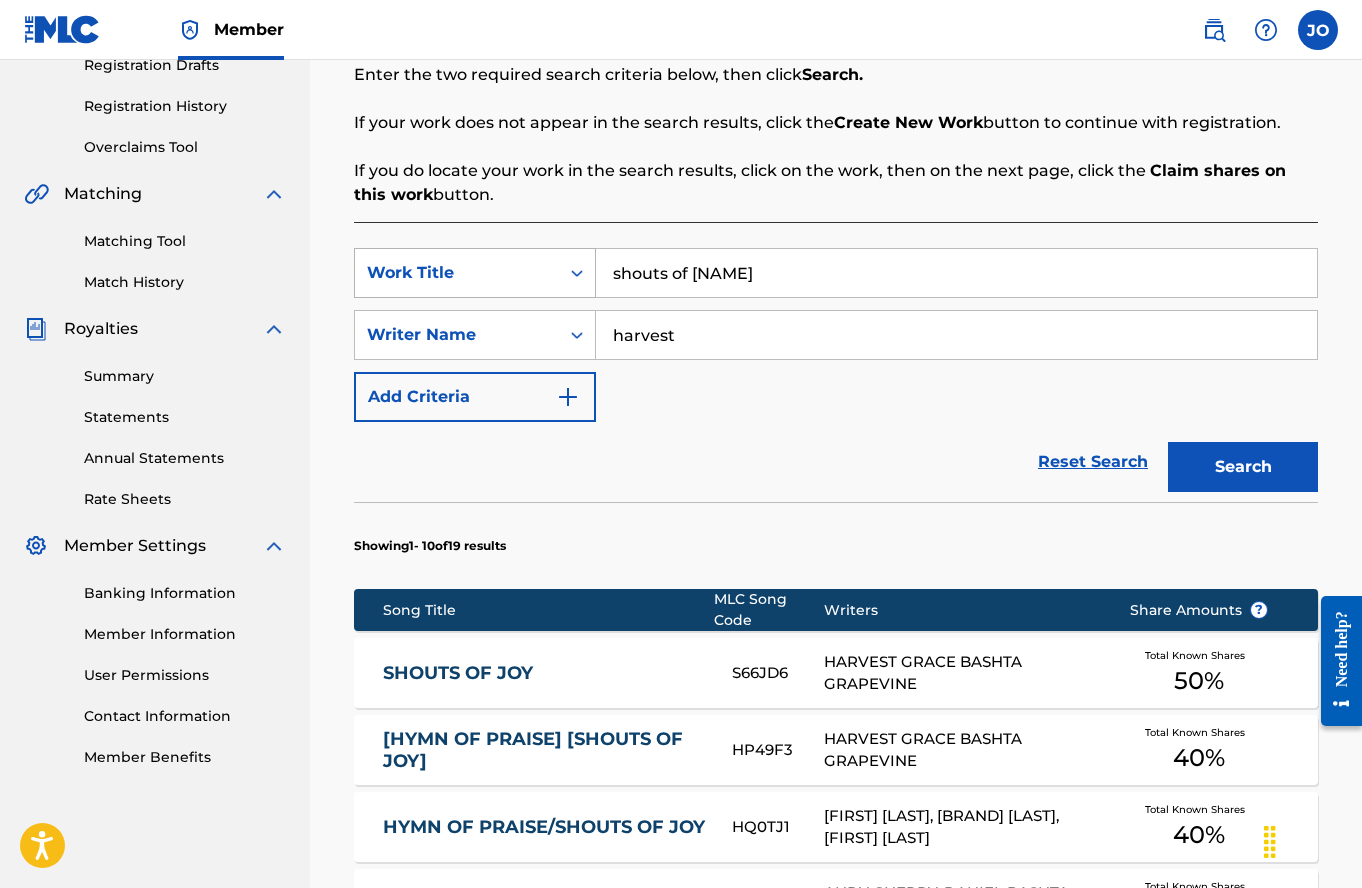 drag, startPoint x: 747, startPoint y: 270, endPoint x: 494, endPoint y: 267, distance: 253.01779 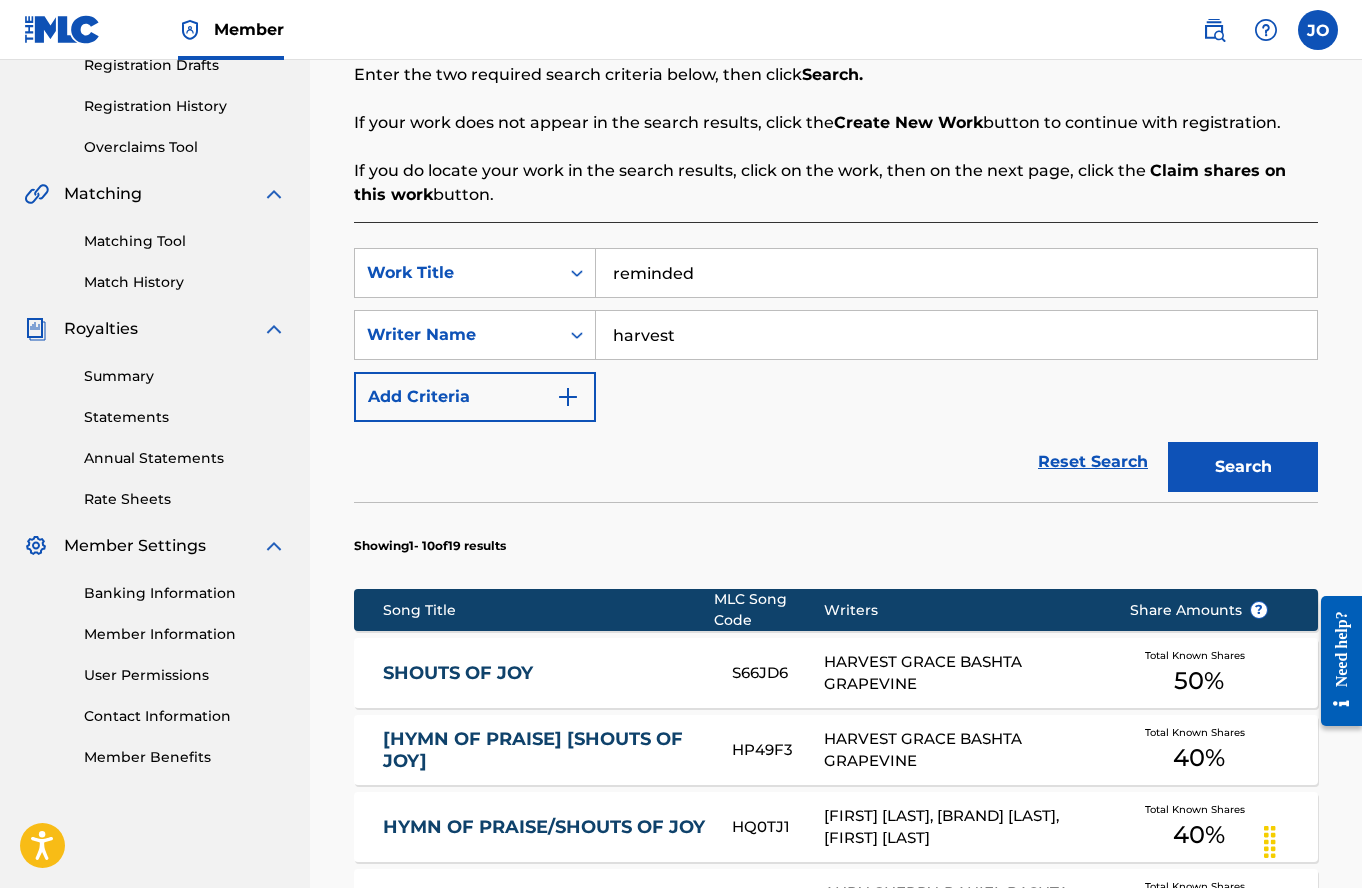type on "reminded" 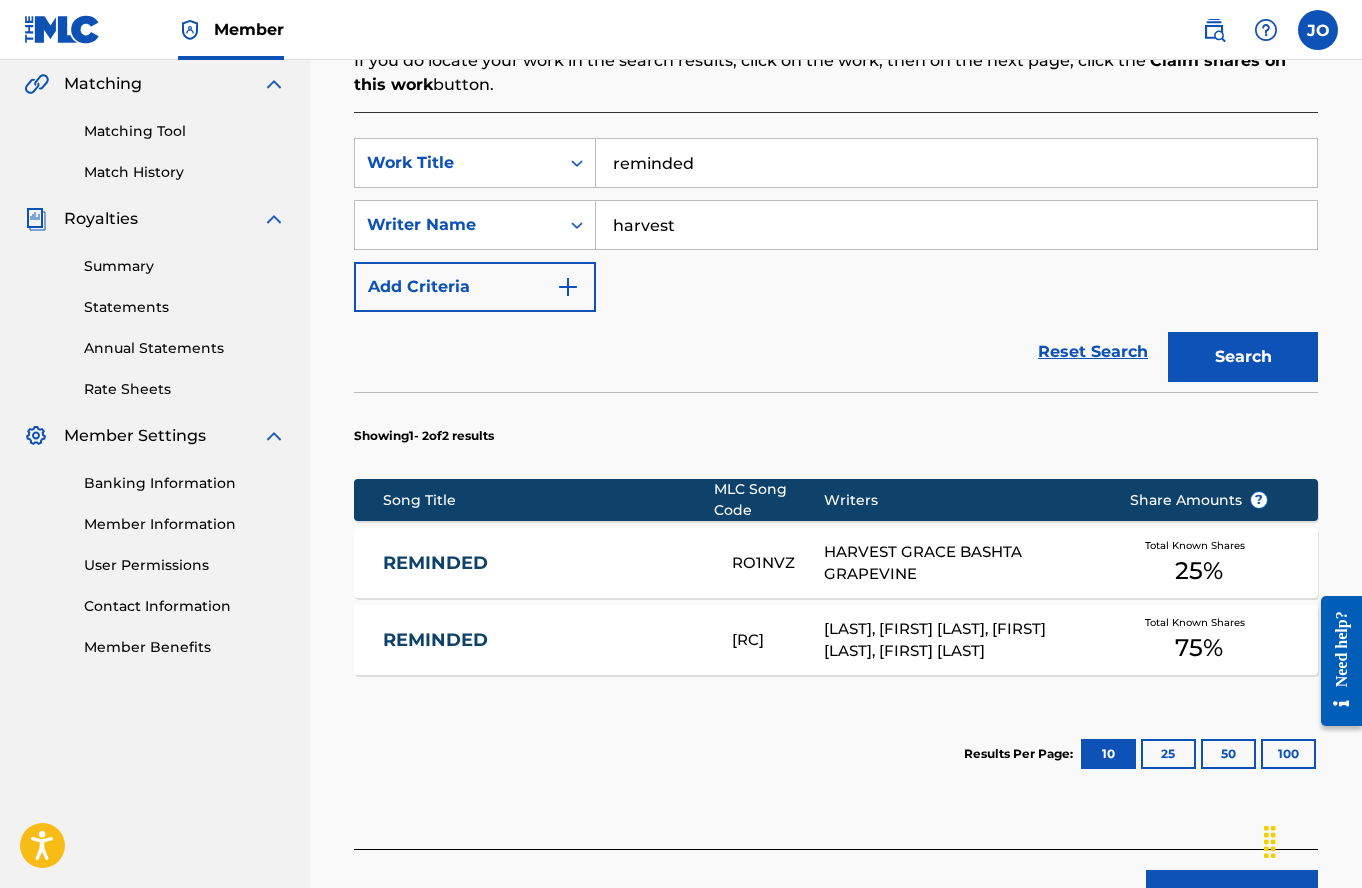 scroll, scrollTop: 552, scrollLeft: 0, axis: vertical 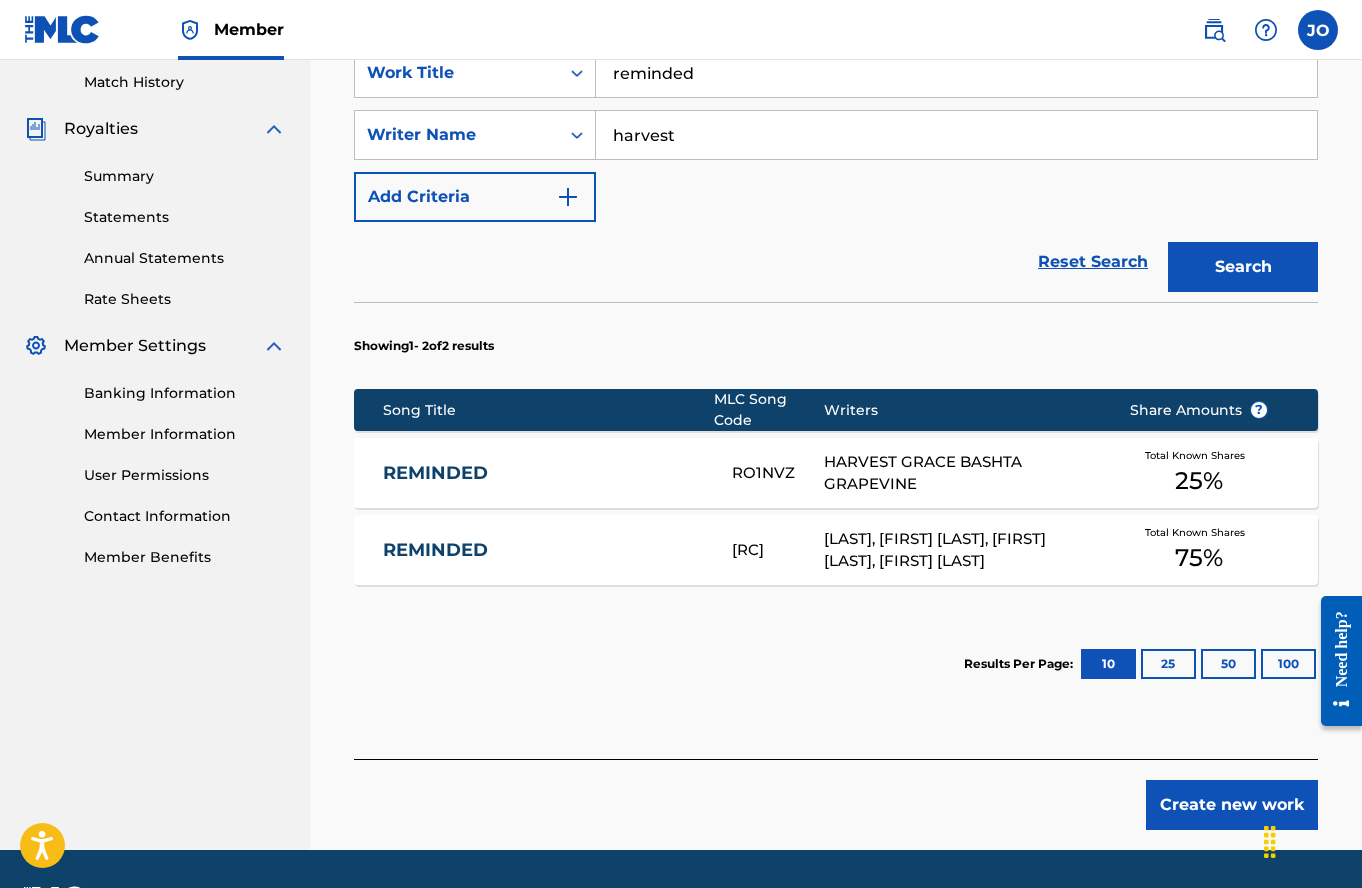 click on "REMINDED" at bounding box center [544, 473] 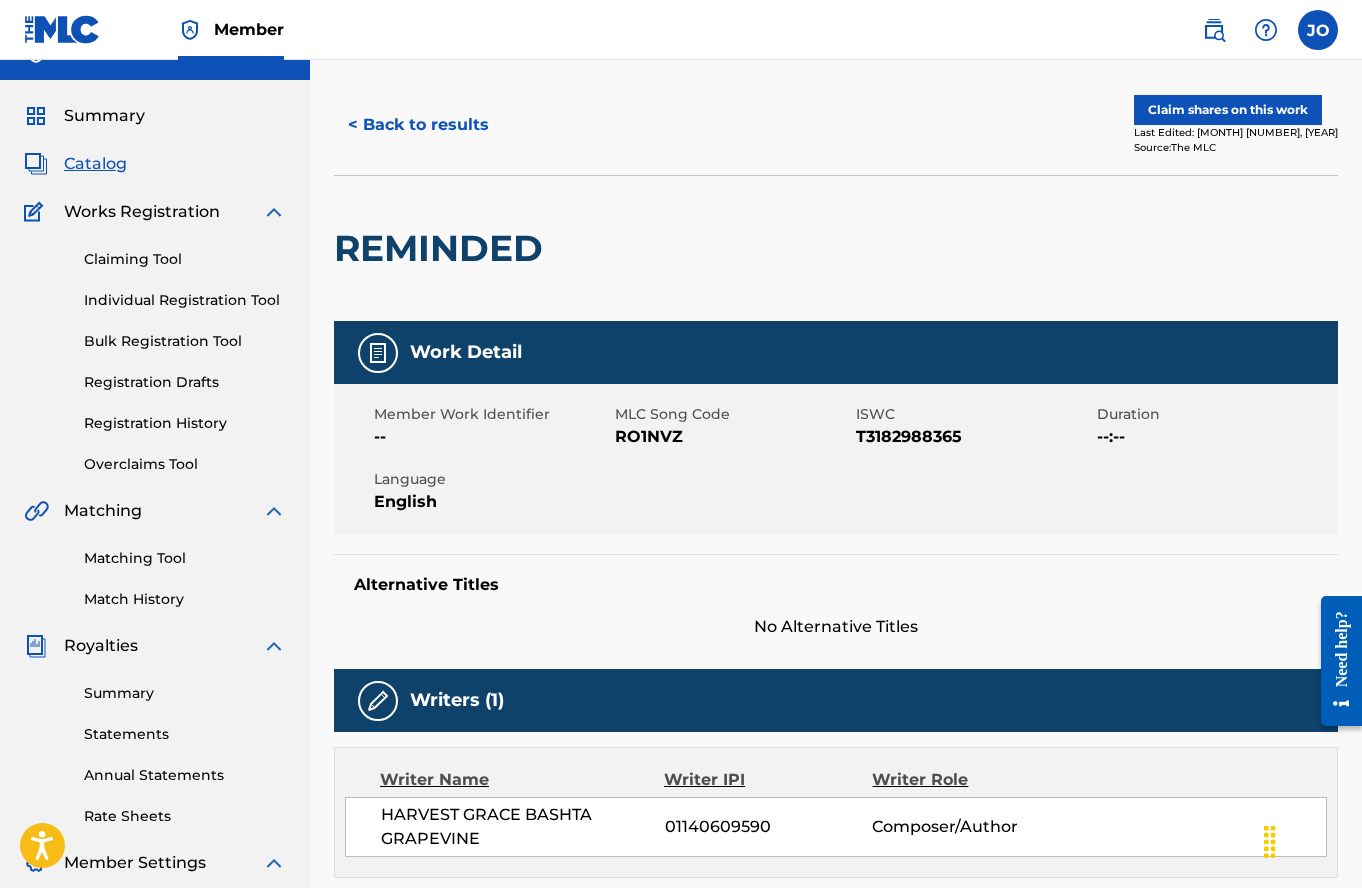 scroll, scrollTop: 0, scrollLeft: 0, axis: both 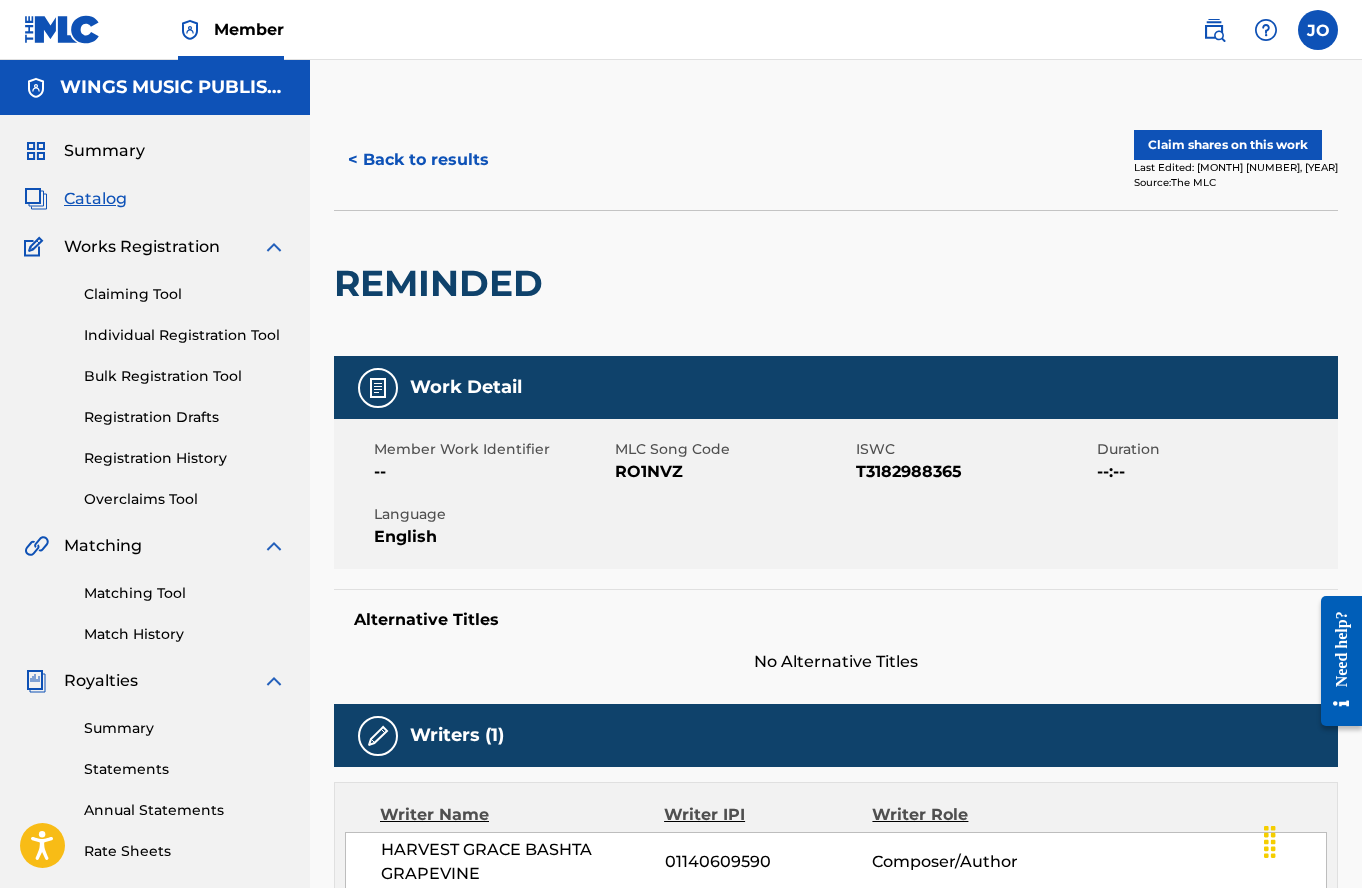 click on "< Back to results" at bounding box center (418, 160) 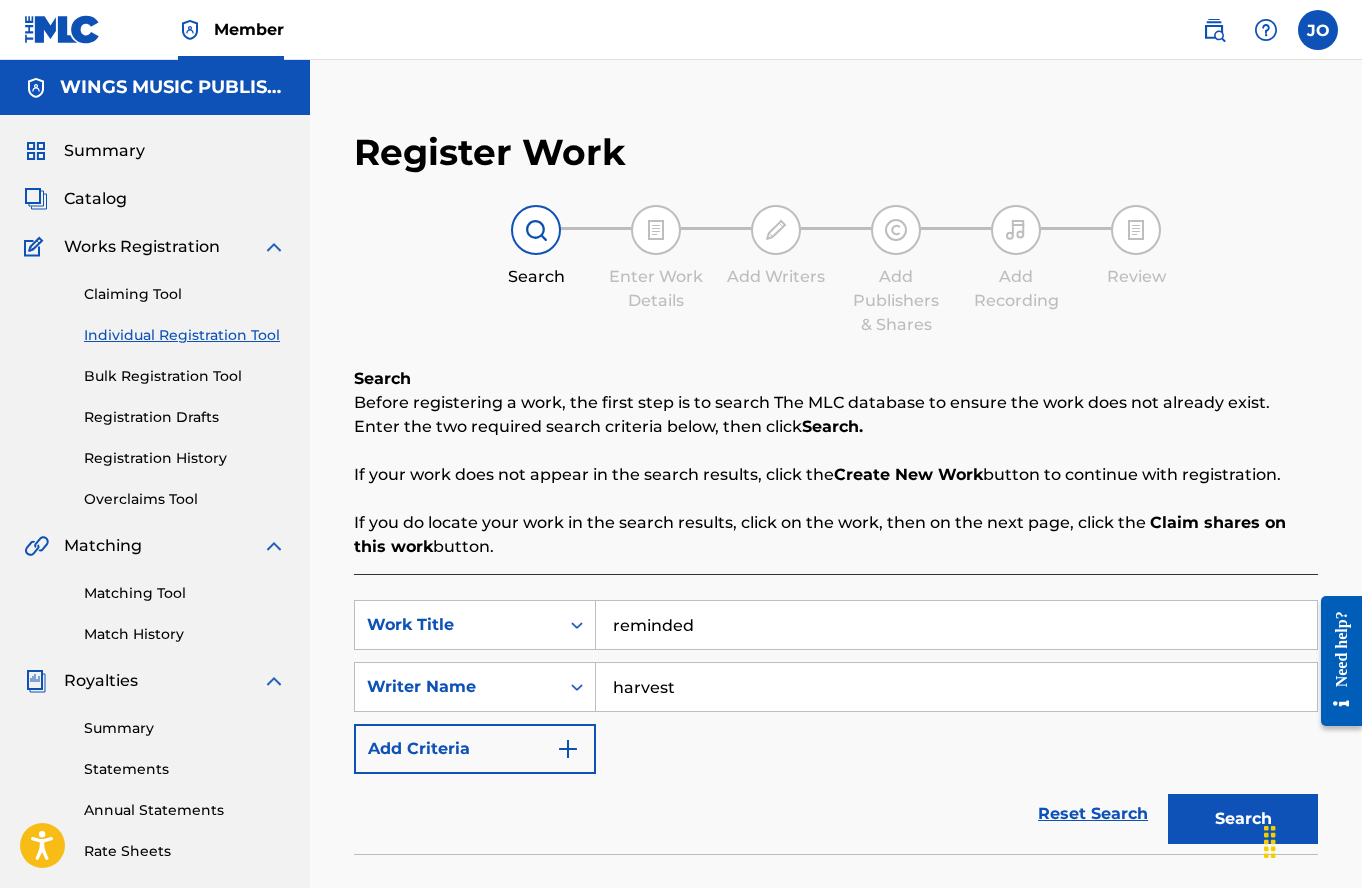 scroll, scrollTop: 352, scrollLeft: 0, axis: vertical 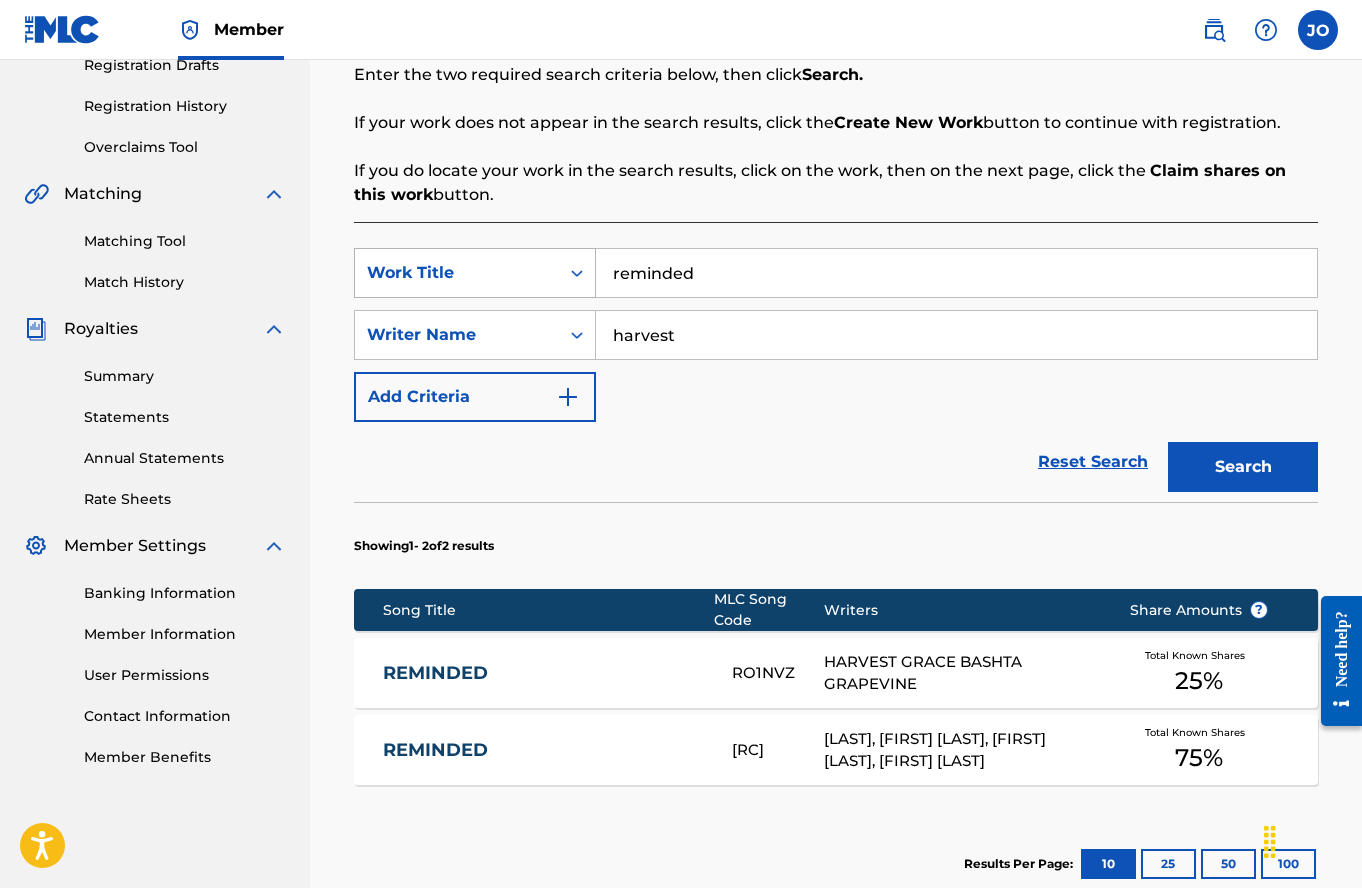drag, startPoint x: 791, startPoint y: 284, endPoint x: 529, endPoint y: 264, distance: 262.76224 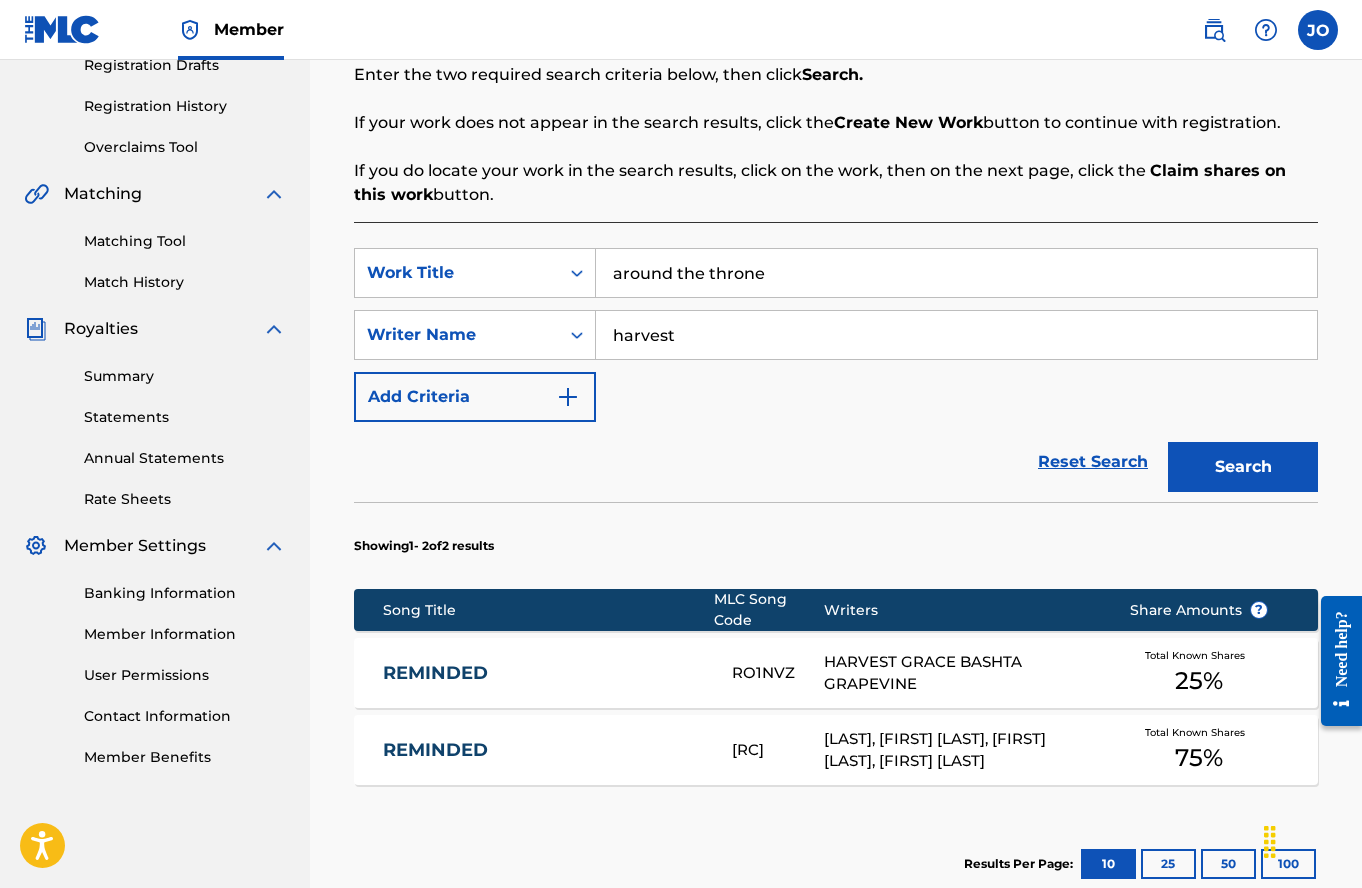 type on "around the throne" 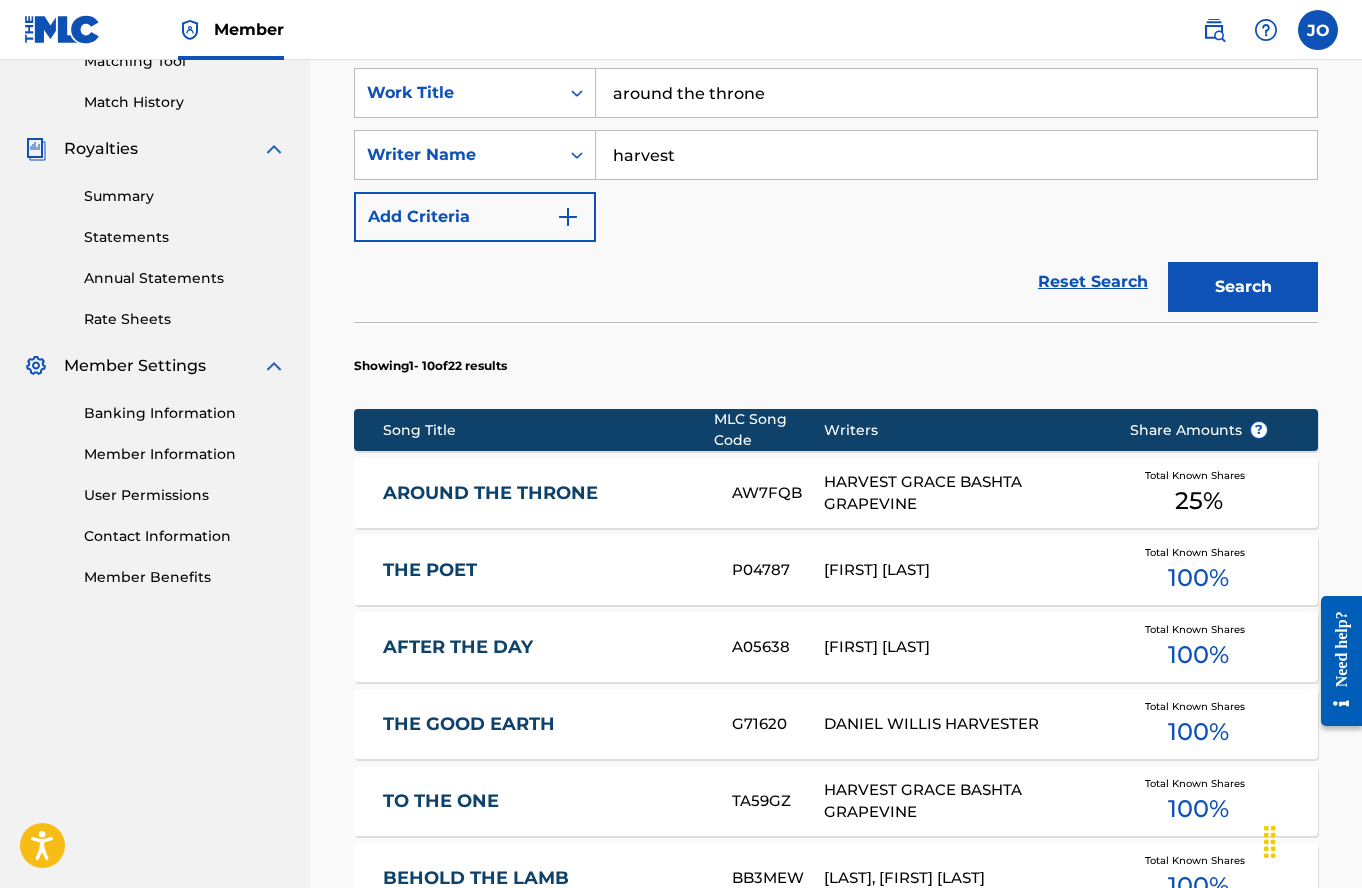 scroll, scrollTop: 352, scrollLeft: 0, axis: vertical 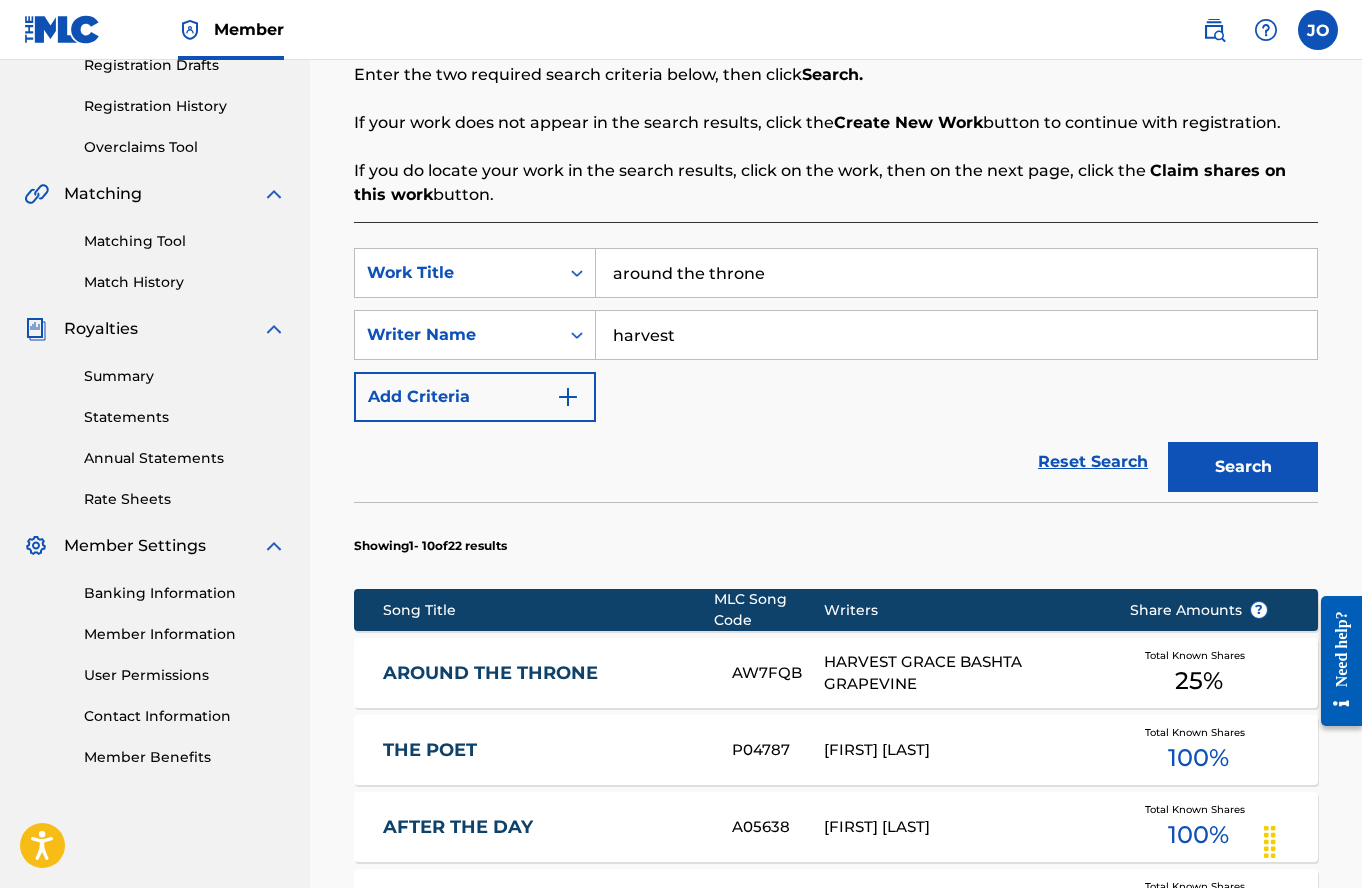 click on "Member JO JO [NAME] [EMAIL] Profile Log out" at bounding box center [681, 30] 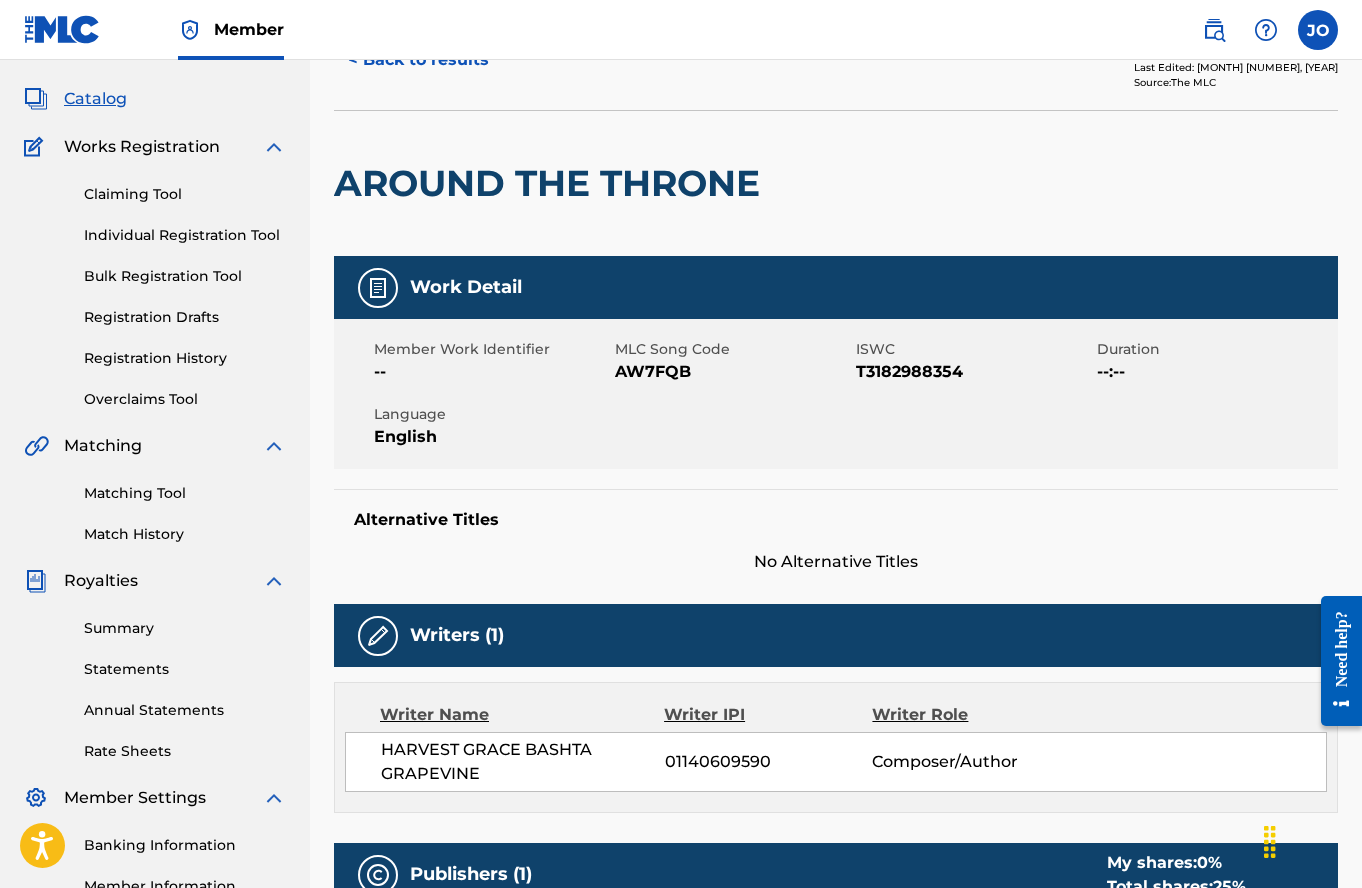 scroll, scrollTop: 0, scrollLeft: 0, axis: both 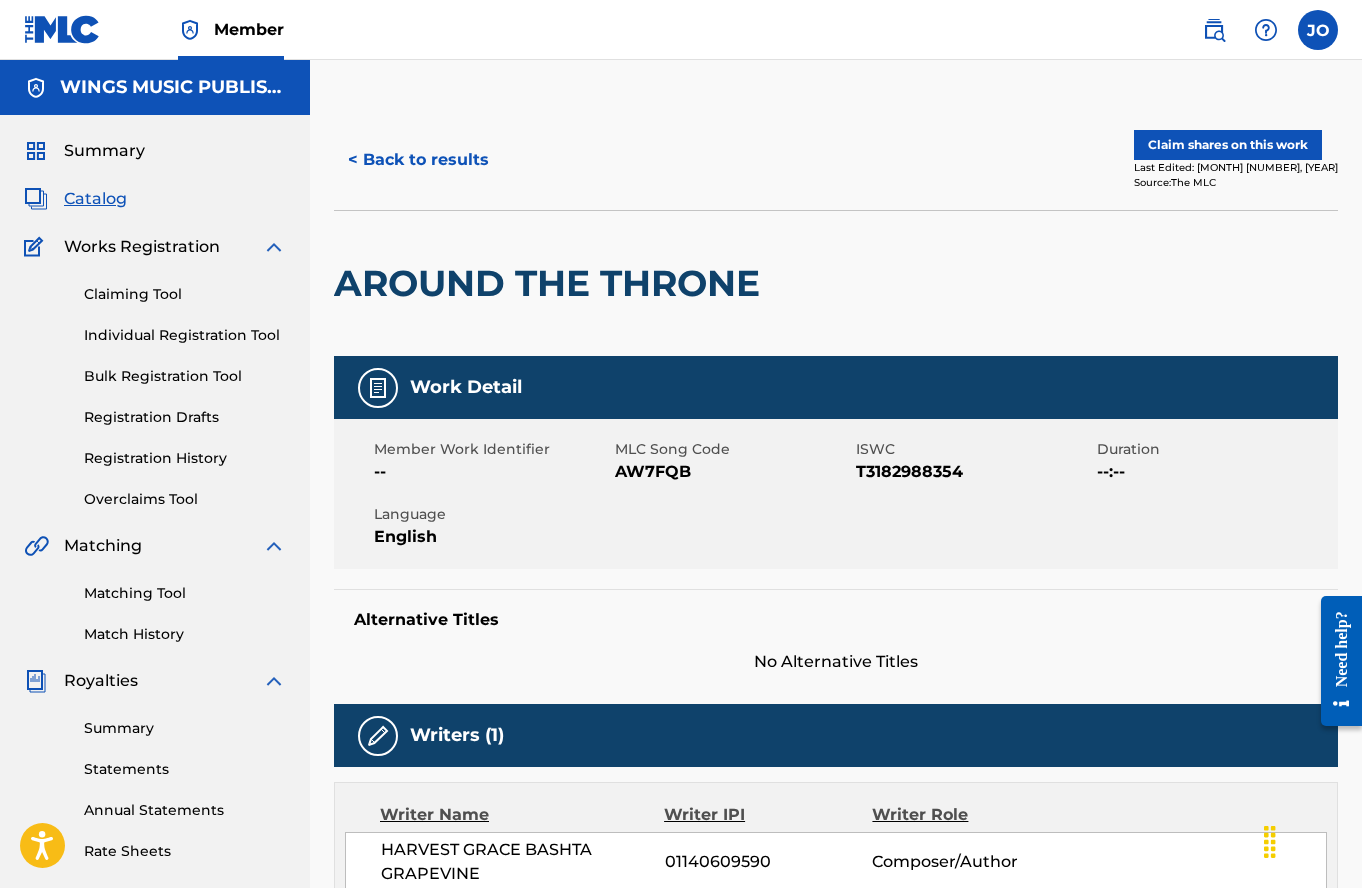 click on "< Back to results" at bounding box center (418, 160) 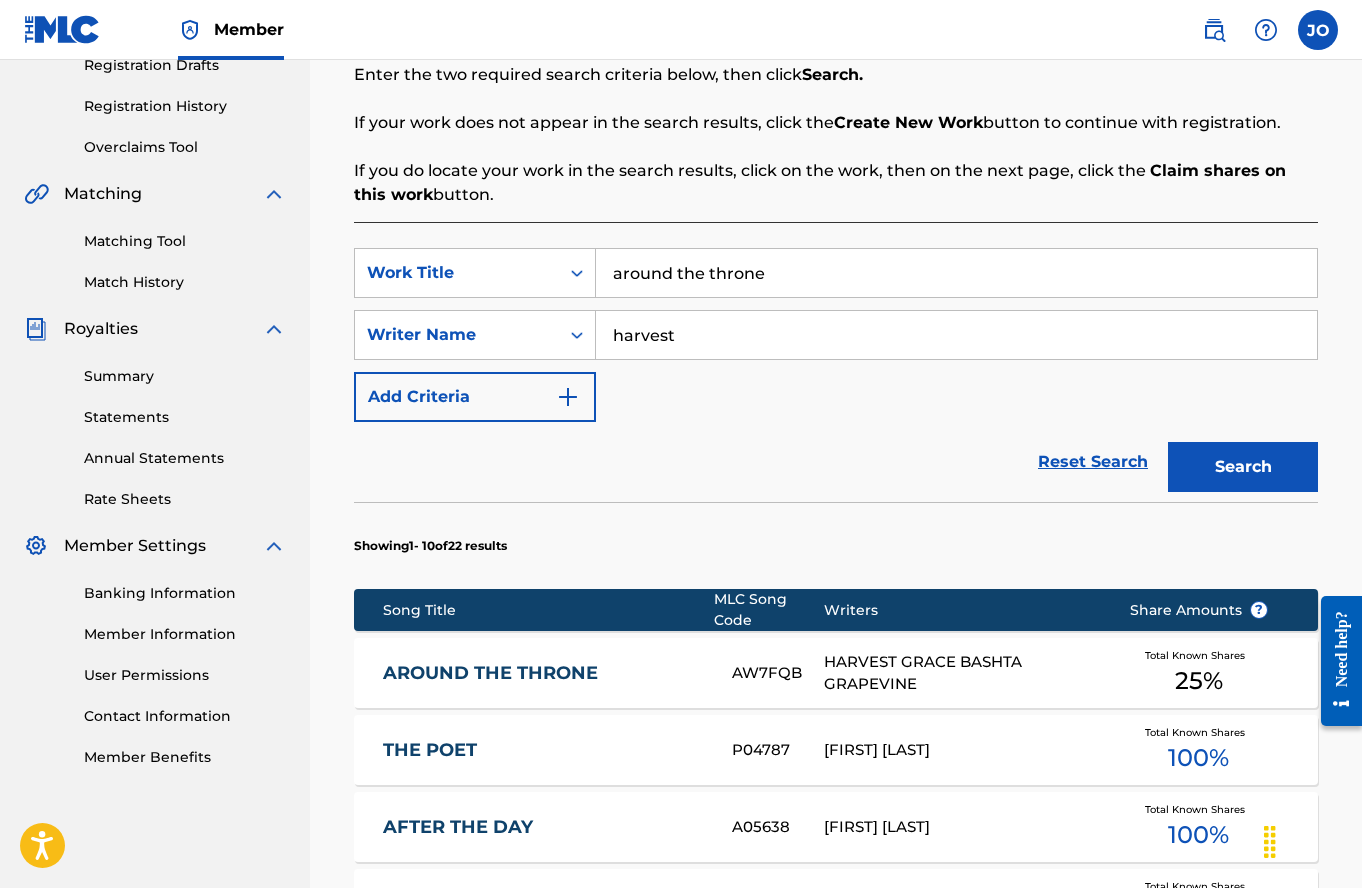 click on "Member JO JO [NAME] [EMAIL] Profile Log out" at bounding box center [681, 30] 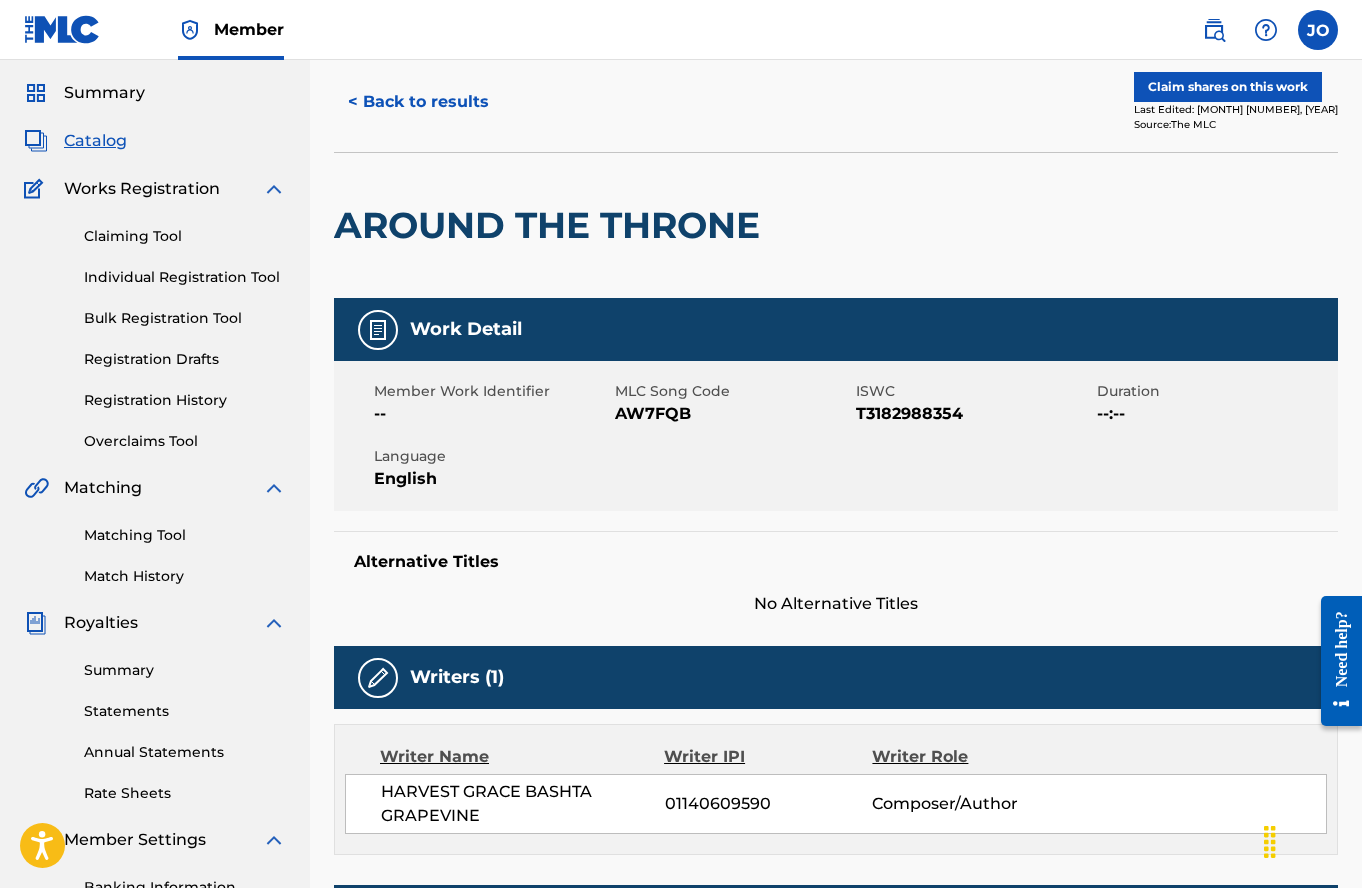 scroll, scrollTop: 0, scrollLeft: 0, axis: both 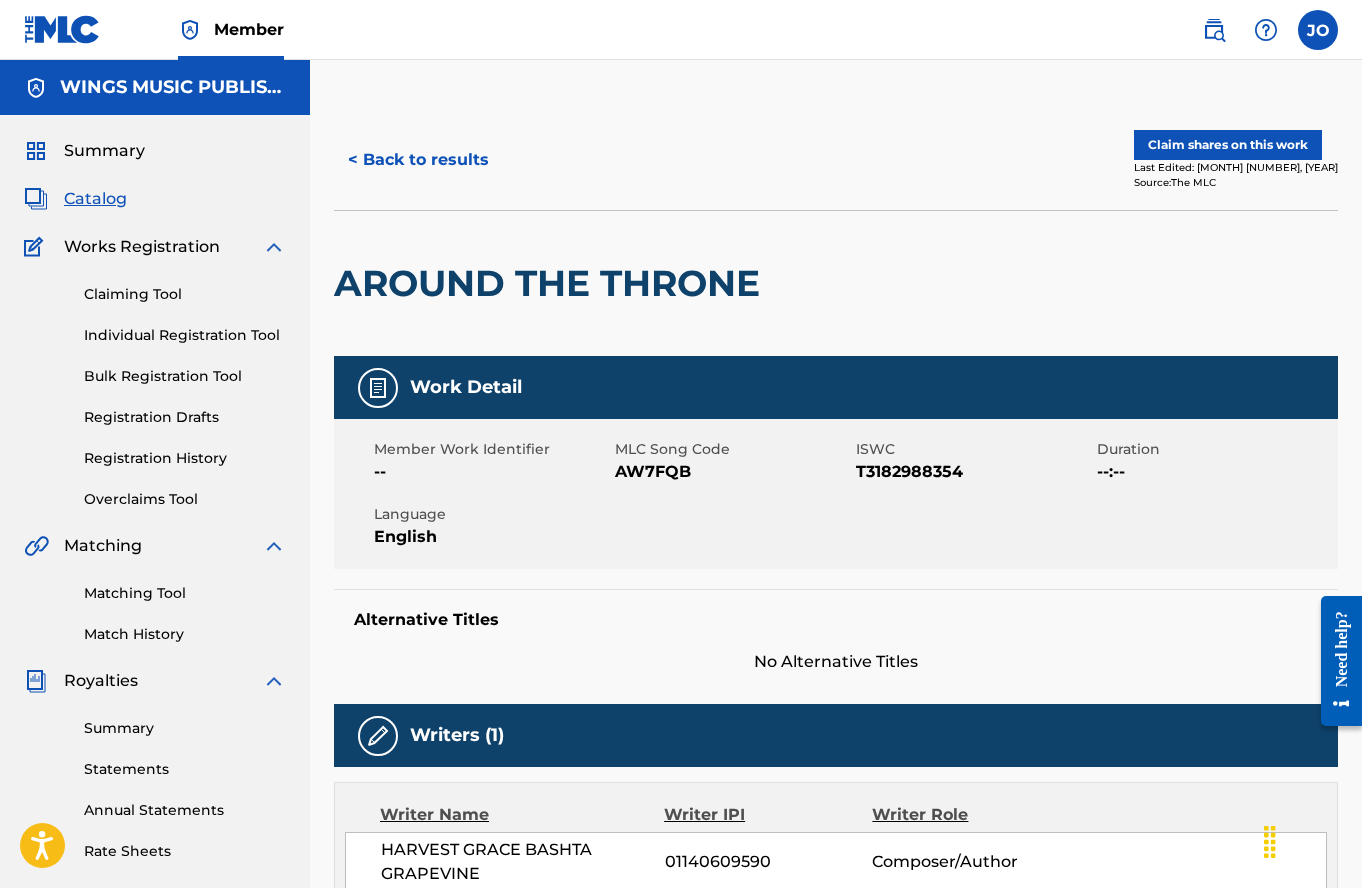 click on "< Back to results Claim shares on this work Last Edited:   [DATE] Source:  The MLC AROUND THE THRONE     Work Detail   Member Work Identifier -- MLC Song Code AW7FQB ISWC T3182988354 Duration --:-- Language English Alternative Titles No Alternative Titles Writers   (1) Writer Name Writer IPI Writer Role HARVEST GRACE BASHTA GRAPEVINE 01140609590 Composer/Author Publishers   (1) My shares:  0 % Total shares:  25 % Administrator Name Administrator IPI Administrator Number Collection Share Contact Details SONG SOLUTIONS USA 01190416374 P278C3 25% Song Solutions USA [STREET], Unit 14 Attention: [NAME],  [COUNTRY] [PHONE] [EMAIL] Admin Original Publisher Connecting Line Publisher Name Publisher IPI Publisher Number Represented Writers WINGS MUSIC GROUP LIMITED 01085188536 P165KT My shares:  0 % Total shares:  25 % Matched Recordings   (5) Showing  1  -   5  of  5   results   Recording Artist Recording Title ISRC DSP Label Duration HARVEST AROUND THE THRONE 06:18" at bounding box center (836, 1006) 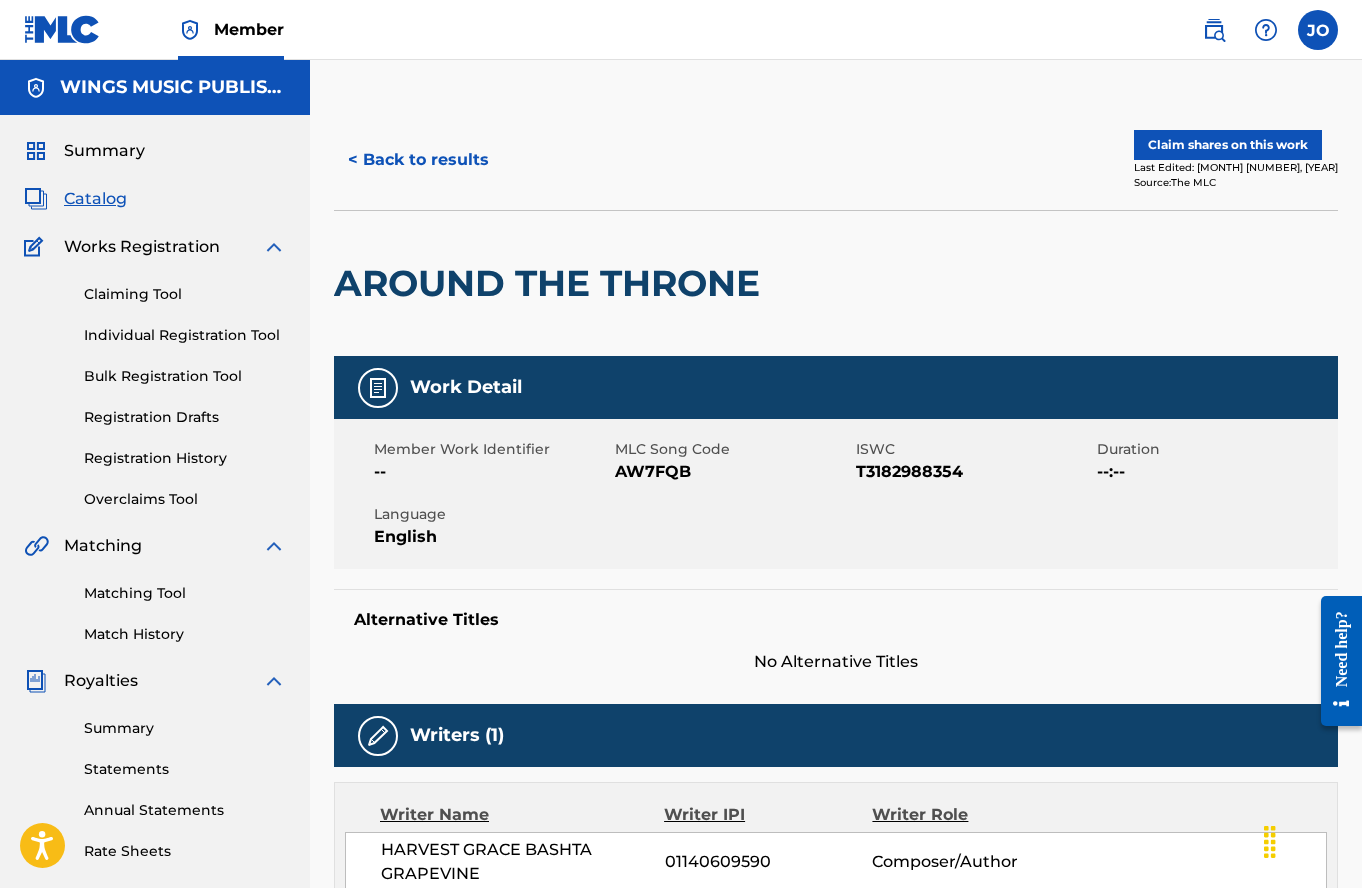 click on "< Back to results" at bounding box center (418, 160) 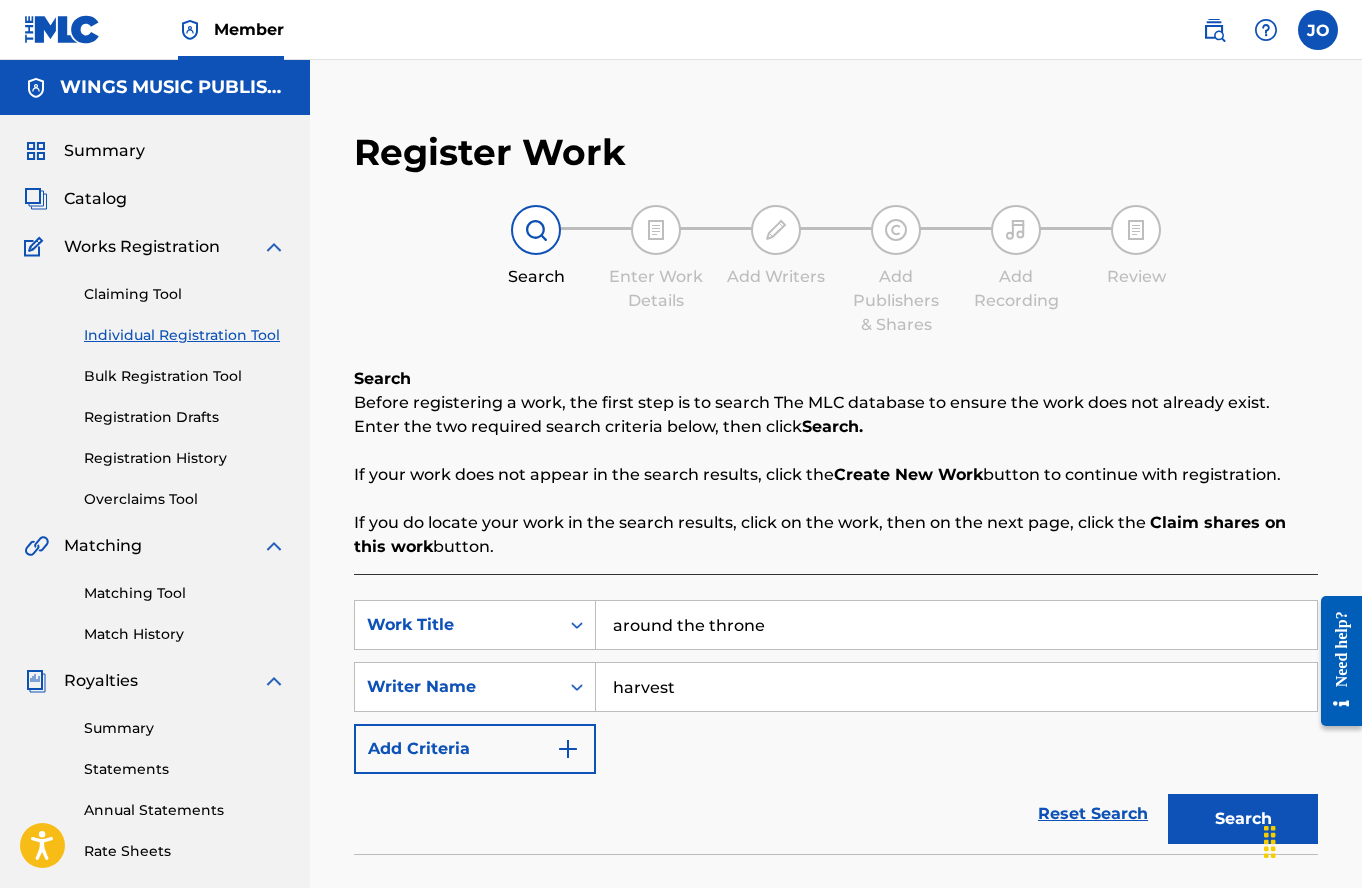 scroll, scrollTop: 352, scrollLeft: 0, axis: vertical 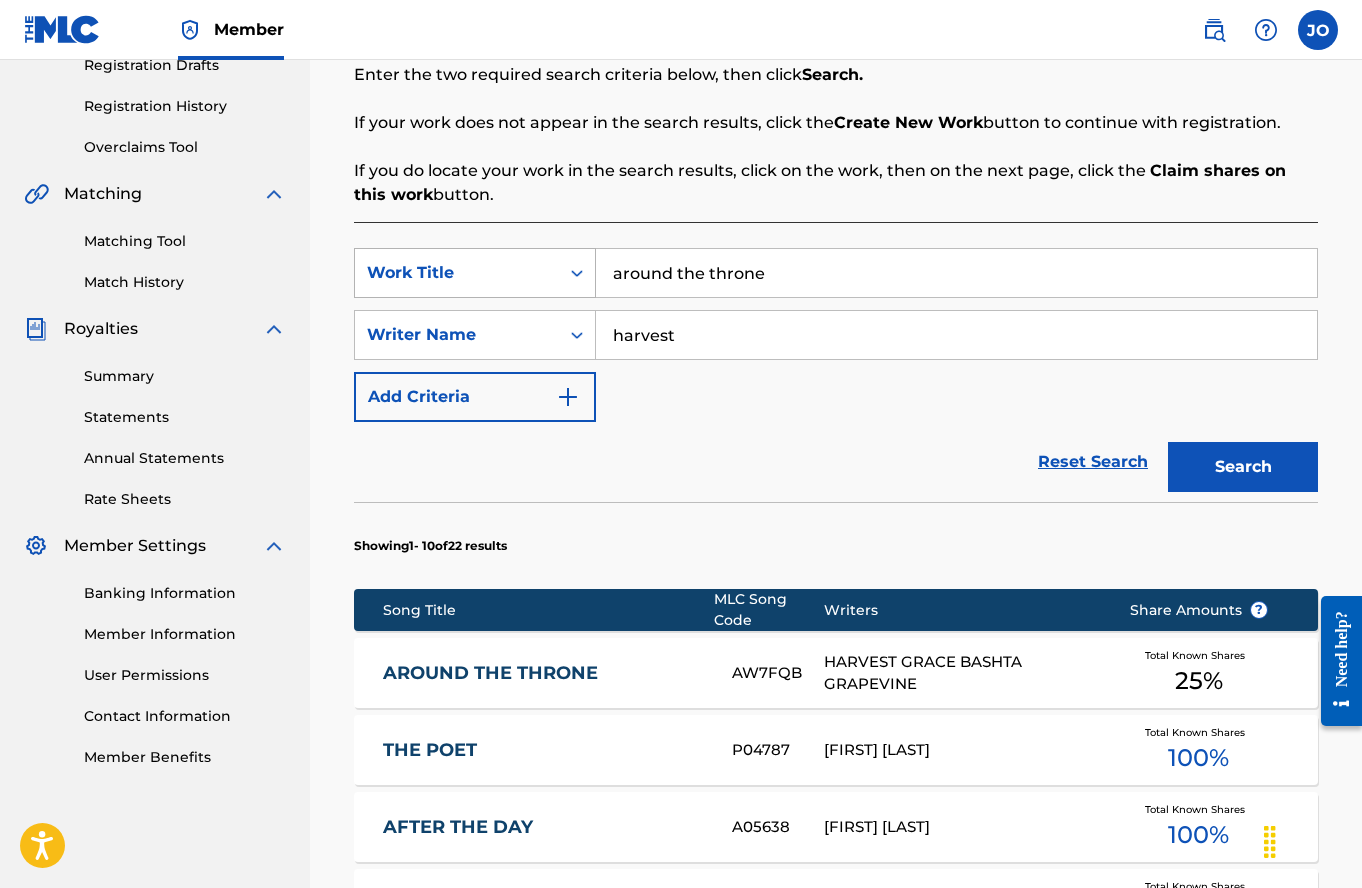 drag, startPoint x: 803, startPoint y: 279, endPoint x: 566, endPoint y: 254, distance: 238.31491 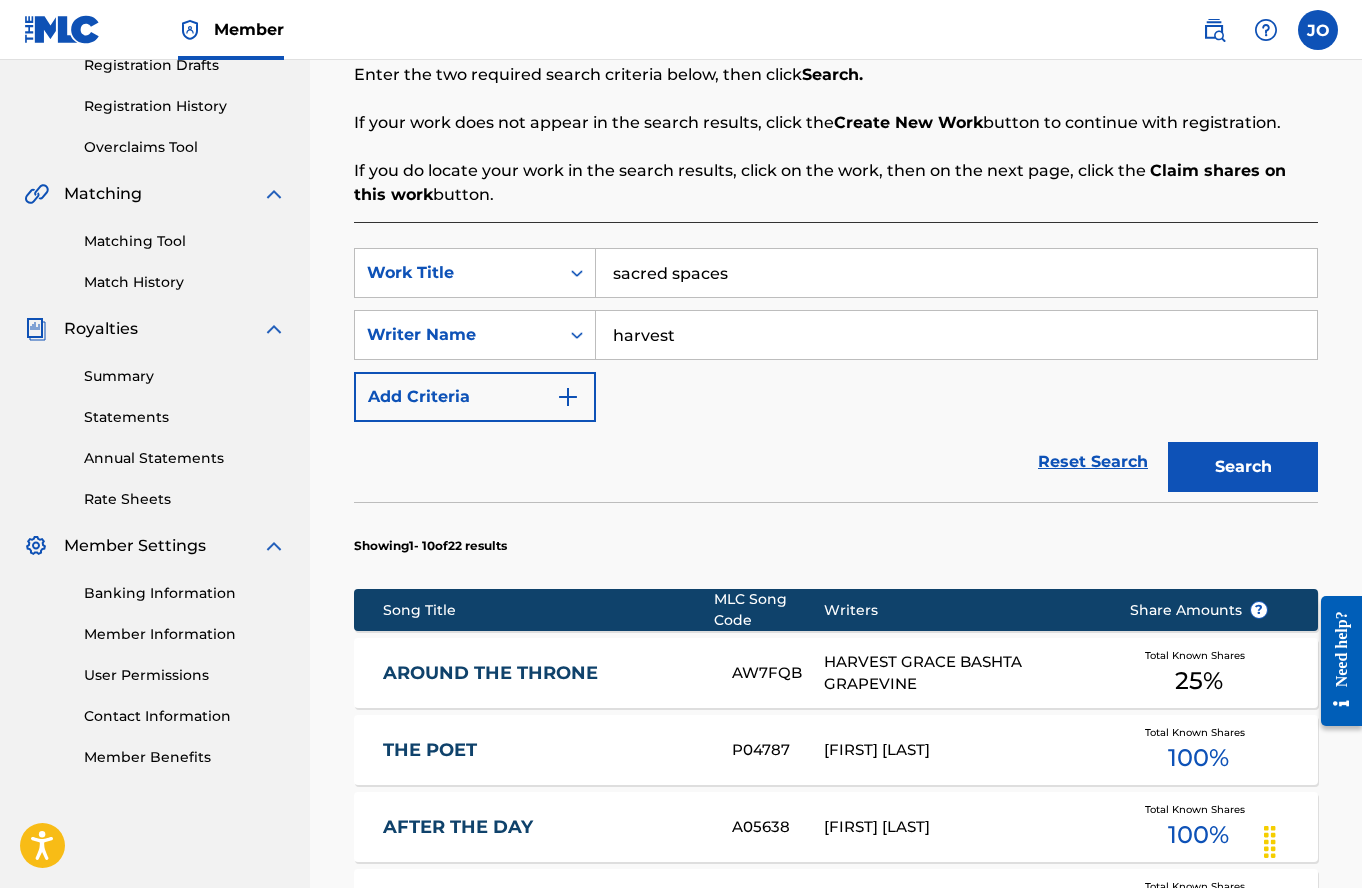 type on "sacred spaces" 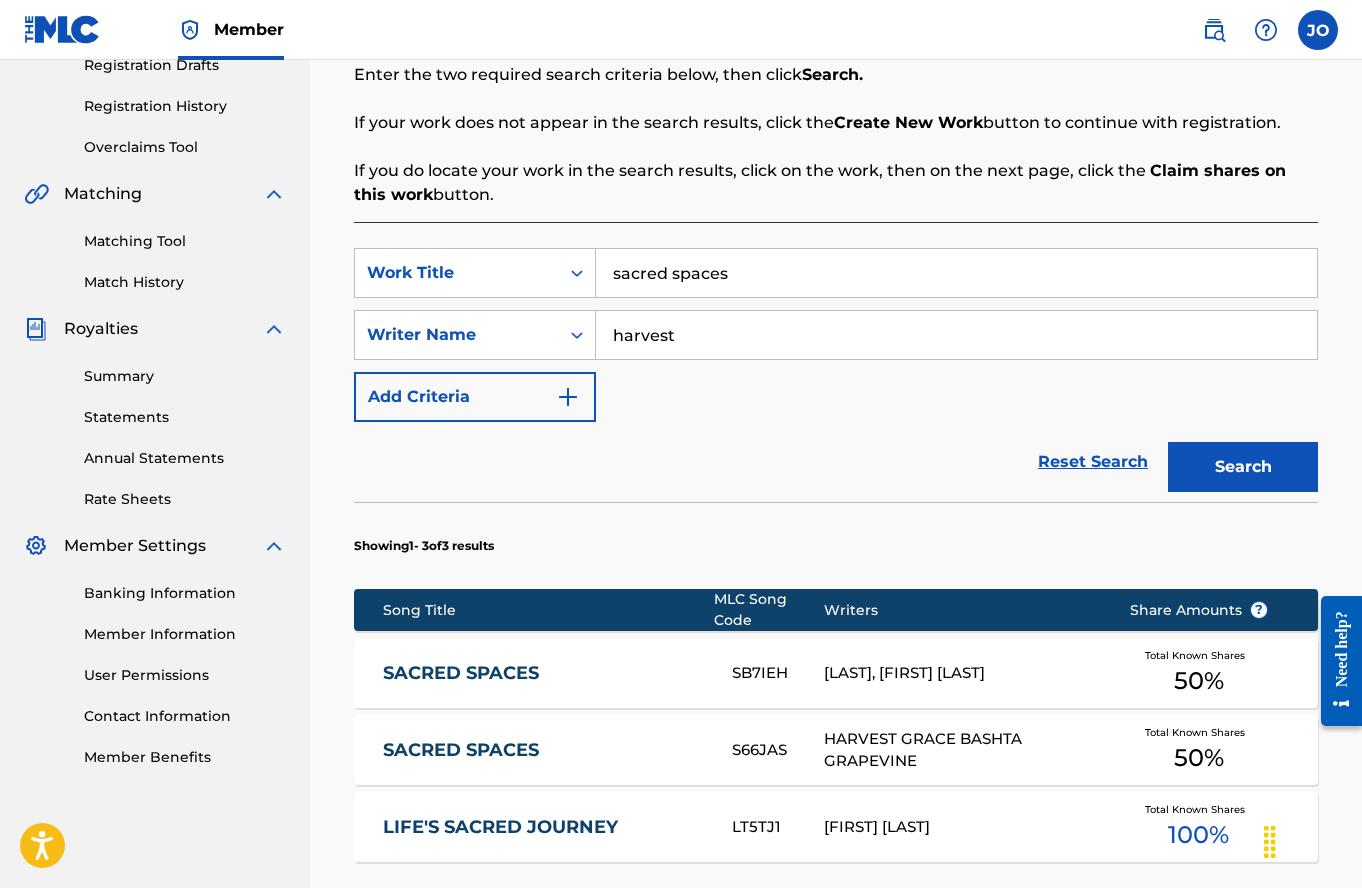 click on "SACRED SPACES" at bounding box center [544, 673] 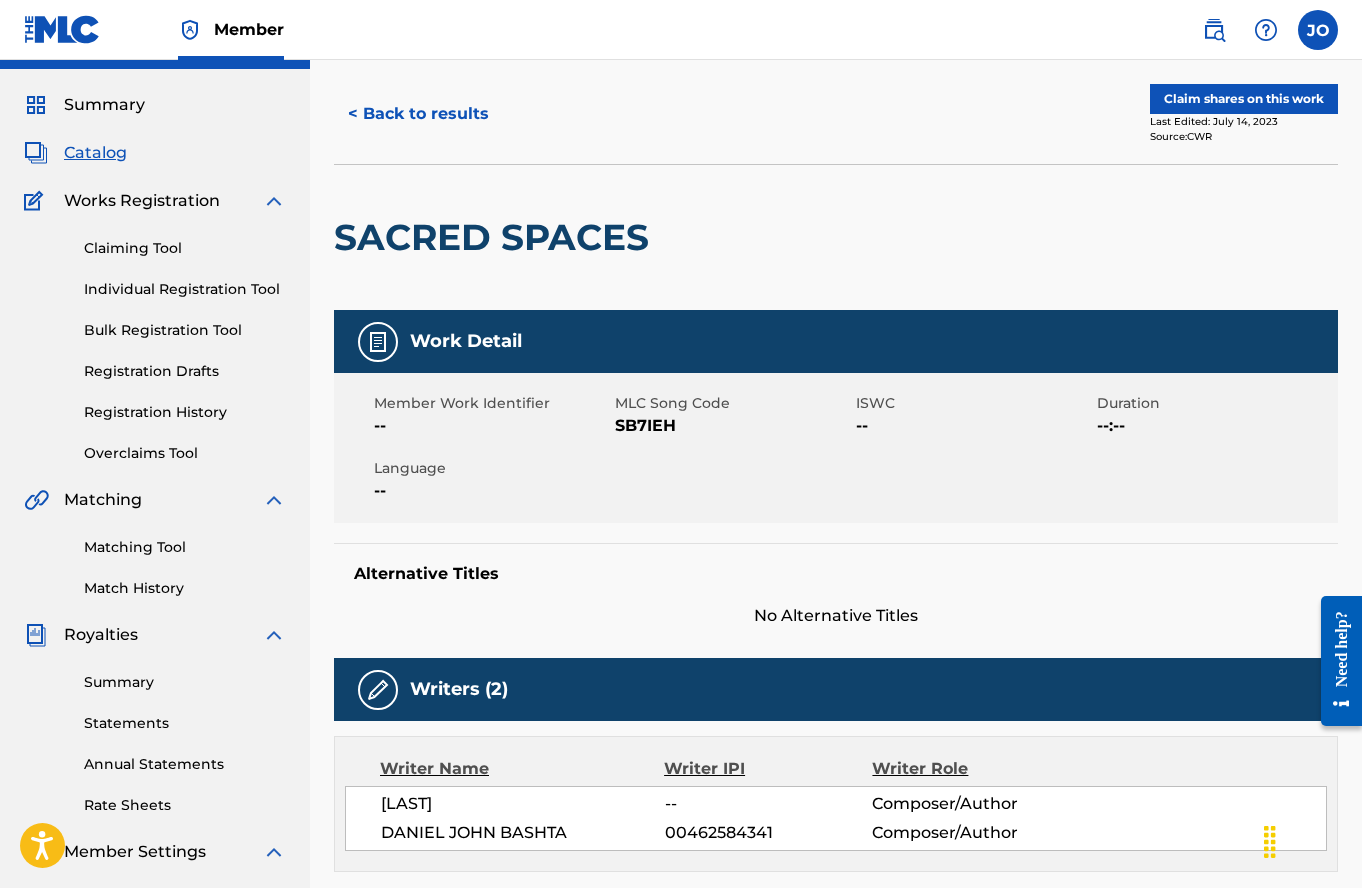 scroll, scrollTop: 0, scrollLeft: 0, axis: both 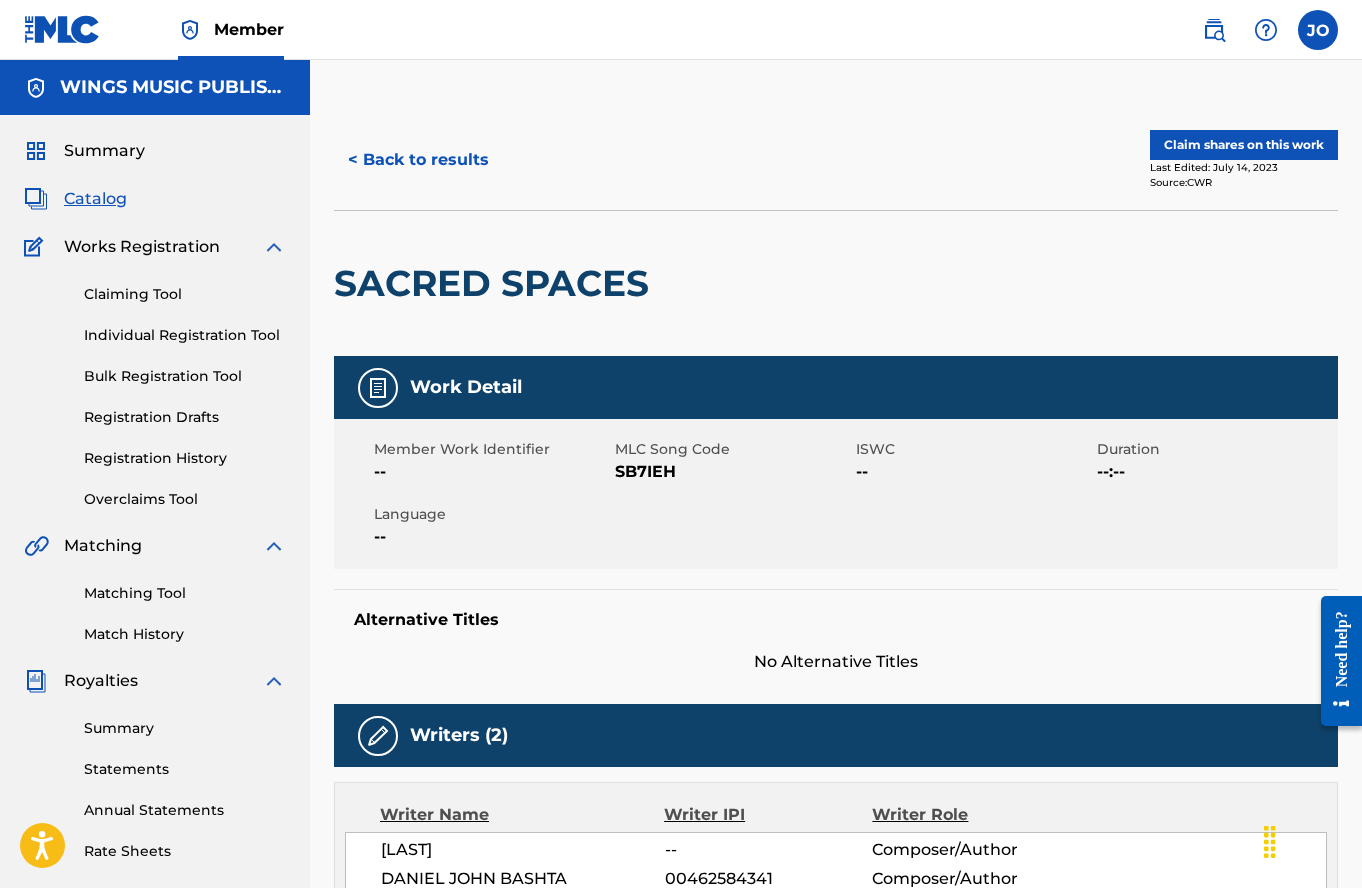 click on "Member JO JO [NAME] [EMAIL] Profile Log out" at bounding box center (681, 30) 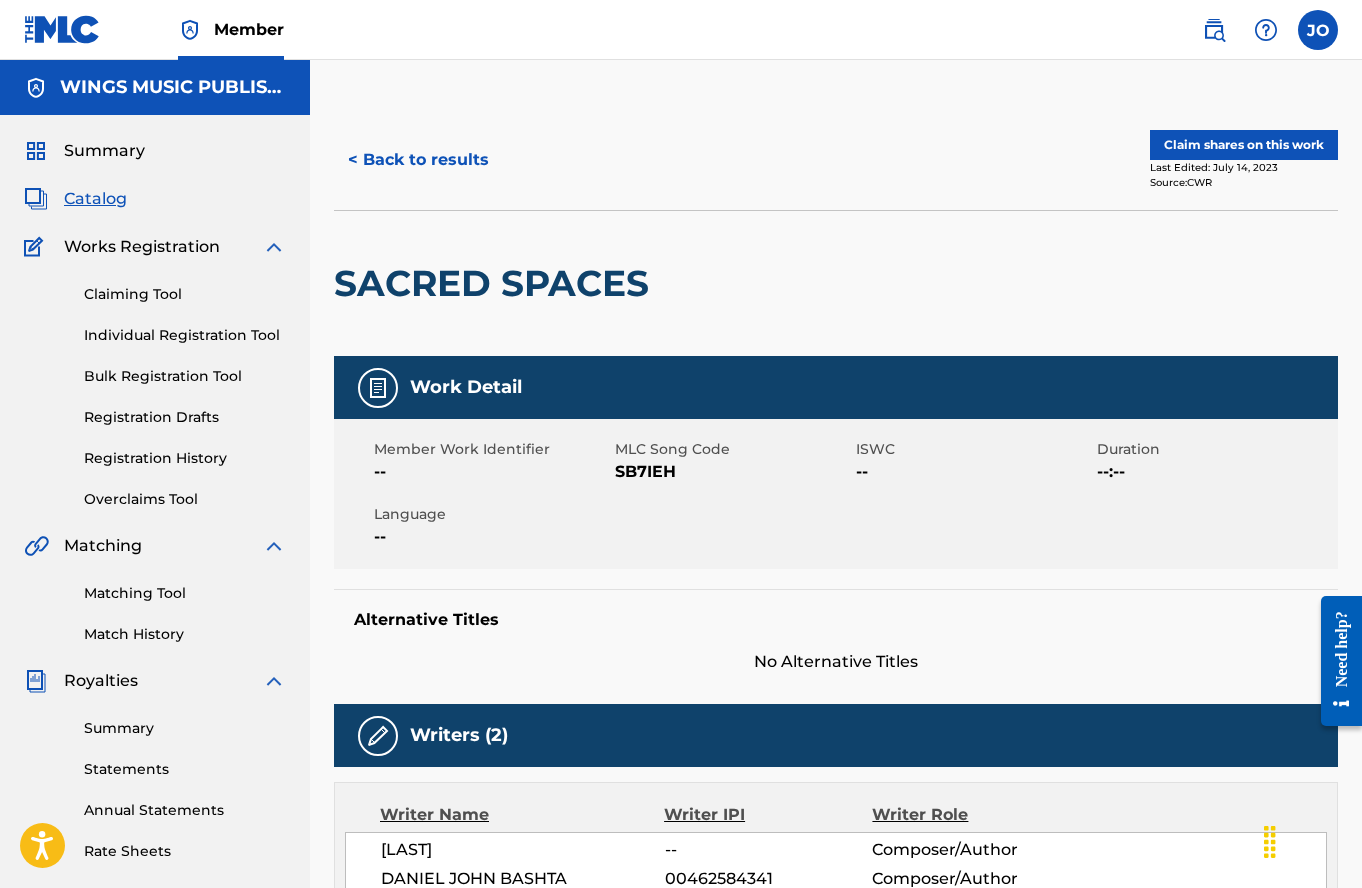 click on "Claim shares on this work" at bounding box center [1244, 145] 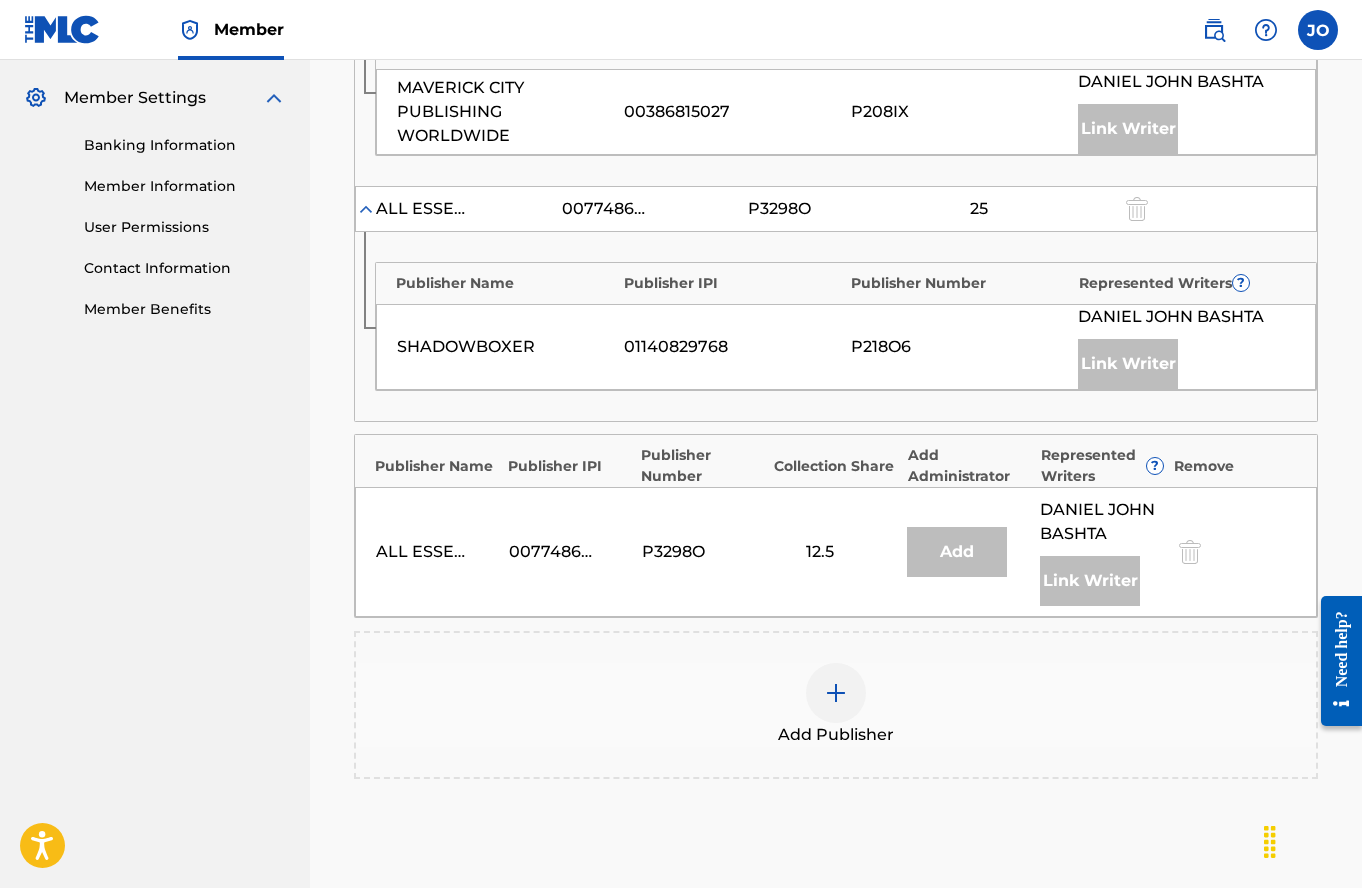 scroll, scrollTop: 1034, scrollLeft: 0, axis: vertical 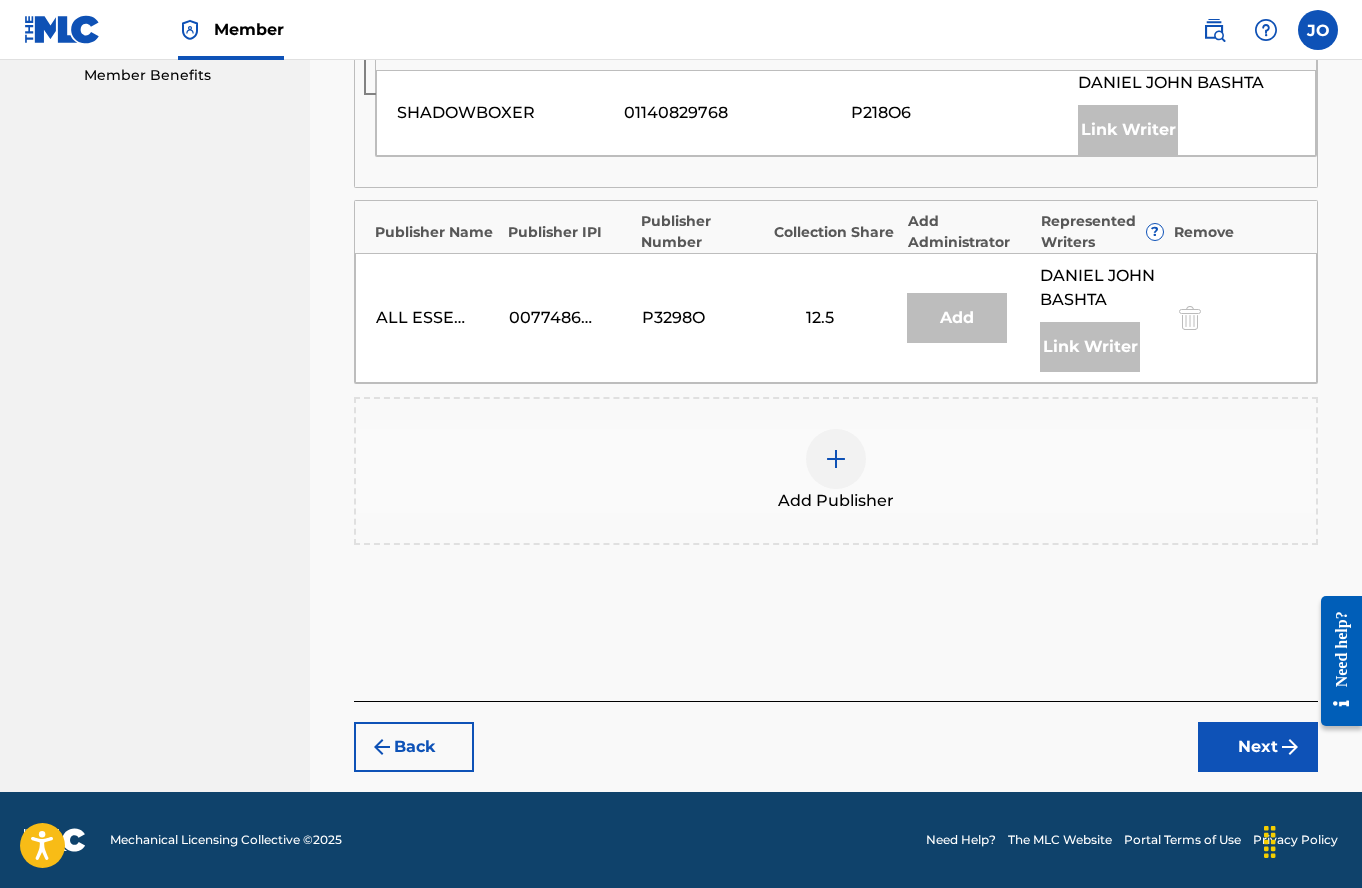 click on "Next" at bounding box center (1258, 747) 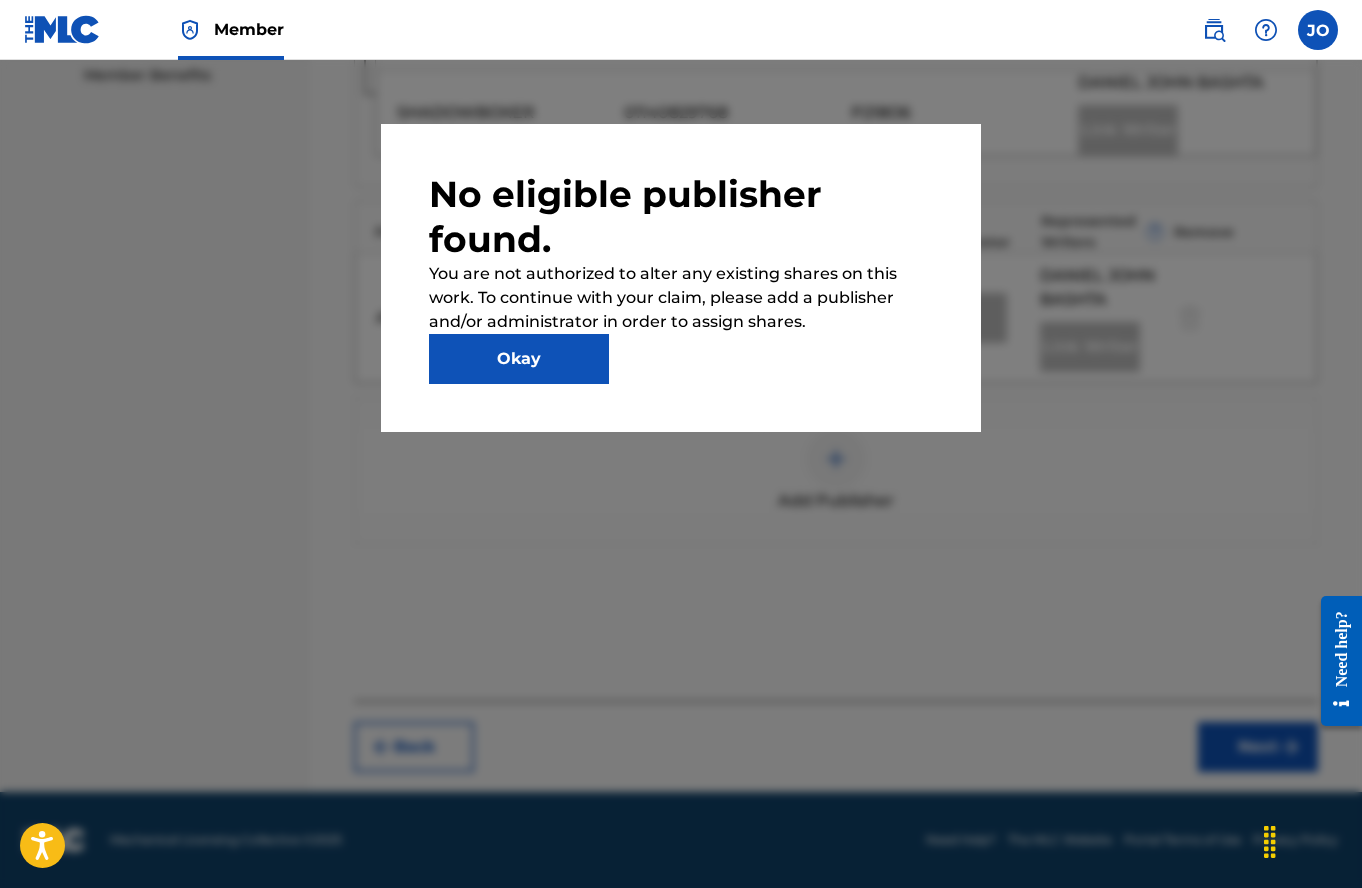 click on "Okay" at bounding box center [519, 359] 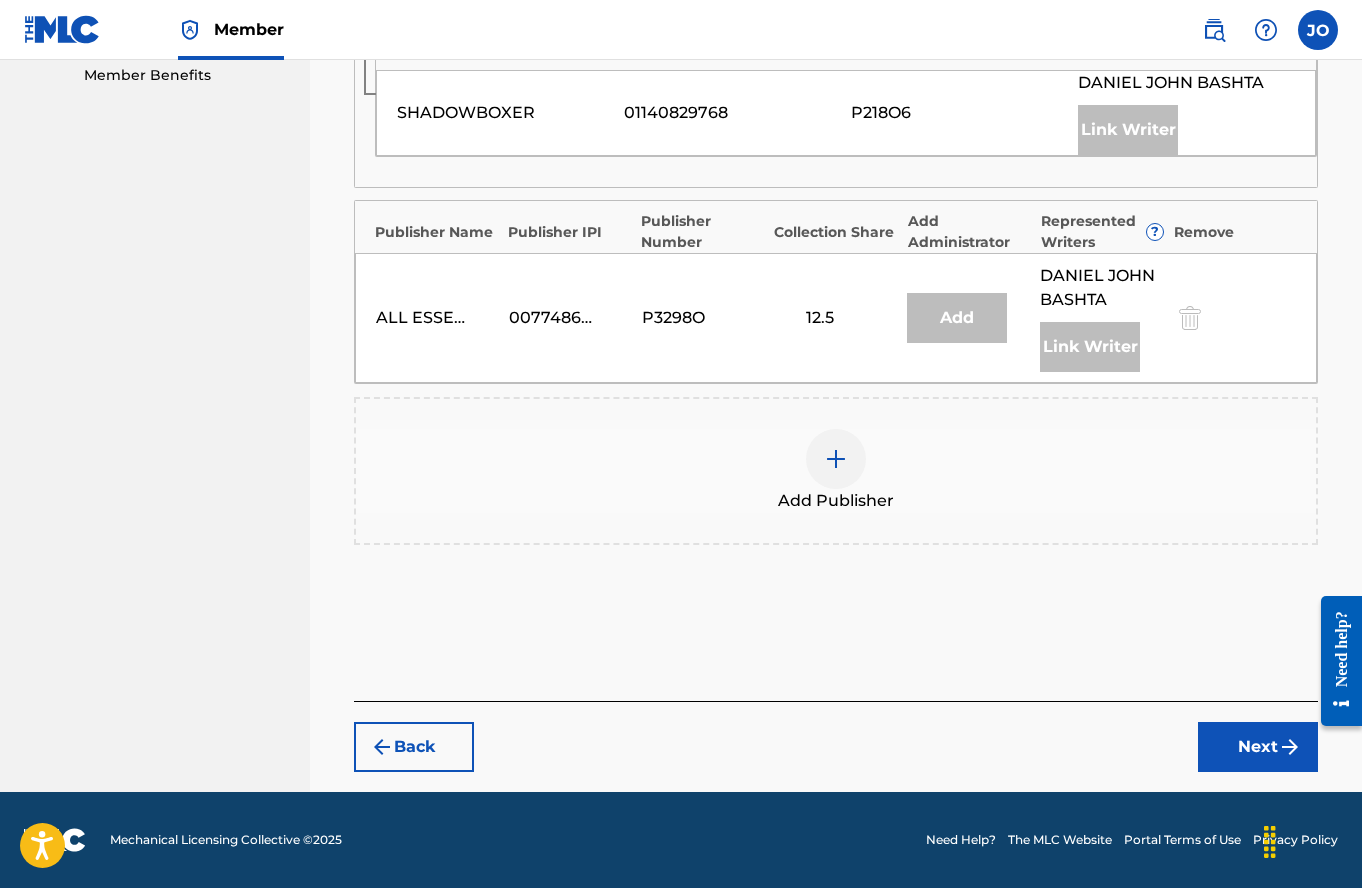 click at bounding box center (836, 459) 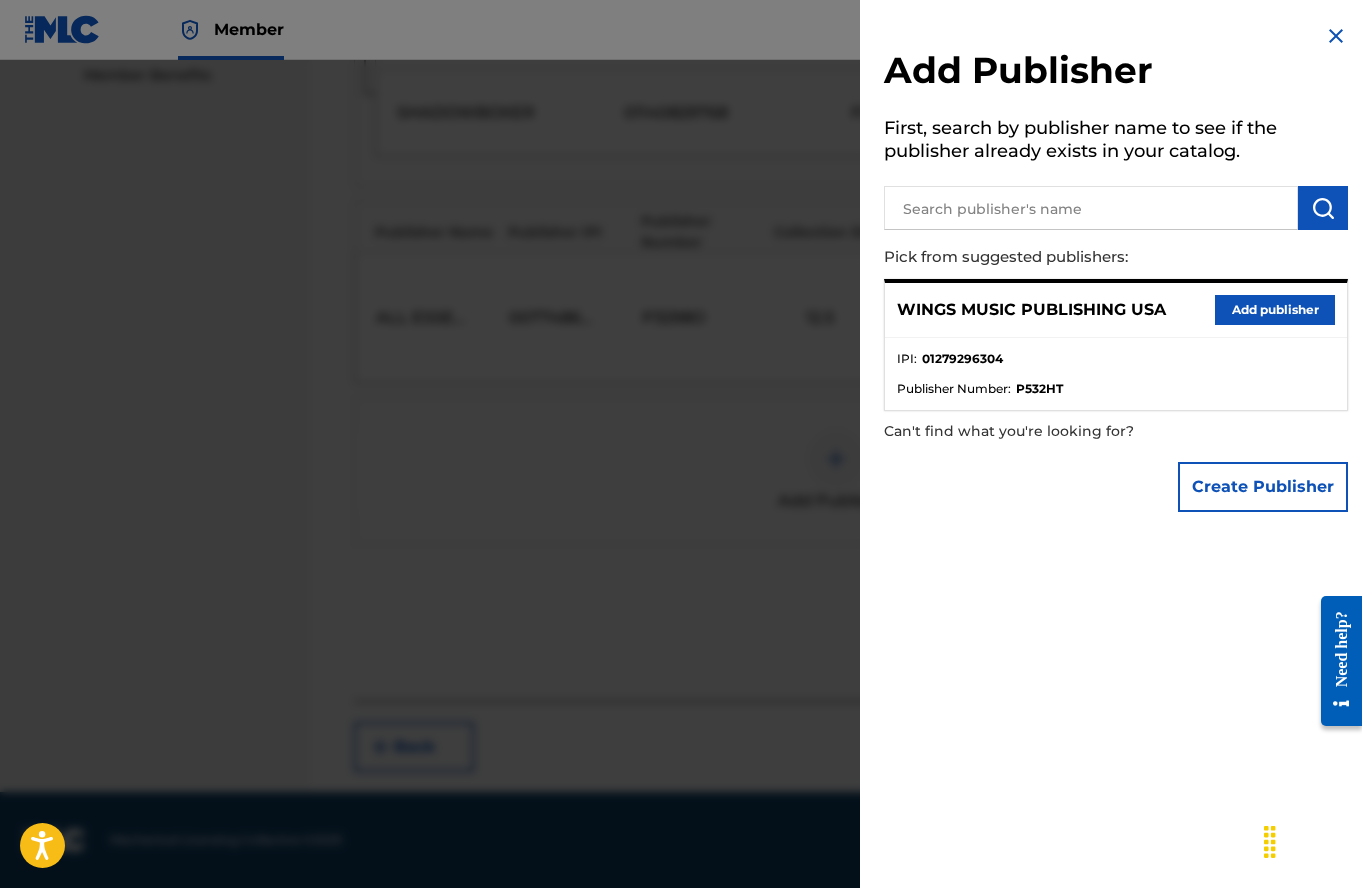 click on "Add publisher" at bounding box center (1275, 310) 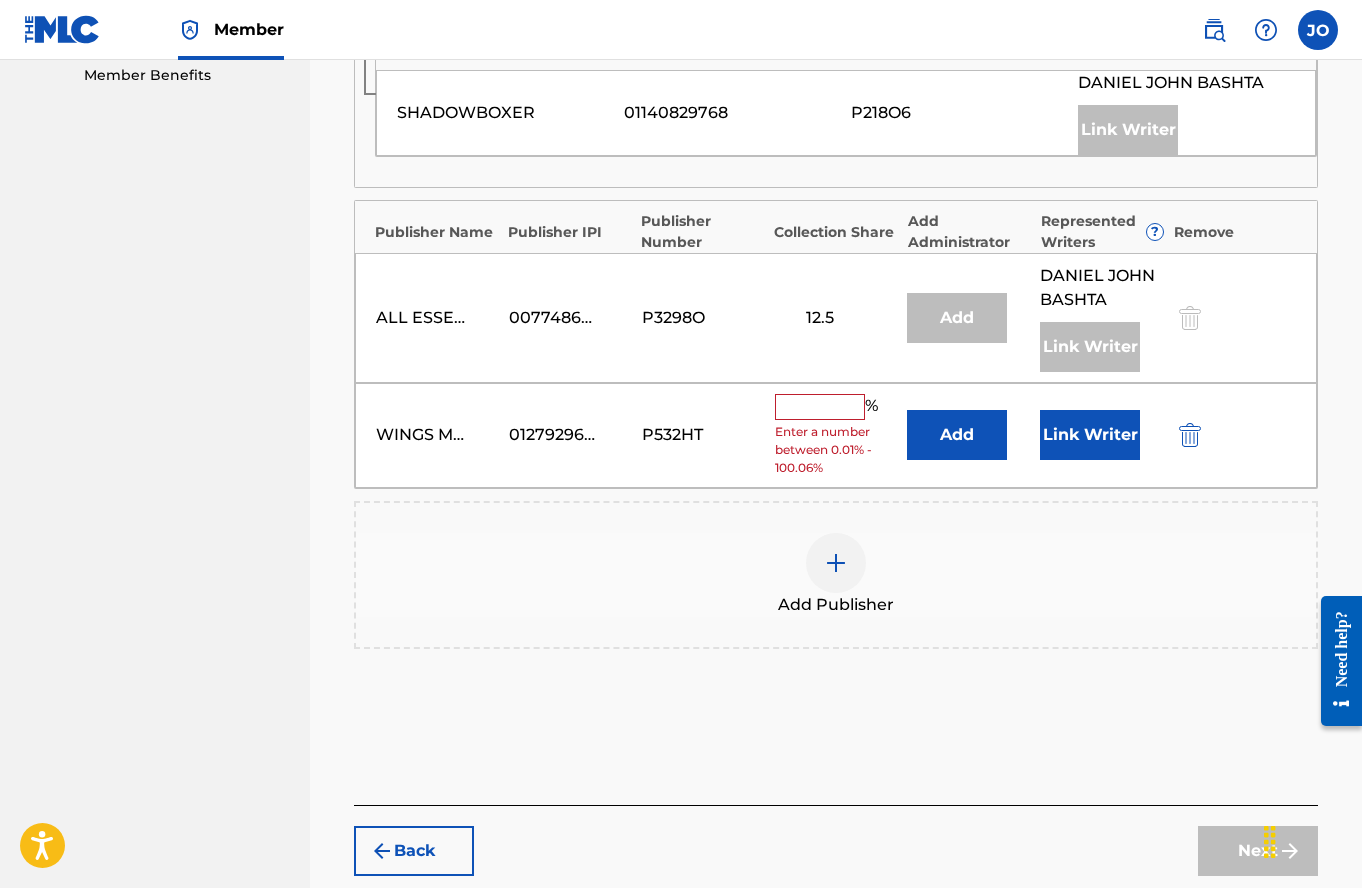 click at bounding box center [820, 407] 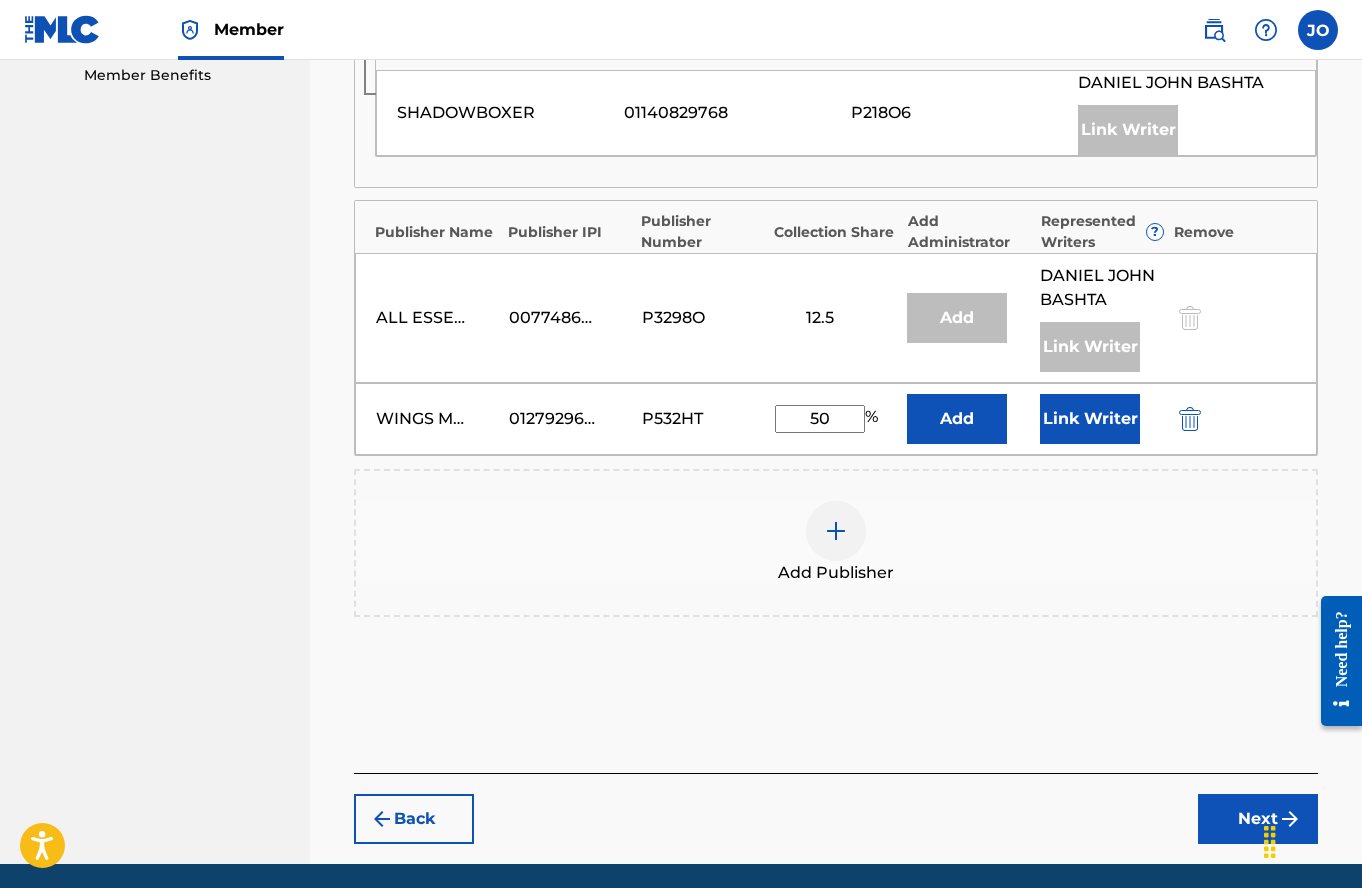 type on "50" 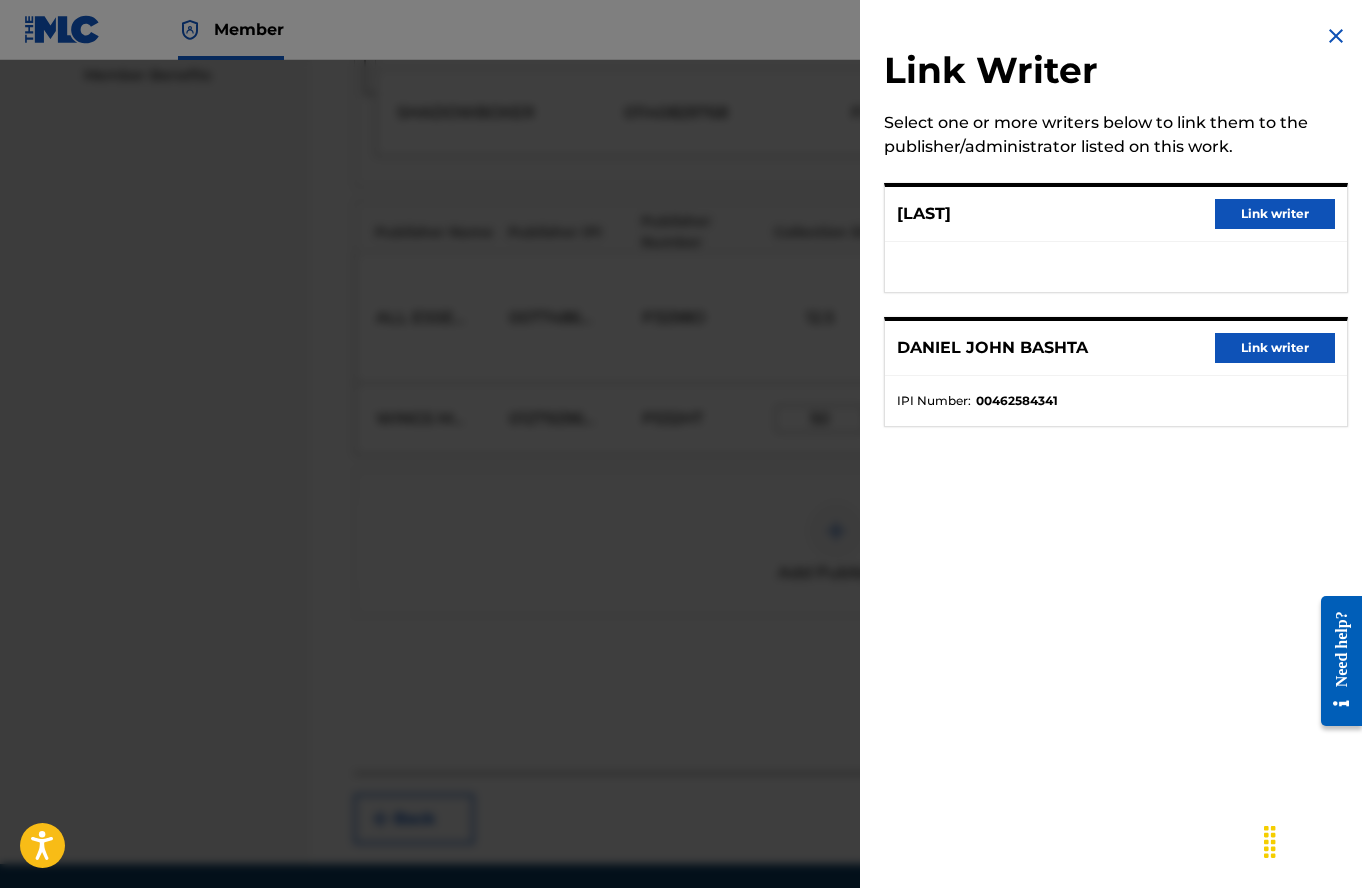 click on "Link writer" at bounding box center (1275, 214) 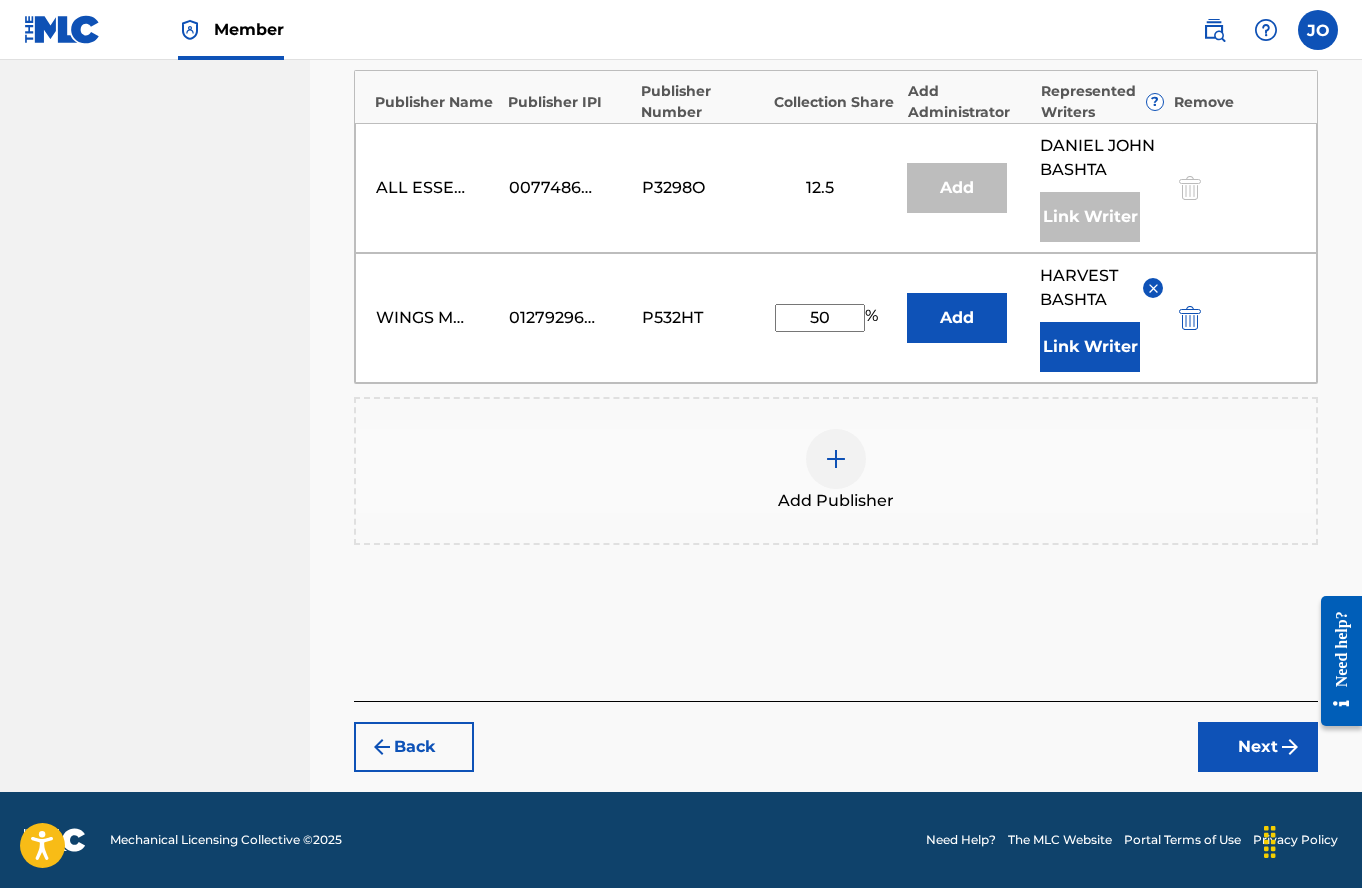 click on "Next" at bounding box center [1258, 747] 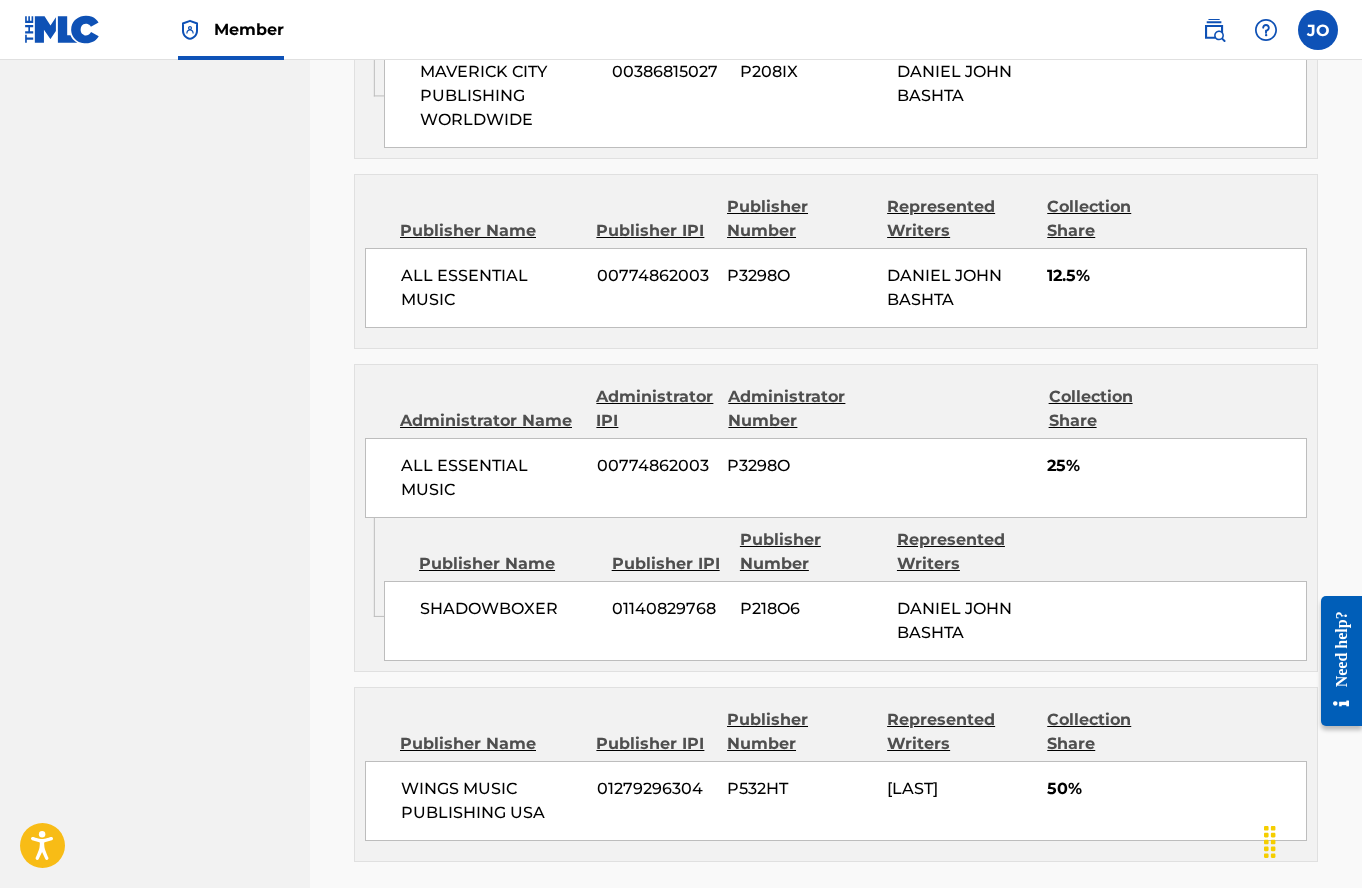 scroll, scrollTop: 1260, scrollLeft: 0, axis: vertical 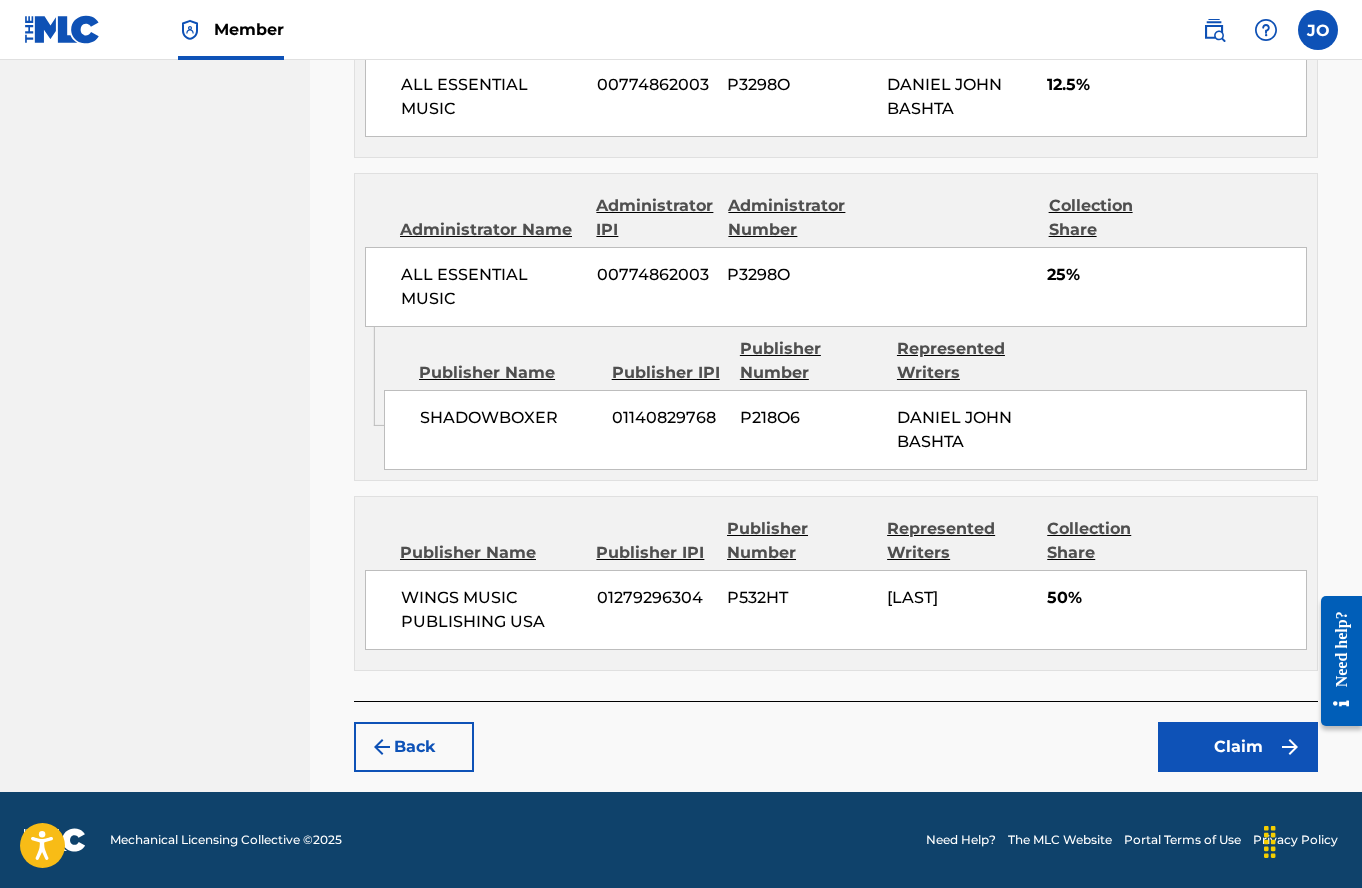 click on "Claim" at bounding box center [1238, 747] 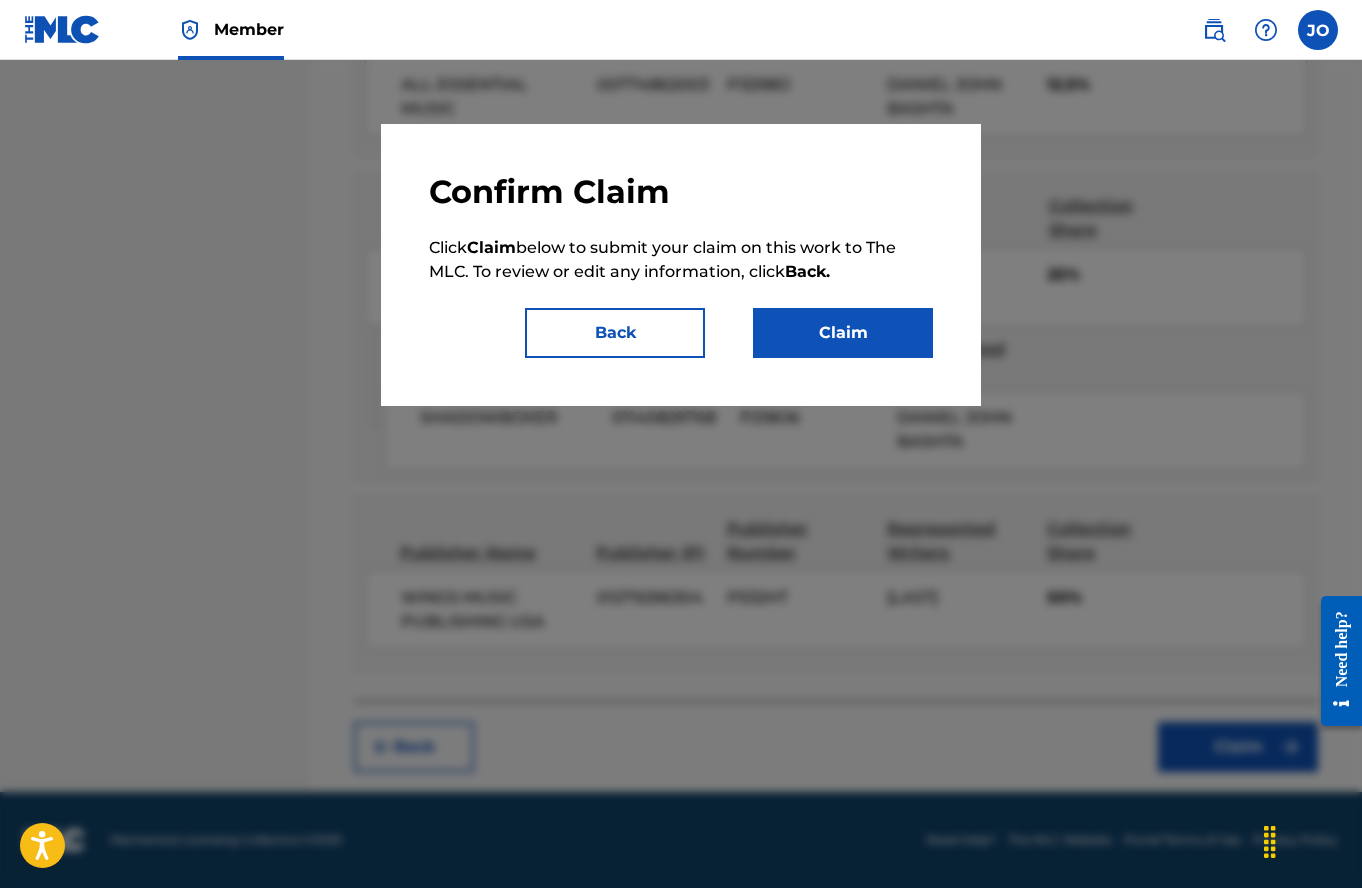 click on "Claim" at bounding box center (843, 333) 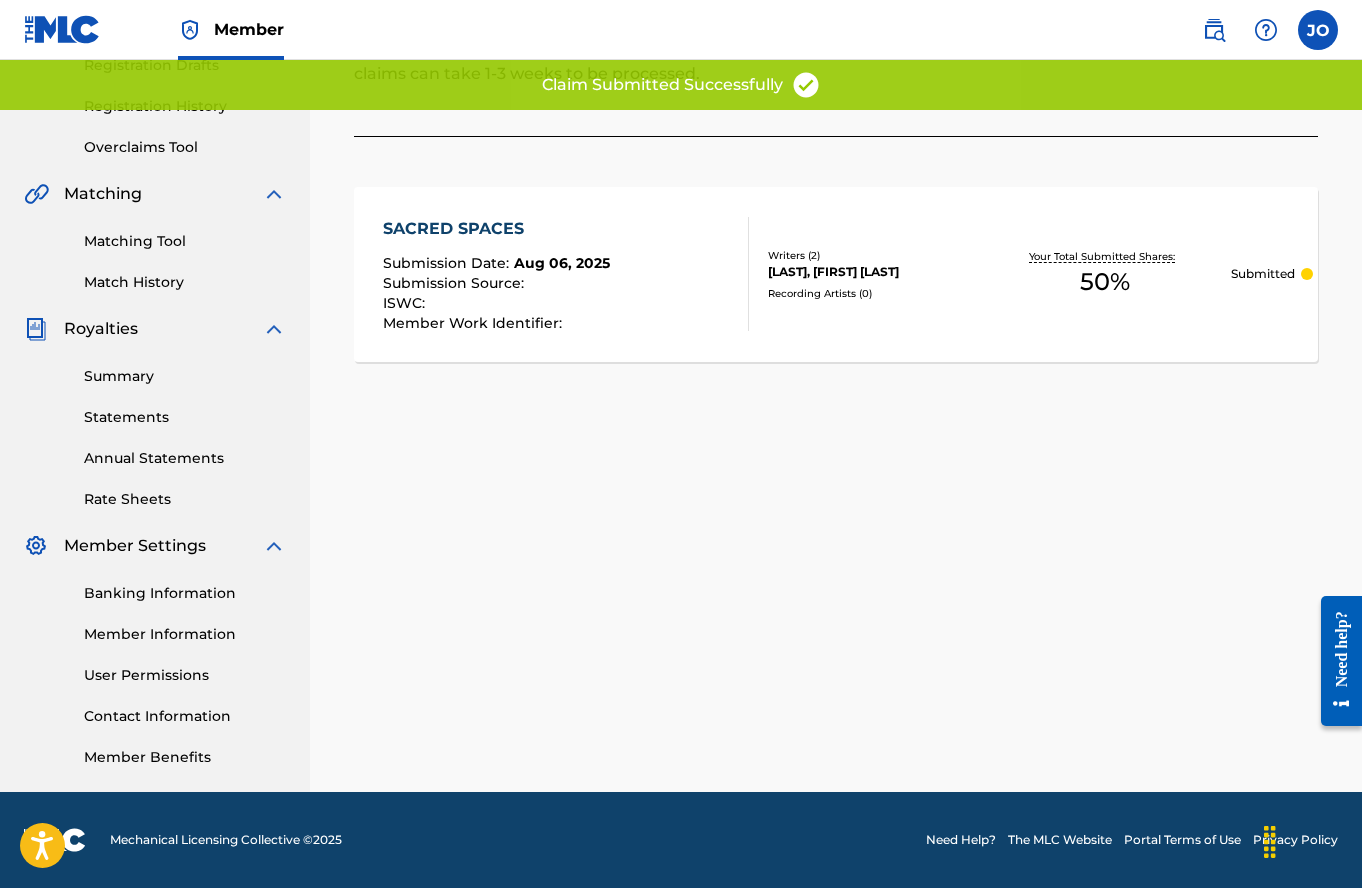 scroll, scrollTop: 352, scrollLeft: 0, axis: vertical 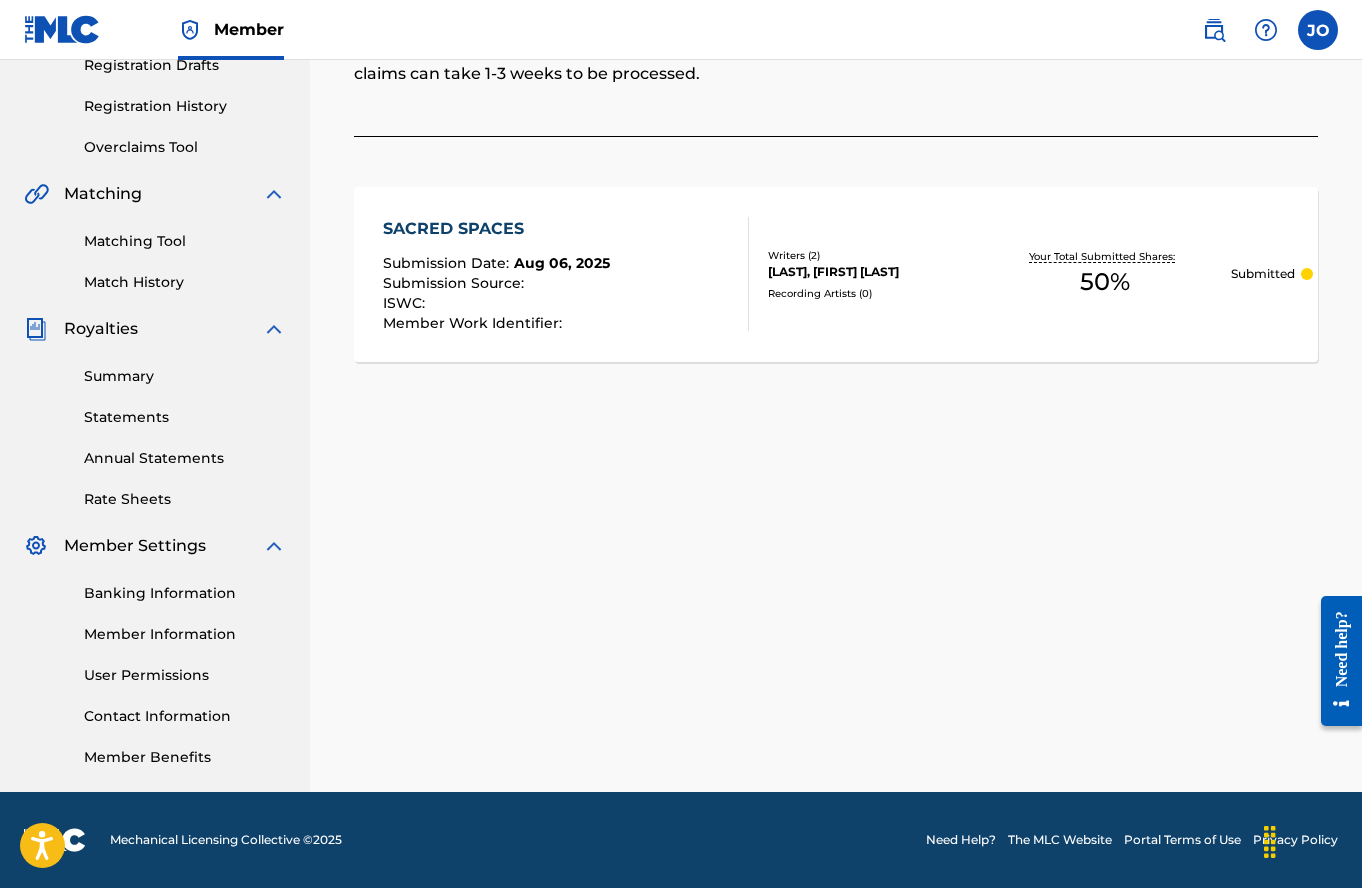 click on "Submission Date : [MONTH] [DAY], [YEAR] Submission Source : ISWC : Member Work Identifier : Writers ( 2 ) [BRAND] [LAST], [FIRST] [LAST] Recording Artists ( 0 ) Your Total Submitted Shares: 50 % Submitted" at bounding box center (836, 275) 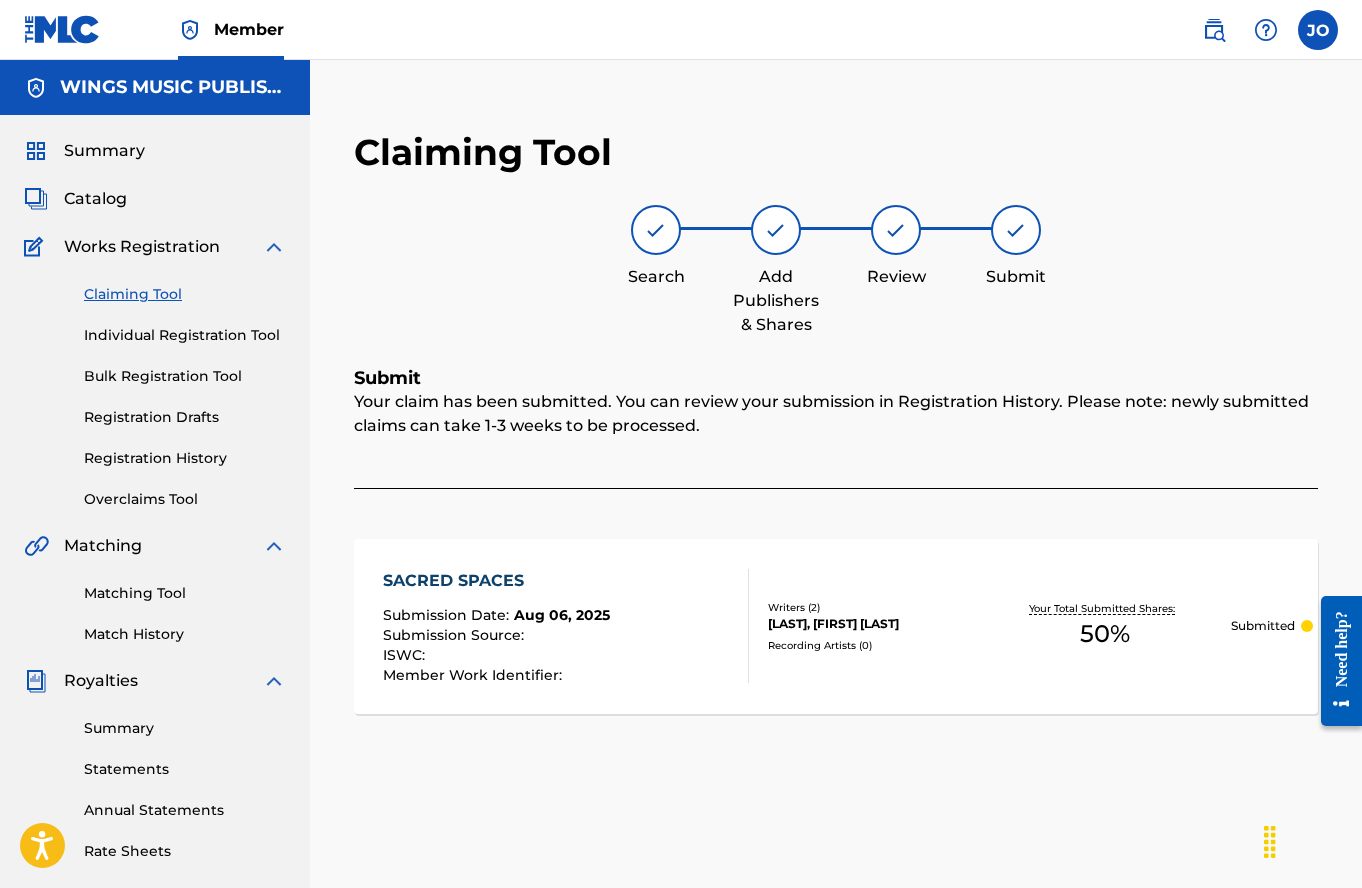 click on "Individual Registration Tool" at bounding box center [185, 335] 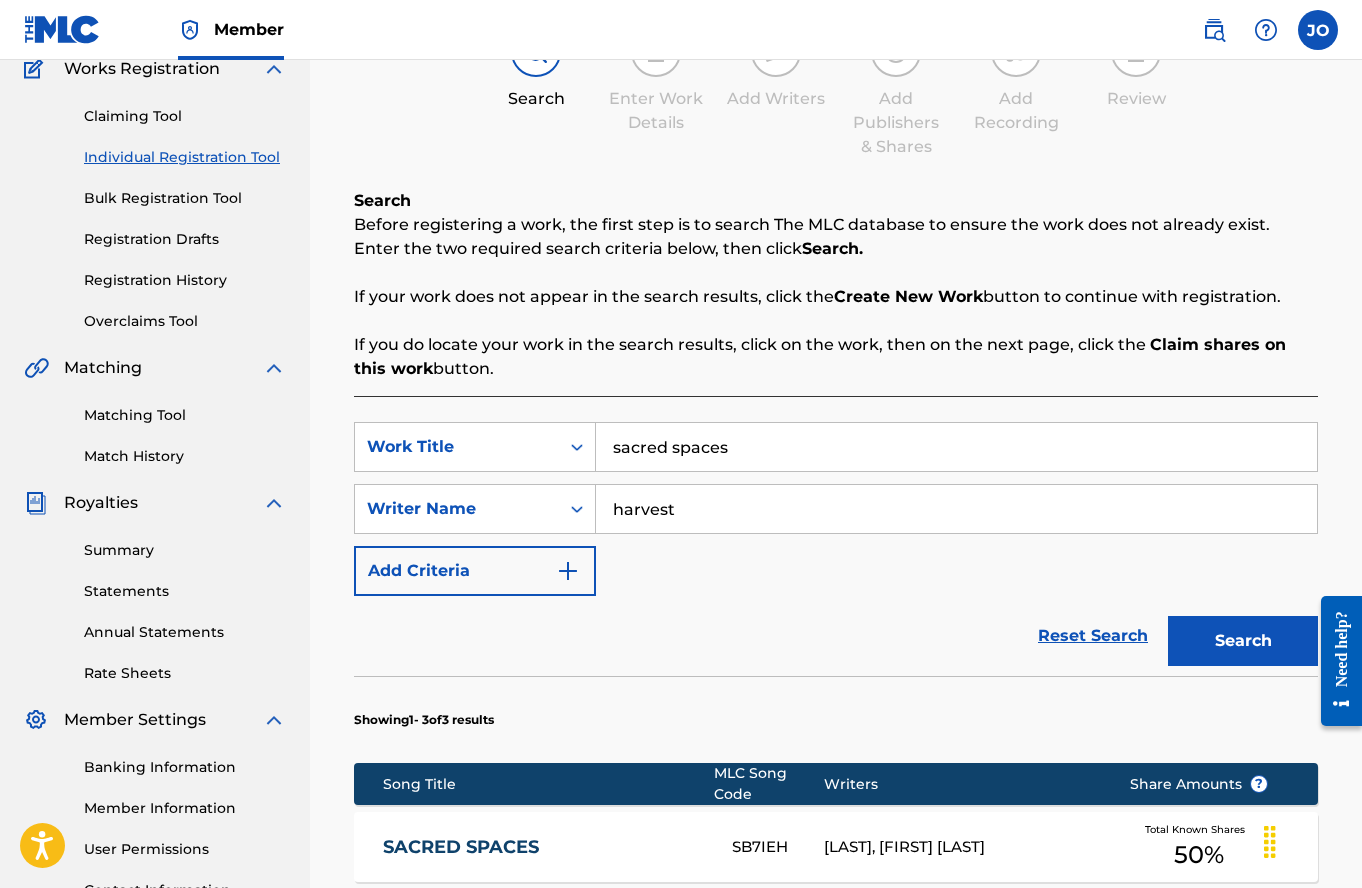 scroll, scrollTop: 400, scrollLeft: 0, axis: vertical 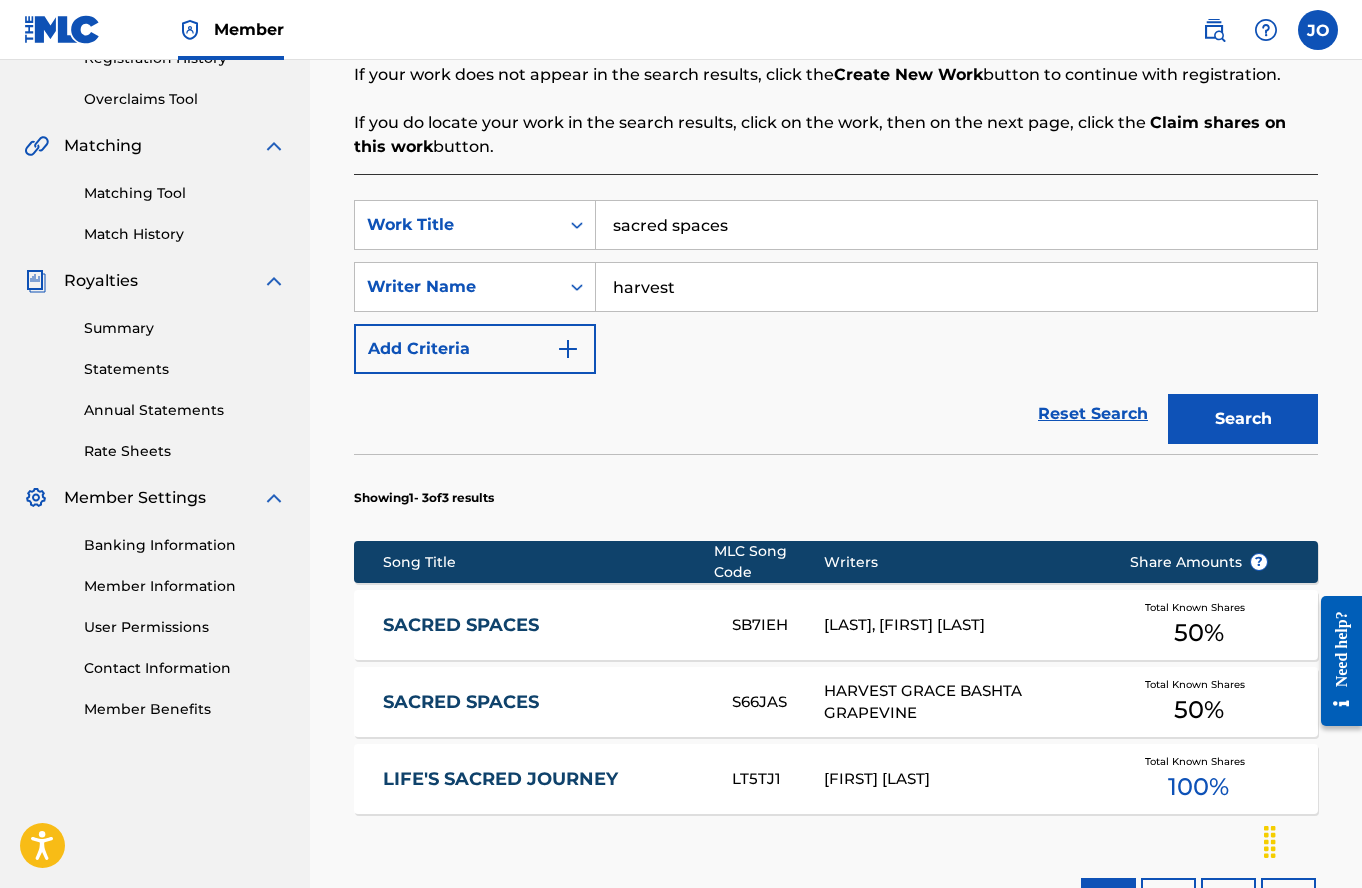 click on "SACRED SPACES" at bounding box center (544, 702) 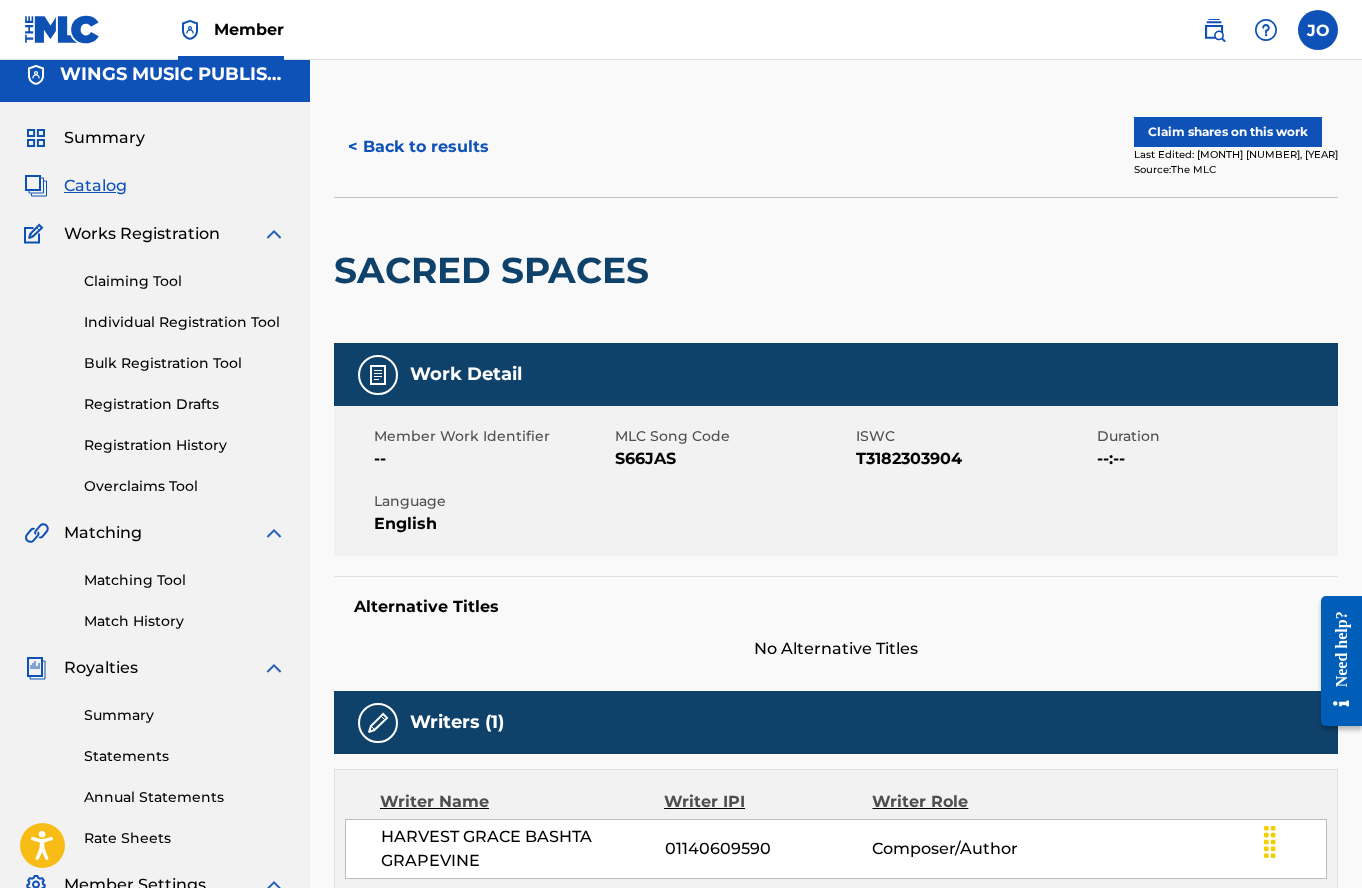 scroll, scrollTop: 0, scrollLeft: 0, axis: both 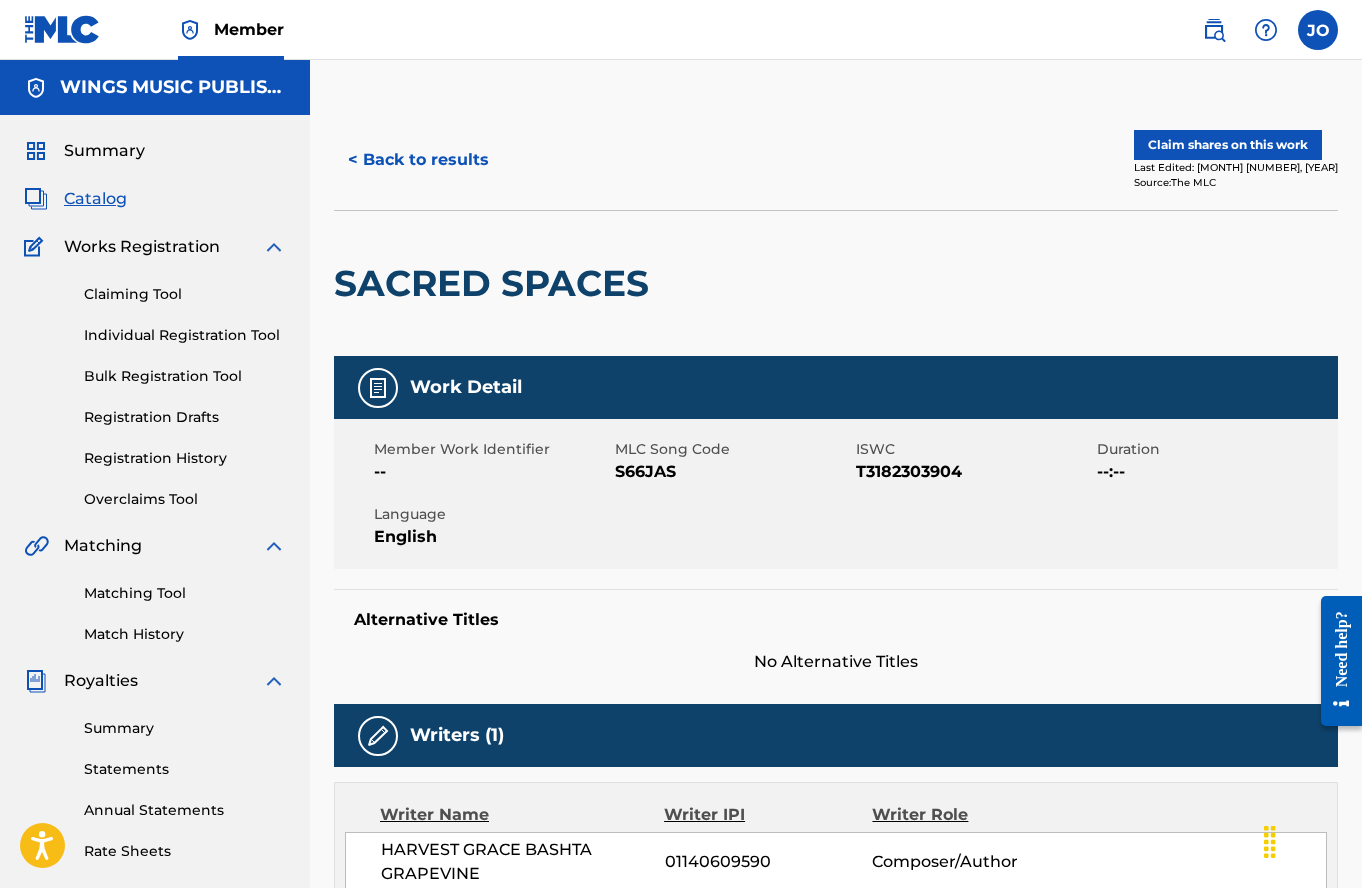 click on "< Back to results" at bounding box center [418, 160] 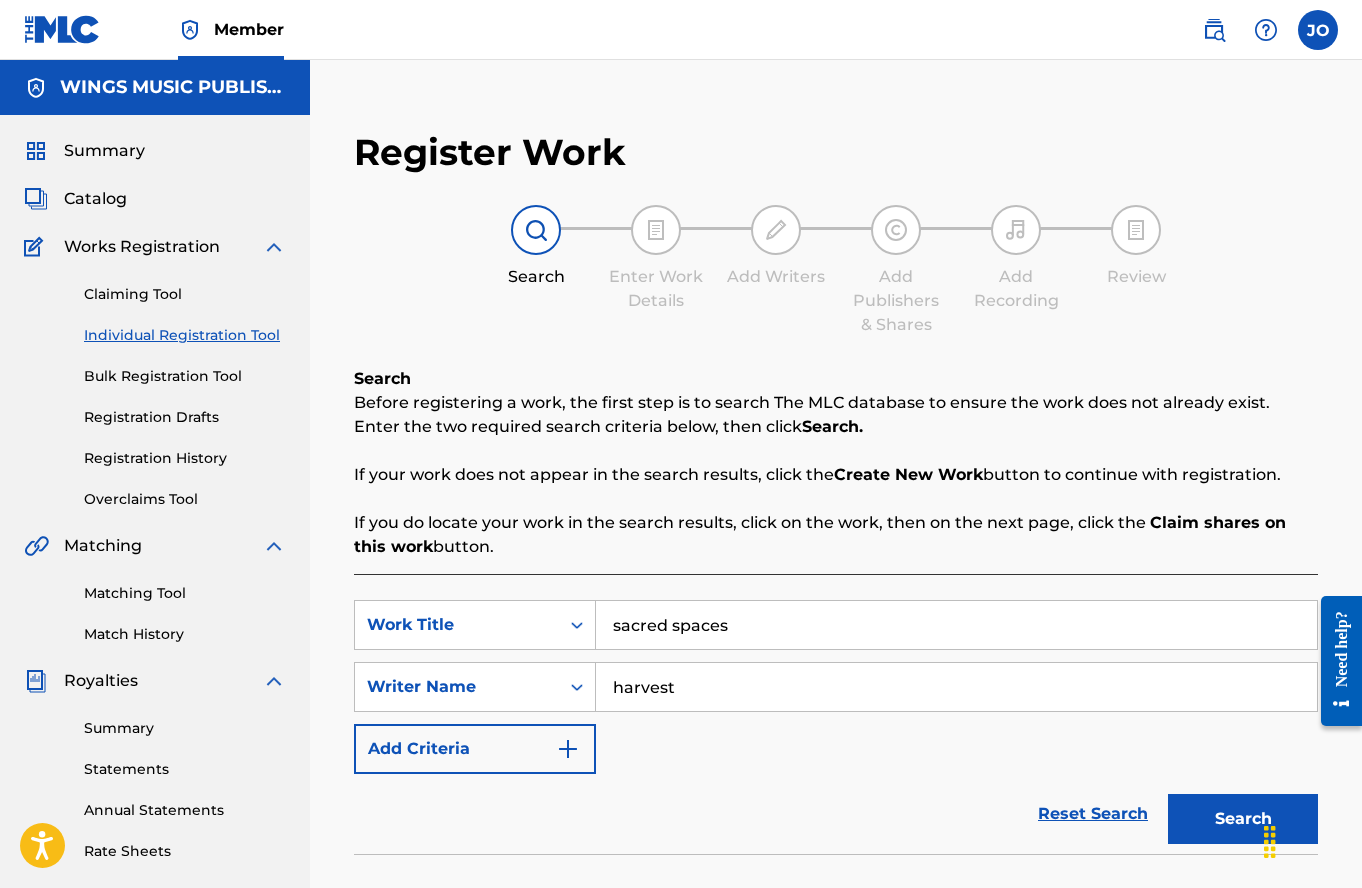 scroll, scrollTop: 352, scrollLeft: 0, axis: vertical 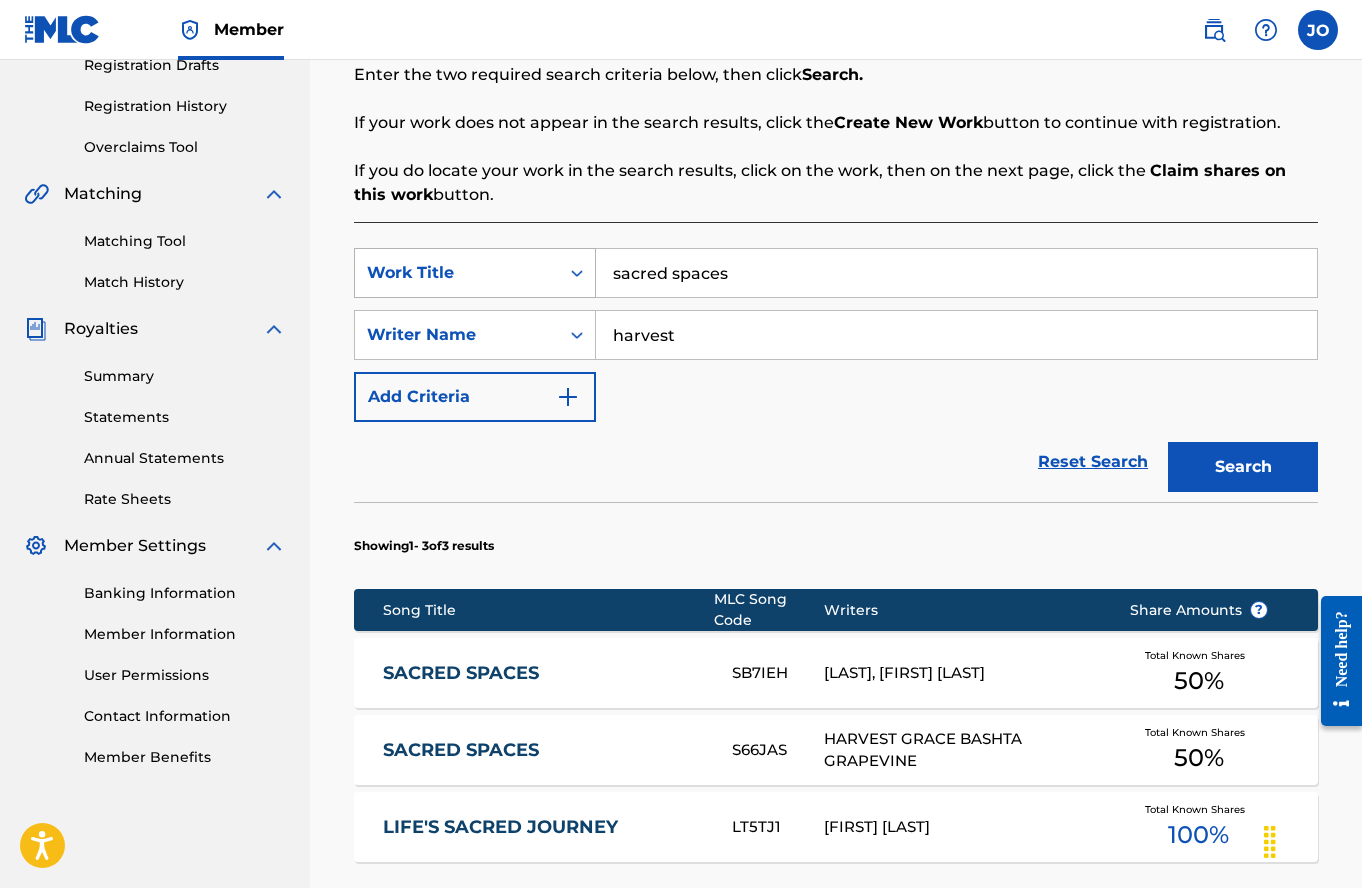 drag, startPoint x: 771, startPoint y: 270, endPoint x: 556, endPoint y: 266, distance: 215.0372 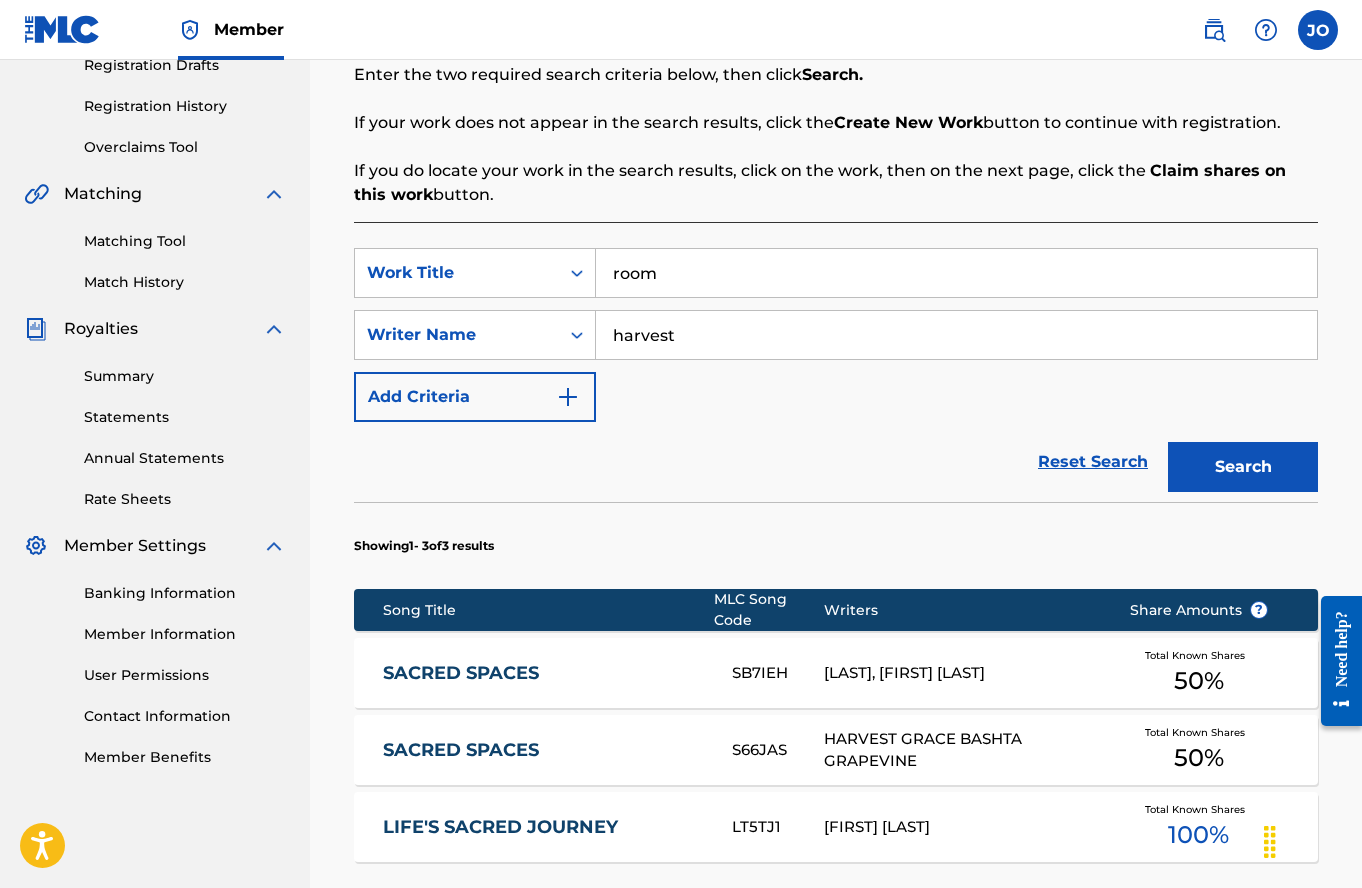 click on "Search" at bounding box center (1243, 467) 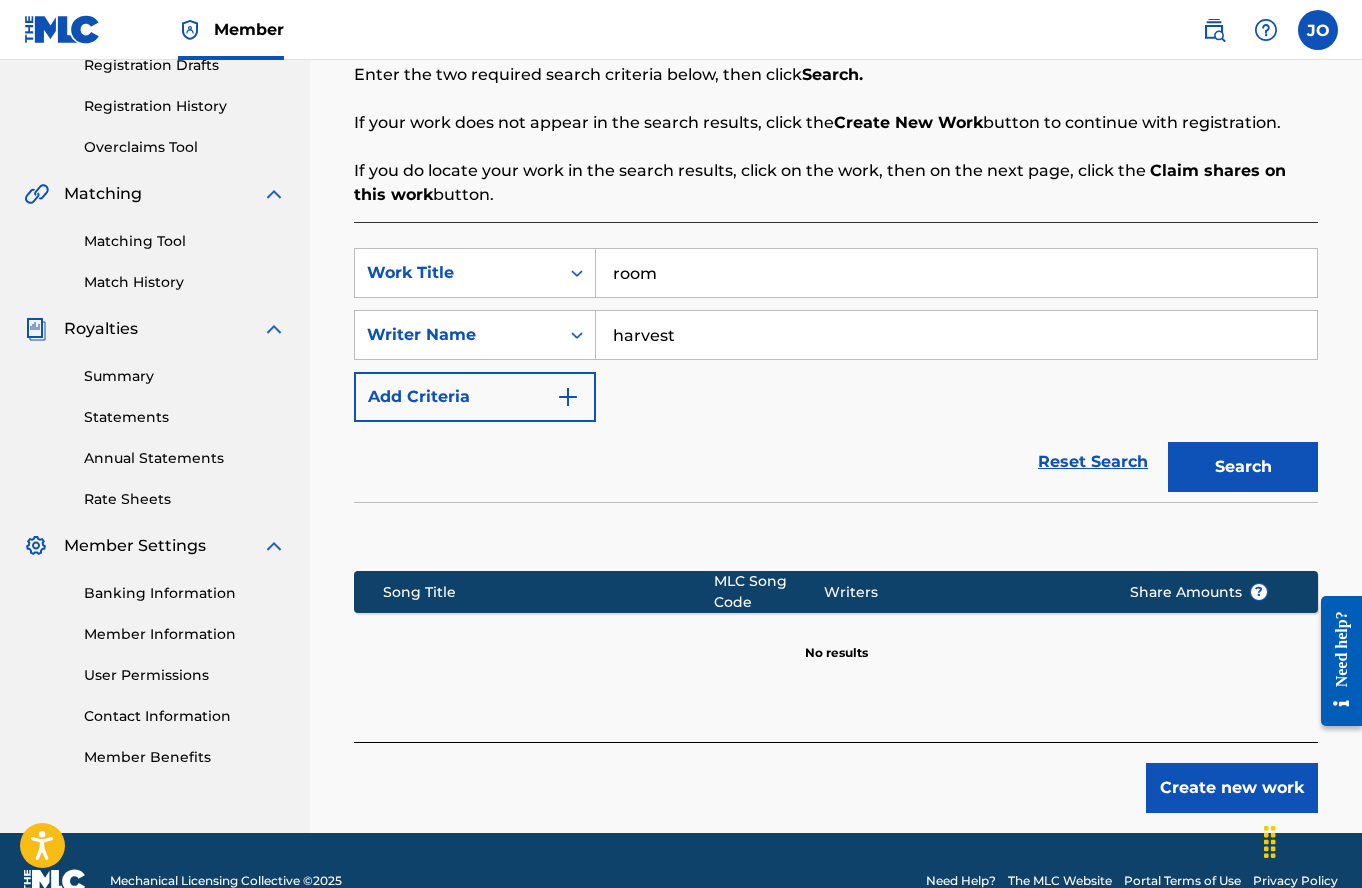 click on "Register Work Search Enter Work Details Add Writers Add Publishers & Shares Add Recording Review Search Before registering a work, the first step is to search The MLC database to ensure the work does not already exist. Enter the two required search criteria below, then click   Search.  If your work does not appear in the search results, click the  Create New Work   button to continue with registration. If you do locate your work in the search results, click on the work, then on the next page, click the   Claim shares on this work  button. SearchWithCriteriaf9c26cd1-29d1-48e9-8ec9-e994f5b70420 Work Title room SearchWithCriteria8dfebbd8-dbbb-4500-a5bb-4f0af6345451 Writer Name harvest Add Criteria Reset Search Search Song Title MLC Song Code Writers Share Amounts ? No results Create new work" at bounding box center [836, 295] 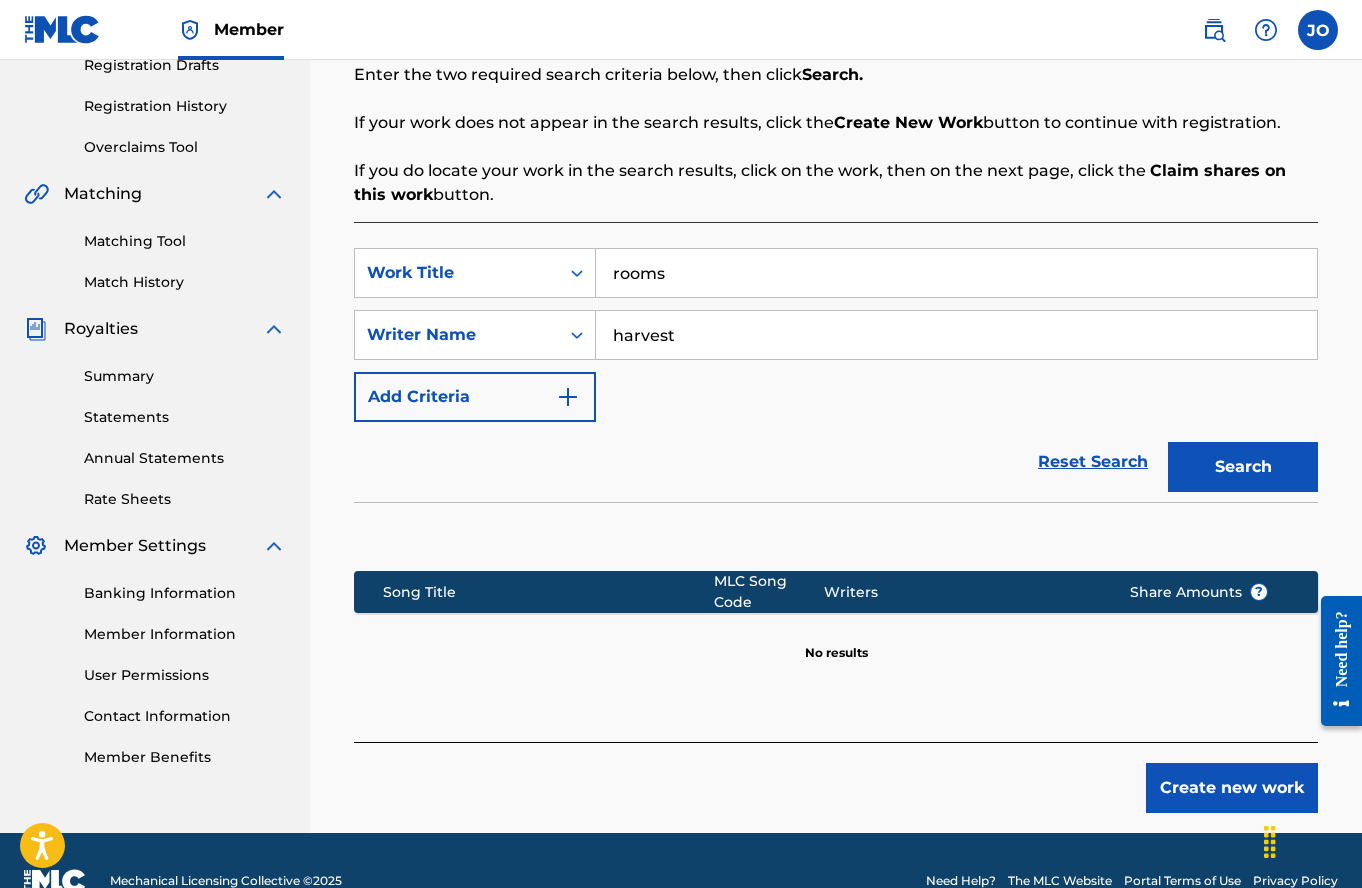 type on "rooms" 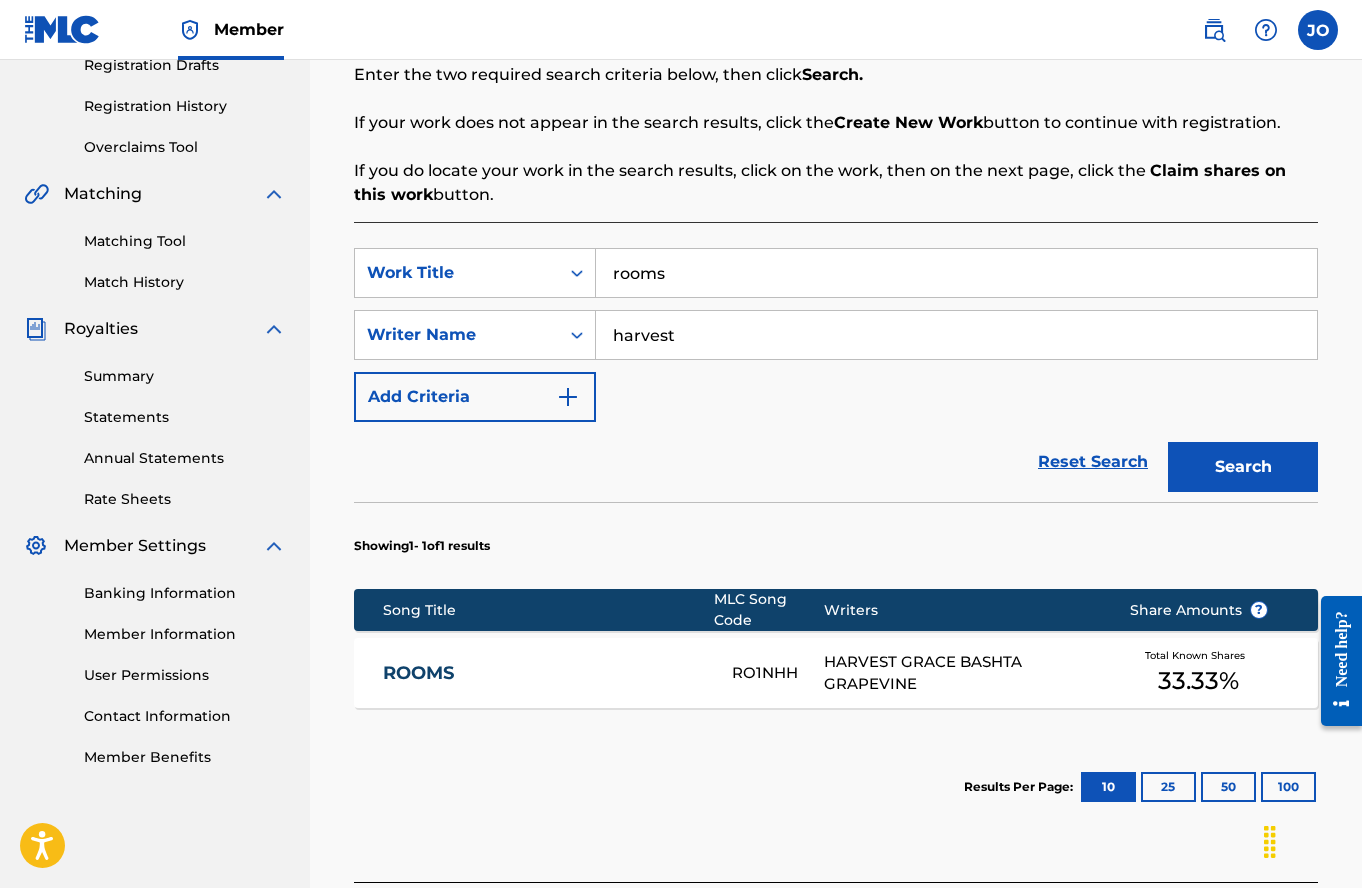 click on "ROOMS" at bounding box center [544, 673] 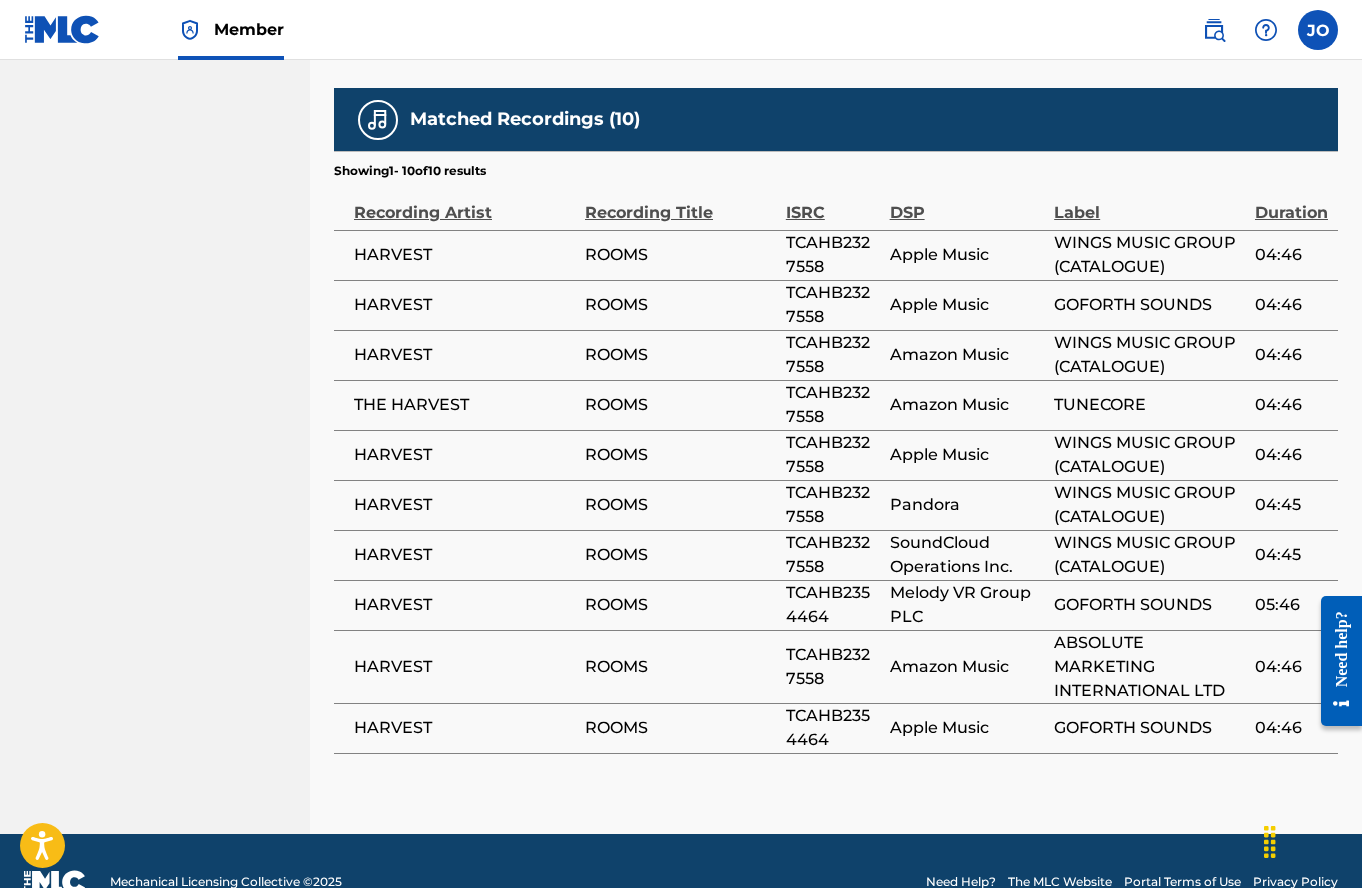 scroll, scrollTop: 691, scrollLeft: 0, axis: vertical 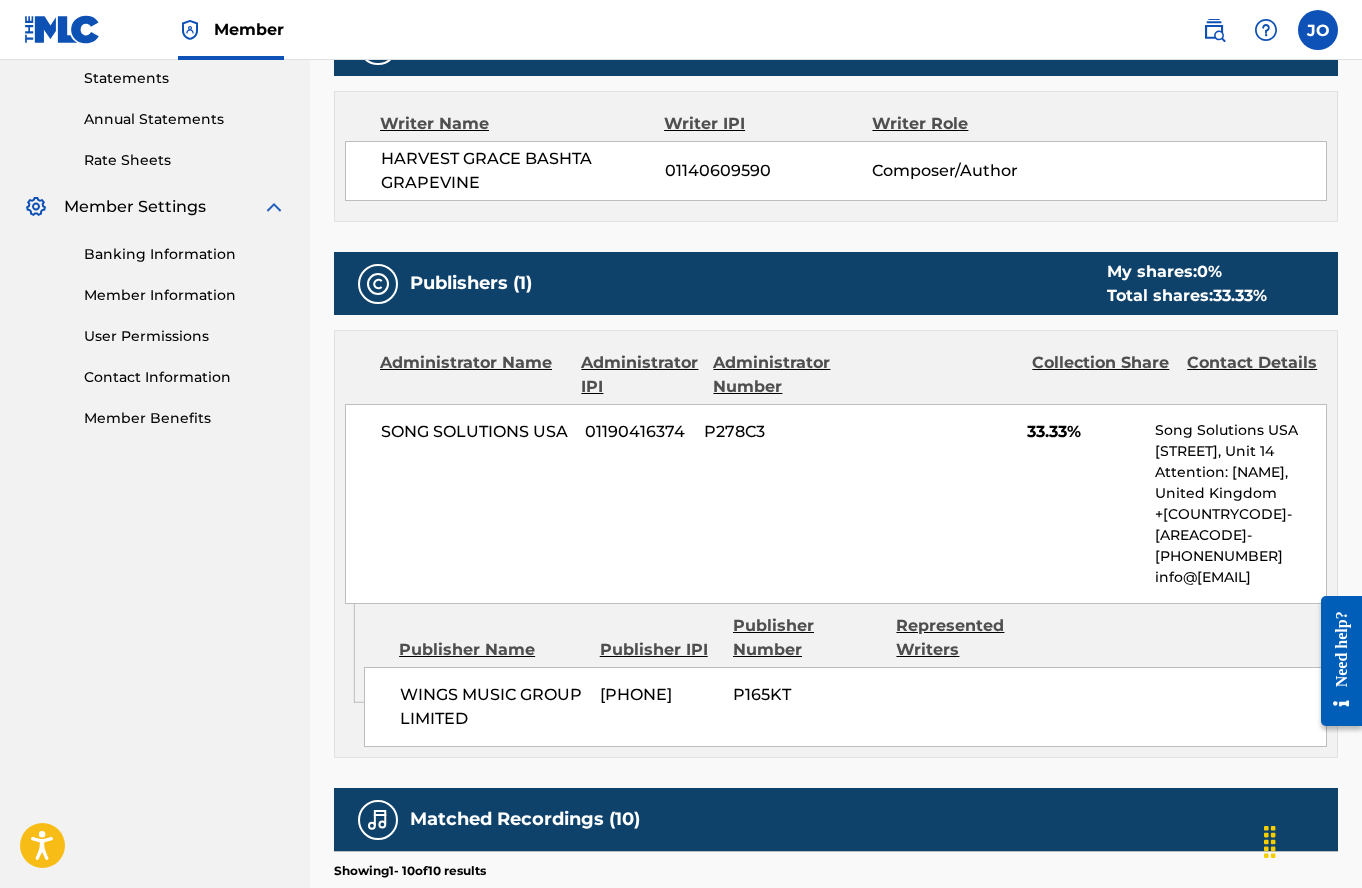 click on "WINGS MUSIC PUBLISHING USA Summary Catalog Works Registration Claiming Tool Individual Registration Tool Bulk Registration Tool Registration Drafts Registration History Overclaims Tool Matching Matching Tool Match History Royalties Summary Statements Annual Statements Rate Sheets Member Settings Banking Information Member Information User Permissions Contact Information Member Benefits" at bounding box center [155, 451] 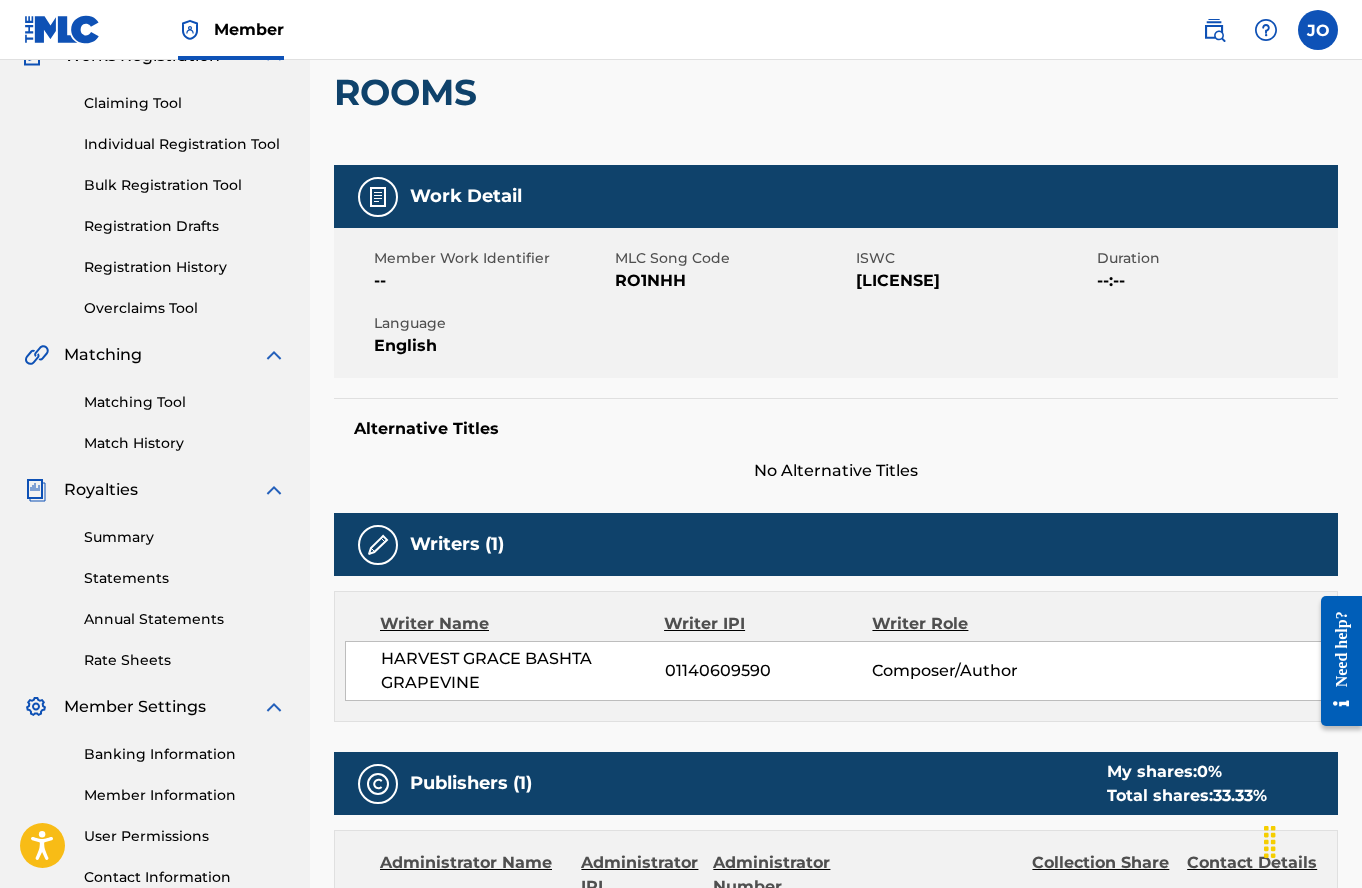 scroll, scrollTop: 0, scrollLeft: 0, axis: both 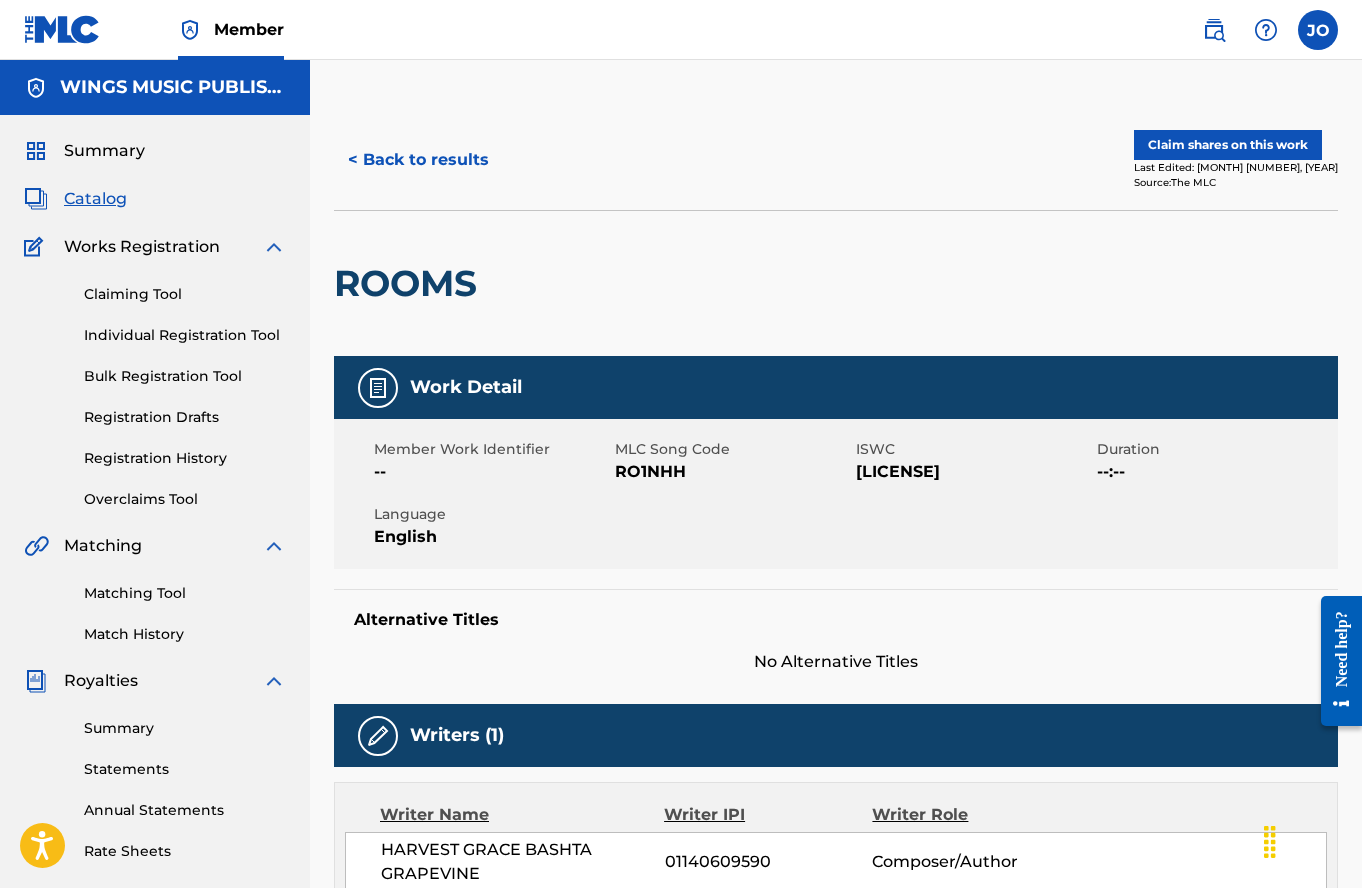 click on "< Back to results" at bounding box center [418, 160] 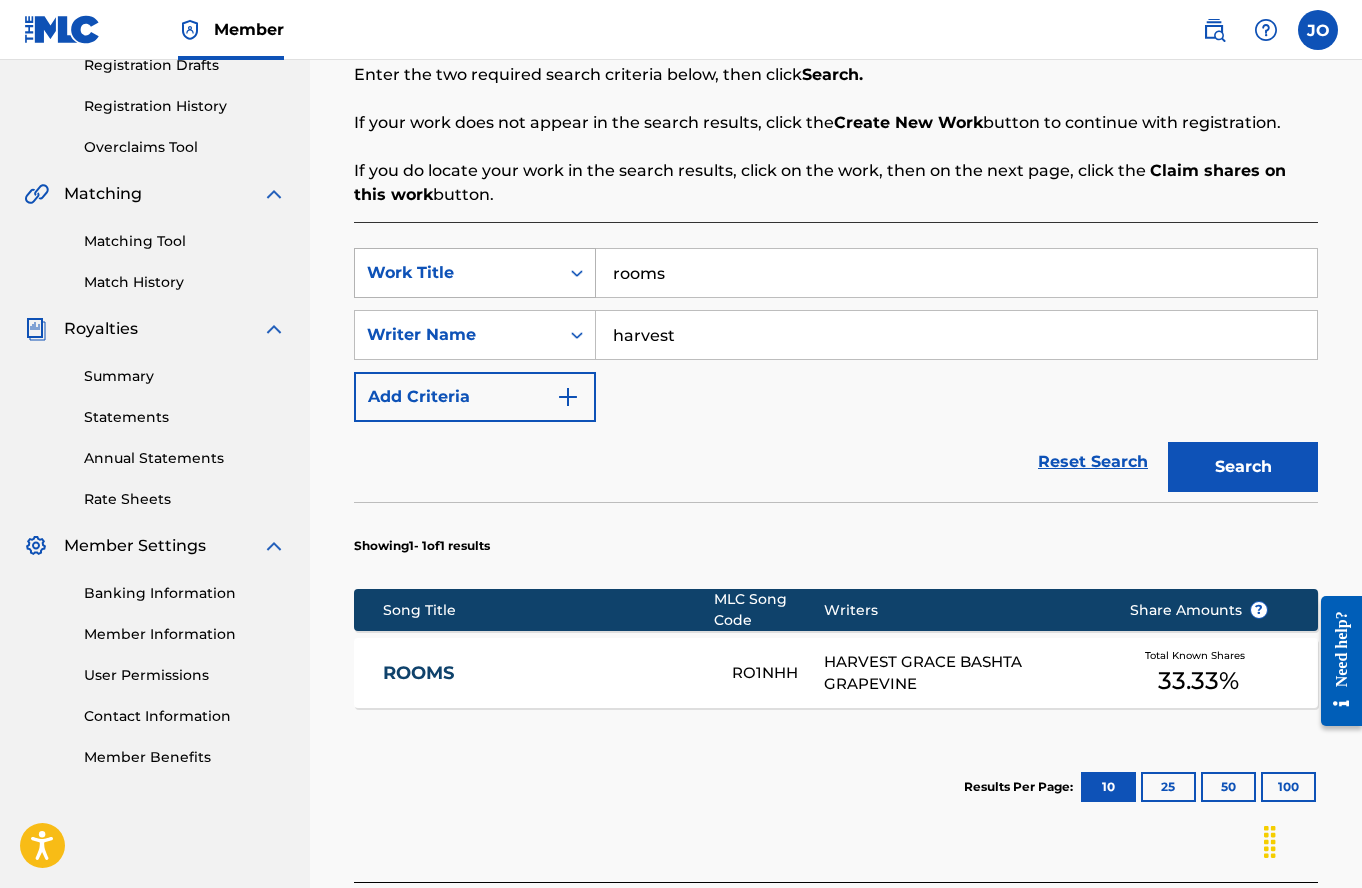 drag, startPoint x: 743, startPoint y: 278, endPoint x: 531, endPoint y: 269, distance: 212.19095 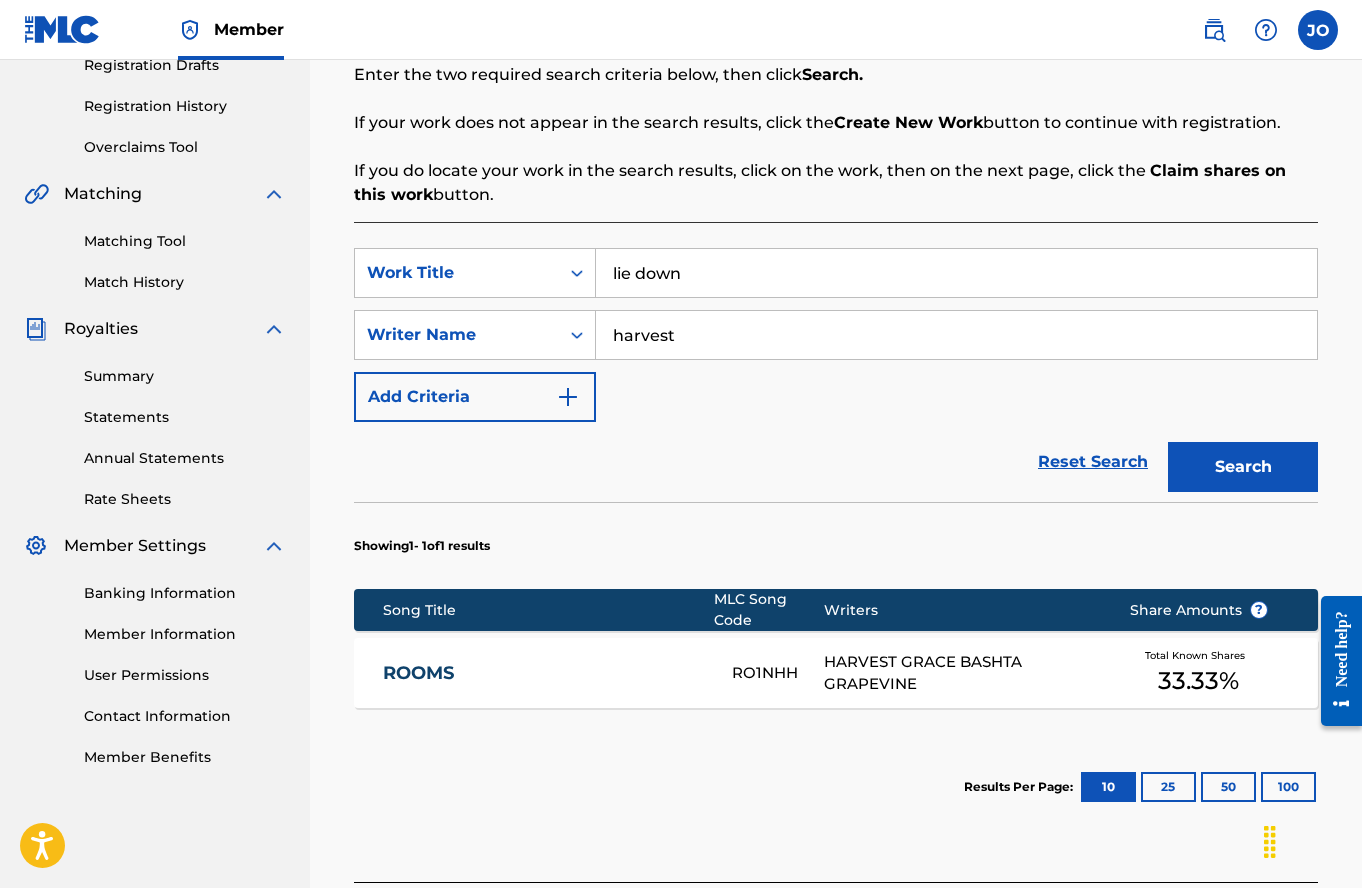 type on "lie down" 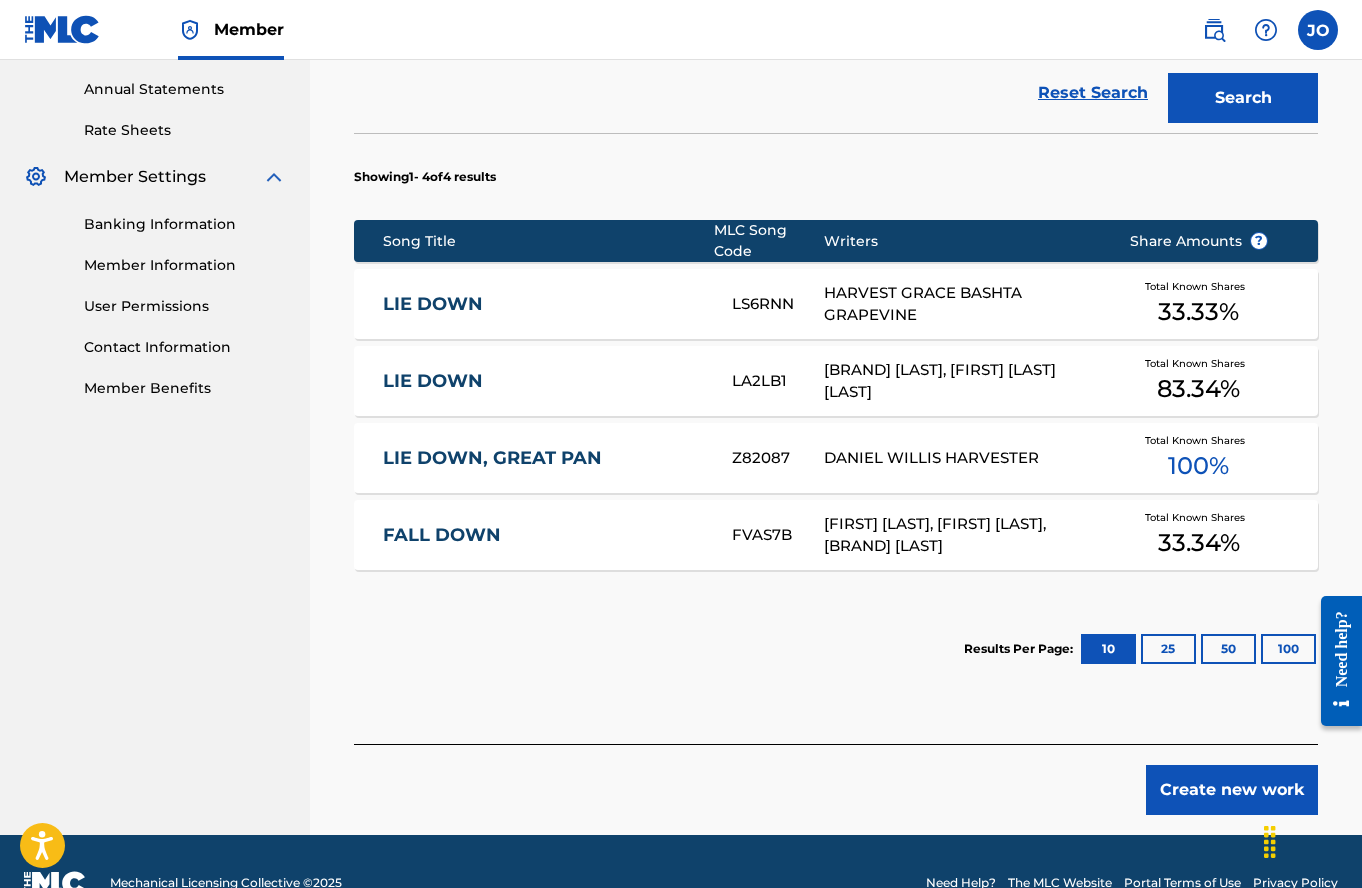 scroll, scrollTop: 752, scrollLeft: 0, axis: vertical 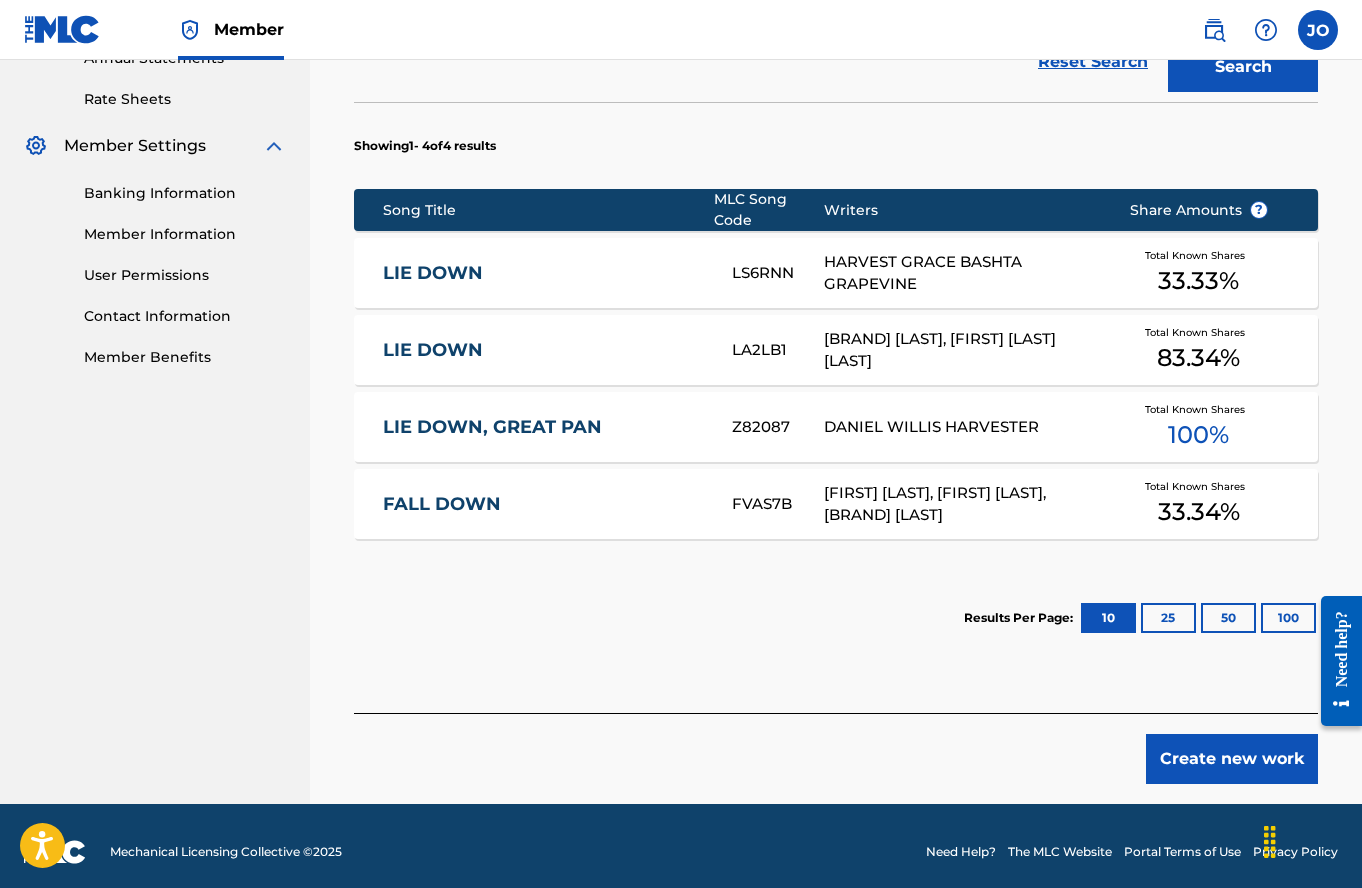 click on "LIE DOWN" at bounding box center (544, 273) 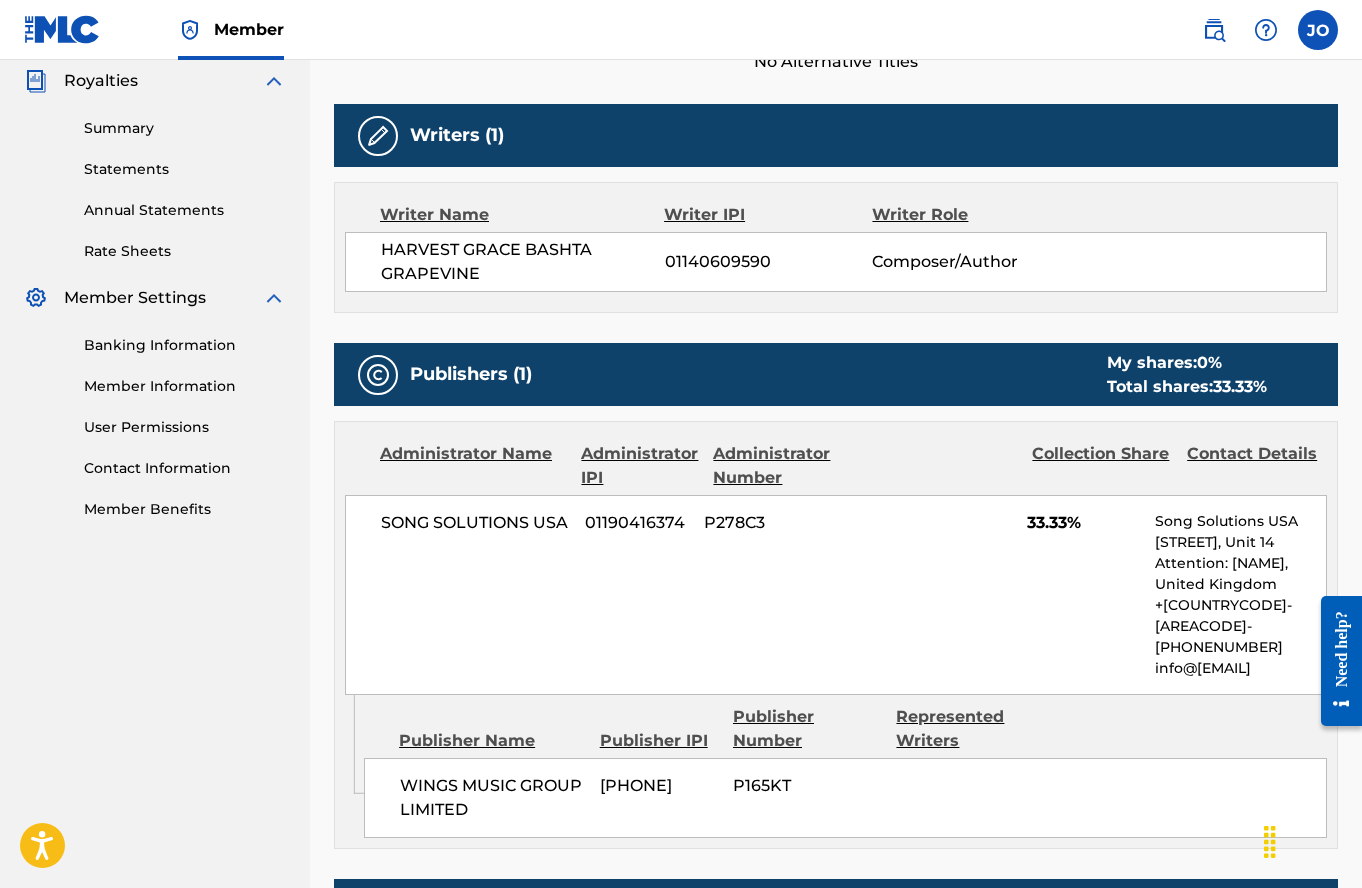 scroll, scrollTop: 0, scrollLeft: 0, axis: both 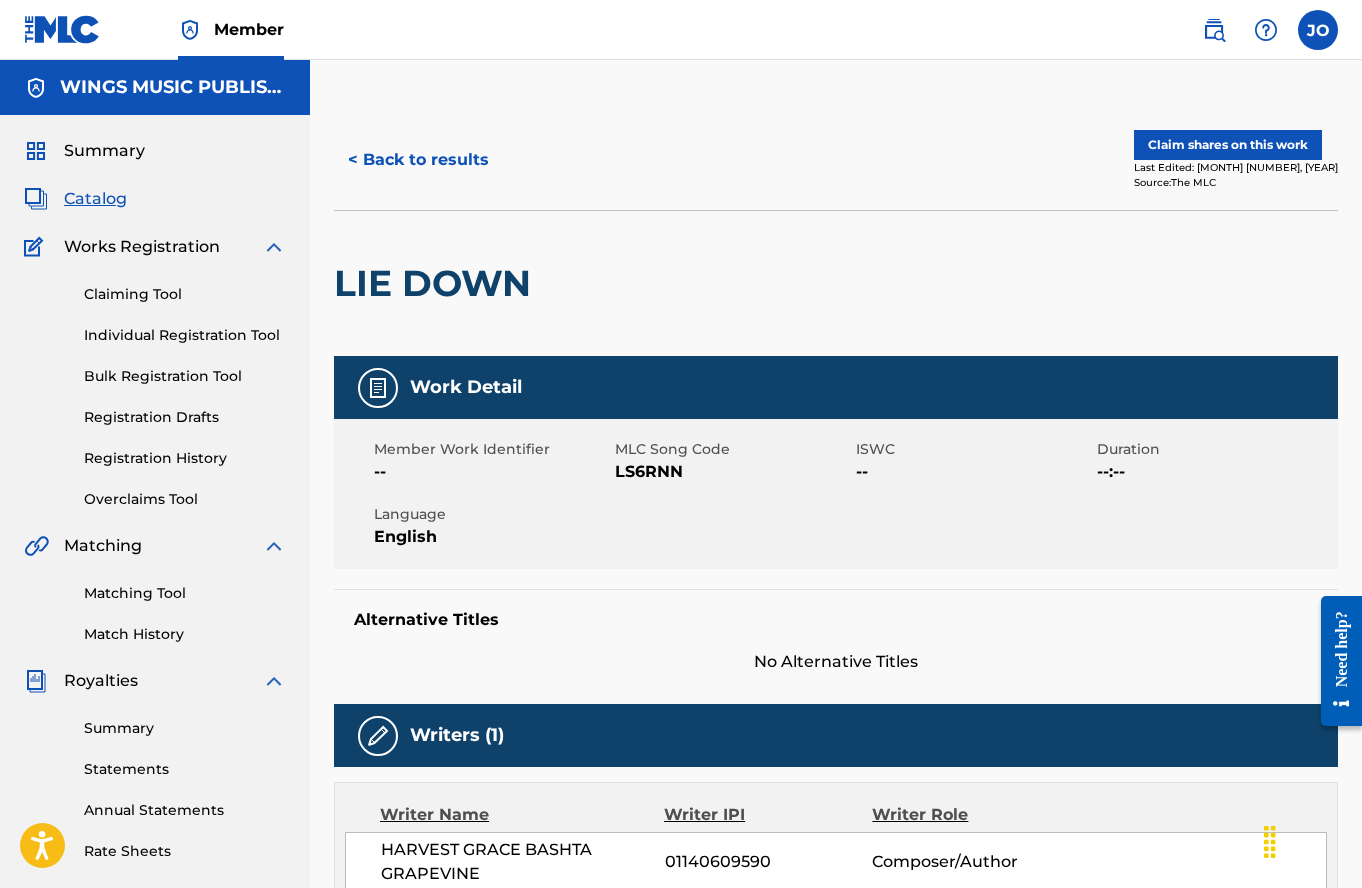 click on "< Back to results" at bounding box center (418, 160) 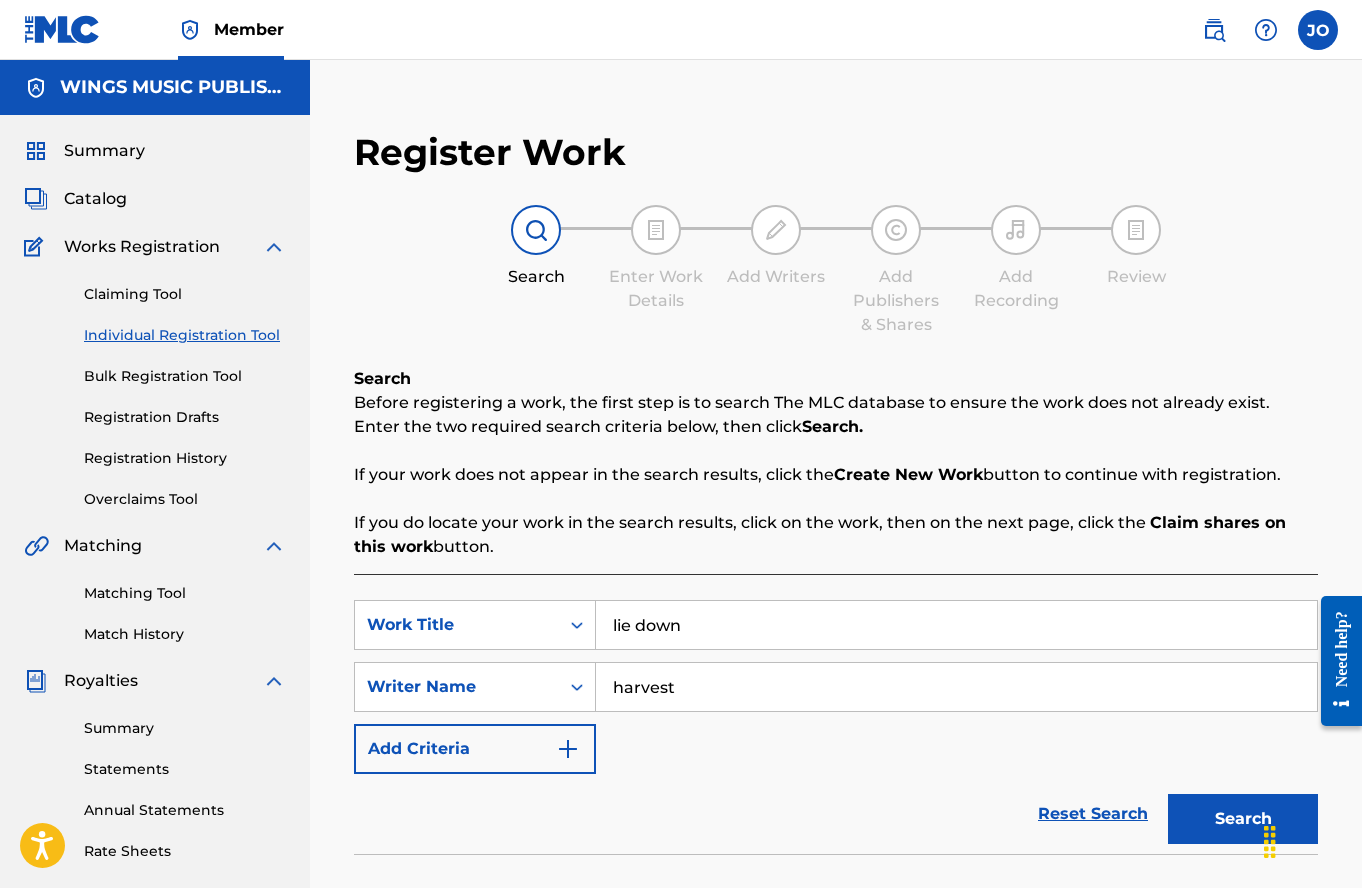scroll, scrollTop: 352, scrollLeft: 0, axis: vertical 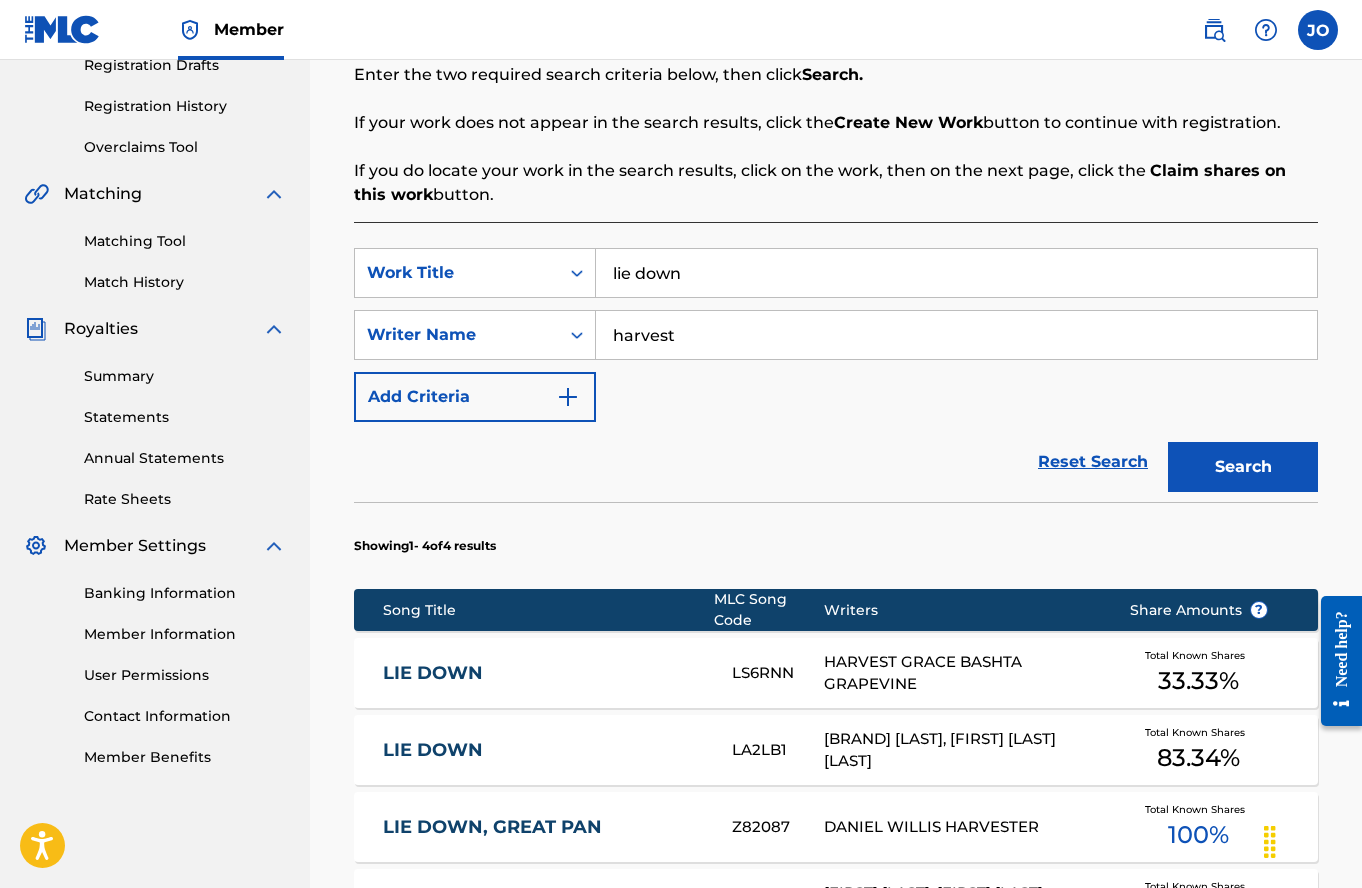 click on "LIE DOWN" at bounding box center [544, 750] 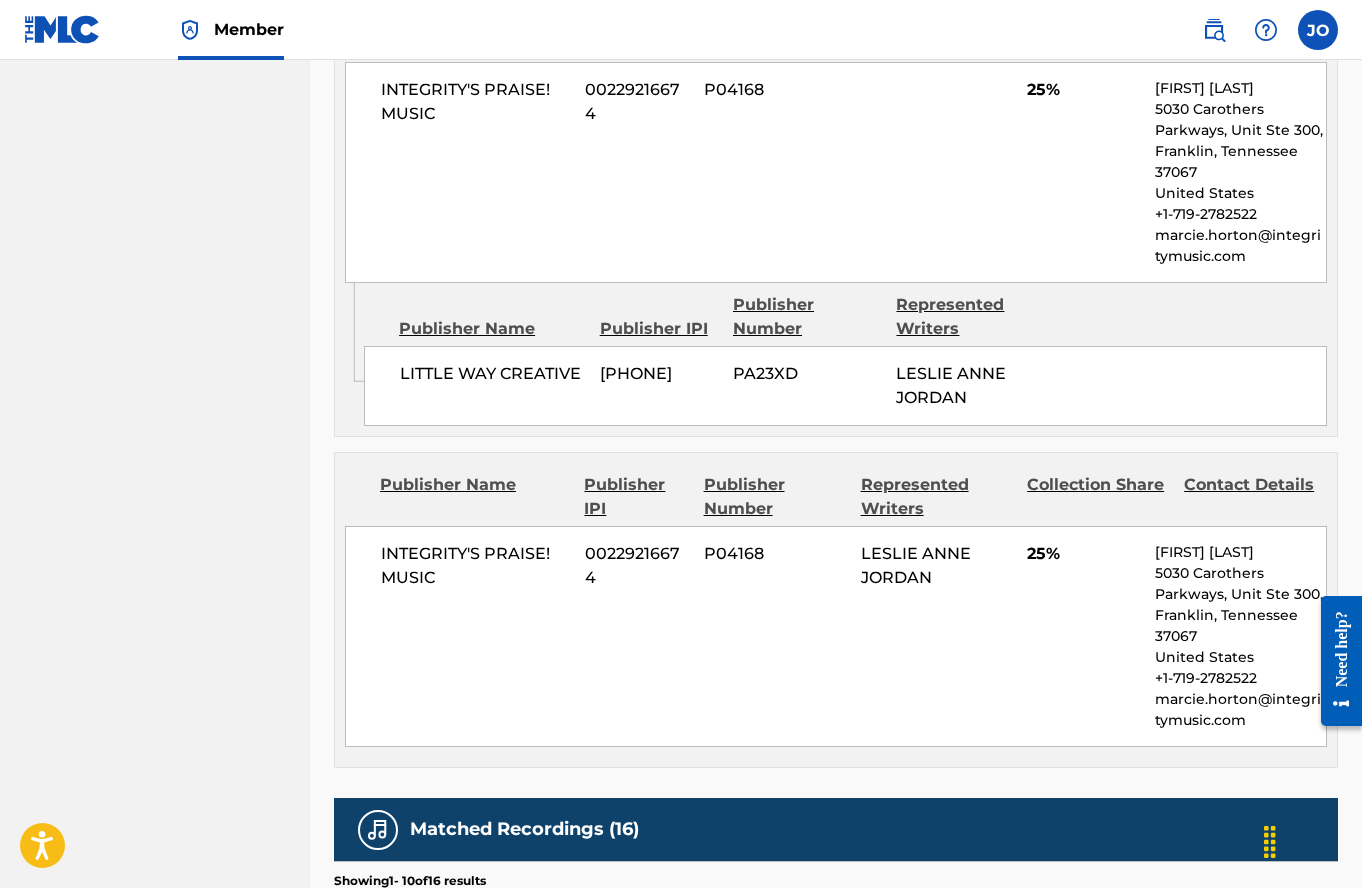 scroll, scrollTop: 2100, scrollLeft: 0, axis: vertical 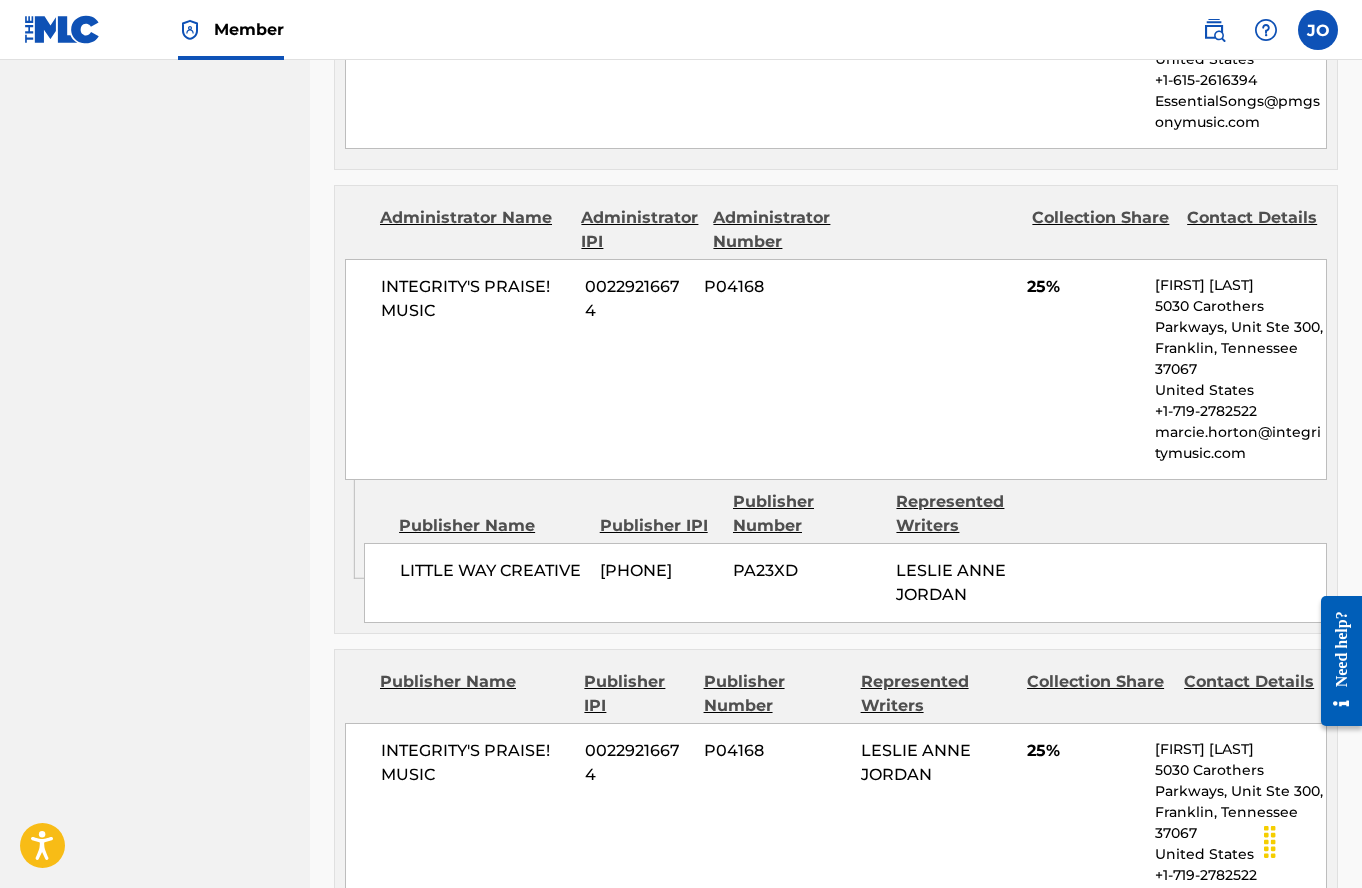 click on "WINGS MUSIC PUBLISHING USA Summary Catalog Works Registration Claiming Tool Individual Registration Tool Bulk Registration Tool Registration Drafts Registration History Overclaims Tool Matching Matching Tool Match History Royalties Summary Statements Annual Statements Rate Sheets Member Settings Banking Information Member Information User Permissions Contact Information Member Benefits" at bounding box center (155, -113) 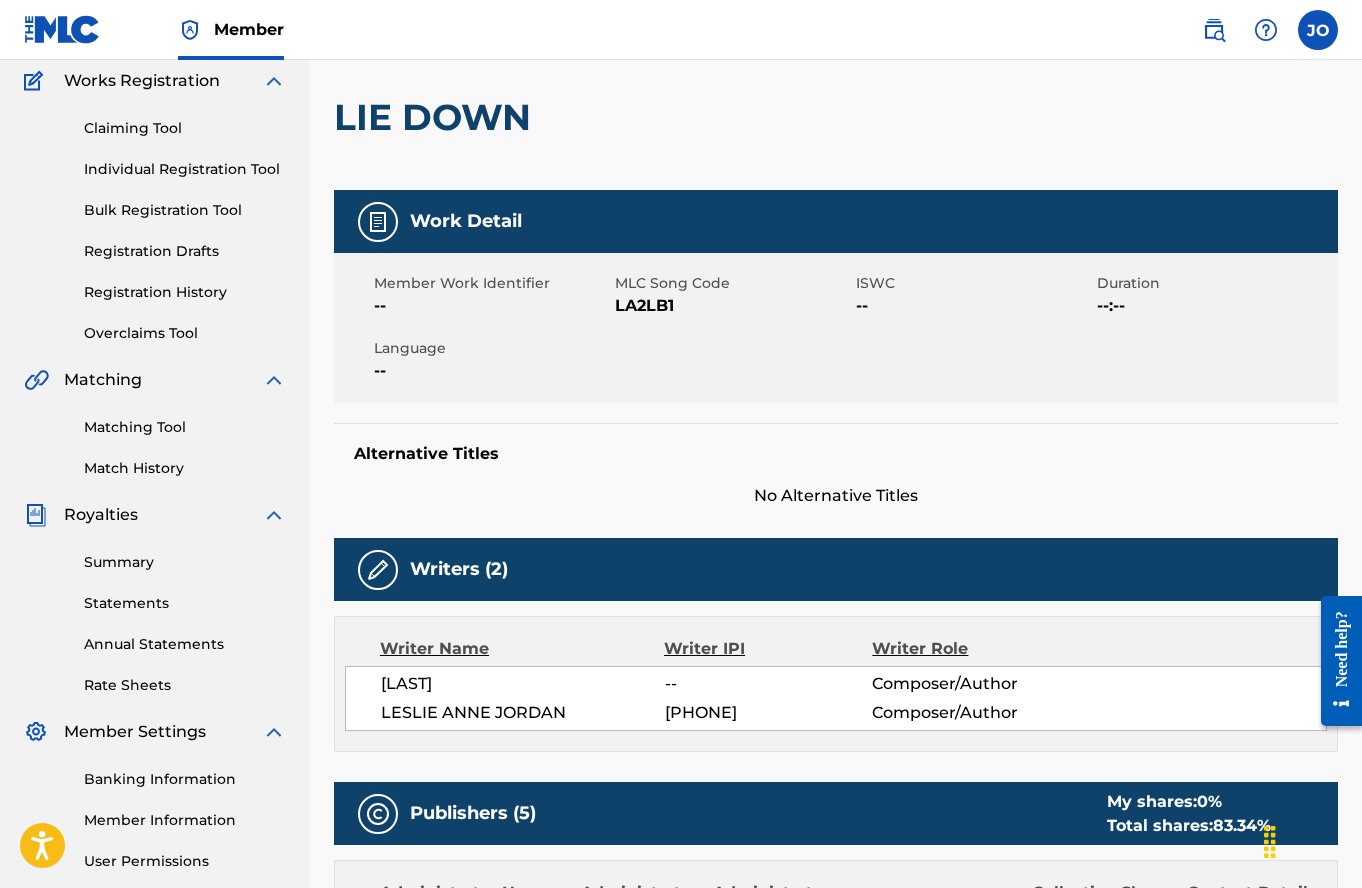 scroll, scrollTop: 0, scrollLeft: 0, axis: both 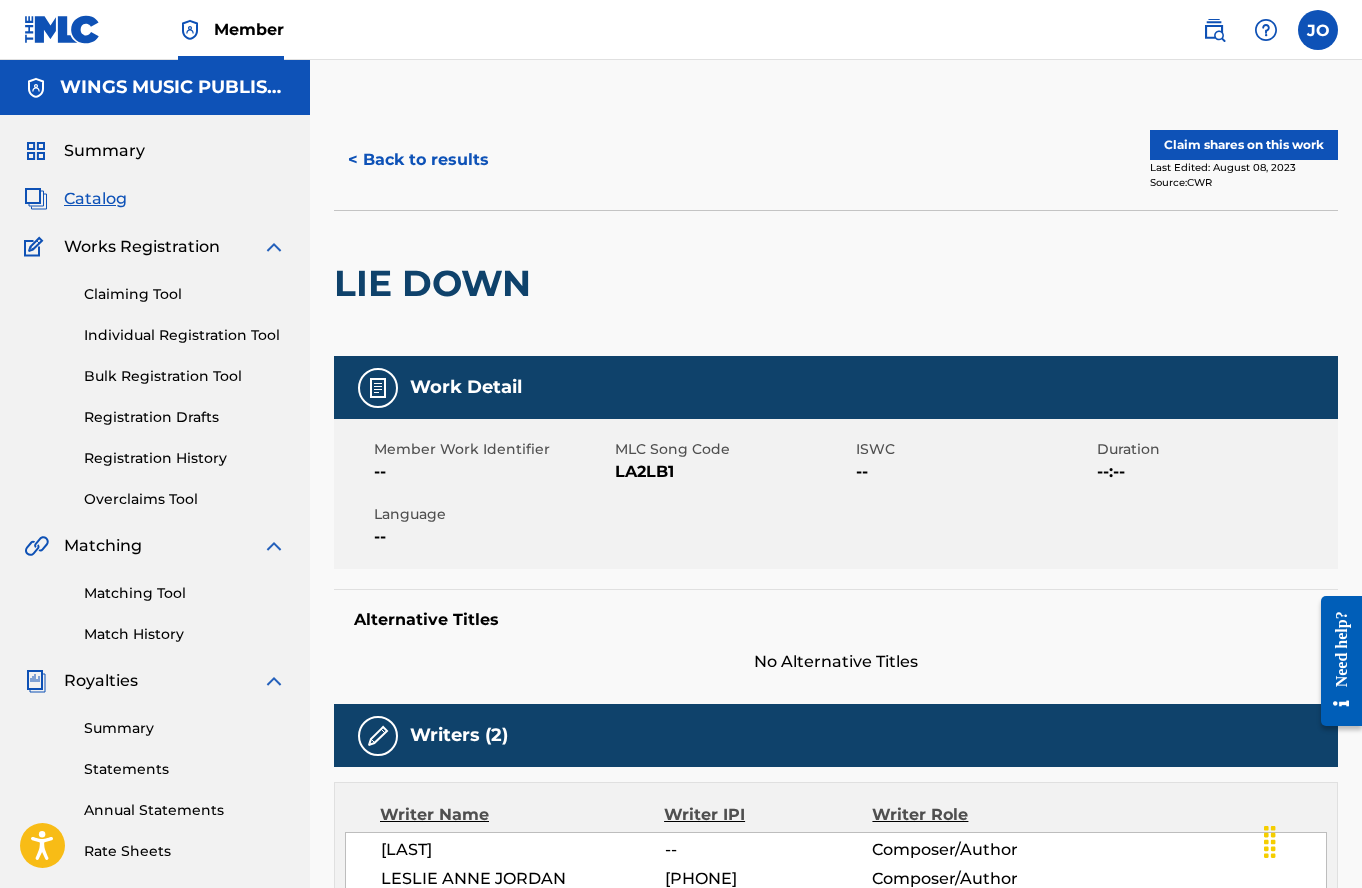 click on "< Back to results" at bounding box center (418, 160) 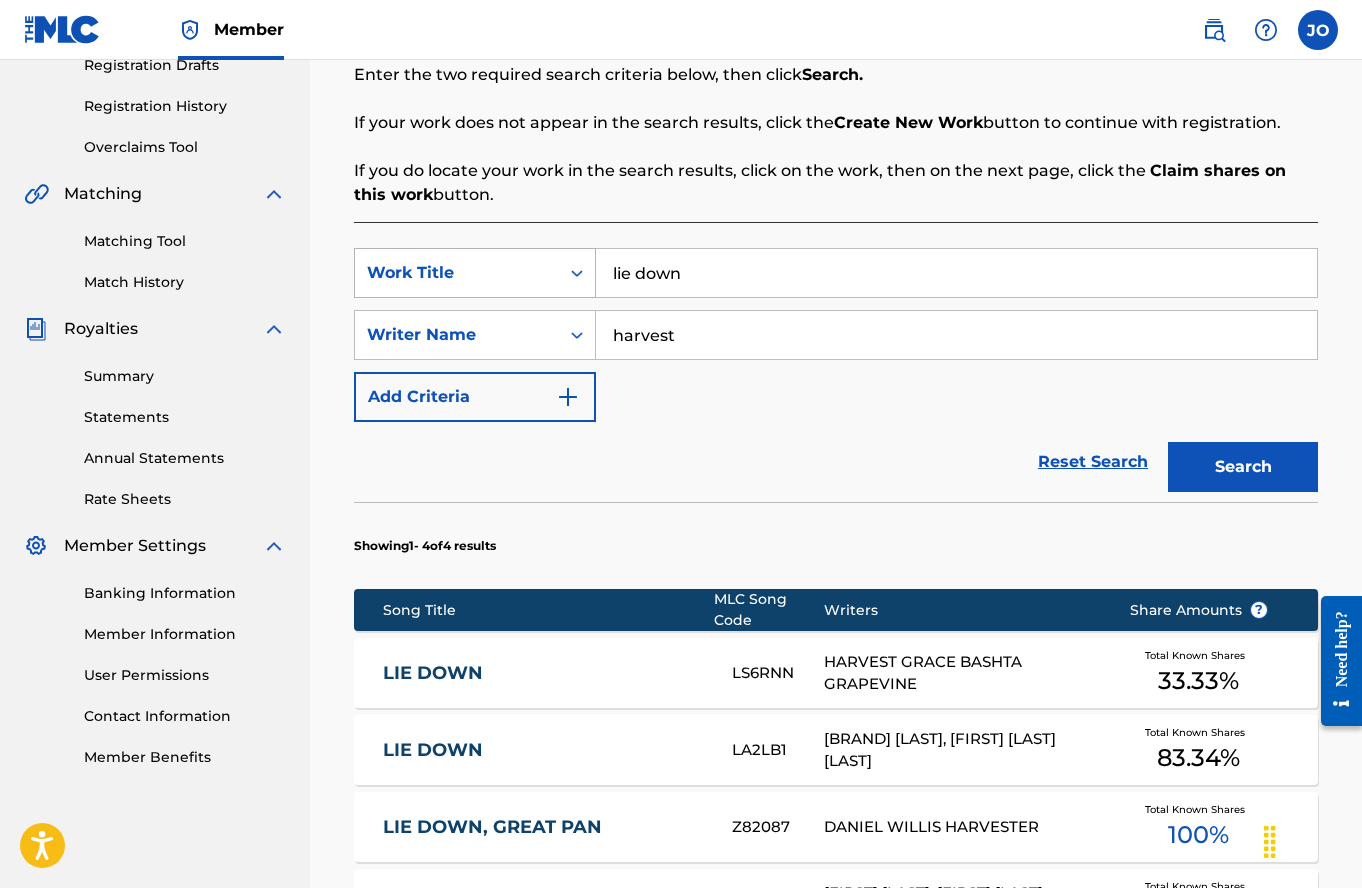 drag, startPoint x: 754, startPoint y: 270, endPoint x: 572, endPoint y: 257, distance: 182.4637 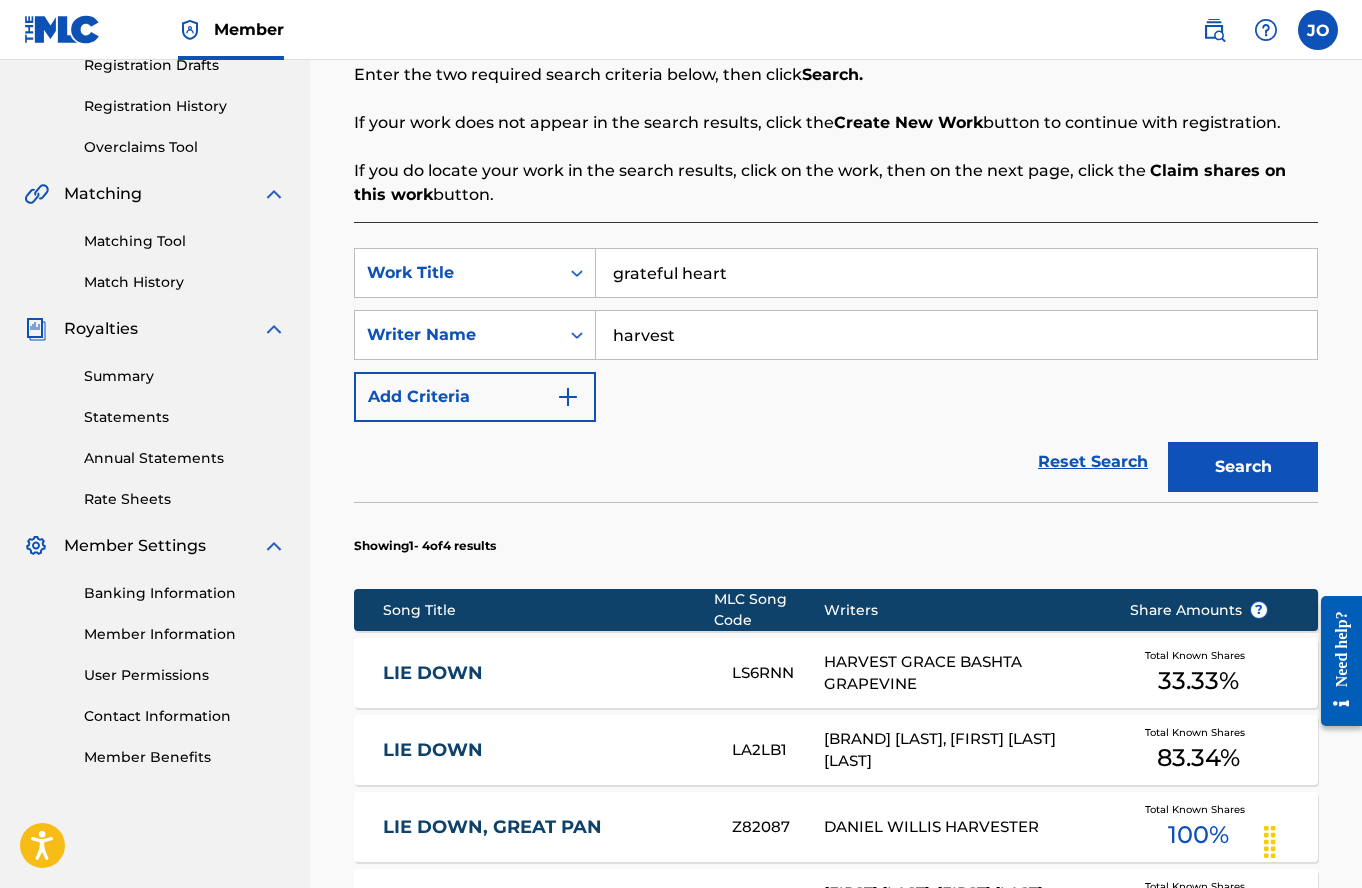type on "grateful heart" 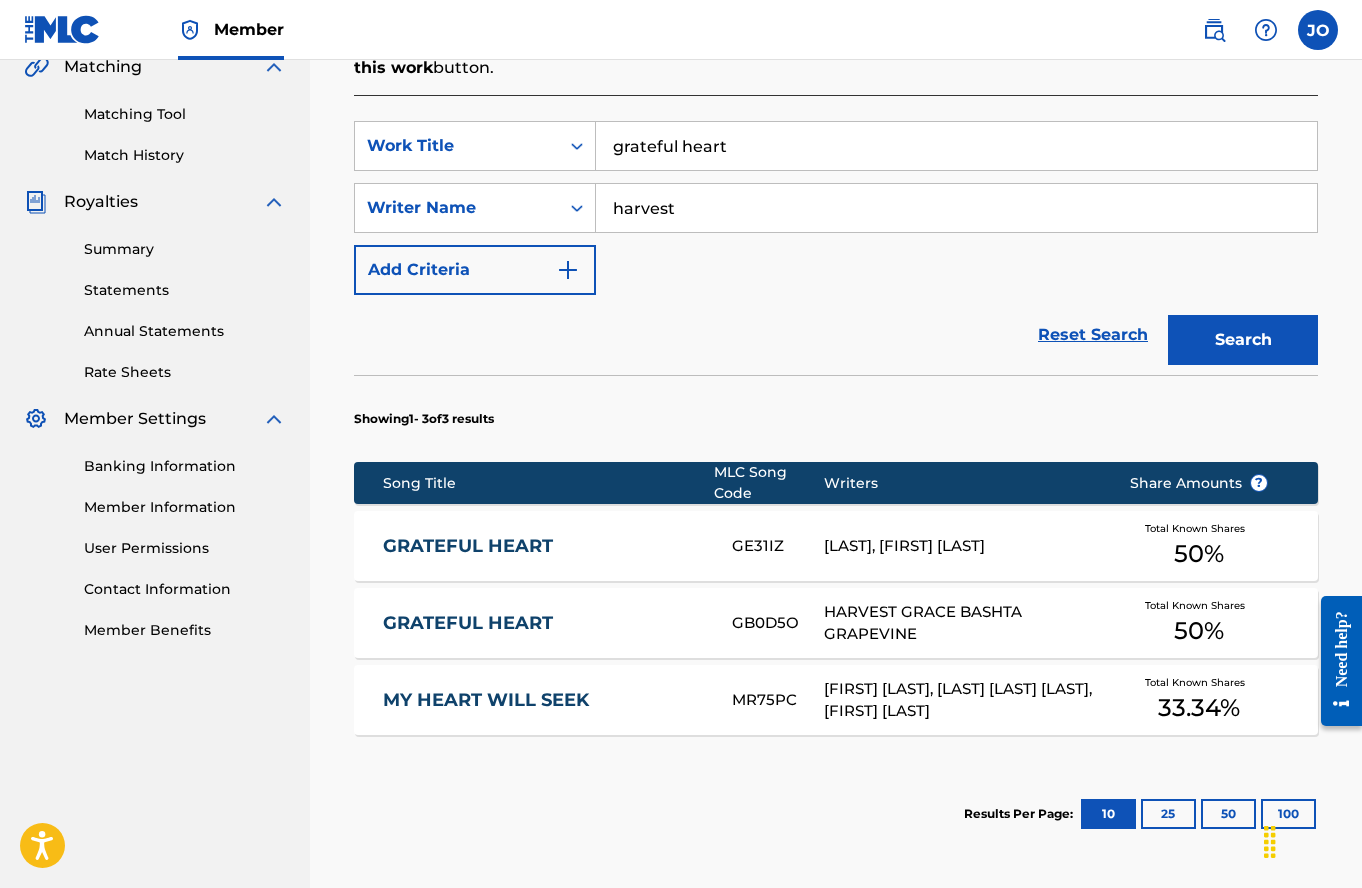 scroll, scrollTop: 652, scrollLeft: 0, axis: vertical 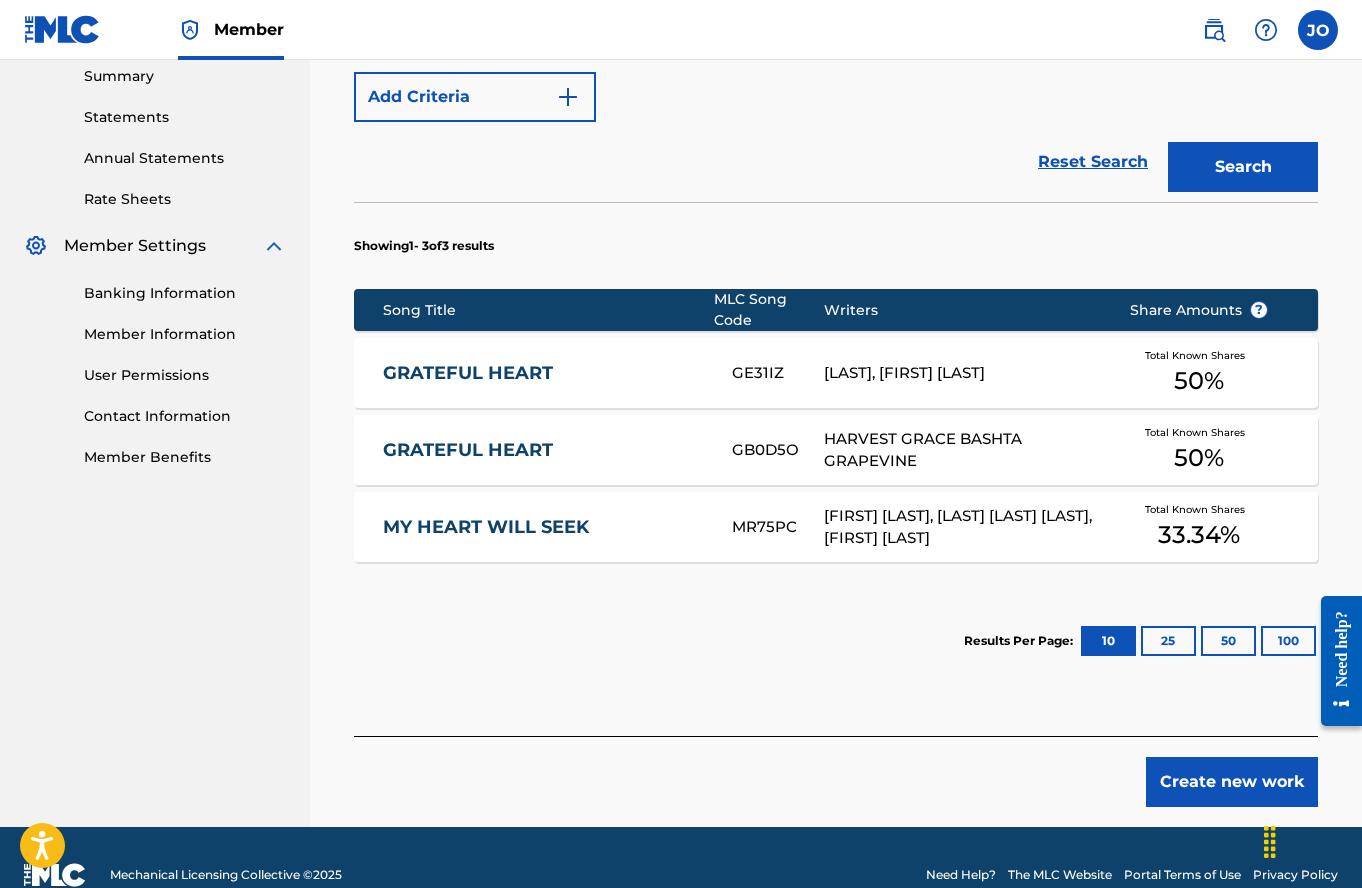 click on "GRATEFUL HEART" at bounding box center (544, 373) 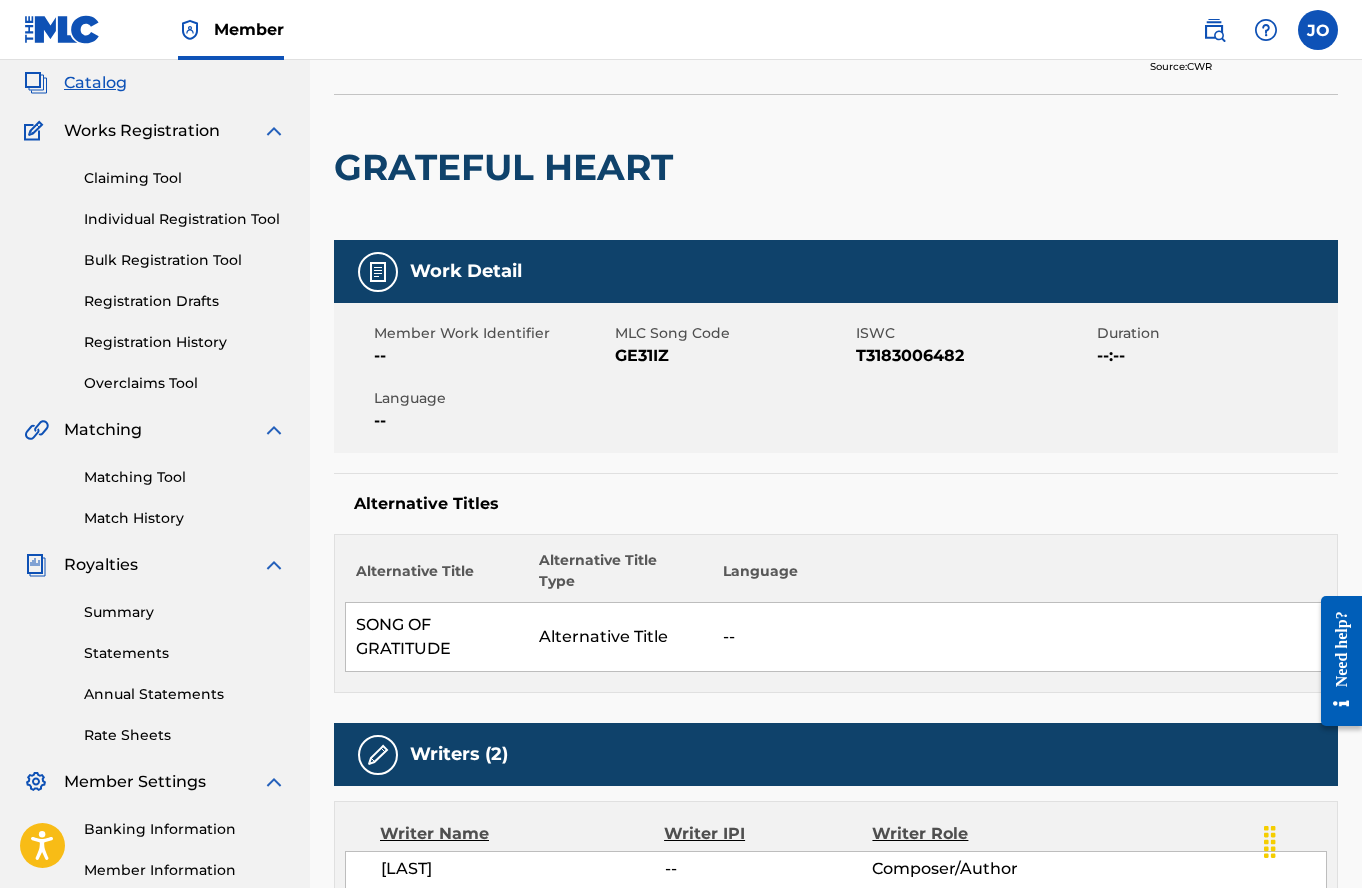 scroll, scrollTop: 0, scrollLeft: 0, axis: both 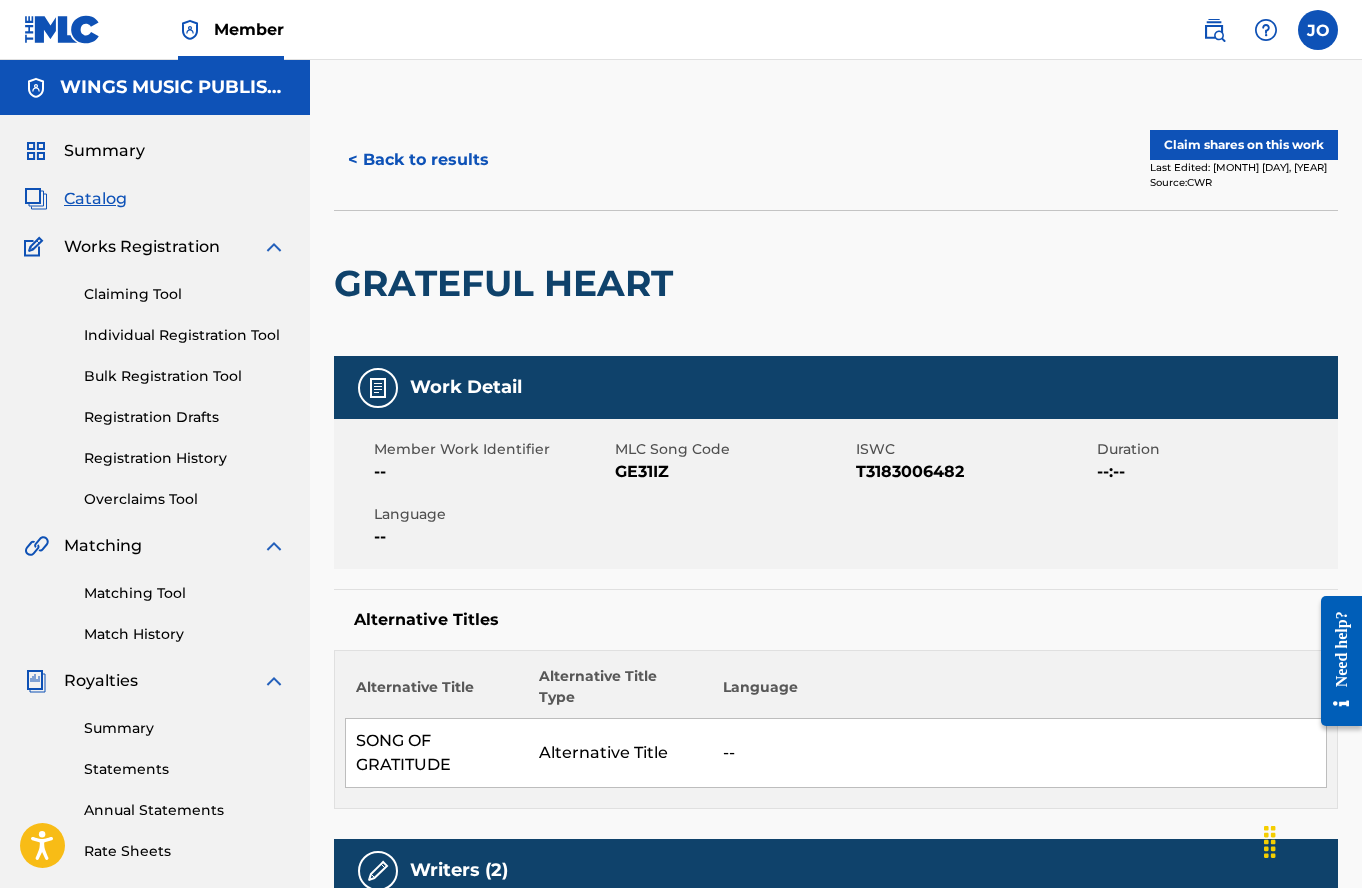 click on "< Back to results" at bounding box center (418, 160) 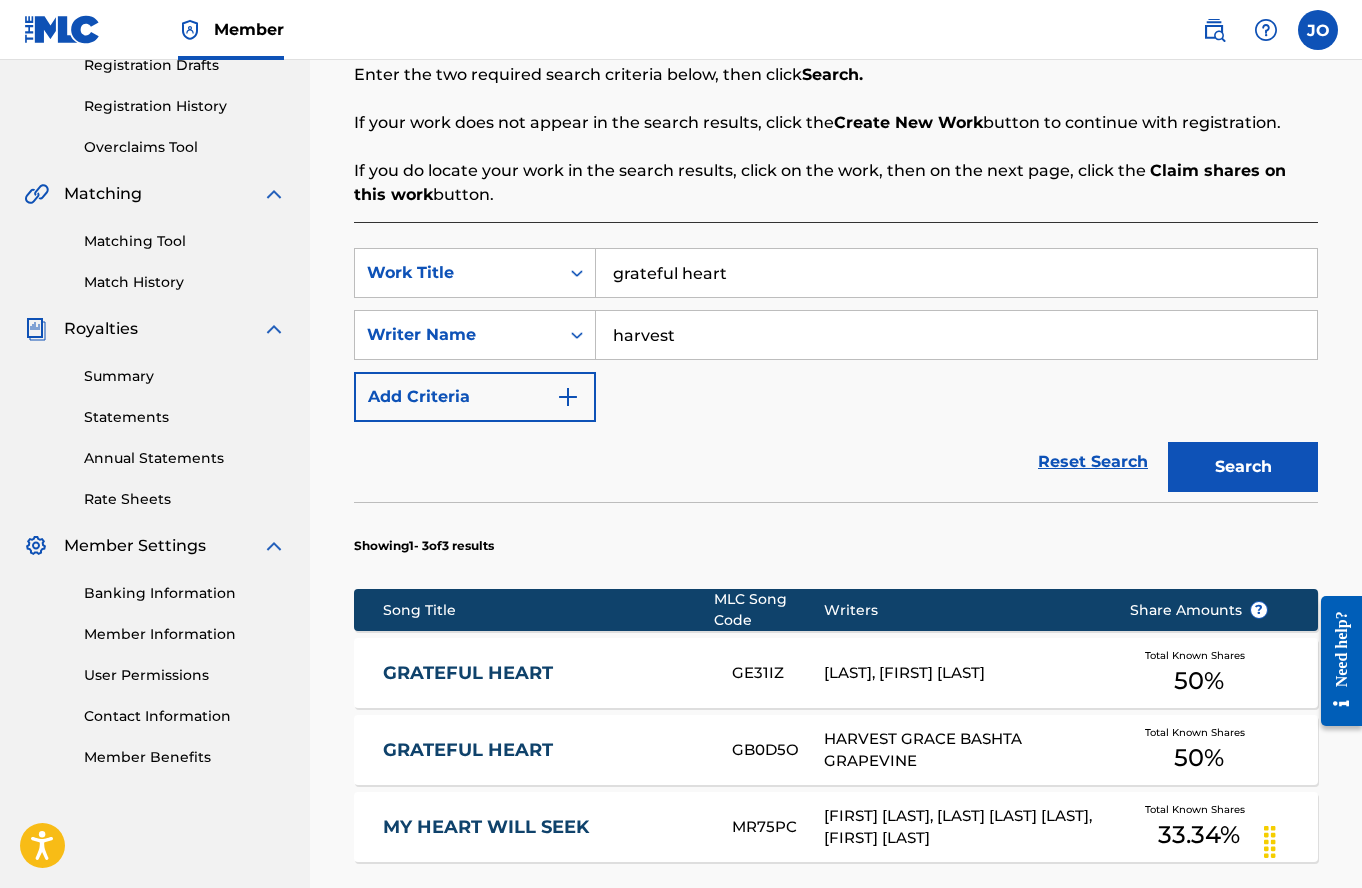 scroll, scrollTop: 552, scrollLeft: 0, axis: vertical 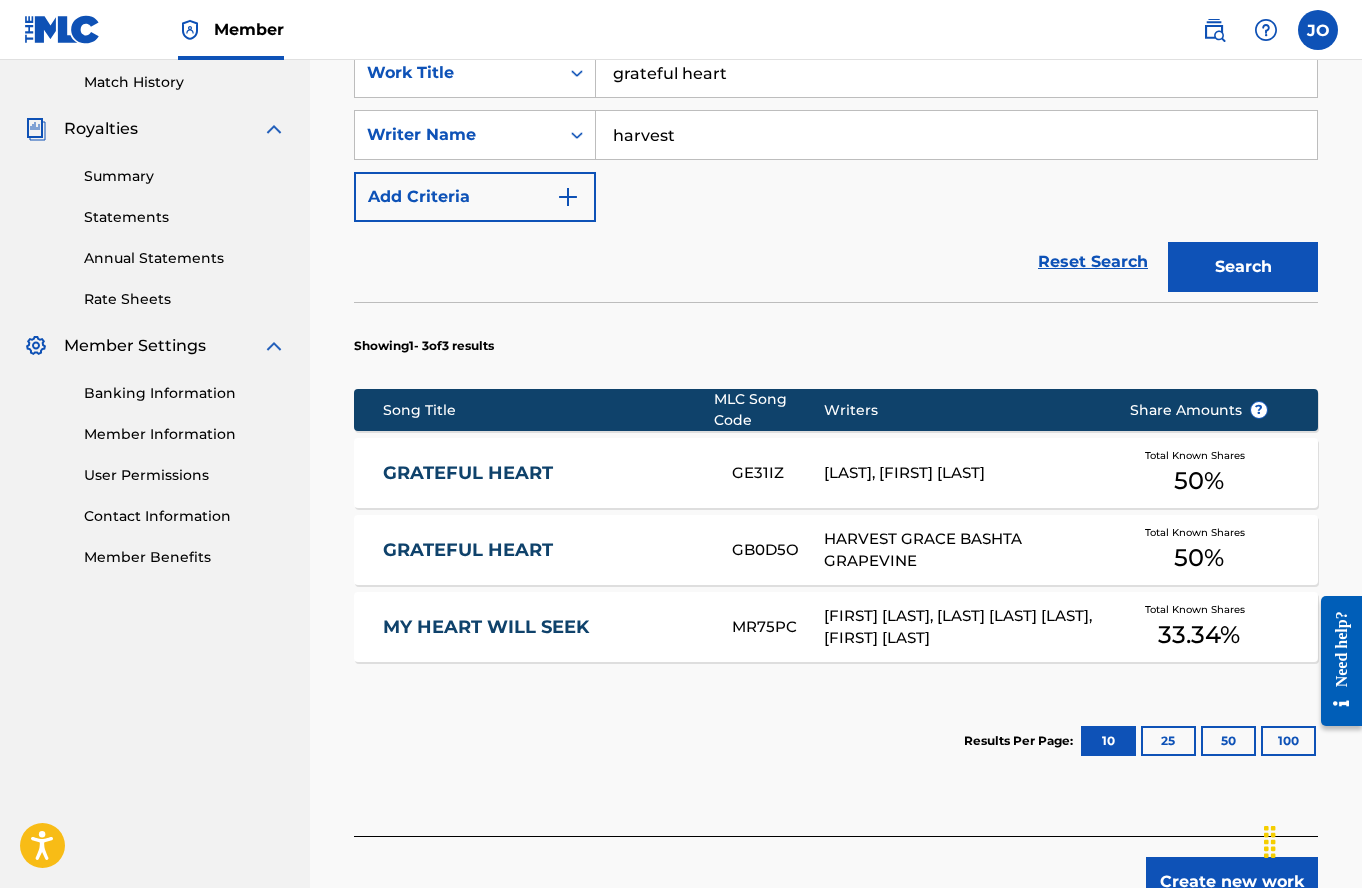 click on "GRATEFUL HEART" at bounding box center [544, 550] 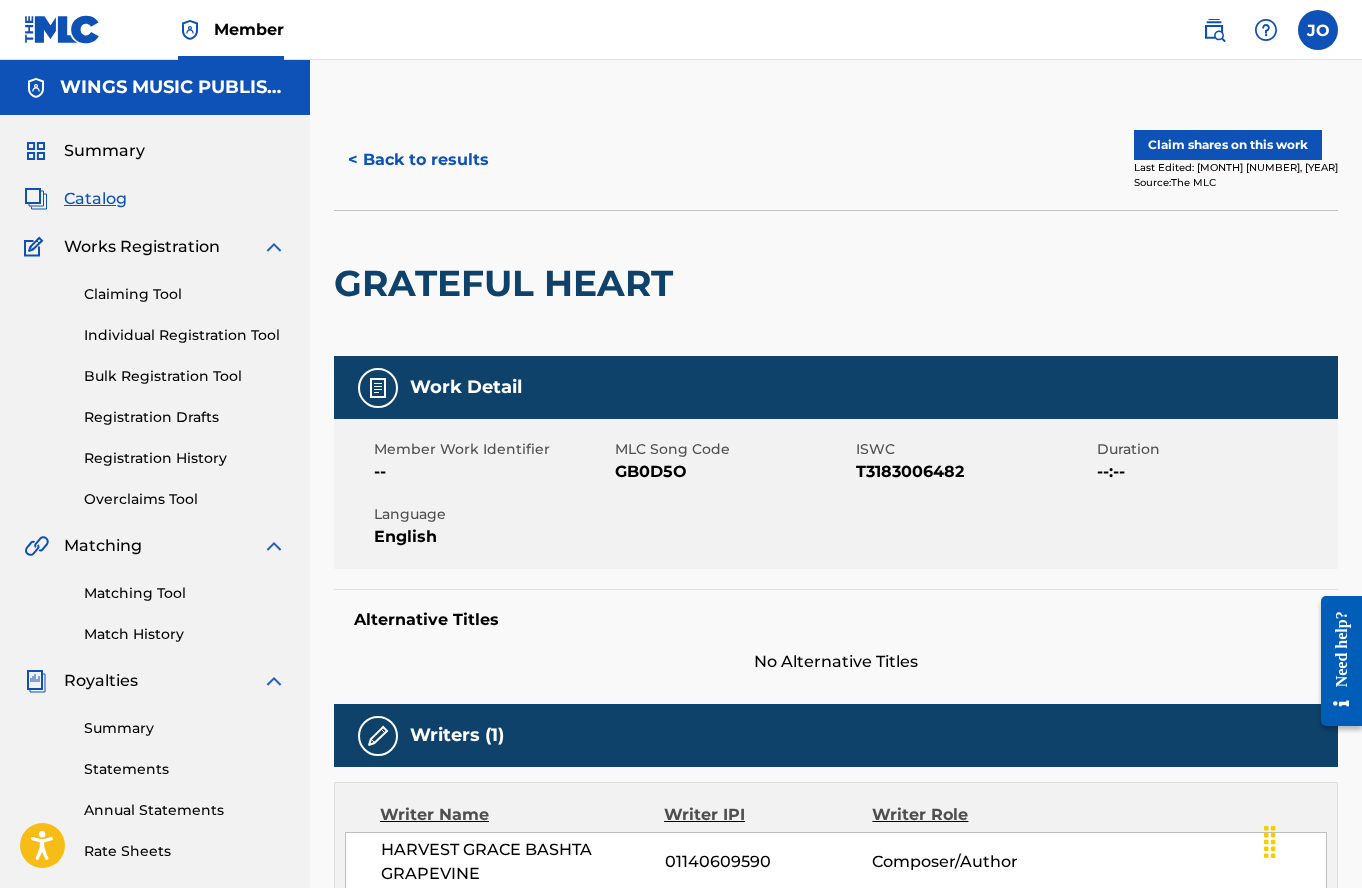 scroll, scrollTop: 500, scrollLeft: 0, axis: vertical 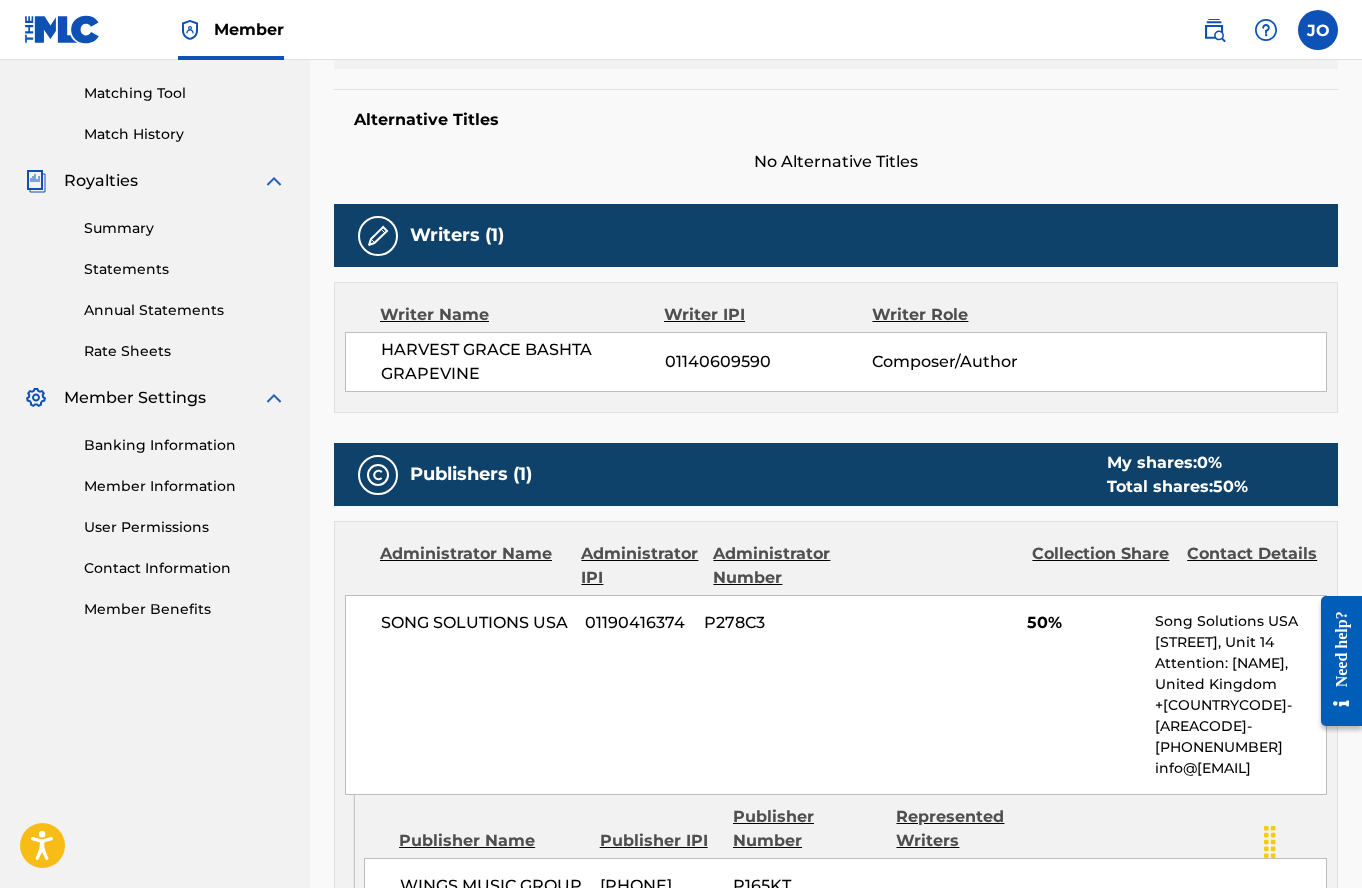 click on "WINGS MUSIC PUBLISHING USA Summary Catalog Works Registration Claiming Tool Individual Registration Tool Bulk Registration Tool Registration Drafts Registration History Overclaims Tool Matching Matching Tool Match History Royalties Summary Statements Annual Statements Rate Sheets Member Settings Banking Information Member Information User Permissions Contact Information Member Benefits" at bounding box center [155, 373] 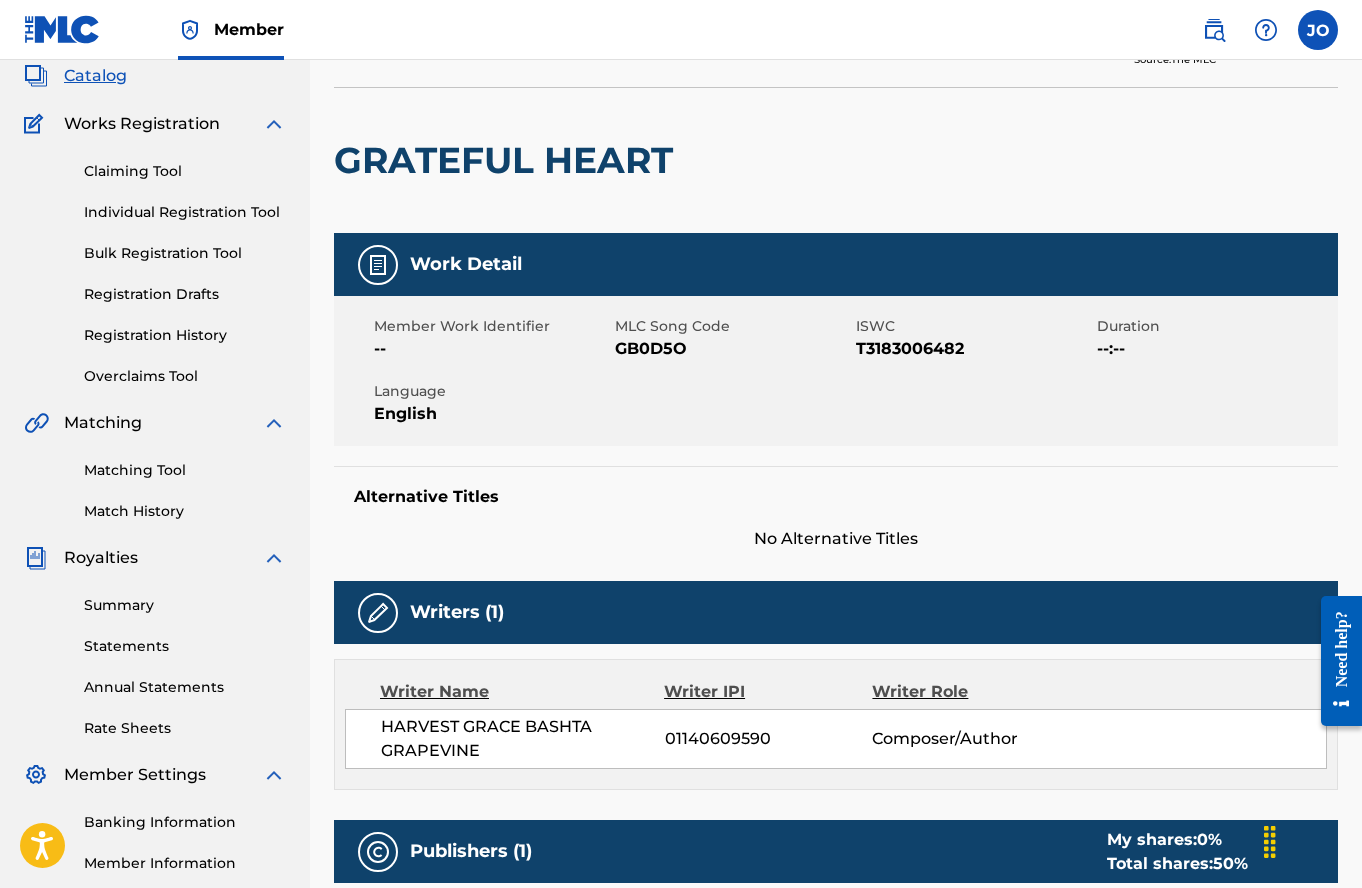 scroll, scrollTop: 0, scrollLeft: 0, axis: both 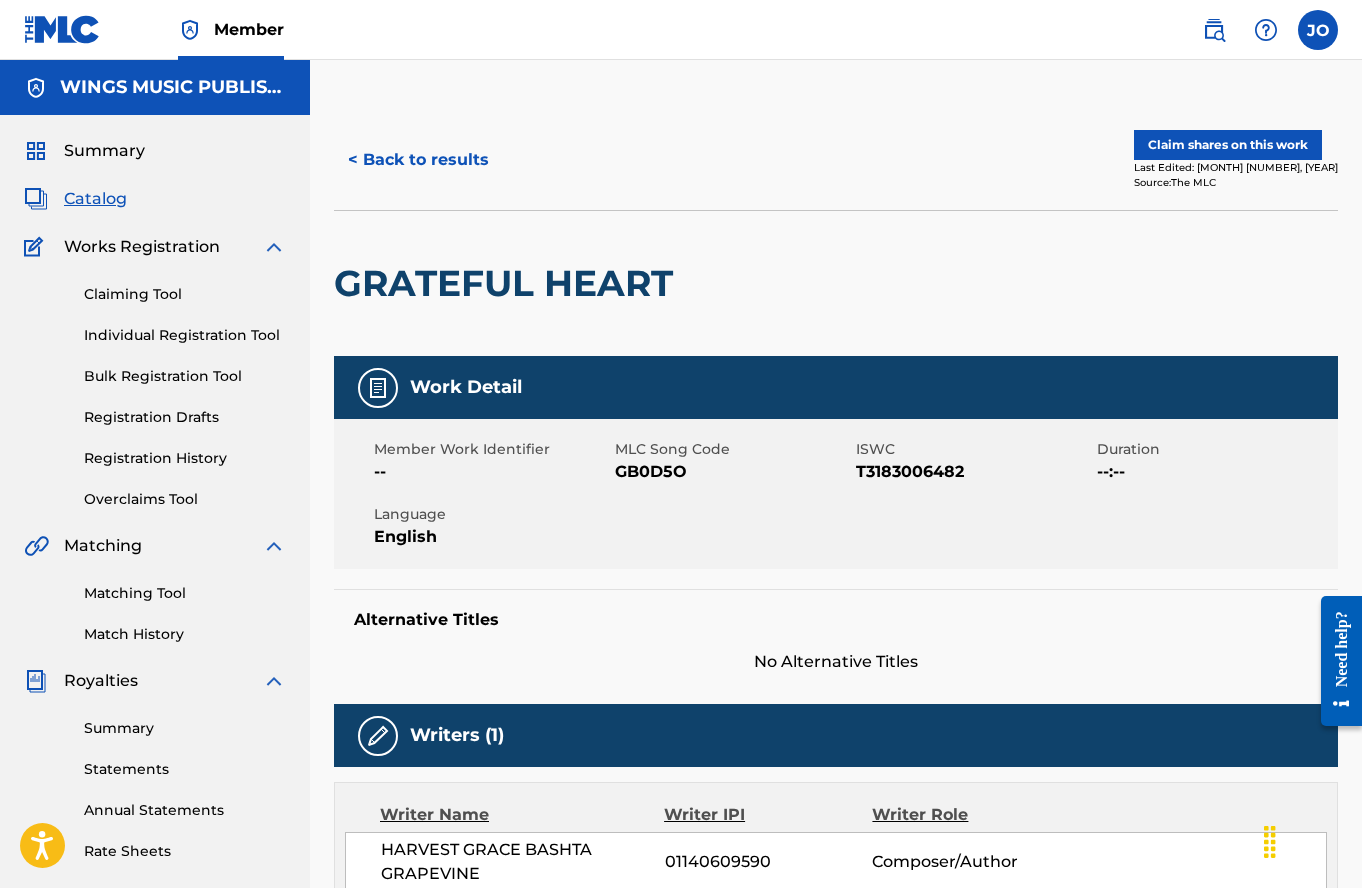 click on "< Back to results" at bounding box center [418, 160] 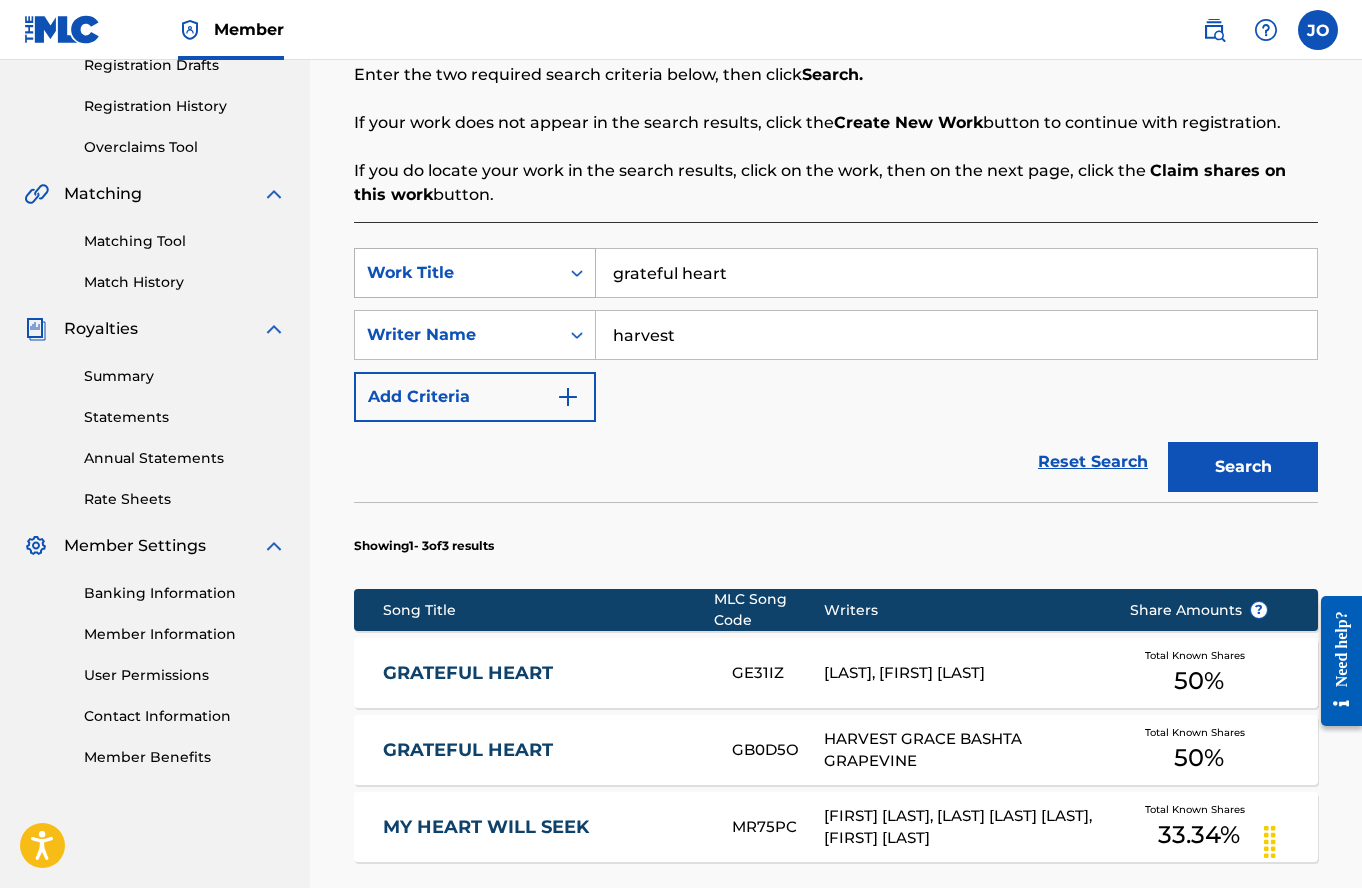 drag, startPoint x: 756, startPoint y: 270, endPoint x: 491, endPoint y: 258, distance: 265.27155 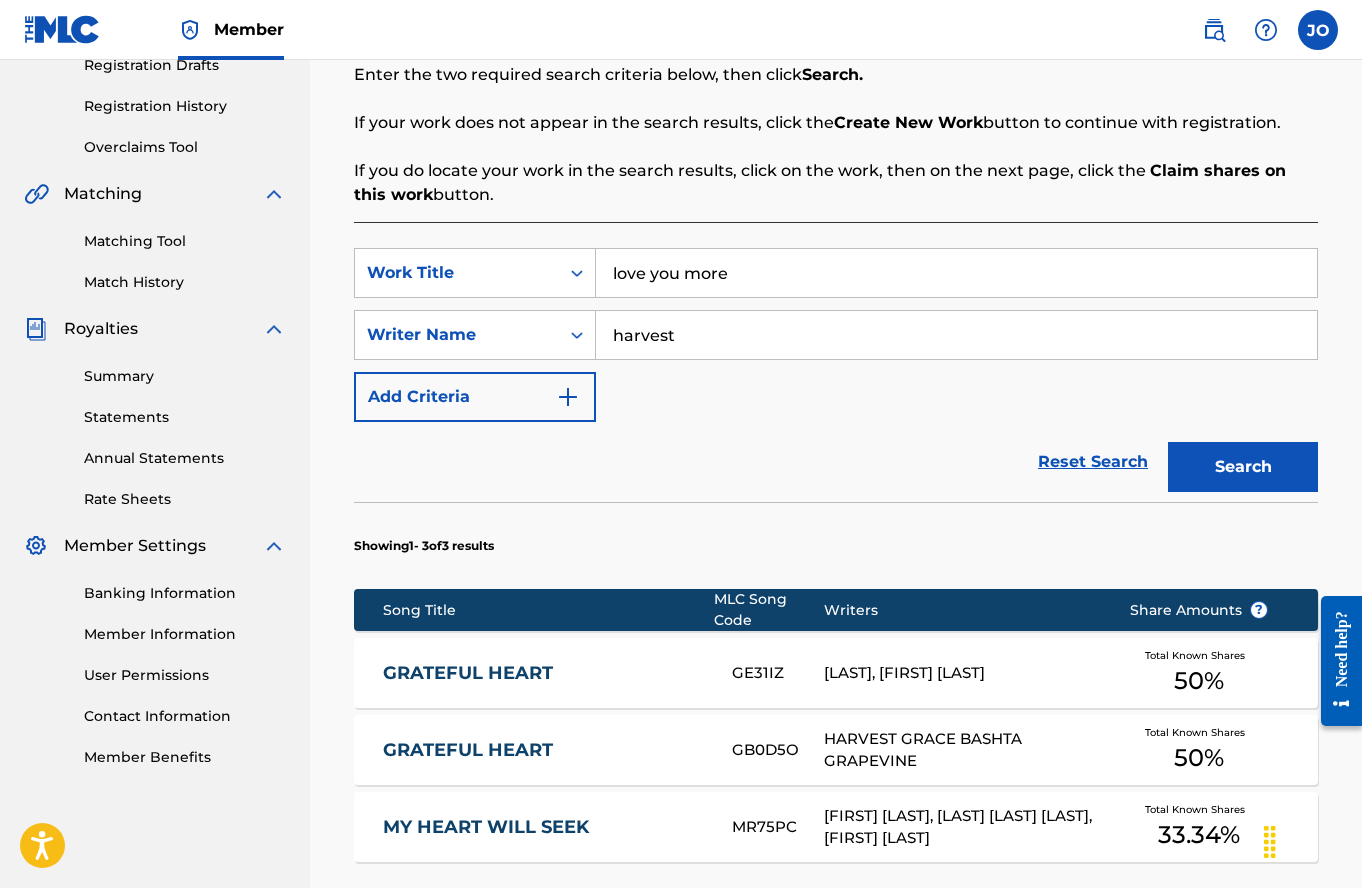 type on "love you more" 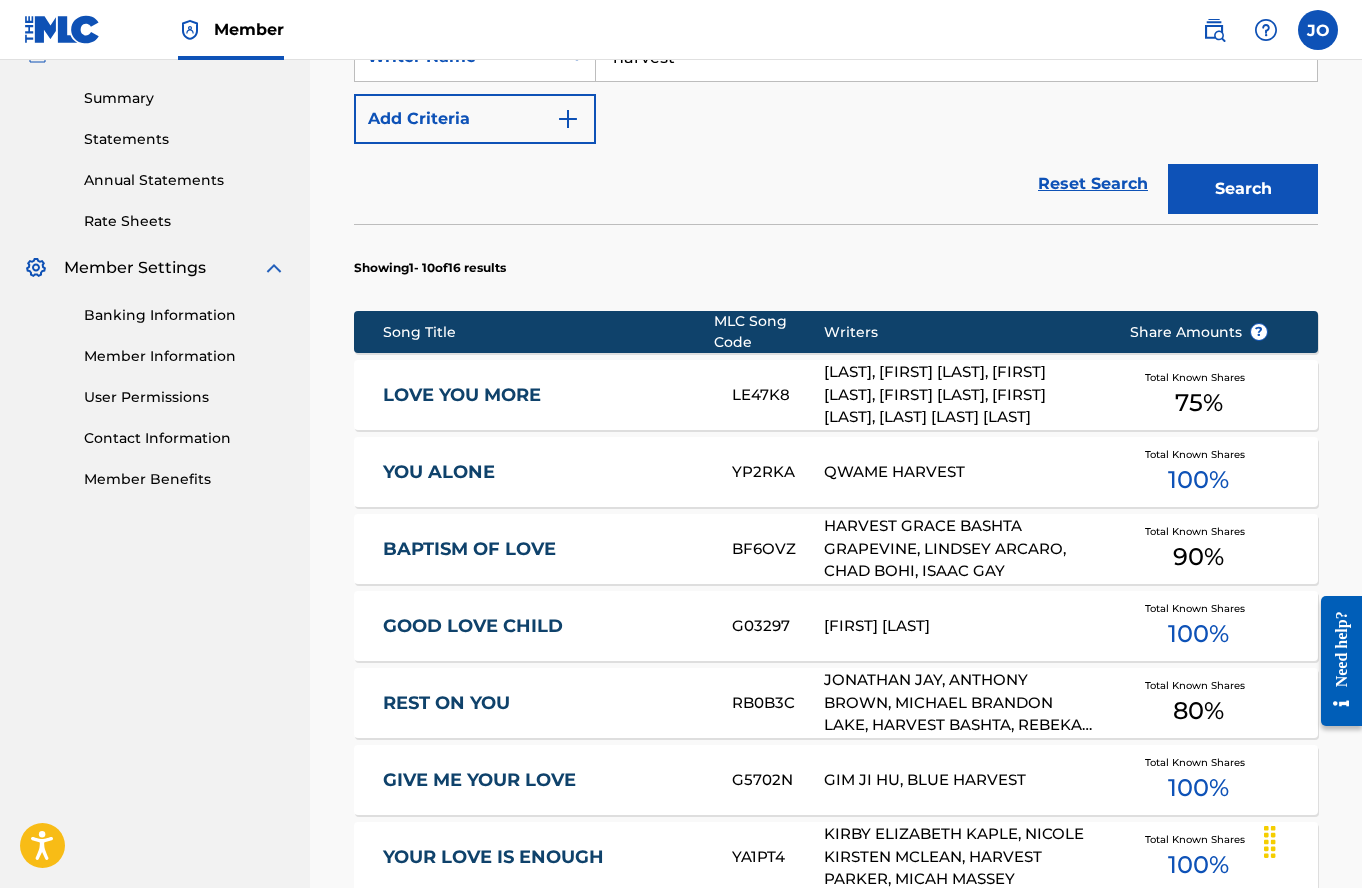 scroll, scrollTop: 652, scrollLeft: 0, axis: vertical 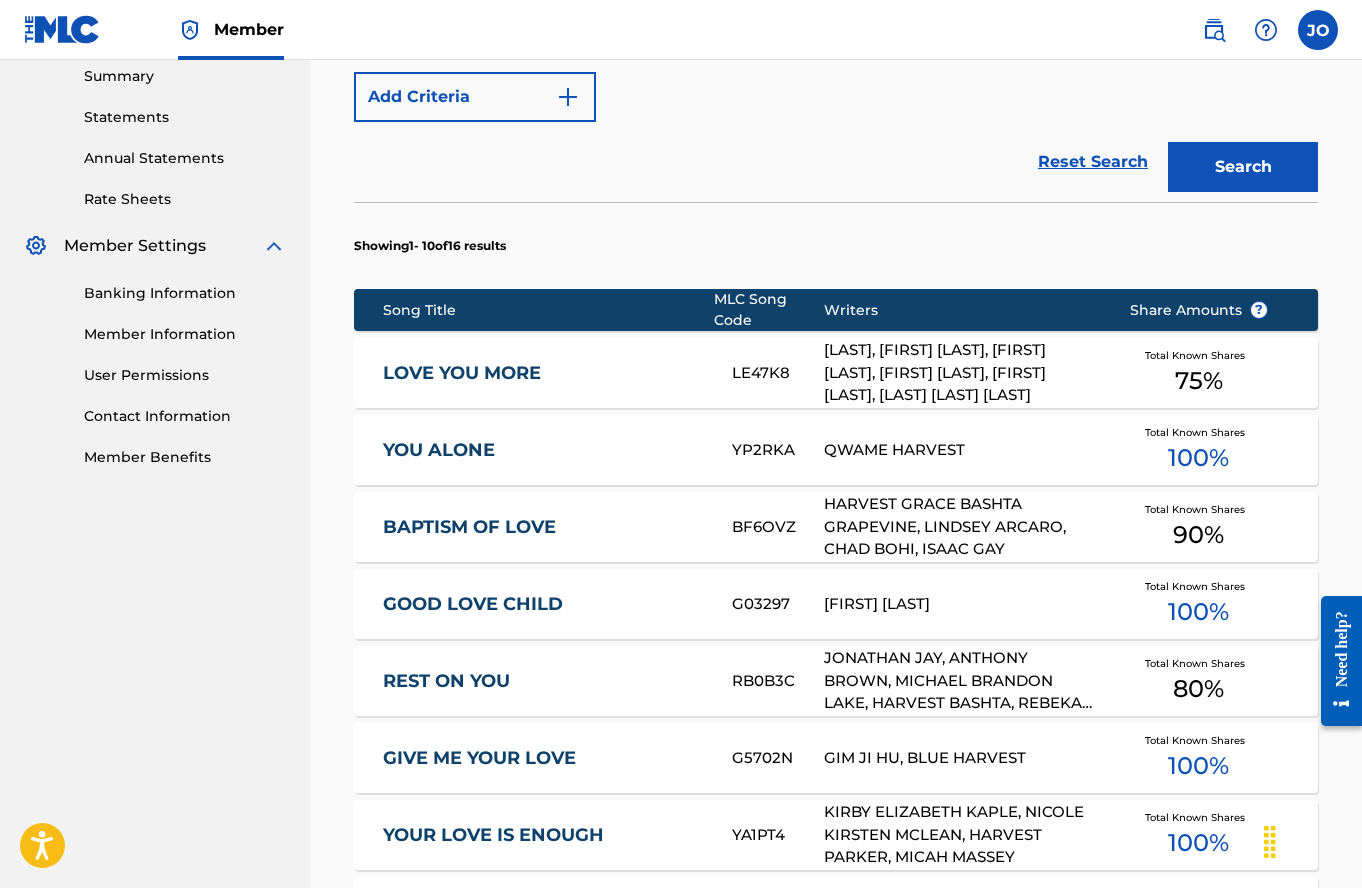 click on "LOVE YOU MORE" at bounding box center [544, 373] 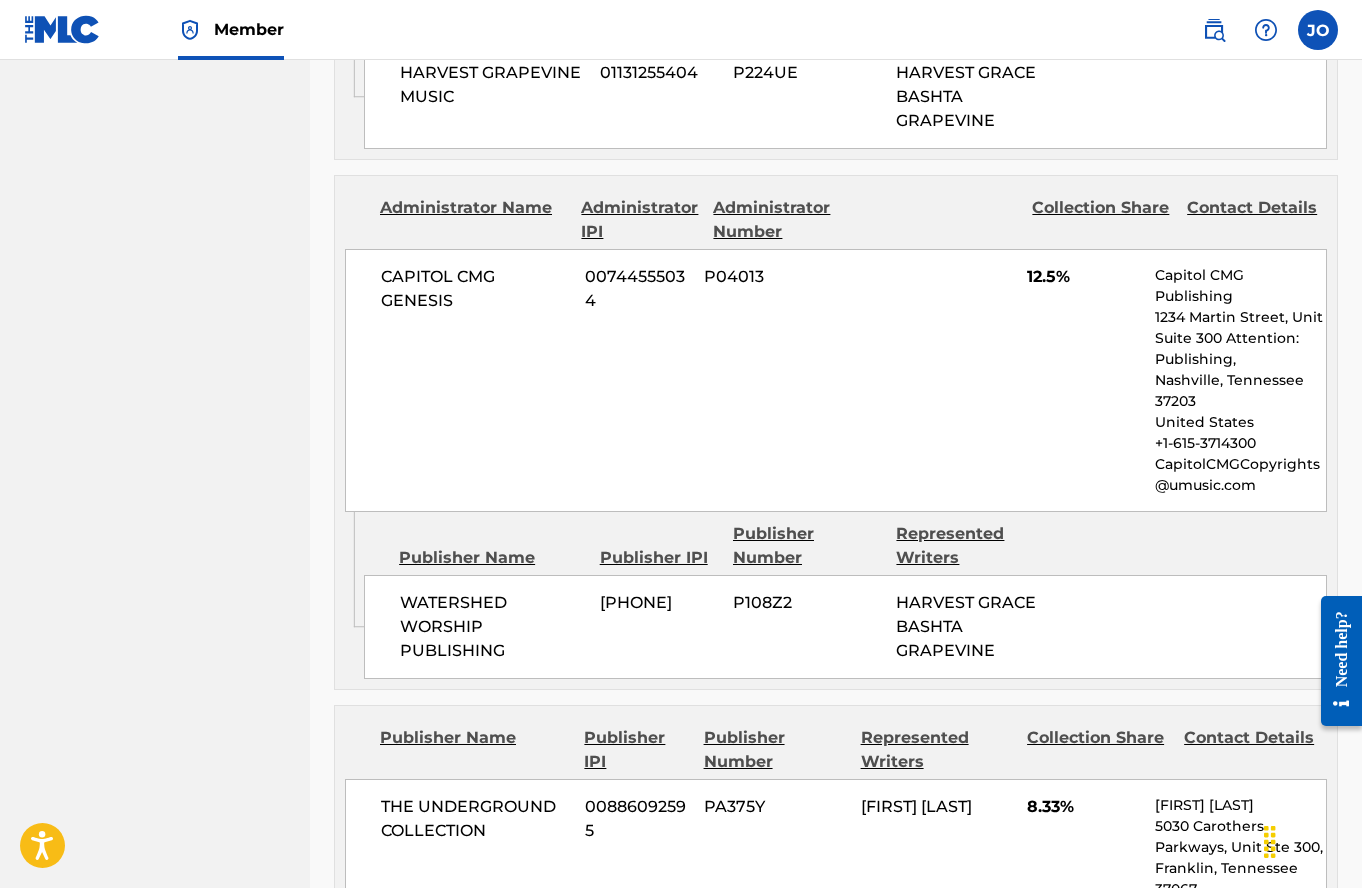 scroll, scrollTop: 1500, scrollLeft: 0, axis: vertical 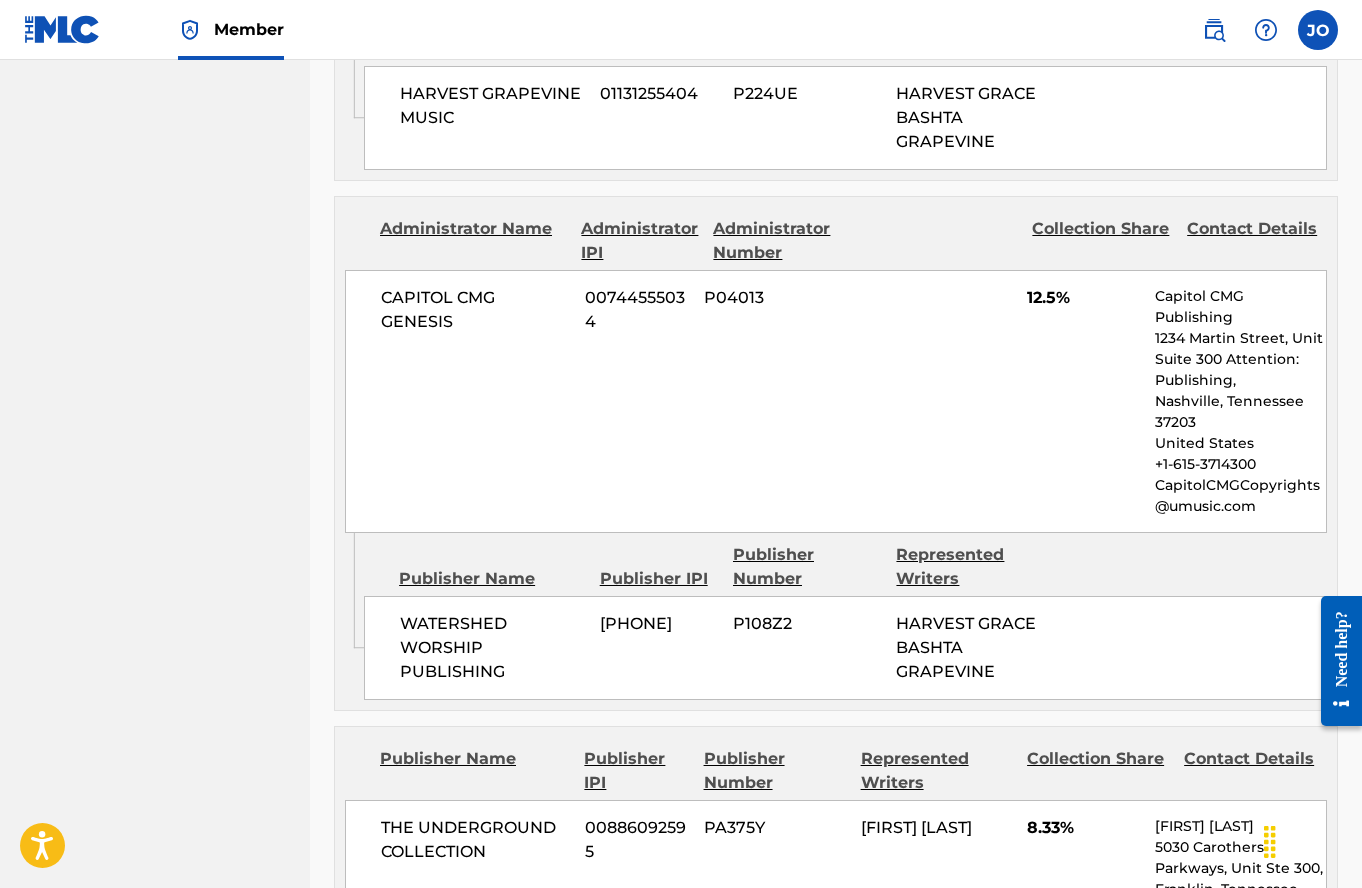 click on "WINGS MUSIC PUBLISHING USA Summary Catalog Works Registration Claiming Tool Individual Registration Tool Bulk Registration Tool Registration Drafts Registration History Overclaims Tool Matching Matching Tool Match History Royalties Summary Statements Annual Statements Rate Sheets Member Settings Banking Information Member Information User Permissions Contact Information Member Benefits" at bounding box center (155, 899) 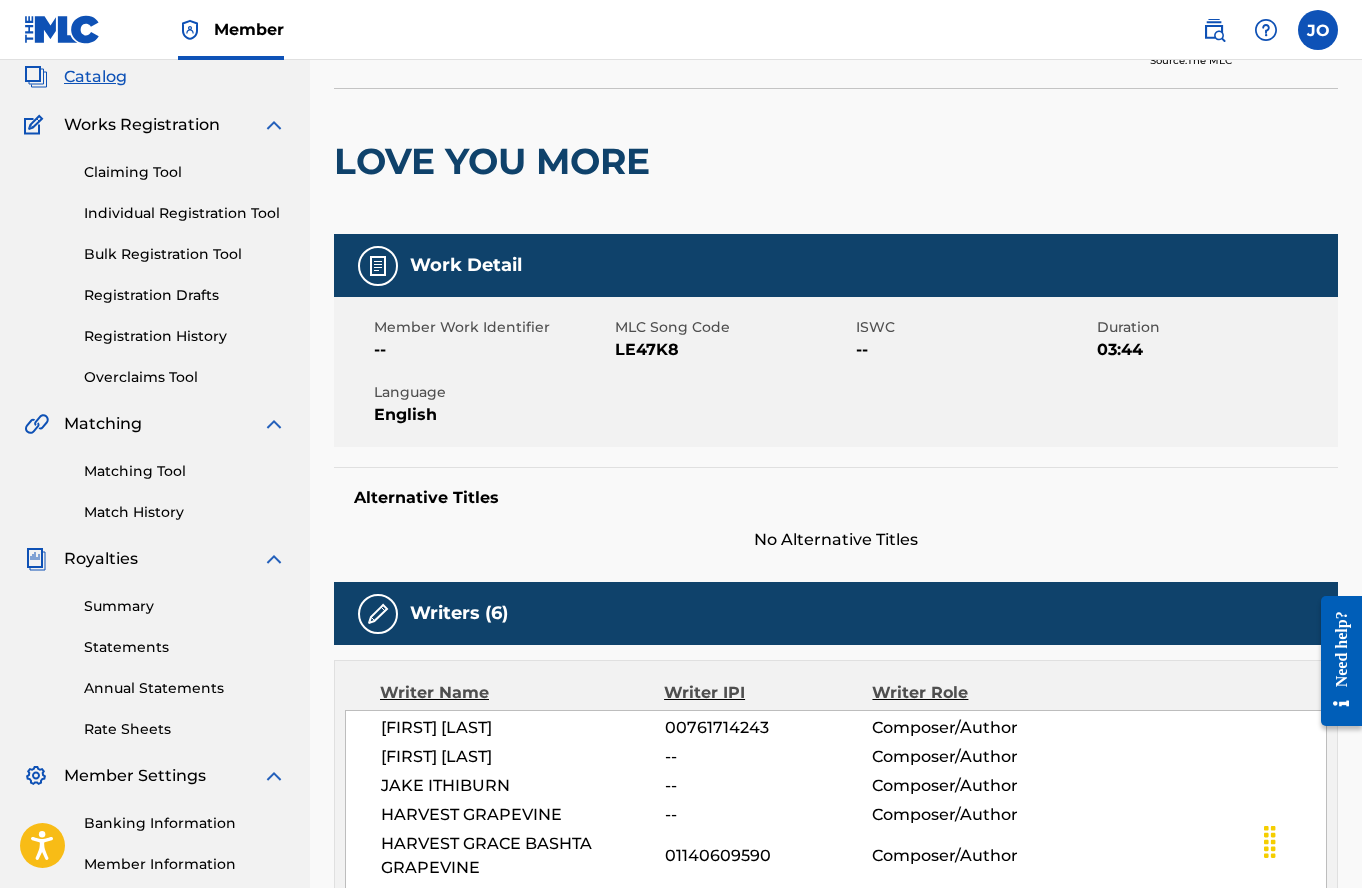 scroll, scrollTop: 0, scrollLeft: 0, axis: both 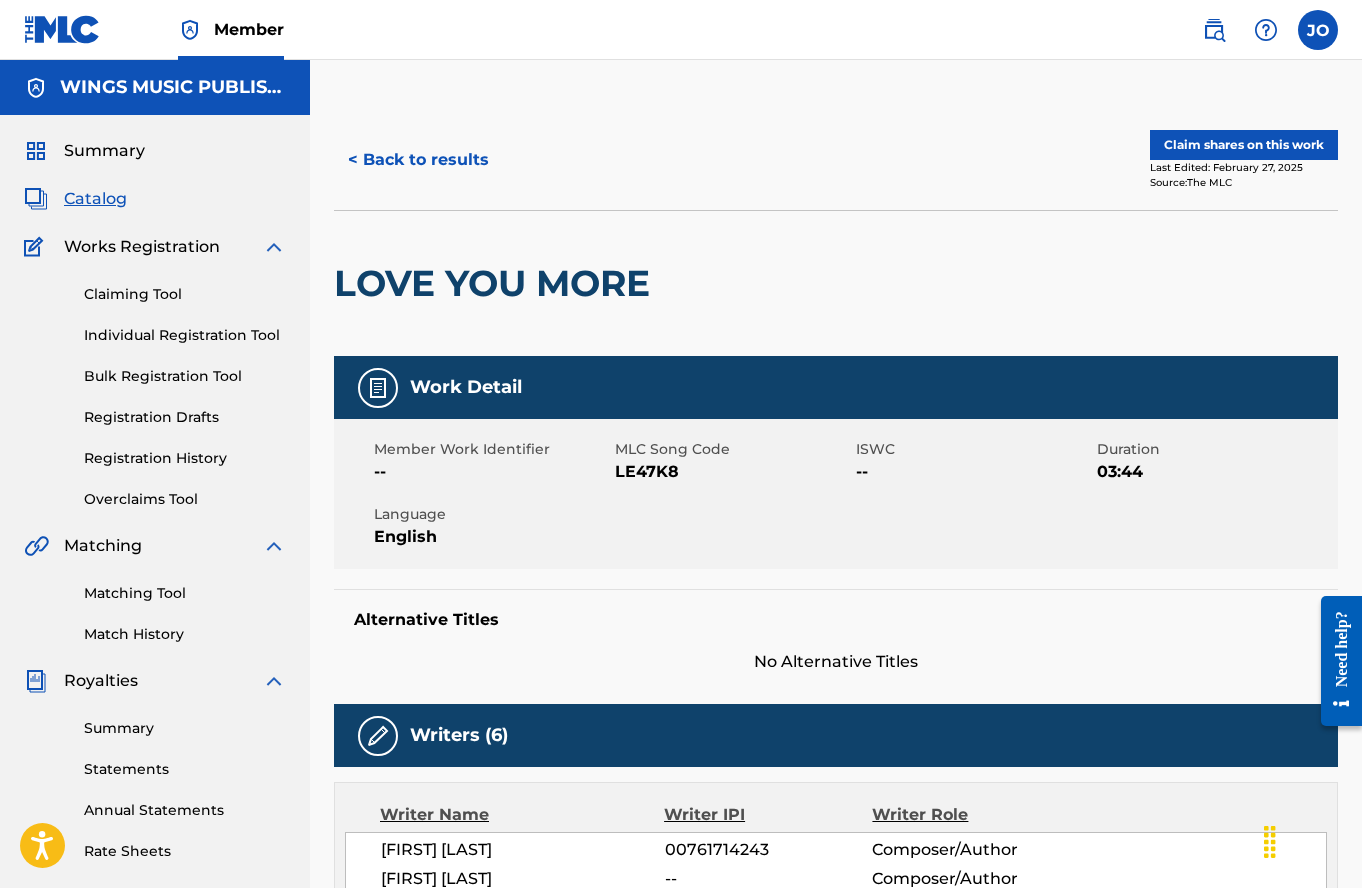 click on "< Back to results" at bounding box center (418, 160) 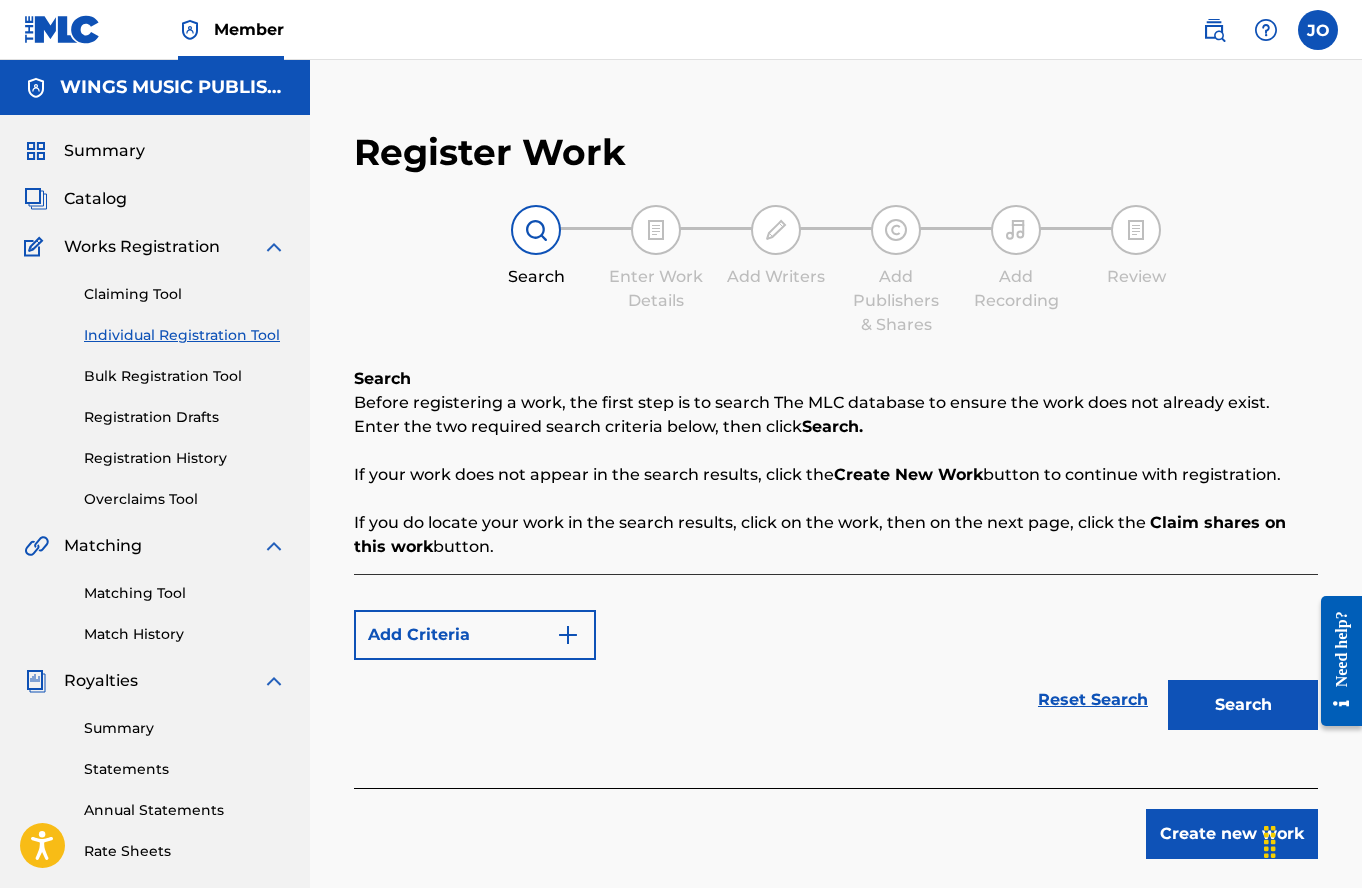 scroll, scrollTop: 352, scrollLeft: 0, axis: vertical 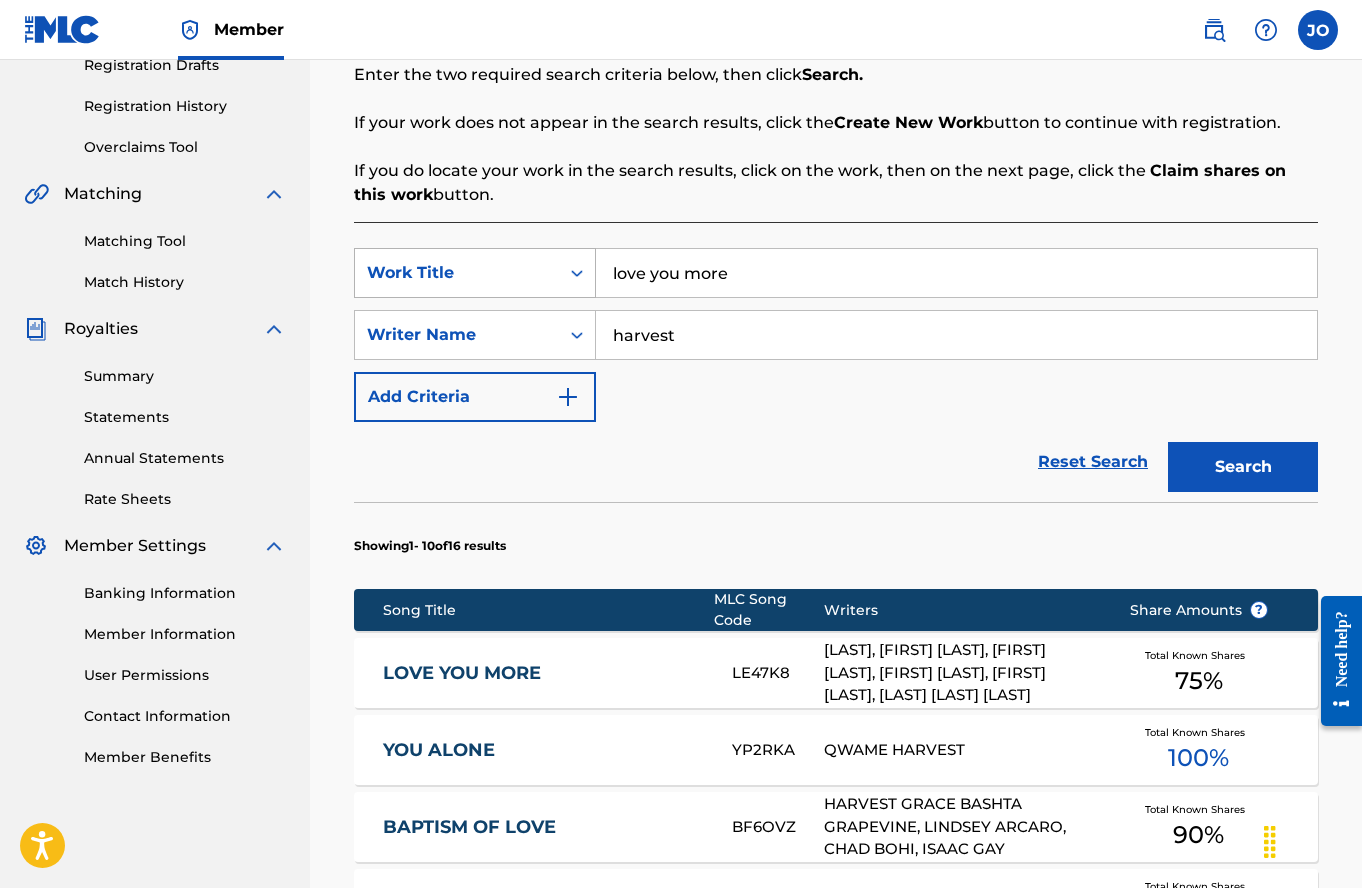 drag, startPoint x: 785, startPoint y: 286, endPoint x: 583, endPoint y: 268, distance: 202.8004 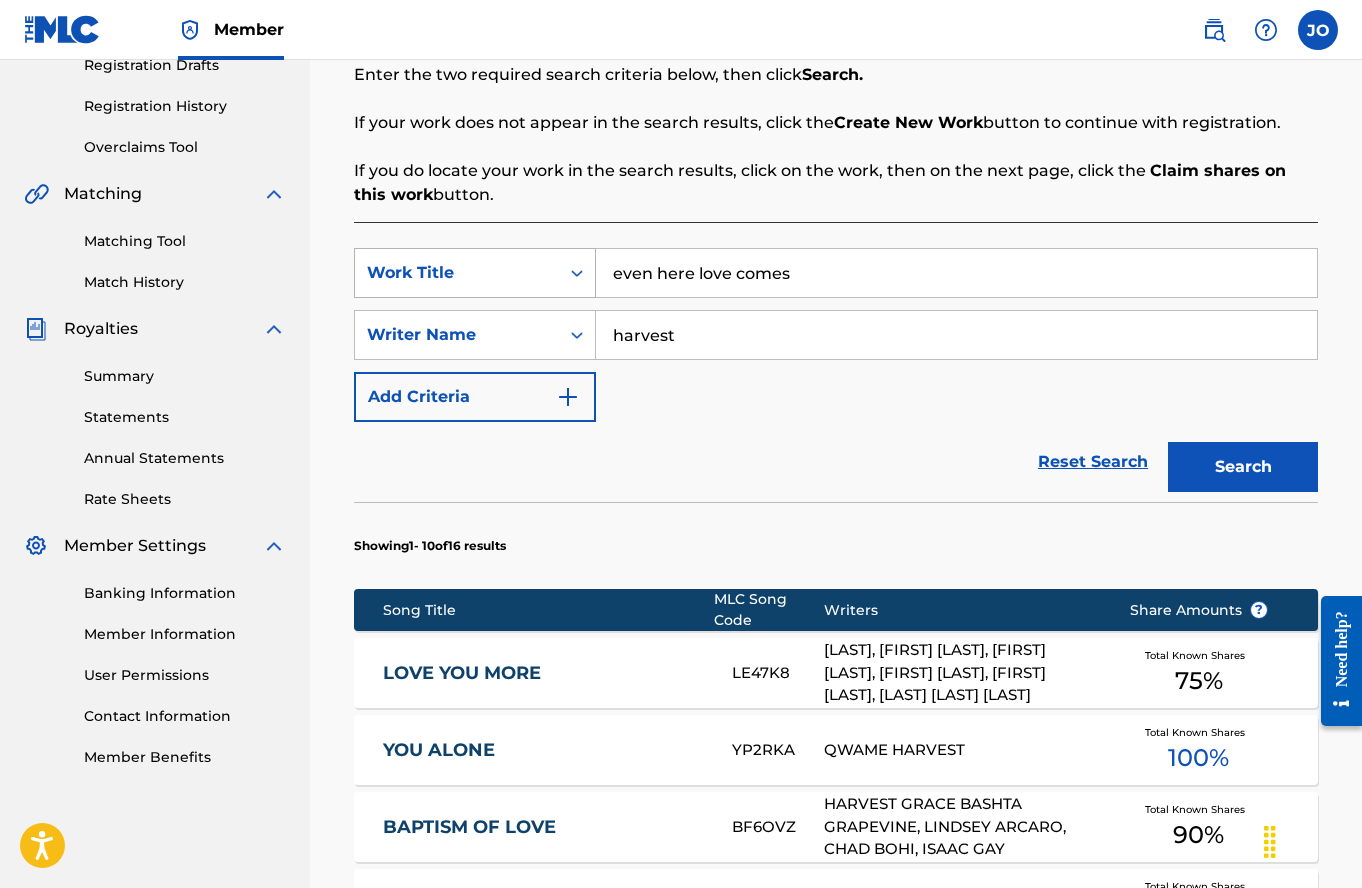 type on "even here love comes" 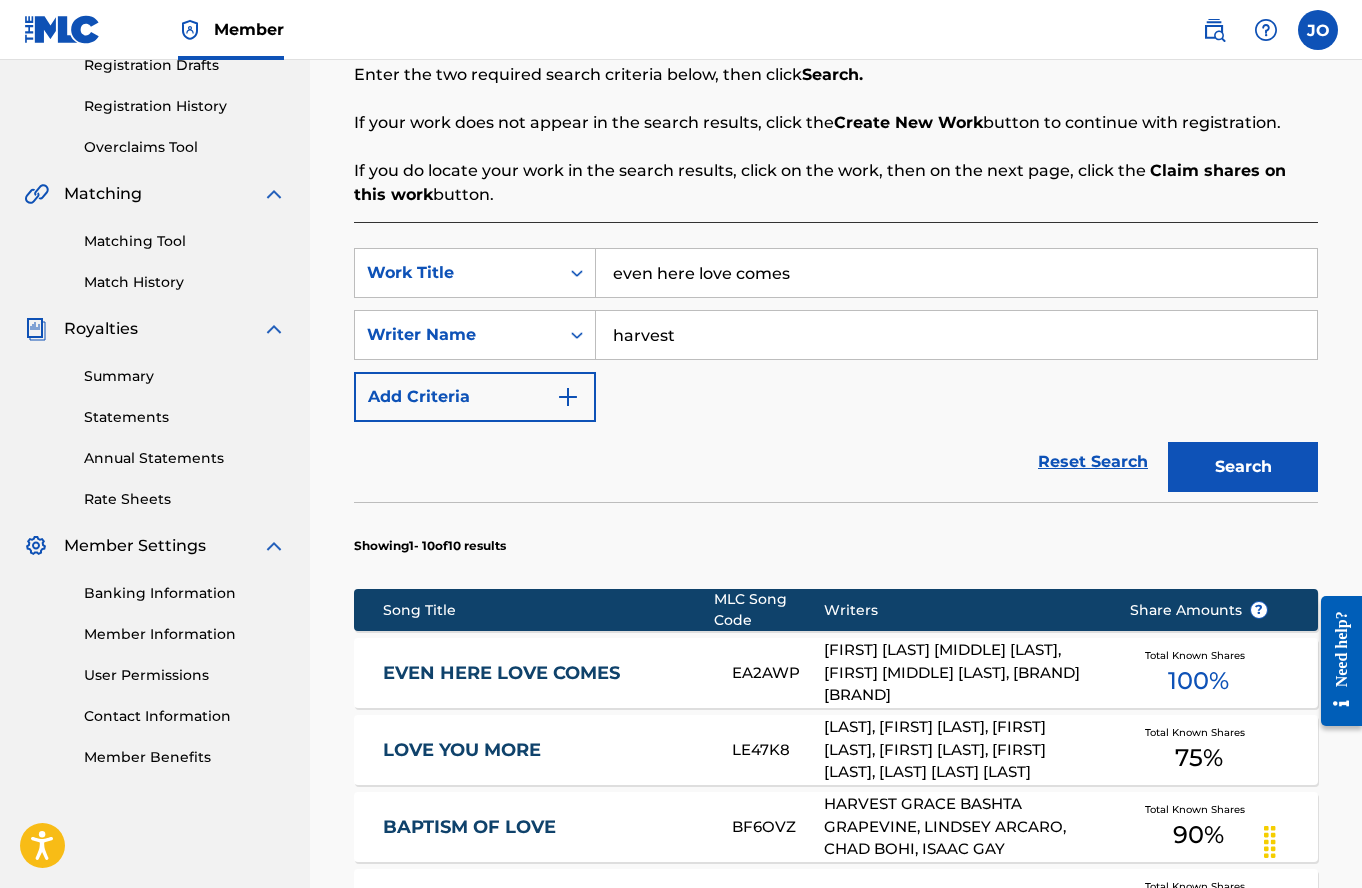 scroll, scrollTop: 452, scrollLeft: 0, axis: vertical 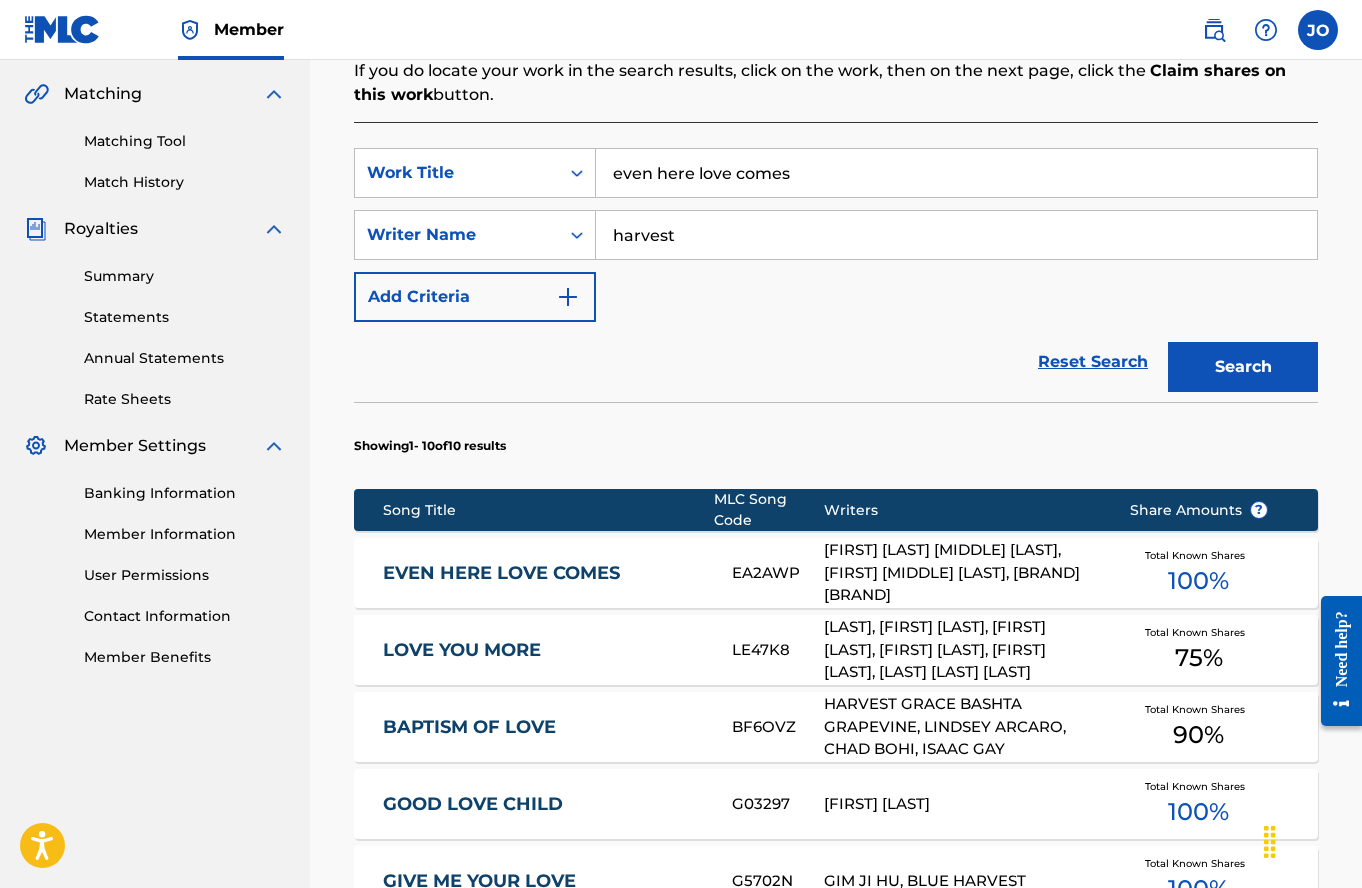 click on "EVEN HERE LOVE COMES" at bounding box center (544, 573) 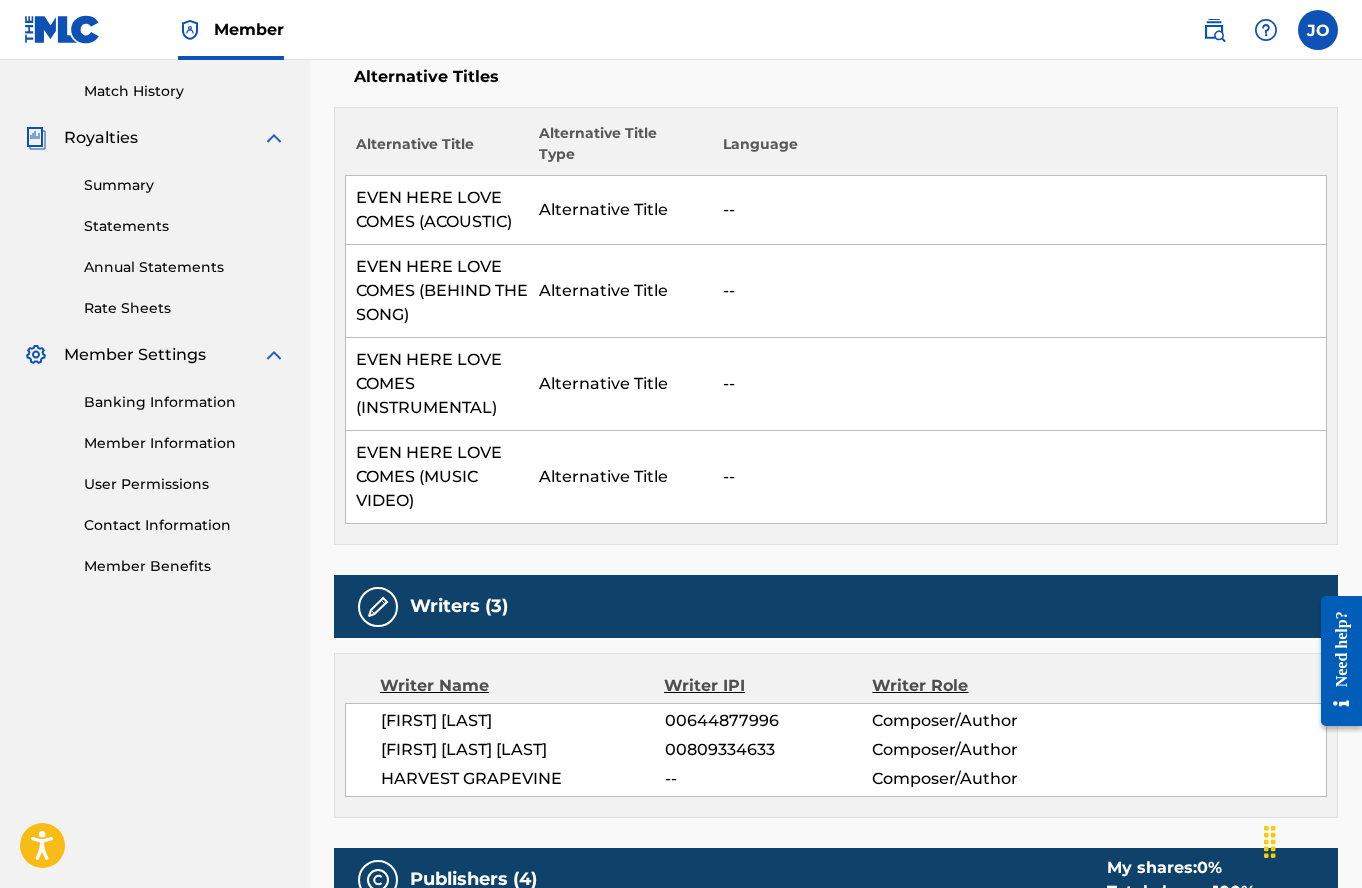 scroll, scrollTop: 100, scrollLeft: 0, axis: vertical 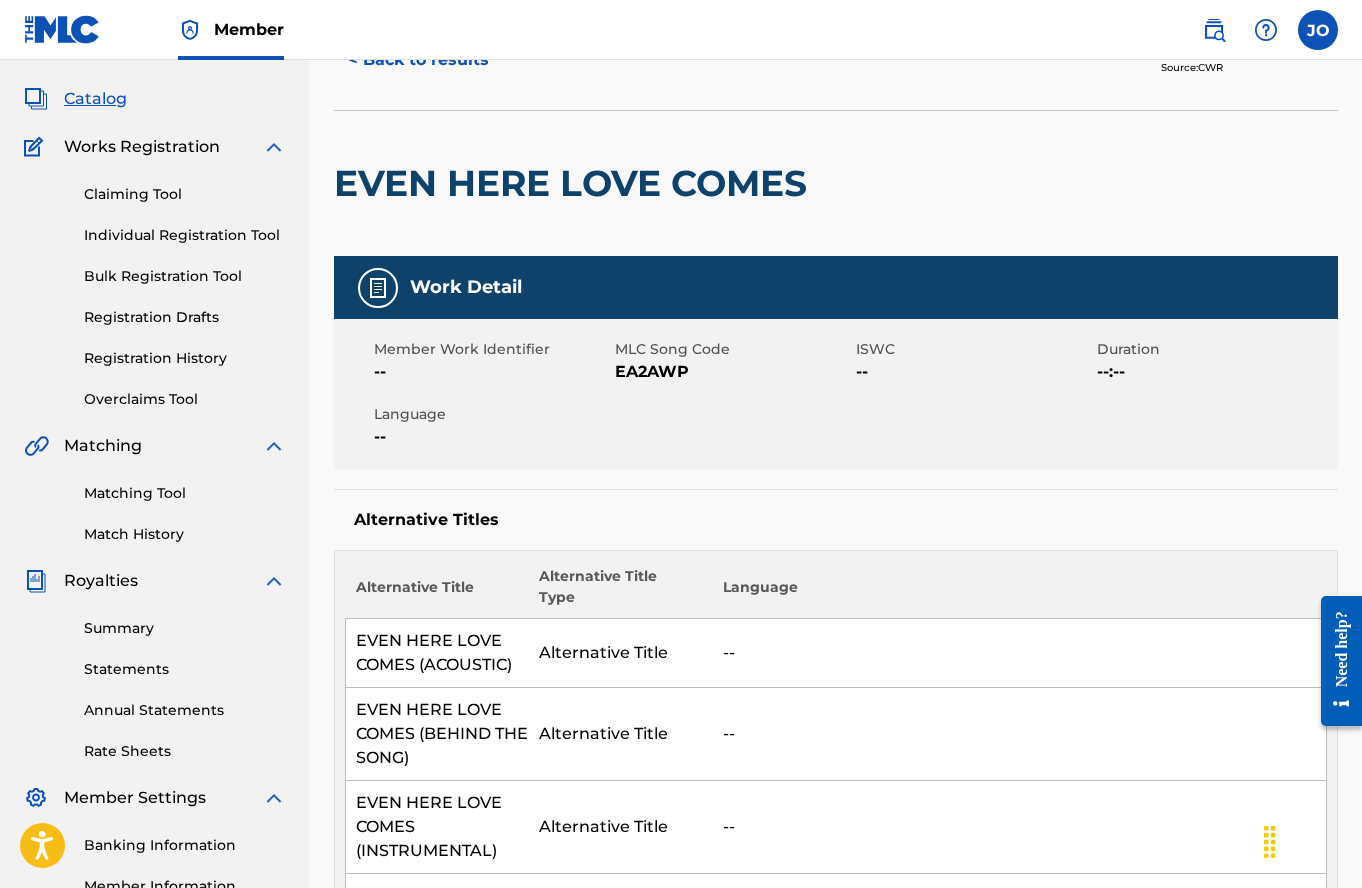click on "Summary Catalog Works Registration Claiming Tool Individual Registration Tool Bulk Registration Tool Registration Drafts Registration History Overclaims Tool Matching Matching Tool Match History Royalties Summary Statements Annual Statements Rate Sheets Member Settings Banking Information Member Information User Permissions Contact Information Member Benefits" at bounding box center [155, 529] 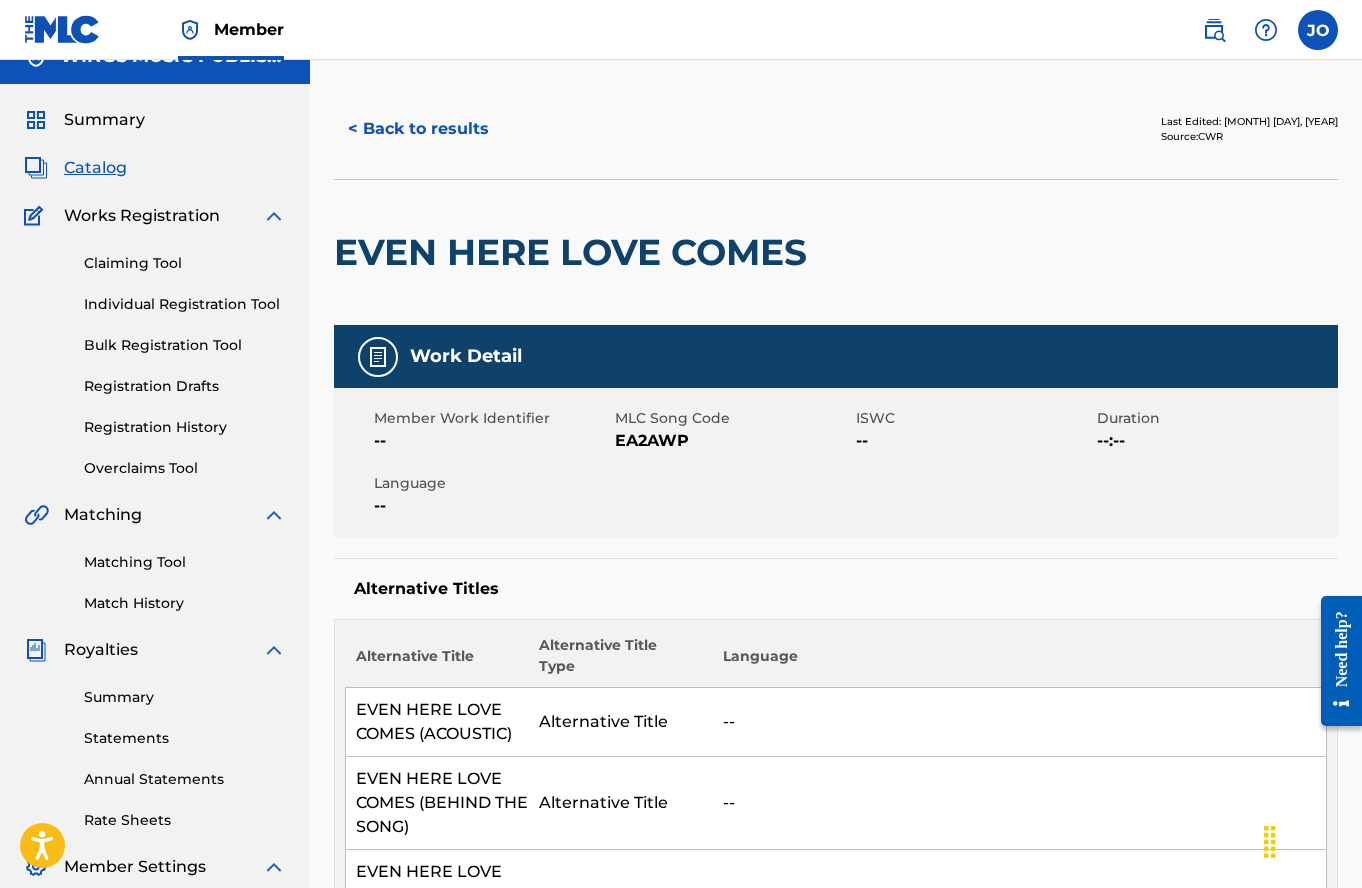 scroll, scrollTop: 0, scrollLeft: 0, axis: both 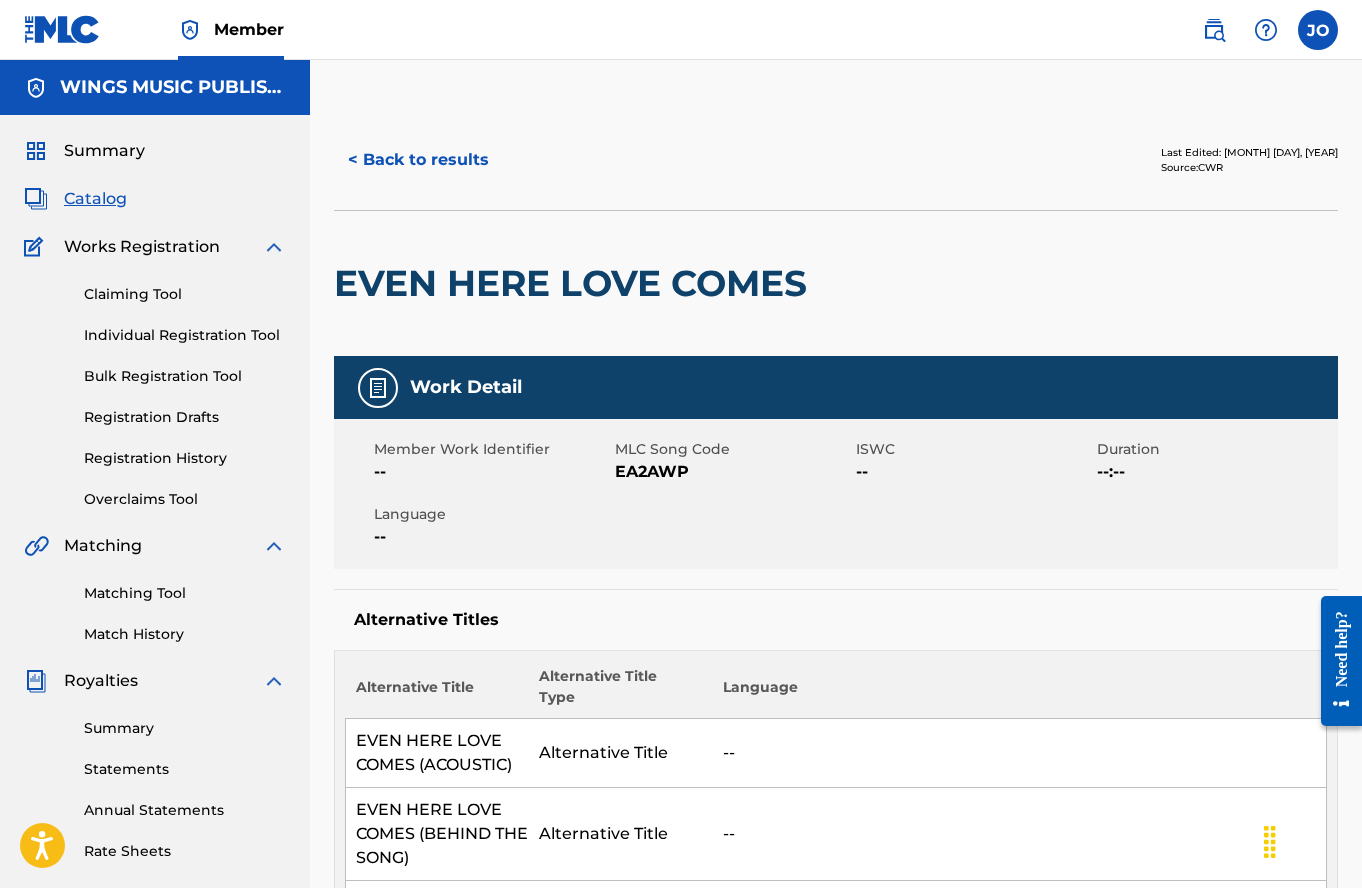 click on "< Back to results" at bounding box center (418, 160) 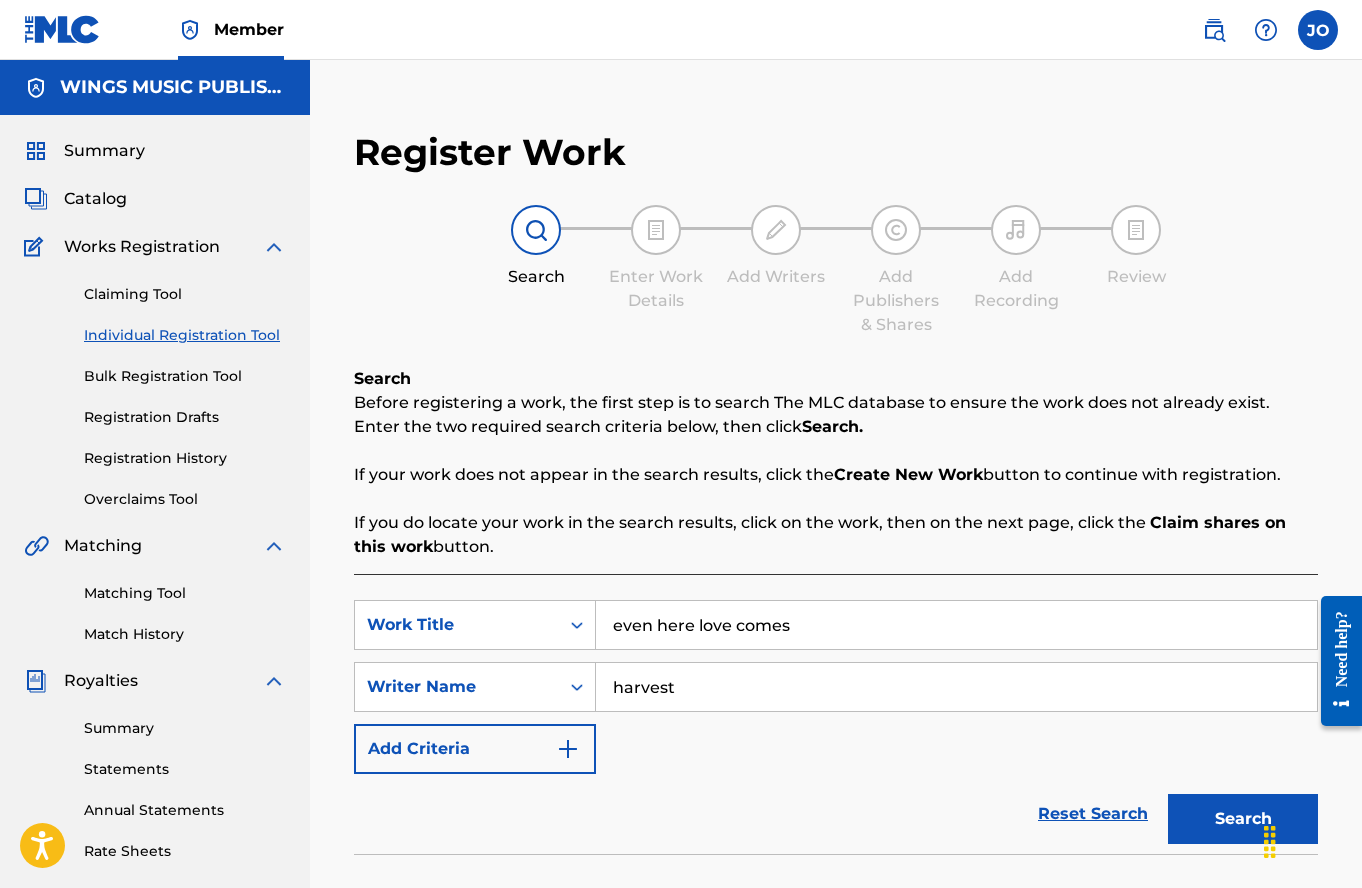 scroll, scrollTop: 352, scrollLeft: 0, axis: vertical 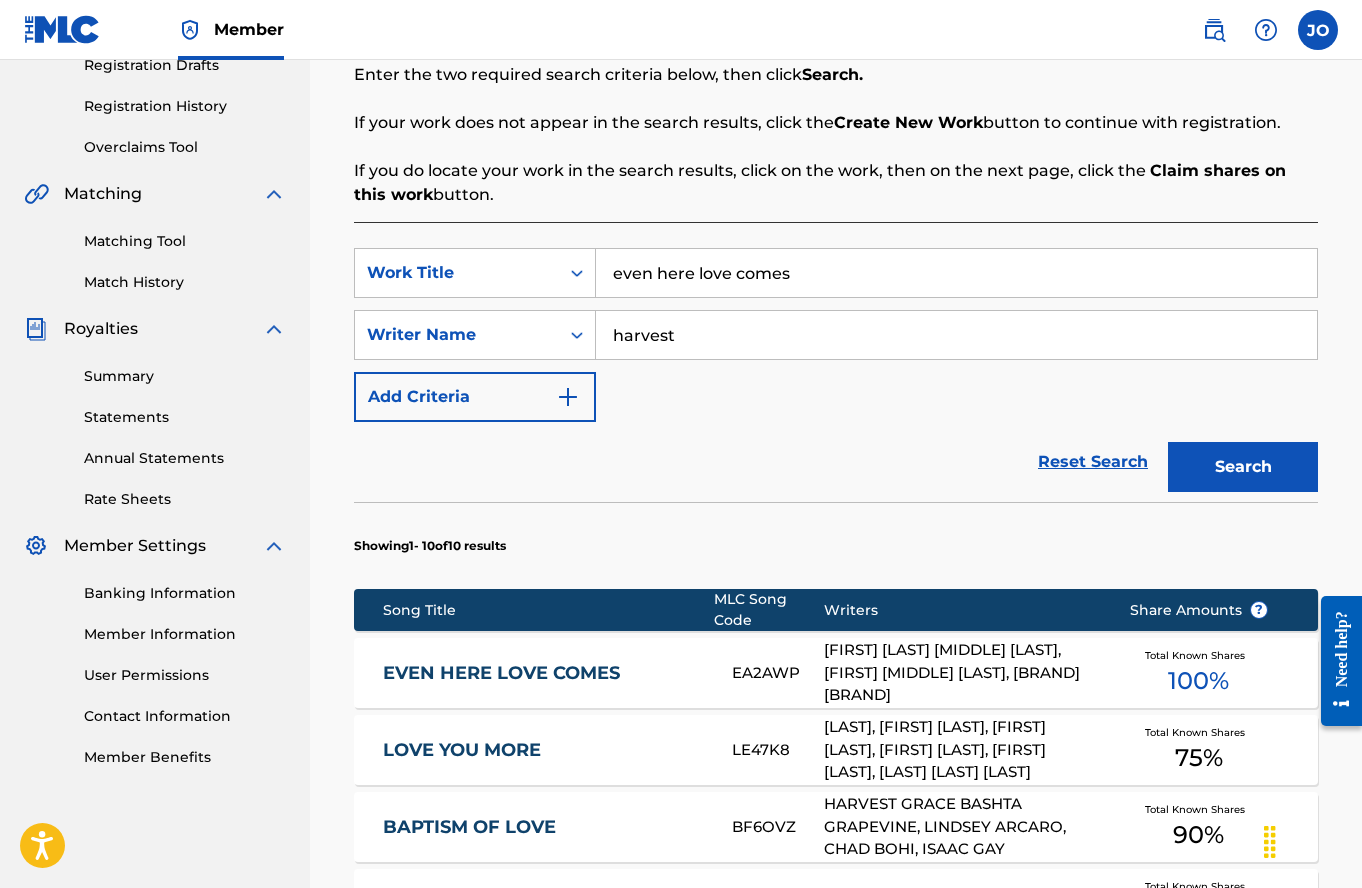 drag, startPoint x: 811, startPoint y: 272, endPoint x: 399, endPoint y: 208, distance: 416.94125 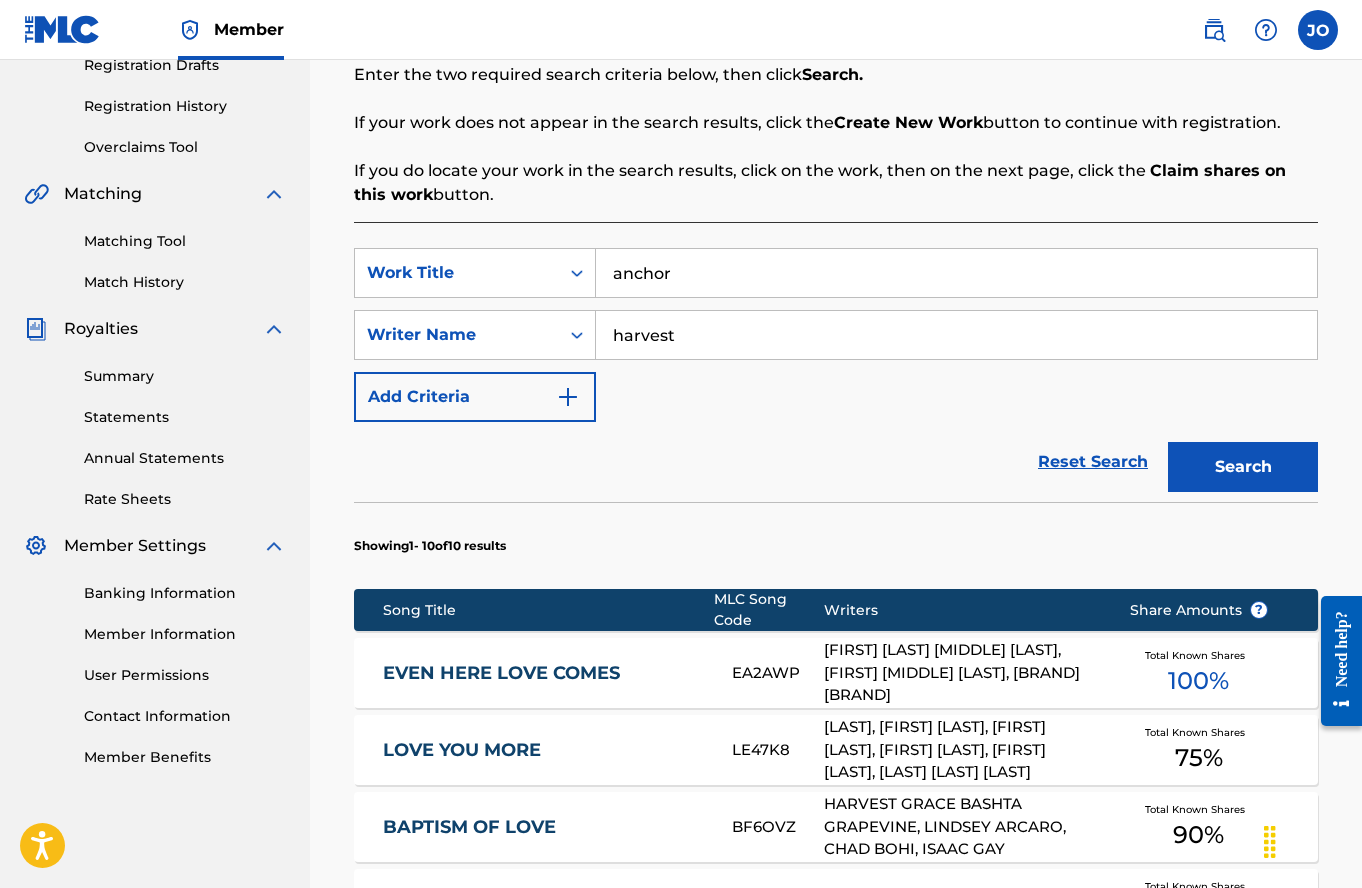 type on "anchor" 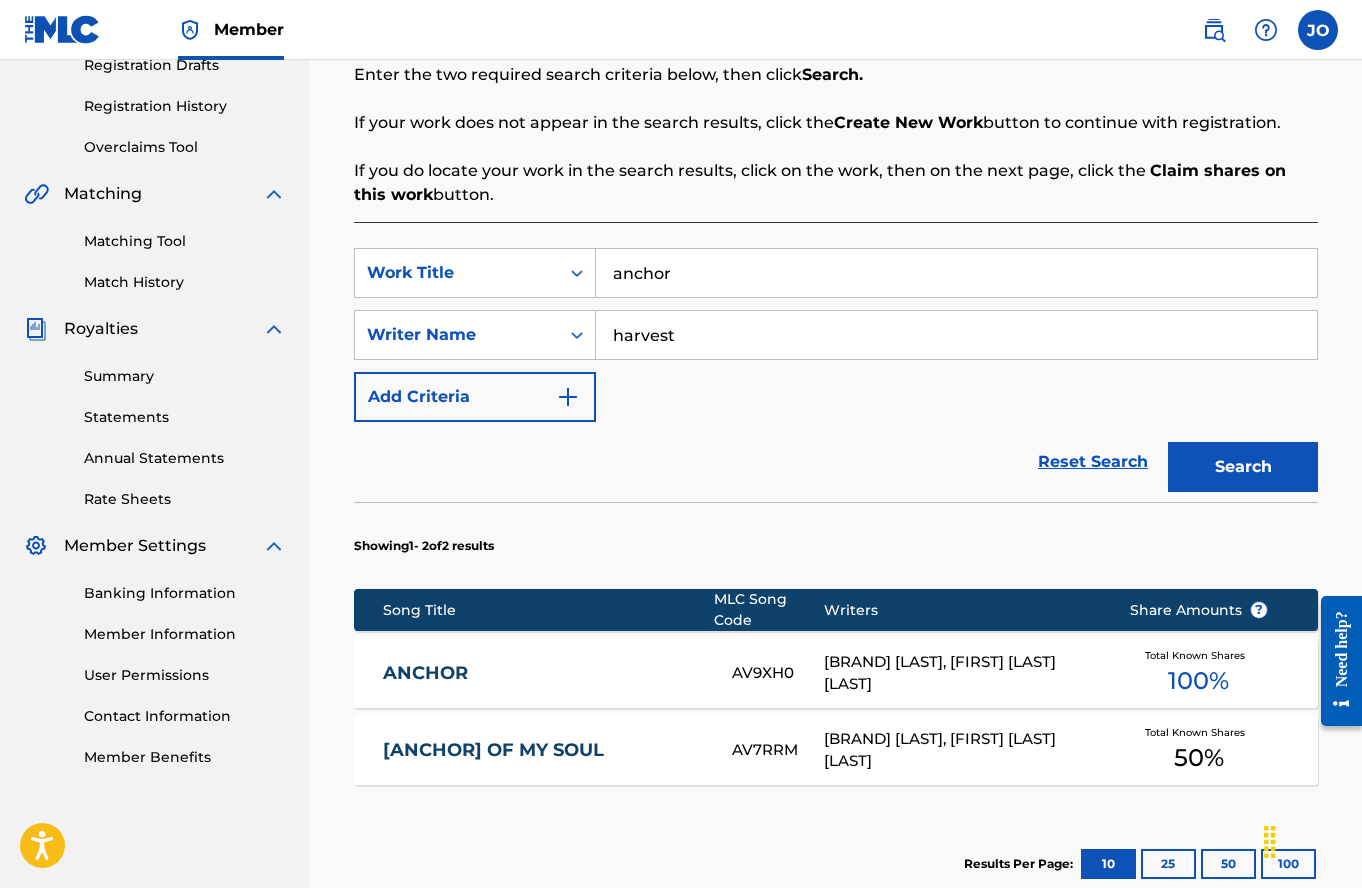 click on "ANCHOR" at bounding box center [544, 673] 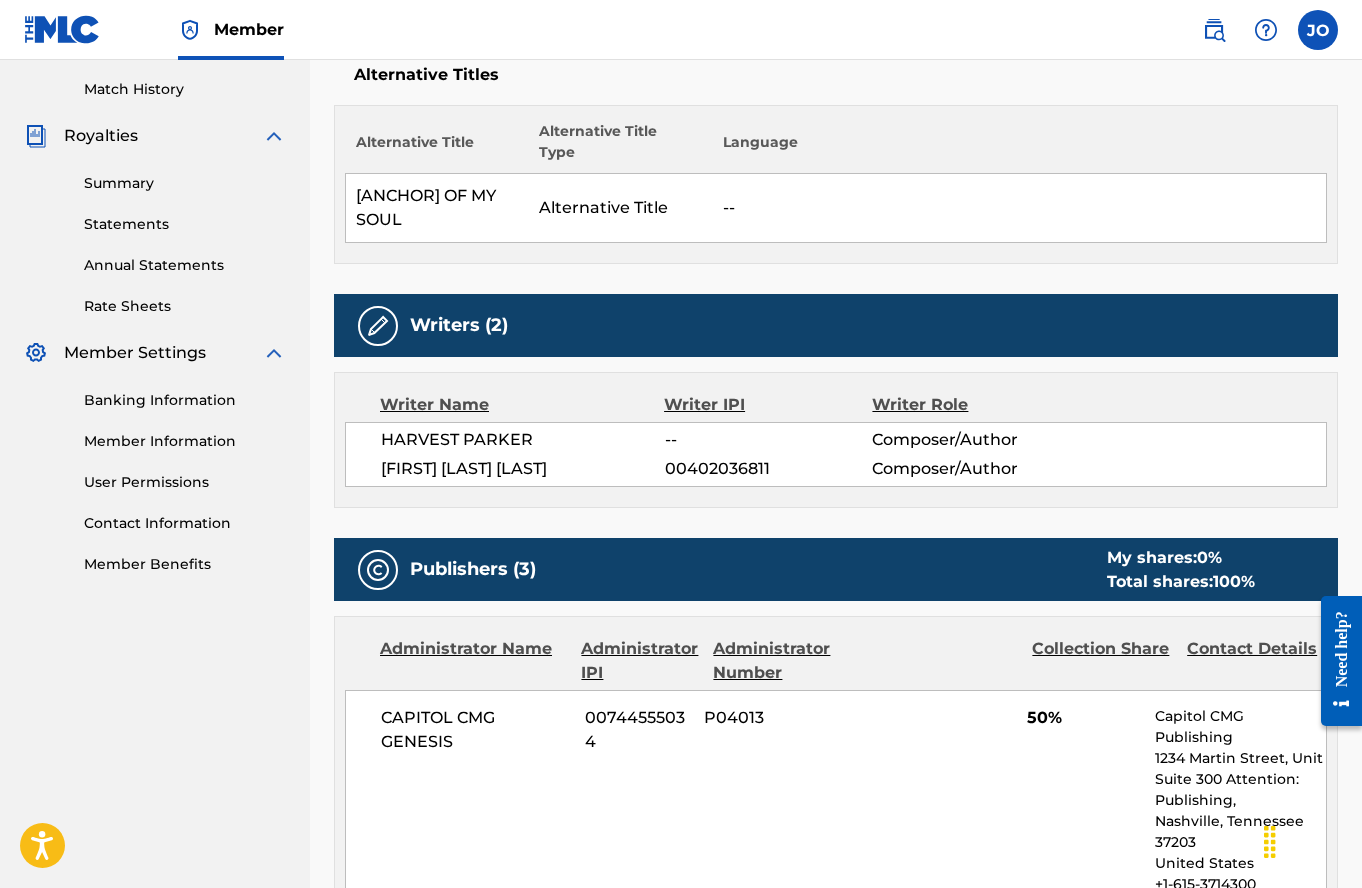 scroll, scrollTop: 200, scrollLeft: 0, axis: vertical 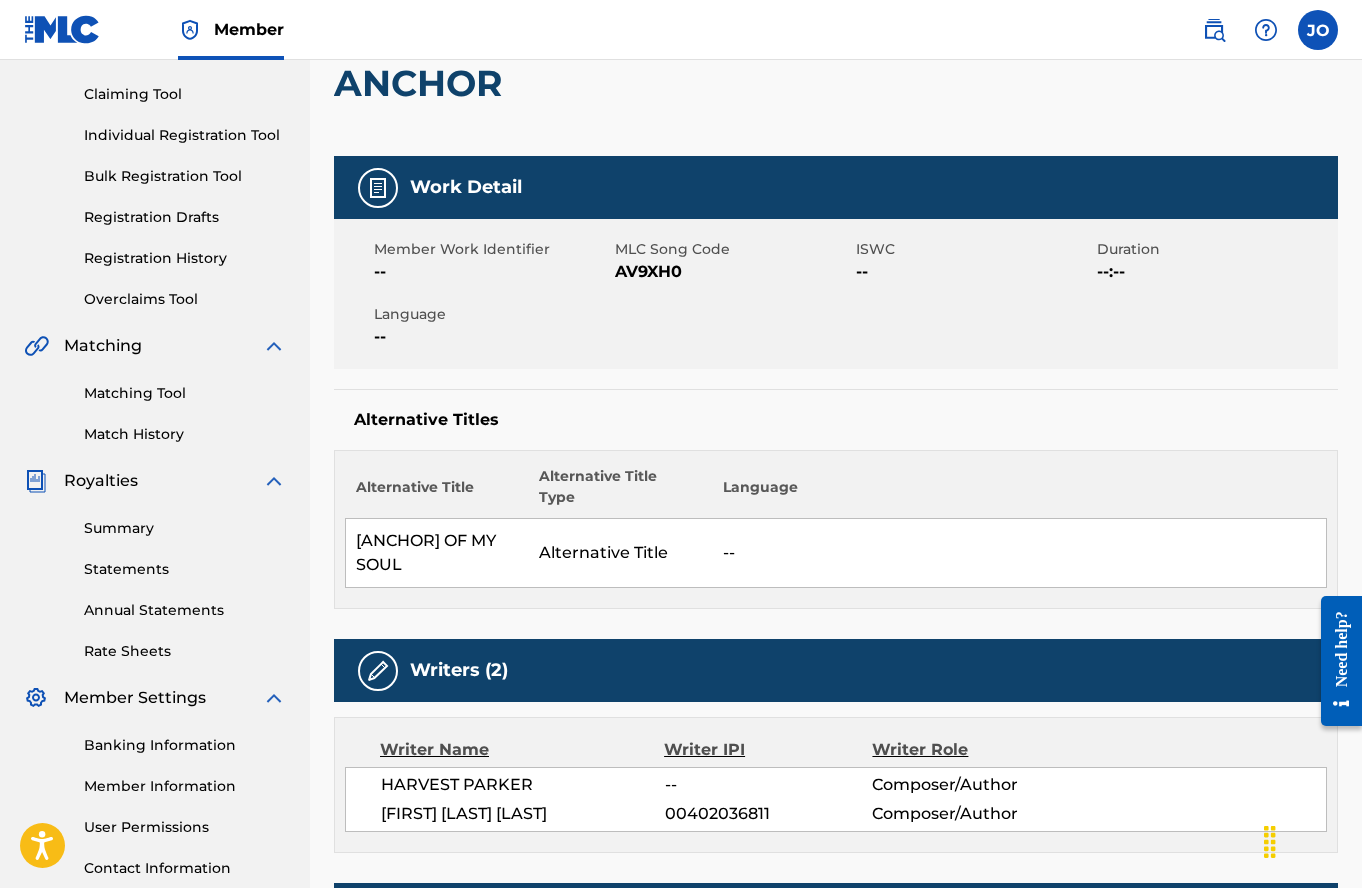 click on "Member JO JO [NAME] [EMAIL] Profile Log out" at bounding box center (681, 30) 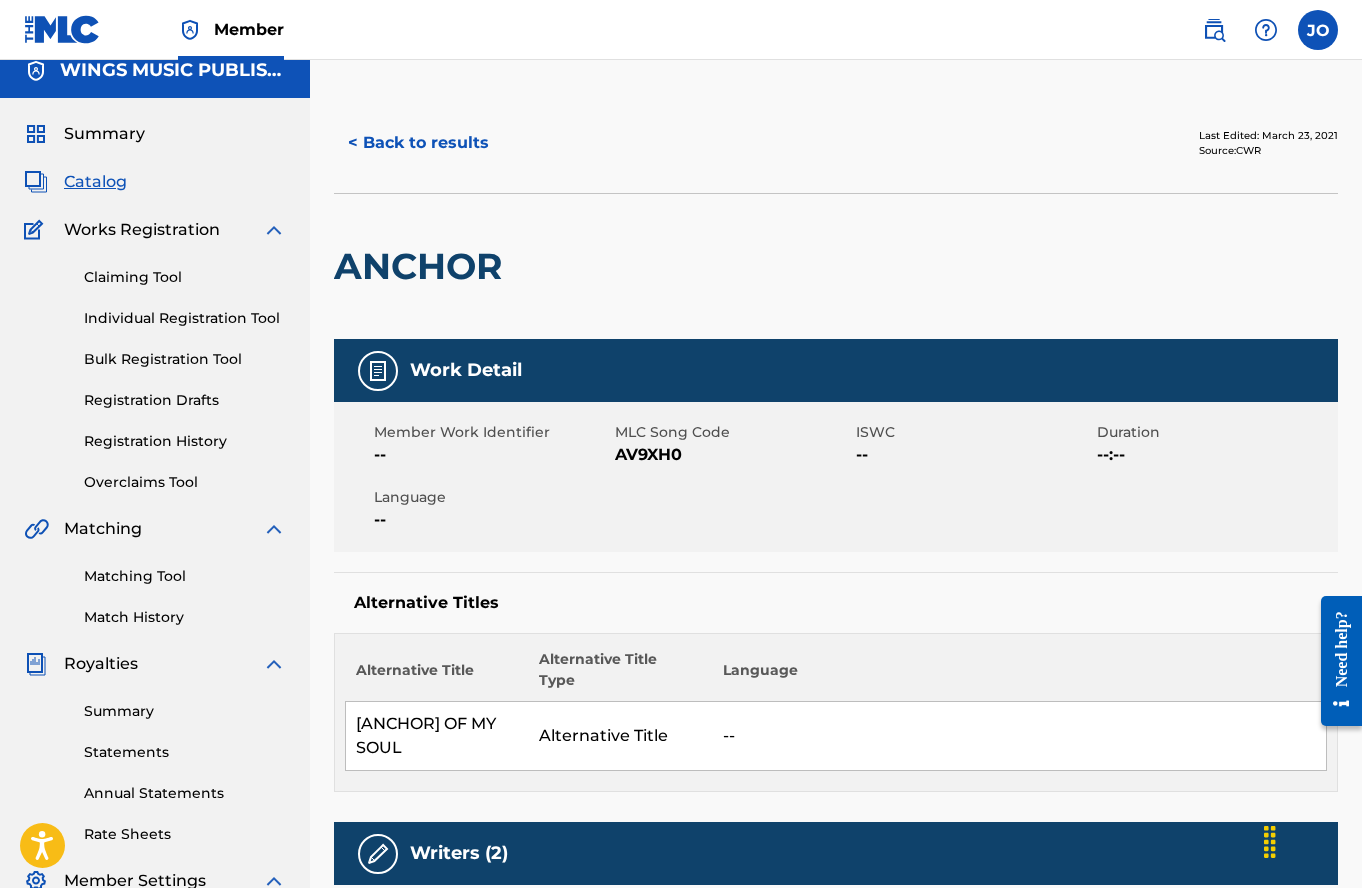 scroll, scrollTop: 0, scrollLeft: 0, axis: both 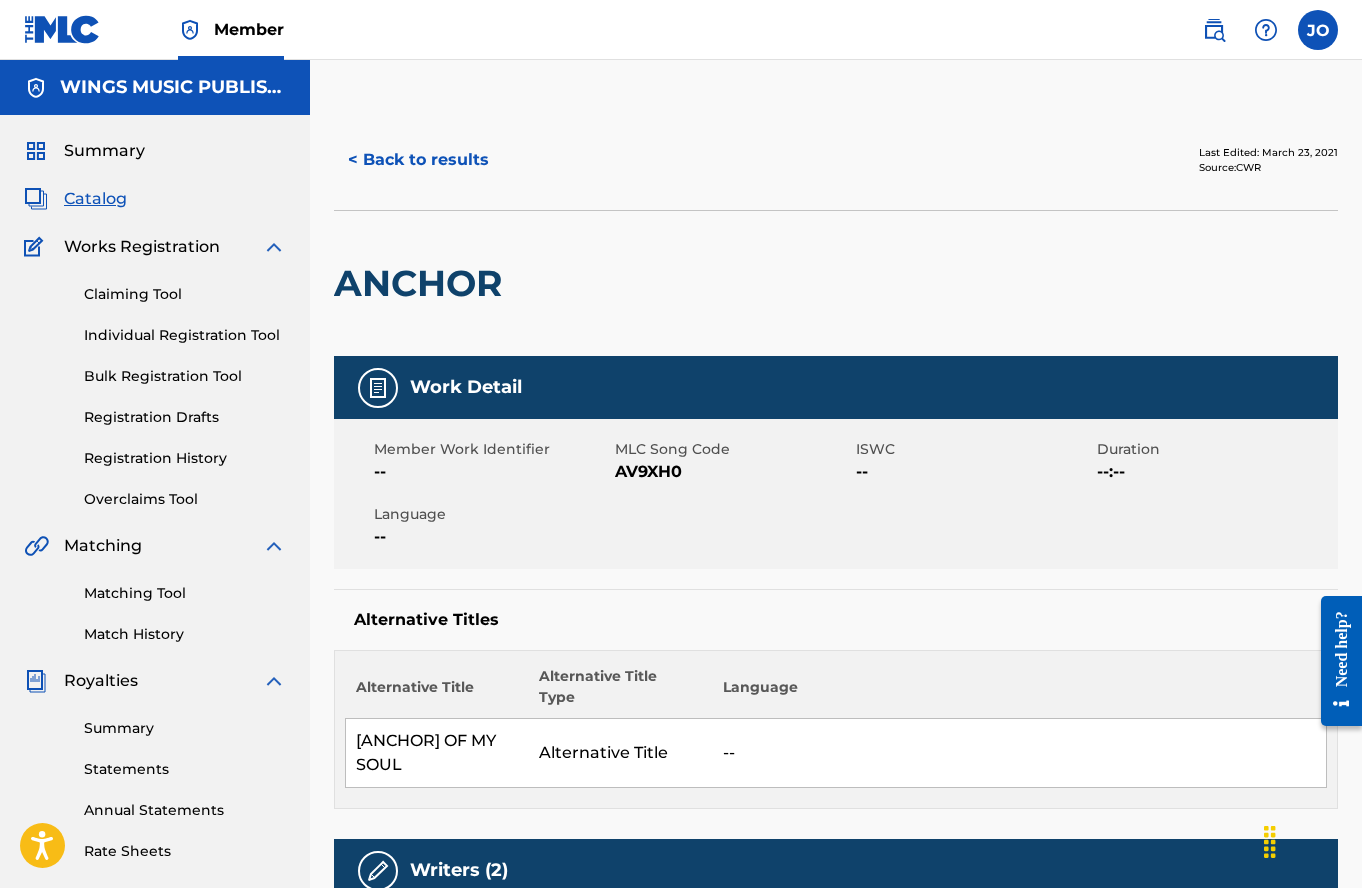 click on "< Back to results" at bounding box center (418, 160) 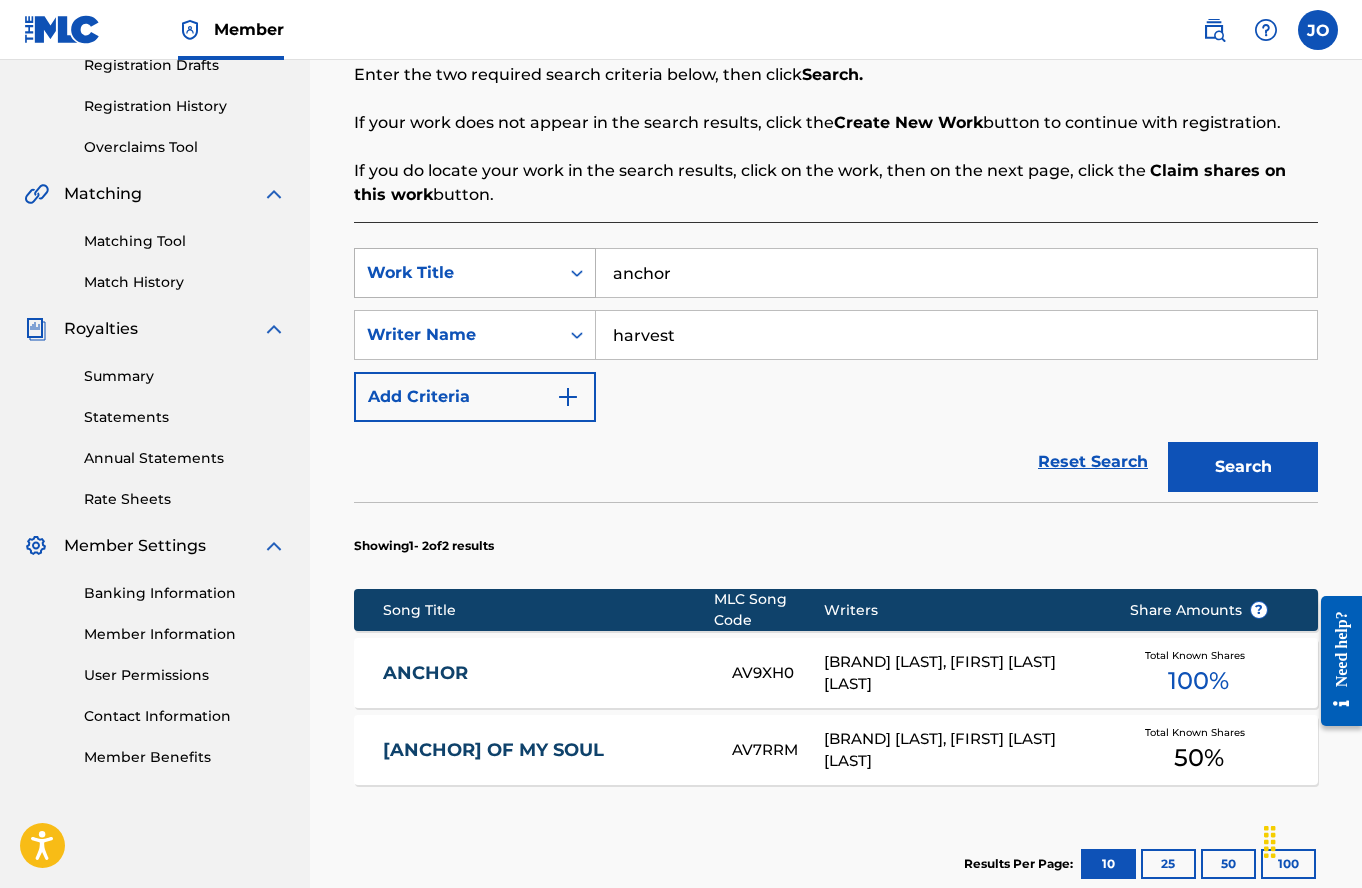 drag, startPoint x: 749, startPoint y: 279, endPoint x: 478, endPoint y: 251, distance: 272.44266 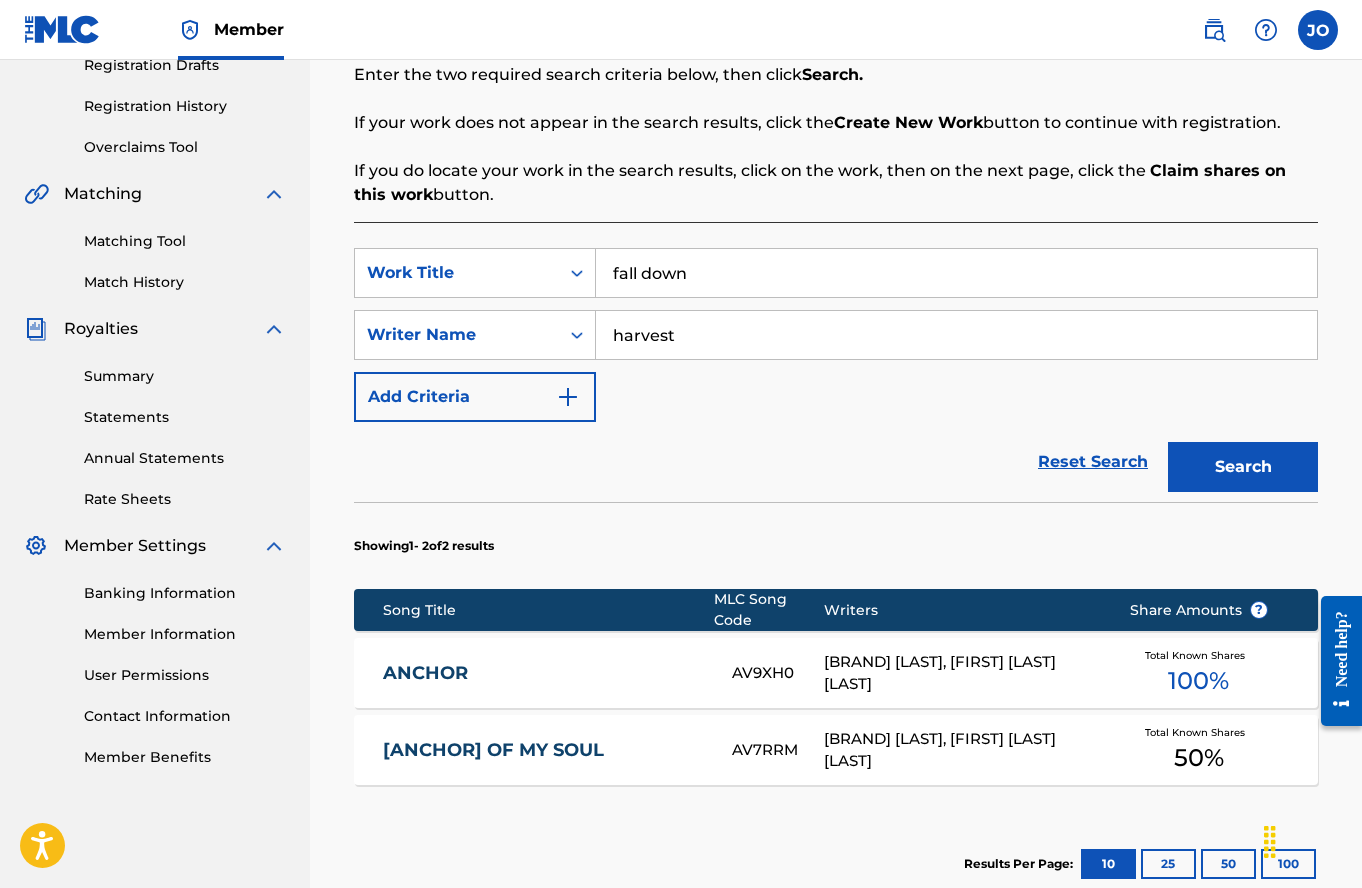 type on "fall down" 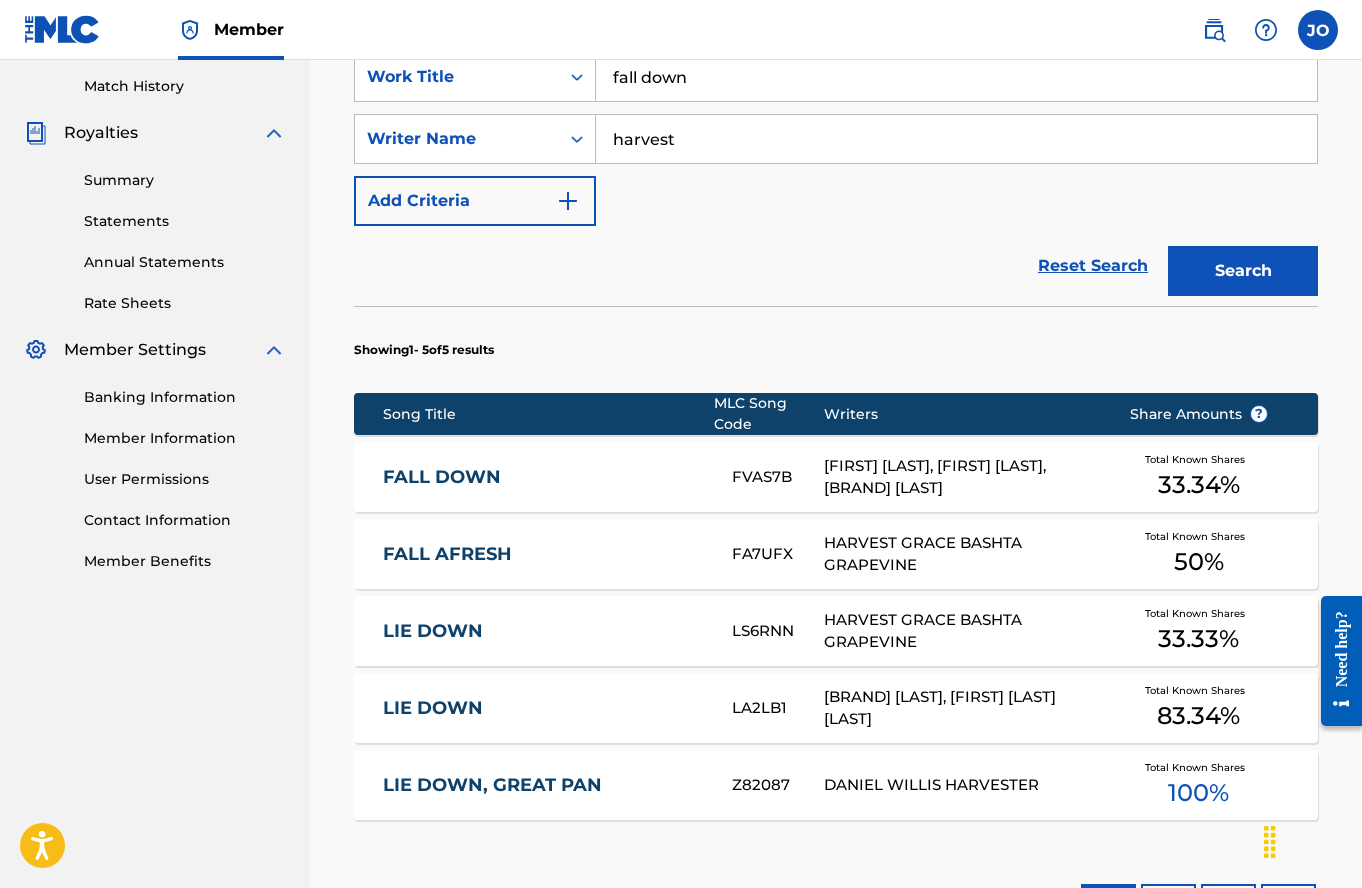 scroll, scrollTop: 552, scrollLeft: 0, axis: vertical 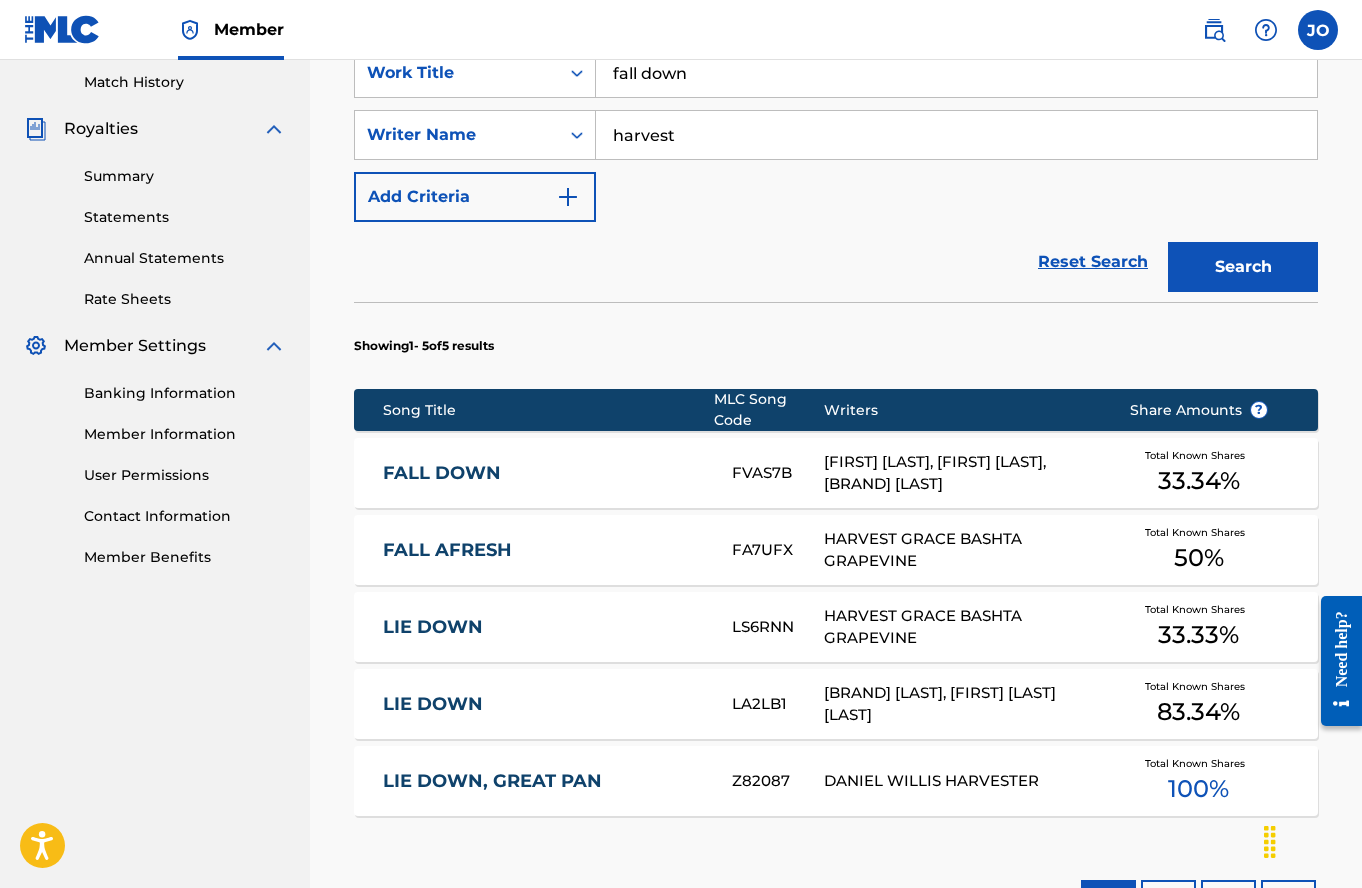 click on "WINGS MUSIC PUBLISHING USA Summary Catalog Works Registration Claiming Tool Individual Registration Tool Bulk Registration Tool Registration Drafts Registration History Overclaims Tool Matching Matching Tool Match History Royalties Summary Statements Annual Statements Rate Sheets Member Settings Banking Information Member Information User Permissions Contact Information Member Benefits" at bounding box center (155, 294) 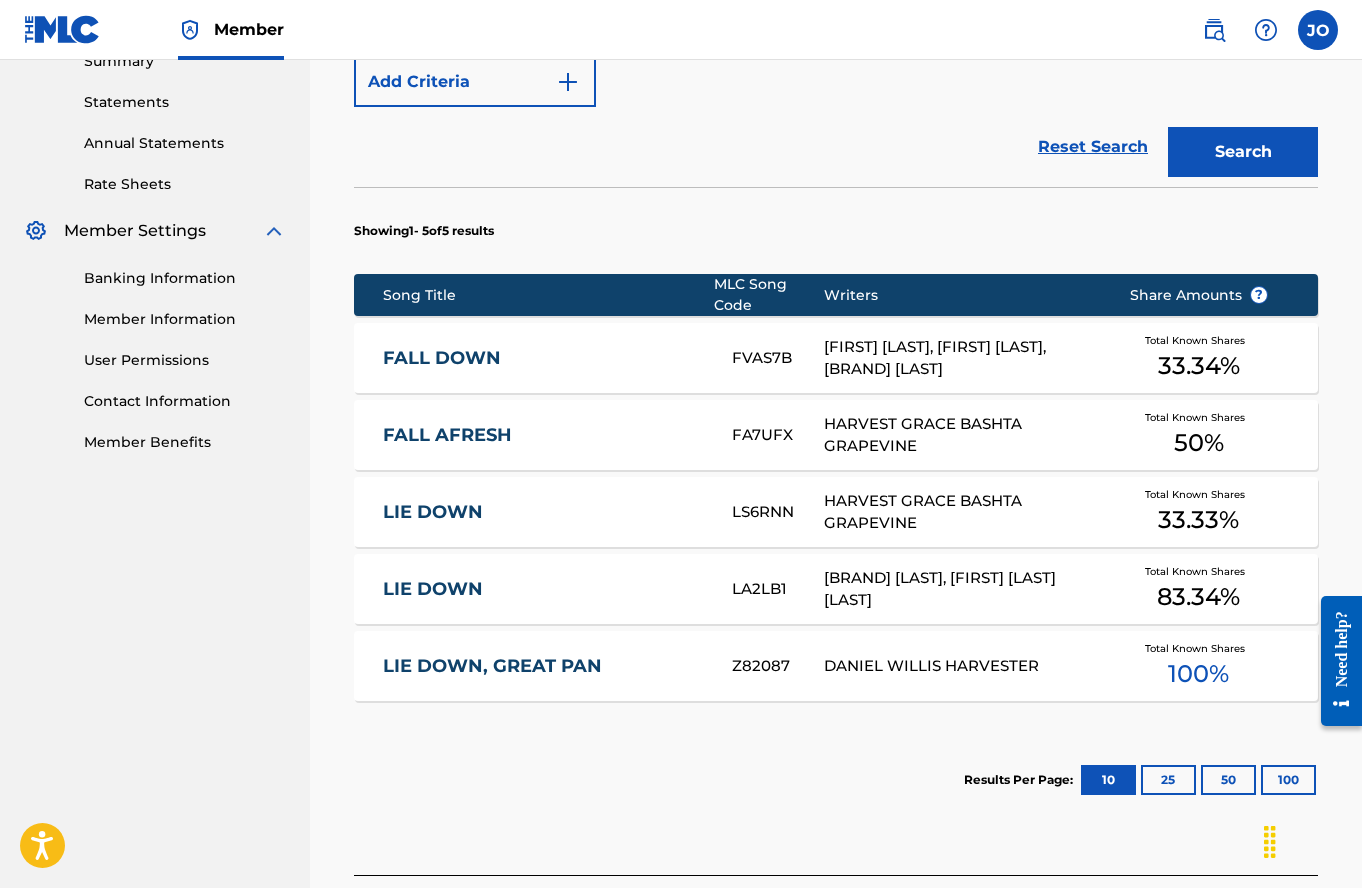 scroll, scrollTop: 700, scrollLeft: 0, axis: vertical 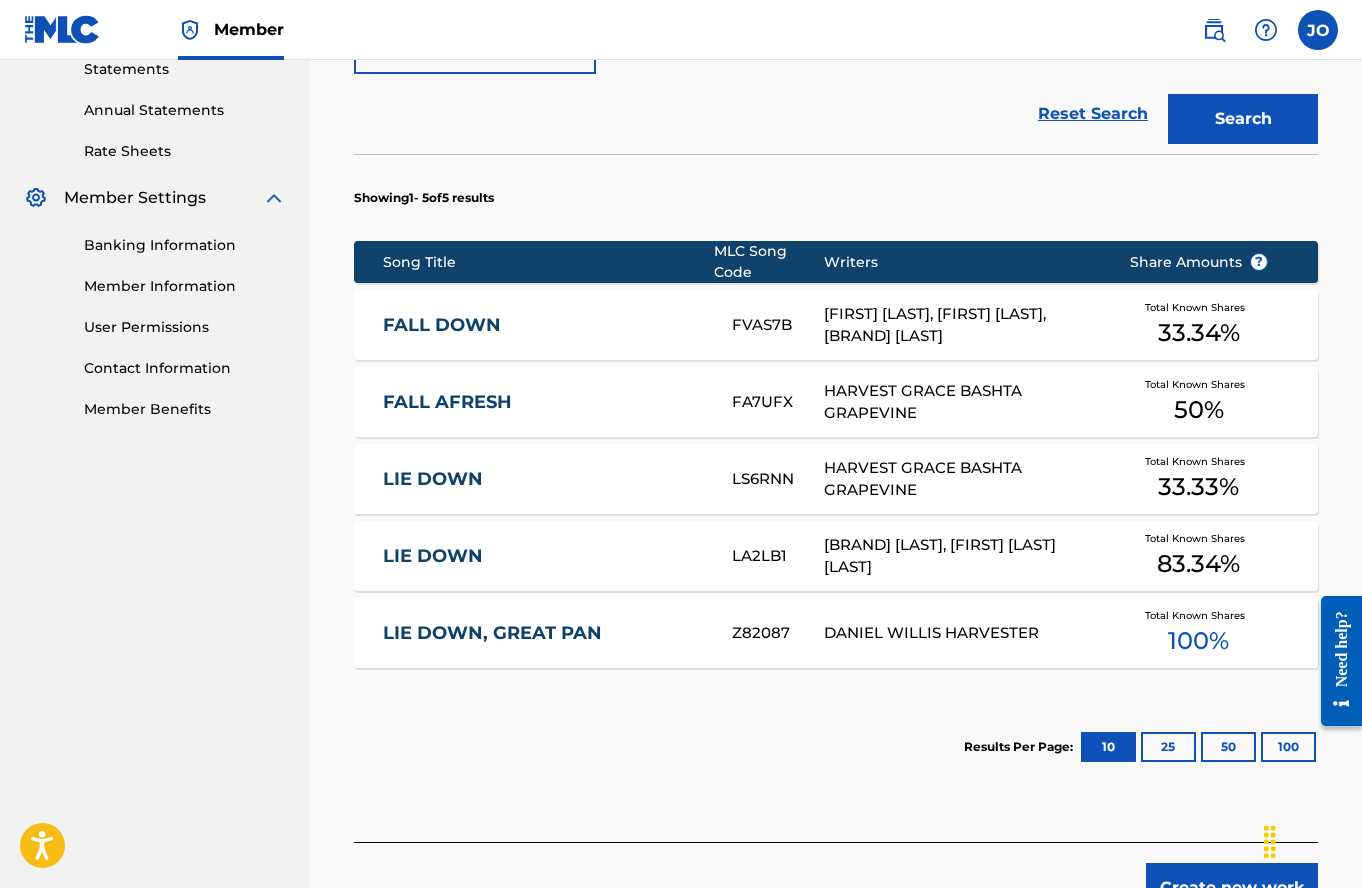 click on "FALL DOWN" at bounding box center [544, 325] 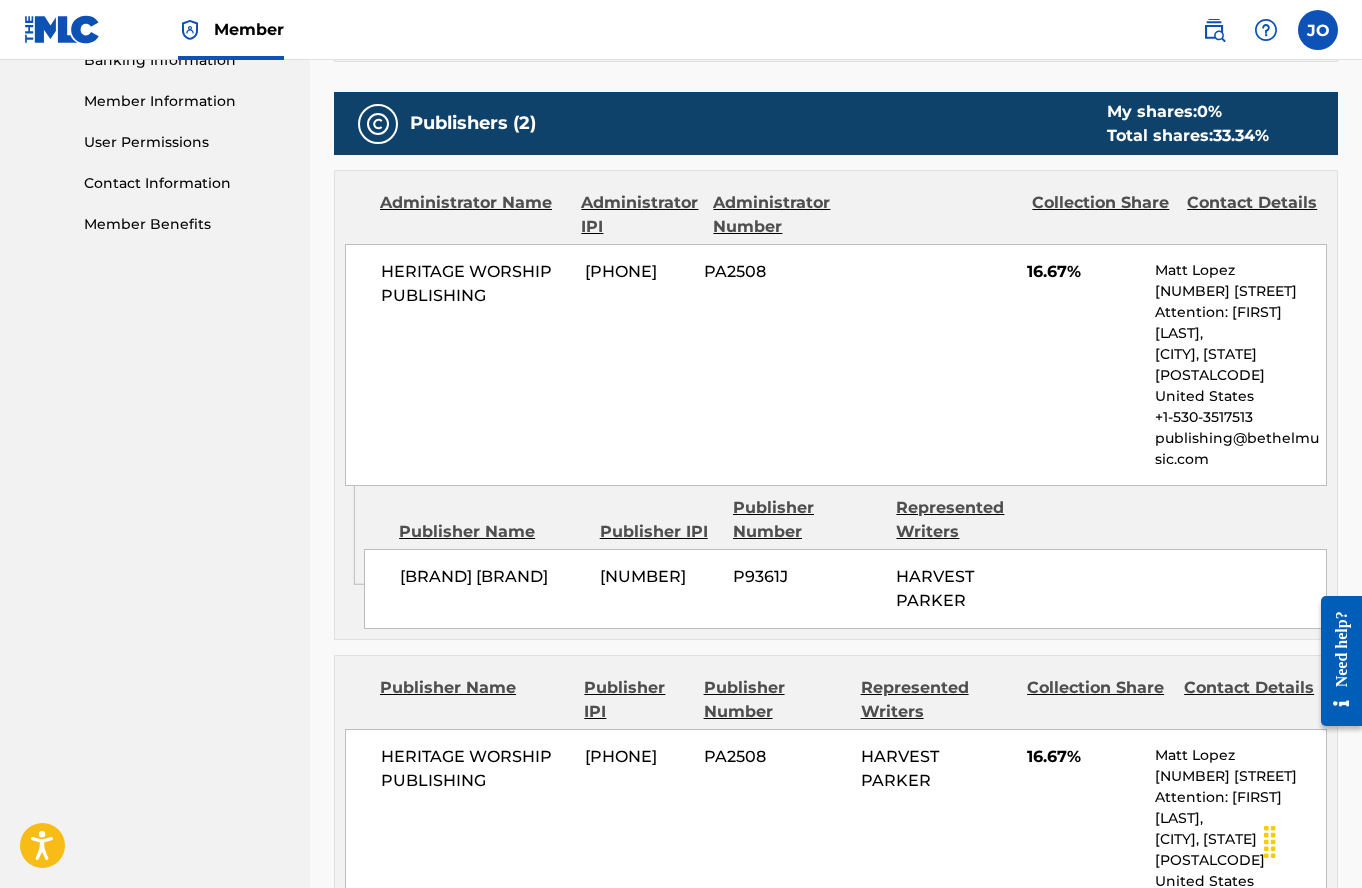 scroll, scrollTop: 1000, scrollLeft: 0, axis: vertical 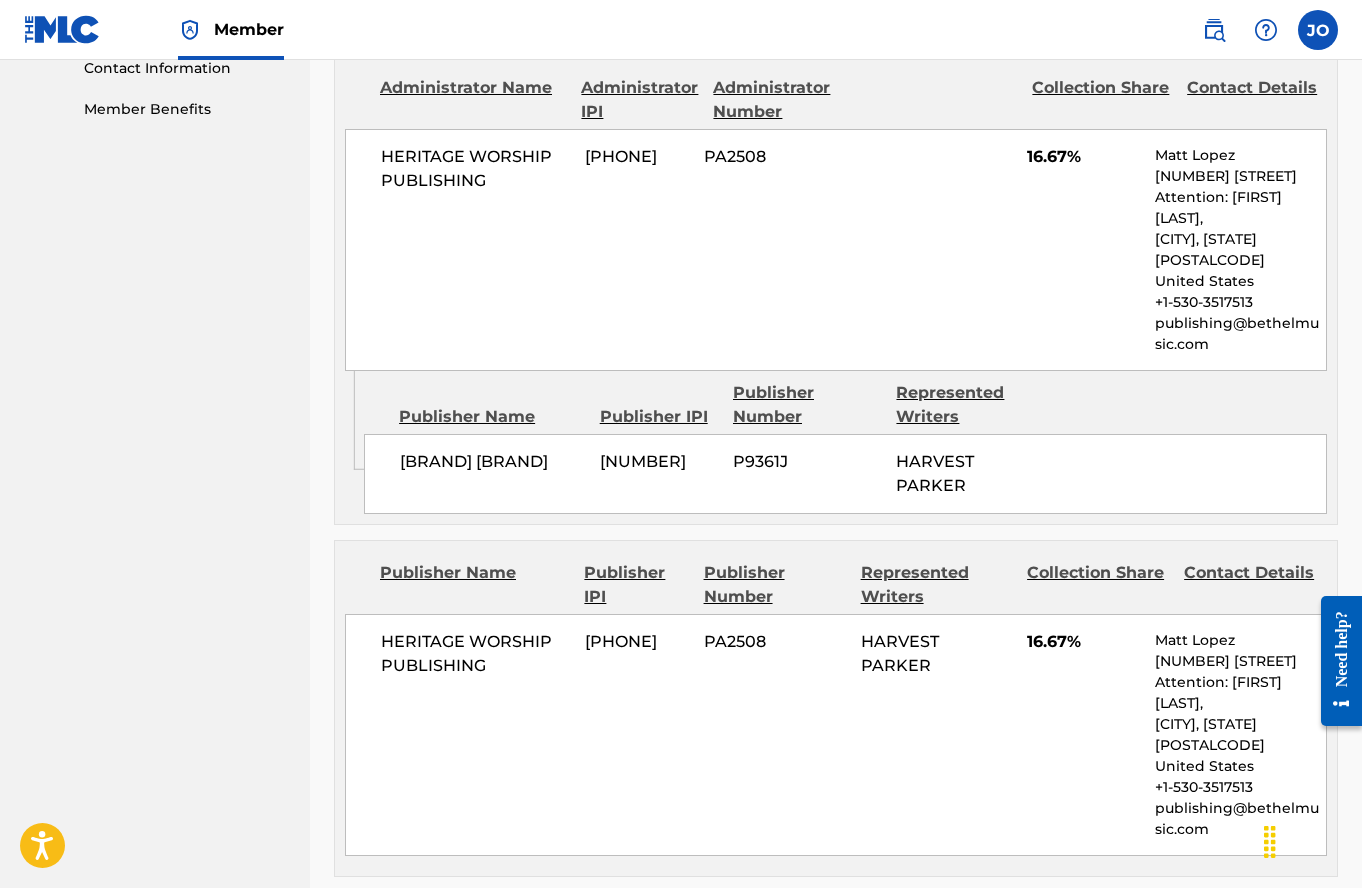 click on "WINGS MUSIC PUBLISHING USA Summary Catalog Works Registration Claiming Tool Individual Registration Tool Bulk Registration Tool Registration Drafts Registration History Overclaims Tool Matching Matching Tool Match History Royalties Summary Statements Annual Statements Rate Sheets Member Settings Banking Information Member Information User Permissions Contact Information Member Benefits" at bounding box center [155, 381] 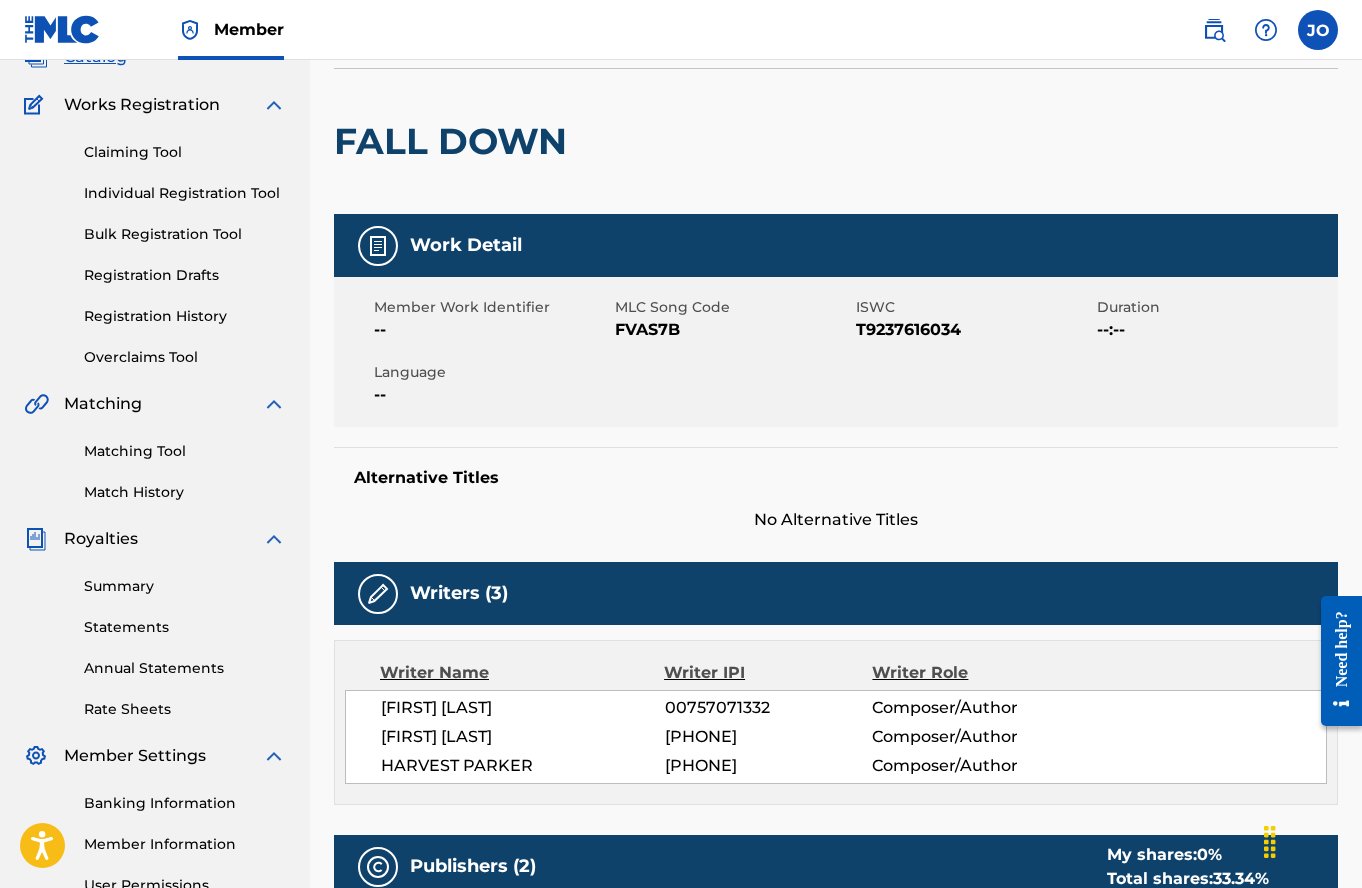 scroll, scrollTop: 0, scrollLeft: 0, axis: both 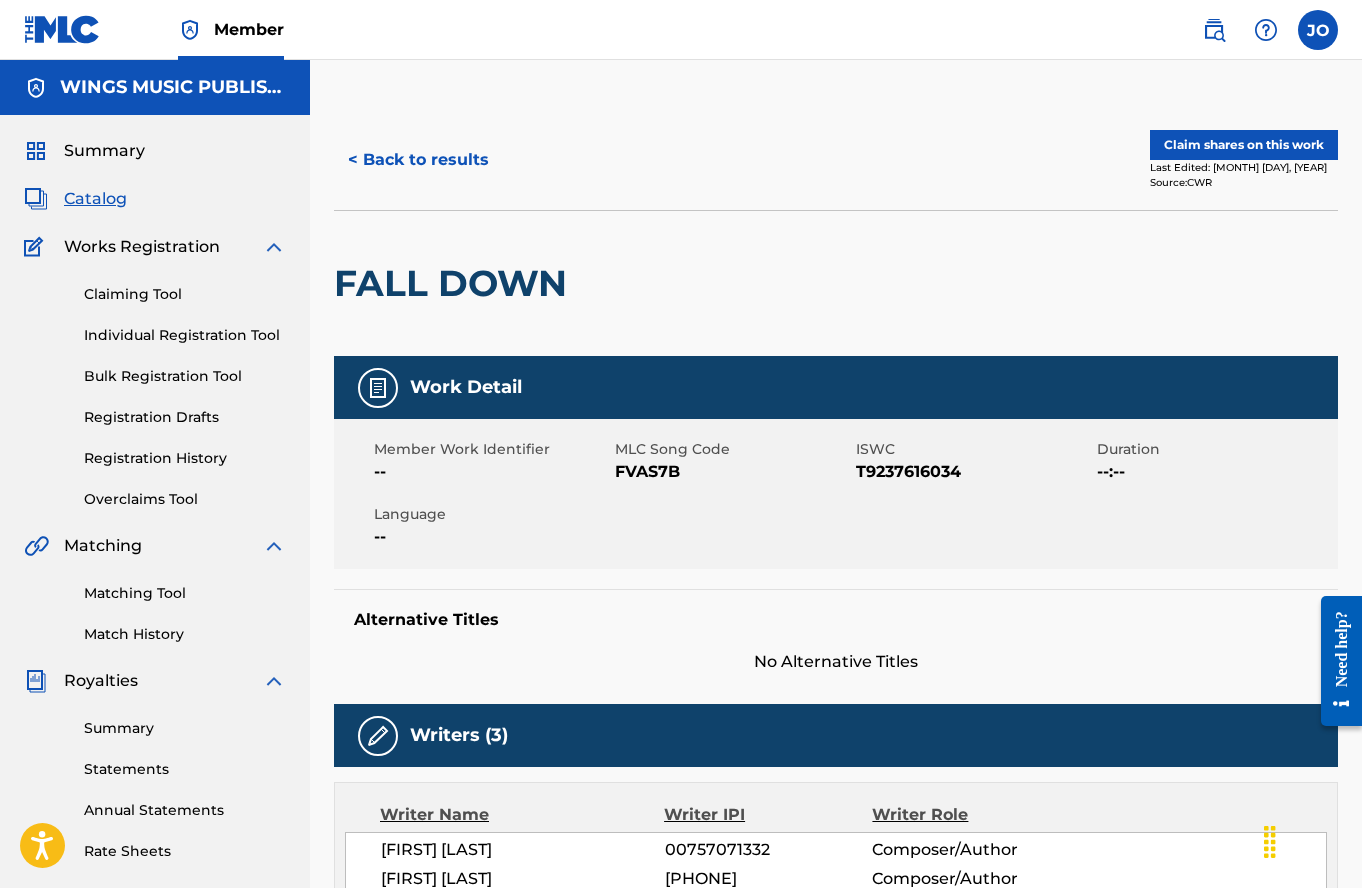 click on "< Back to results" at bounding box center (418, 160) 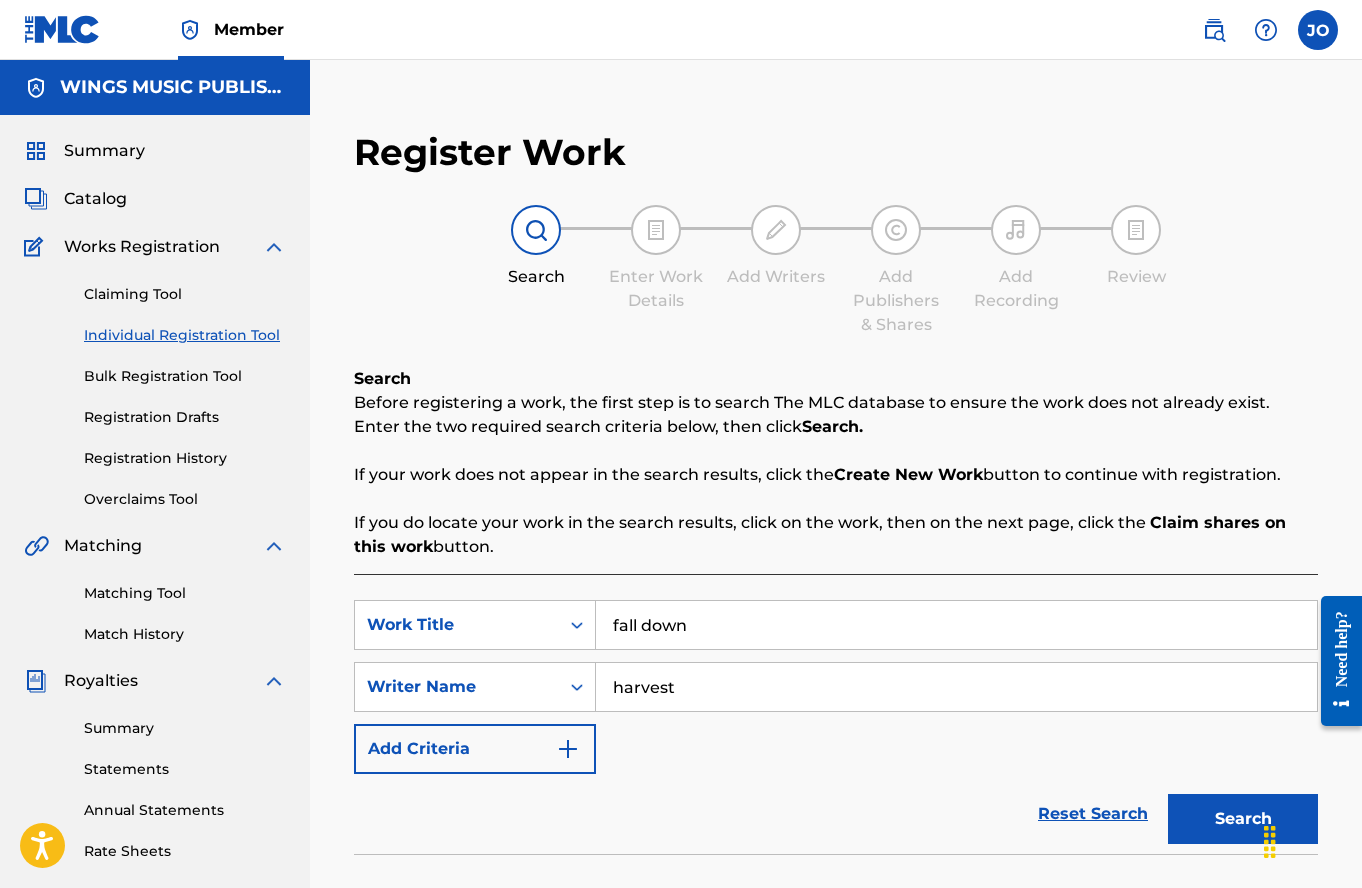 scroll, scrollTop: 352, scrollLeft: 0, axis: vertical 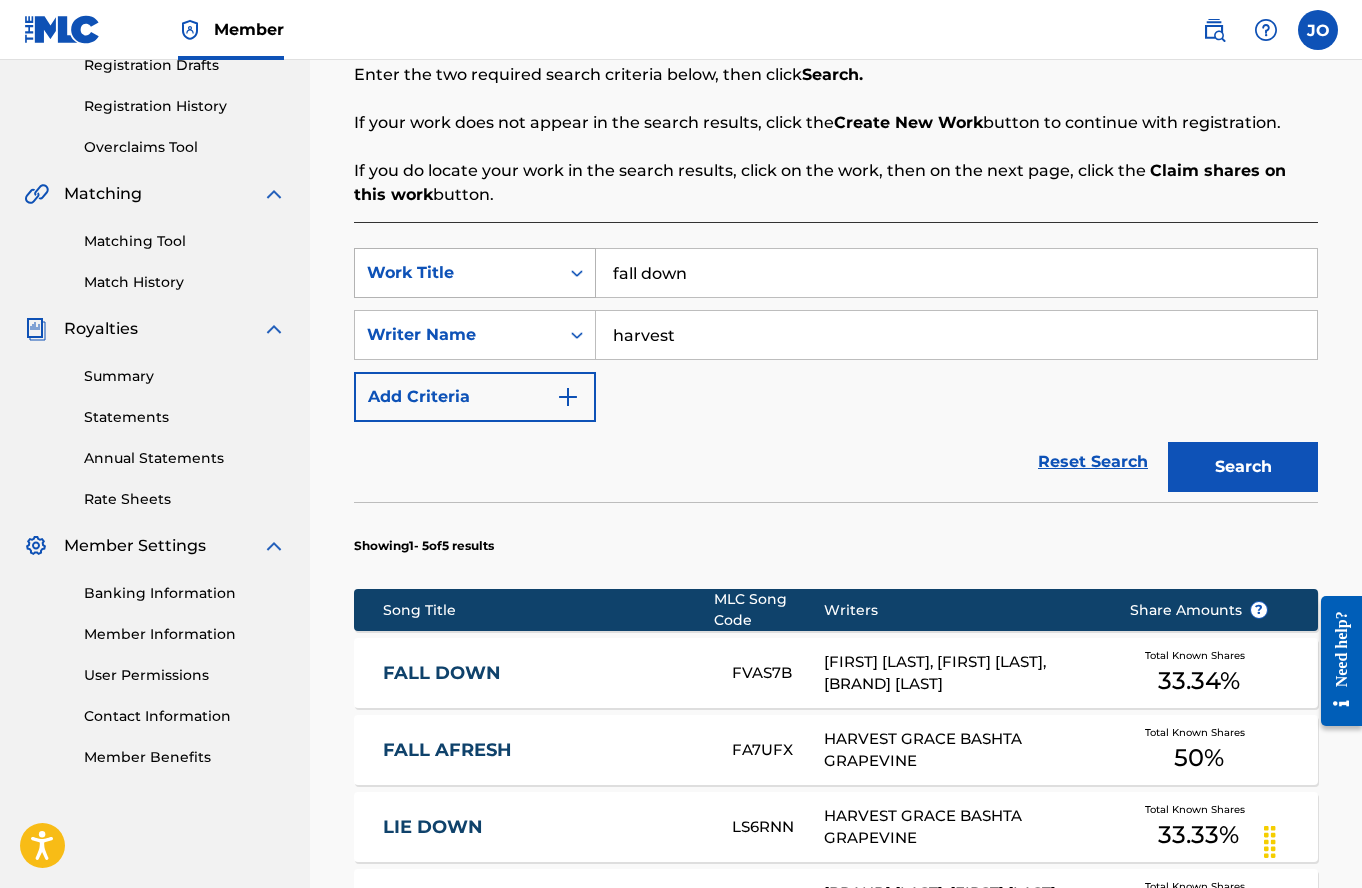 drag, startPoint x: 769, startPoint y: 286, endPoint x: 561, endPoint y: 261, distance: 209.49701 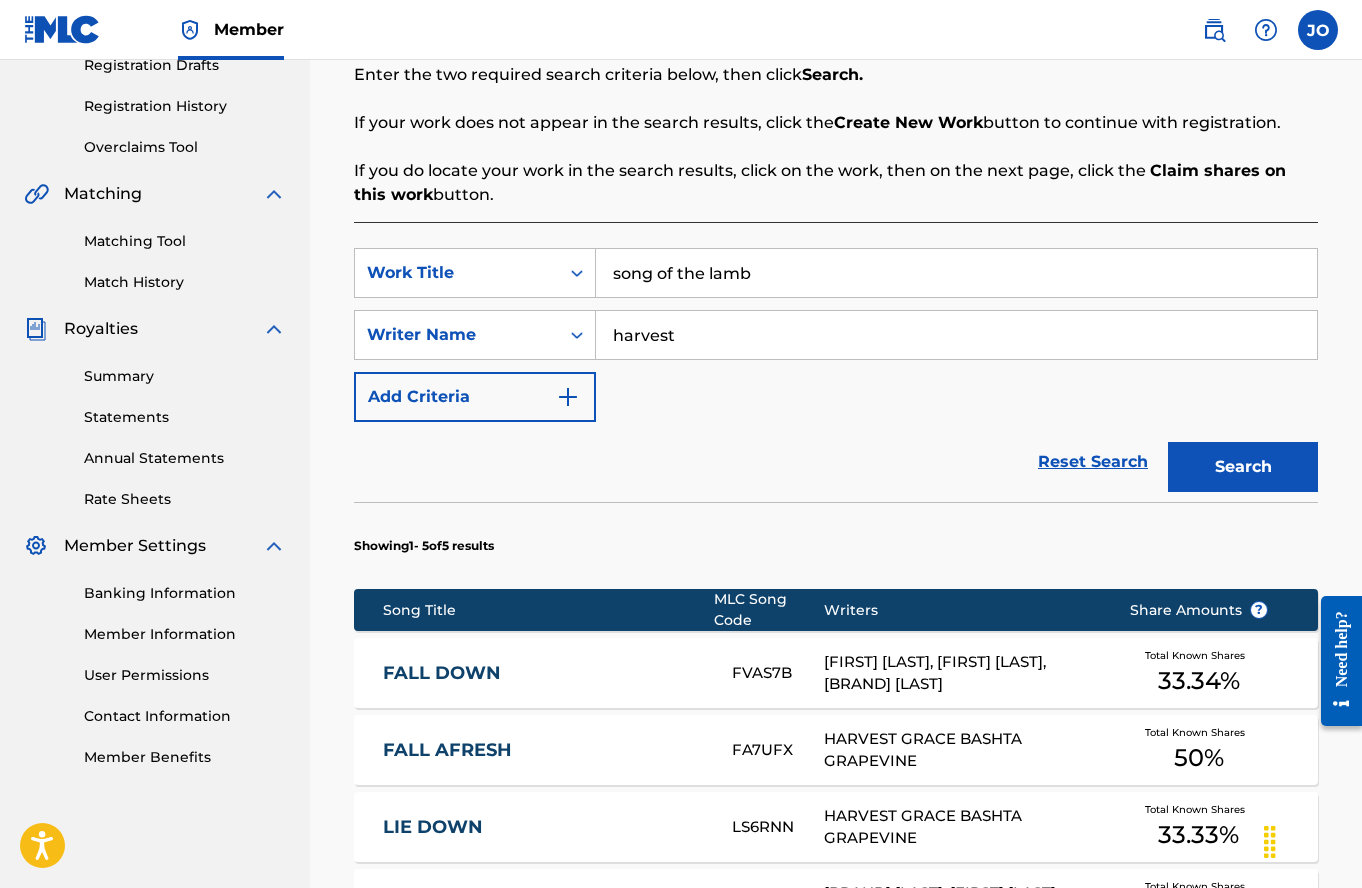 type on "song of the lamb" 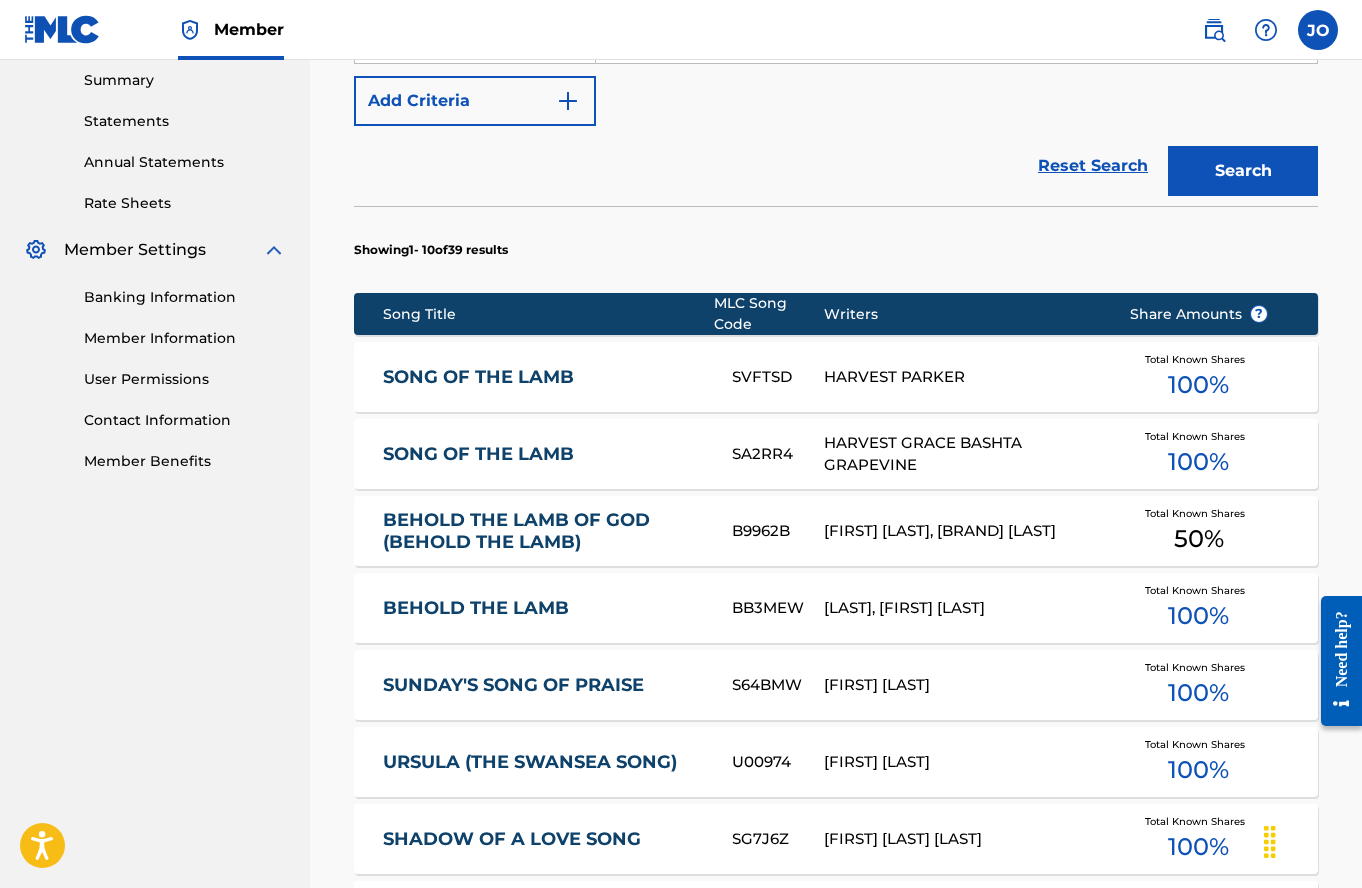 scroll, scrollTop: 652, scrollLeft: 0, axis: vertical 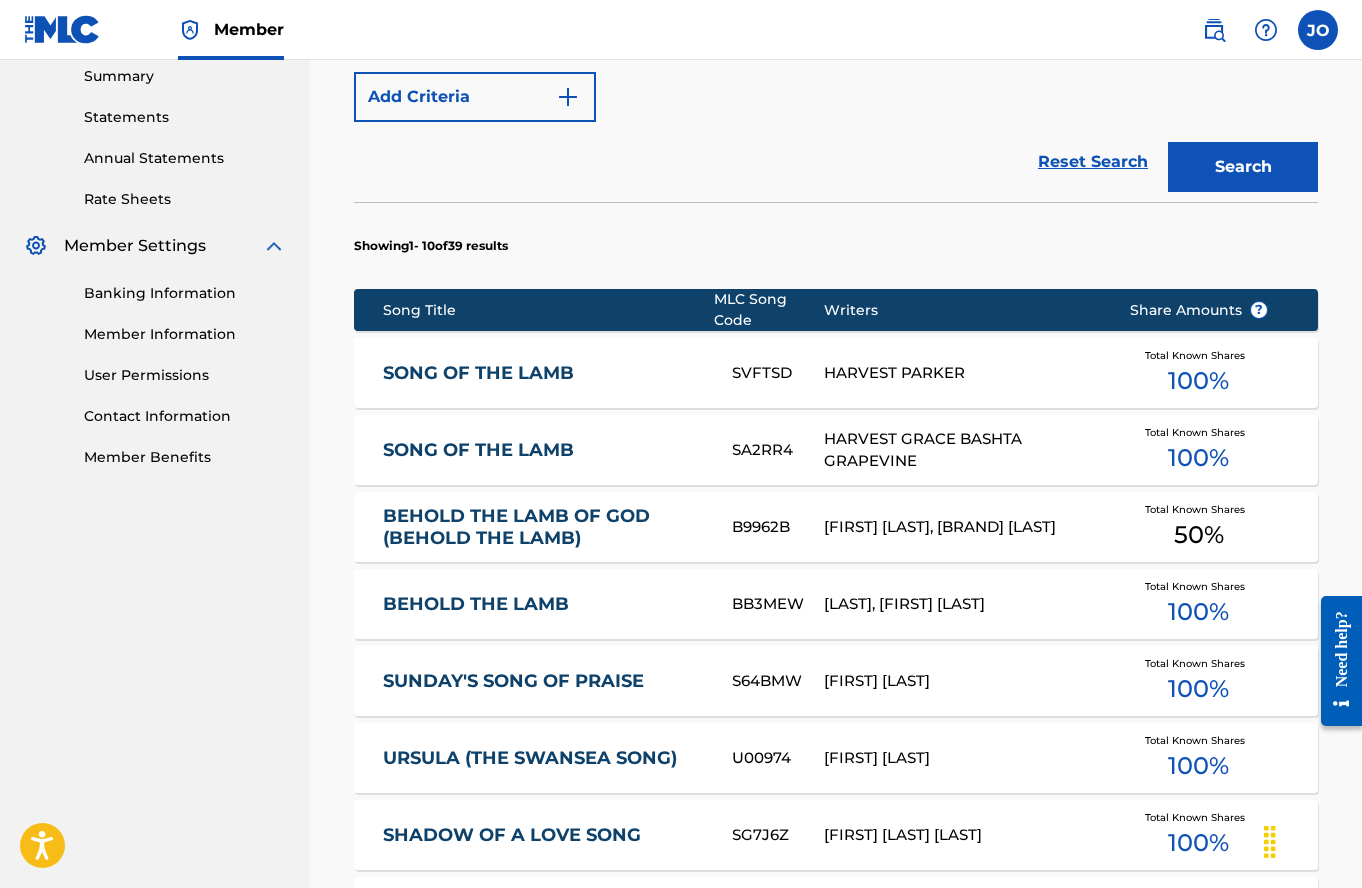 click on "SONG OF THE LAMB" at bounding box center (544, 373) 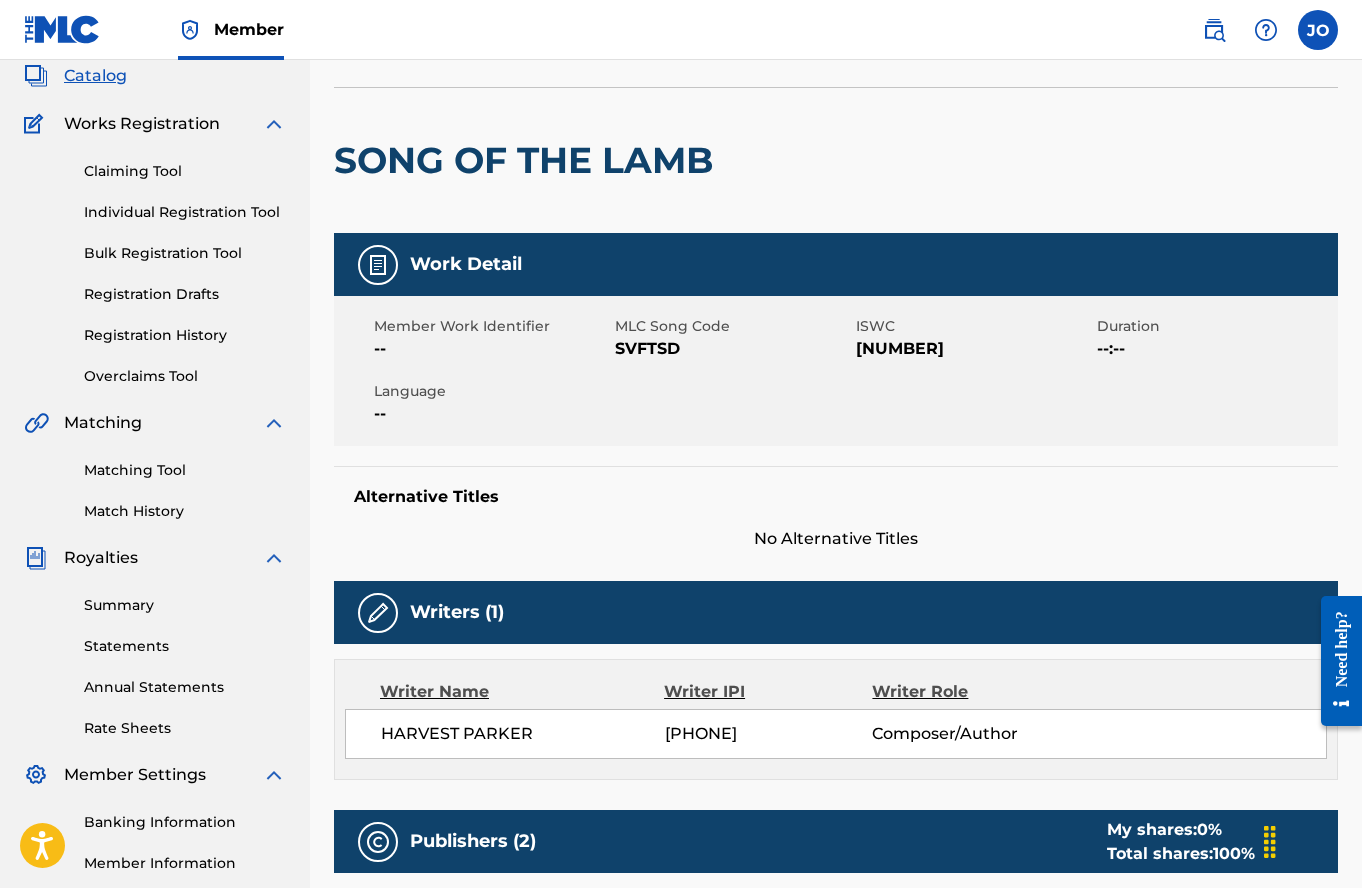 scroll, scrollTop: 0, scrollLeft: 0, axis: both 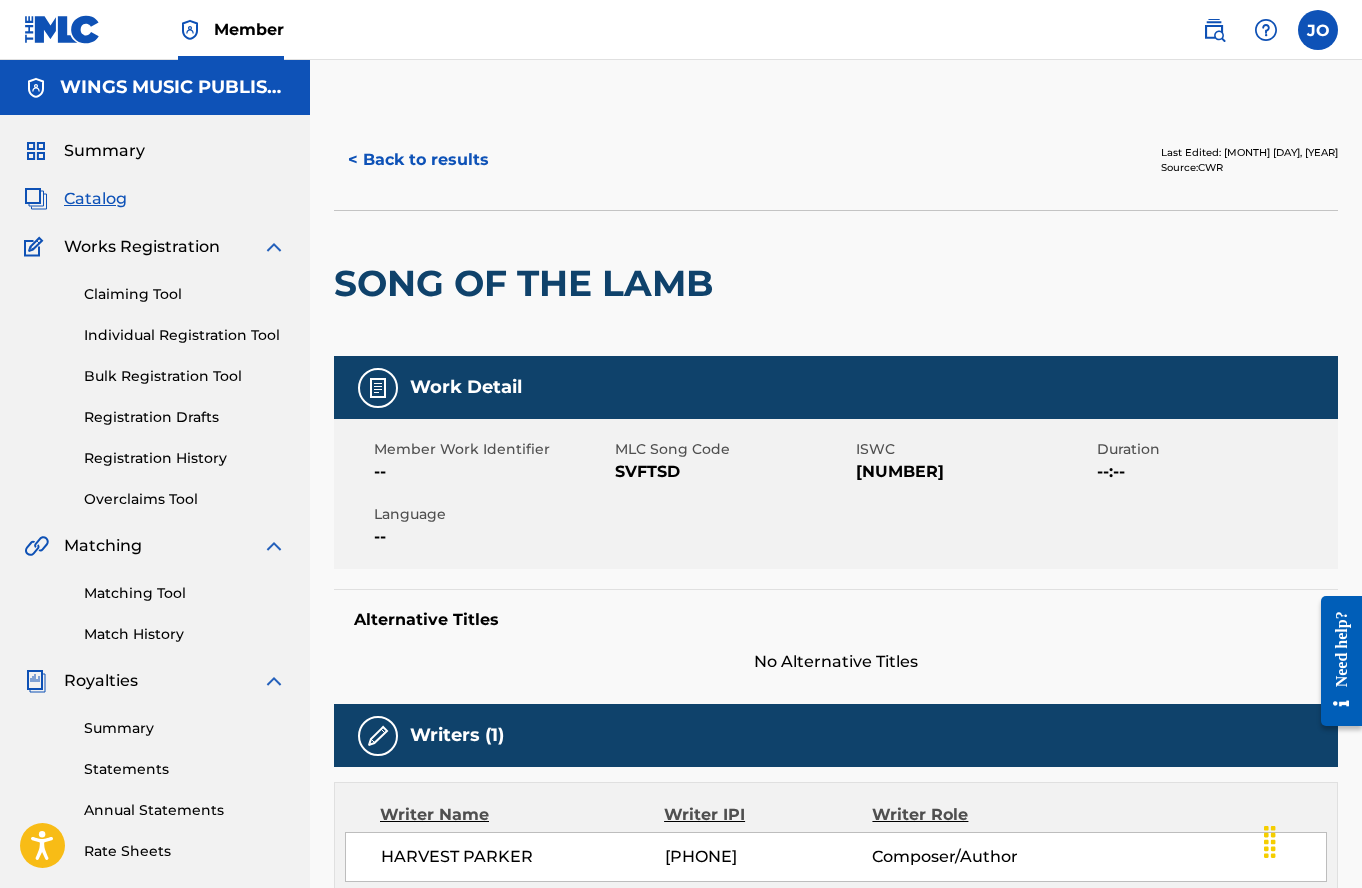 click on "Member JO JO [NAME] [EMAIL] Profile Log out" at bounding box center (681, 30) 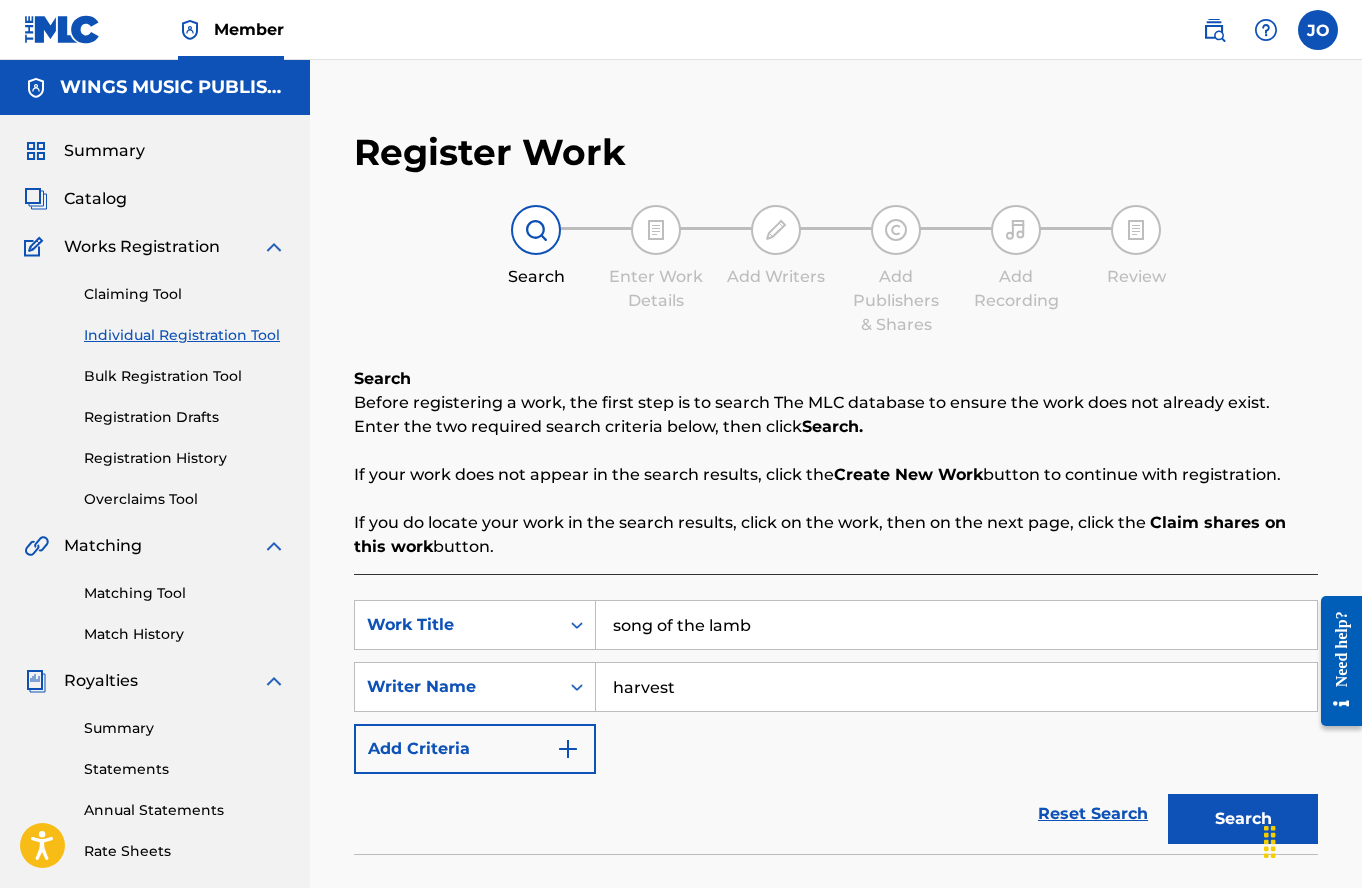 scroll, scrollTop: 352, scrollLeft: 0, axis: vertical 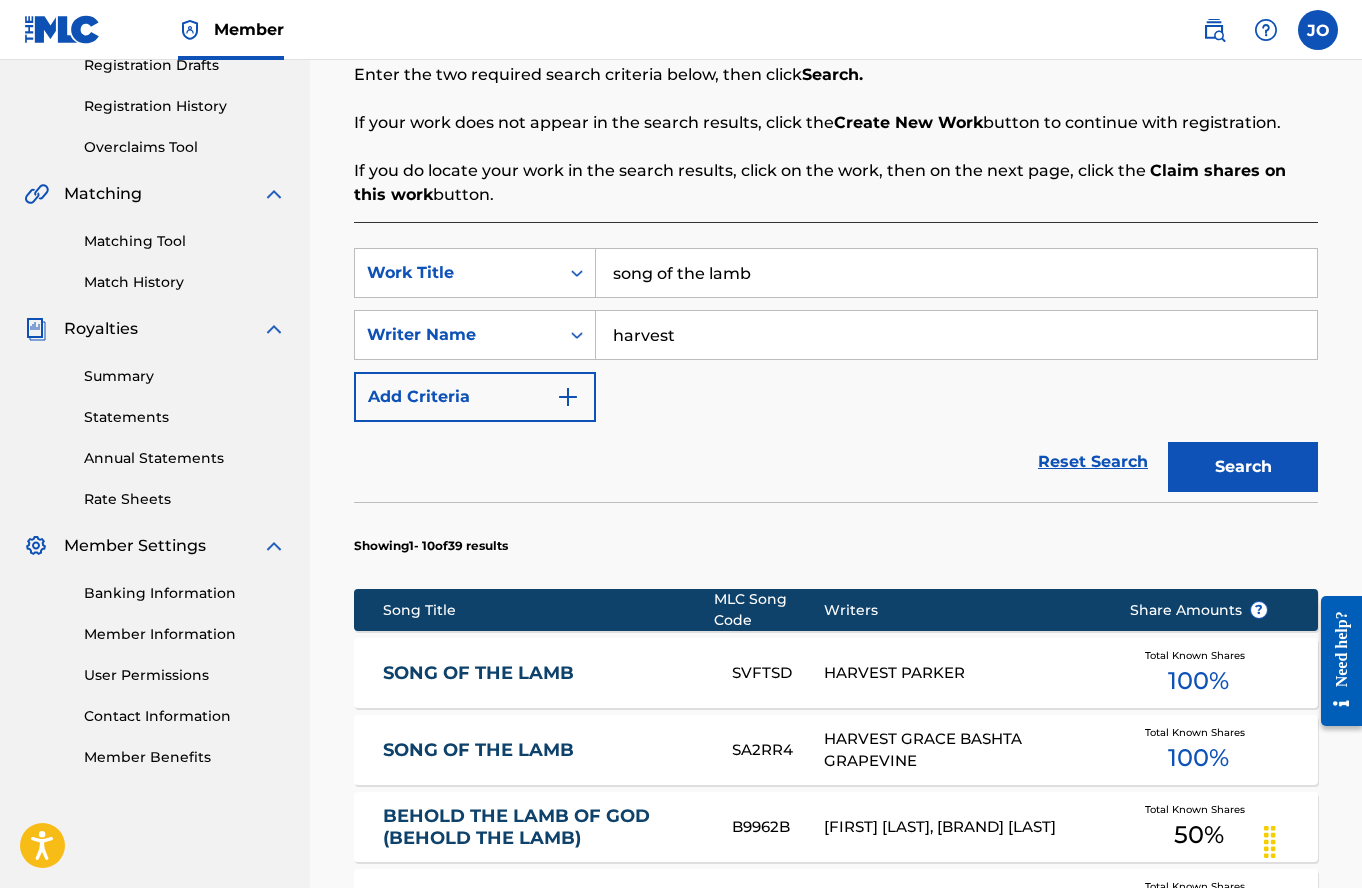 drag, startPoint x: 790, startPoint y: 276, endPoint x: 603, endPoint y: 269, distance: 187.13097 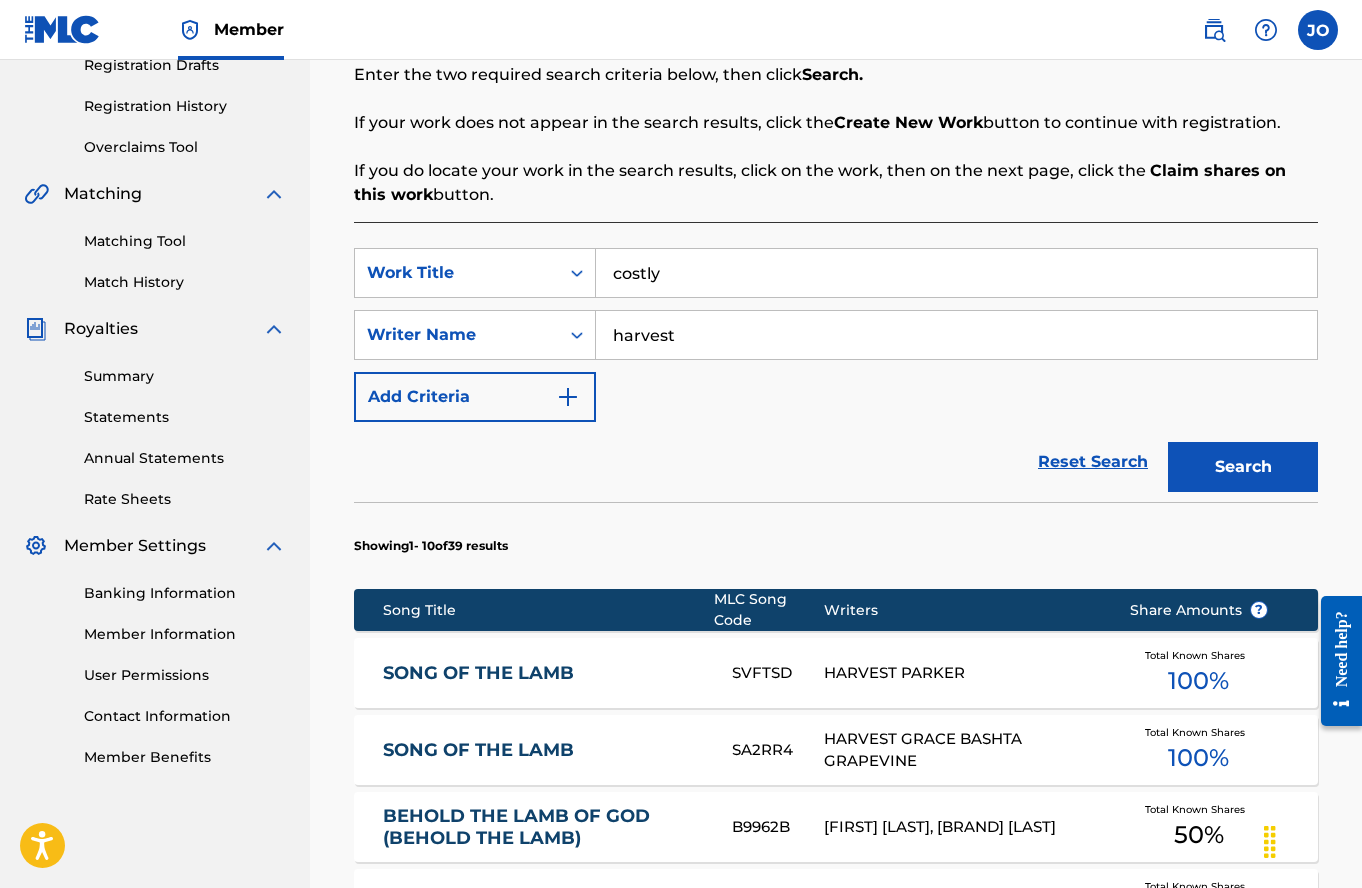 type on "costly" 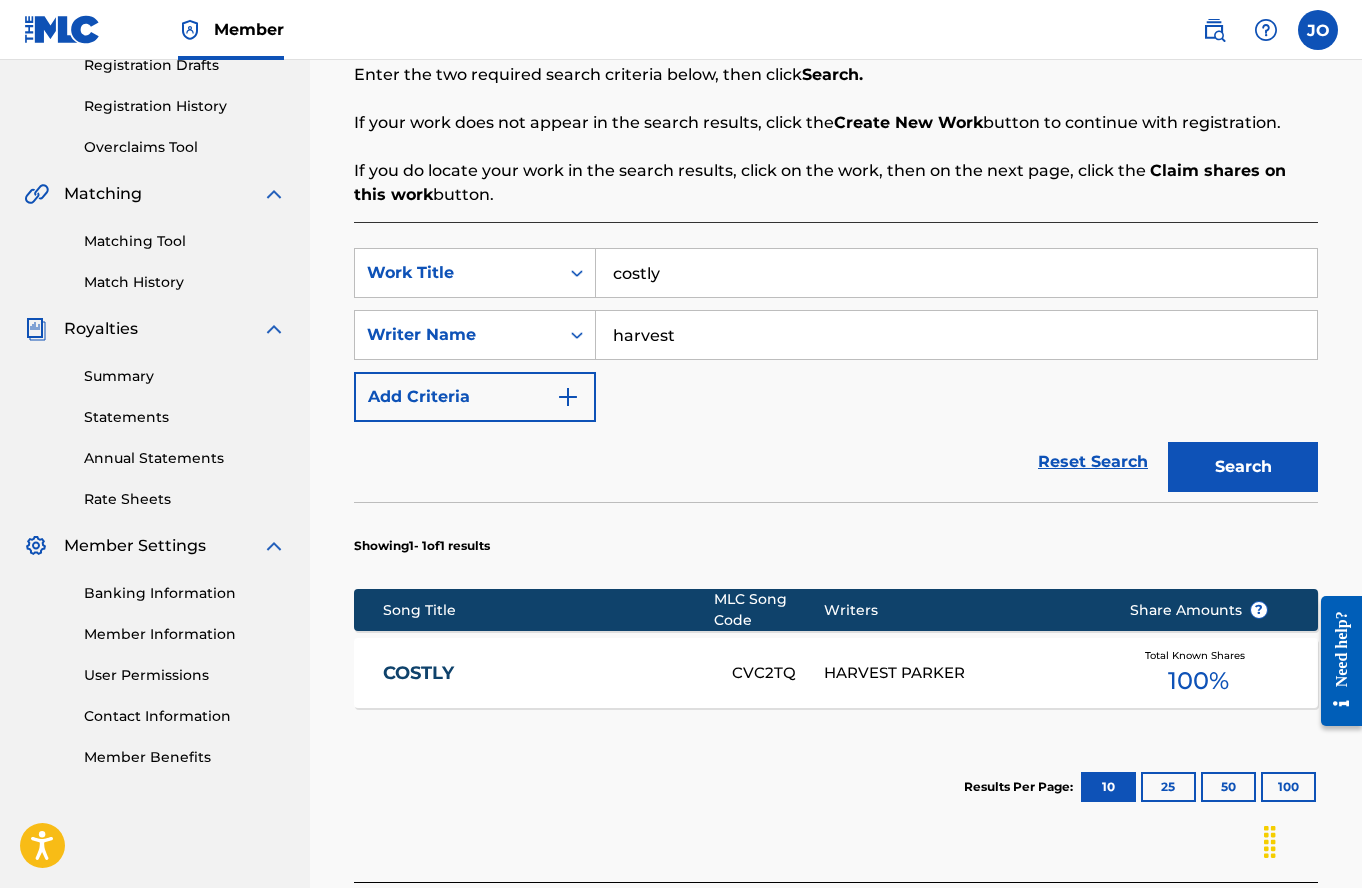 click on "COSTLY" at bounding box center (544, 673) 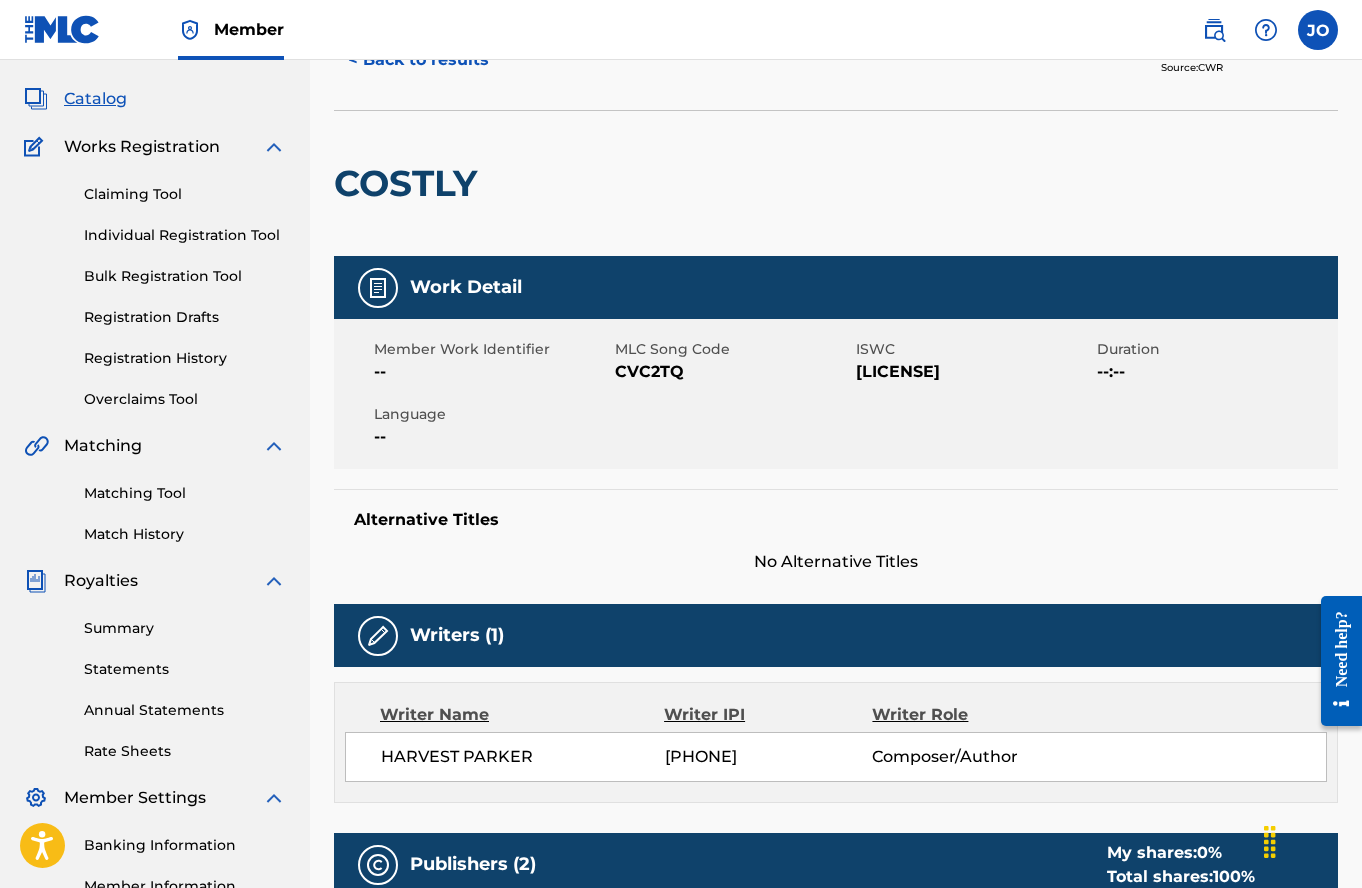 scroll, scrollTop: 0, scrollLeft: 0, axis: both 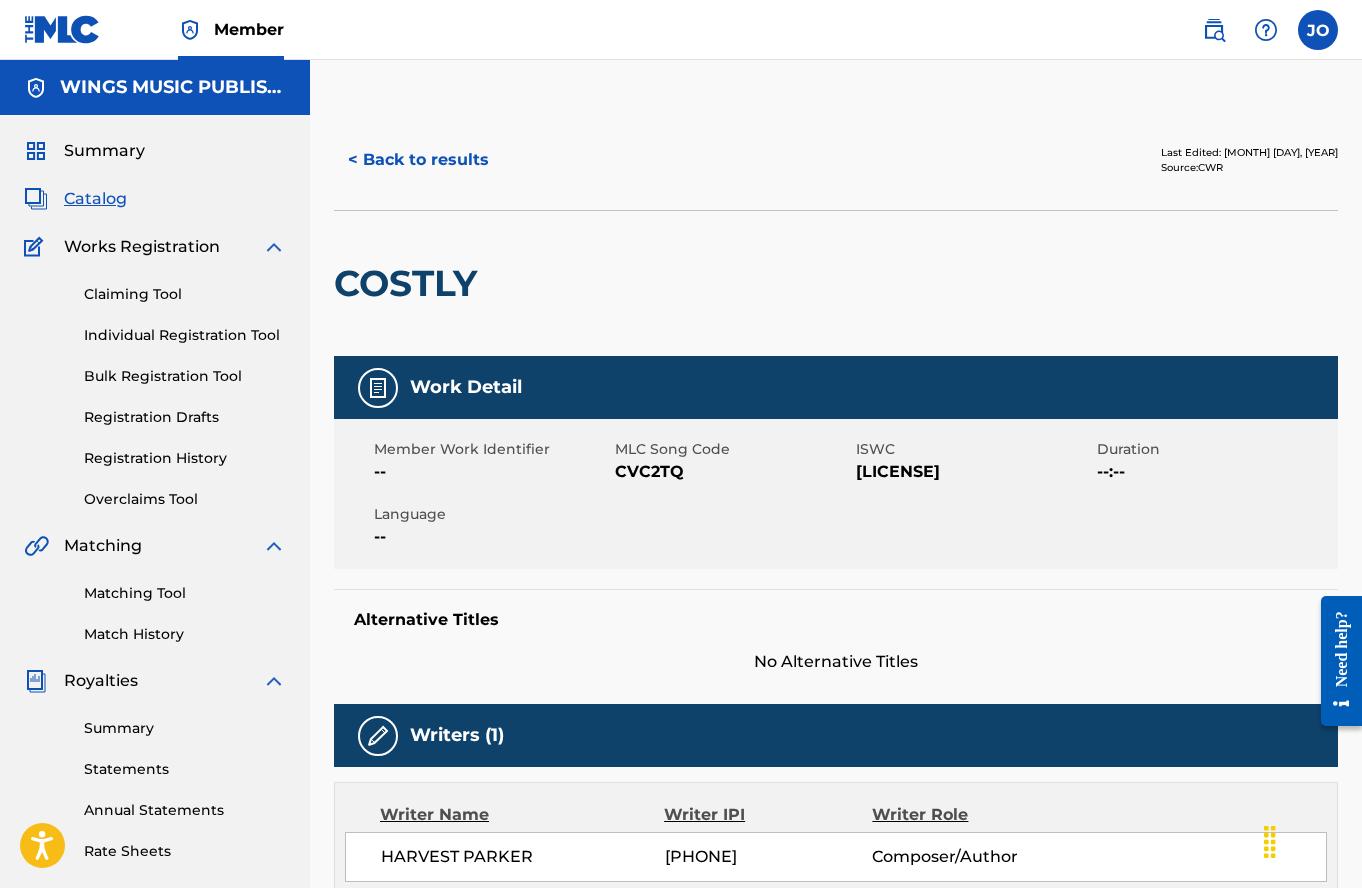 click on "< Back to results Last Edited:   [DATE] Source:  CWR COSTLY     Work Detail   Member Work Identifier -- MLC Song Code CVC2TQ ISWC T9237616341 Duration --:-- Language -- Alternative Titles No Alternative Titles Writers   (1) Writer Name Writer IPI Writer Role HARVEST PARKER 00767204432 Composer/Author Publishers   (2) My shares:  0 % Total shares:  100 % Administrator Name Administrator IPI Administrator Number Collection Share Contact Details HERITAGE WORSHIP PUBLISHING 00827495011 PA2508 50% [NAME] [STREET], Attention: [NAME],  [CITY], [STATE] [ZIP] [COUNTRY] [PHONE] [EMAIL] Admin Original Publisher Connecting Line Publisher Name Publisher IPI Publisher Number Represented Writers GO FORTH SOUNDS 00602395958 P9361J HARVEST PARKER Publisher Name Publisher IPI Publisher Number Represented Writers Collection Share Contact Details HERITAGE WORSHIP PUBLISHING 00827495011 PA2508 HARVEST PARKER 50% [NAME] [STREET], Attention: [NAME],  0 % 100" at bounding box center (836, 1384) 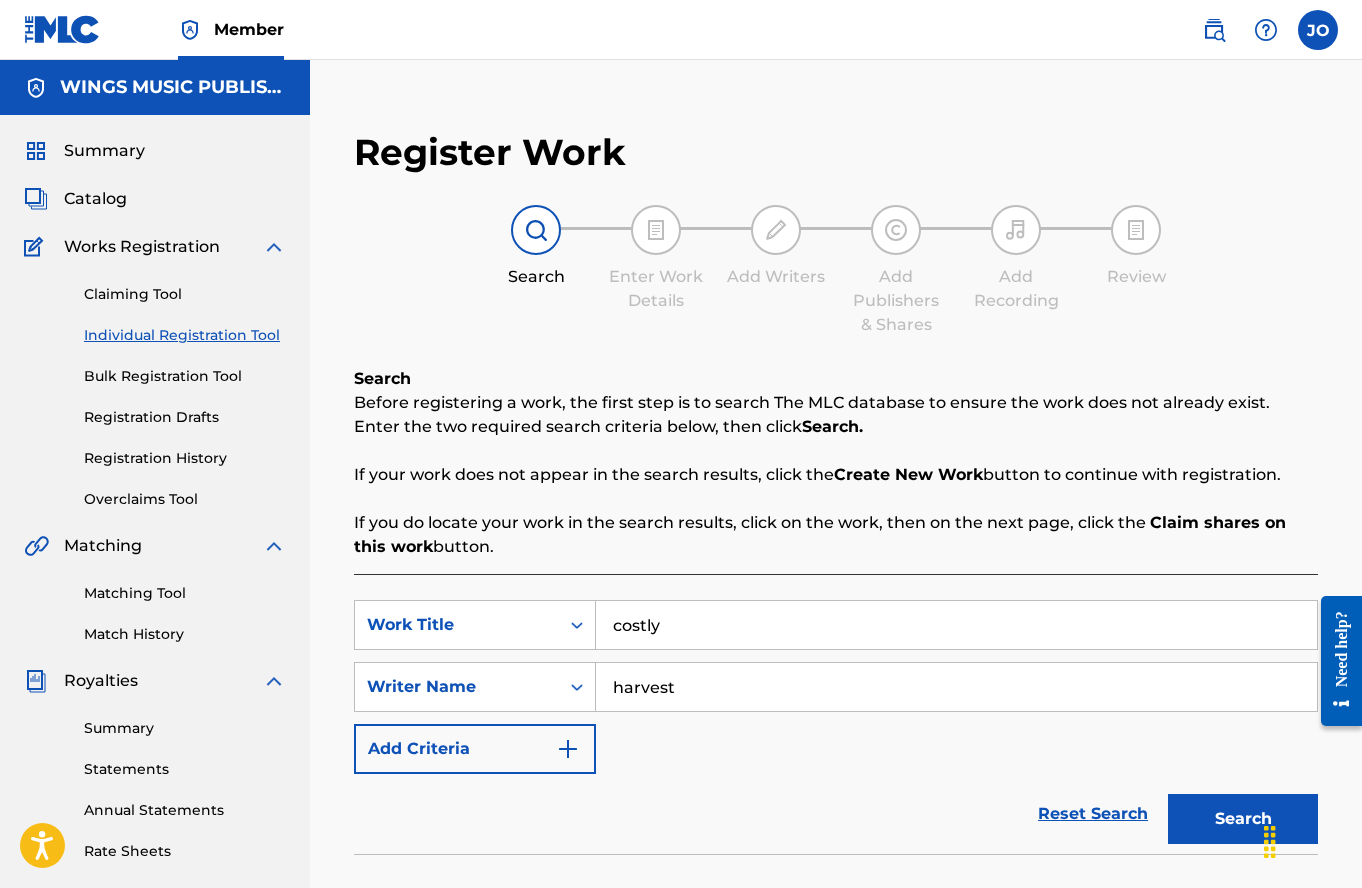 scroll, scrollTop: 352, scrollLeft: 0, axis: vertical 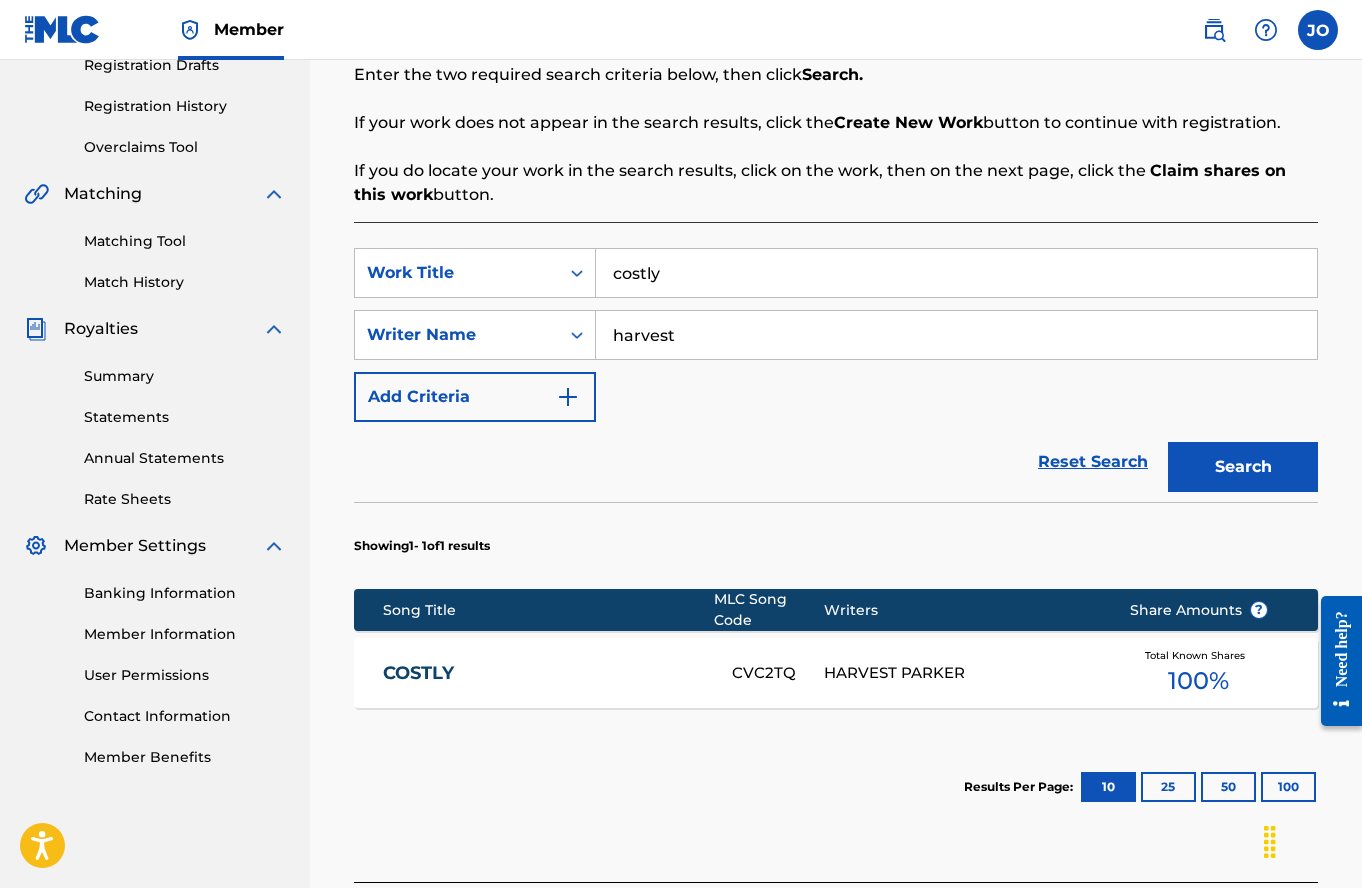 drag, startPoint x: 753, startPoint y: 276, endPoint x: 614, endPoint y: 264, distance: 139.51703 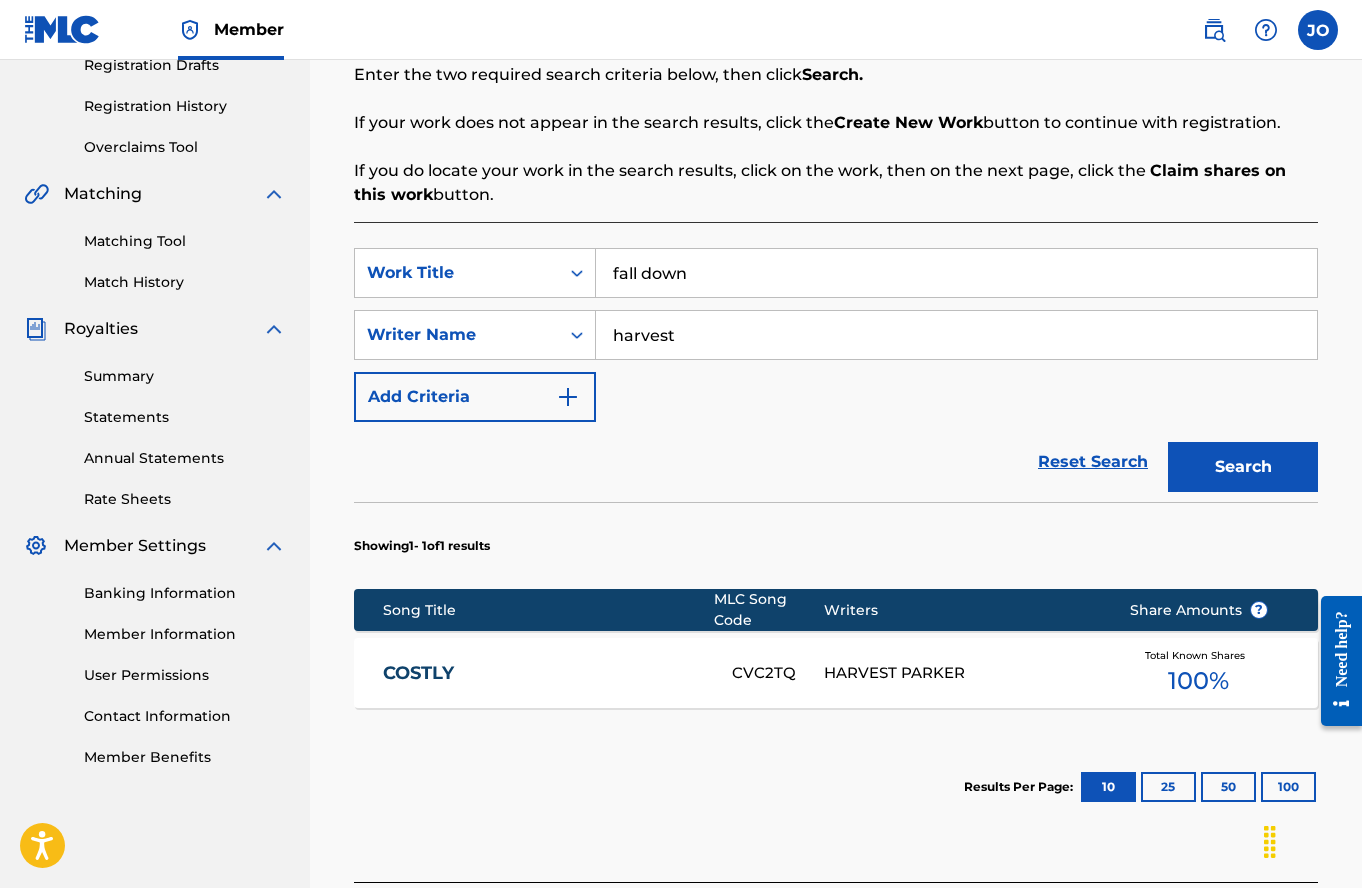 type on "fall down" 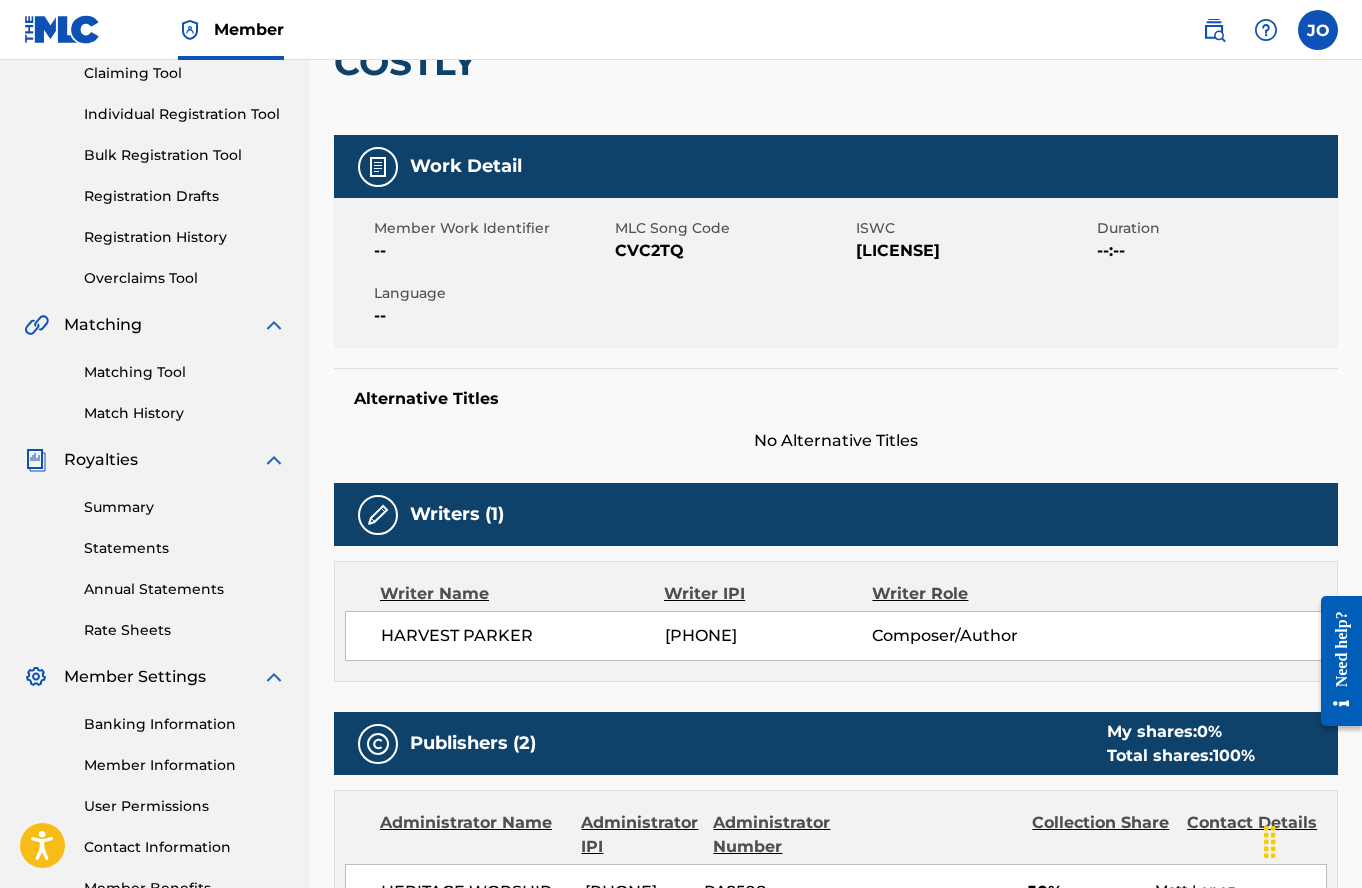 scroll, scrollTop: 0, scrollLeft: 0, axis: both 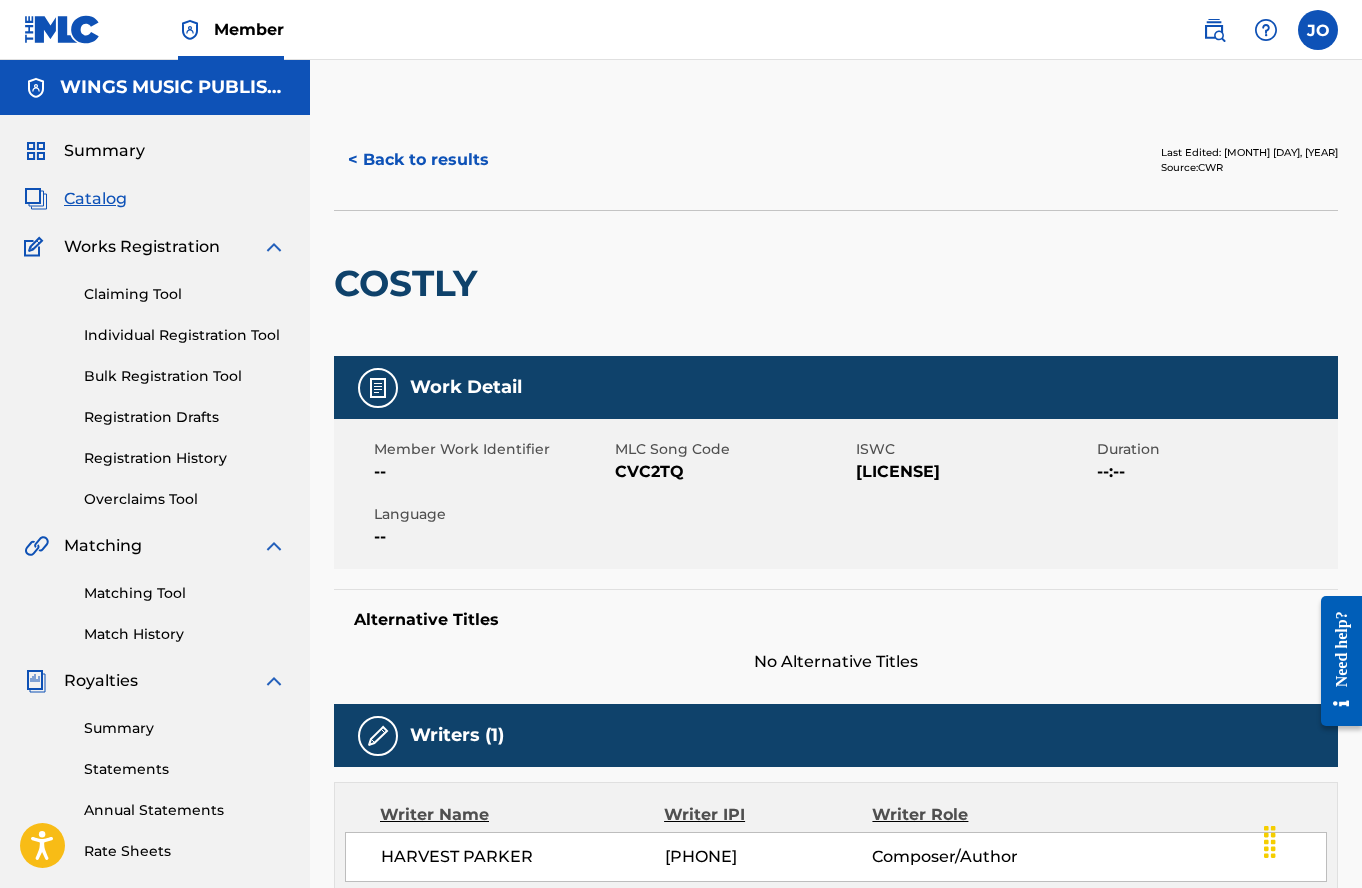 click on "< Back to results Last Edited:   [DATE] Source:  CWR COSTLY     Work Detail   Member Work Identifier -- MLC Song Code CVC2TQ ISWC T9237616341 Duration --:-- Language -- Alternative Titles No Alternative Titles Writers   (1) Writer Name Writer IPI Writer Role HARVEST PARKER 00767204432 Composer/Author Publishers   (2) My shares:  0 % Total shares:  100 % Administrator Name Administrator IPI Administrator Number Collection Share Contact Details HERITAGE WORSHIP PUBLISHING 00827495011 PA2508 50% [NAME] [STREET], Attention: [NAME],  [CITY], [STATE] [ZIP] [COUNTRY] [PHONE] [EMAIL] Admin Original Publisher Connecting Line Publisher Name Publisher IPI Publisher Number Represented Writers GO FORTH SOUNDS 00602395958 P9361J HARVEST PARKER Publisher Name Publisher IPI Publisher Number Represented Writers Collection Share Contact Details HERITAGE WORSHIP PUBLISHING 00827495011 PA2508 HARVEST PARKER 50% [NAME] [STREET], Attention: [NAME],  0 % 100" at bounding box center [836, 1384] 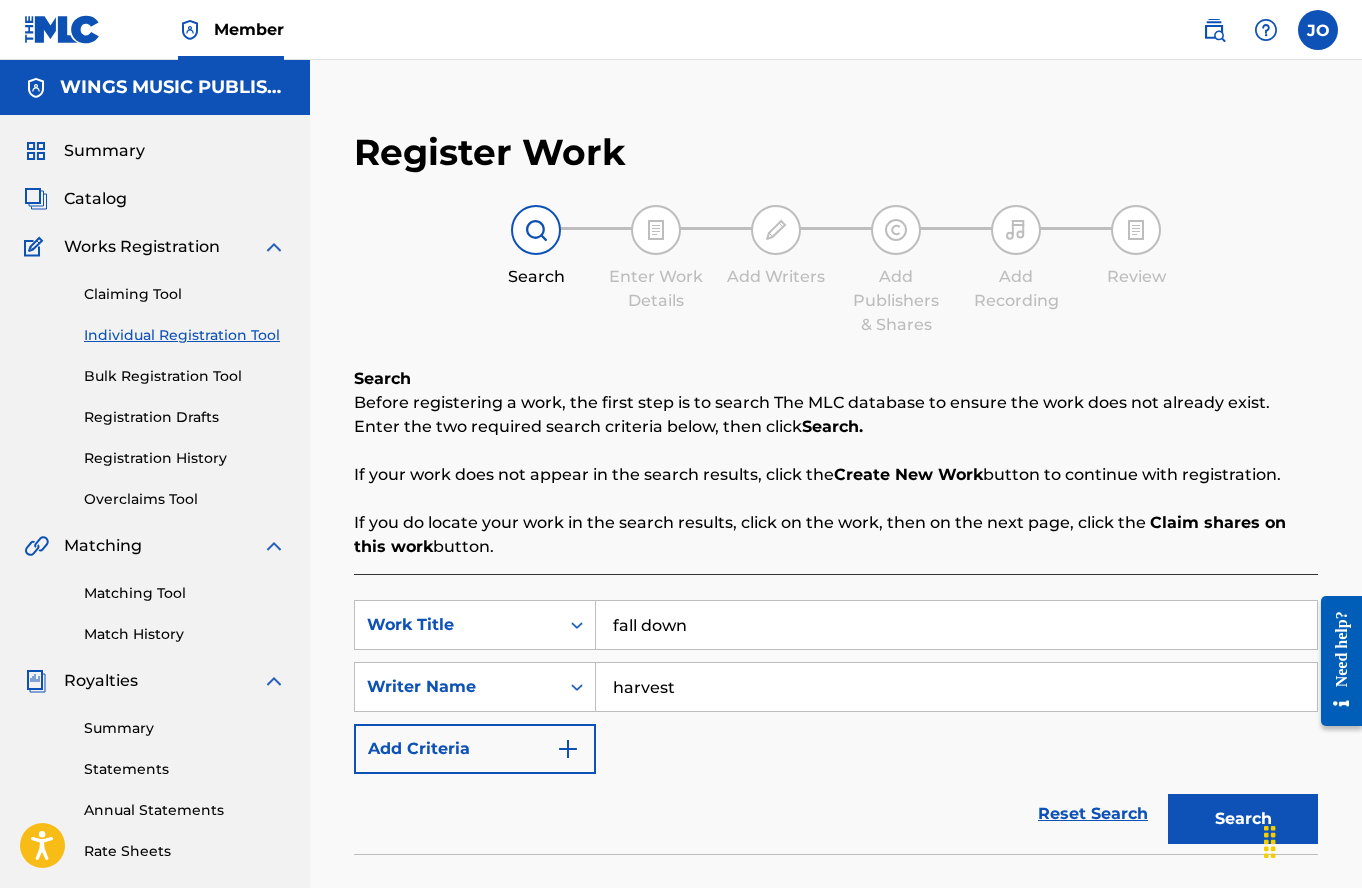 scroll, scrollTop: 352, scrollLeft: 0, axis: vertical 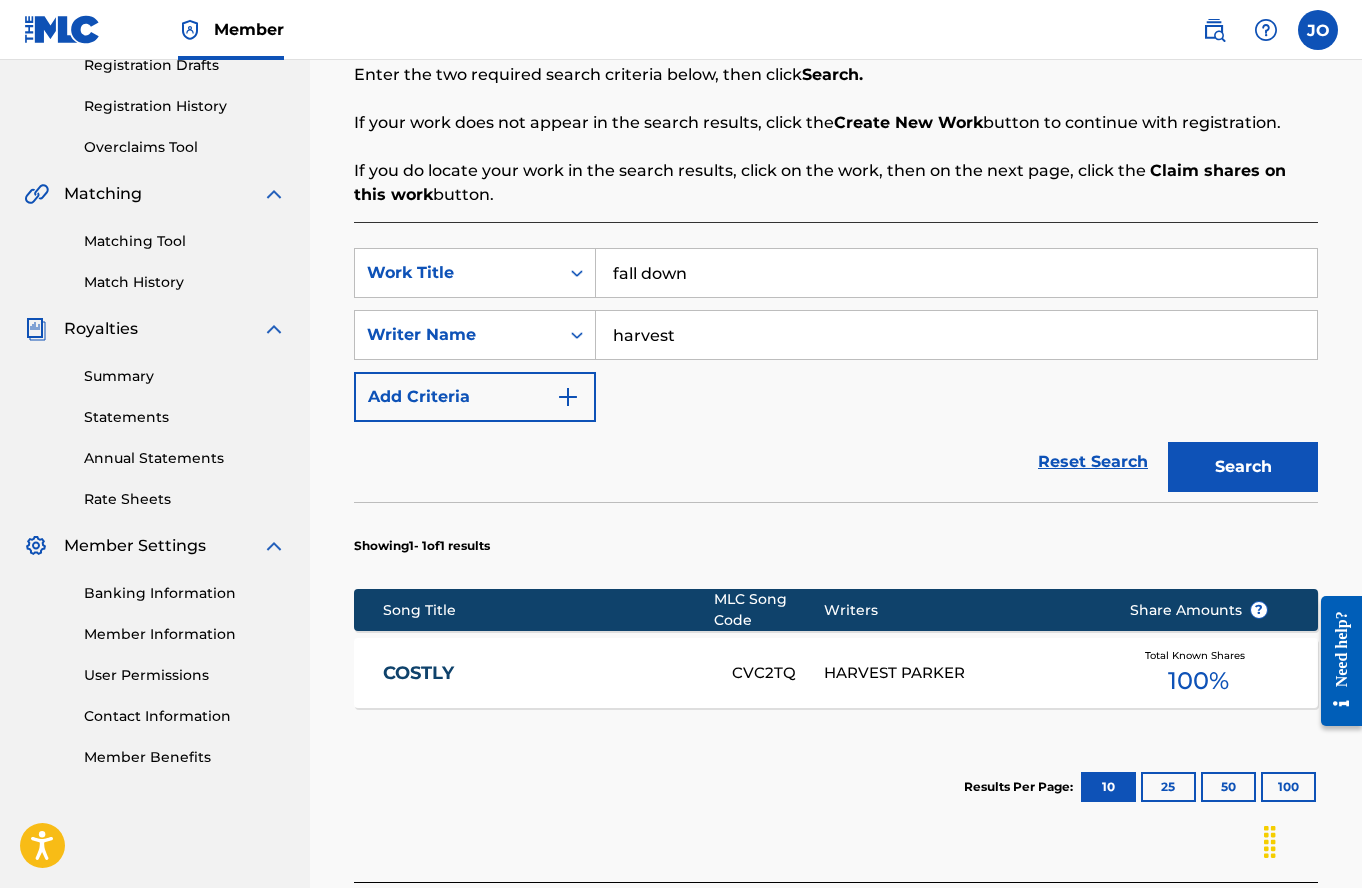 click on "Search" at bounding box center (1243, 467) 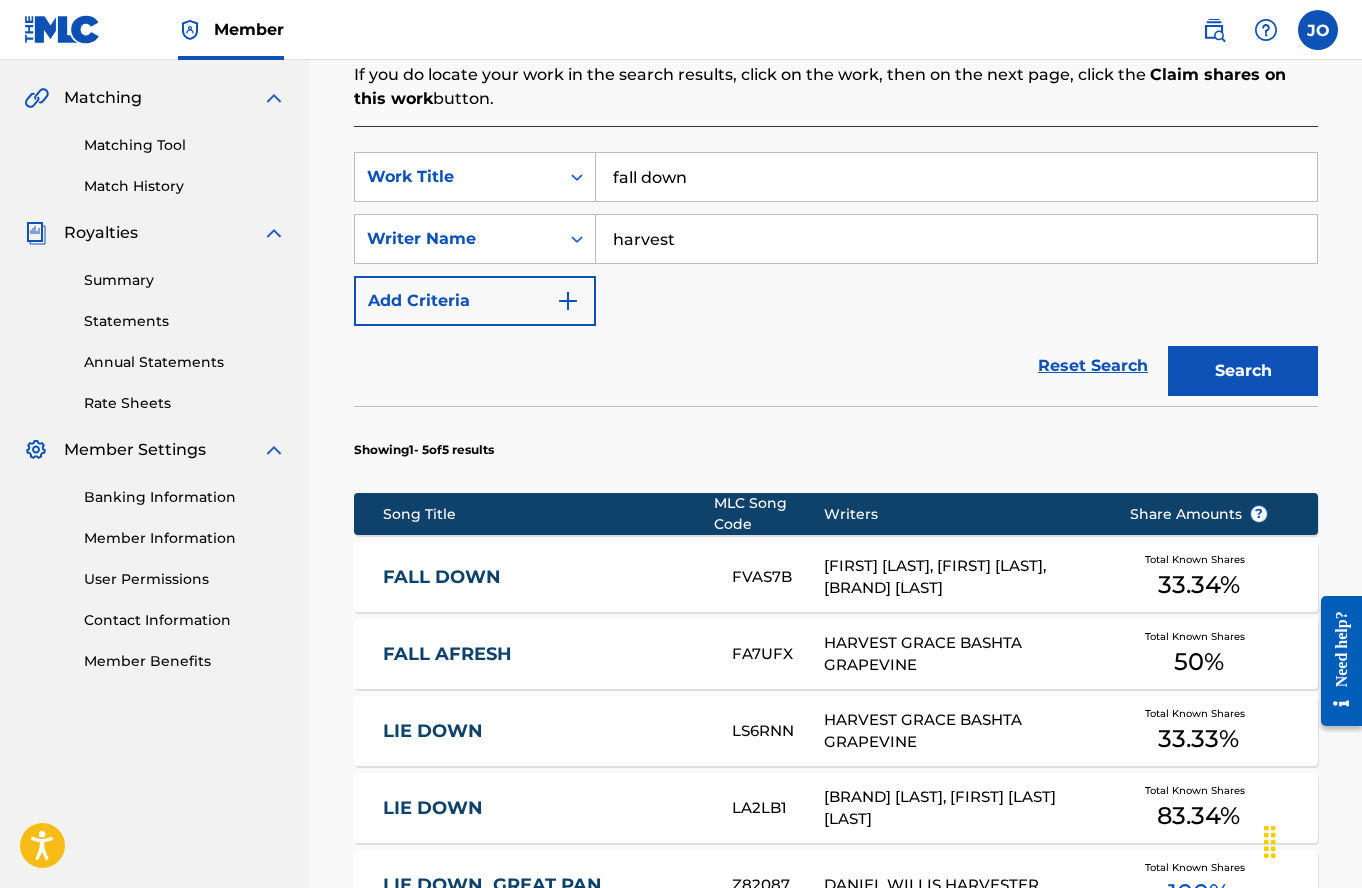 scroll, scrollTop: 752, scrollLeft: 0, axis: vertical 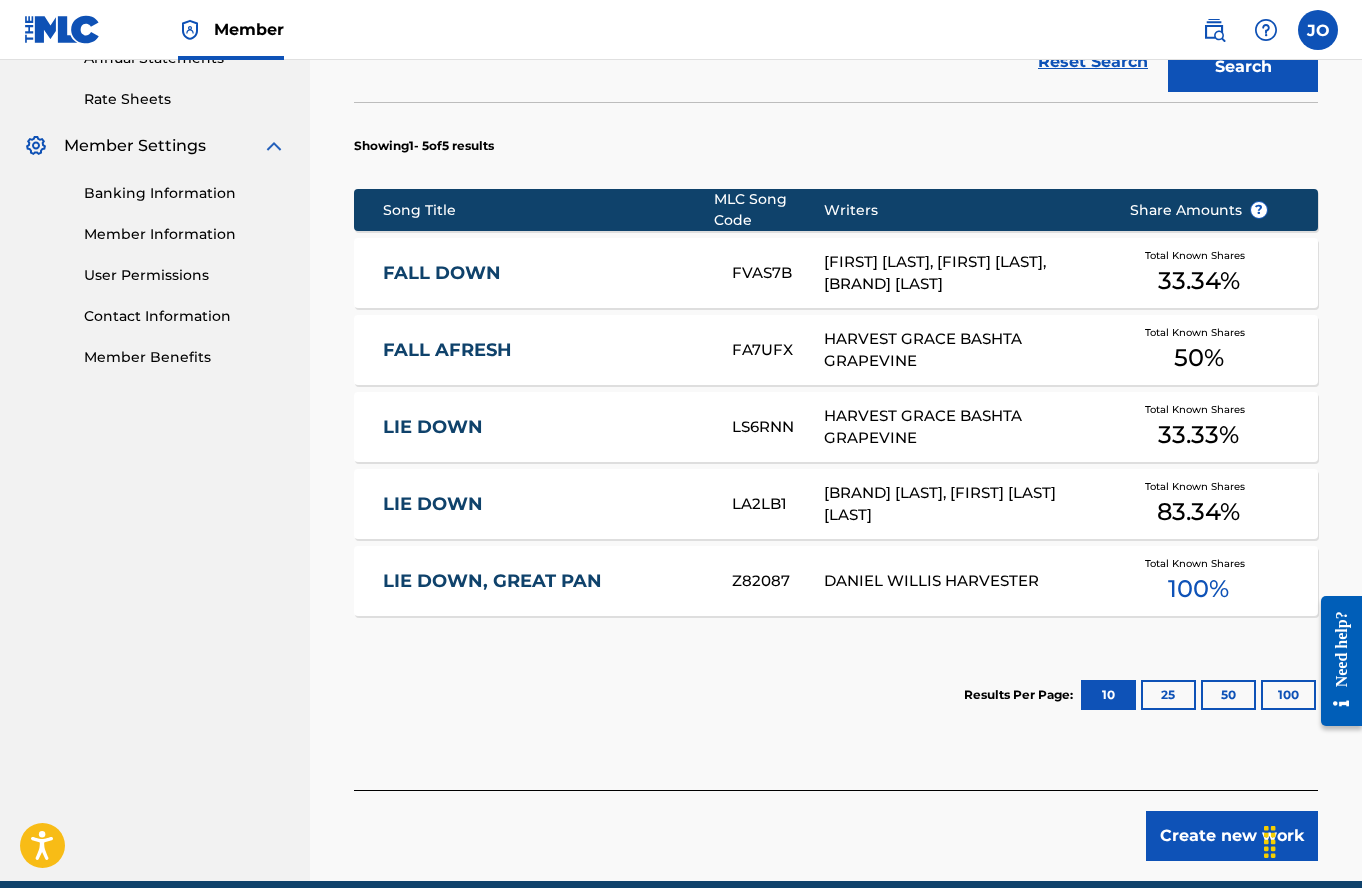 click on "FALL DOWN" at bounding box center [544, 273] 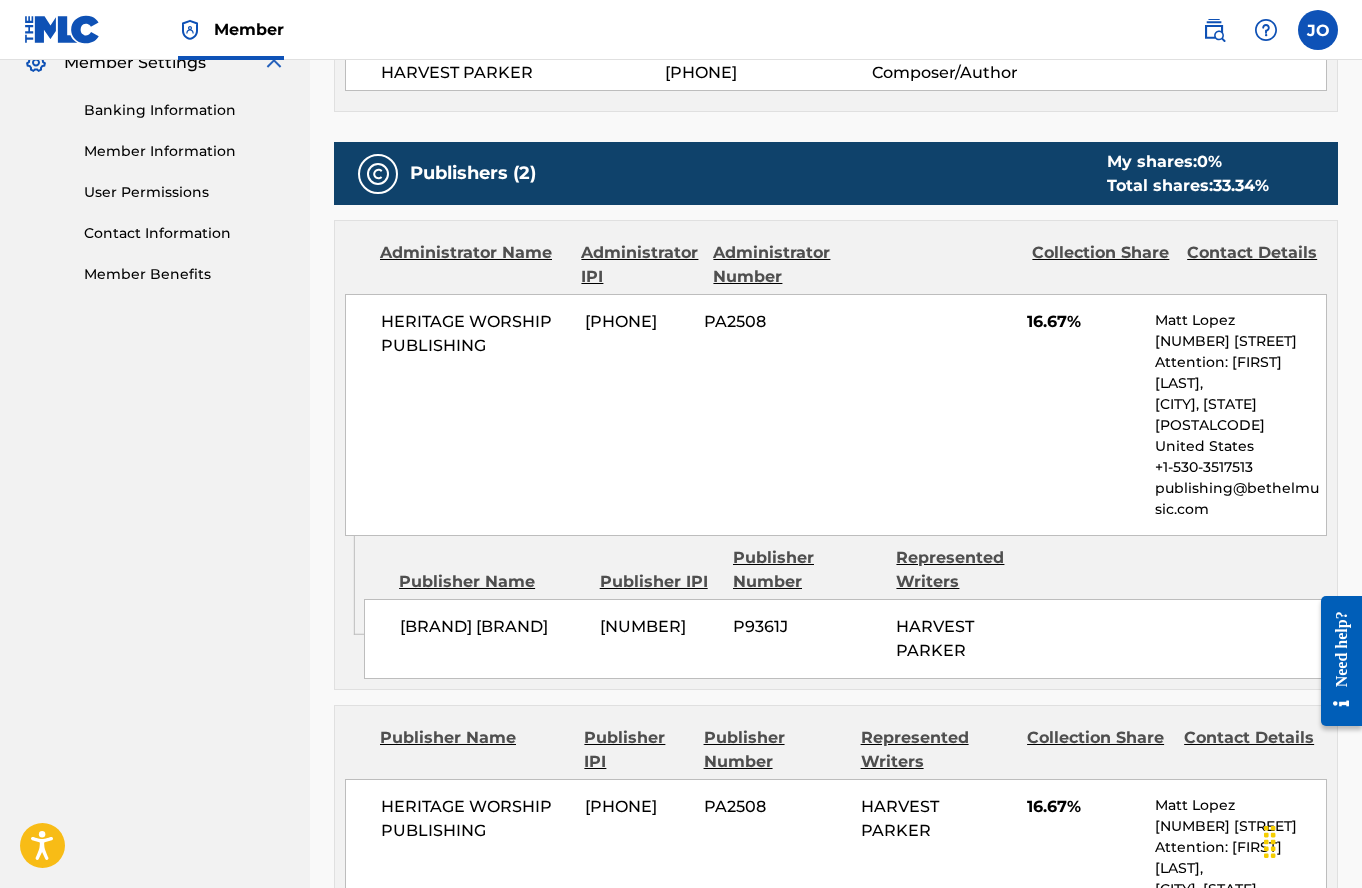 scroll, scrollTop: 1100, scrollLeft: 0, axis: vertical 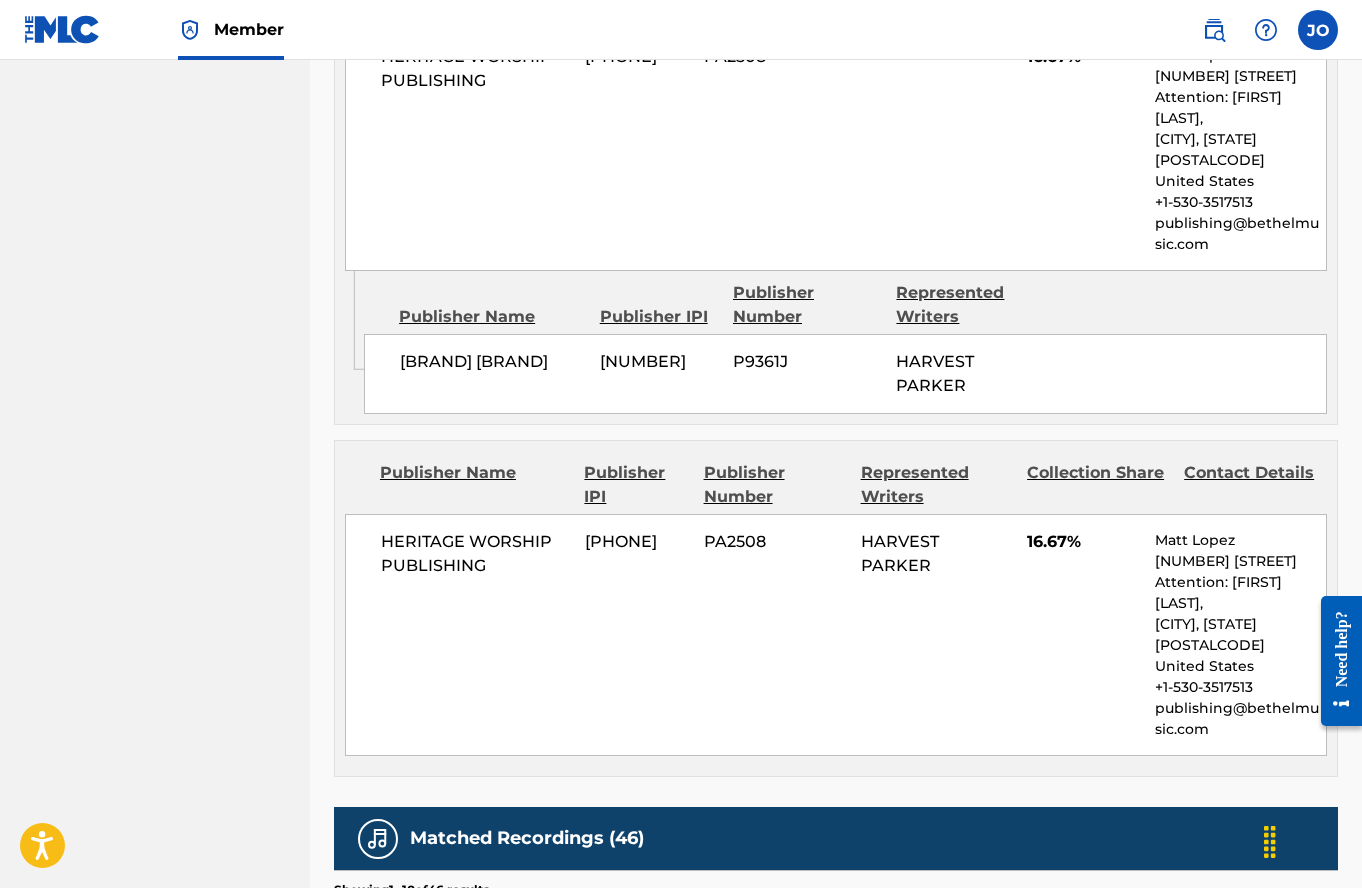 click on "WINGS MUSIC PUBLISHING USA Summary Catalog Works Registration Claiming Tool Individual Registration Tool Bulk Registration Tool Registration Drafts Registration History Overclaims Tool Matching Matching Tool Match History Royalties Summary Statements Annual Statements Rate Sheets Member Settings Banking Information Member Information User Permissions Contact Information Member Benefits" at bounding box center [155, 281] 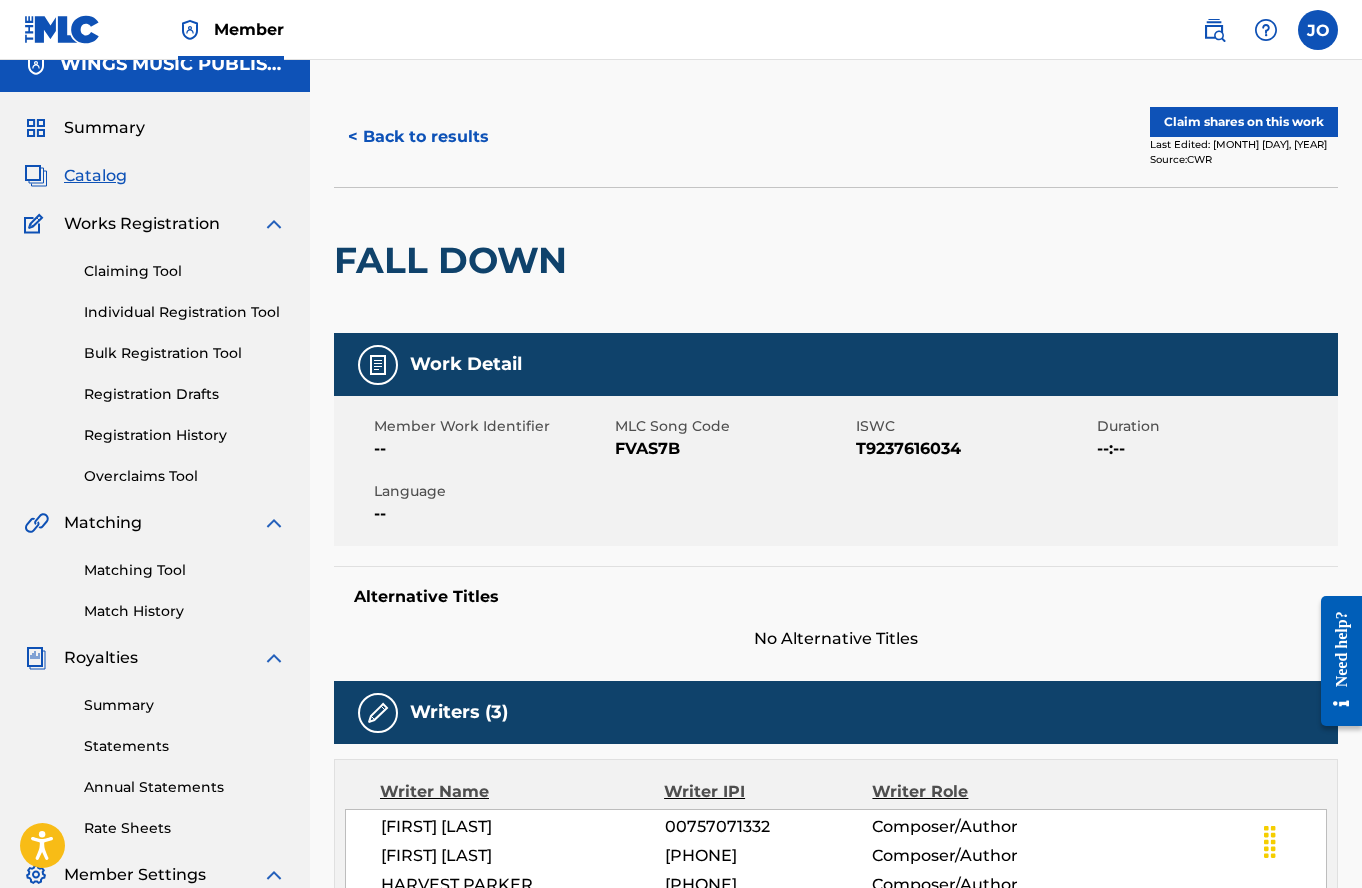 scroll, scrollTop: 0, scrollLeft: 0, axis: both 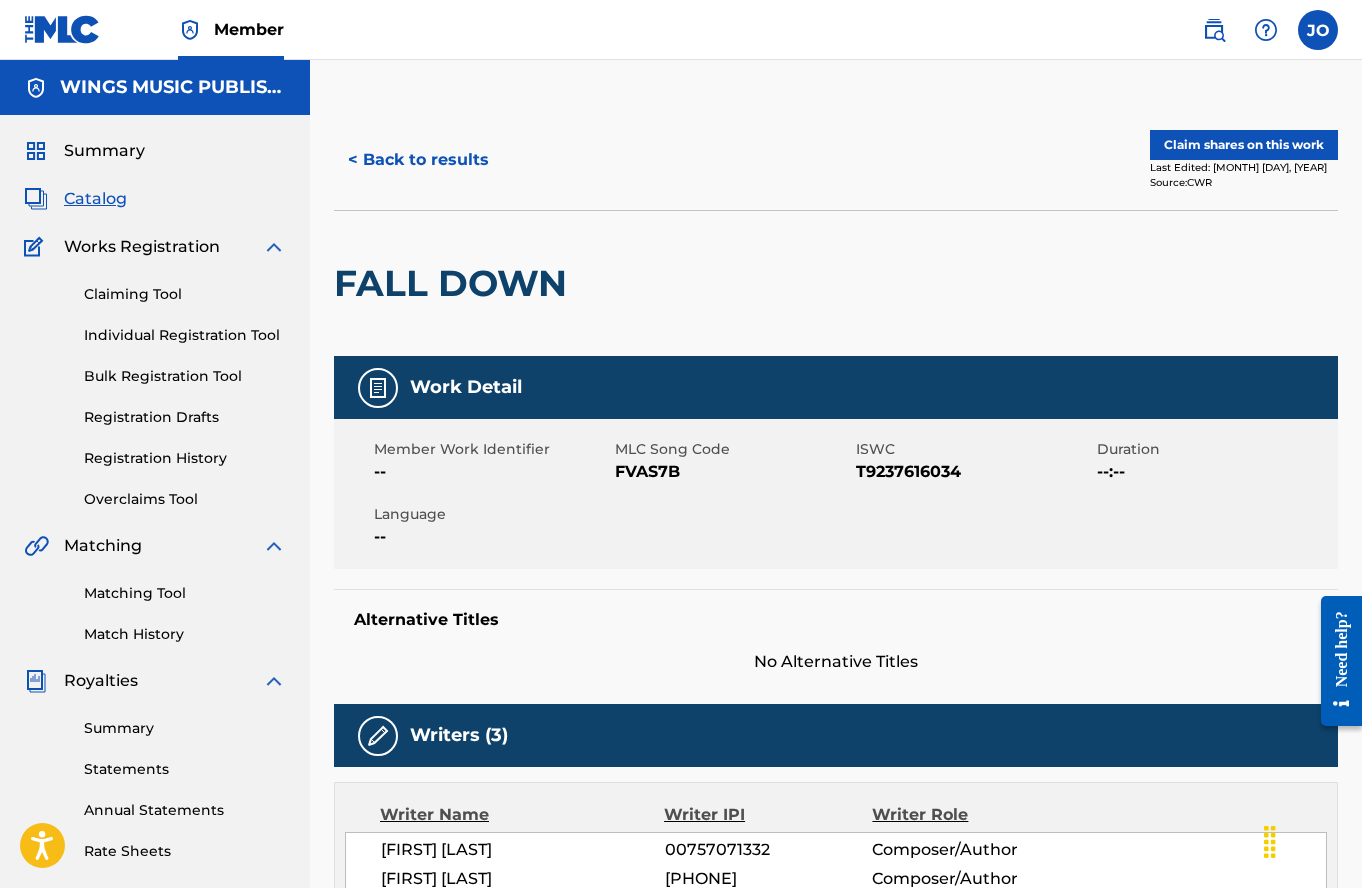 click on "< Back to results" at bounding box center (418, 160) 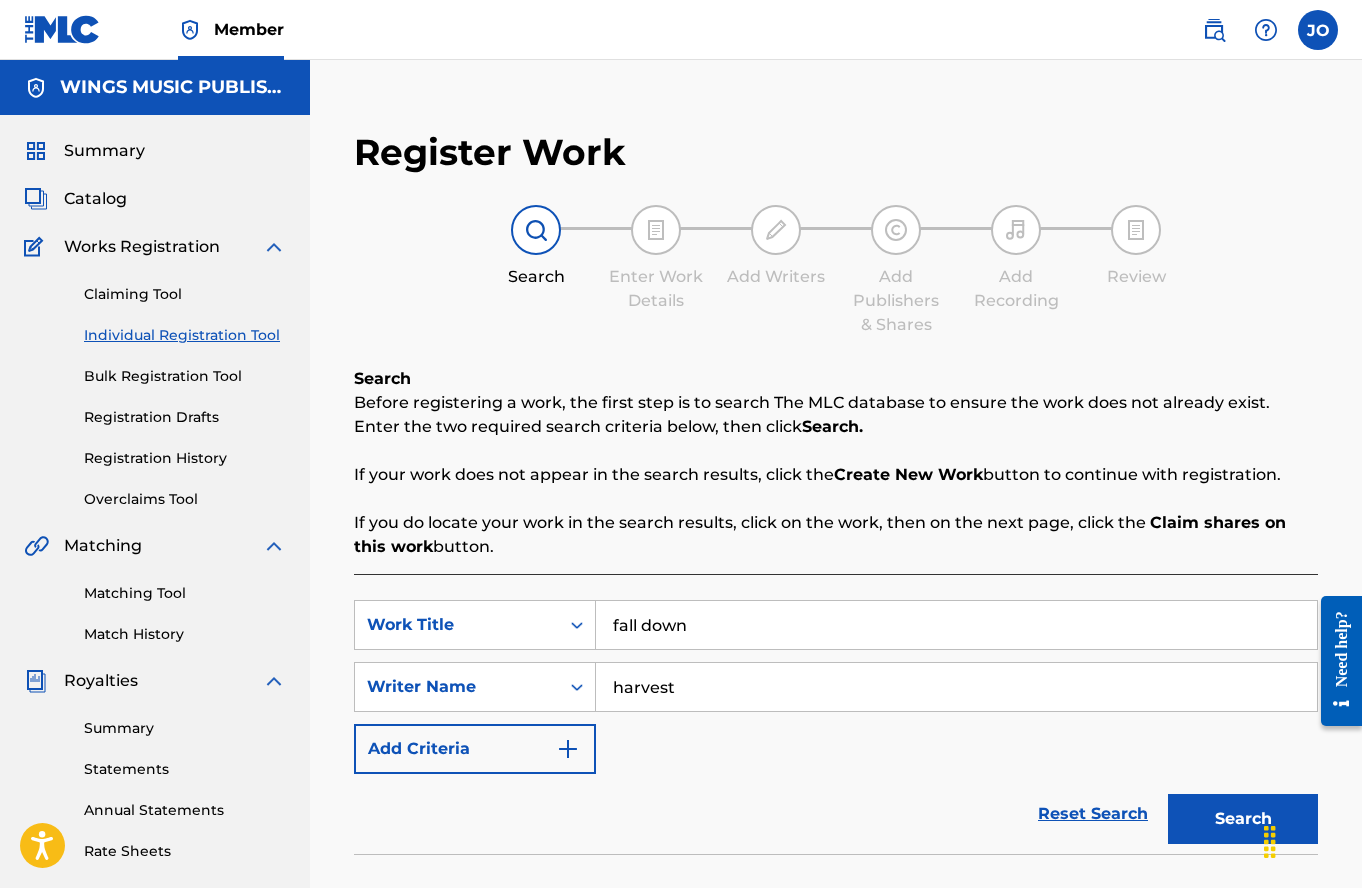 scroll, scrollTop: 352, scrollLeft: 0, axis: vertical 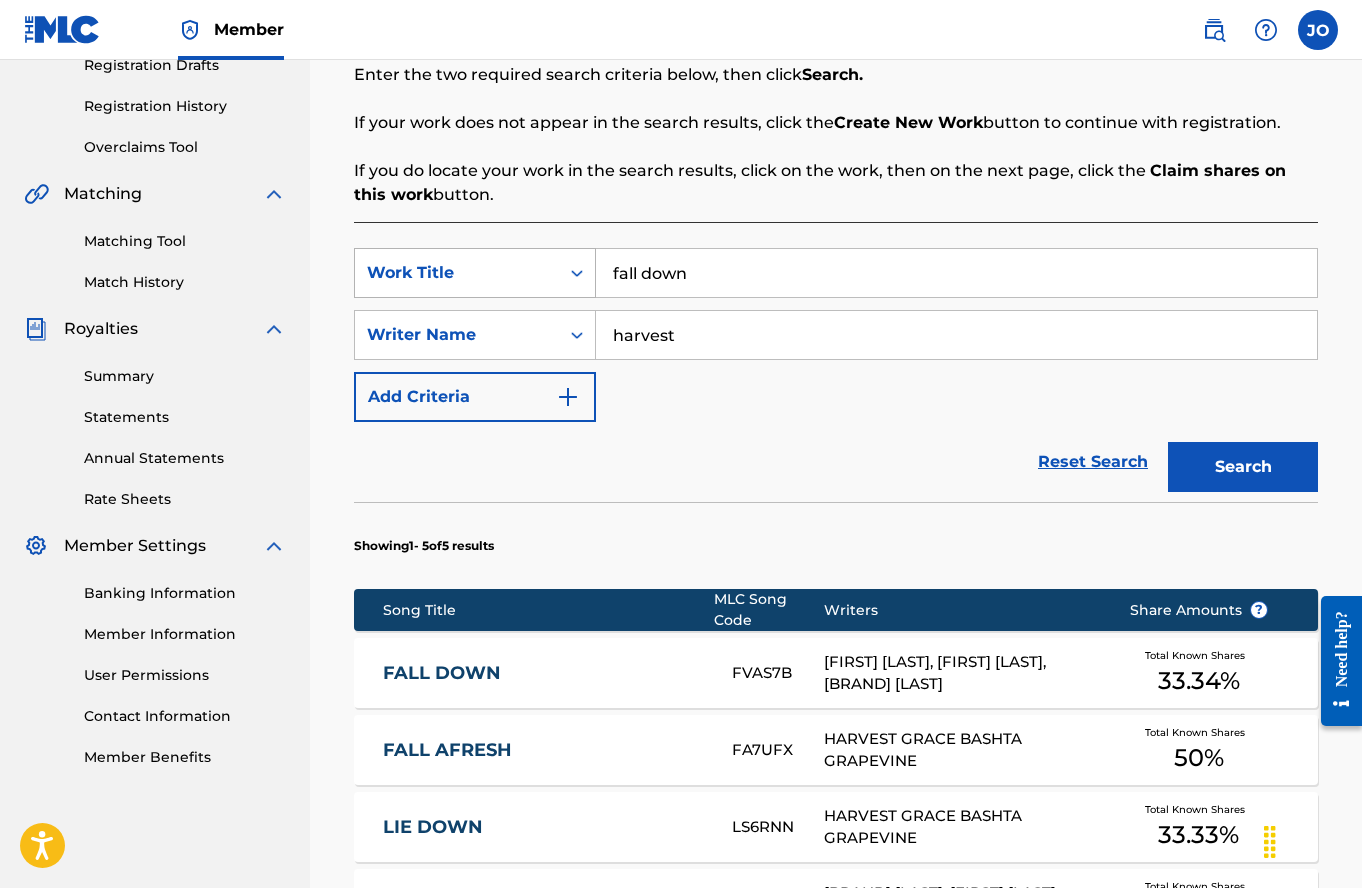 drag, startPoint x: 706, startPoint y: 275, endPoint x: 581, endPoint y: 250, distance: 127.47549 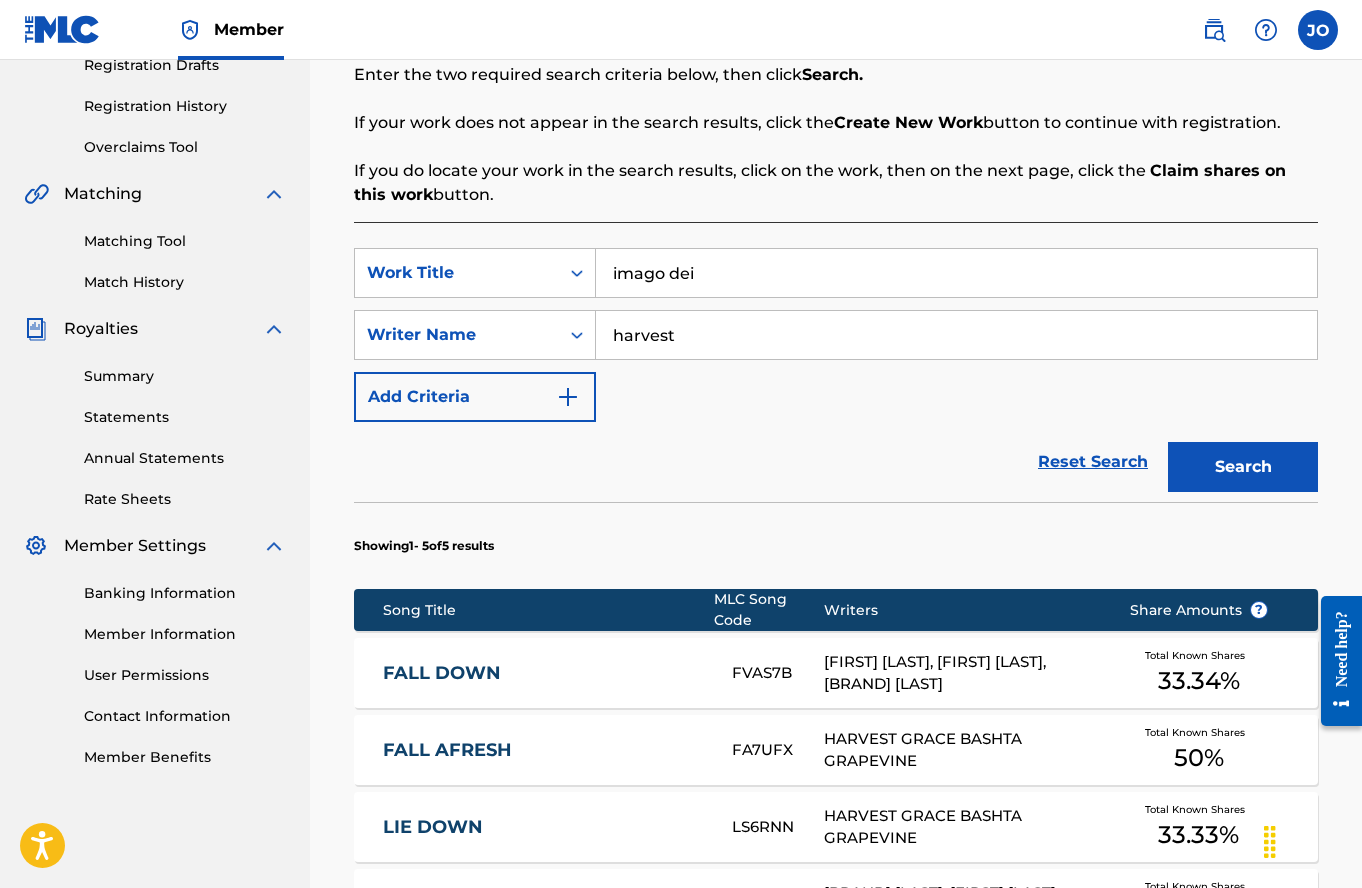 type on "imago dei" 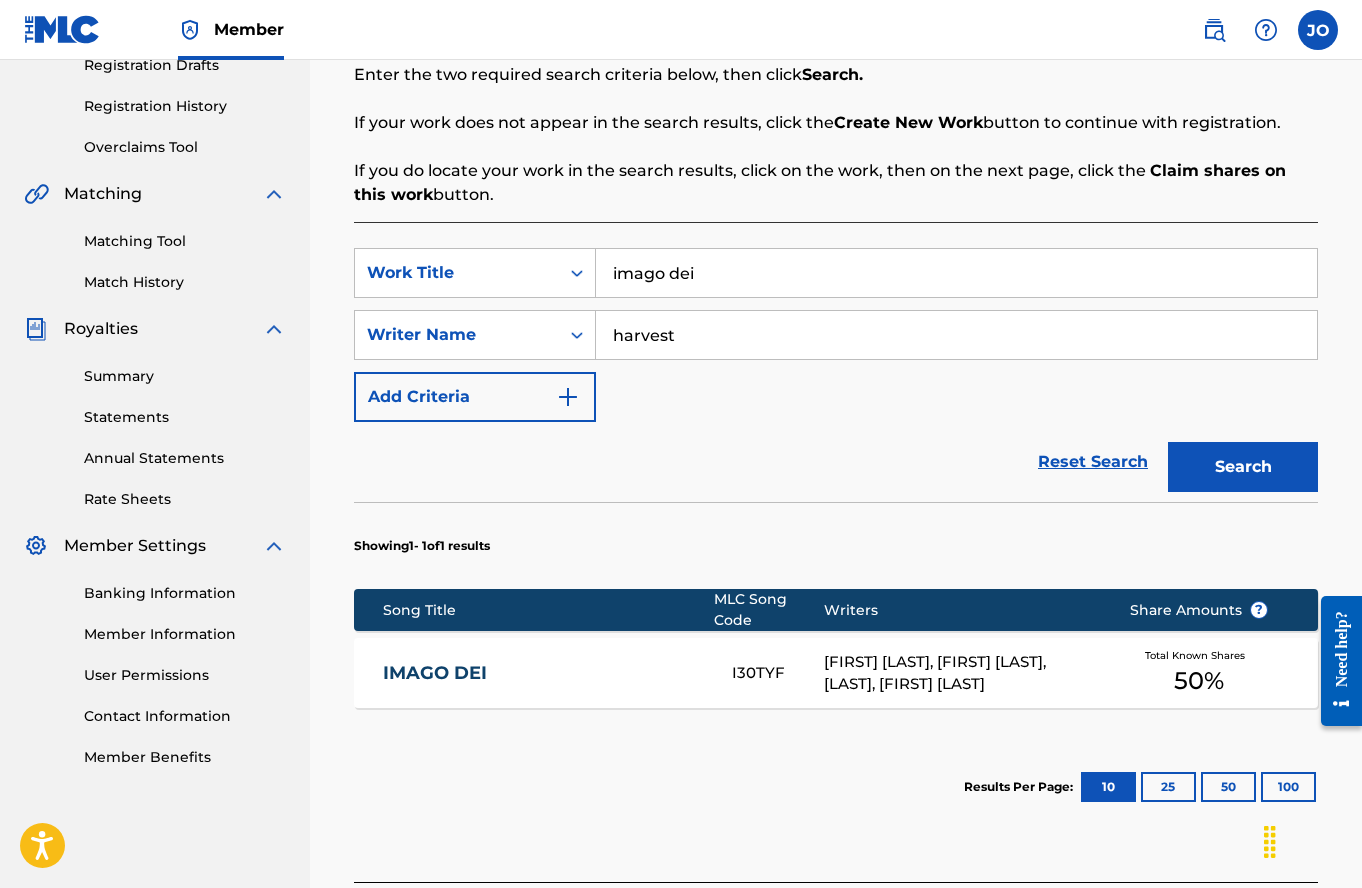 click on "IMAGO DEI" at bounding box center [544, 673] 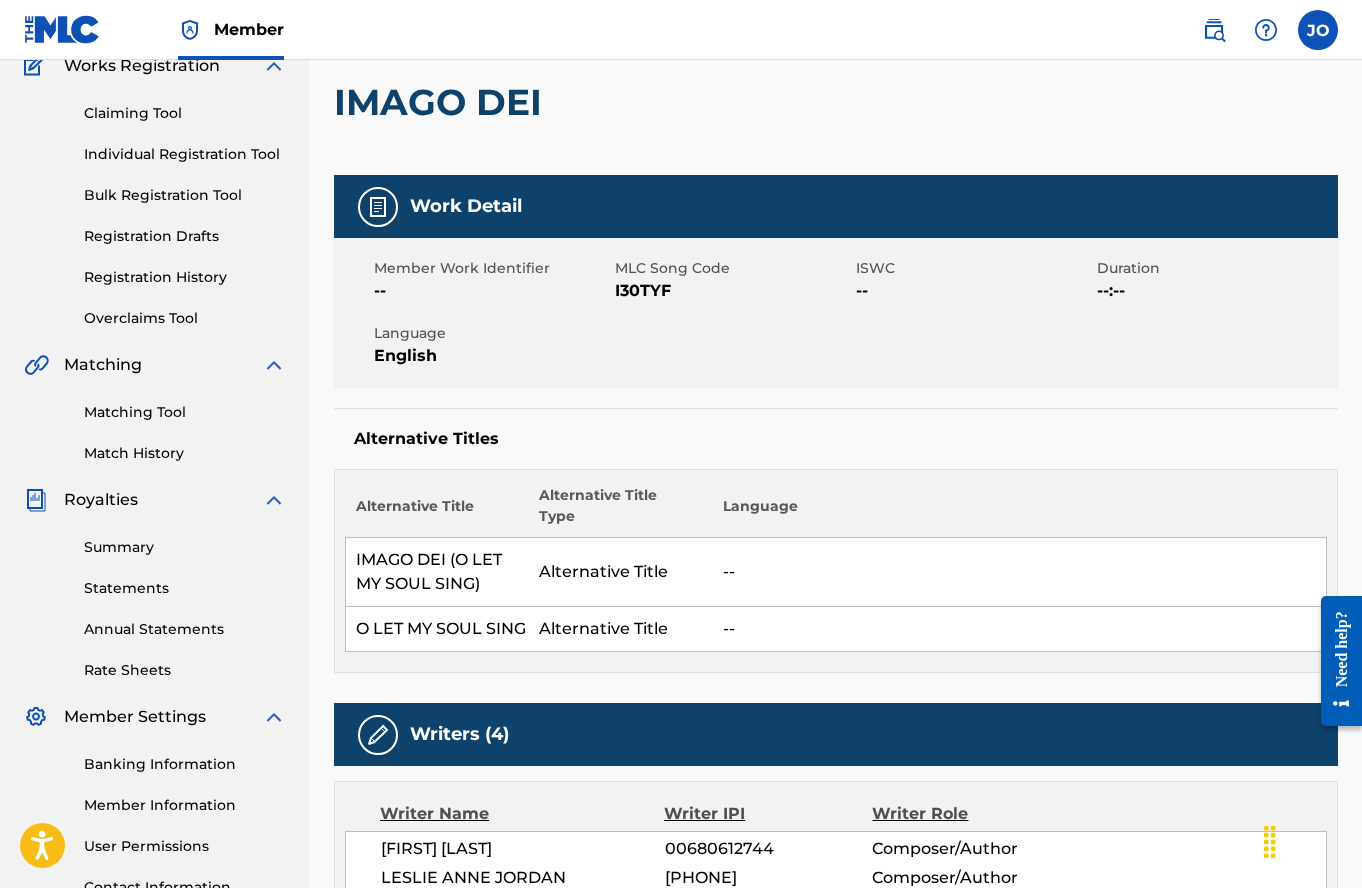scroll, scrollTop: 0, scrollLeft: 0, axis: both 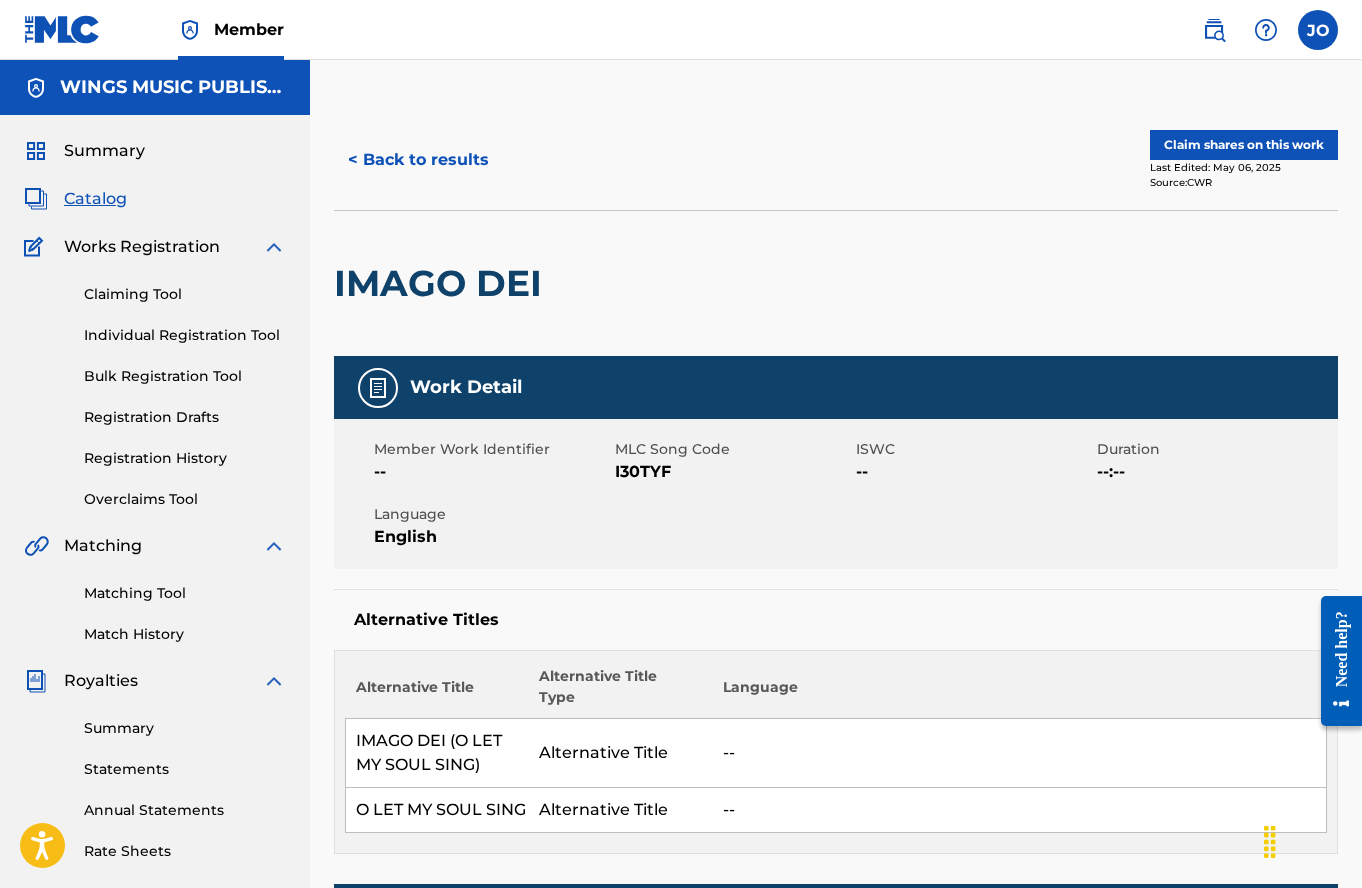 click on "Summary Catalog Works Registration Claiming Tool Individual Registration Tool Bulk Registration Tool Registration Drafts Registration History Overclaims Tool Matching Matching Tool Match History Royalties Summary Statements Annual Statements Rate Sheets Member Settings Banking Information Member Information User Permissions Contact Information Member Benefits" at bounding box center [155, 629] 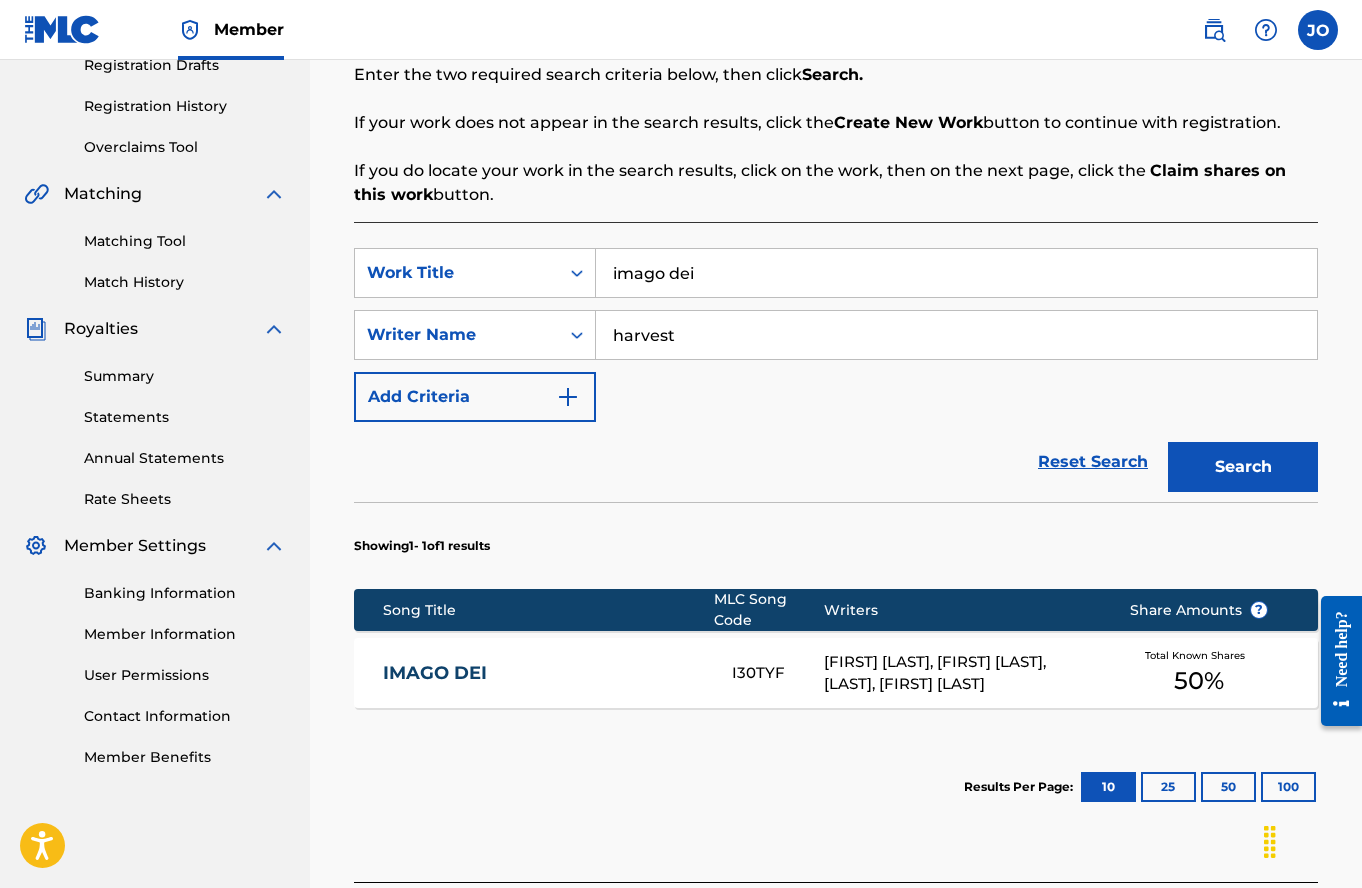 click on "Summary Catalog Works Registration Claiming Tool Individual Registration Tool Bulk Registration Tool Registration Drafts Registration History Overclaims Tool Matching Matching Tool Match History Royalties Summary Statements Annual Statements Rate Sheets Member Settings Banking Information Member Information User Permissions Contact Information Member Benefits" at bounding box center (155, 277) 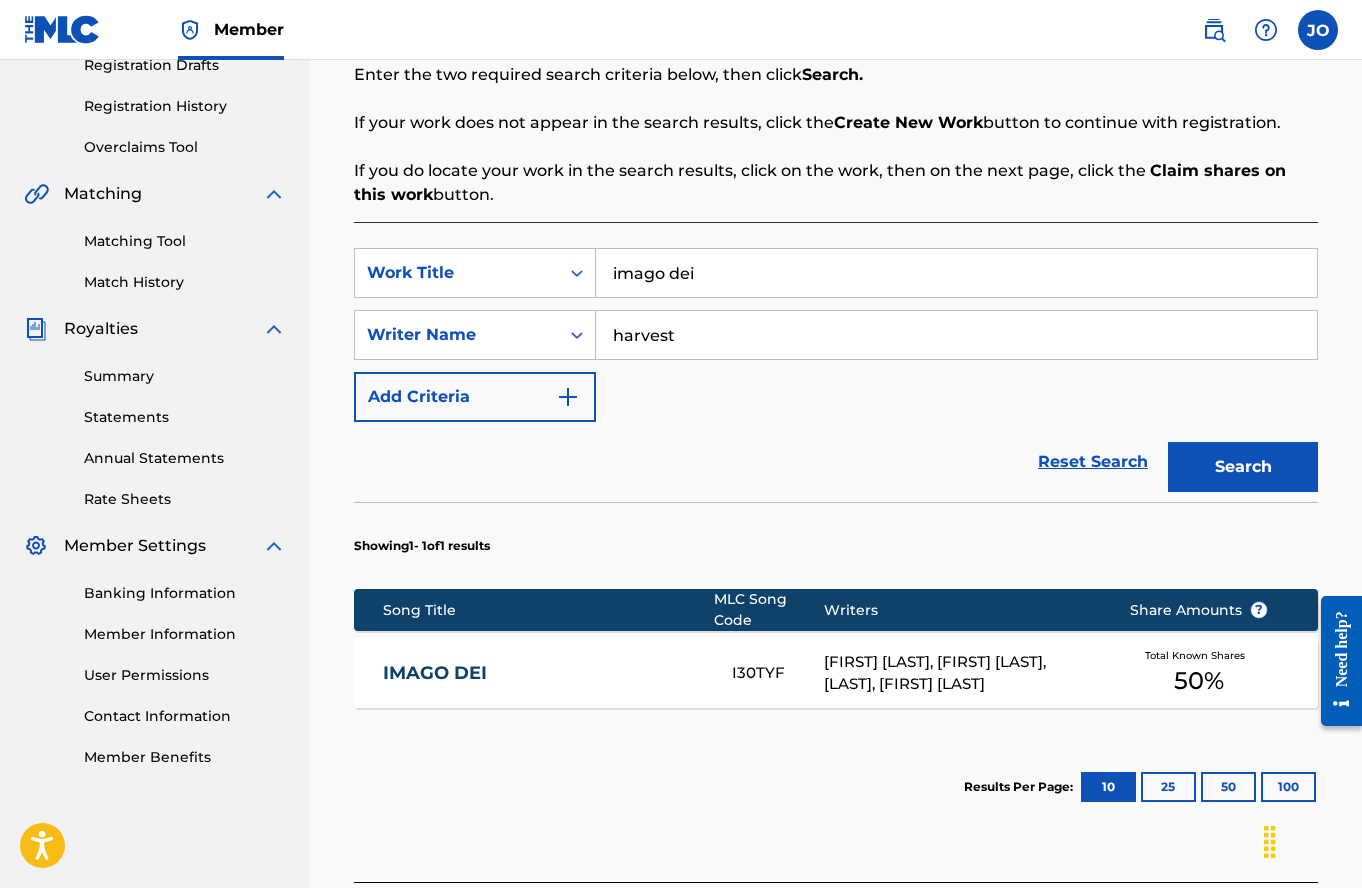 click on "Matching Tool Match History" at bounding box center [155, 249] 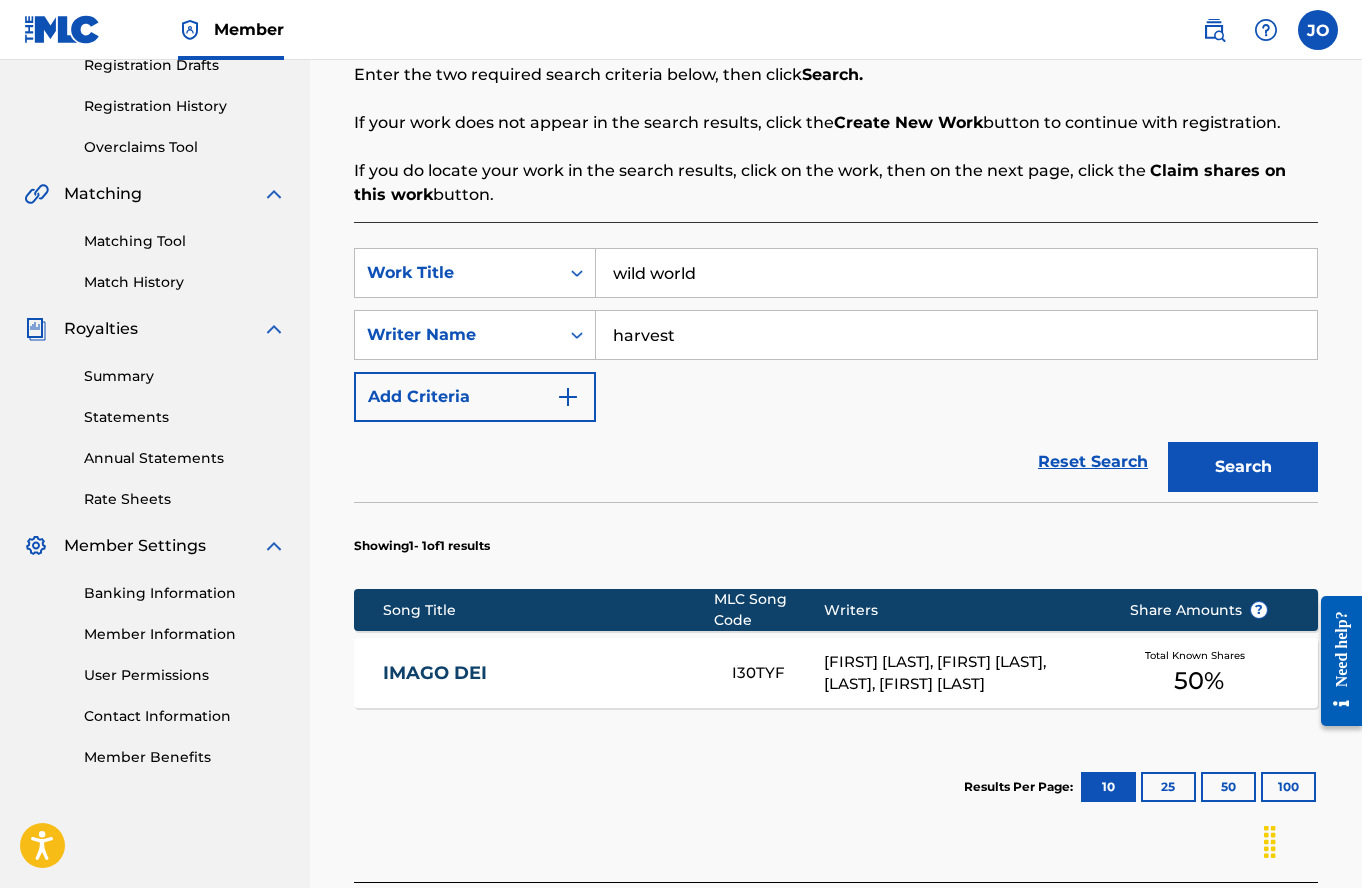 type on "wild world" 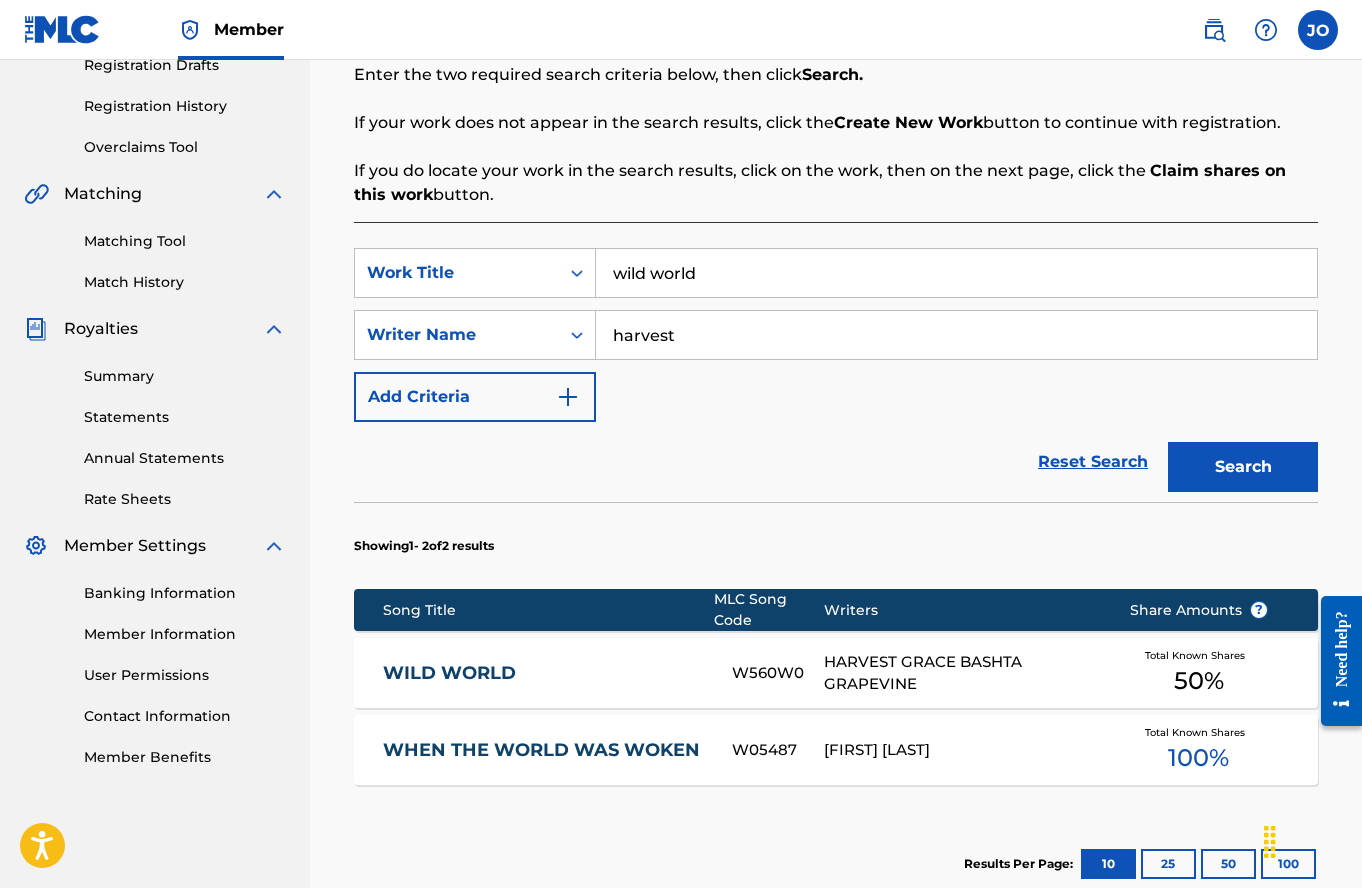 scroll, scrollTop: 610, scrollLeft: 0, axis: vertical 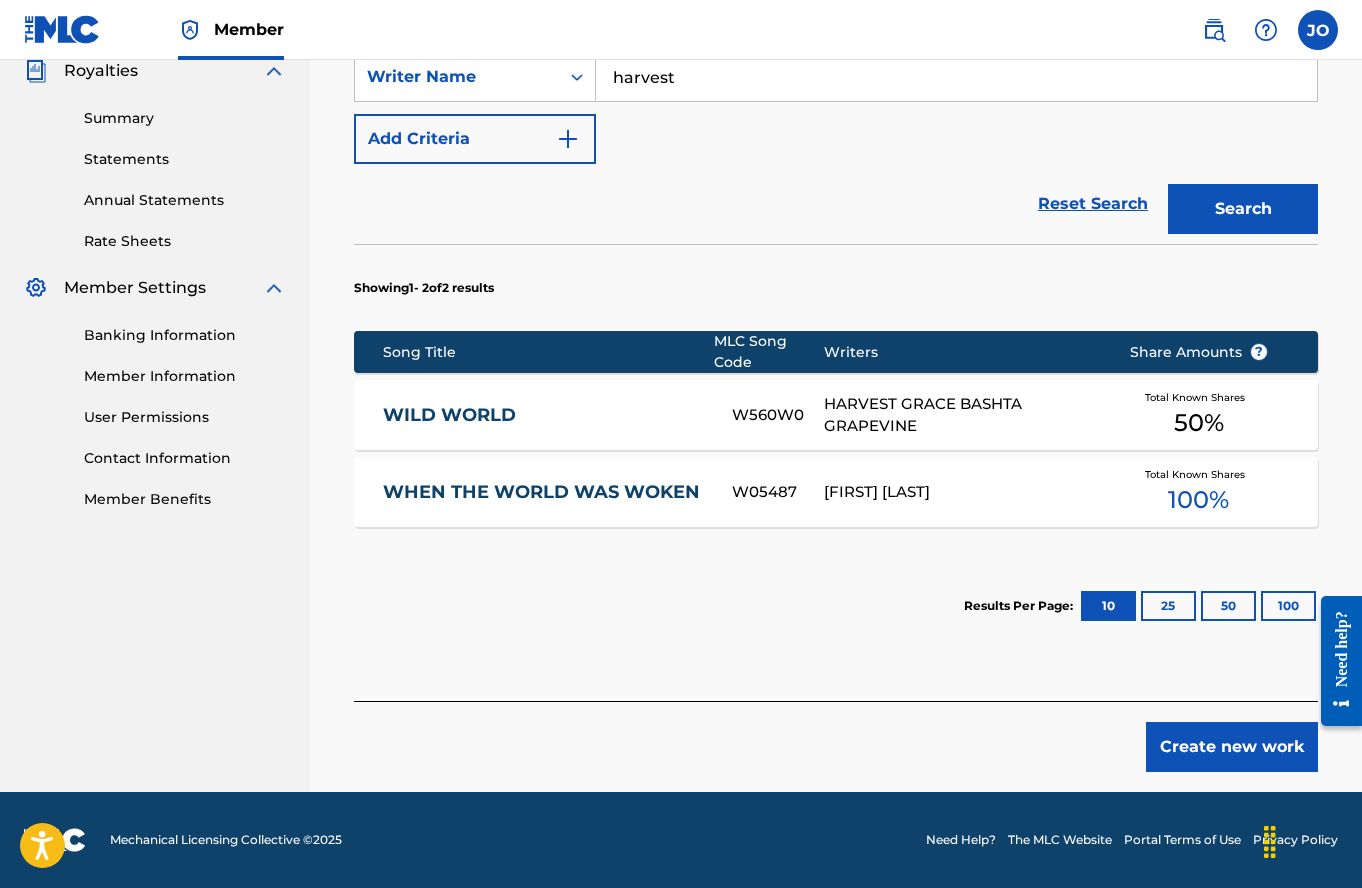 click on "WILD WORLD" at bounding box center [544, 415] 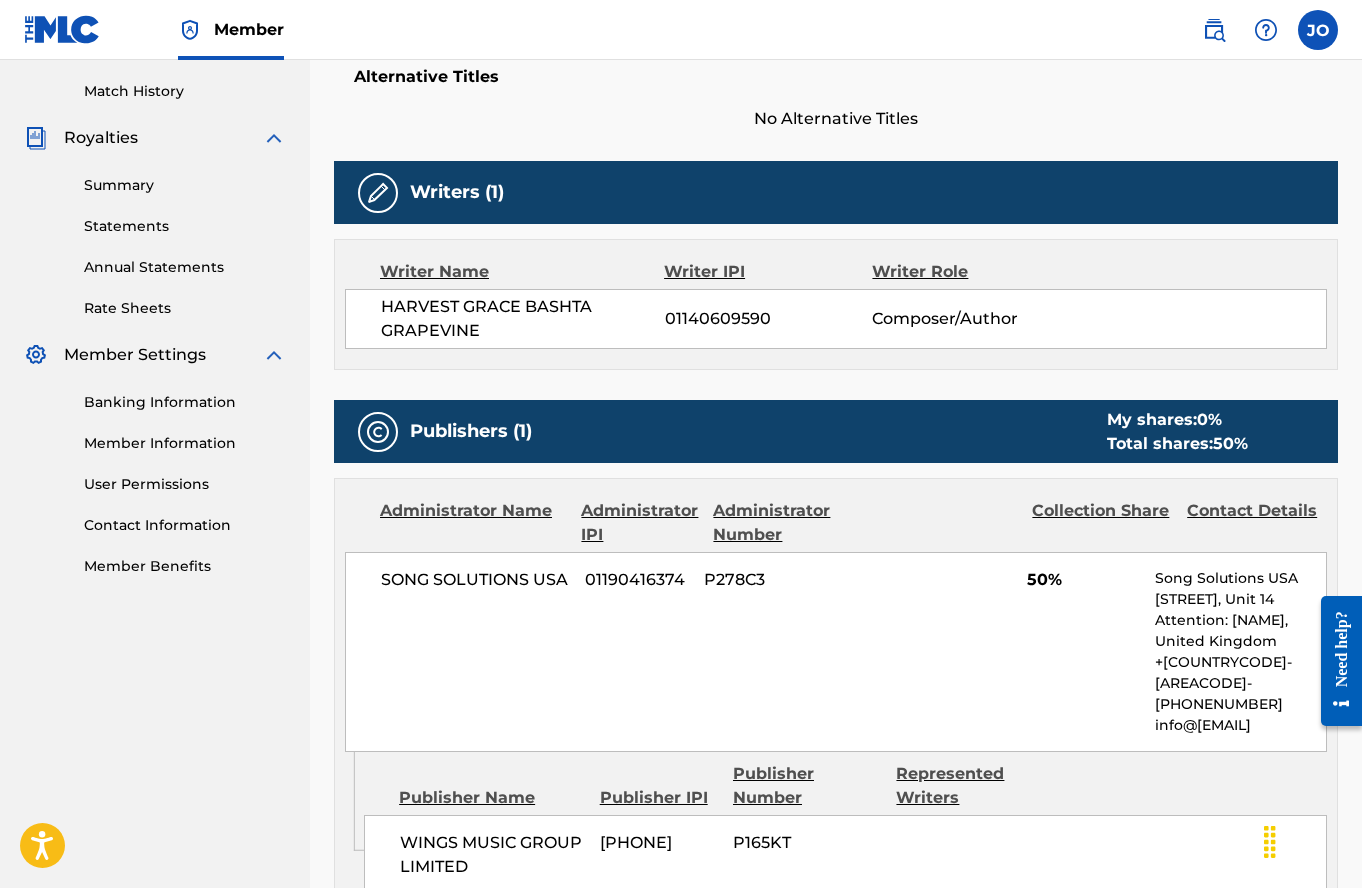 scroll, scrollTop: 352, scrollLeft: 0, axis: vertical 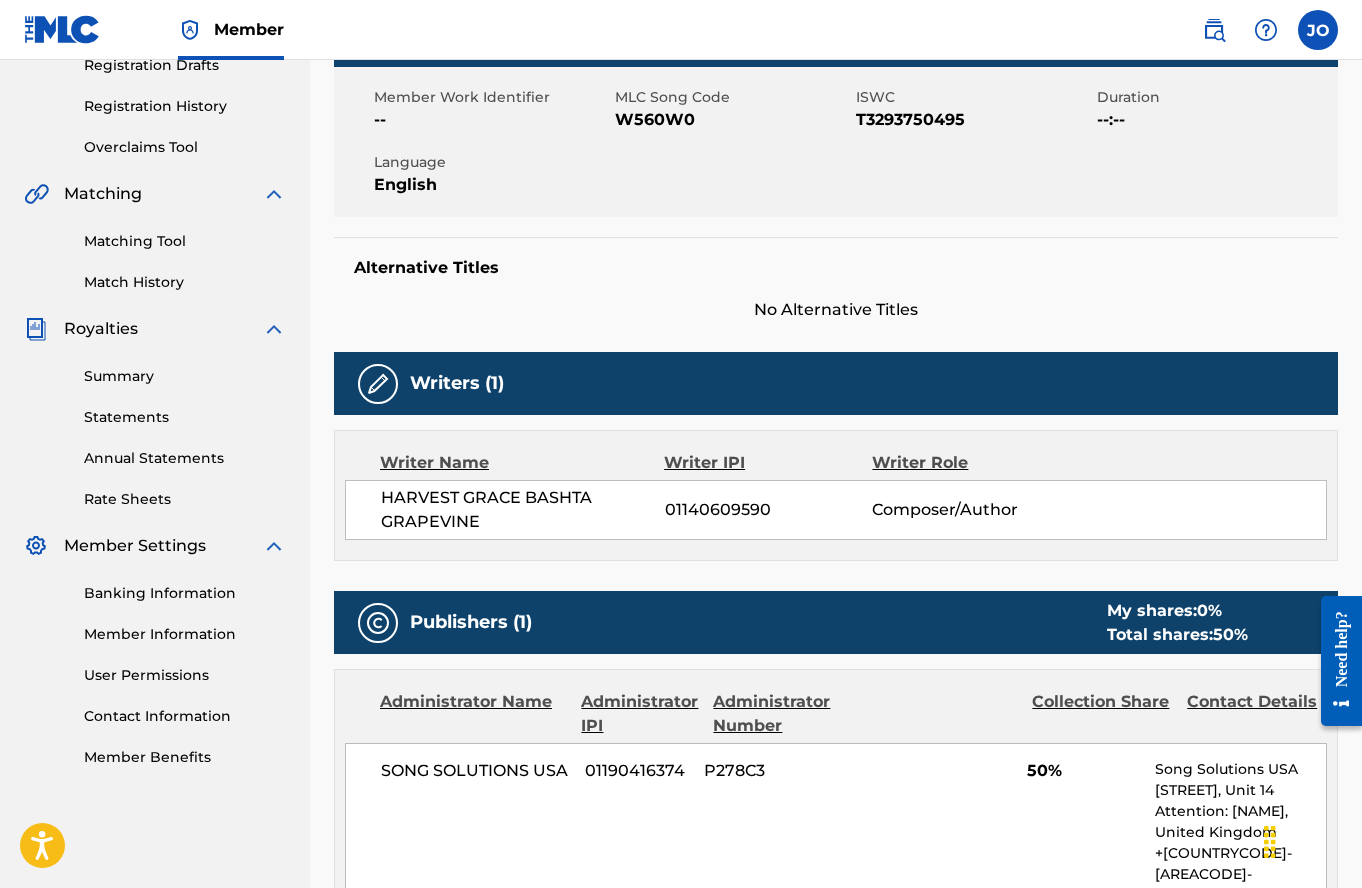 click on "Alternative Titles No Alternative Titles" at bounding box center (836, 279) 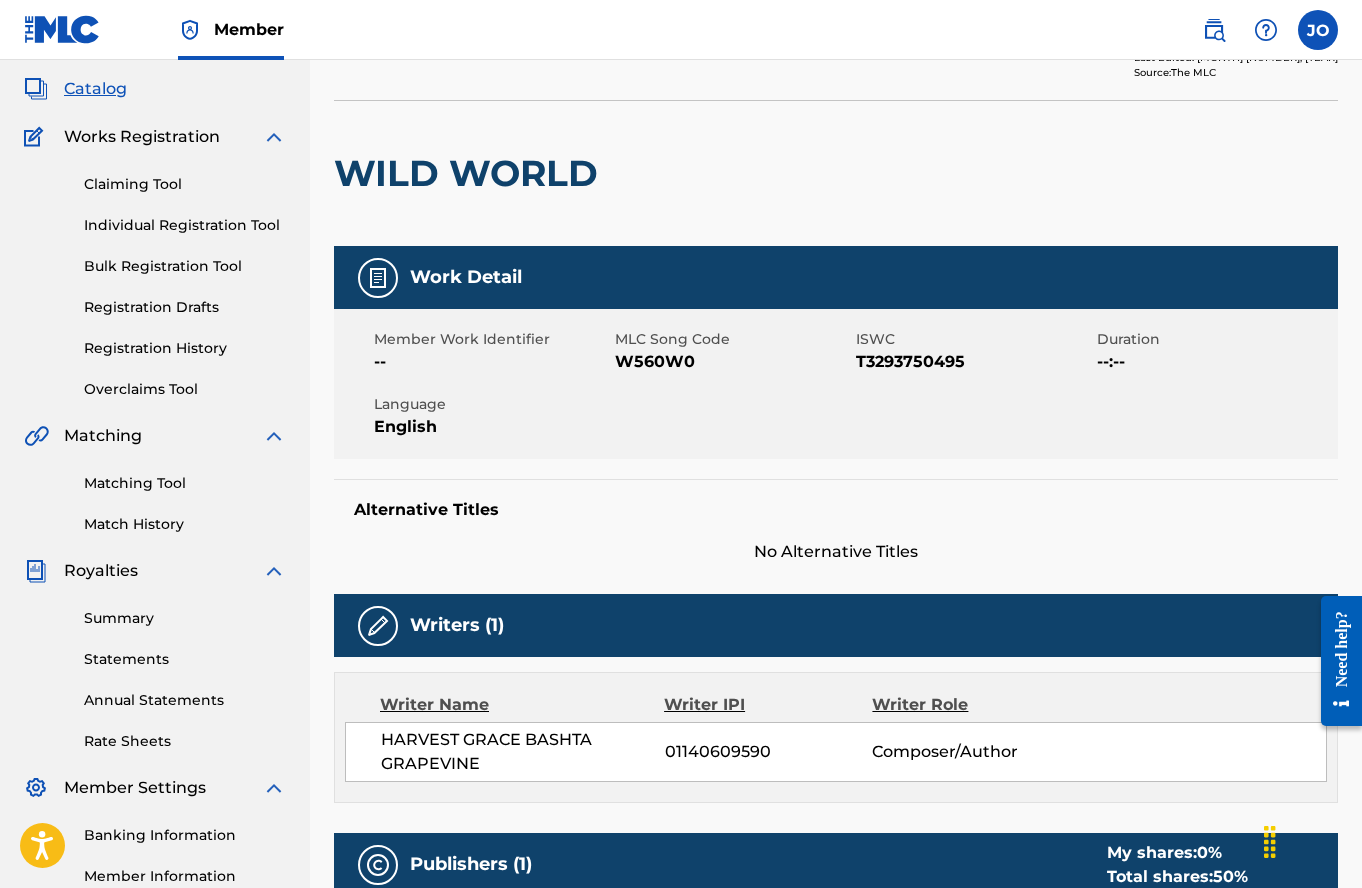 scroll, scrollTop: 0, scrollLeft: 0, axis: both 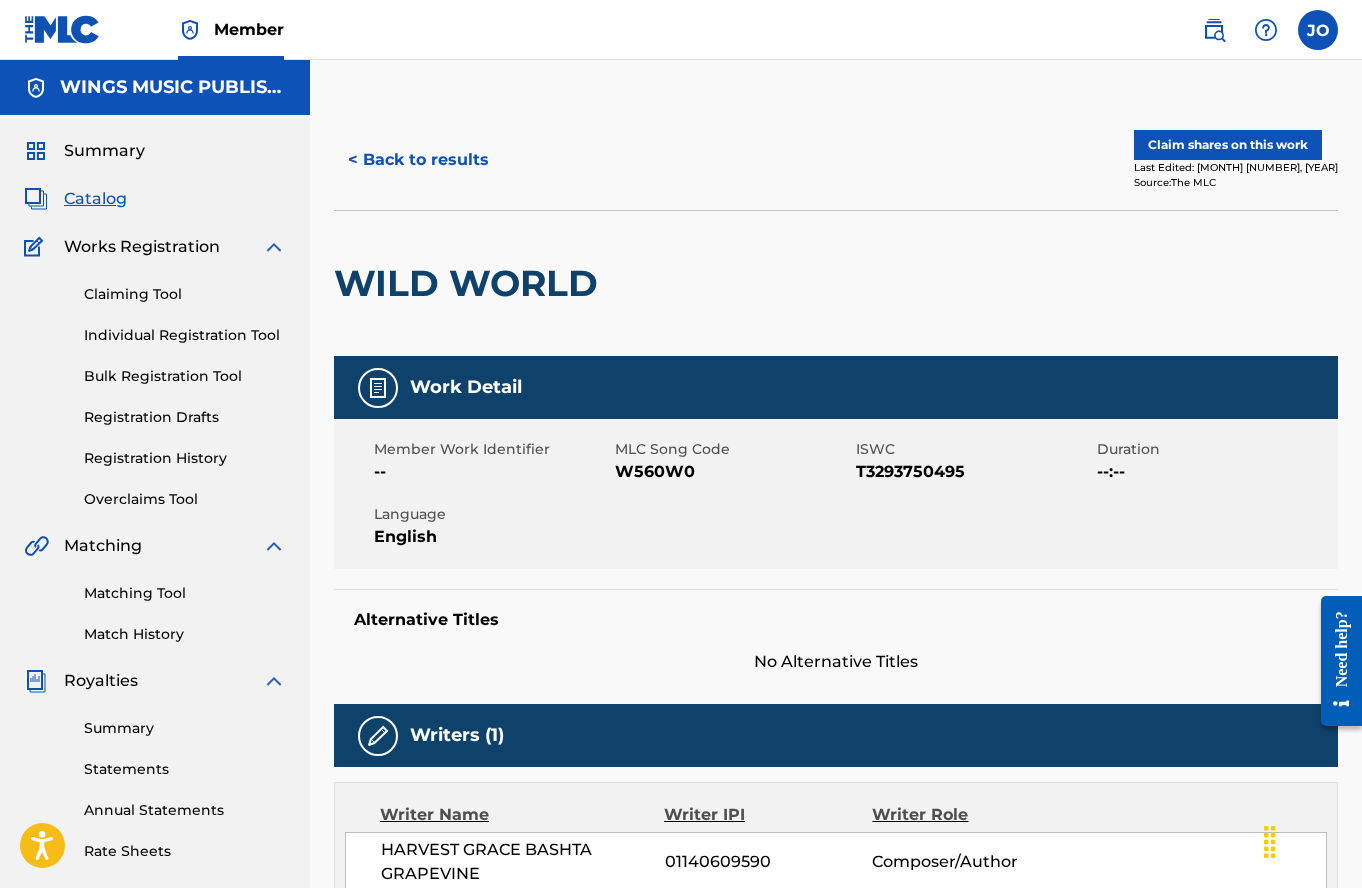 click on "< Back to results" at bounding box center [418, 160] 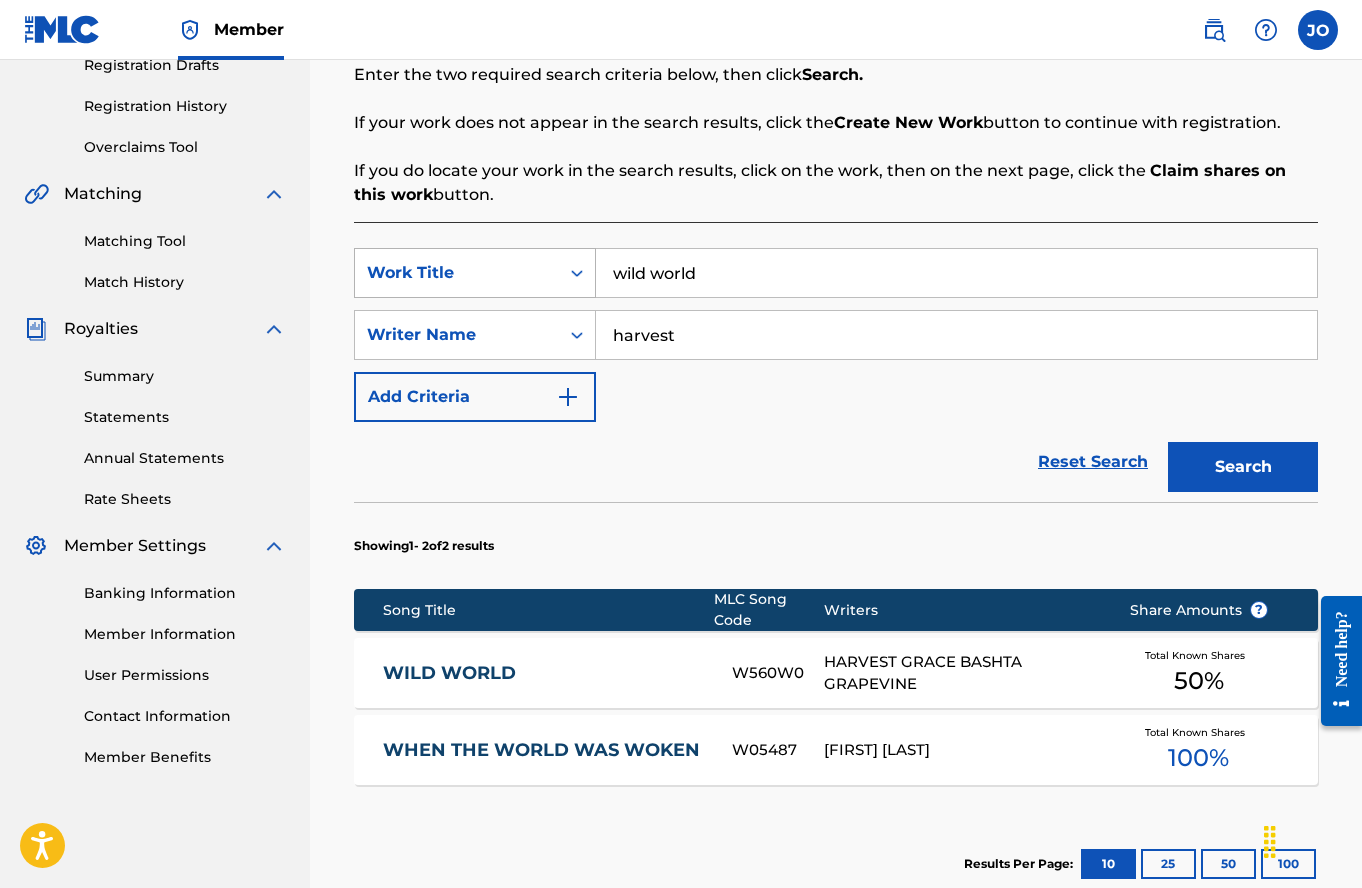 drag, startPoint x: 730, startPoint y: 275, endPoint x: 574, endPoint y: 264, distance: 156.38734 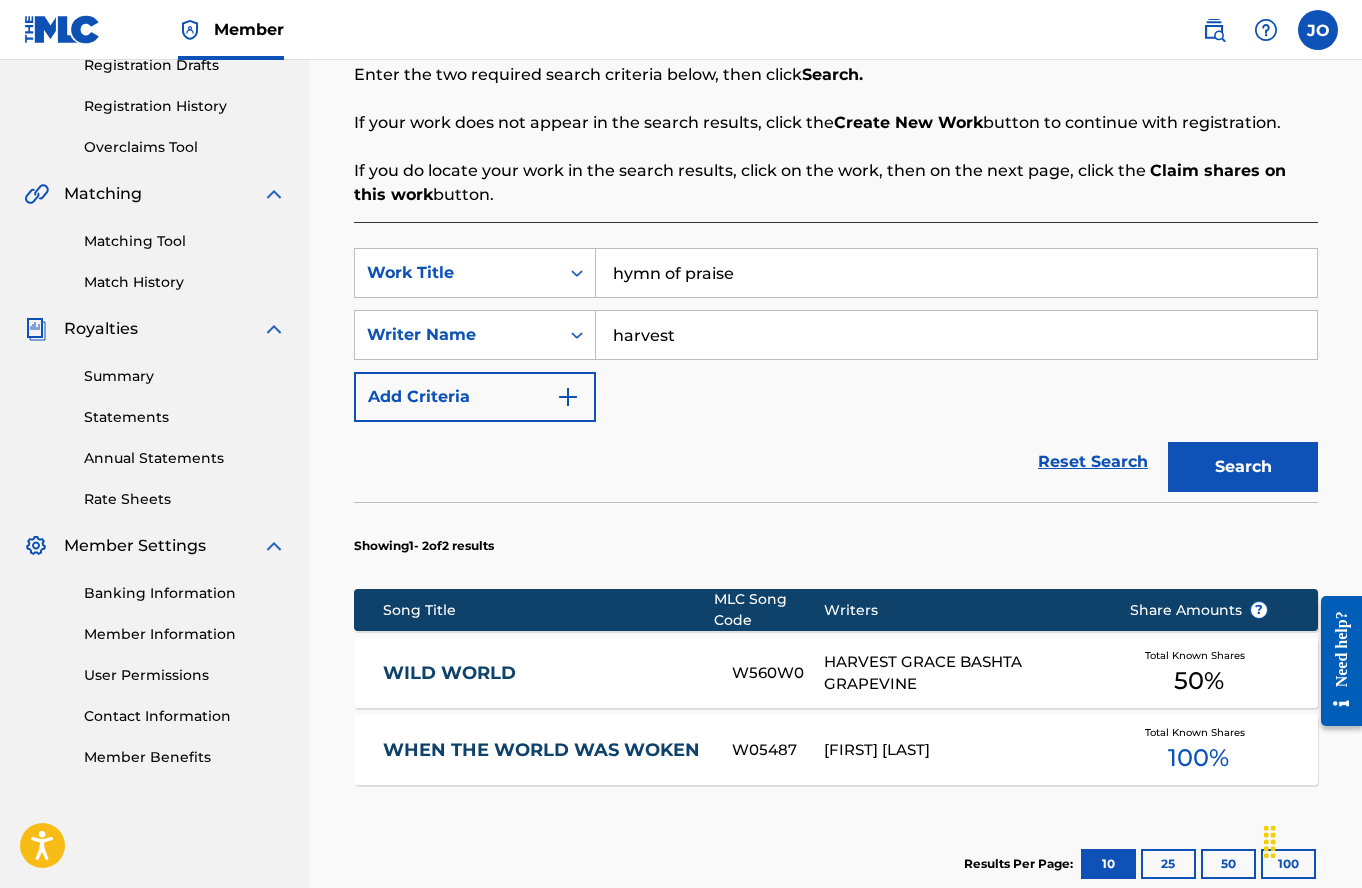 type on "hymn of praise" 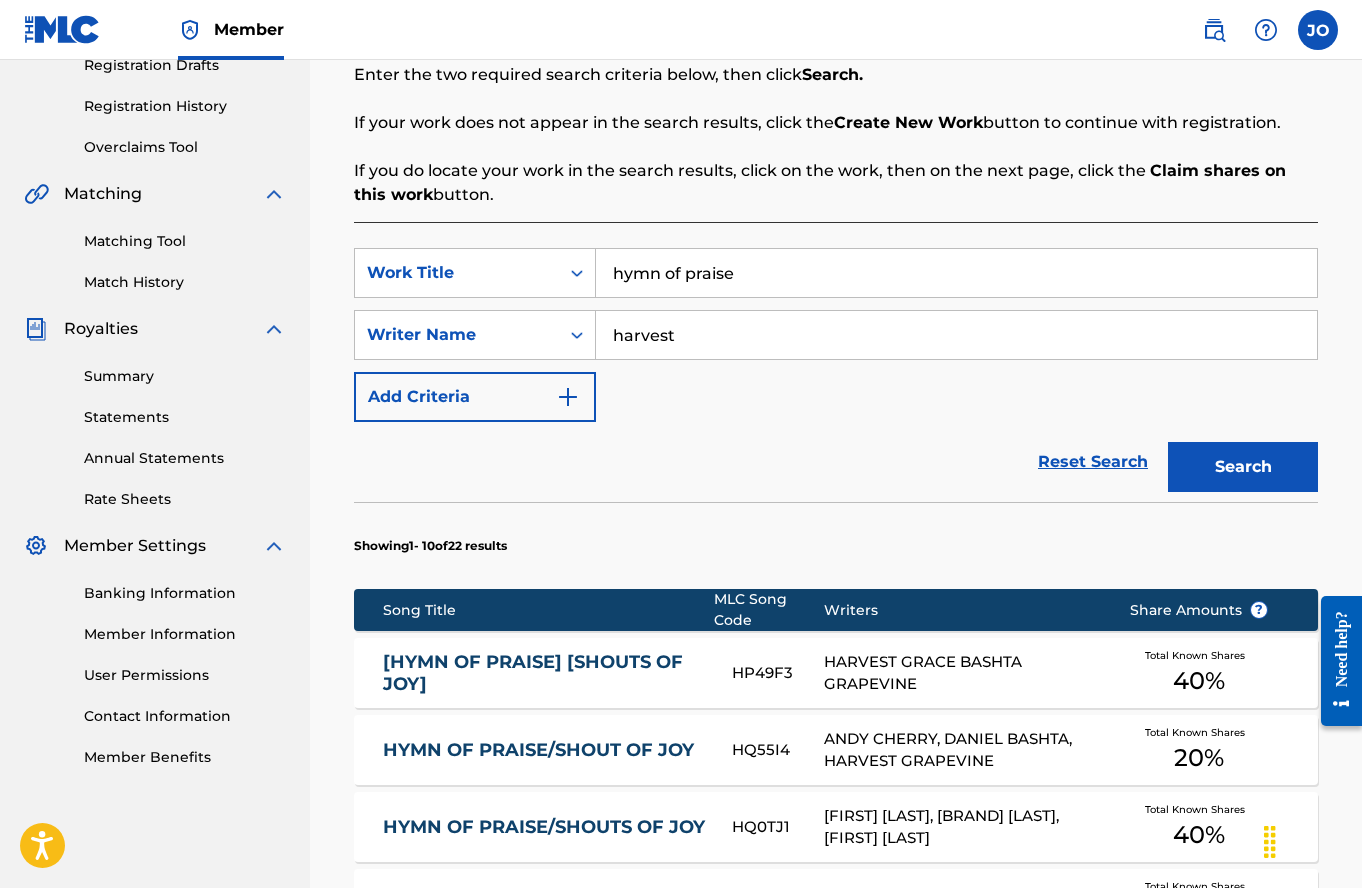 click on "[HYMN OF PRAISE] [SHOUTS OF JOY]" at bounding box center [544, 673] 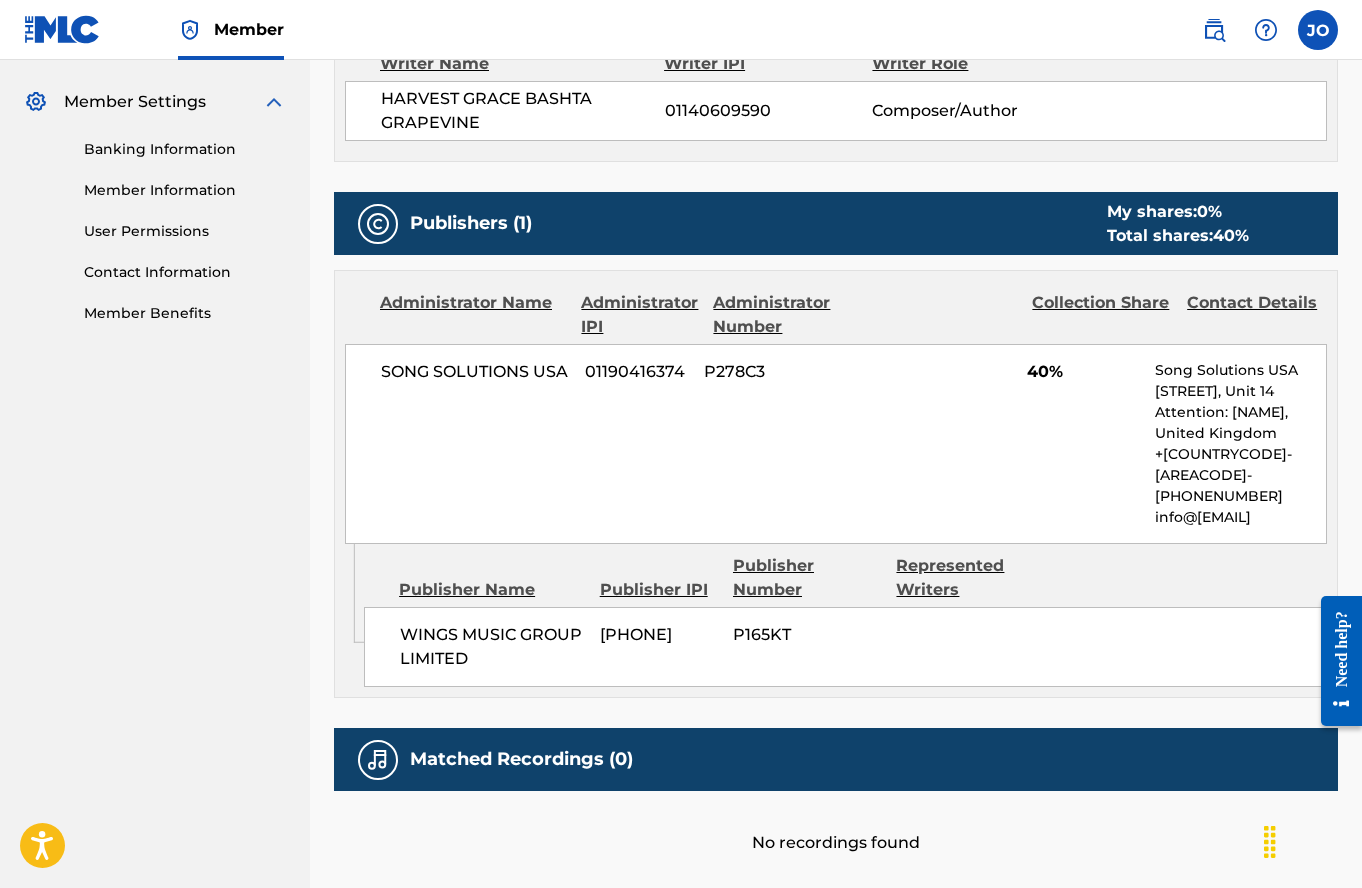 scroll, scrollTop: 800, scrollLeft: 0, axis: vertical 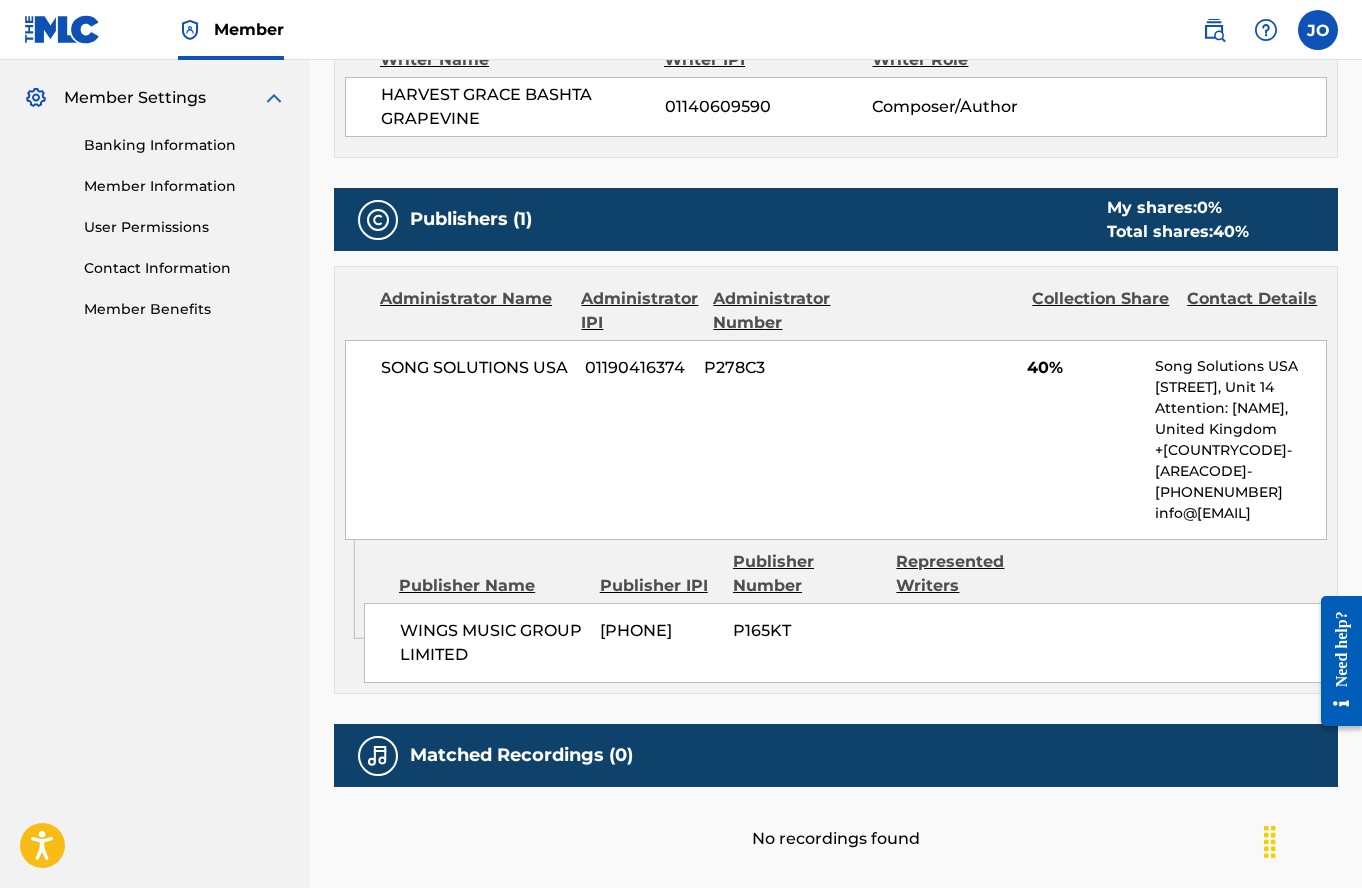 click on "WINGS MUSIC PUBLISHING USA Summary Catalog Works Registration Claiming Tool Individual Registration Tool Bulk Registration Tool Registration Drafts Registration History Overclaims Tool Matching Matching Tool Match History Royalties Summary Statements Annual Statements Rate Sheets Member Settings Banking Information Member Information User Permissions Contact Information Member Benefits" at bounding box center (155, 95) 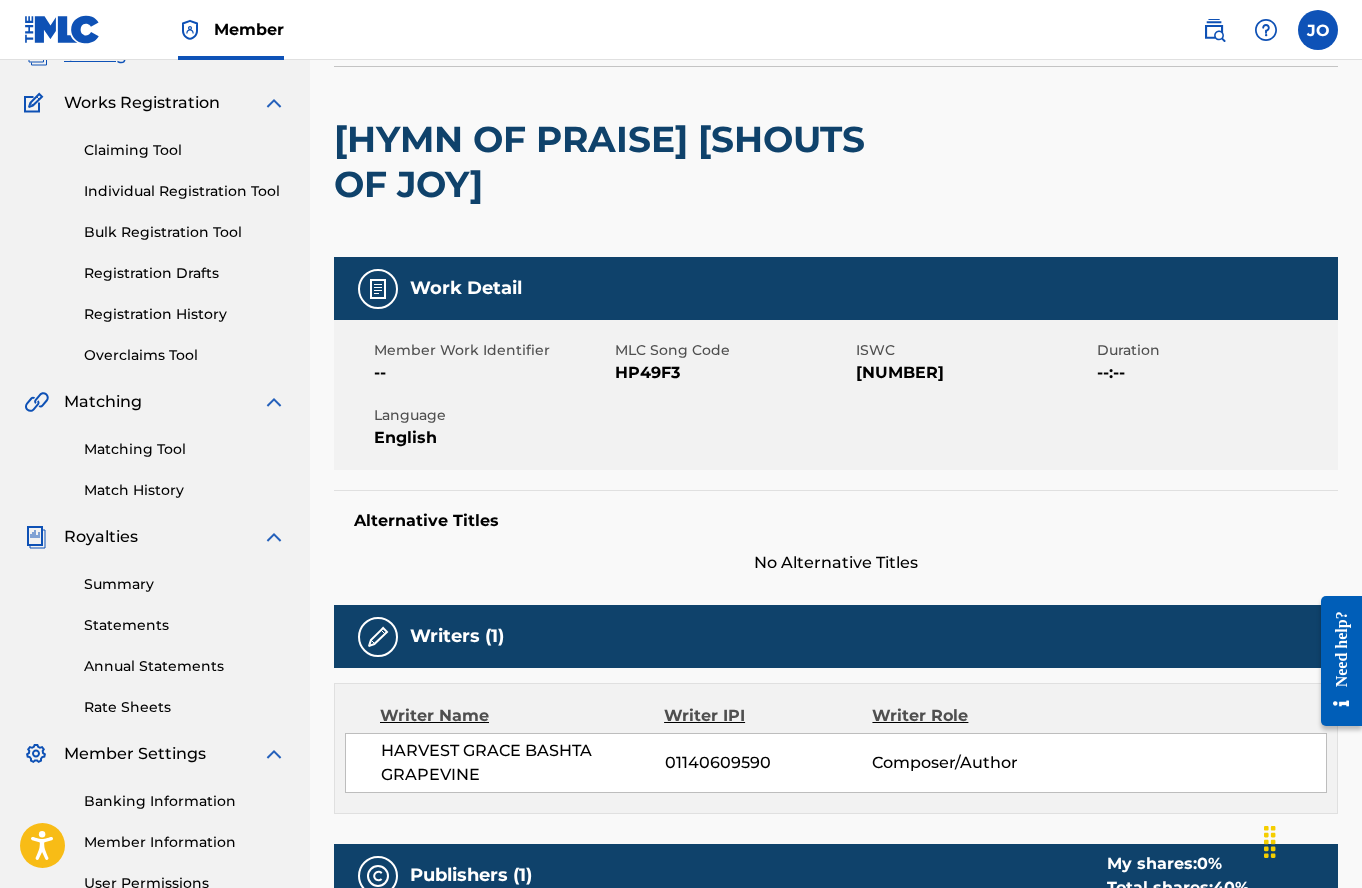 scroll, scrollTop: 0, scrollLeft: 0, axis: both 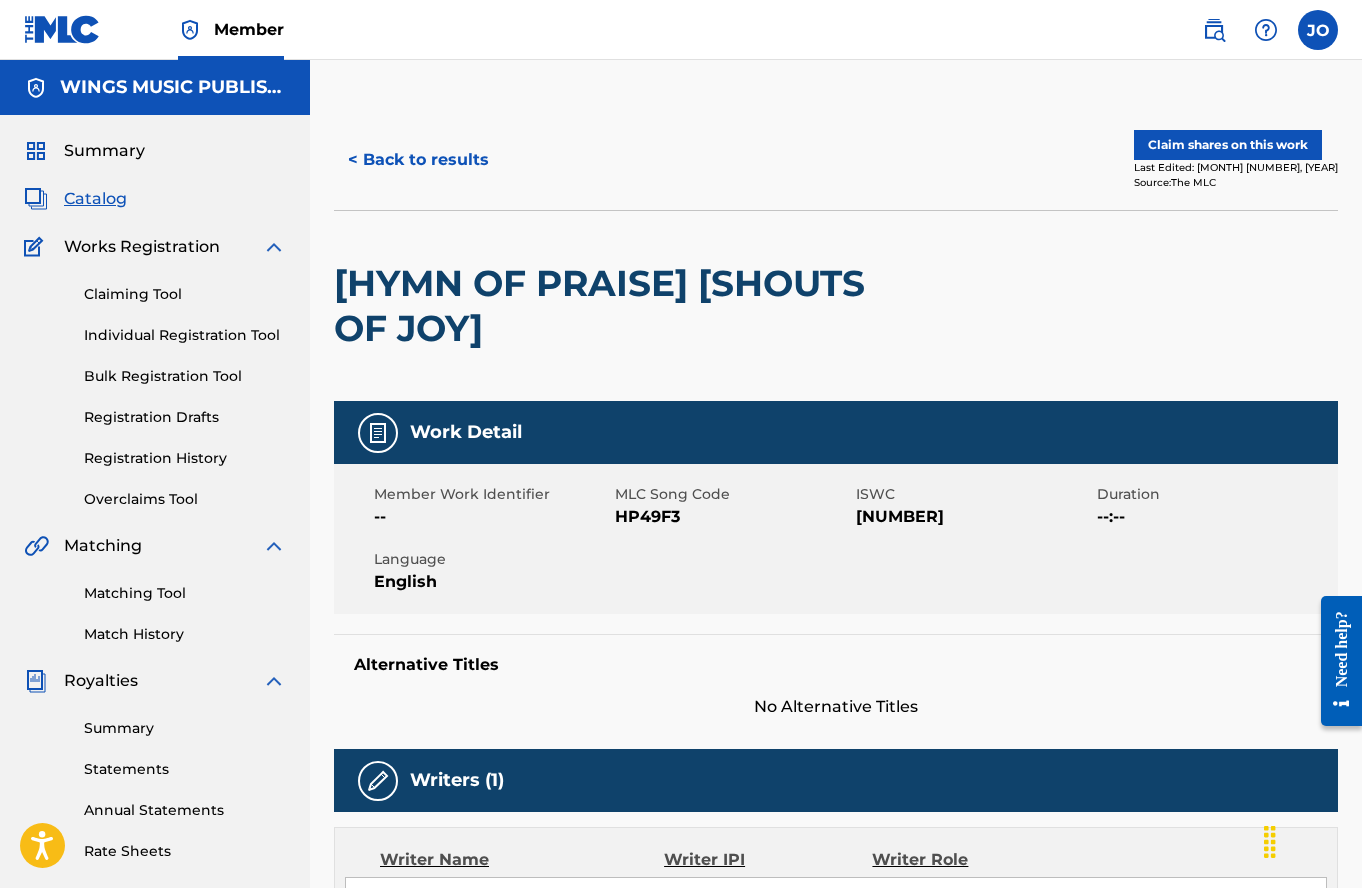 click on "< Back to results" at bounding box center [418, 160] 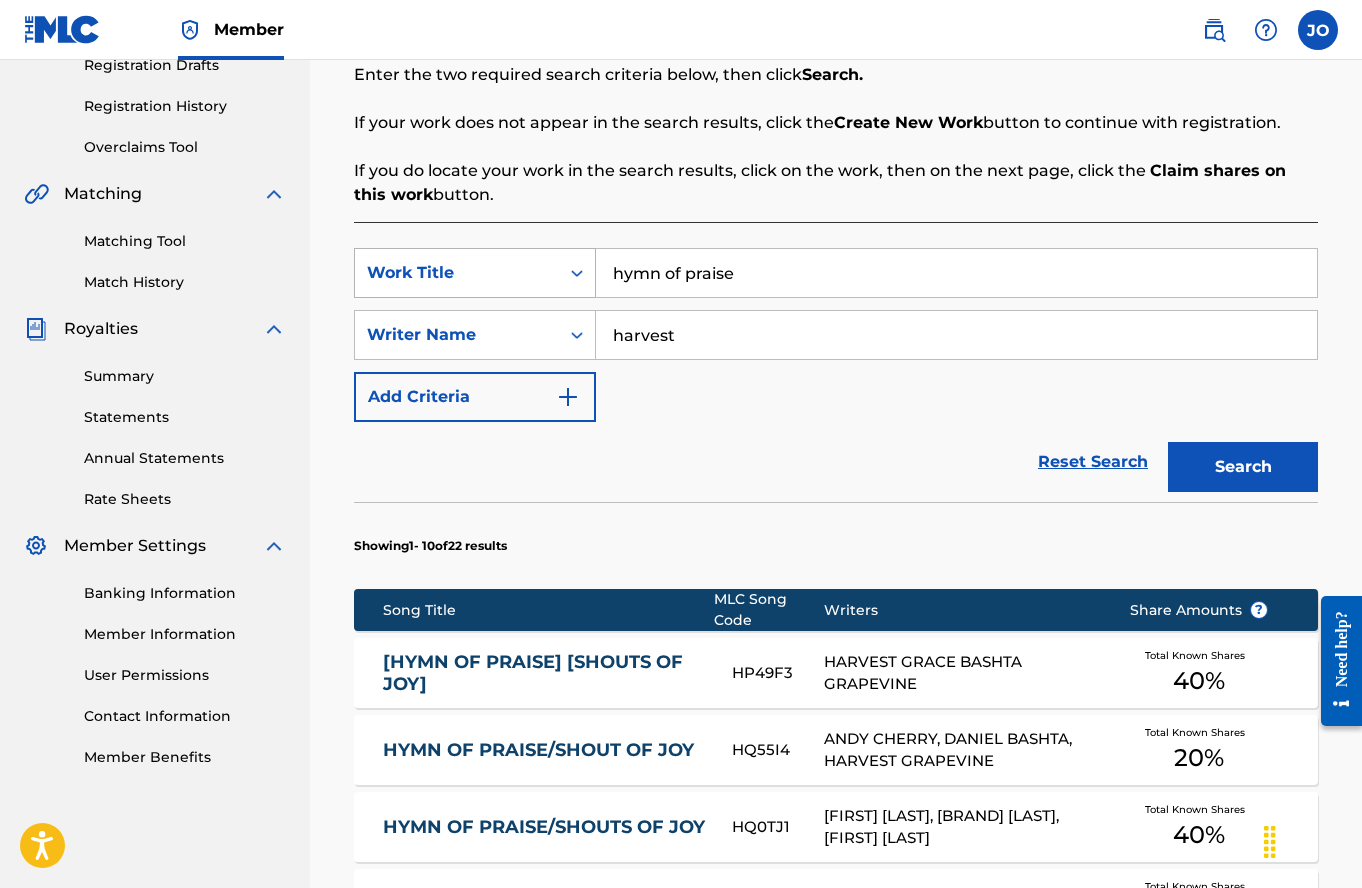 drag, startPoint x: 811, startPoint y: 286, endPoint x: 448, endPoint y: 254, distance: 364.40775 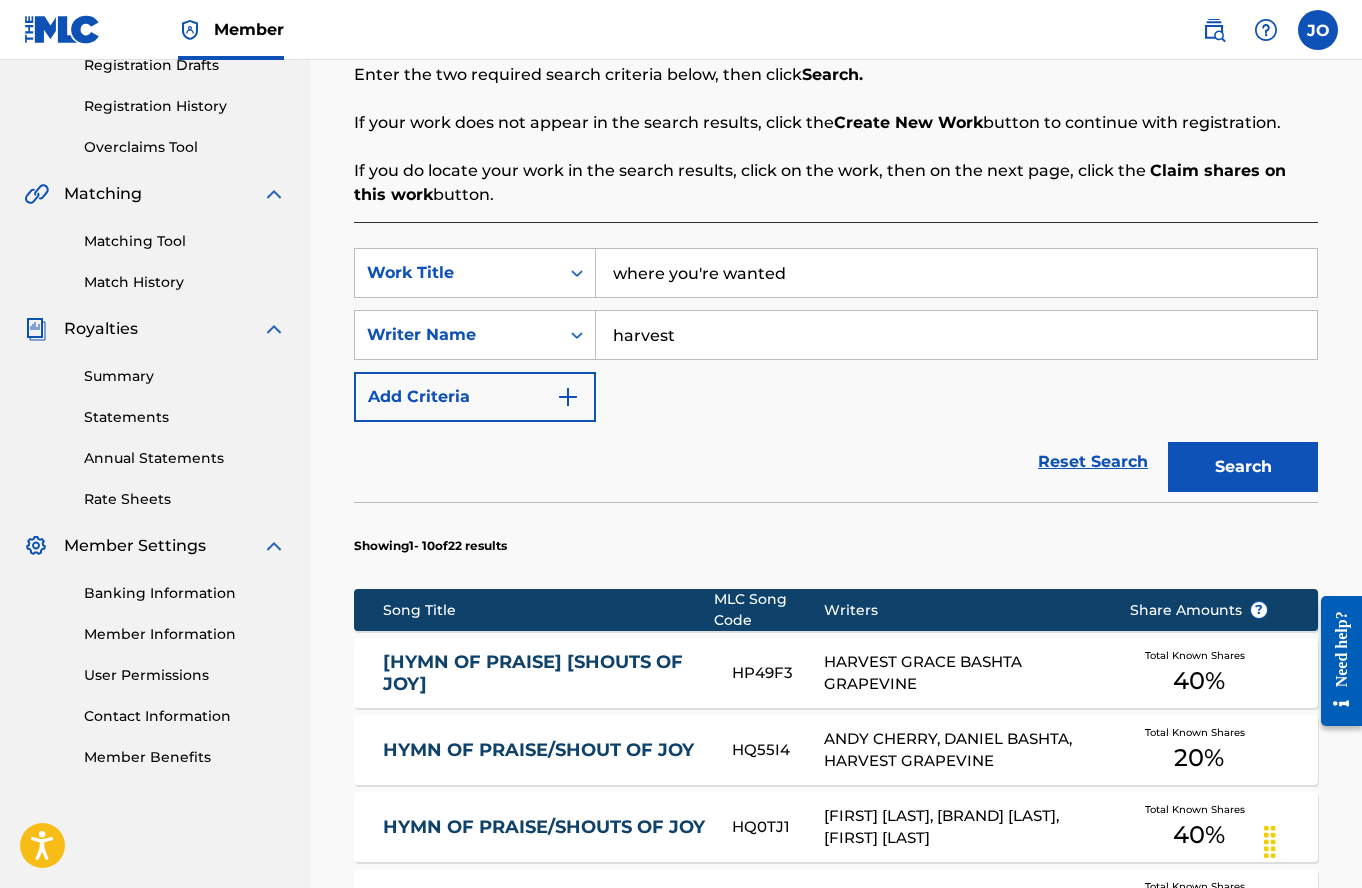 type on "where you're wanted" 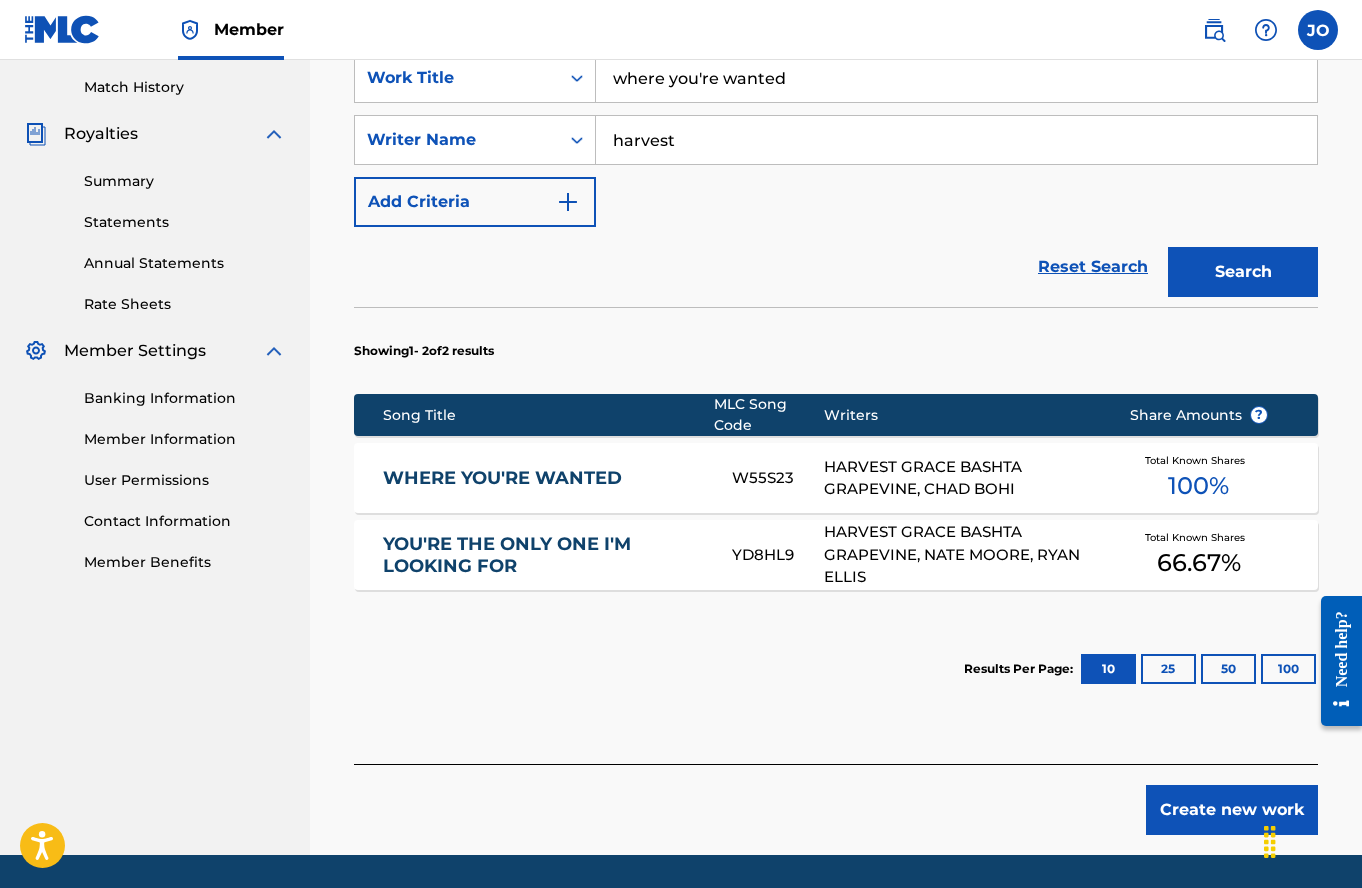 scroll, scrollTop: 552, scrollLeft: 0, axis: vertical 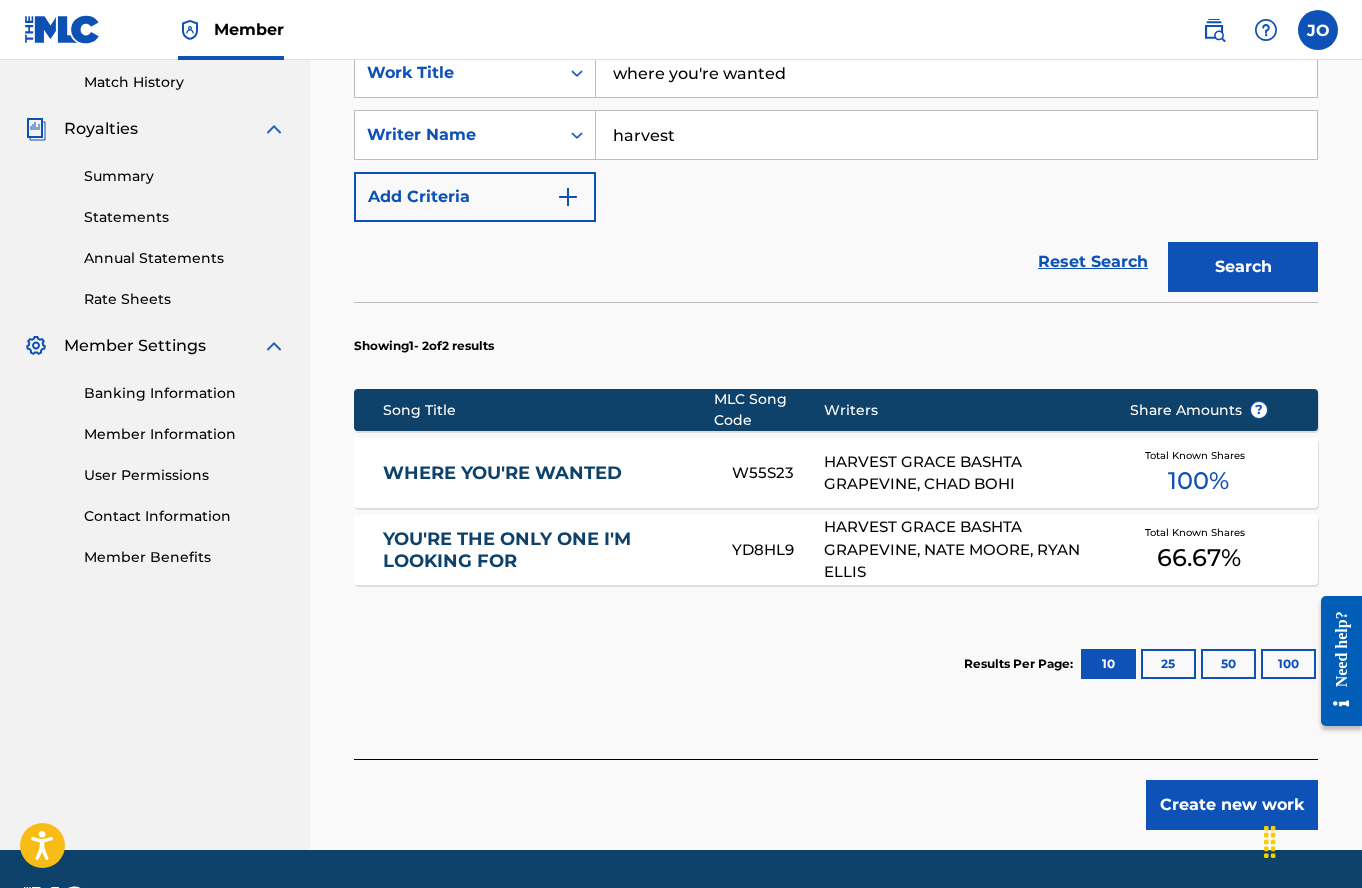 click on "WHERE YOU'RE WANTED" at bounding box center (544, 473) 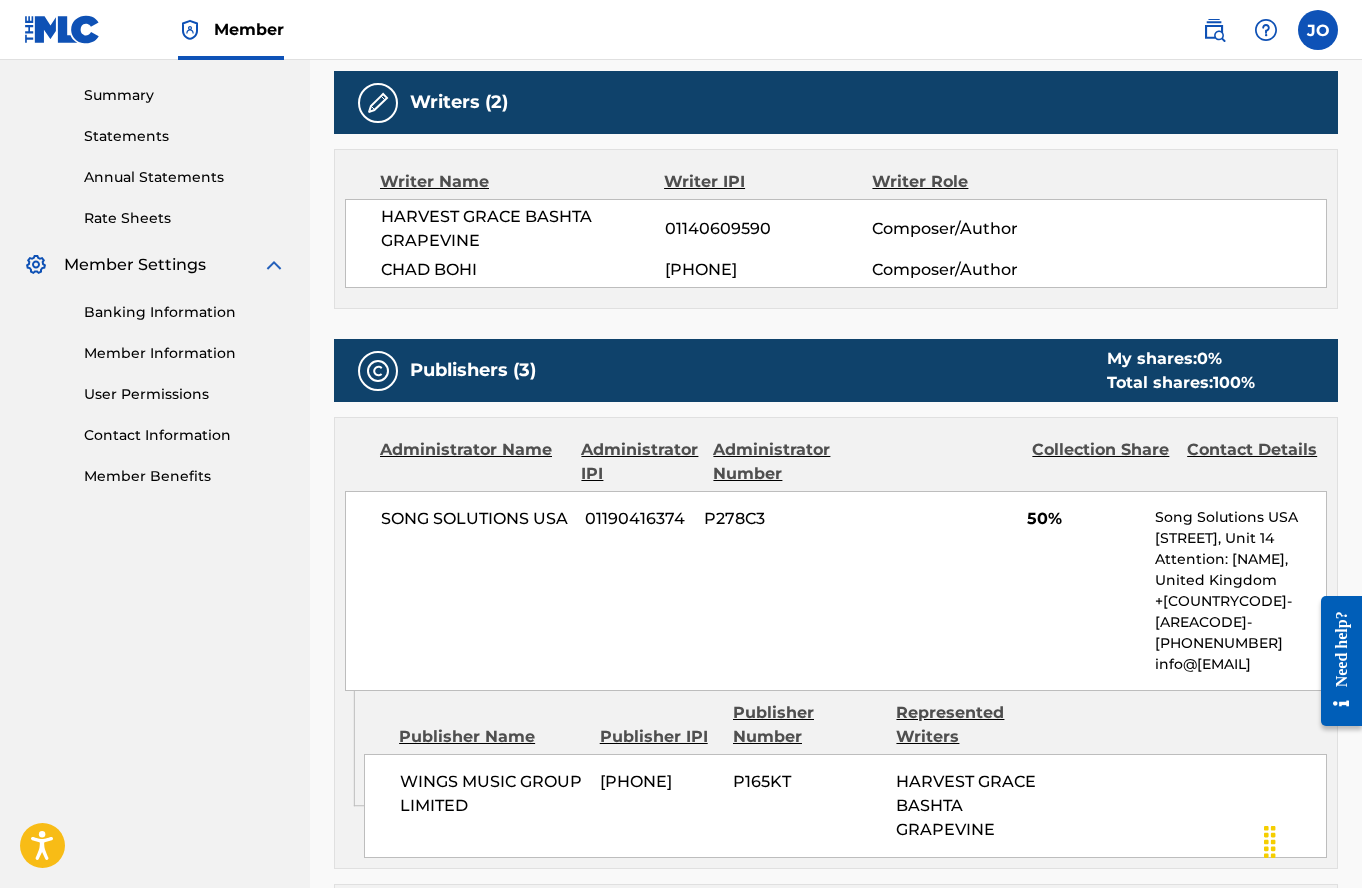 scroll, scrollTop: 800, scrollLeft: 0, axis: vertical 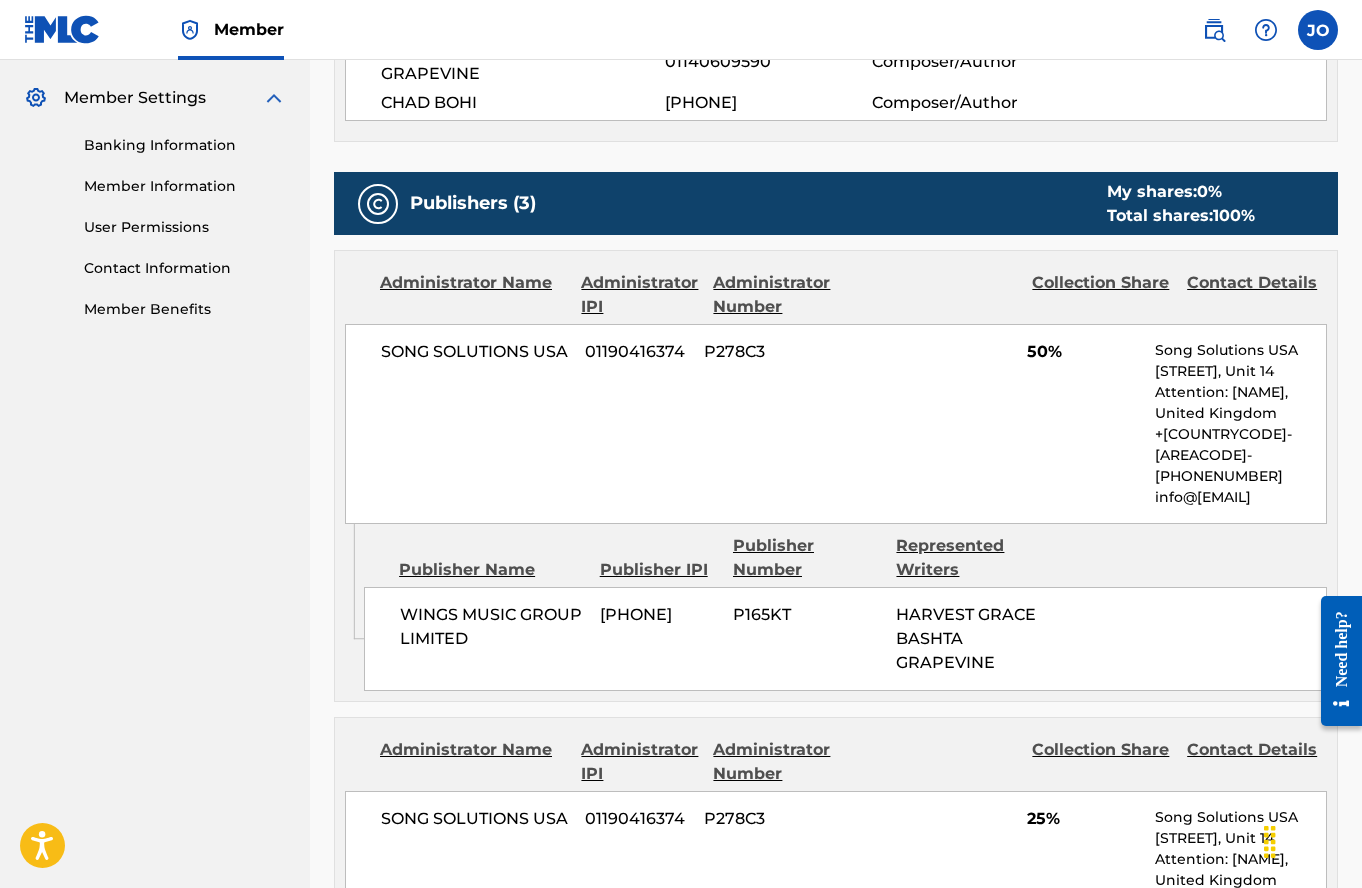 click on "WINGS MUSIC PUBLISHING USA Summary Catalog Works Registration Claiming Tool Individual Registration Tool Bulk Registration Tool Registration Drafts Registration History Overclaims Tool Matching Matching Tool Match History Royalties Summary Statements Annual Statements Rate Sheets Member Settings Banking Information Member Information User Permissions Contact Information Member Benefits" at bounding box center (155, 542) 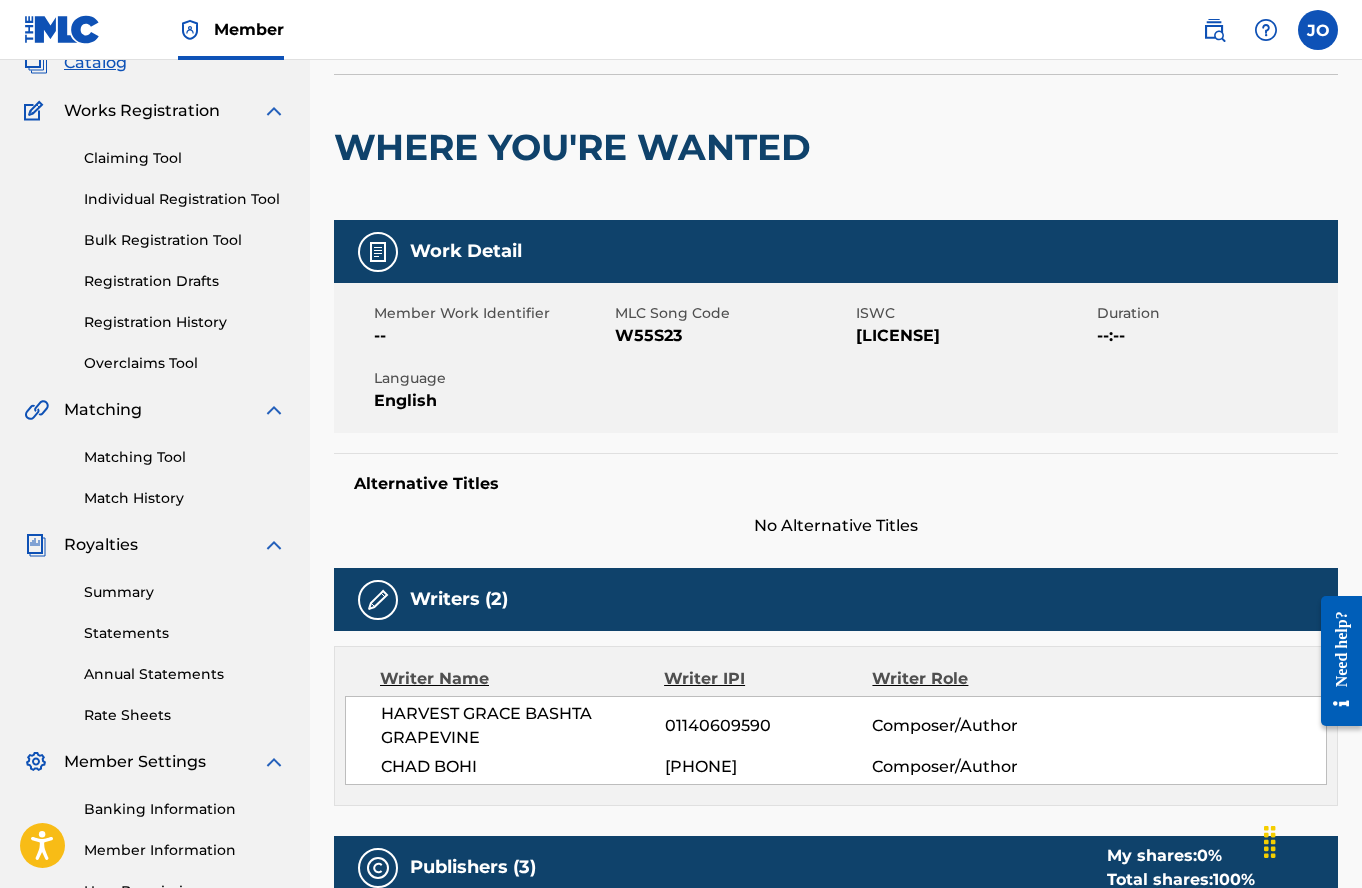 scroll, scrollTop: 0, scrollLeft: 0, axis: both 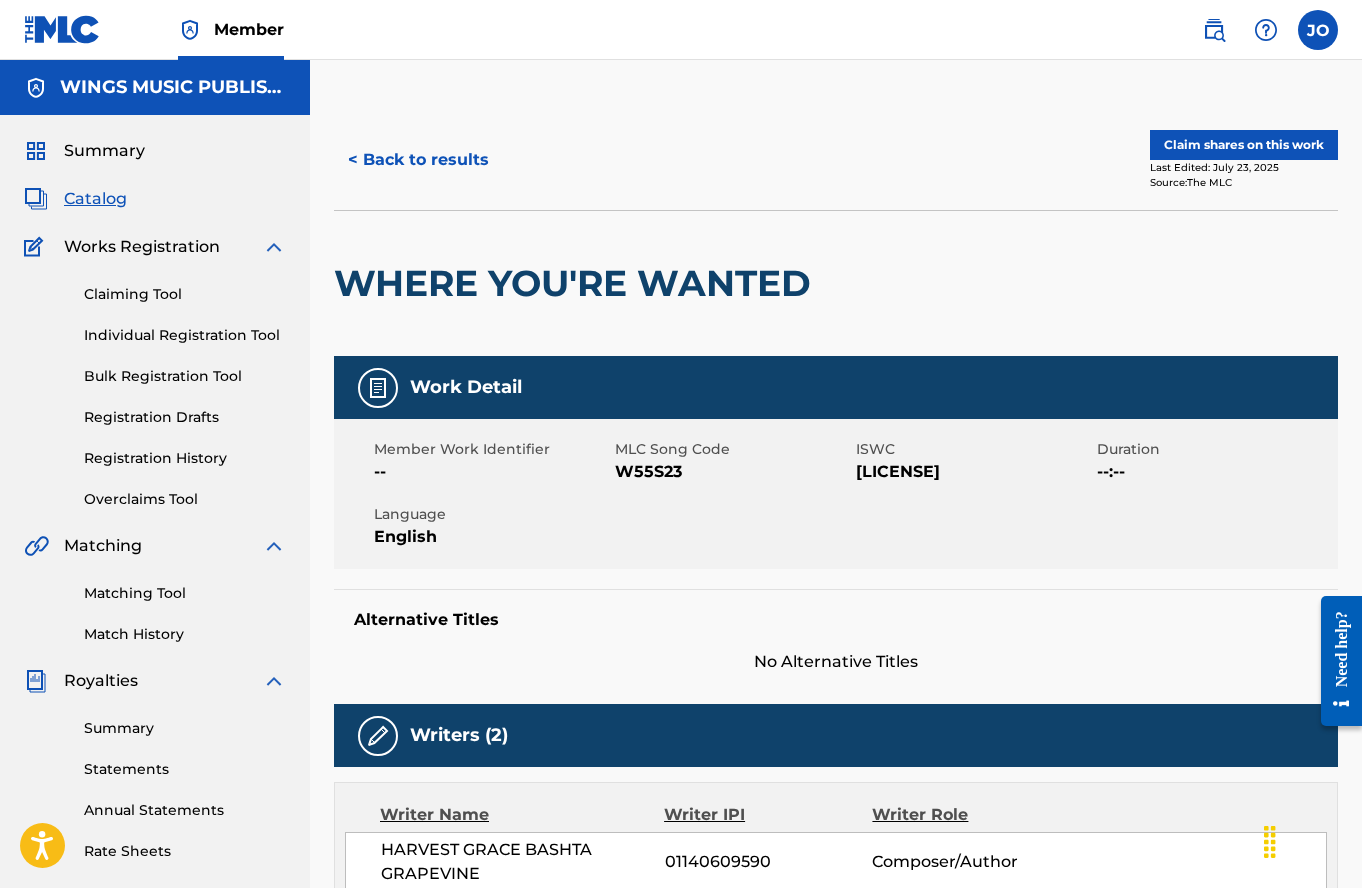 click on "< Back to results" at bounding box center (418, 160) 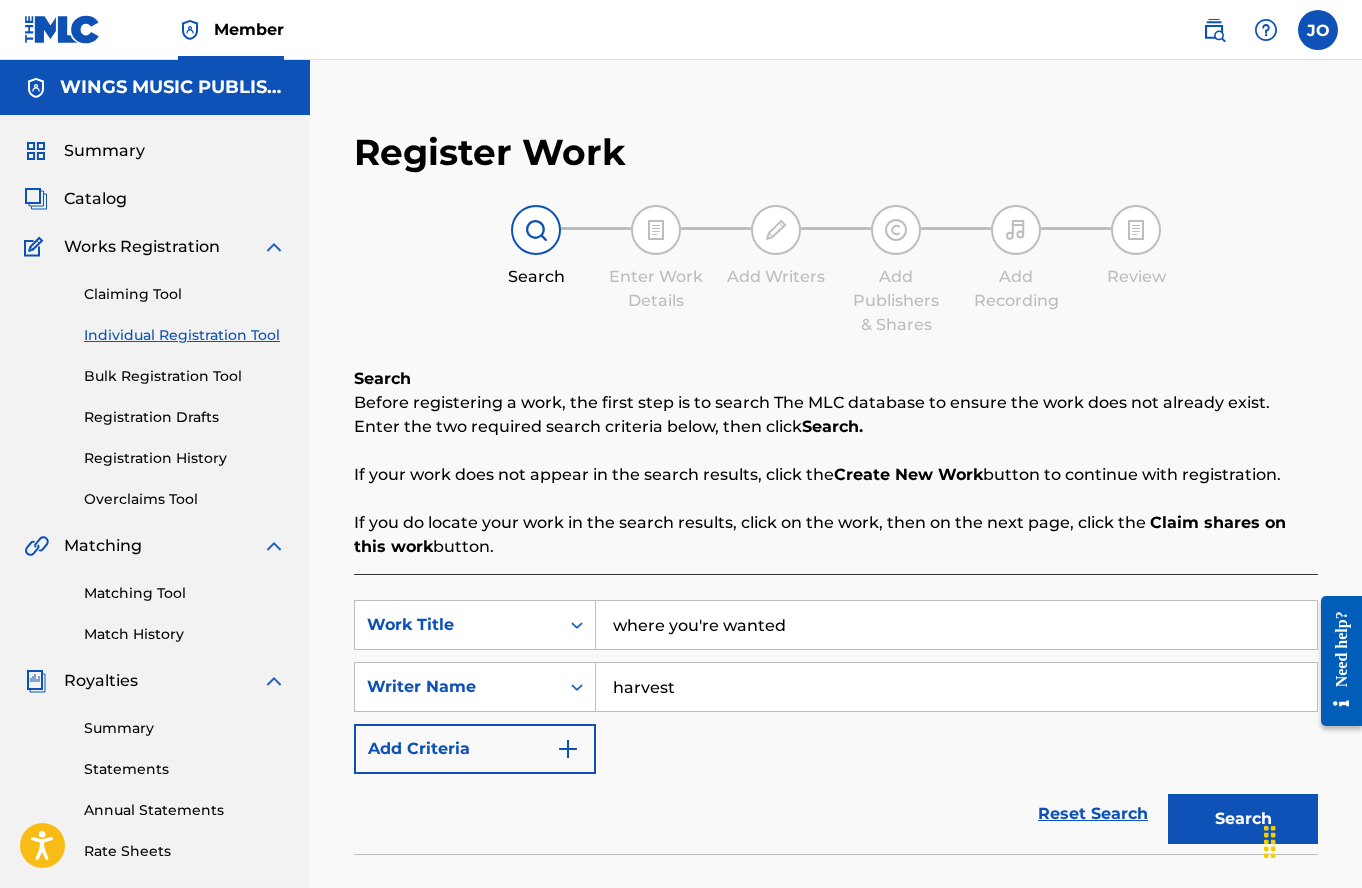 scroll, scrollTop: 352, scrollLeft: 0, axis: vertical 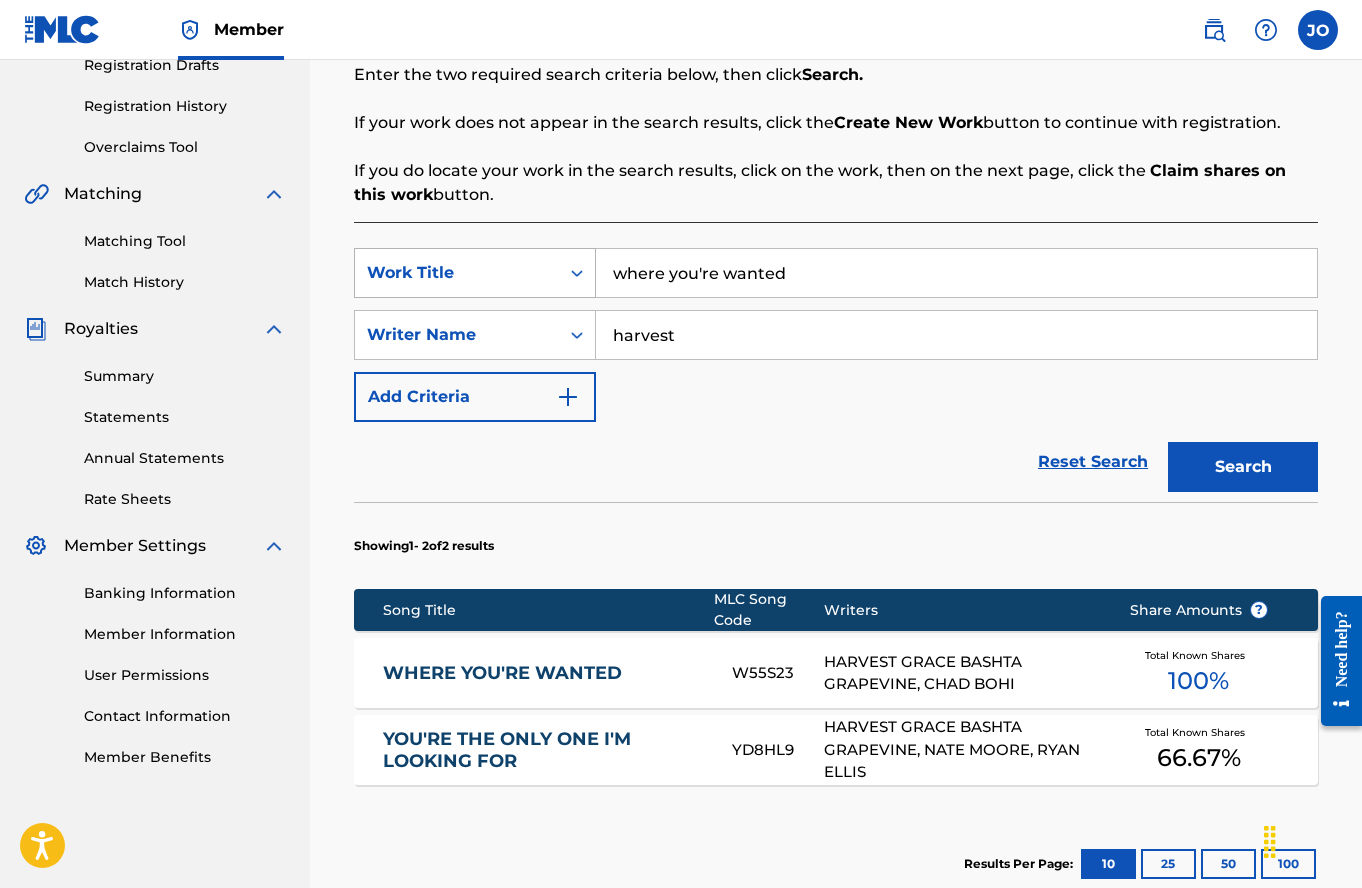 drag, startPoint x: 828, startPoint y: 288, endPoint x: 523, endPoint y: 262, distance: 306.1062 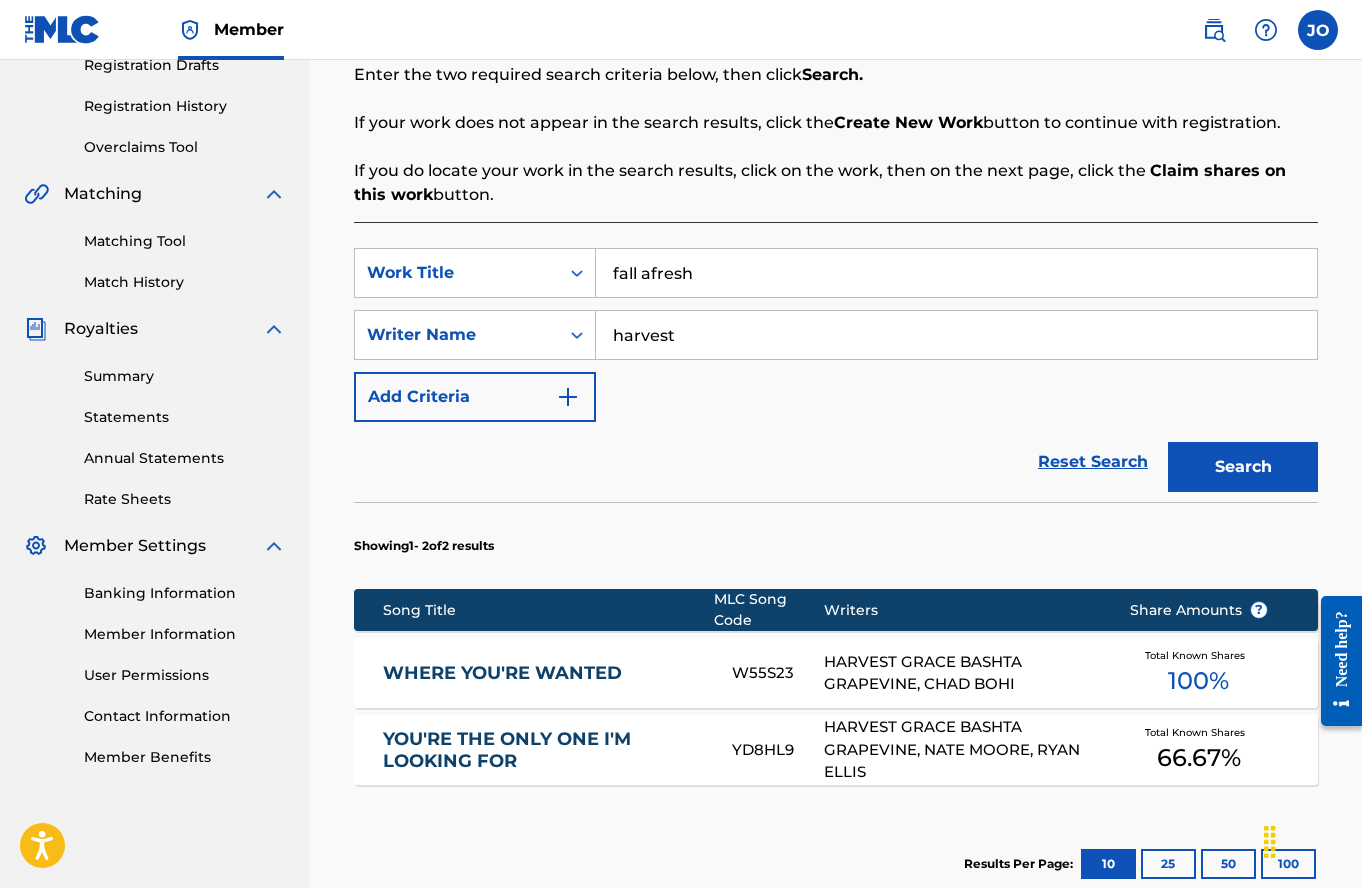 type on "fall afresh" 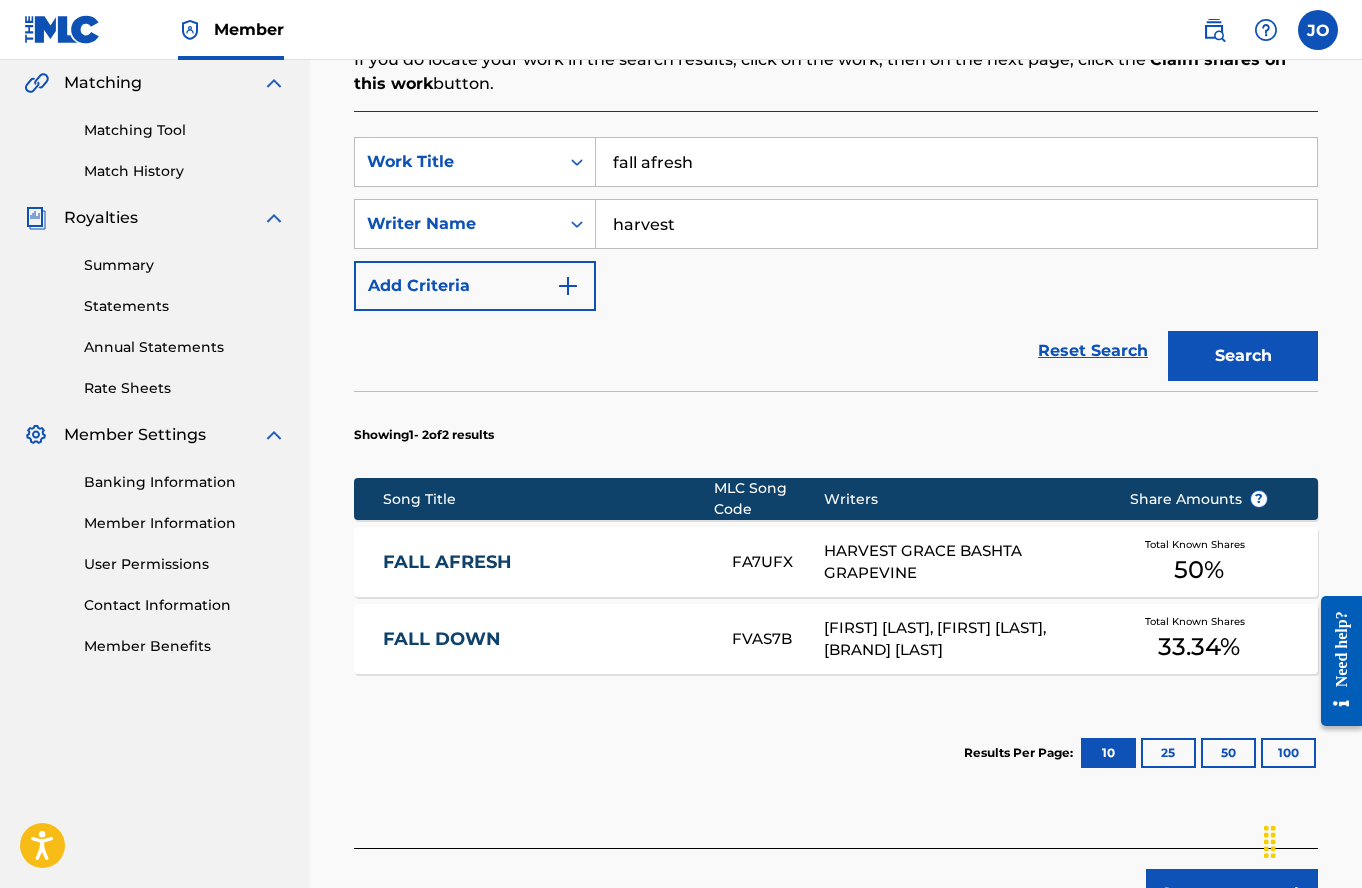 scroll, scrollTop: 552, scrollLeft: 0, axis: vertical 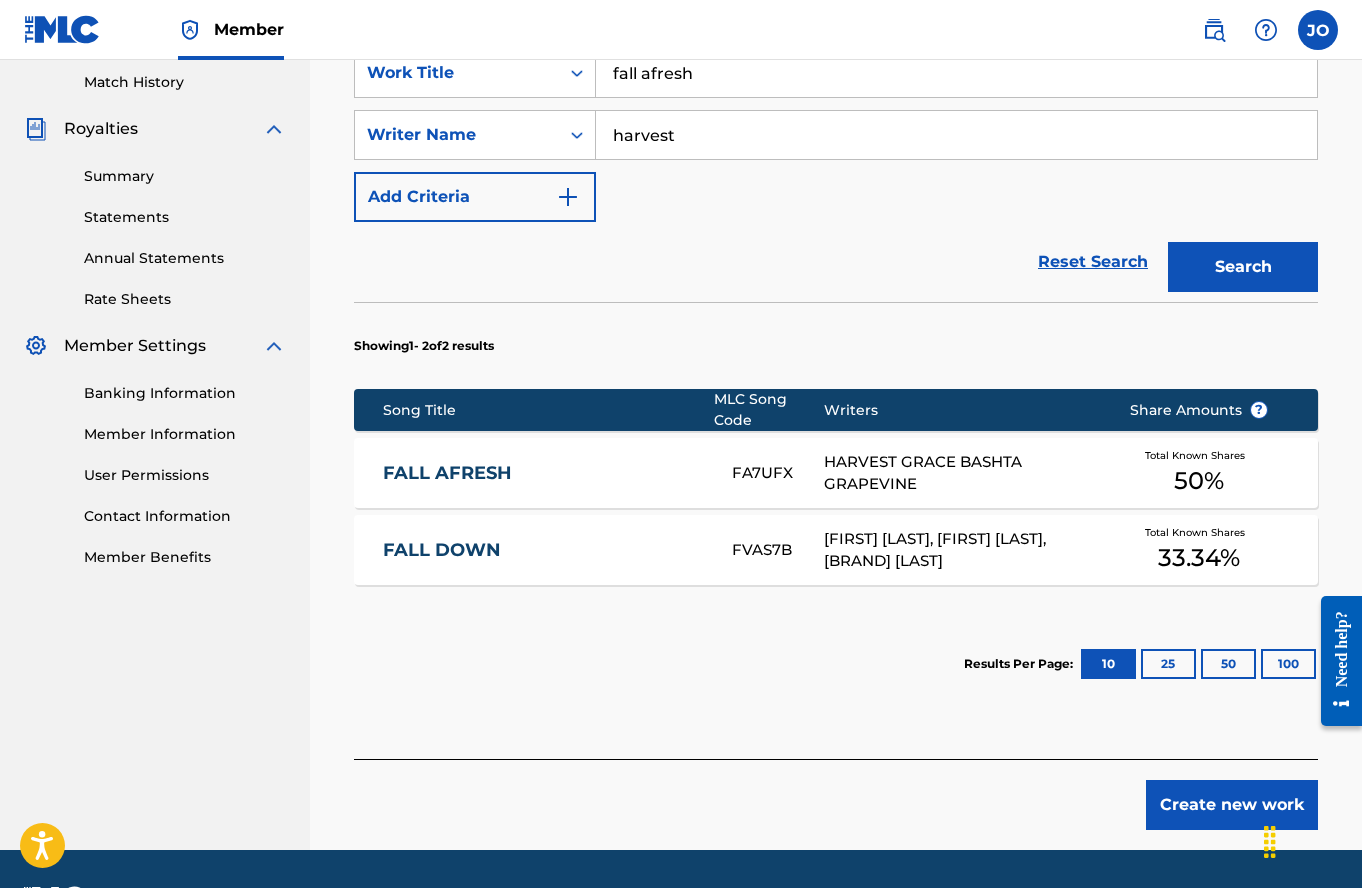 click on "FALL AFRESH" at bounding box center [544, 473] 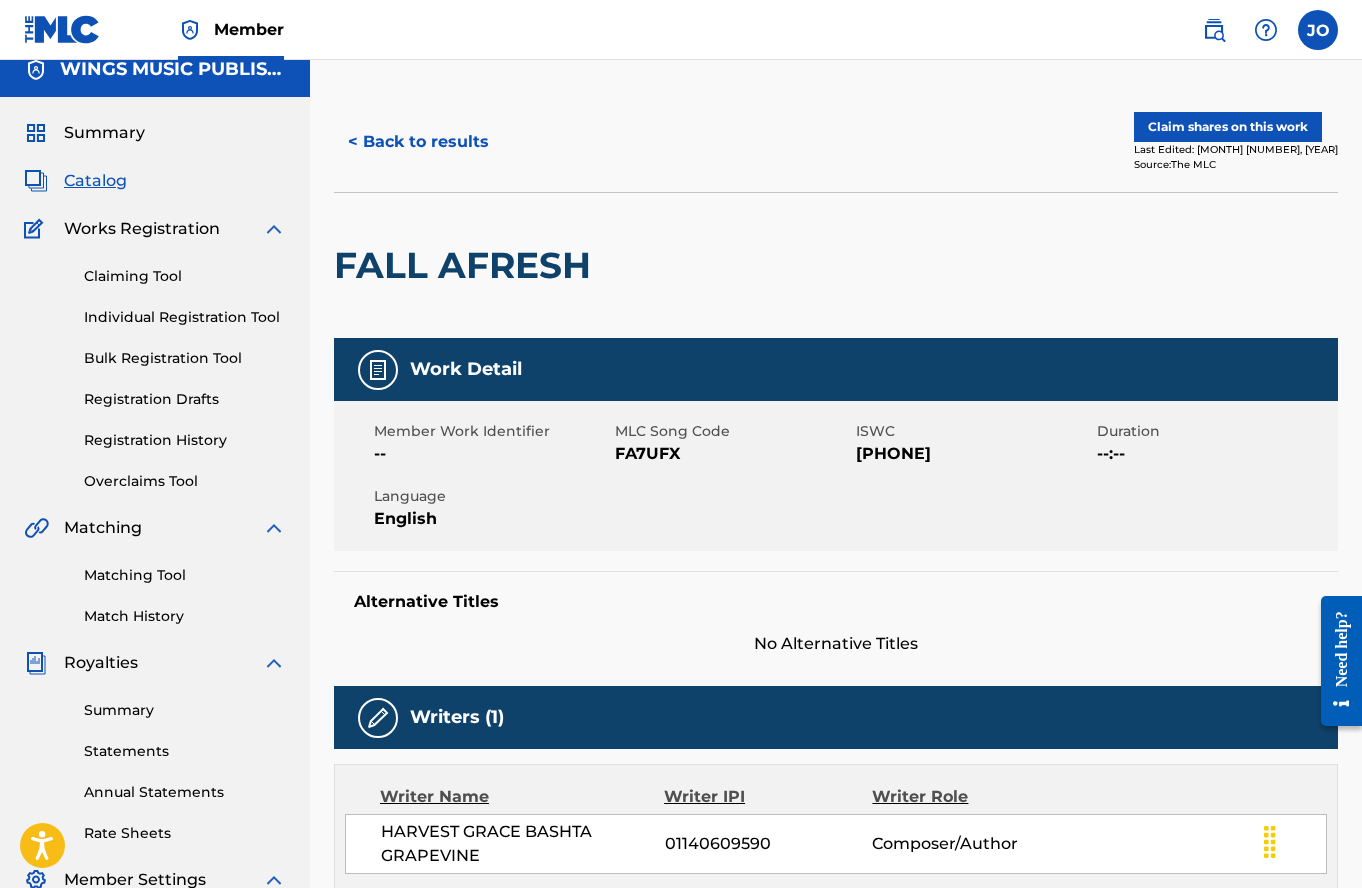 scroll, scrollTop: 0, scrollLeft: 0, axis: both 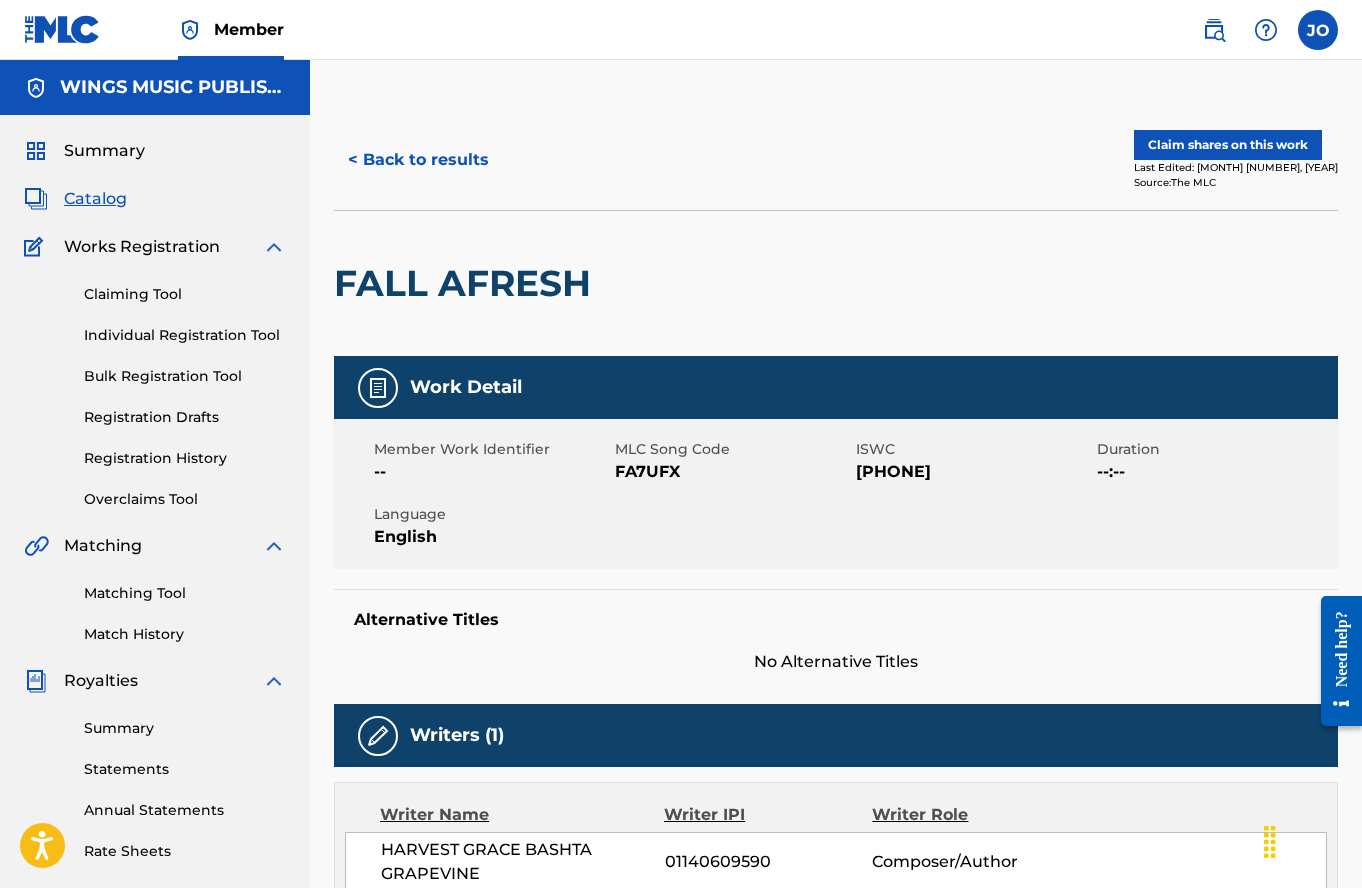 click on "Matching Tool Match History" at bounding box center (155, 601) 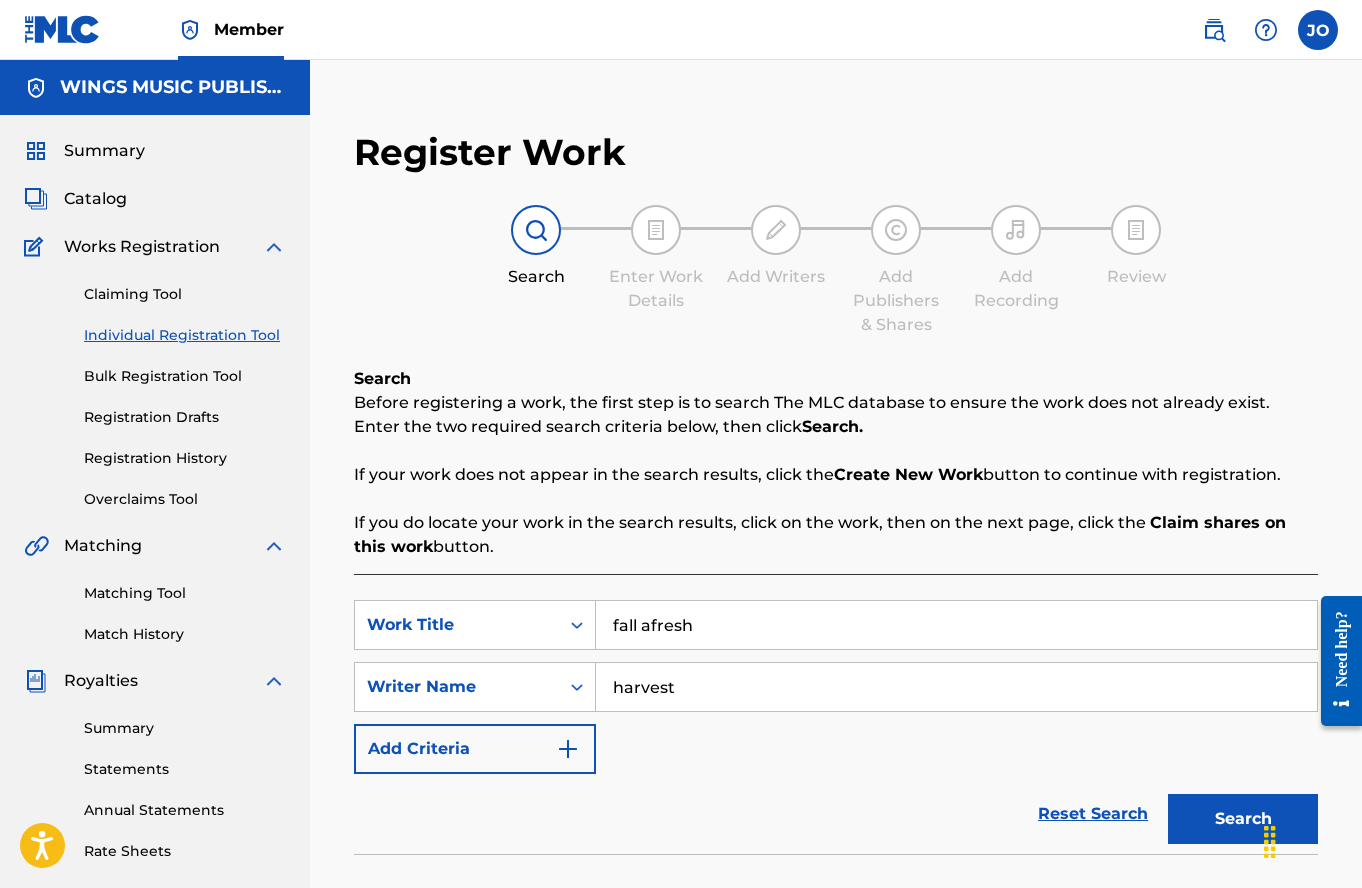 scroll, scrollTop: 352, scrollLeft: 0, axis: vertical 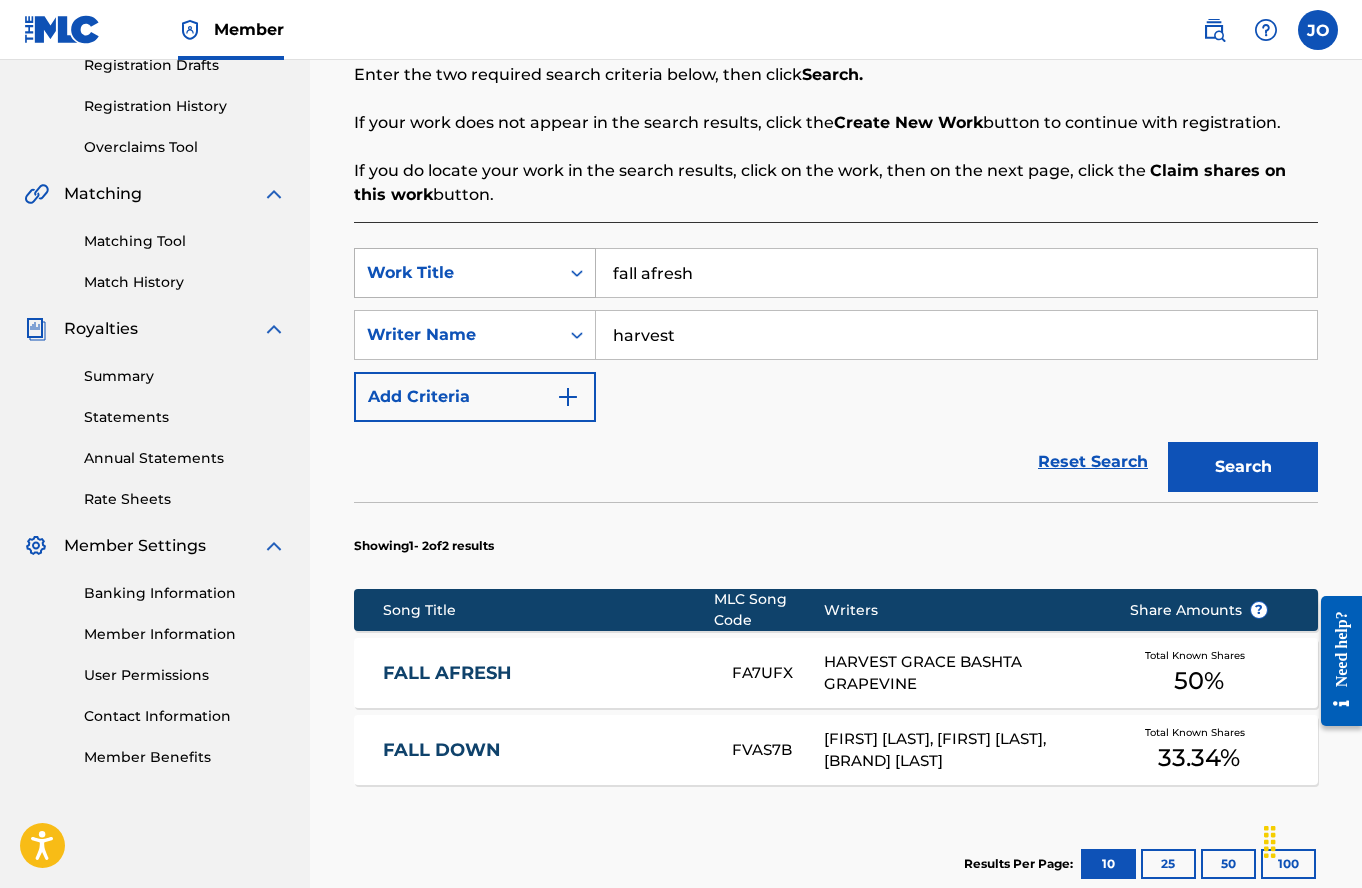 drag, startPoint x: 801, startPoint y: 269, endPoint x: 531, endPoint y: 257, distance: 270.26654 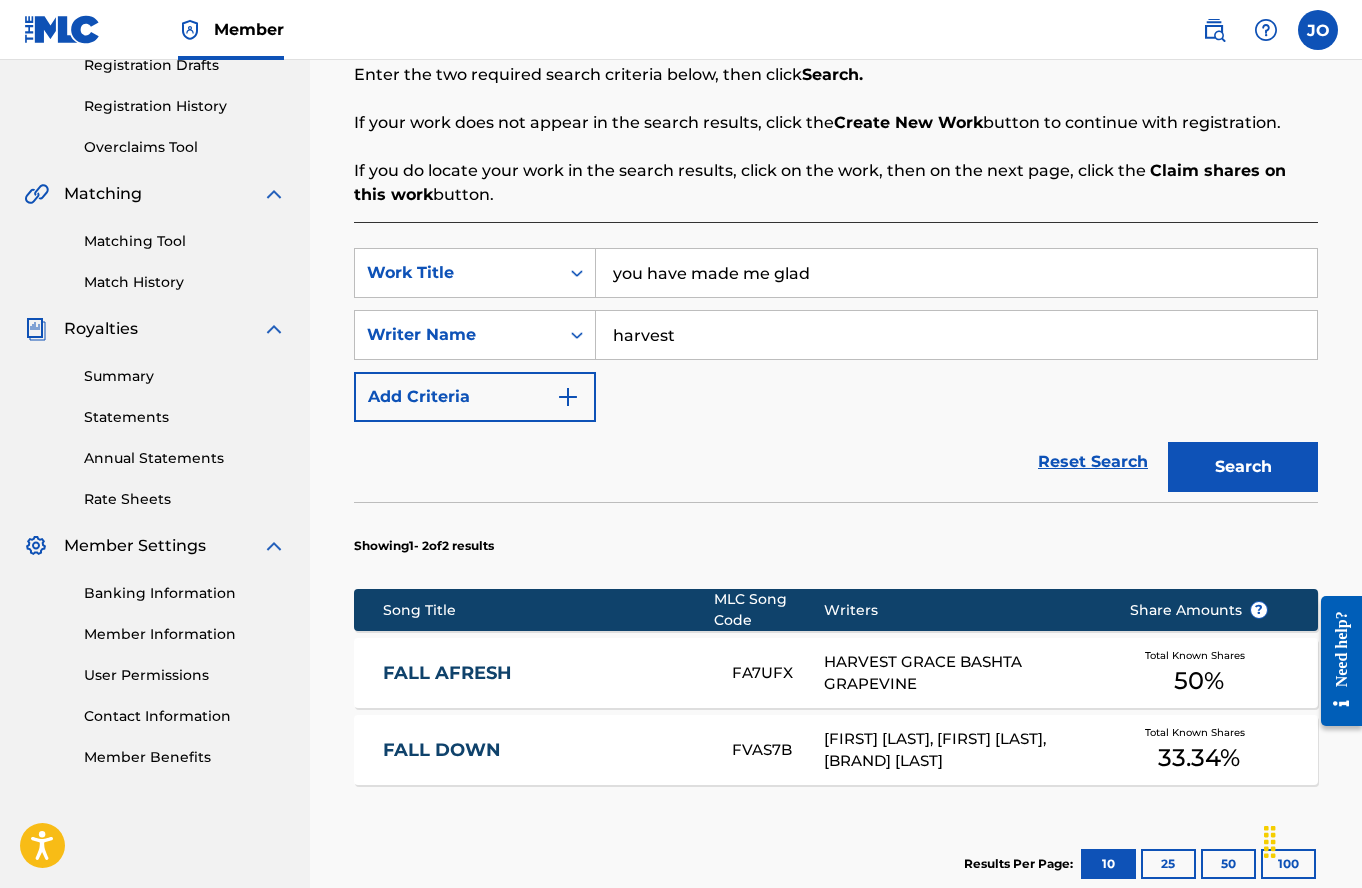 type on "you have made me glad" 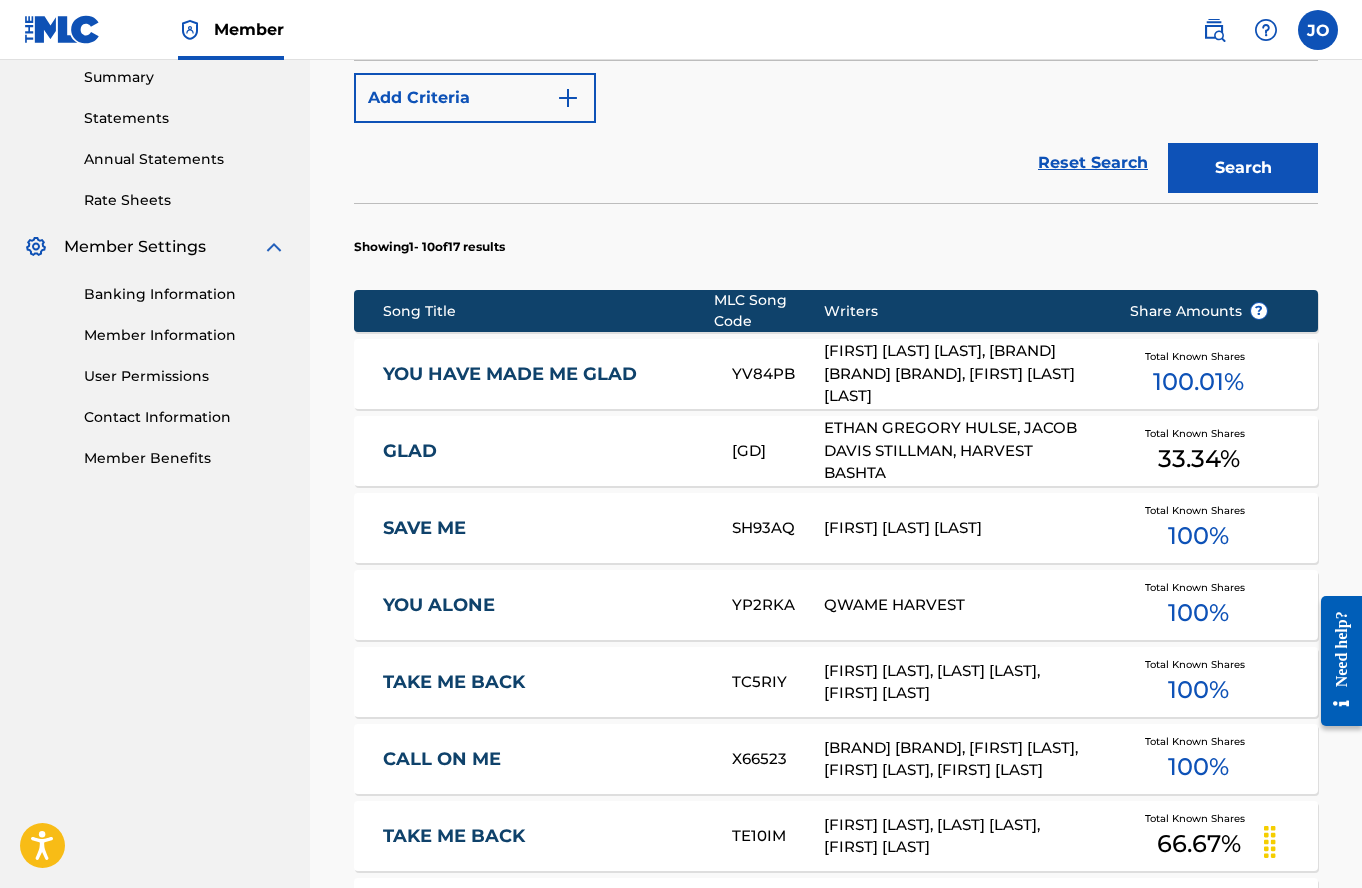 scroll, scrollTop: 652, scrollLeft: 0, axis: vertical 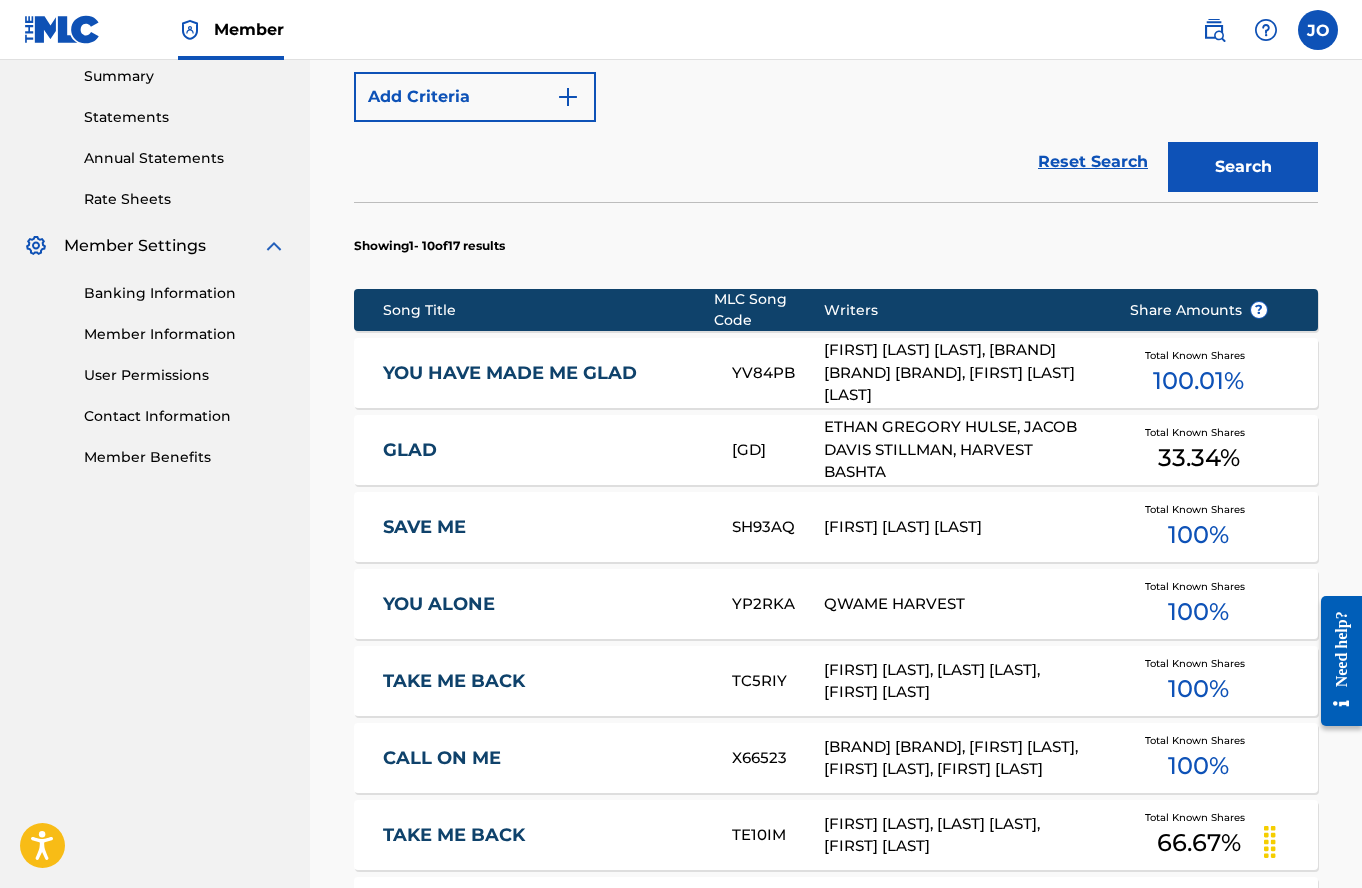 click on "YOU HAVE MADE ME GLAD" at bounding box center (544, 373) 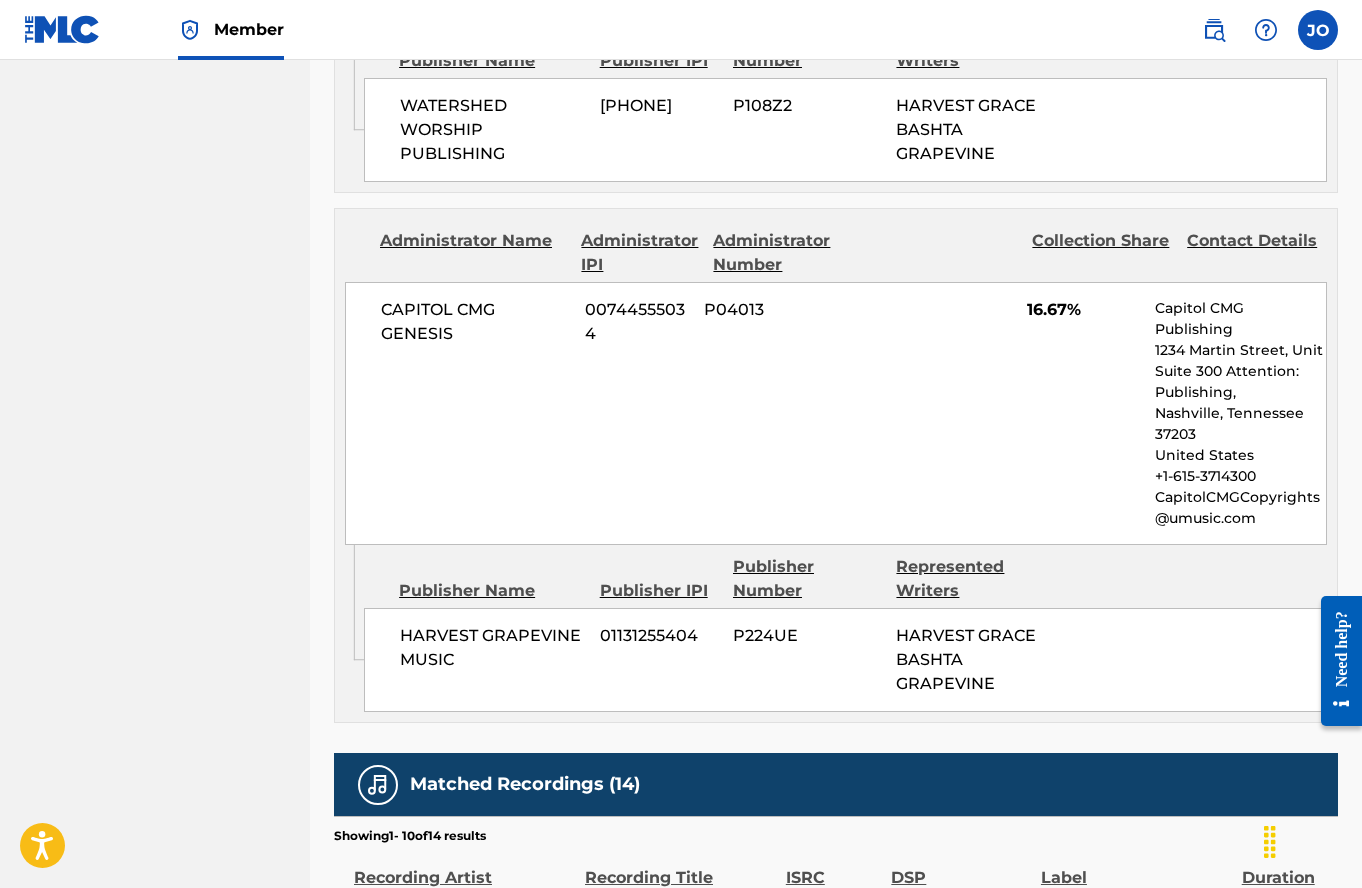 scroll, scrollTop: 2500, scrollLeft: 0, axis: vertical 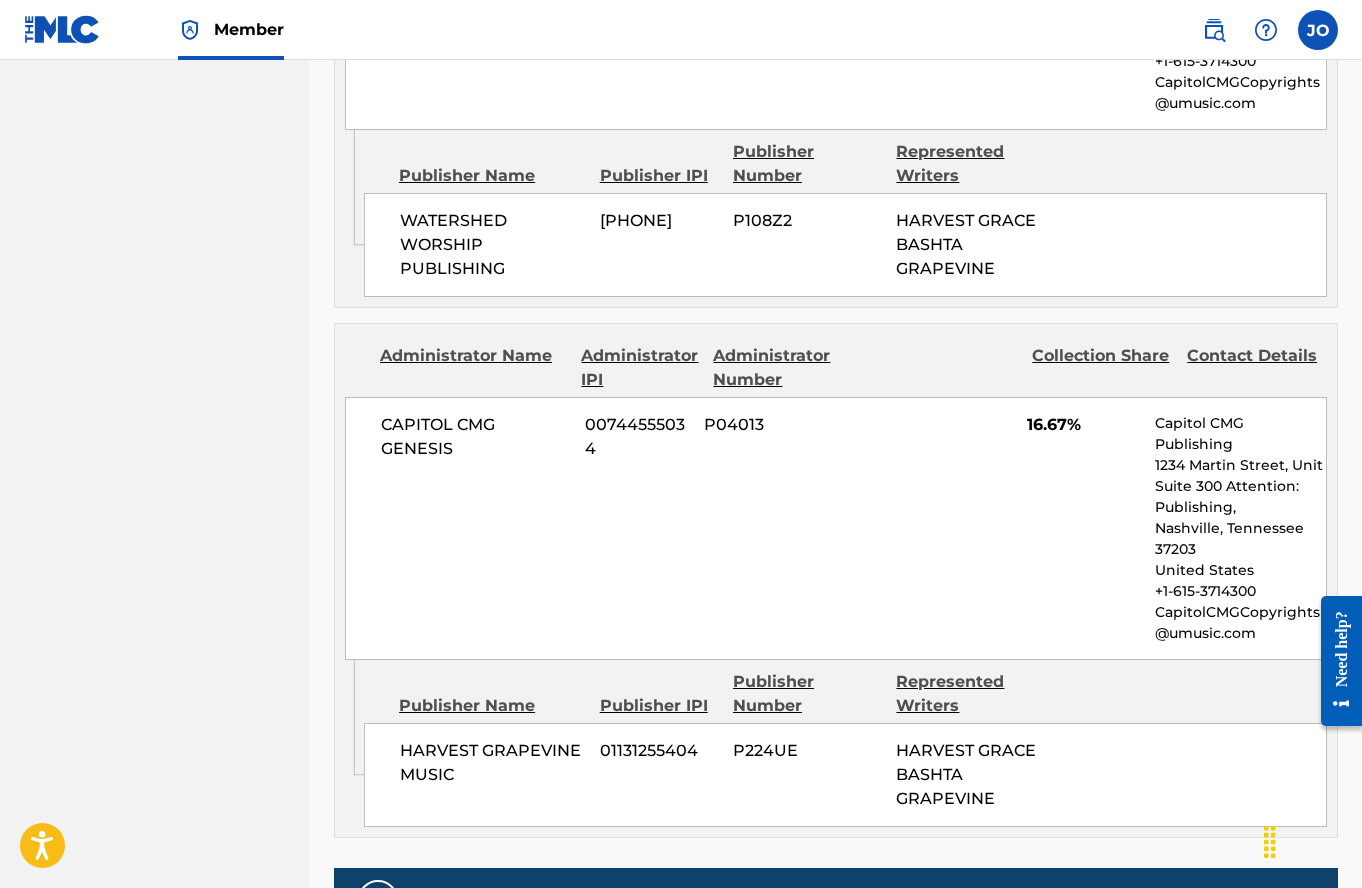 click on "WINGS MUSIC PUBLISHING USA Summary Catalog Works Registration Claiming Tool Individual Registration Tool Bulk Registration Tool Registration Drafts Registration History Overclaims Tool Matching Matching Tool Match History Royalties Summary Statements Annual Statements Rate Sheets Member Settings Banking Information Member Information User Permissions Contact Information Member Benefits" at bounding box center [155, -377] 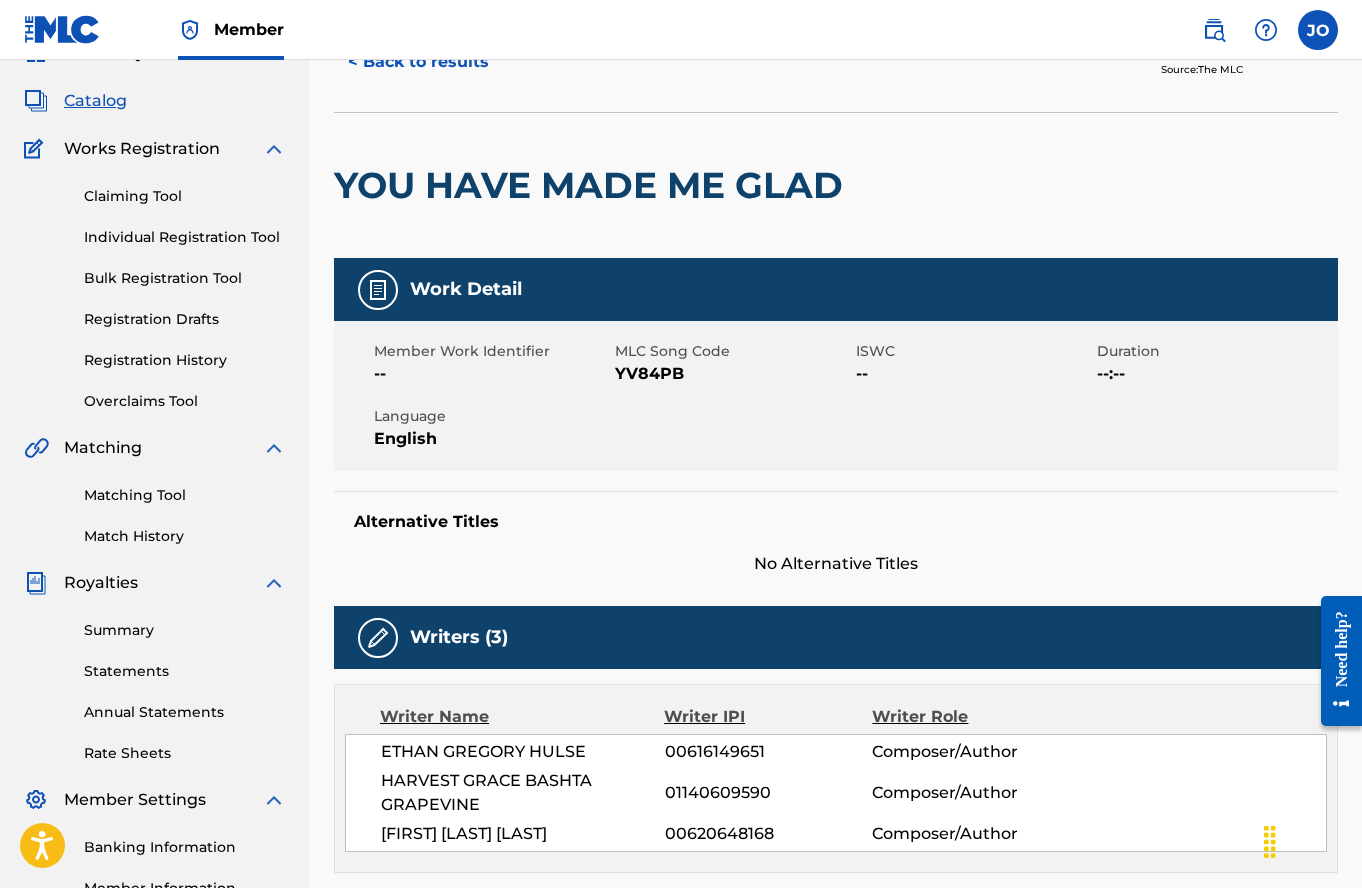 scroll, scrollTop: 0, scrollLeft: 0, axis: both 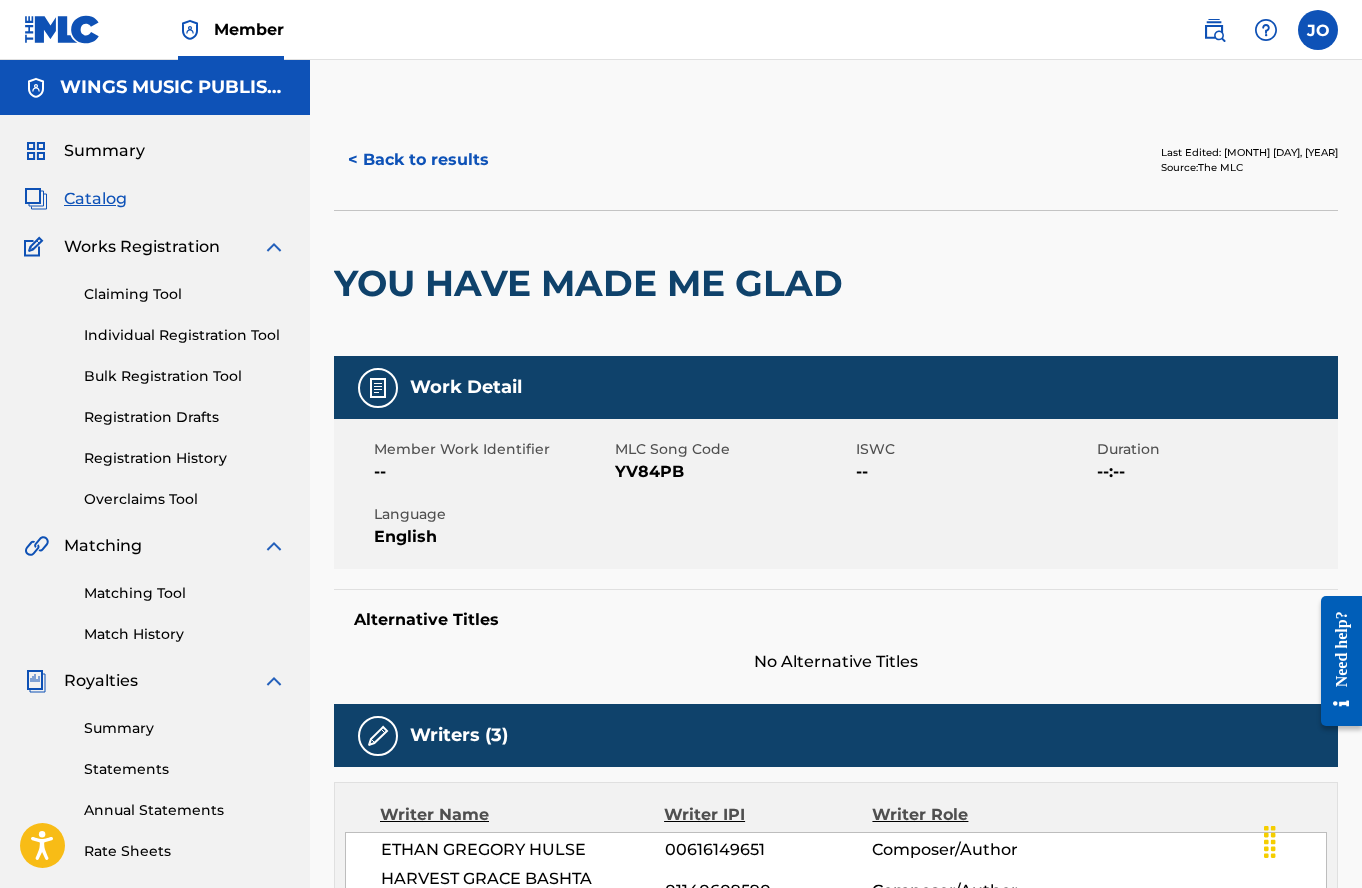 click on "< Back to results" at bounding box center [418, 160] 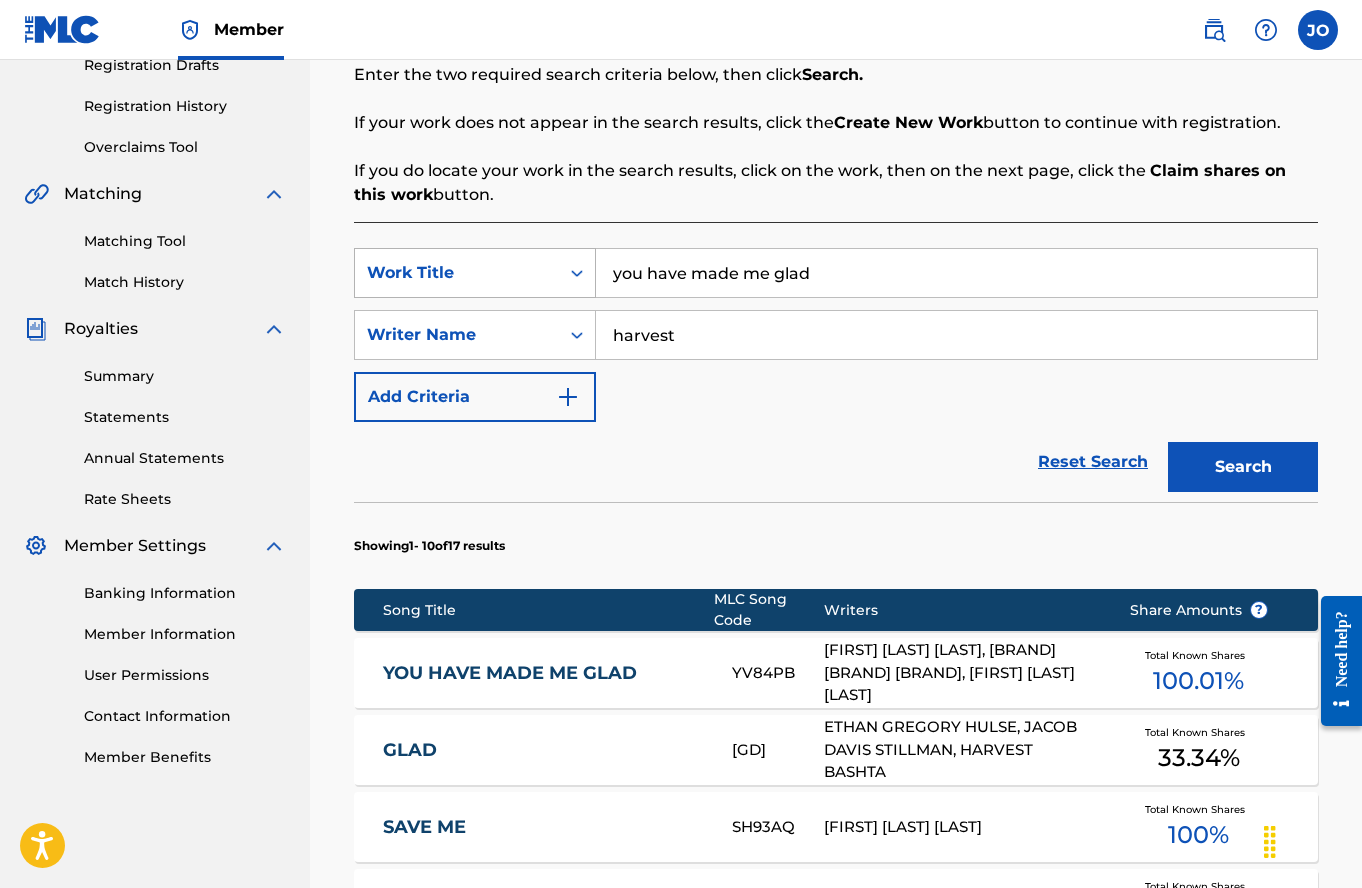 drag, startPoint x: 894, startPoint y: 282, endPoint x: 521, endPoint y: 268, distance: 373.26263 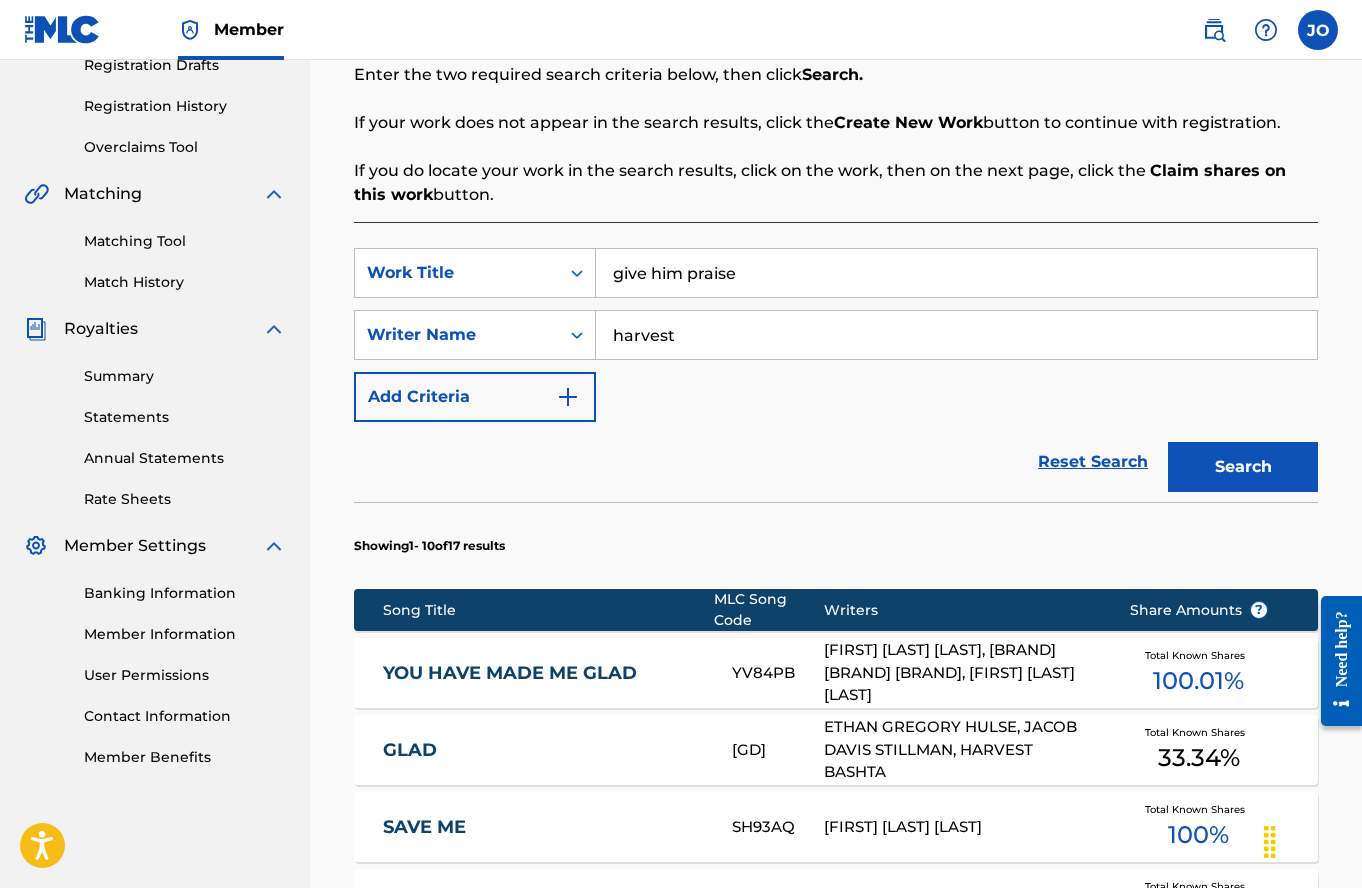 type on "give him praise" 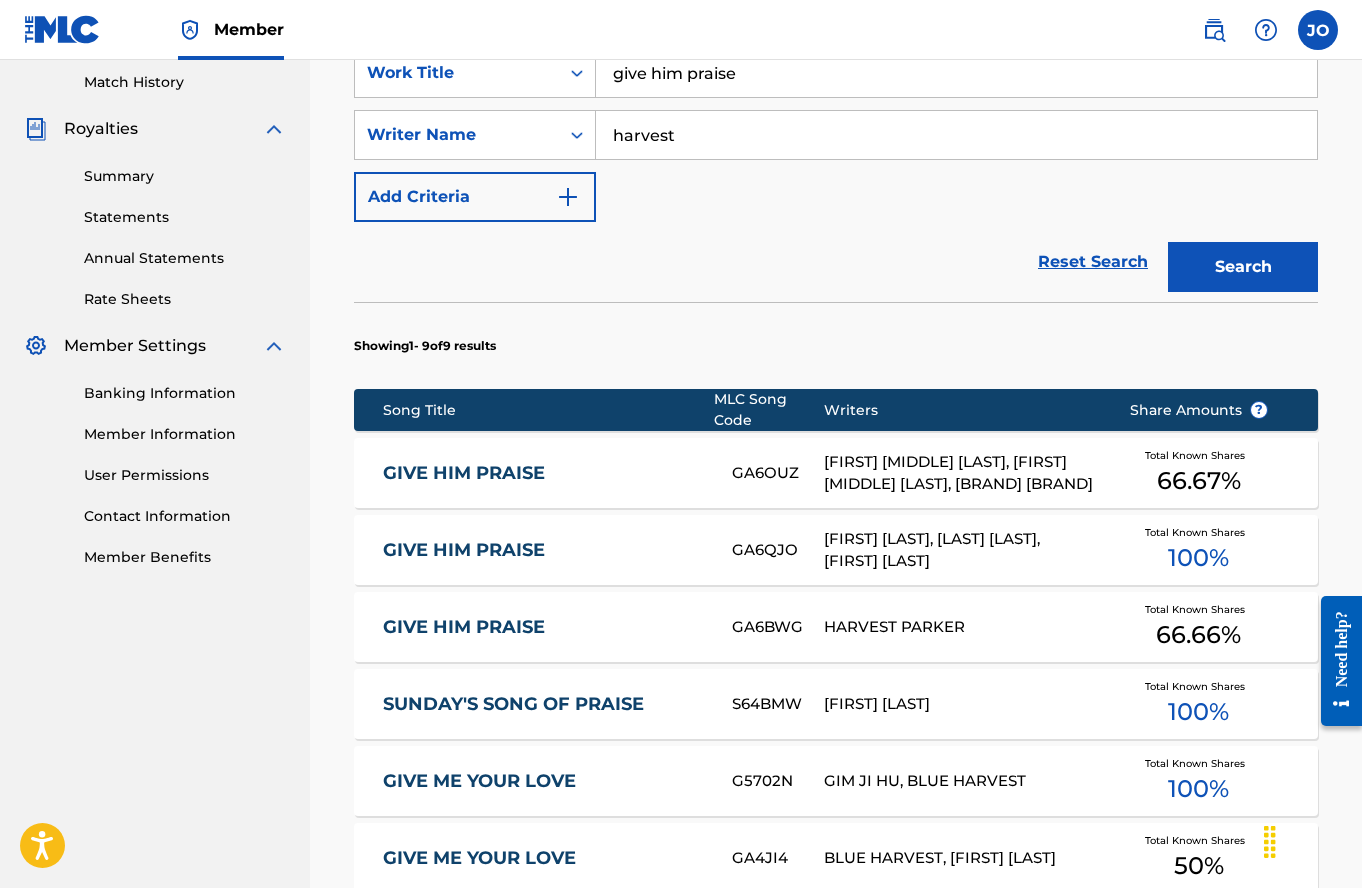 scroll, scrollTop: 752, scrollLeft: 0, axis: vertical 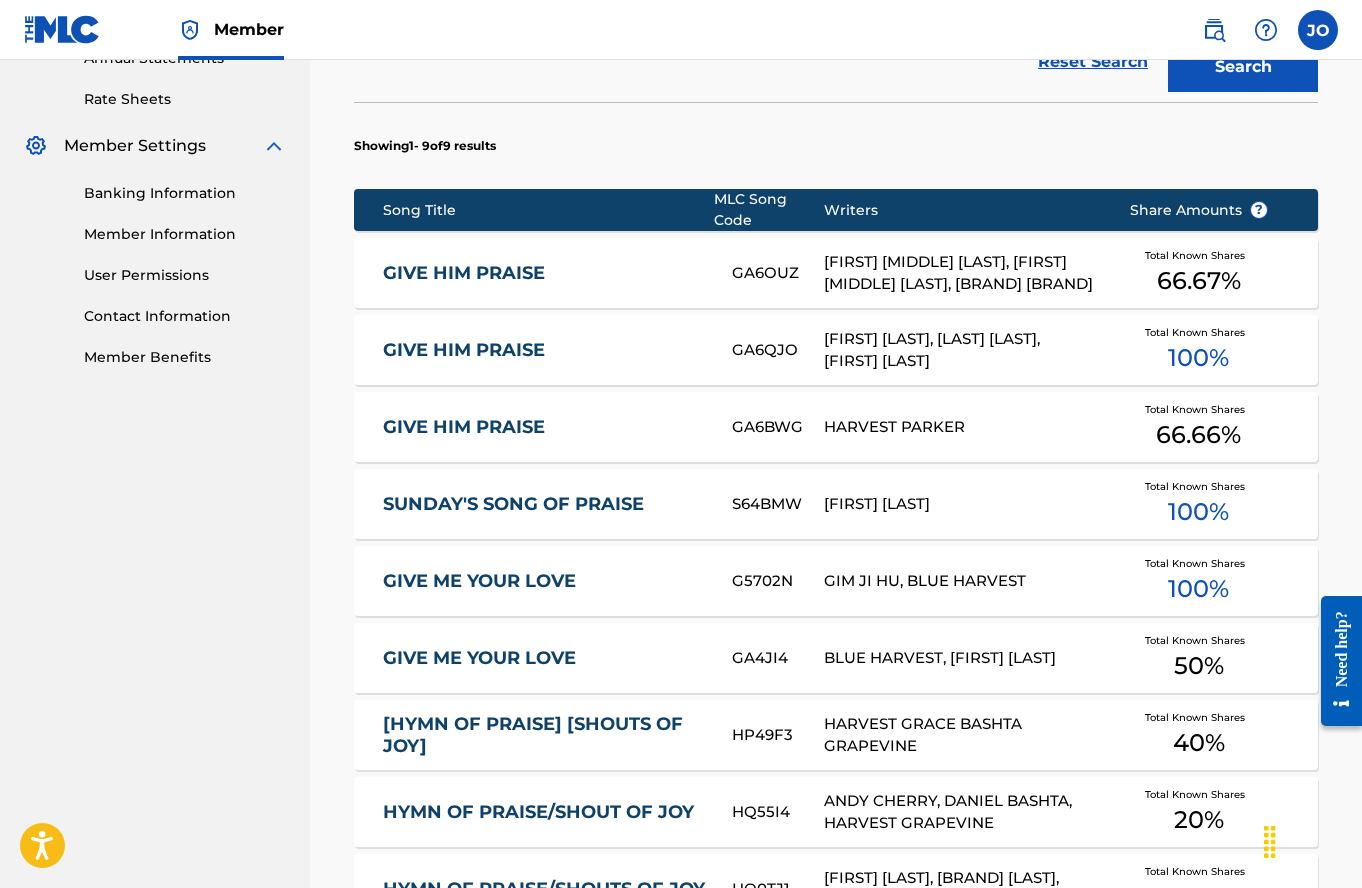 click on "GIVE HIM PRAISE" at bounding box center [544, 273] 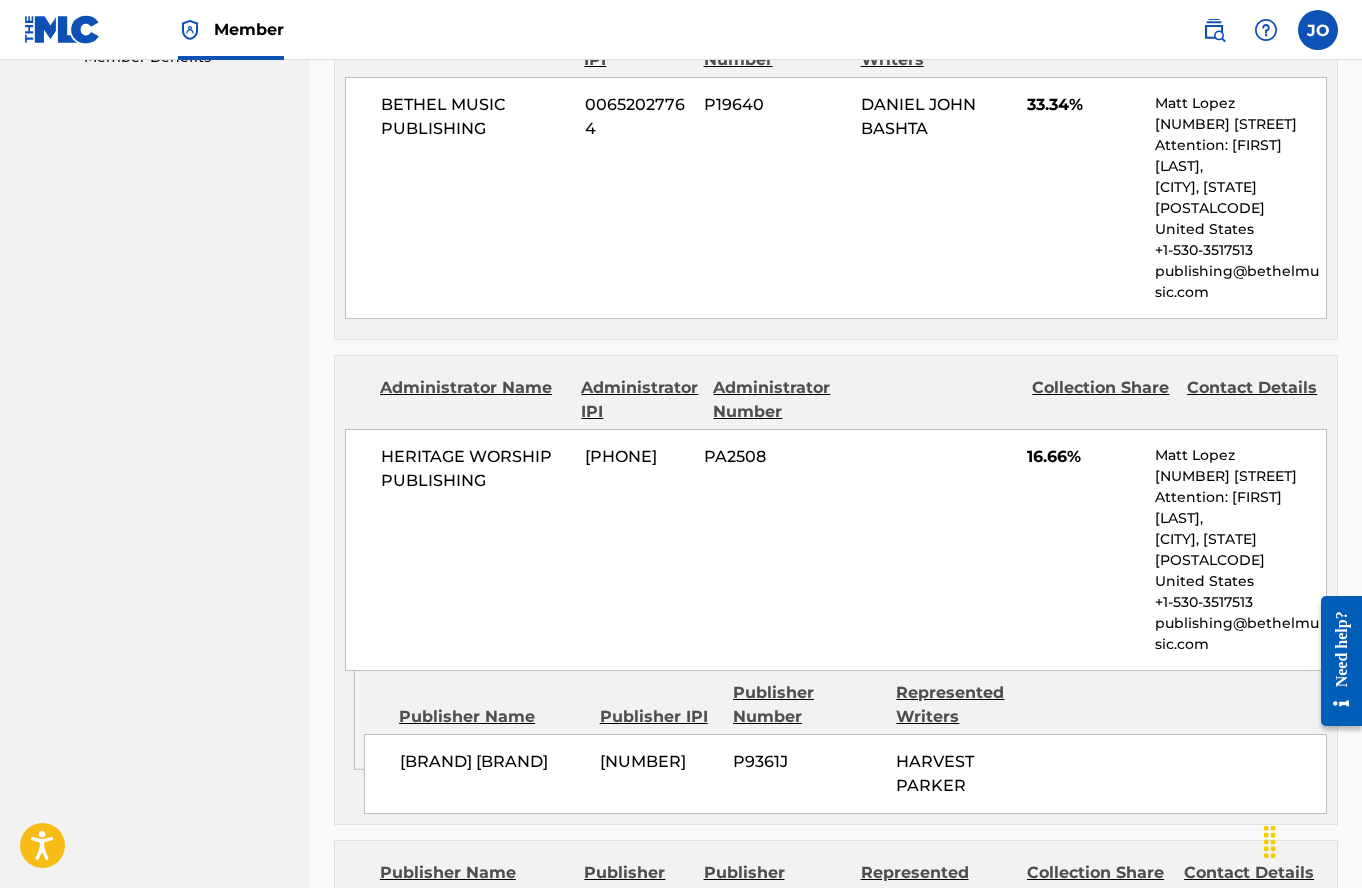 scroll, scrollTop: 1200, scrollLeft: 0, axis: vertical 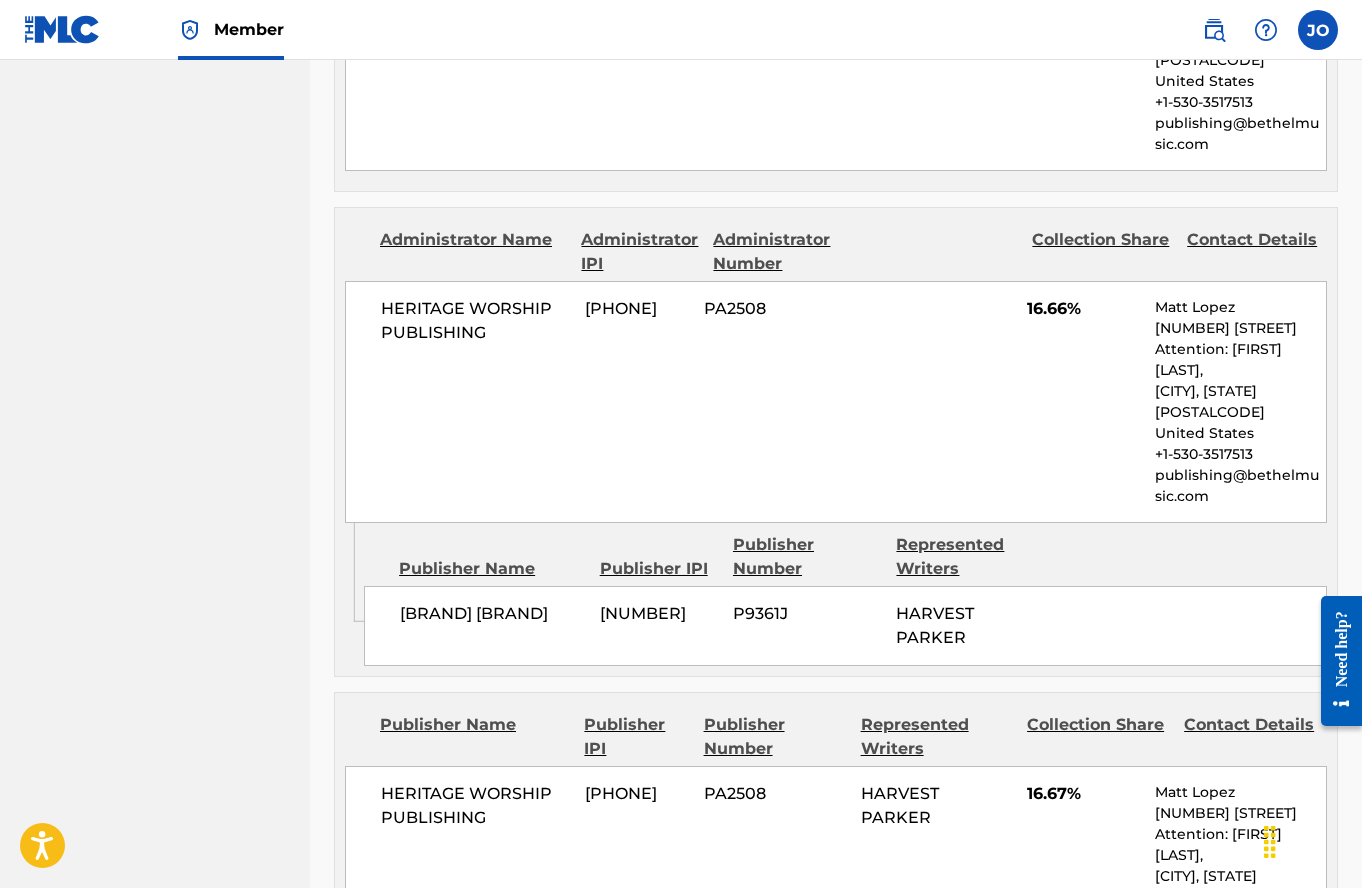 click on "WINGS MUSIC PUBLISHING USA Summary Catalog Works Registration Claiming Tool Individual Registration Tool Bulk Registration Tool Registration Drafts Registration History Overclaims Tool Matching Matching Tool Match History Royalties Summary Statements Annual Statements Rate Sheets Member Settings Banking Information Member Information User Permissions Contact Information Member Benefits" at bounding box center (155, 369) 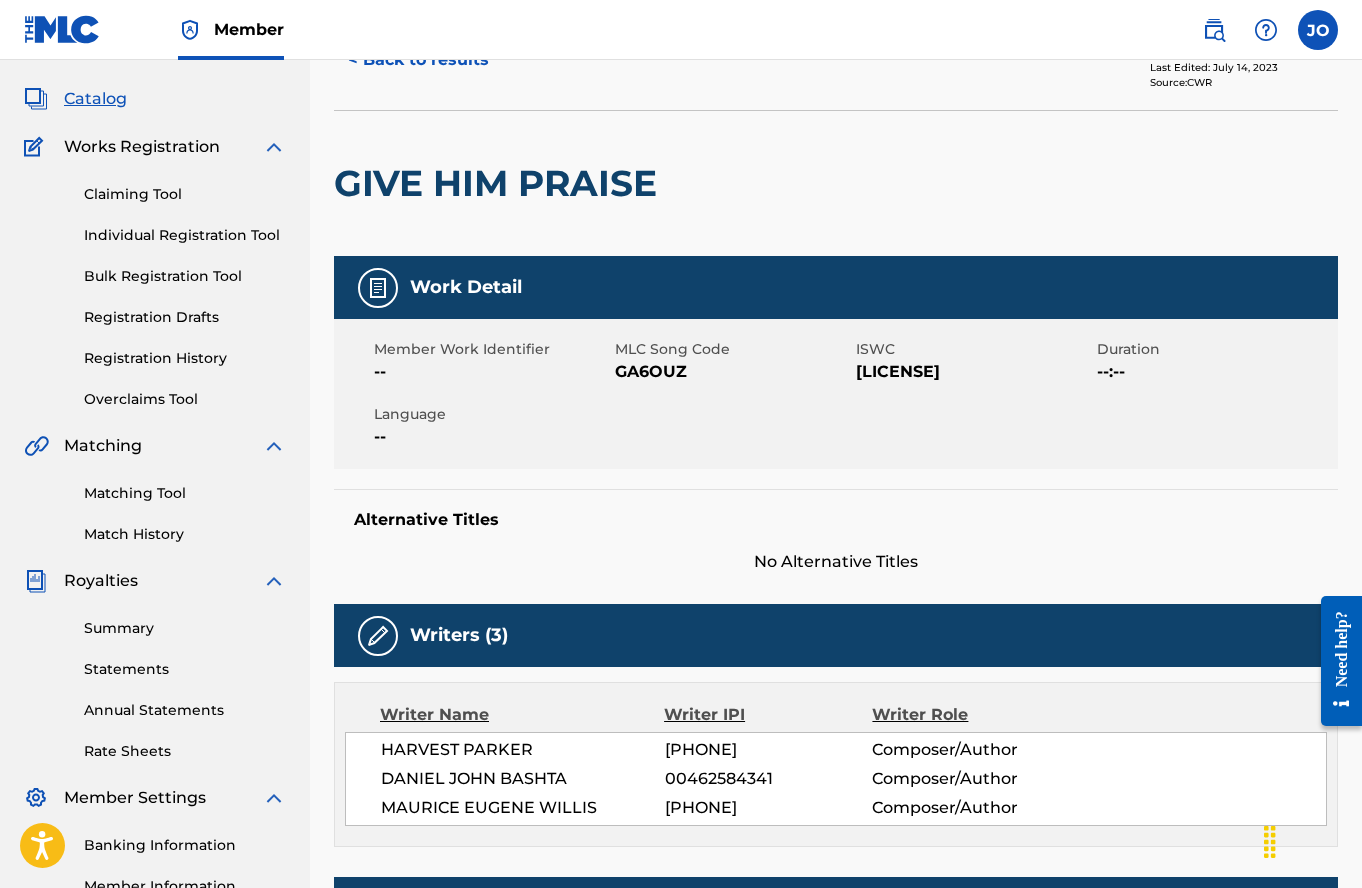 scroll, scrollTop: 0, scrollLeft: 0, axis: both 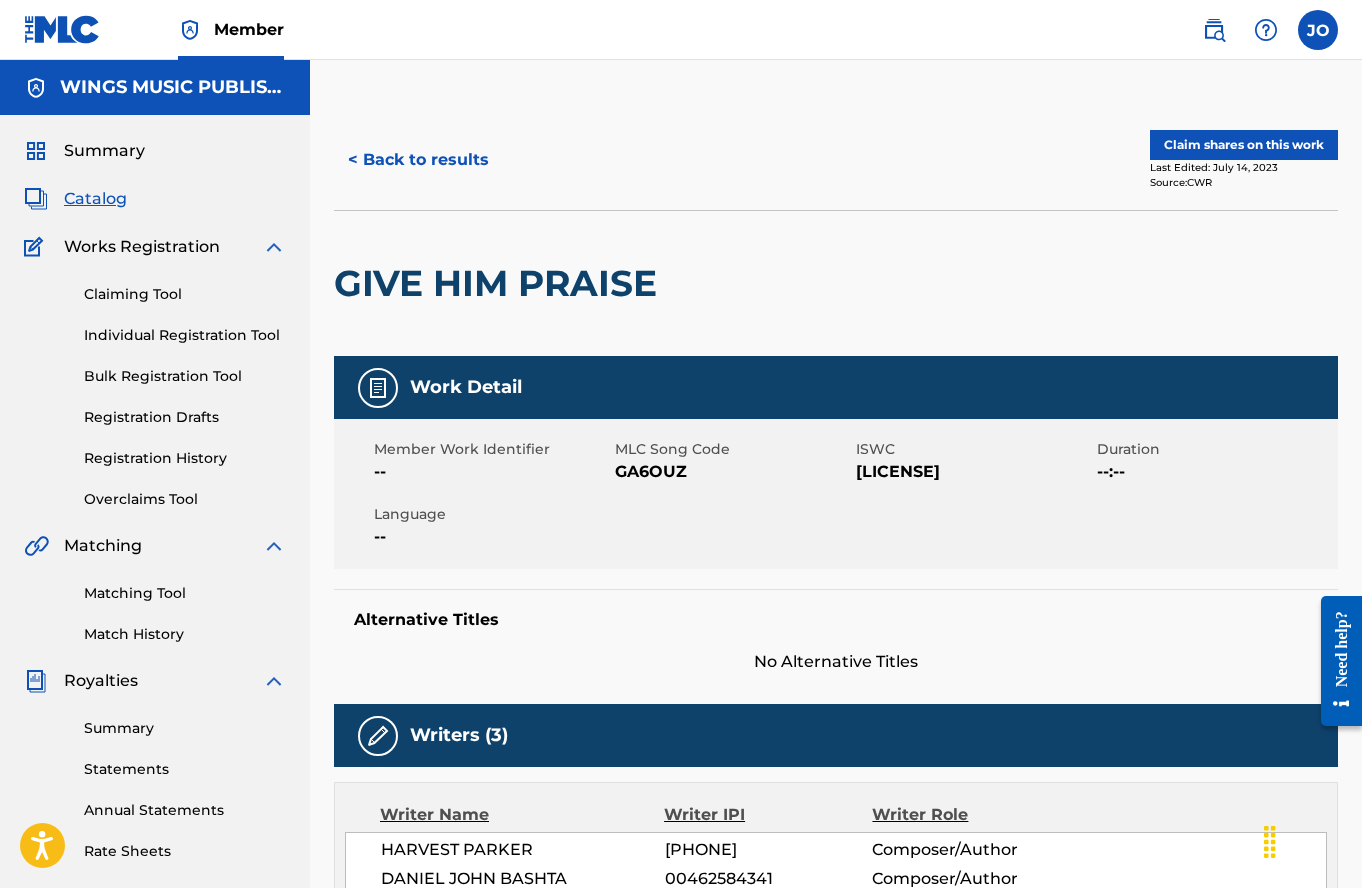 click on "< Back to results" at bounding box center (418, 160) 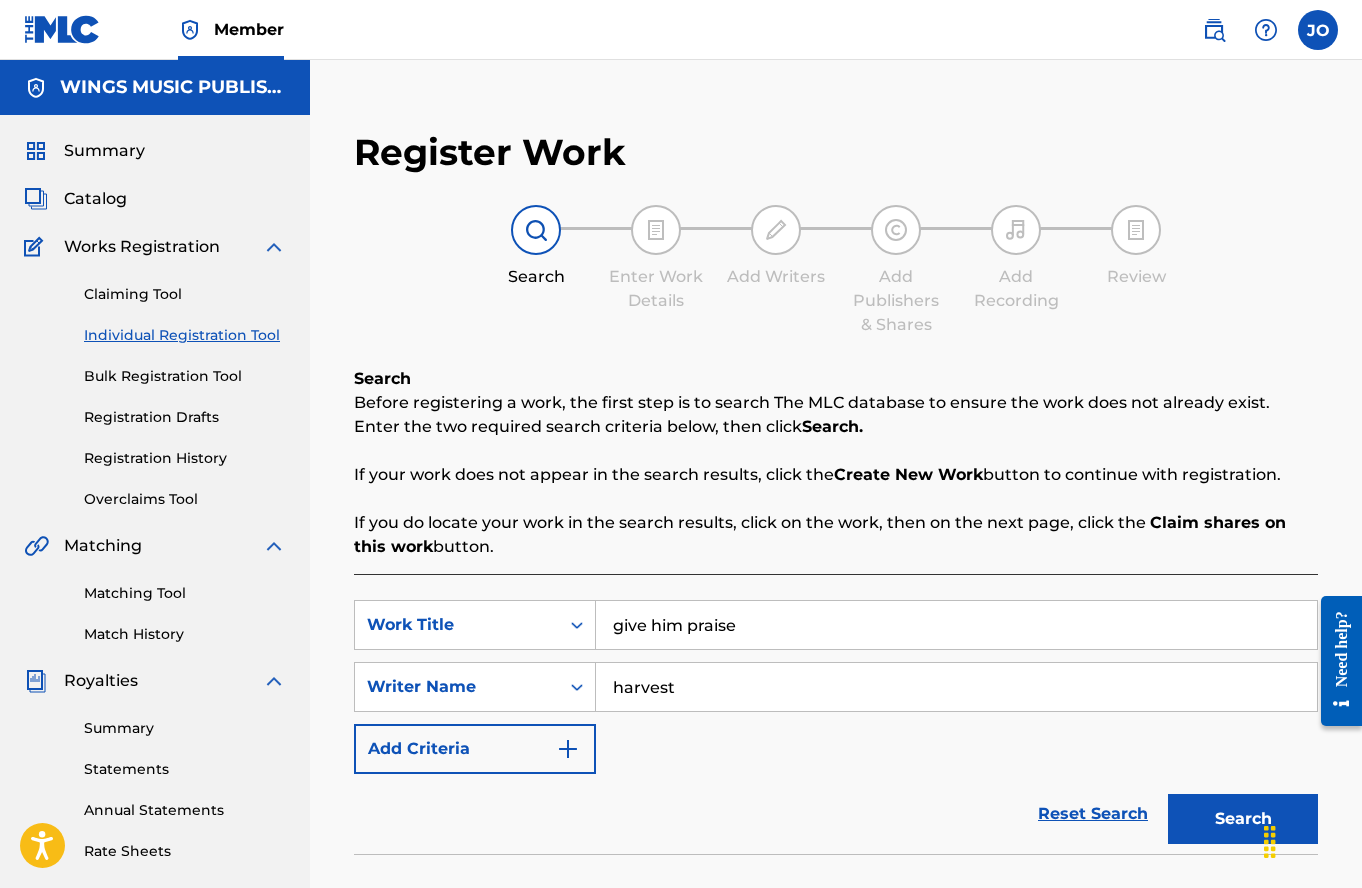 scroll, scrollTop: 352, scrollLeft: 0, axis: vertical 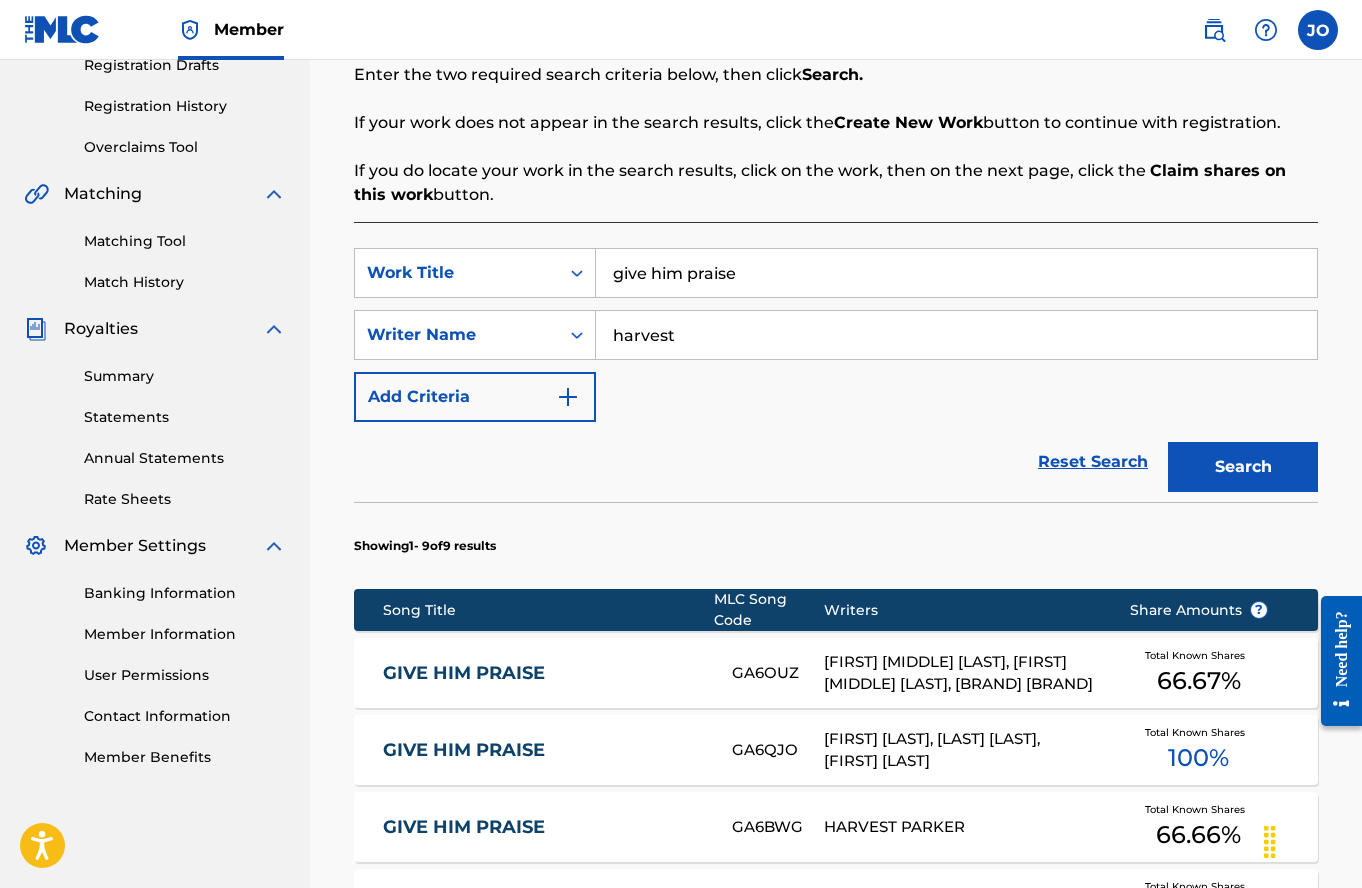 drag, startPoint x: 734, startPoint y: 282, endPoint x: 658, endPoint y: 277, distance: 76.1643 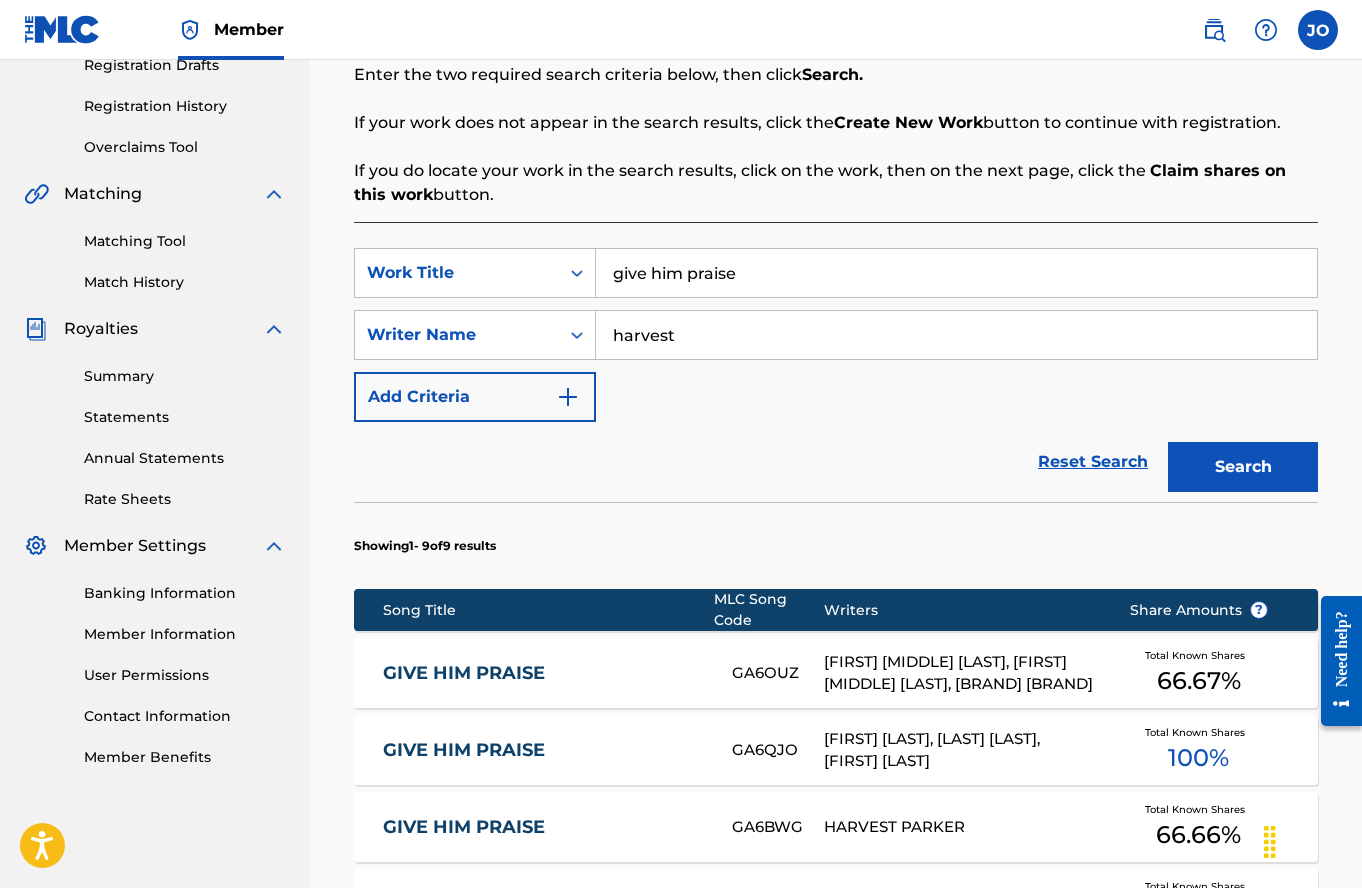 click on "give him praise" at bounding box center (956, 273) 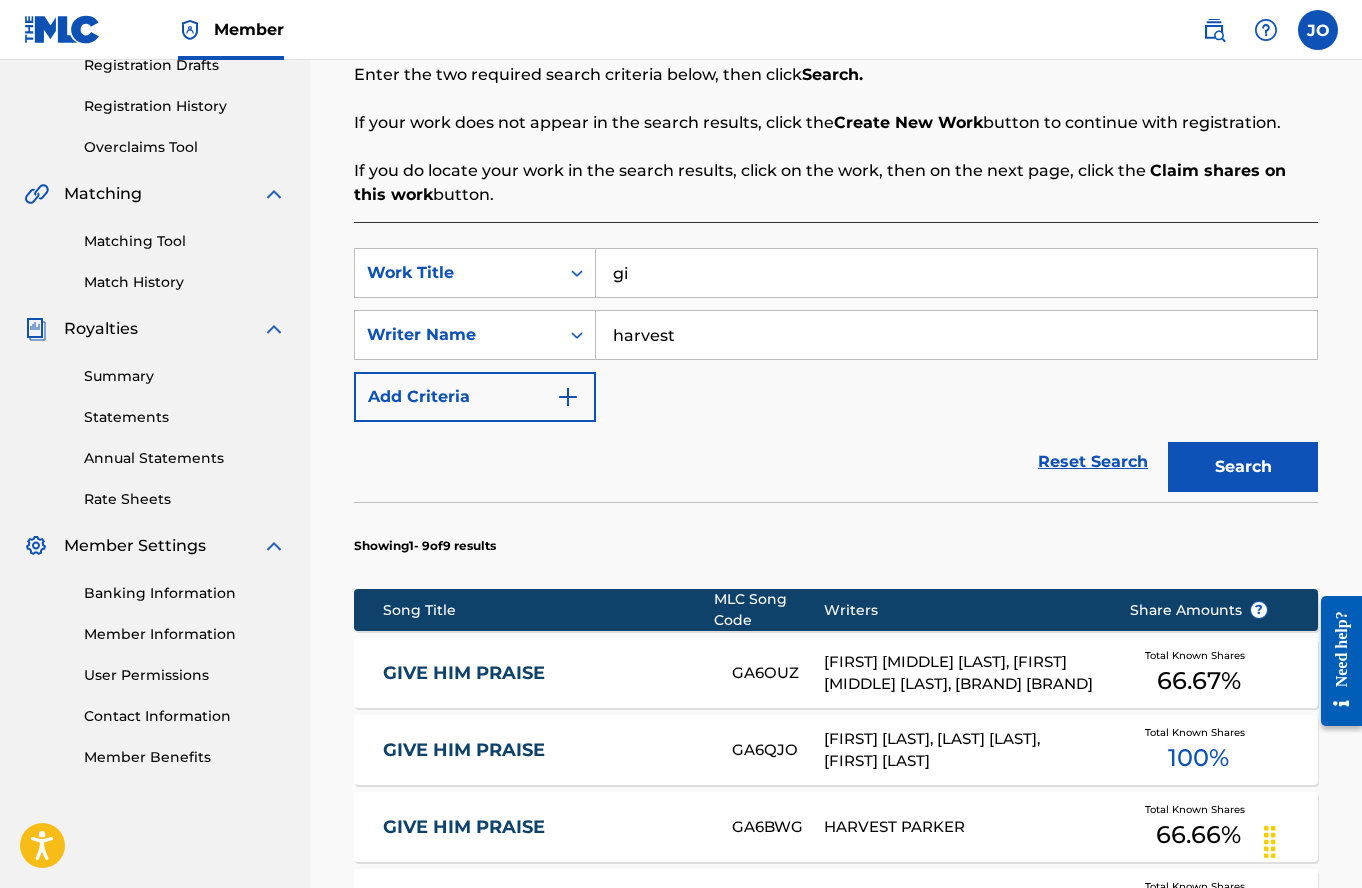 type on "g" 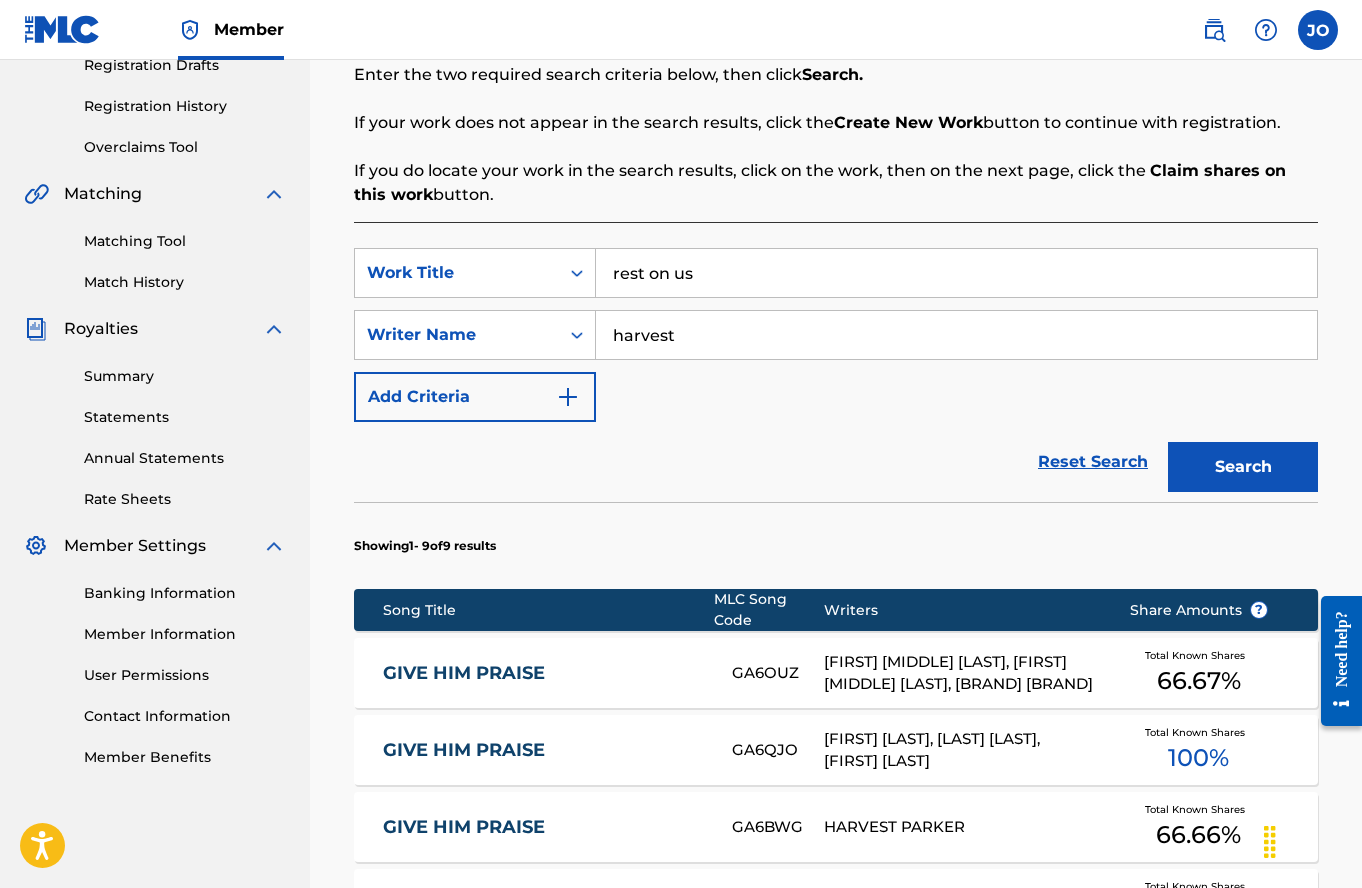 type on "rest on us" 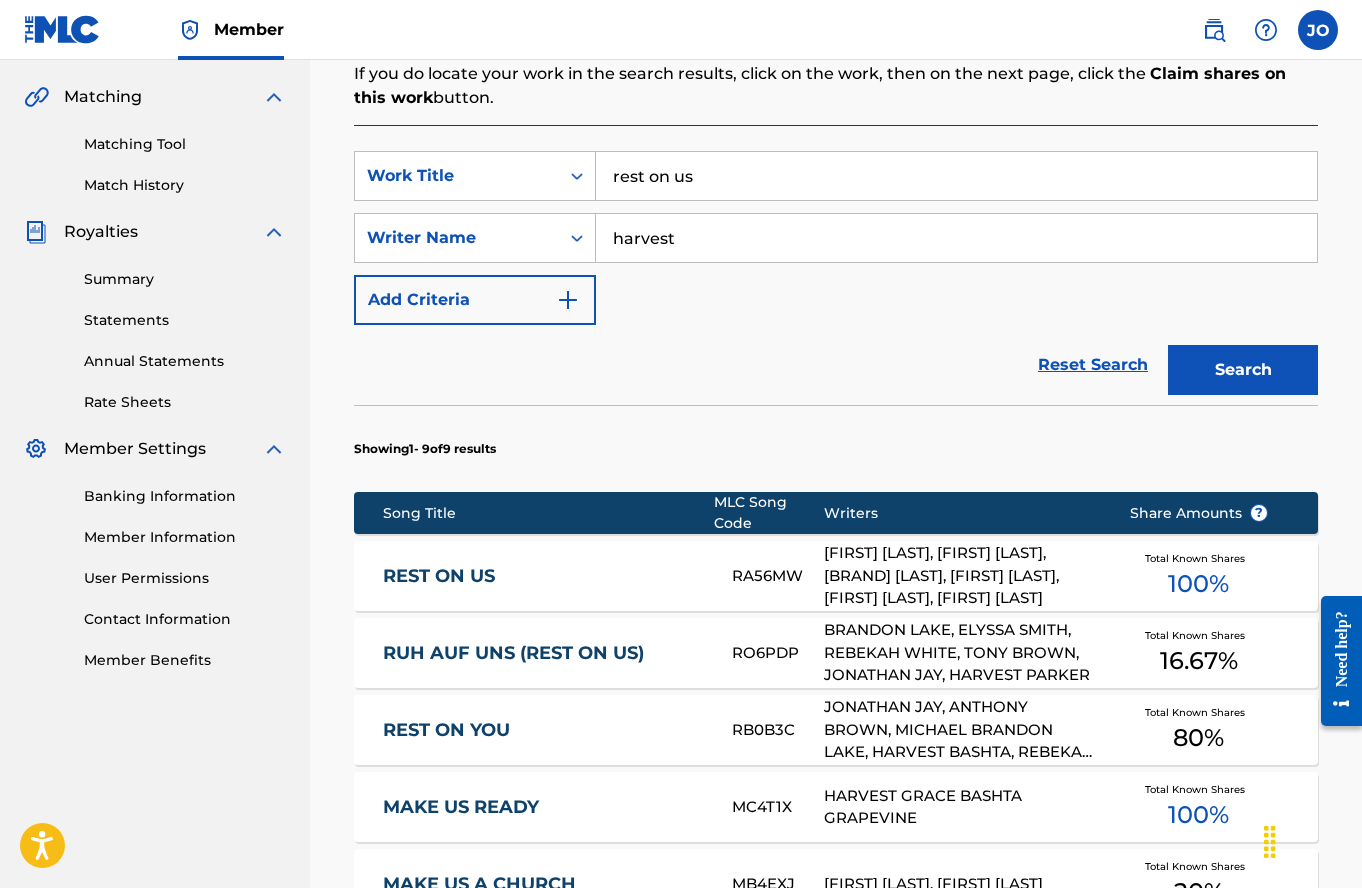 scroll, scrollTop: 652, scrollLeft: 0, axis: vertical 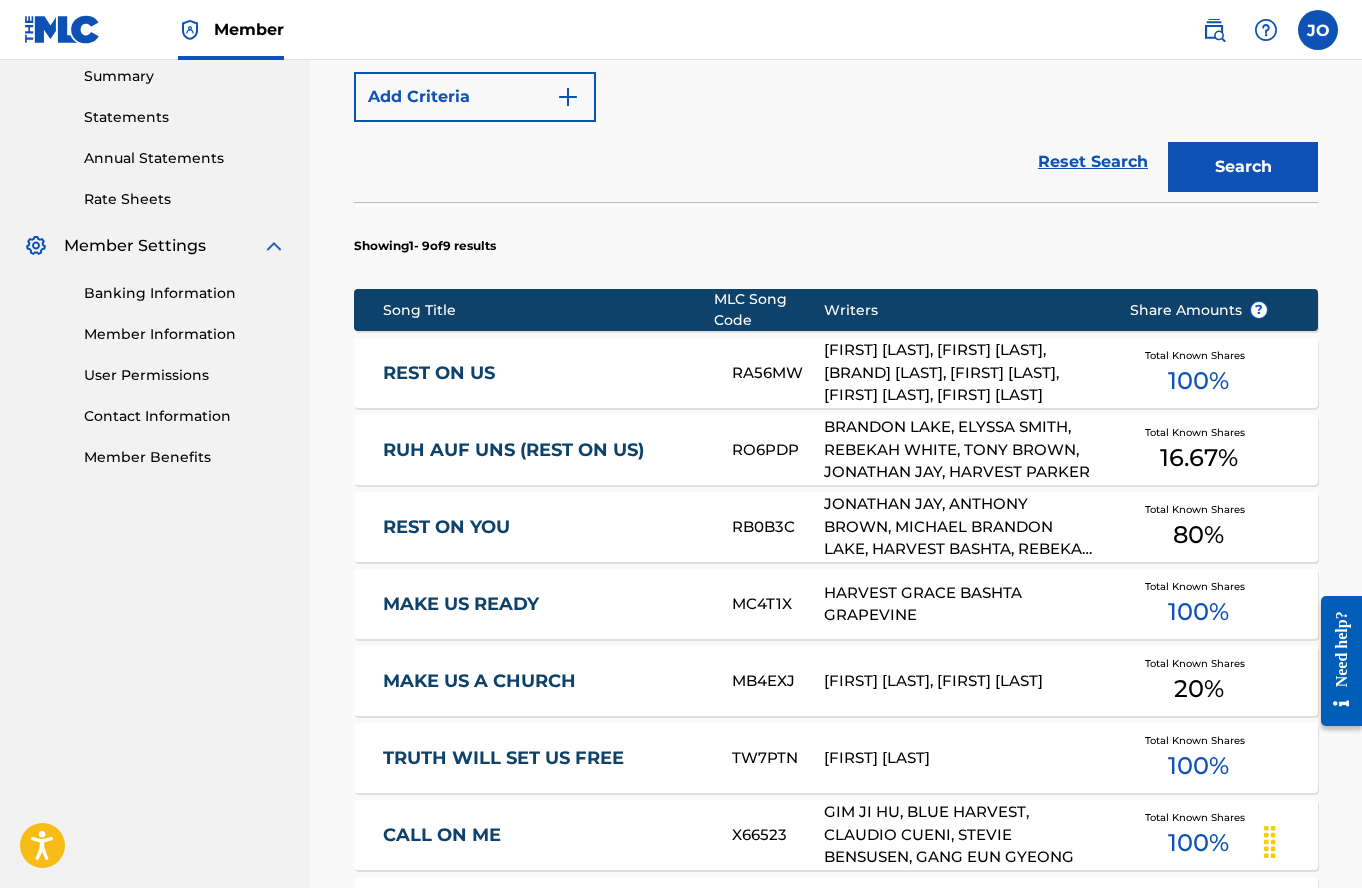 click on "REST ON US" at bounding box center [544, 373] 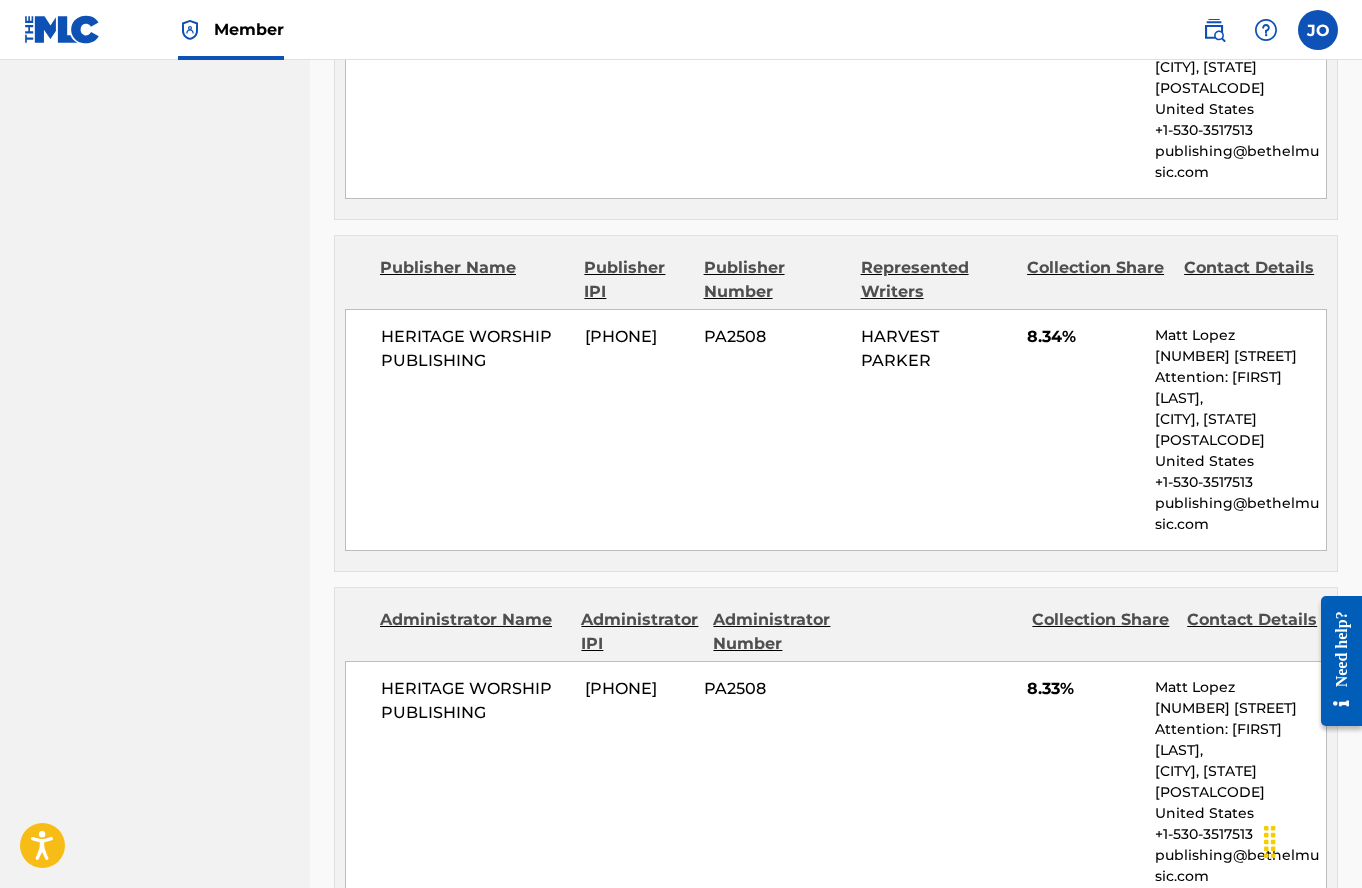 scroll, scrollTop: 4000, scrollLeft: 0, axis: vertical 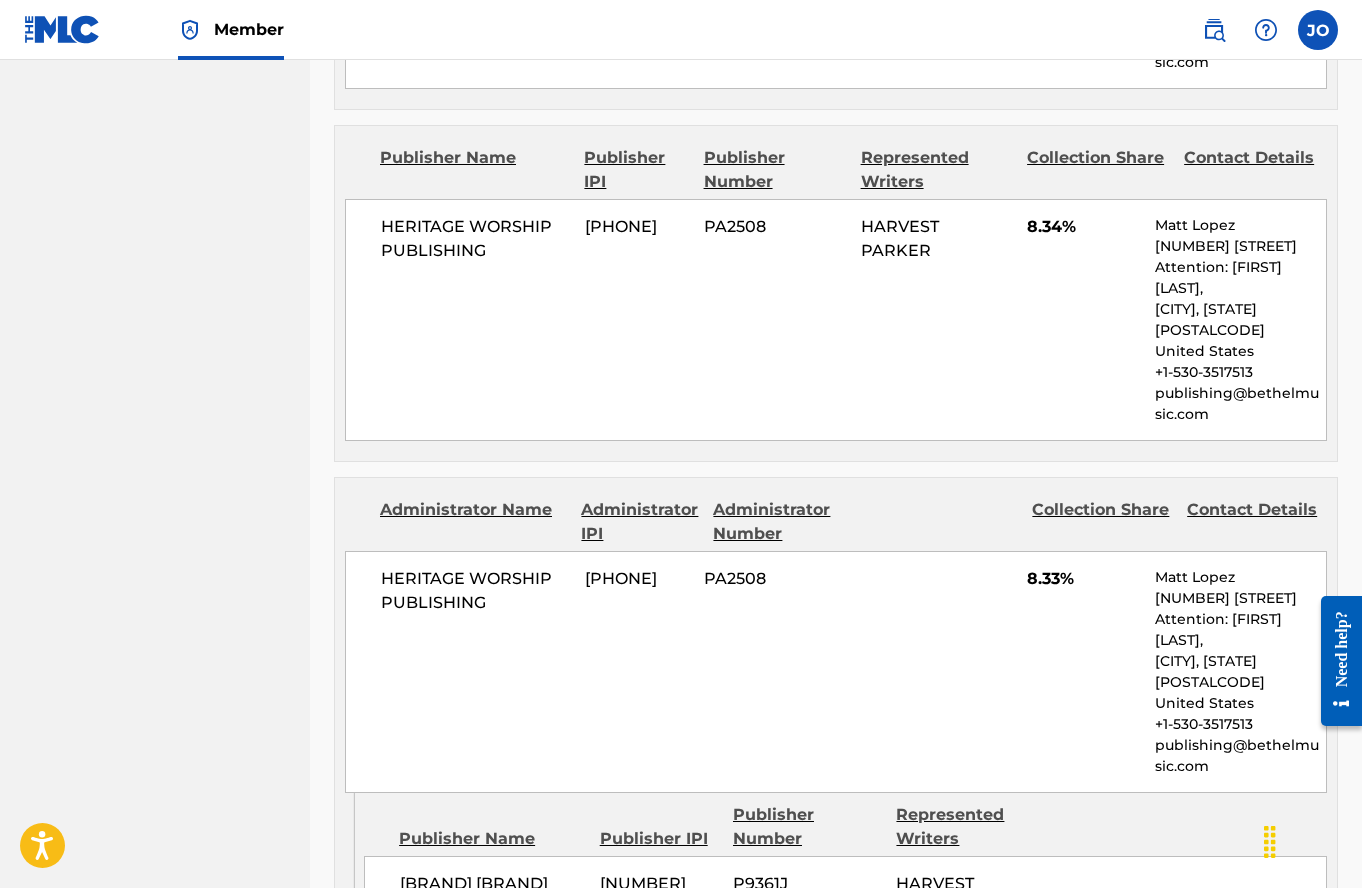 click on "WINGS MUSIC PUBLISHING USA Summary Catalog Works Registration Claiming Tool Individual Registration Tool Bulk Registration Tool Registration Drafts Registration History Overclaims Tool Matching Matching Tool Match History Royalties Summary Statements Annual Statements Rate Sheets Member Settings Banking Information Member Information User Permissions Contact Information Member Benefits" at bounding box center (155, 289) 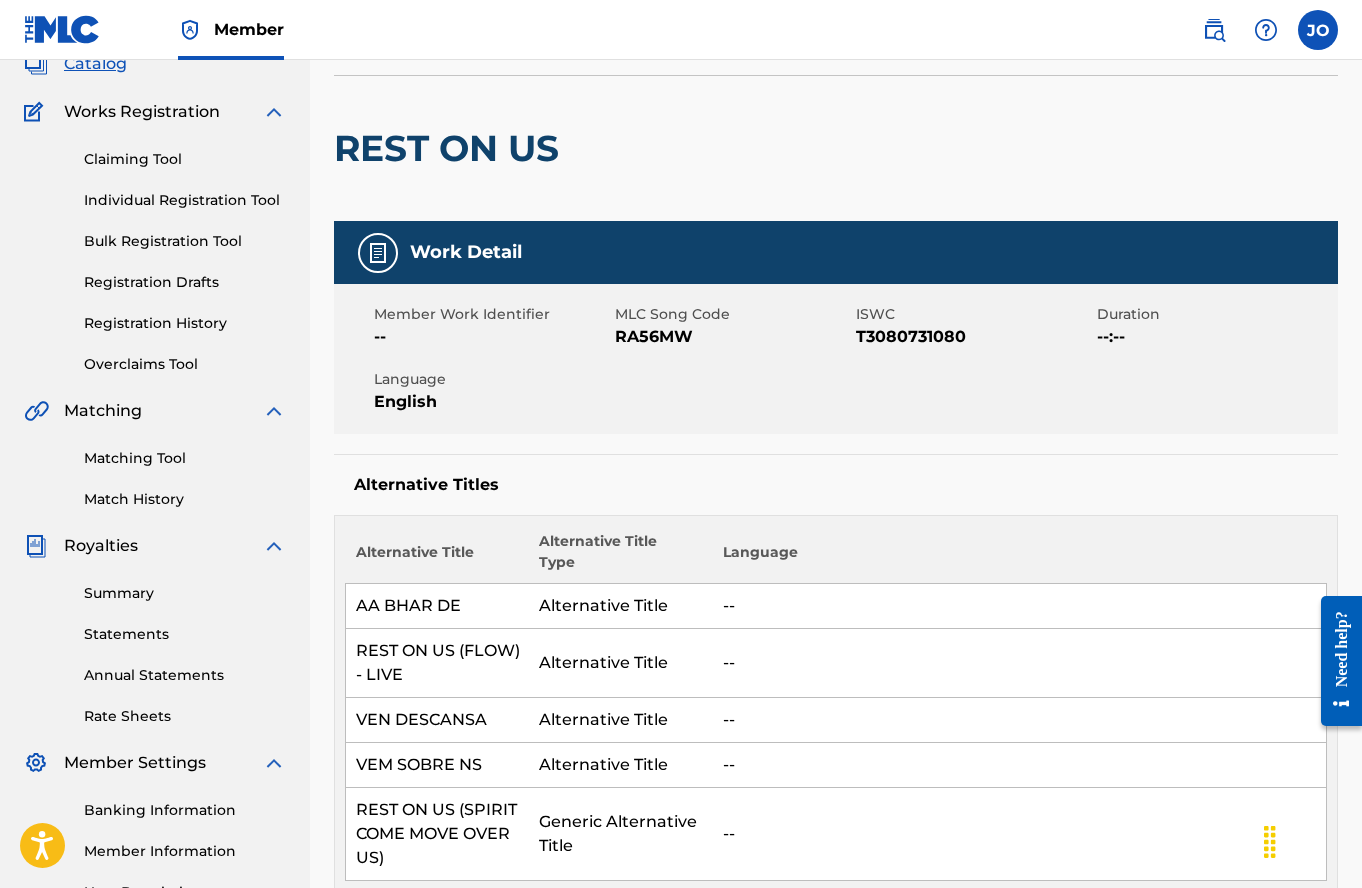 scroll, scrollTop: 0, scrollLeft: 0, axis: both 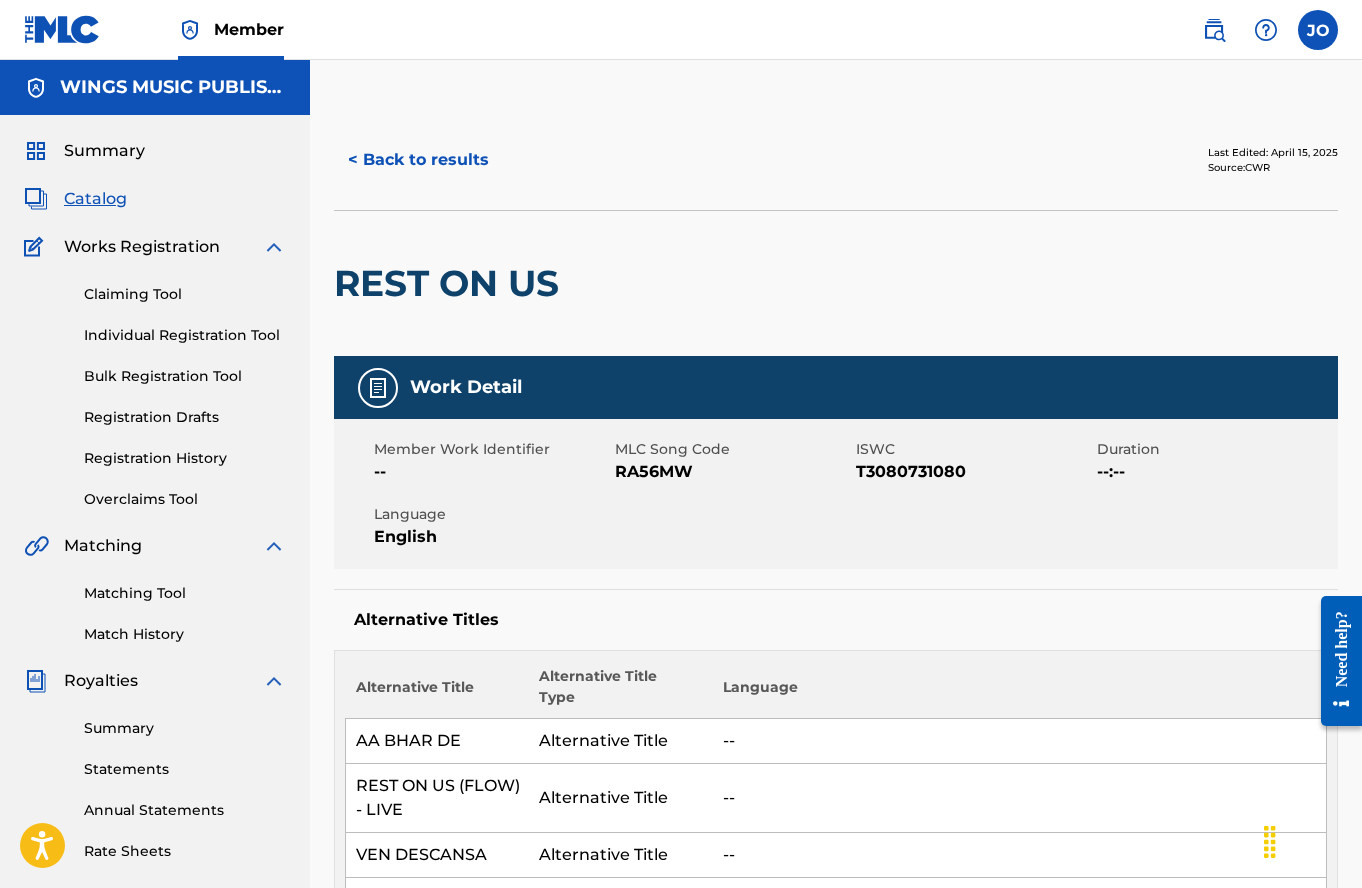 click on "SearchWithCriteriaf9c26cd1-29d1-48e9-8ec9-e994f5b70420 Work Title REST ON US     Work Detail   Member Work Identifier -- MLC Song Code RA56MW ISWC T3080731080 Duration --:-- Language English Alternative Titles Alternative Title Alternative Title Type Language AA BHAR DE Alternative Title -- REST ON US (FLOW) - LIVE Alternative Title -- VEN DESCANSA Alternative Title -- VEM SOBRE NS Alternative Title -- REST ON US (SPIRIT COME MOVE OVER US) Generic Alternative Title -- Writers   (6) Writer Name Writer IPI Writer Role [FIRST] [LAST] [IPI] Composer/Author [FIRST] [LAST] [IPI] Composer/Author [FIRST] [LAST] [IPI] Composer/Author [LAST] [IPI] Composer/Author [FIRST] [LAST] [IPI] Composer/Author [FIRST] [LAST] [IPI] Composer/Author Publishers   (14) My shares:  0 % Total shares:  100 % Administrator Name Administrator IPI Administrator Number Collection Share Contact Details [COMPANY] [IPI] [NUMBER] 5% [FIRST] [LAST] [ADDRESS] Attention: [FIRST] [LAST],  [NUMBER] --" at bounding box center [836, 4289] 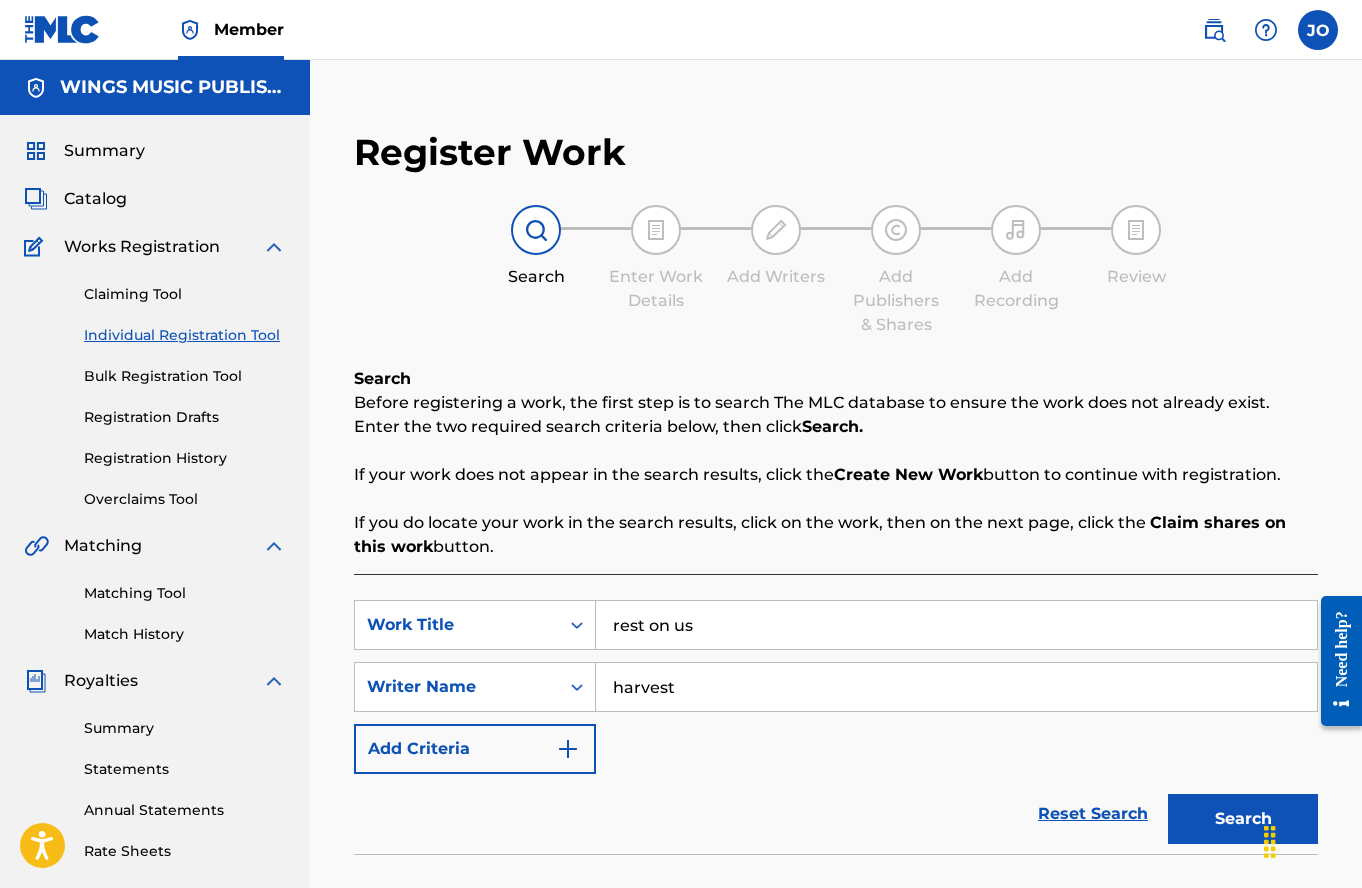scroll, scrollTop: 352, scrollLeft: 0, axis: vertical 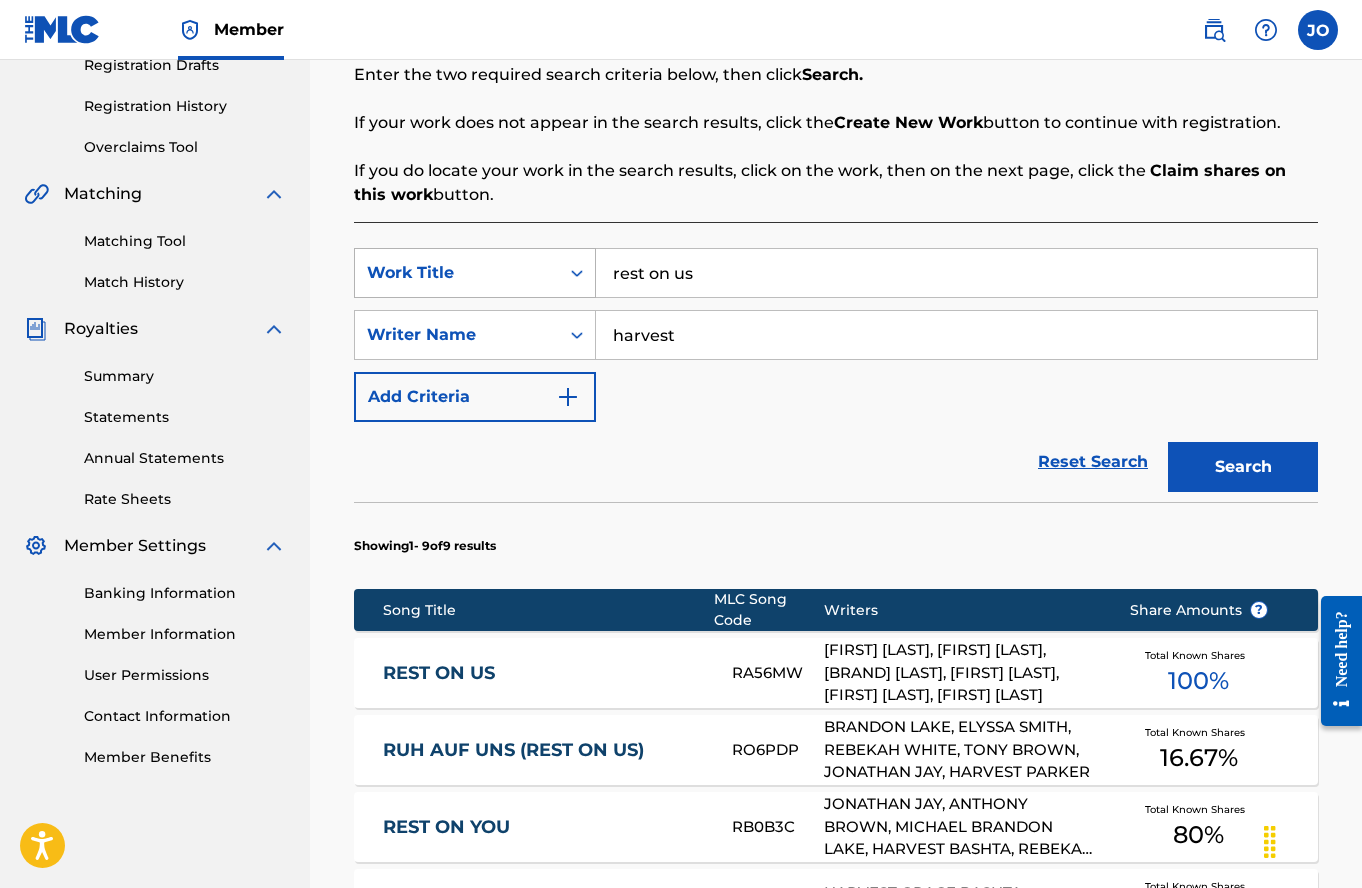 drag, startPoint x: 744, startPoint y: 276, endPoint x: 484, endPoint y: 279, distance: 260.0173 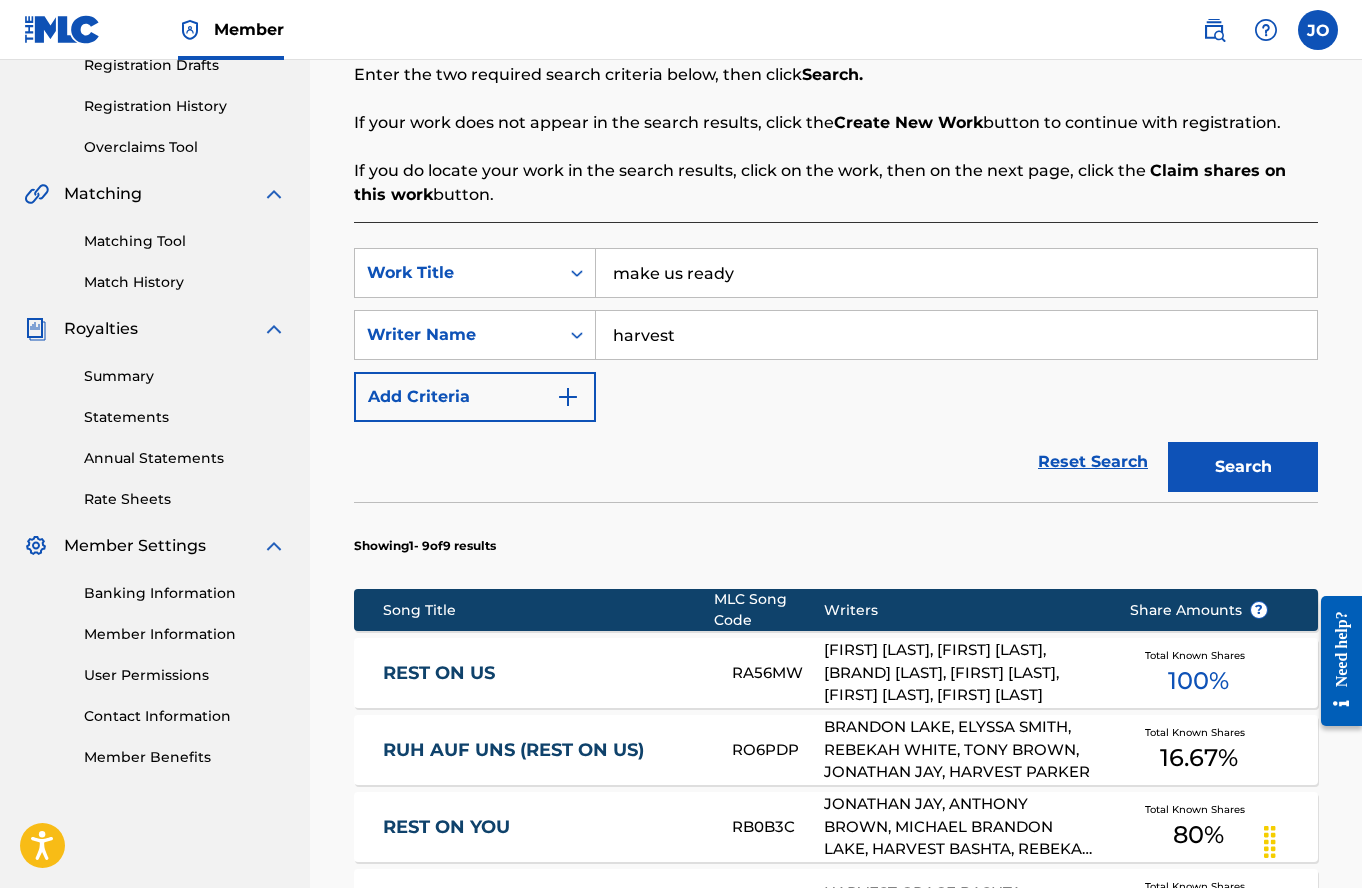type on "make us ready" 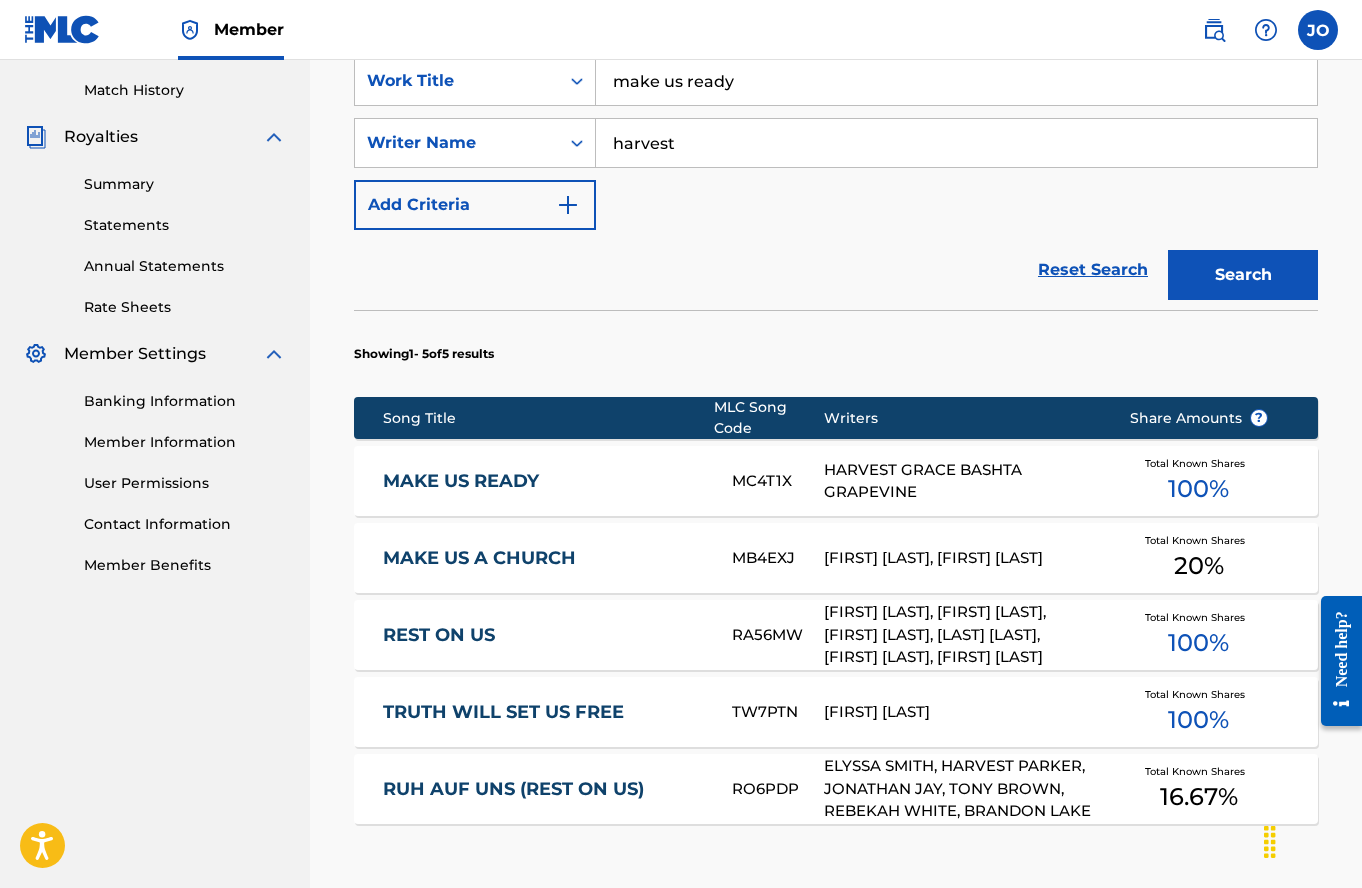 scroll, scrollTop: 552, scrollLeft: 0, axis: vertical 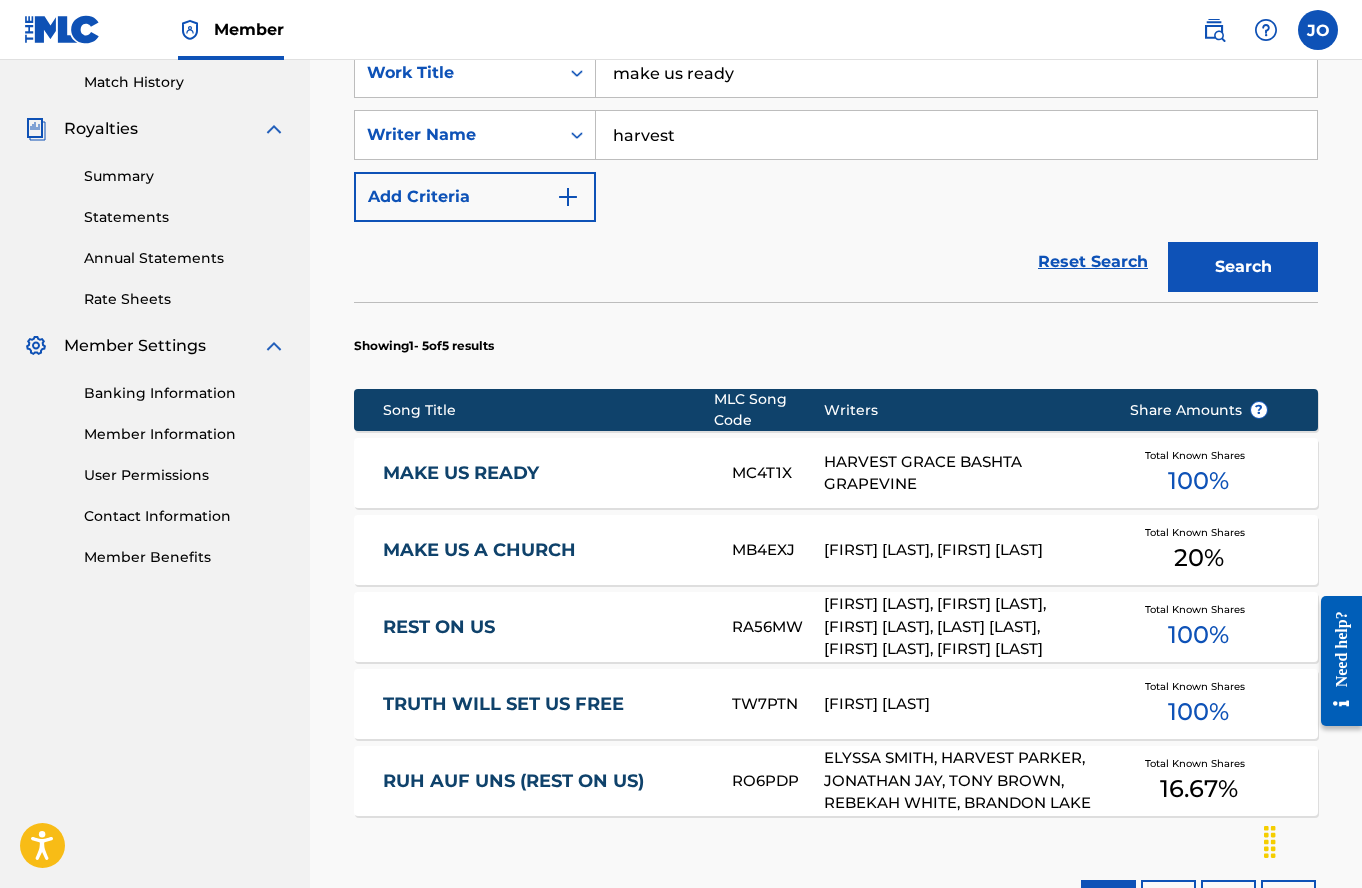 click on "MAKE US READY" at bounding box center [544, 473] 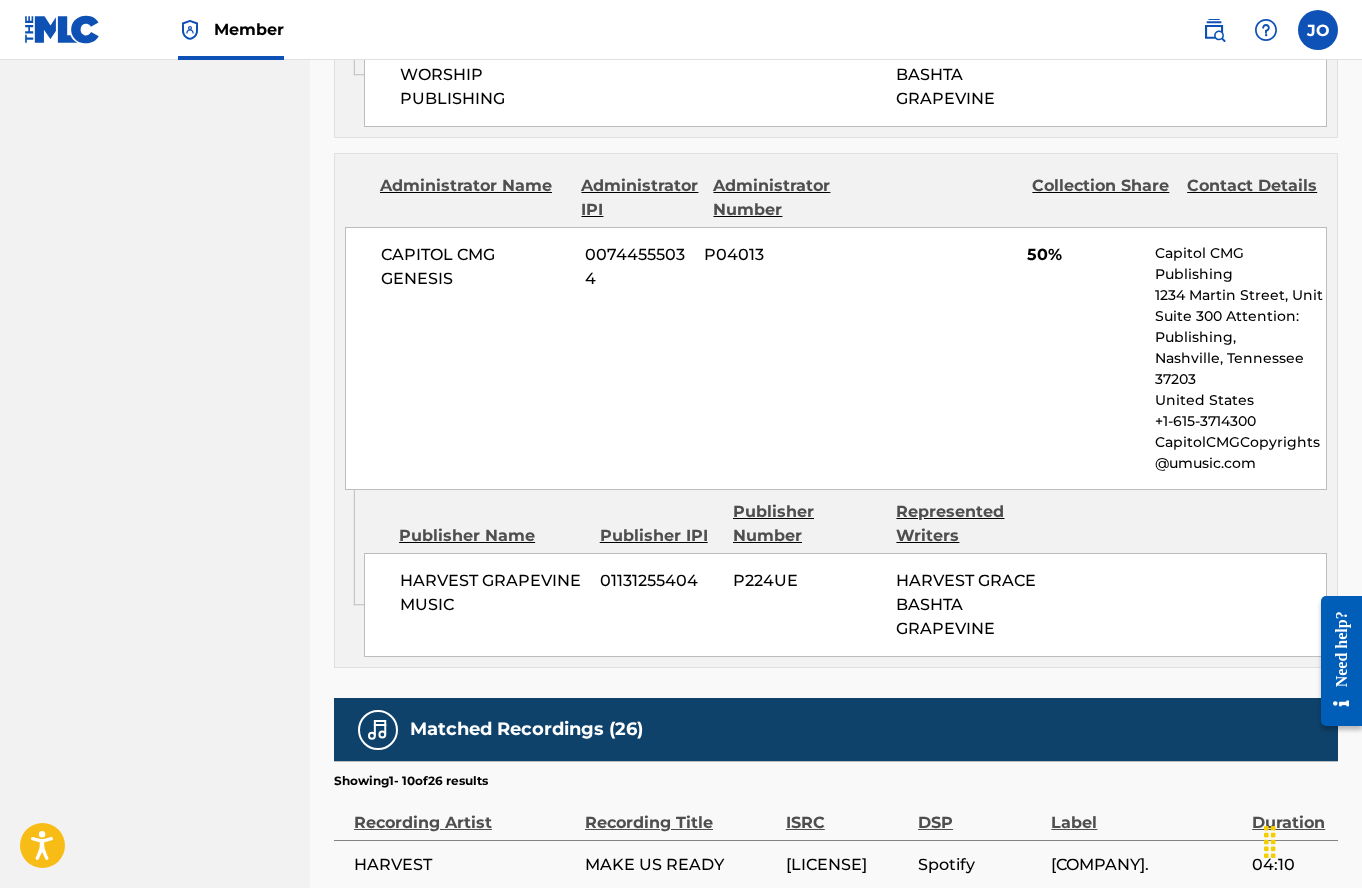 scroll, scrollTop: 1400, scrollLeft: 0, axis: vertical 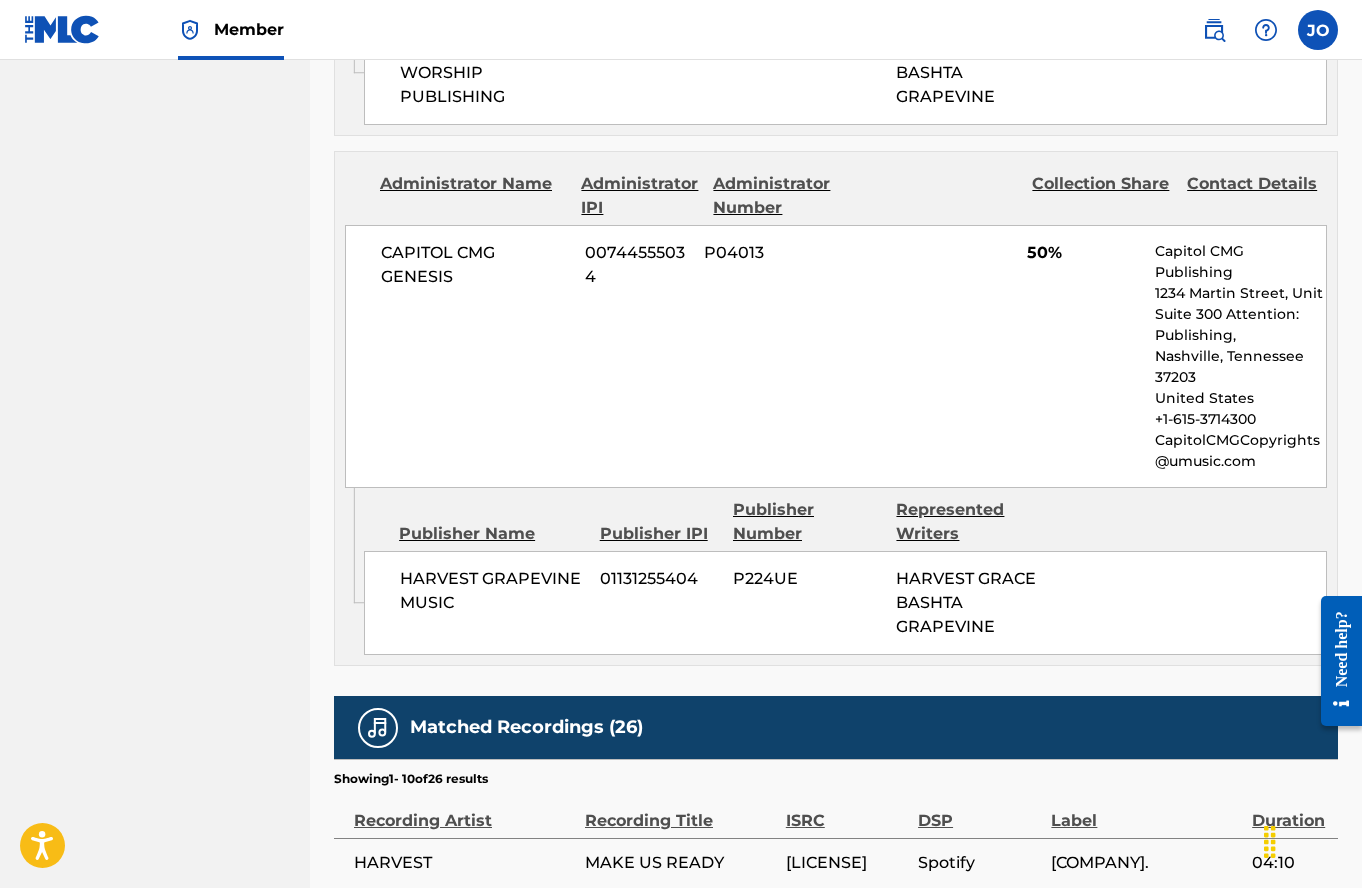 click on "WINGS MUSIC PUBLISHING USA Summary Catalog Works Registration Claiming Tool Individual Registration Tool Bulk Registration Tool Registration Drafts Registration History Overclaims Tool Matching Matching Tool Match History Royalties Summary Statements Annual Statements Rate Sheets Member Settings Banking Information Member Information User Permissions Contact Information Member Benefits" at bounding box center [155, 76] 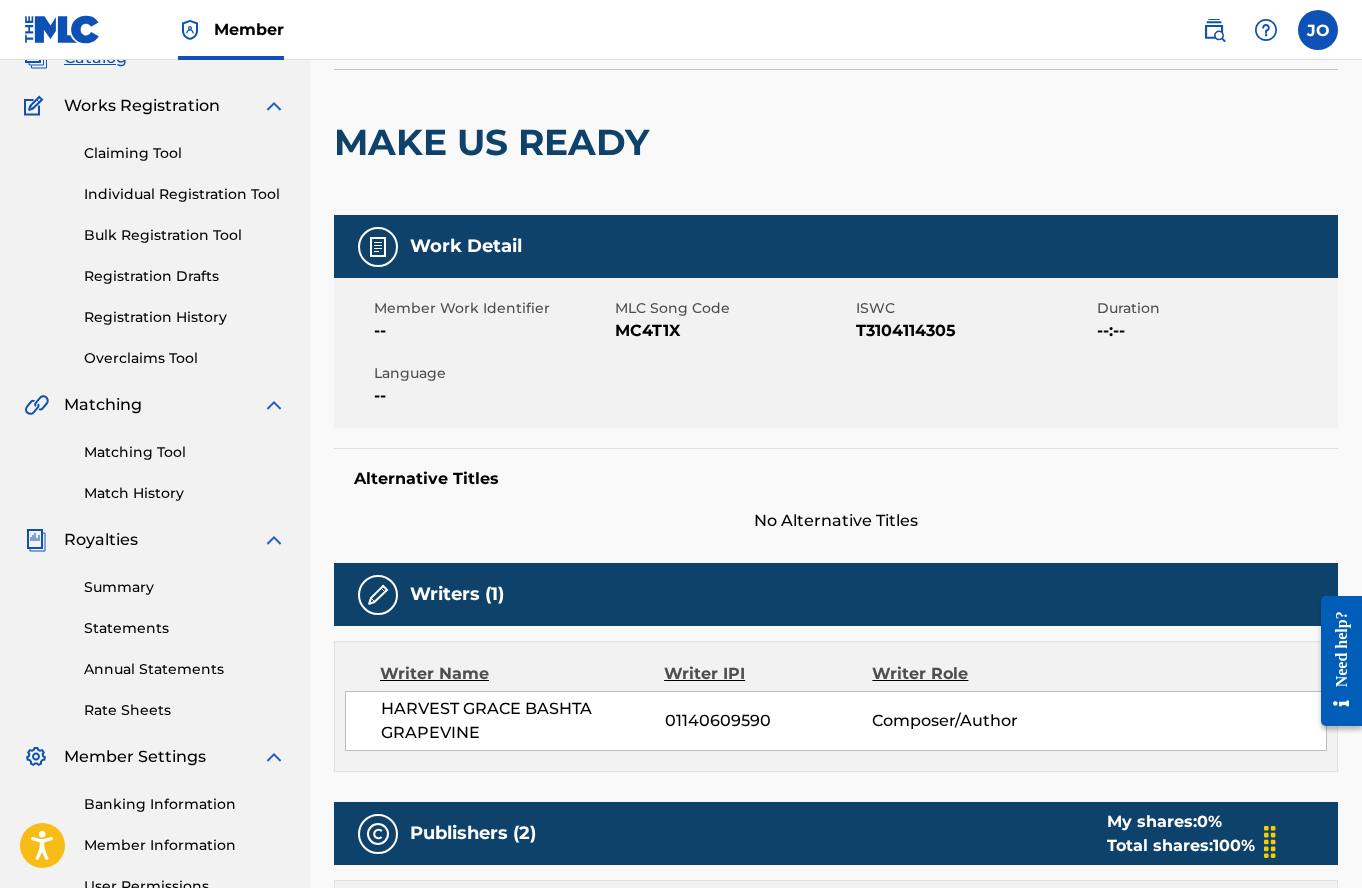 scroll, scrollTop: 0, scrollLeft: 0, axis: both 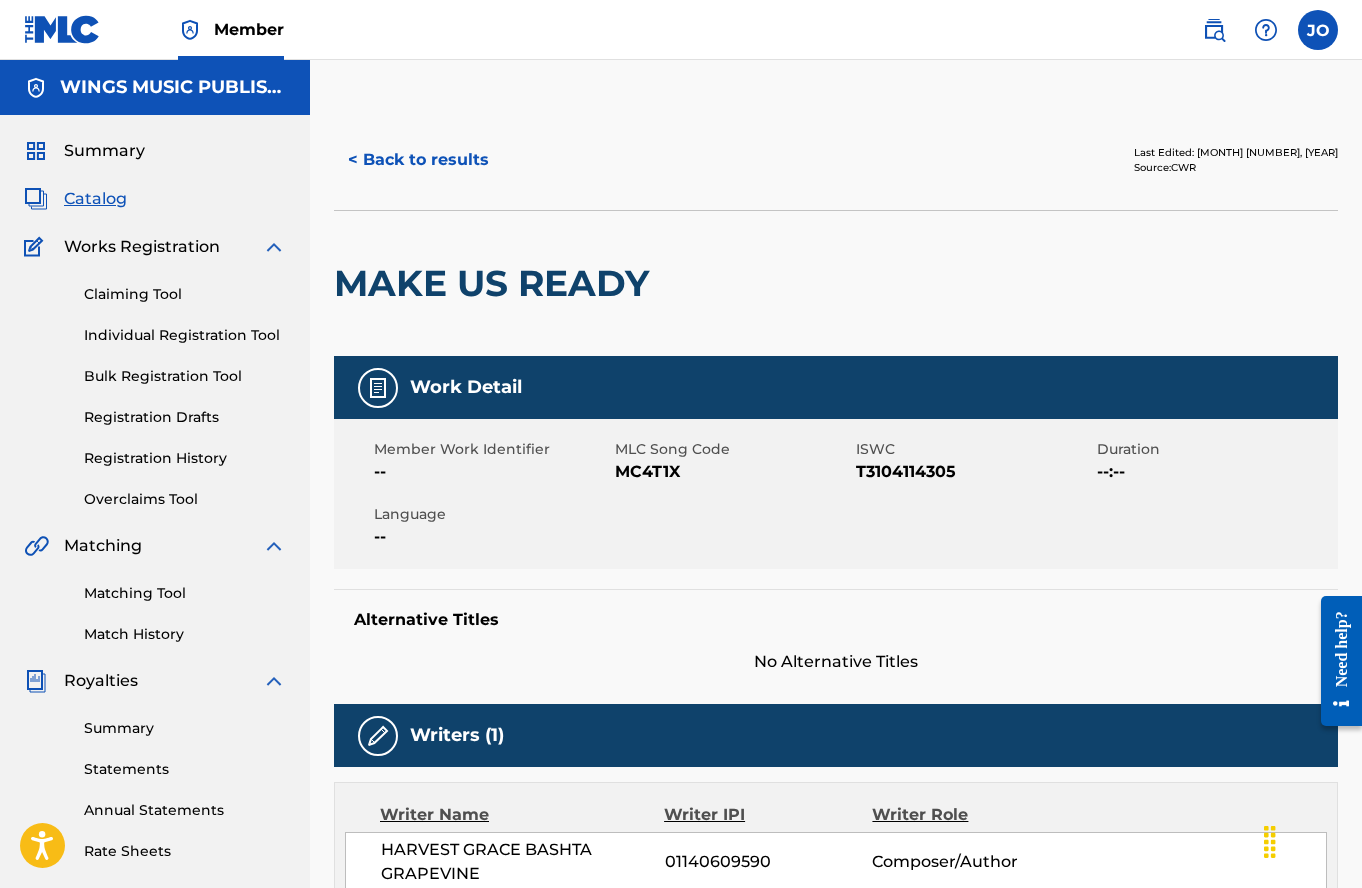 click on "< Back to results" at bounding box center (418, 160) 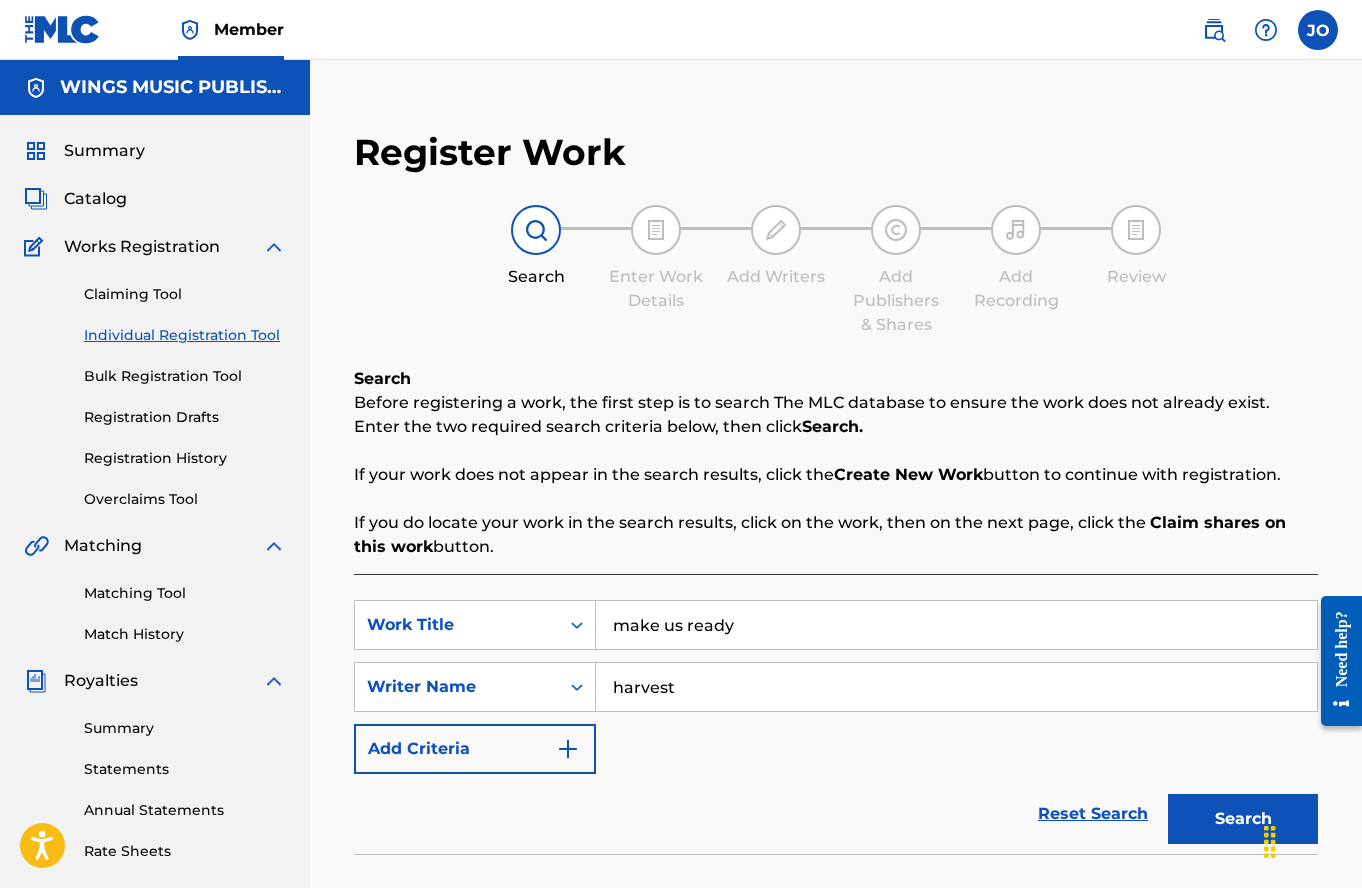 scroll, scrollTop: 352, scrollLeft: 0, axis: vertical 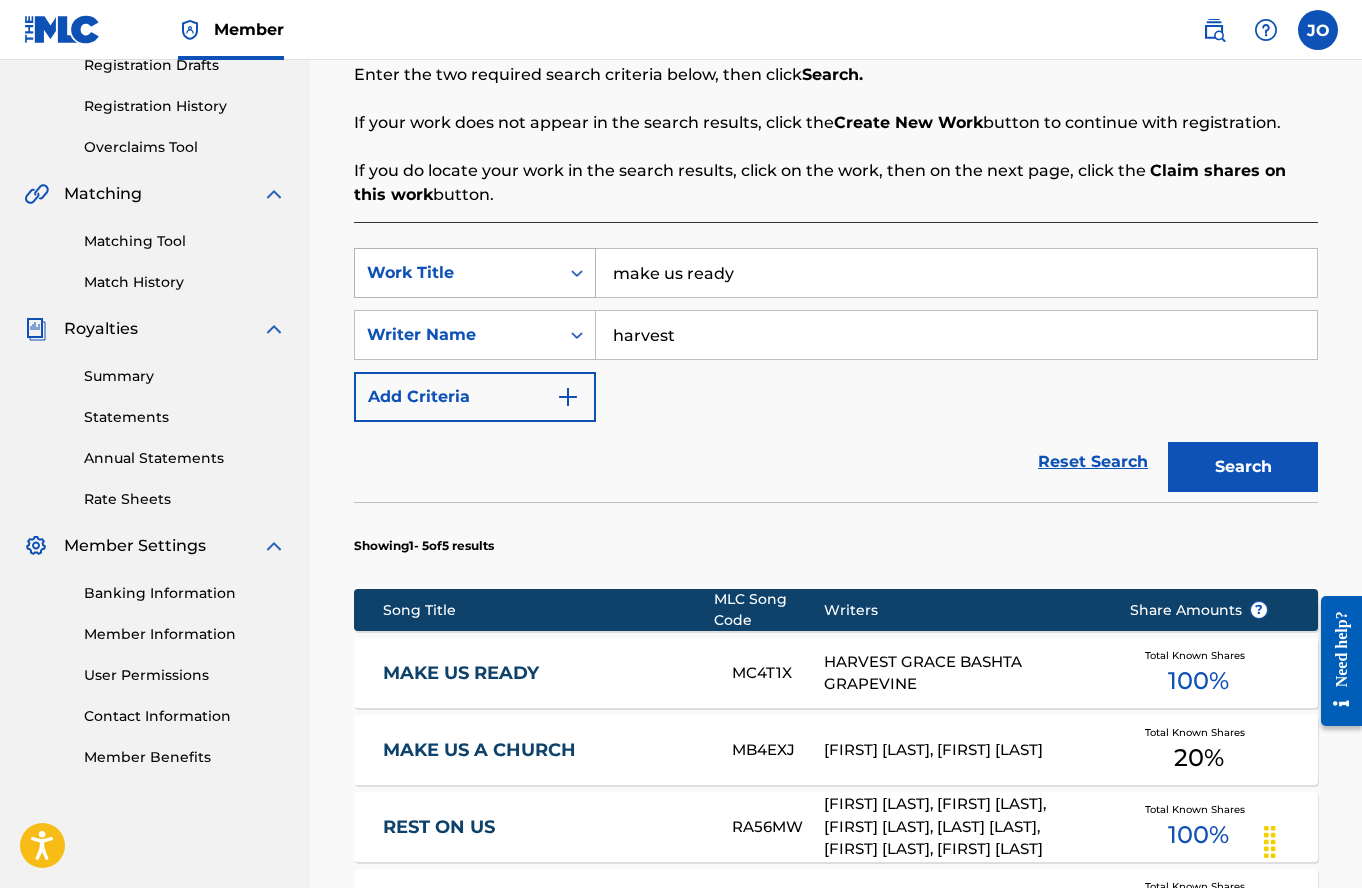 drag, startPoint x: 631, startPoint y: 267, endPoint x: 555, endPoint y: 266, distance: 76.00658 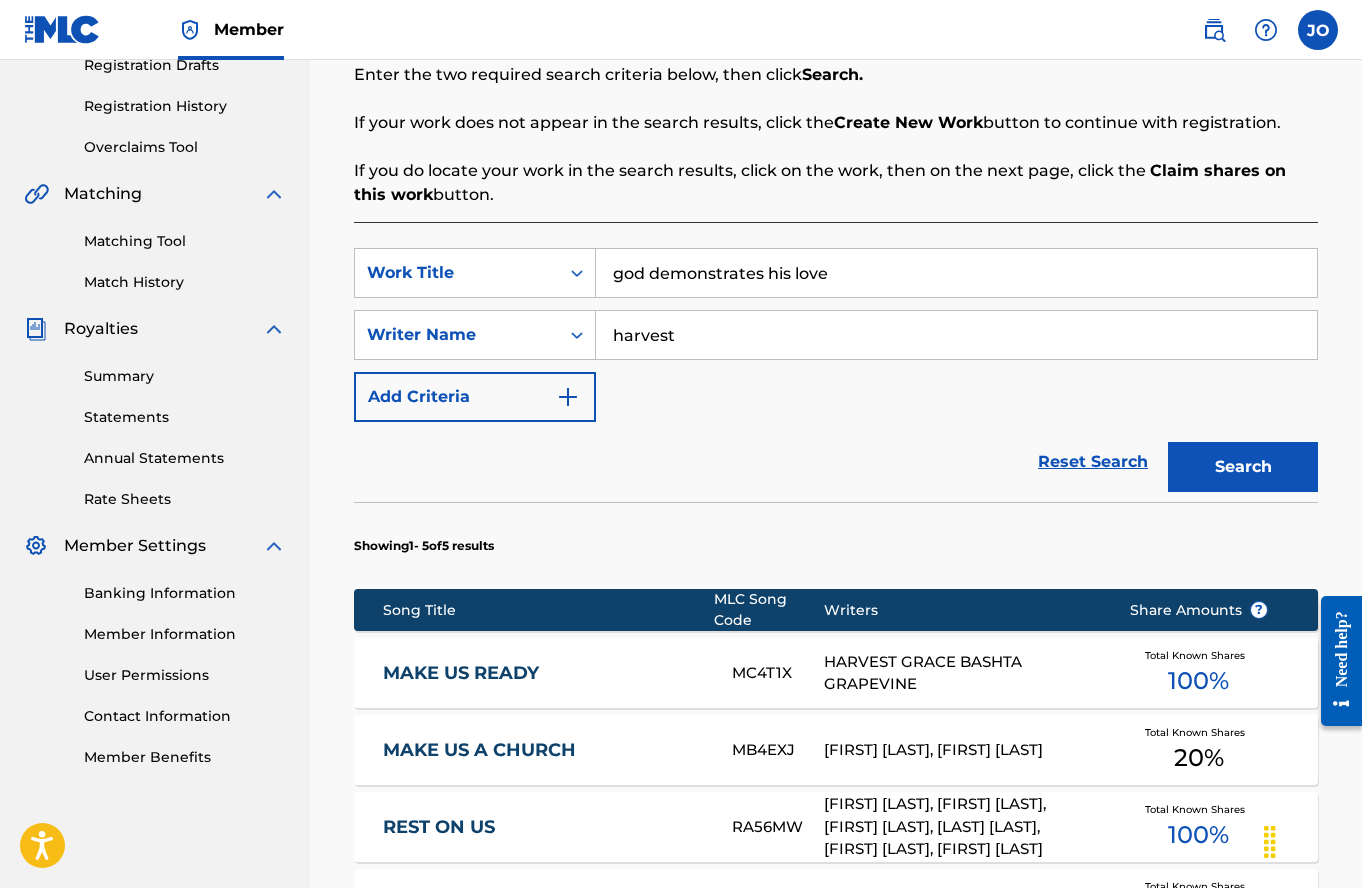 type on "god demonstrates his love" 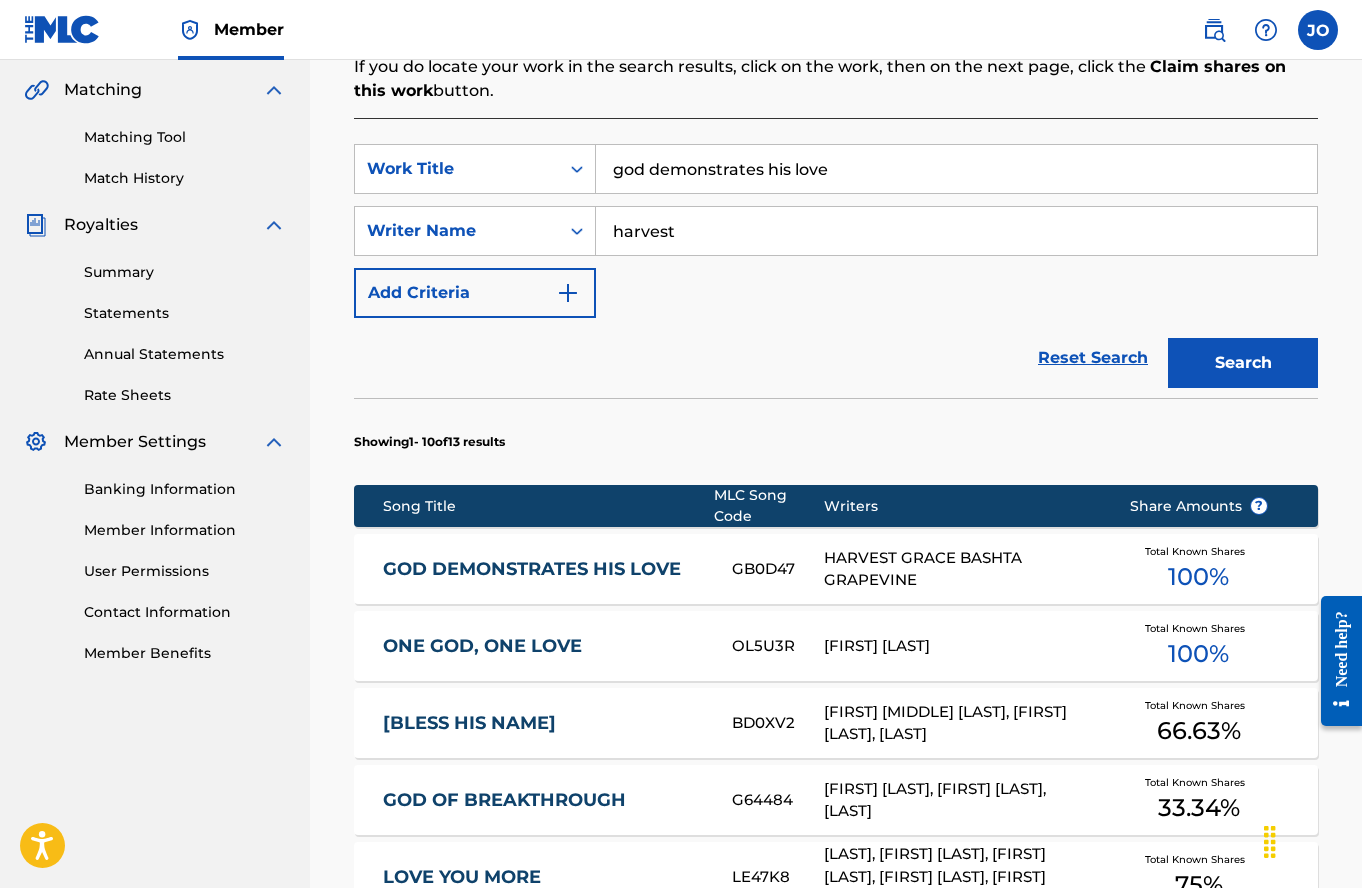 scroll, scrollTop: 552, scrollLeft: 0, axis: vertical 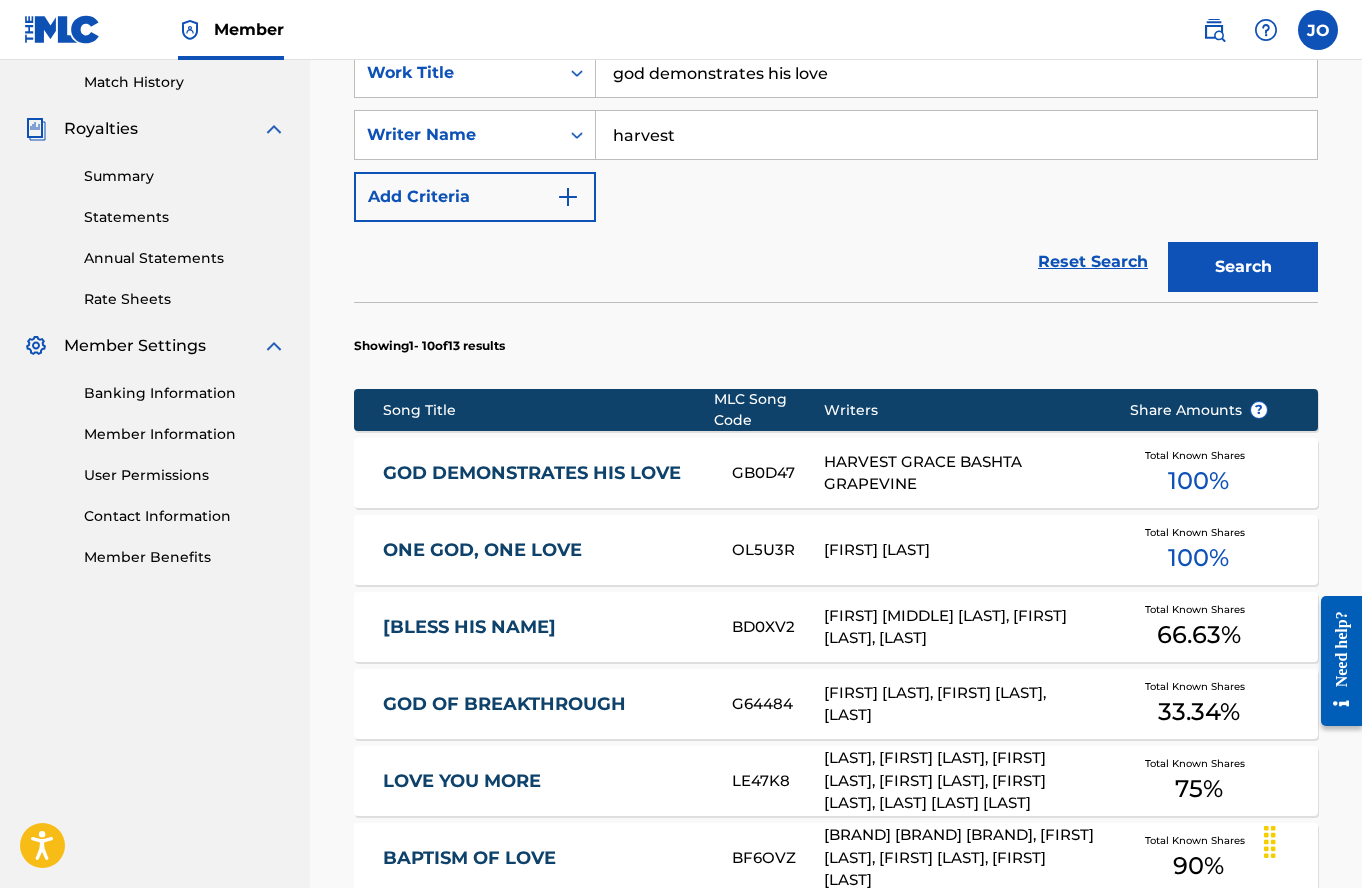 click on "GOD DEMONSTRATES HIS LOVE" at bounding box center [544, 473] 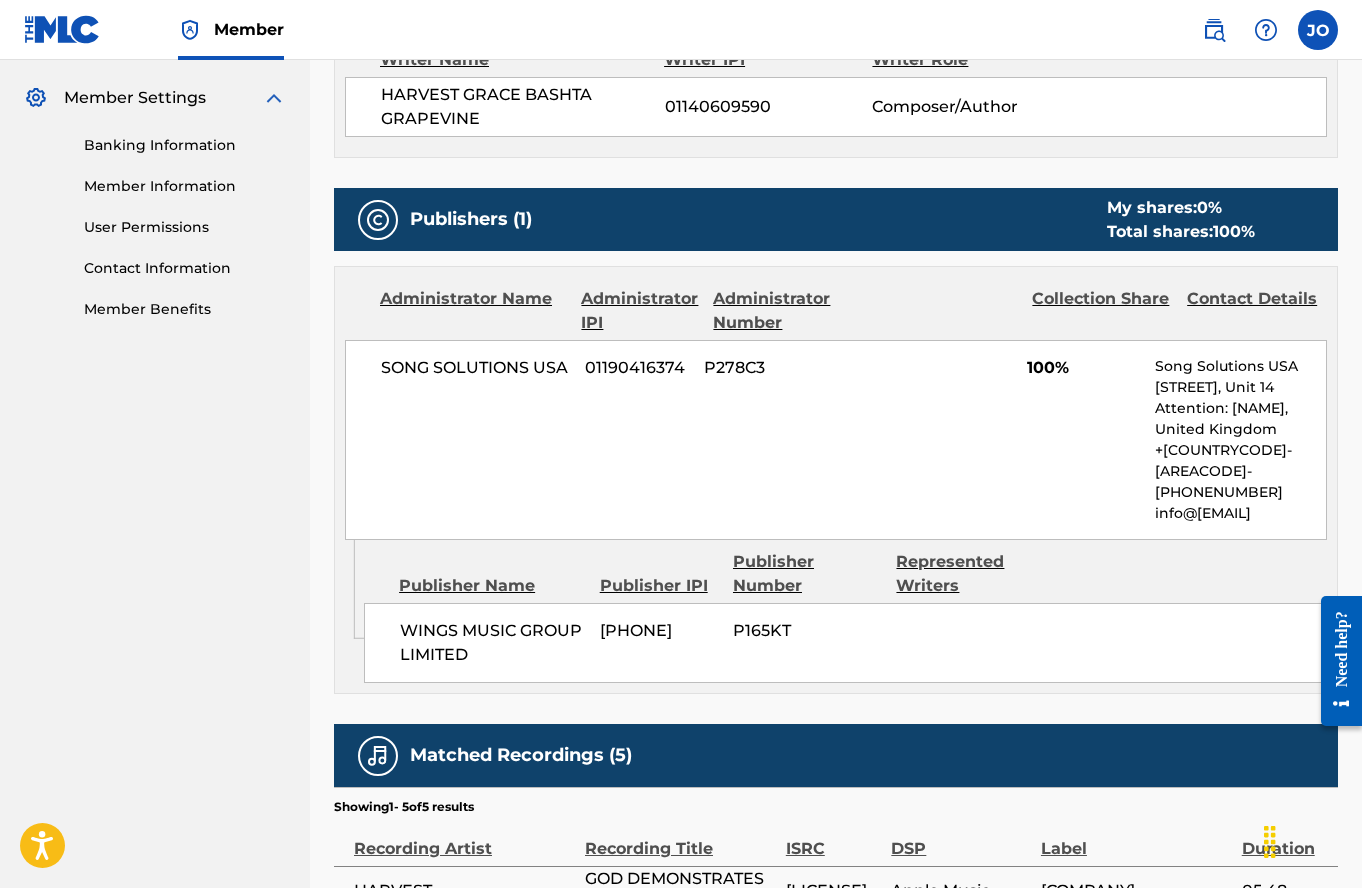 scroll, scrollTop: 900, scrollLeft: 0, axis: vertical 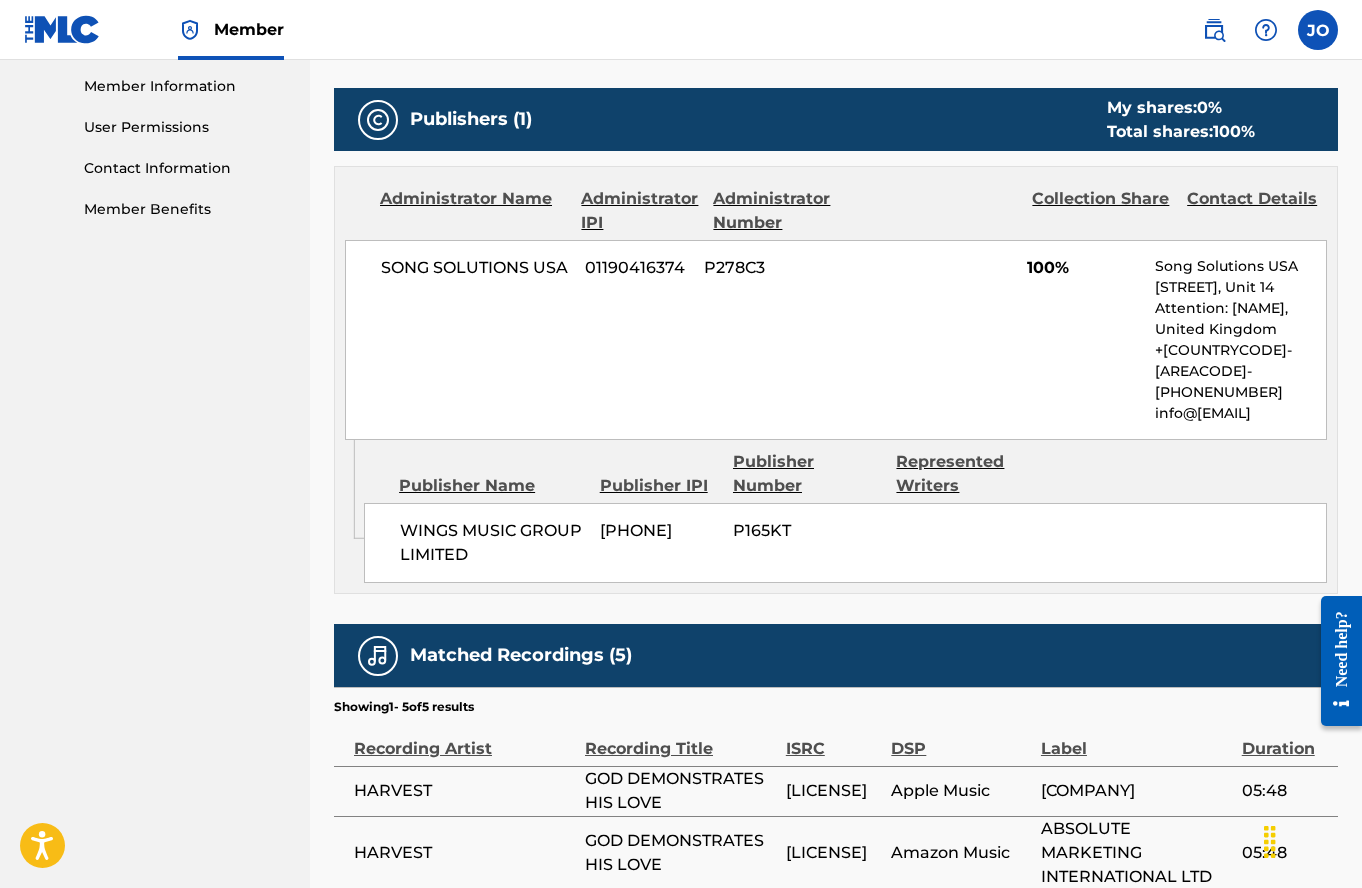 click on "WINGS MUSIC PUBLISHING USA Summary Catalog Works Registration Claiming Tool Individual Registration Tool Bulk Registration Tool Registration Drafts Registration History Overclaims Tool Matching Matching Tool Match History Royalties Summary Statements Annual Statements Rate Sheets Member Settings Banking Information Member Information User Permissions Contact Information Member Benefits" at bounding box center [155, 140] 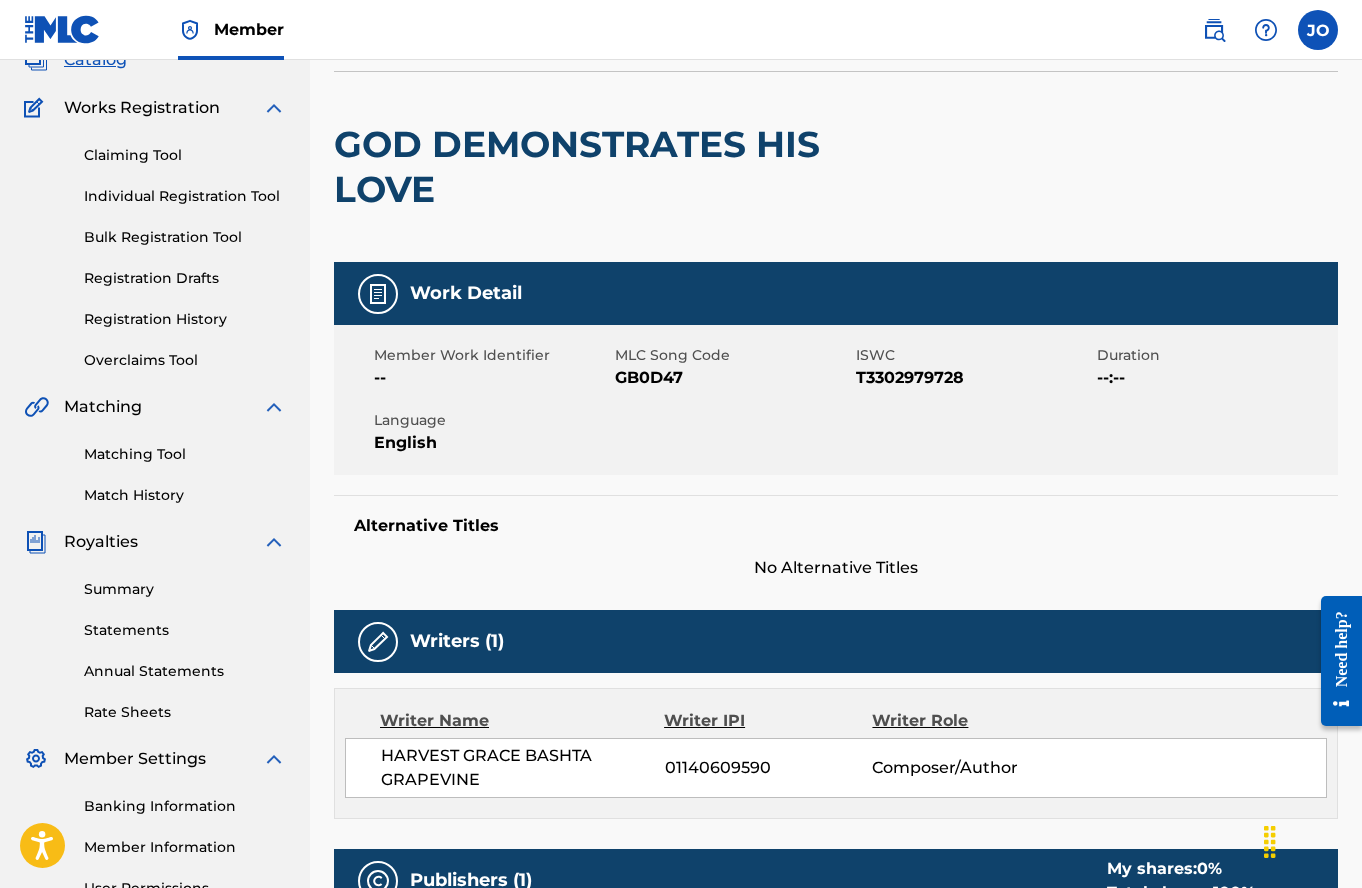 scroll, scrollTop: 0, scrollLeft: 0, axis: both 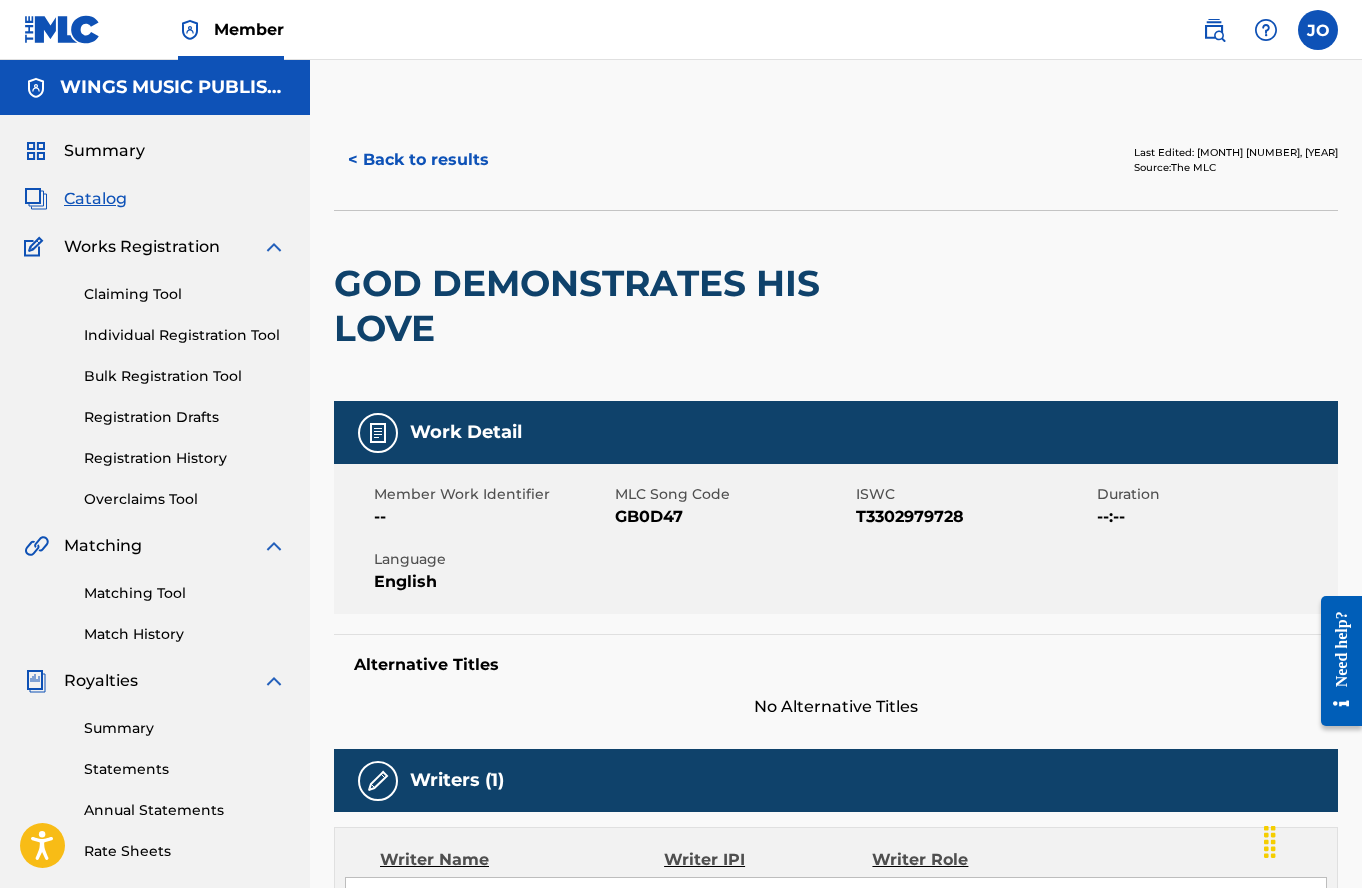 click on "< Back to results" at bounding box center (418, 160) 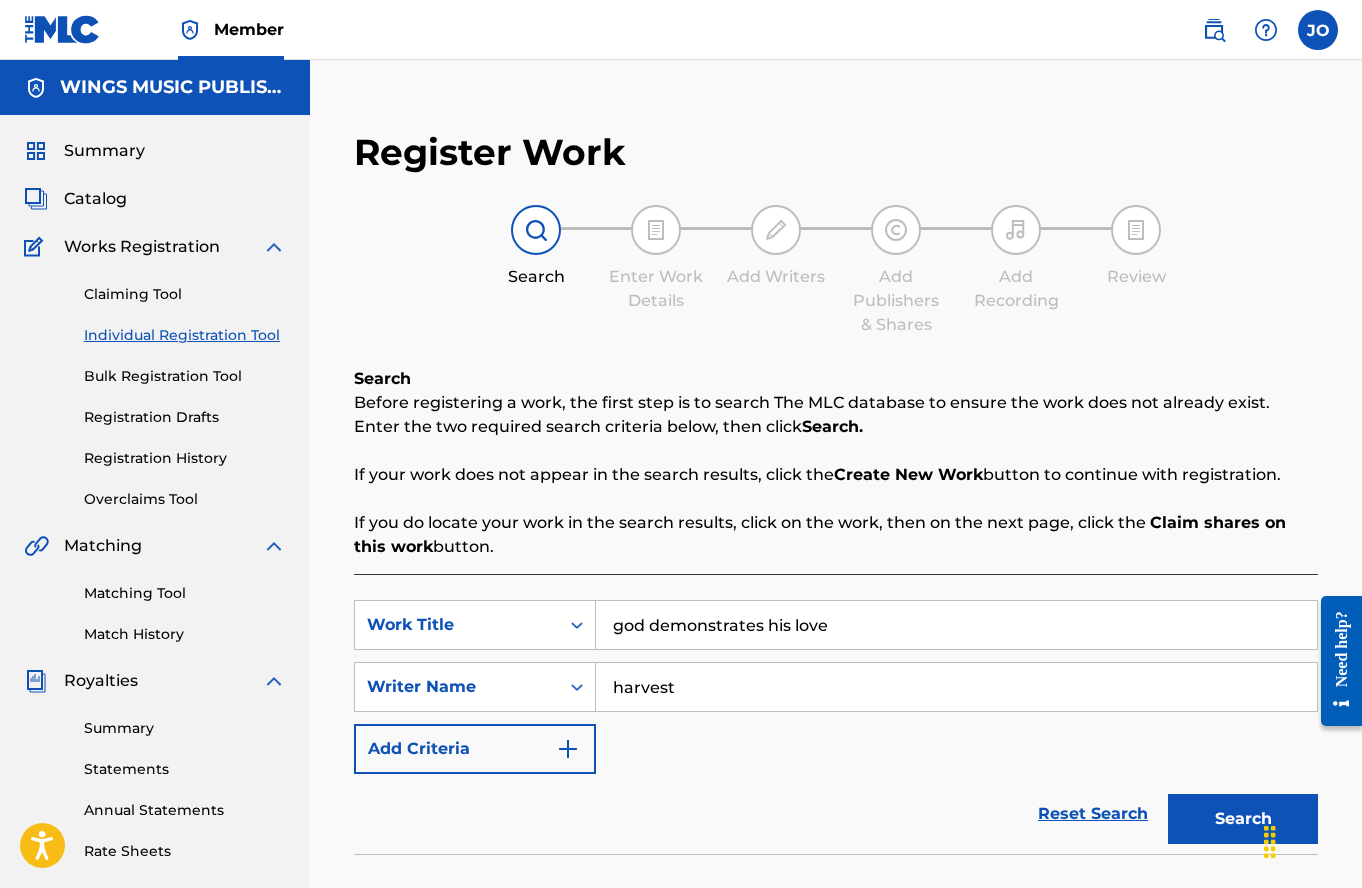 scroll, scrollTop: 352, scrollLeft: 0, axis: vertical 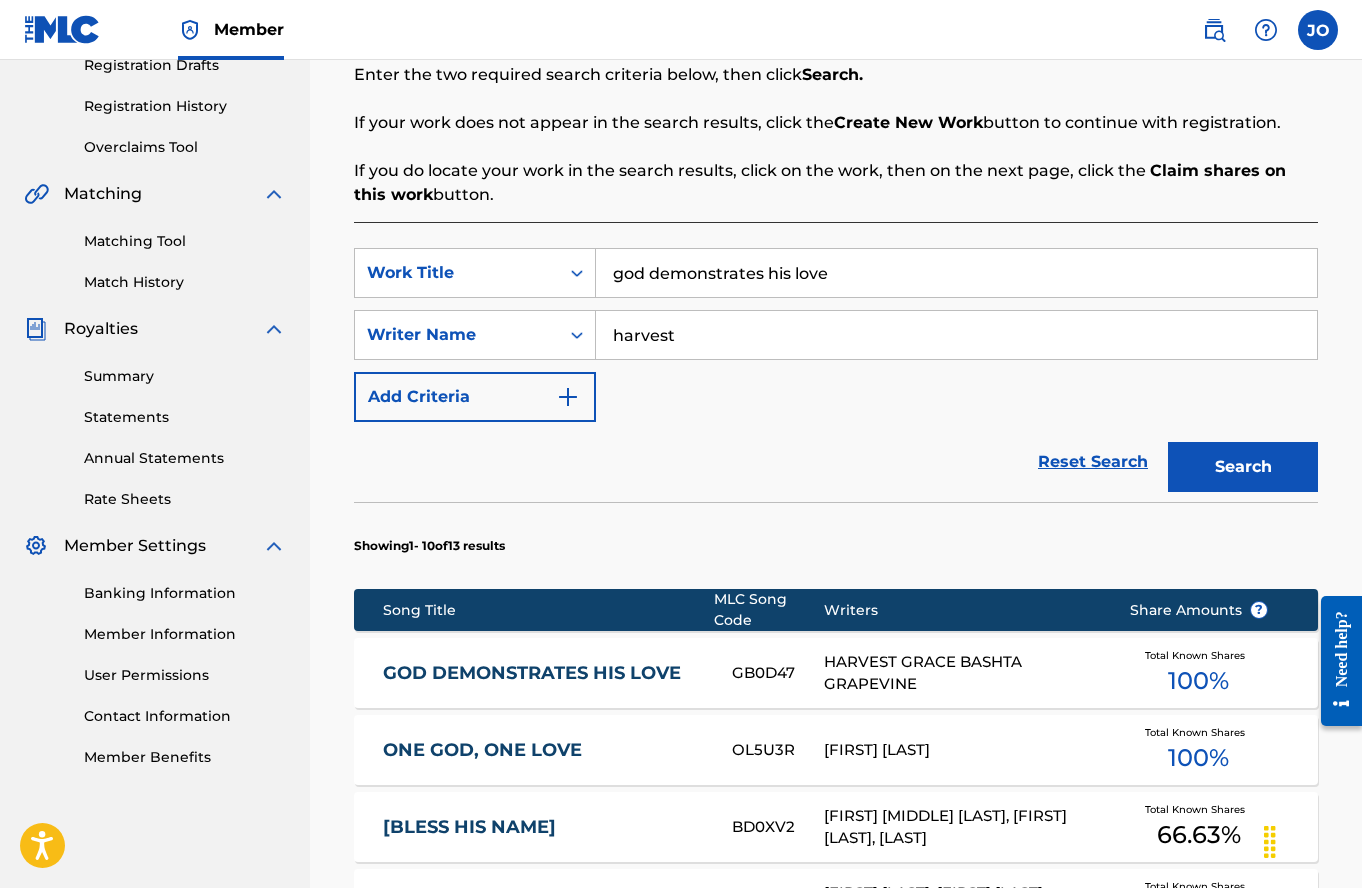 drag, startPoint x: 915, startPoint y: 274, endPoint x: 491, endPoint y: 235, distance: 425.78986 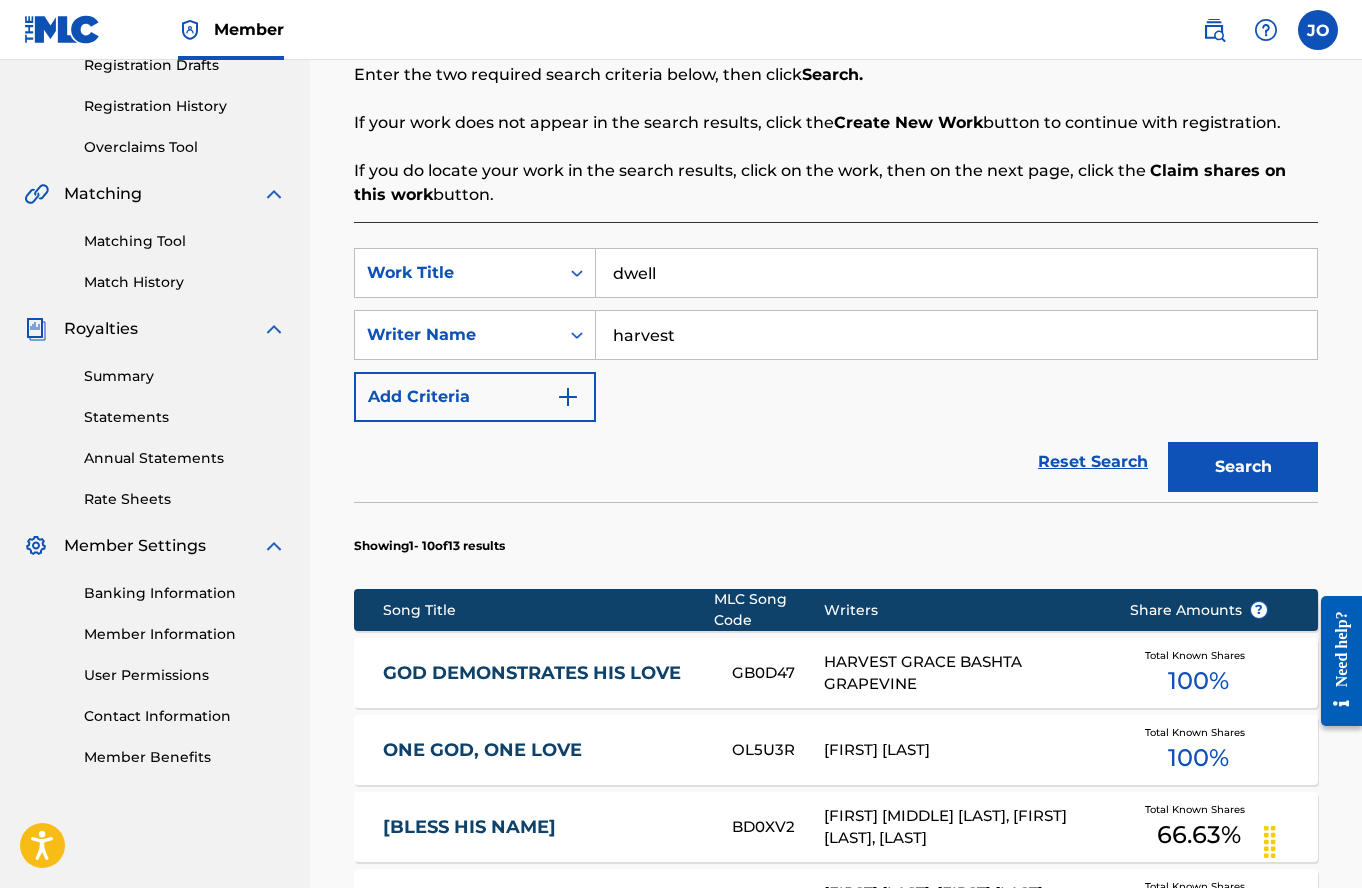 type on "dwell" 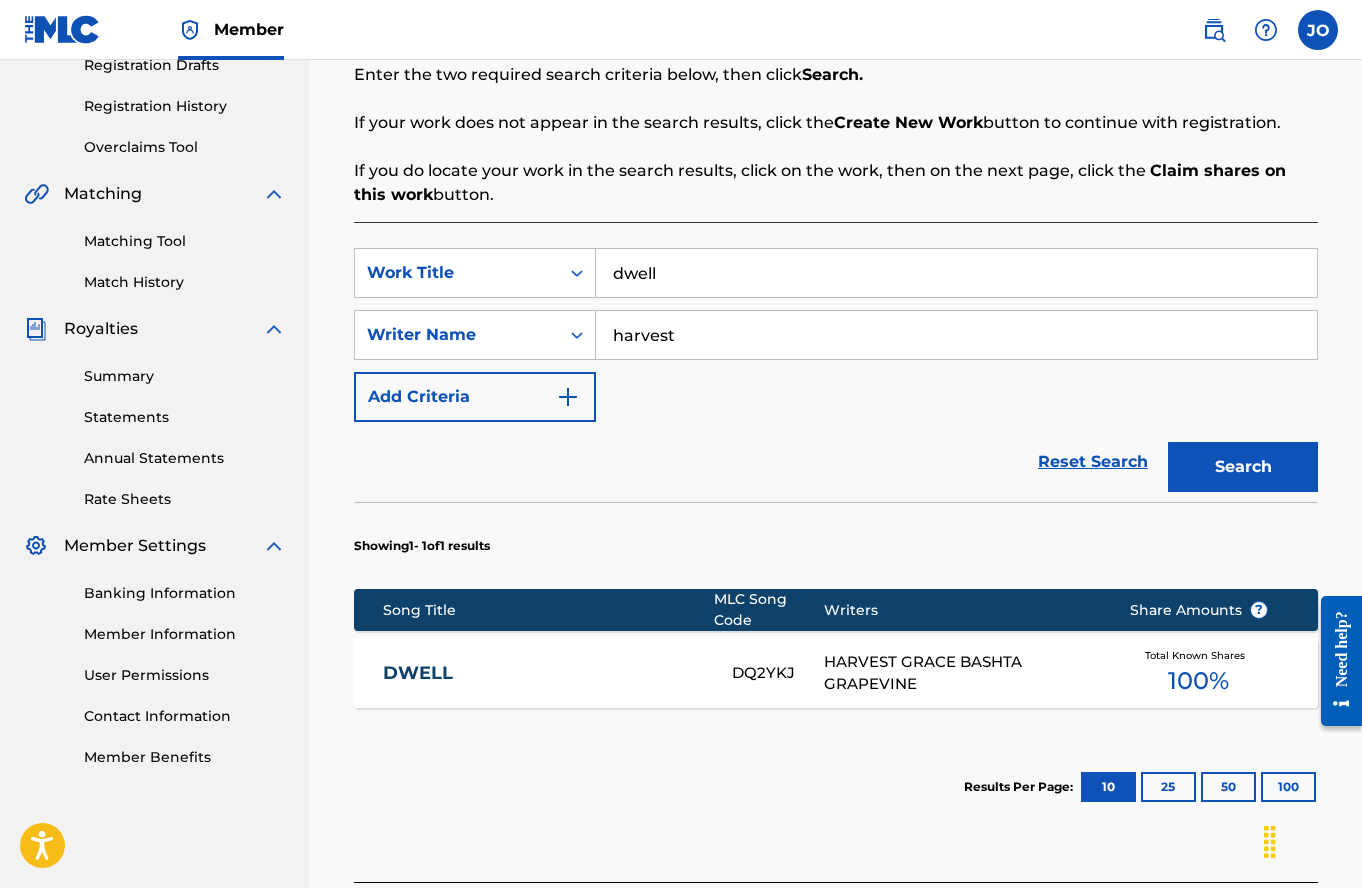 click on "DWELL" at bounding box center (544, 673) 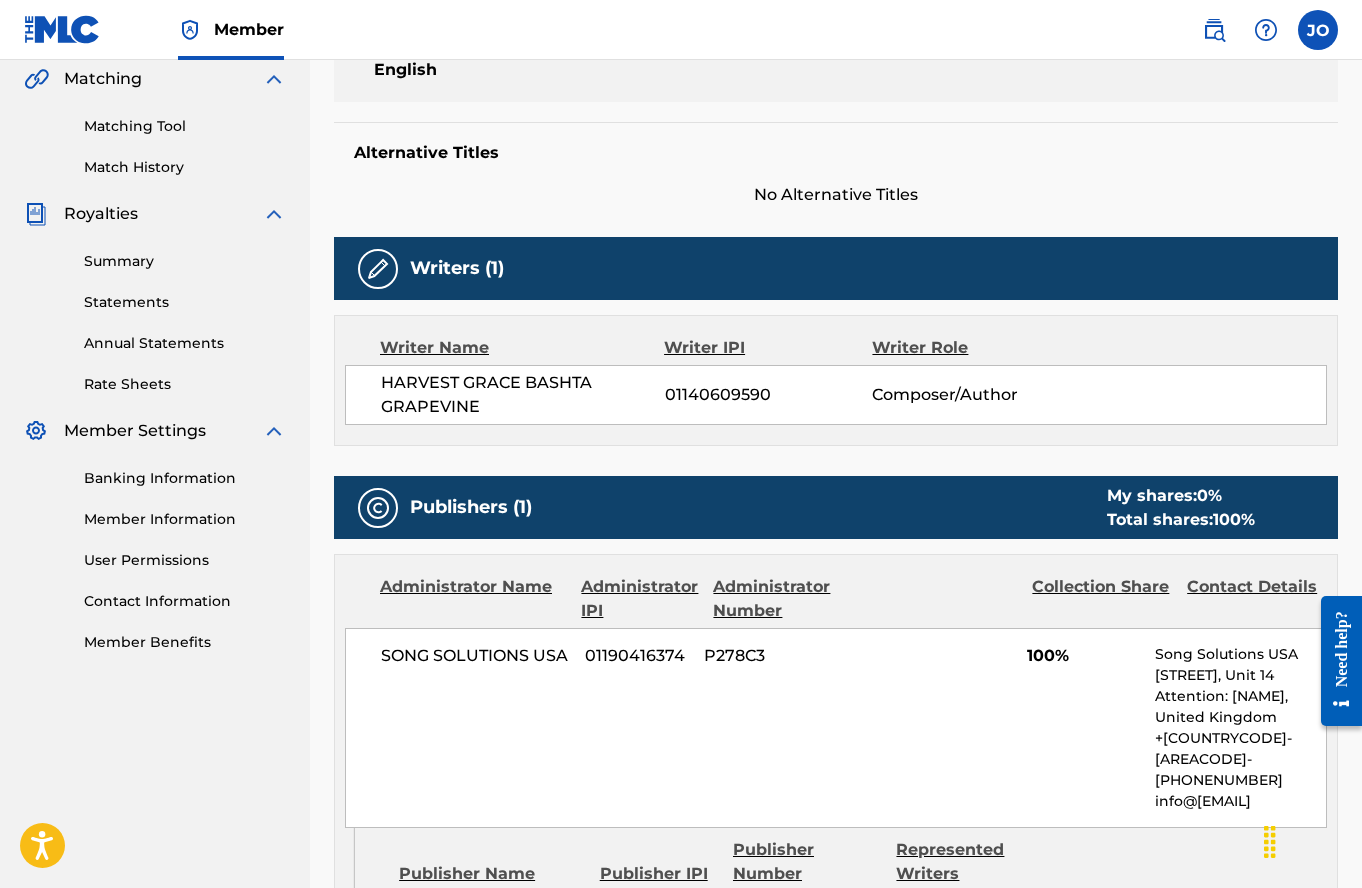 scroll, scrollTop: 700, scrollLeft: 0, axis: vertical 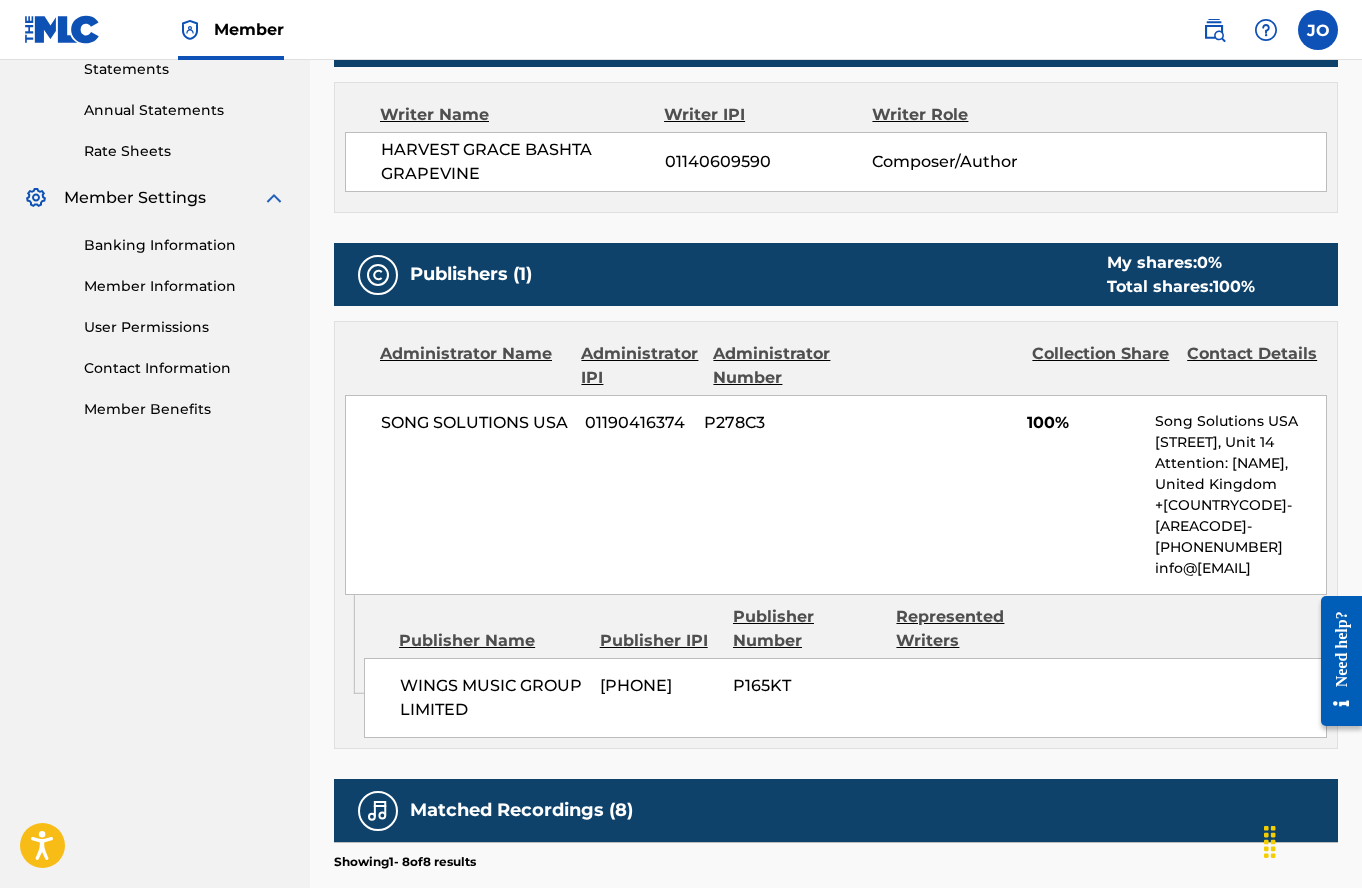click on "WINGS MUSIC PUBLISHING USA Summary Catalog Works Registration Claiming Tool Individual Registration Tool Bulk Registration Tool Registration Drafts Registration History Overclaims Tool Matching Matching Tool Match History Royalties Summary Statements Annual Statements Rate Sheets Member Settings Banking Information Member Information User Permissions Contact Information Member Benefits" at bounding box center (155, 381) 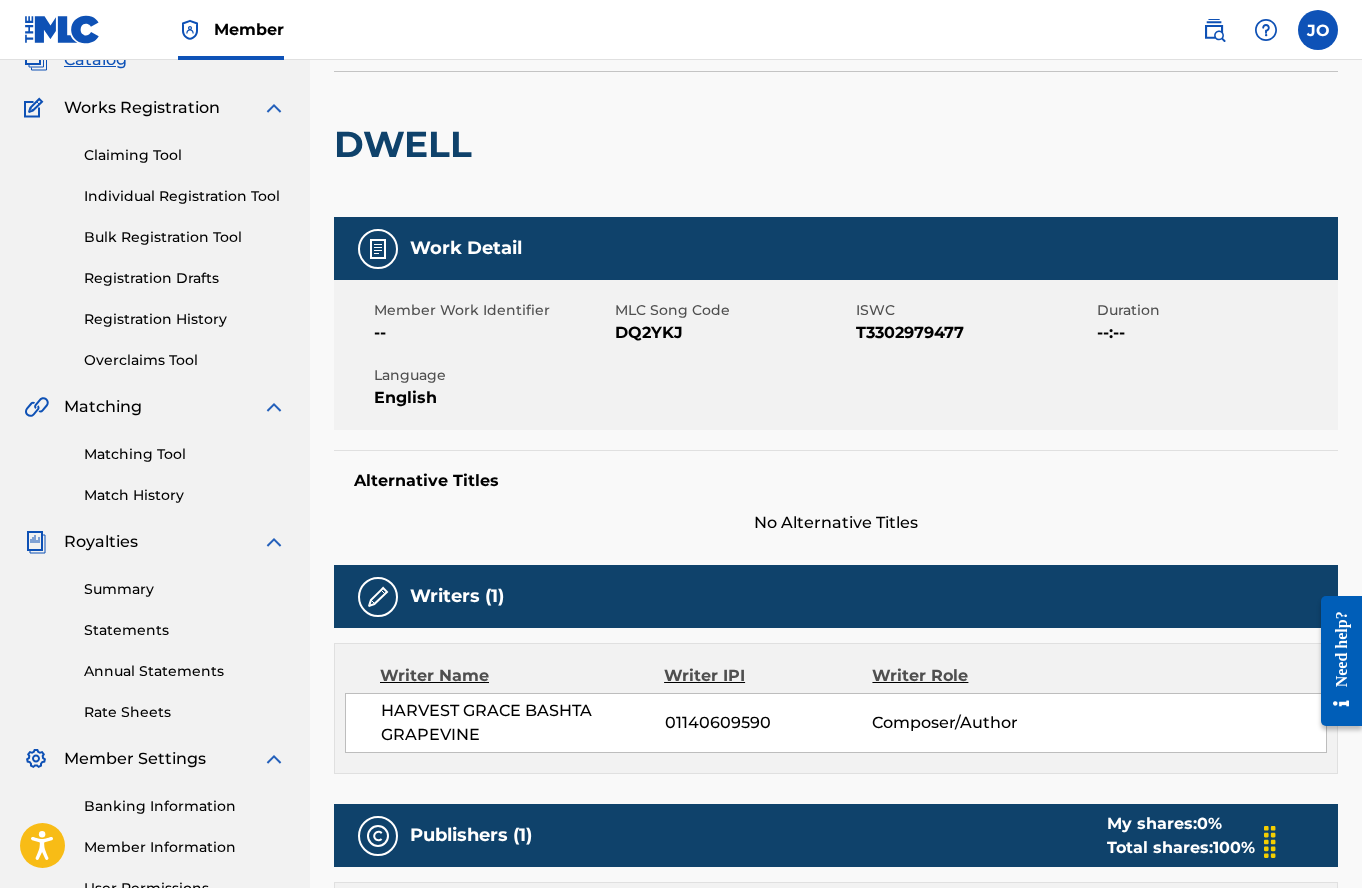 scroll, scrollTop: 0, scrollLeft: 0, axis: both 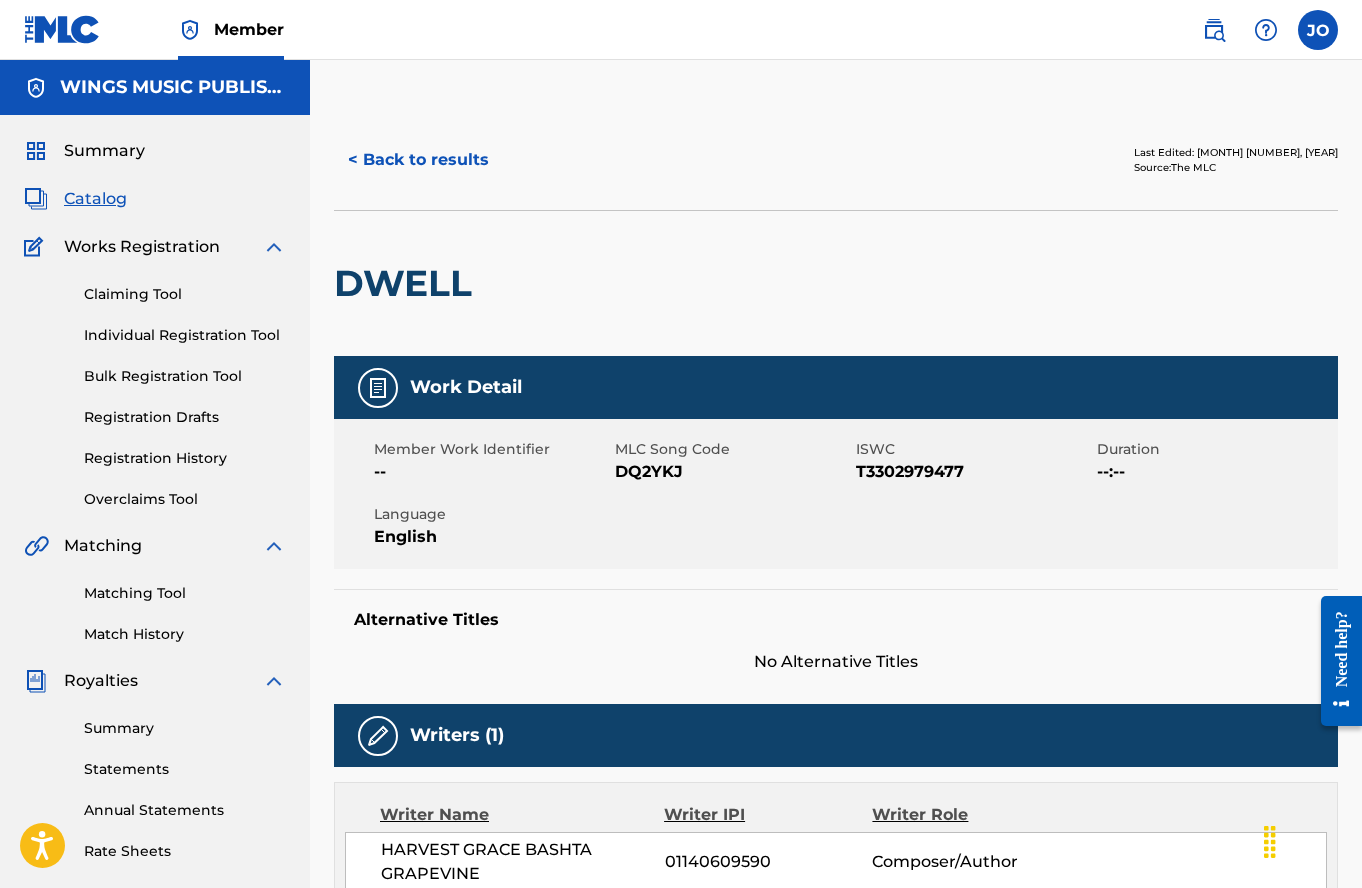 click on "< Back to results" at bounding box center [418, 160] 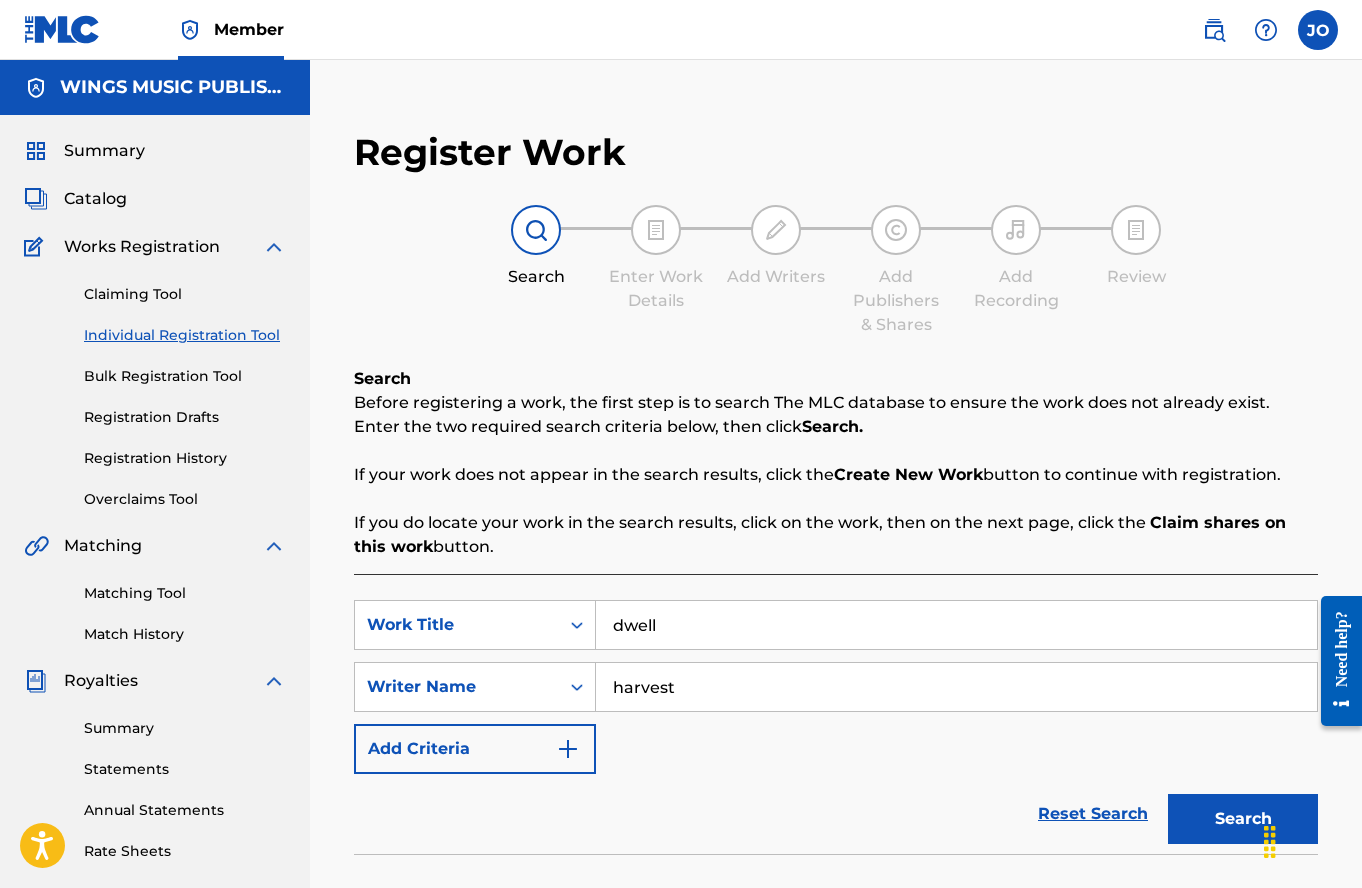 scroll, scrollTop: 352, scrollLeft: 0, axis: vertical 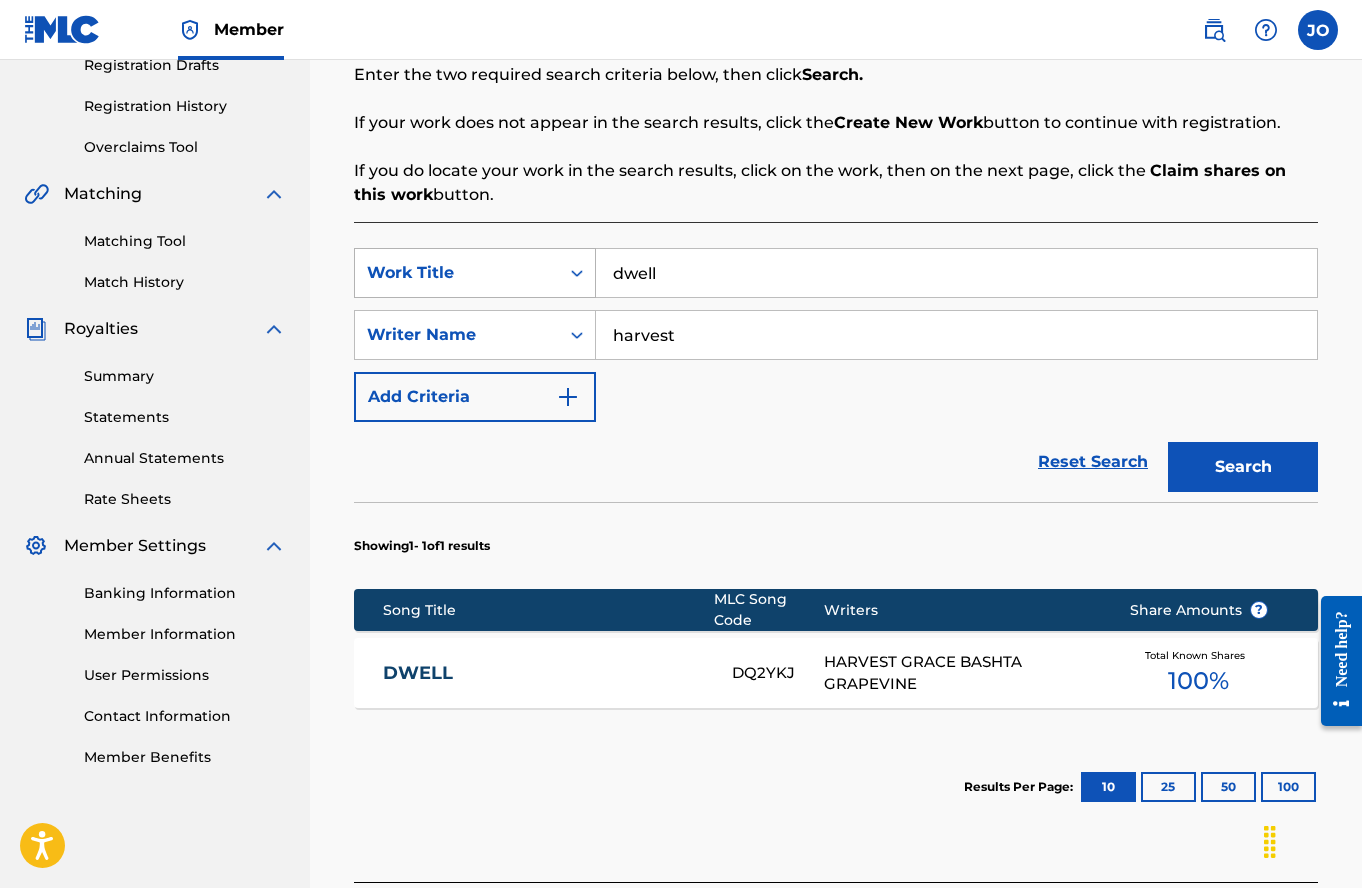 drag, startPoint x: 704, startPoint y: 272, endPoint x: 530, endPoint y: 253, distance: 175.03429 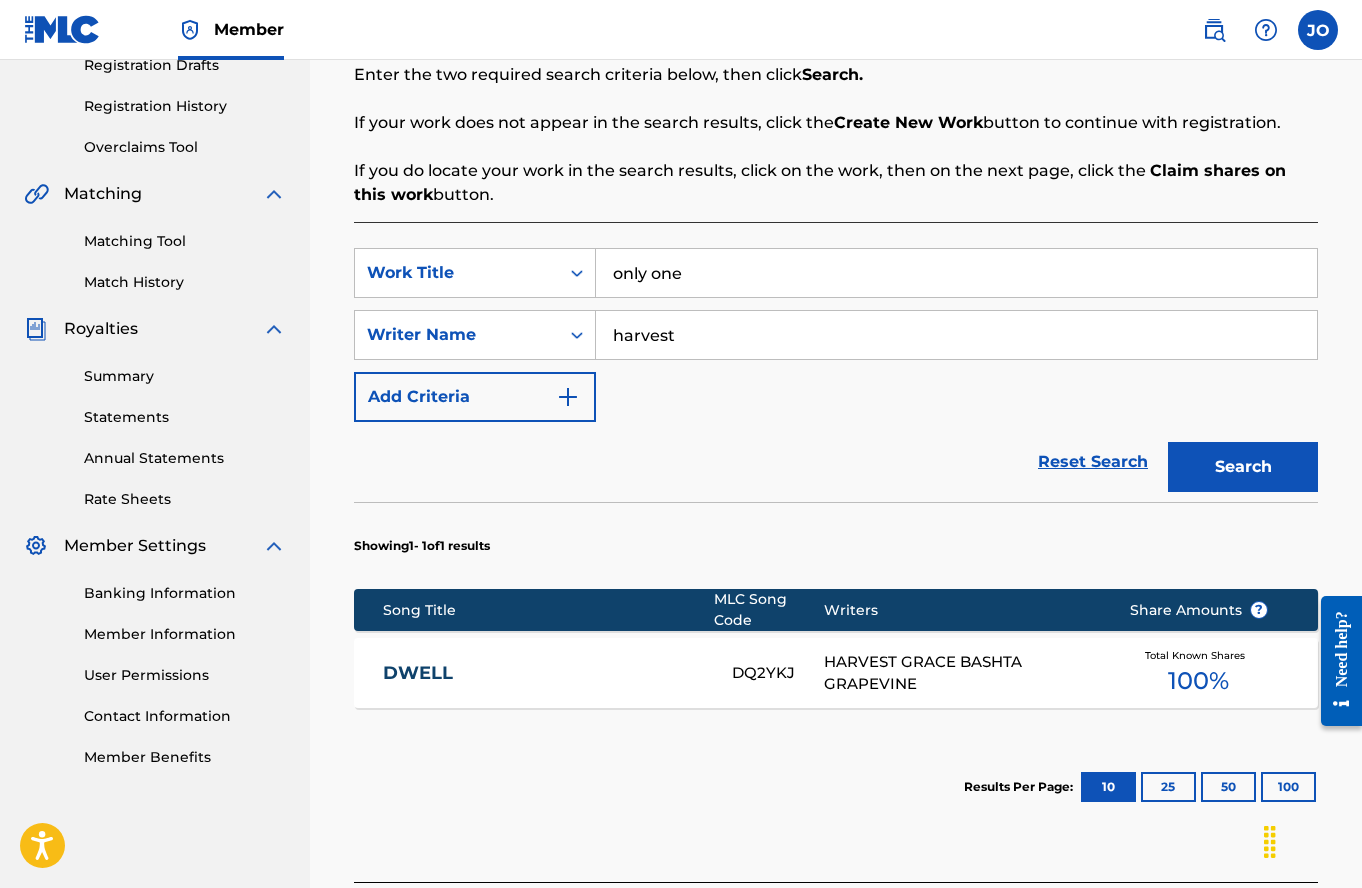 type on "only one" 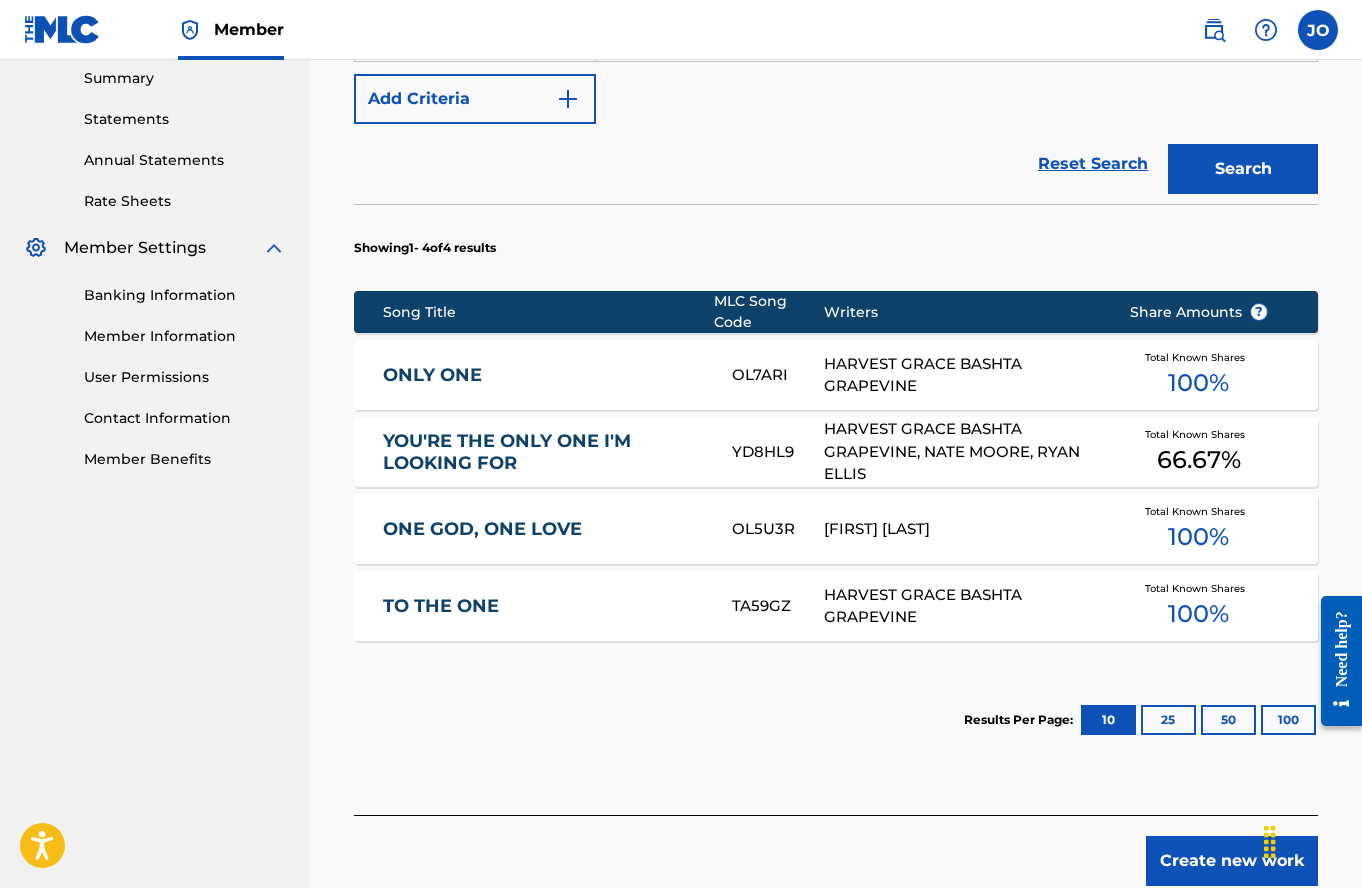 scroll, scrollTop: 764, scrollLeft: 0, axis: vertical 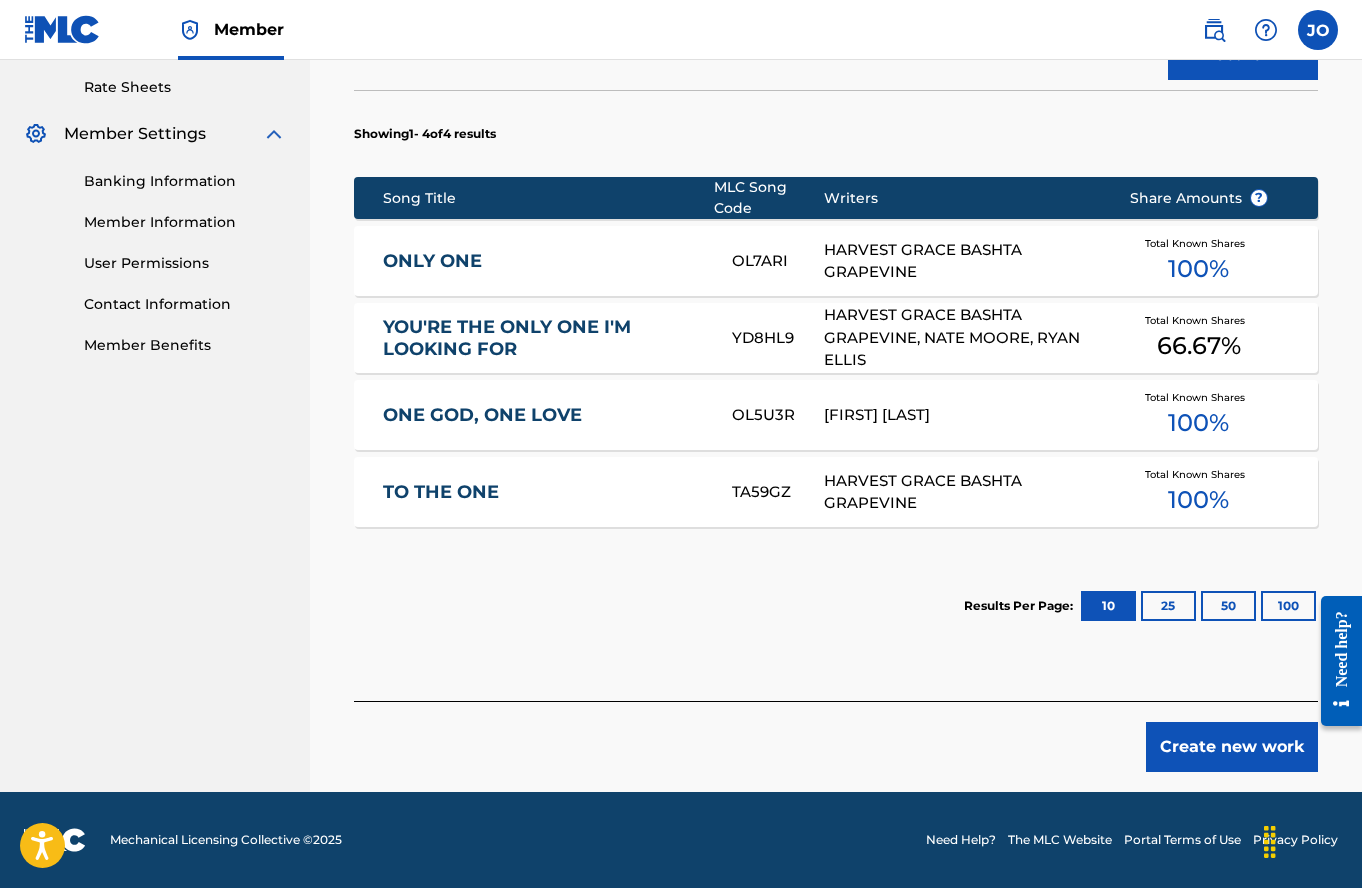 click on "ONLY ONE" at bounding box center (544, 261) 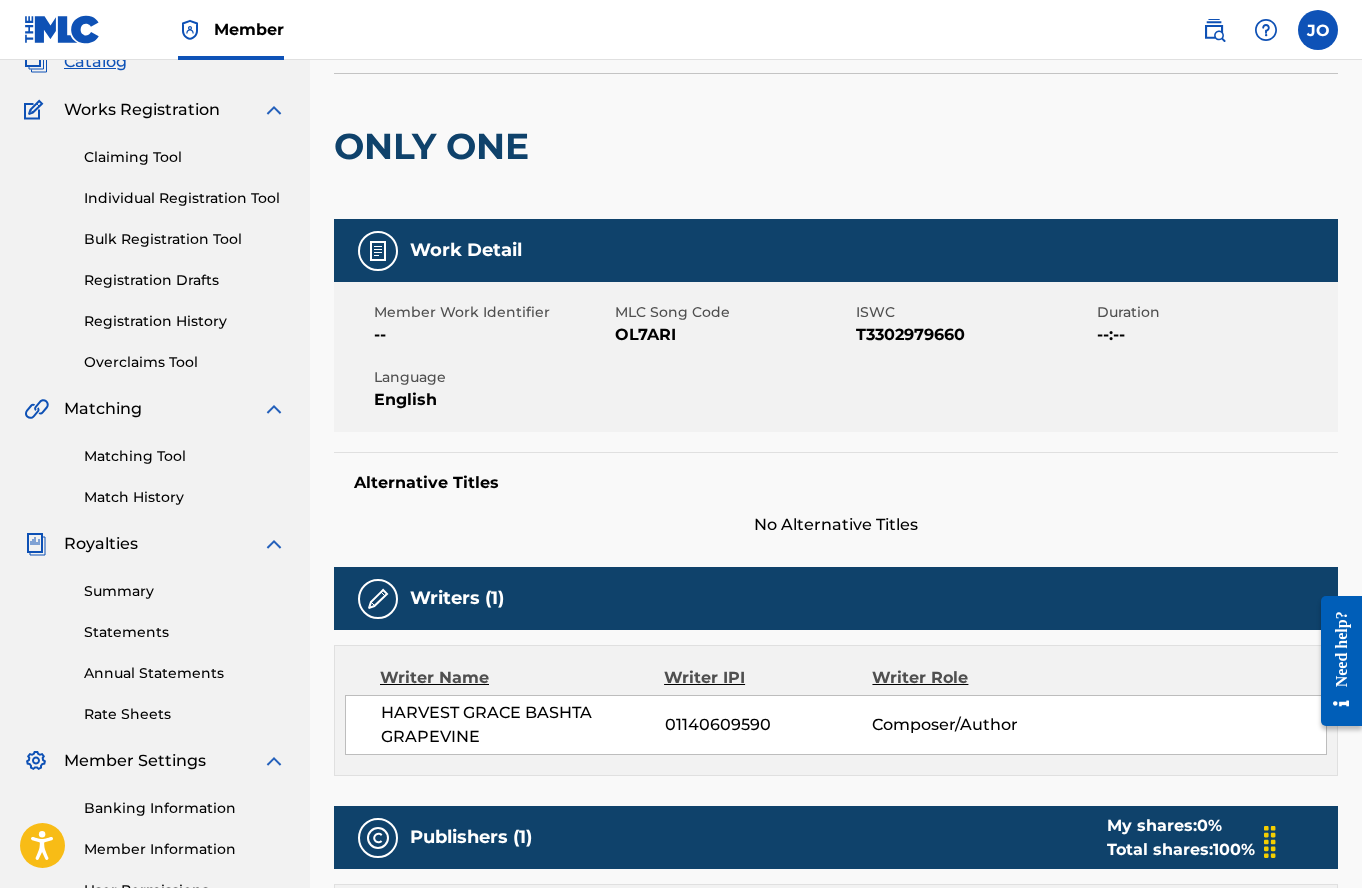 scroll, scrollTop: 0, scrollLeft: 0, axis: both 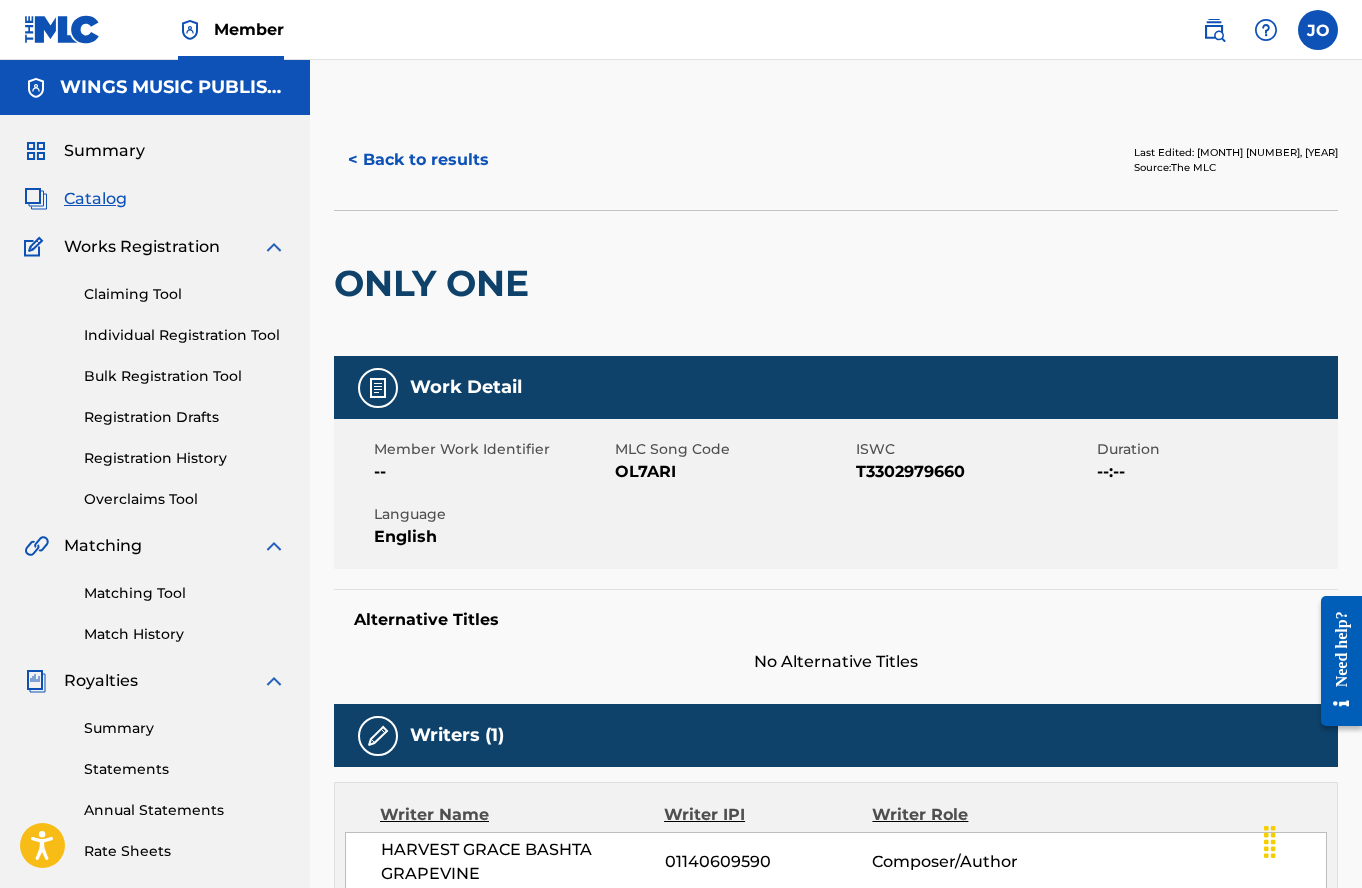 click on "Summary Catalog Works Registration Claiming Tool Individual Registration Tool Bulk Registration Tool Registration Drafts Registration History Overclaims Tool Matching Matching Tool Match History Royalties Summary Statements Annual Statements Rate Sheets Member Settings Banking Information Member Information User Permissions Contact Information Member Benefits" at bounding box center (155, 629) 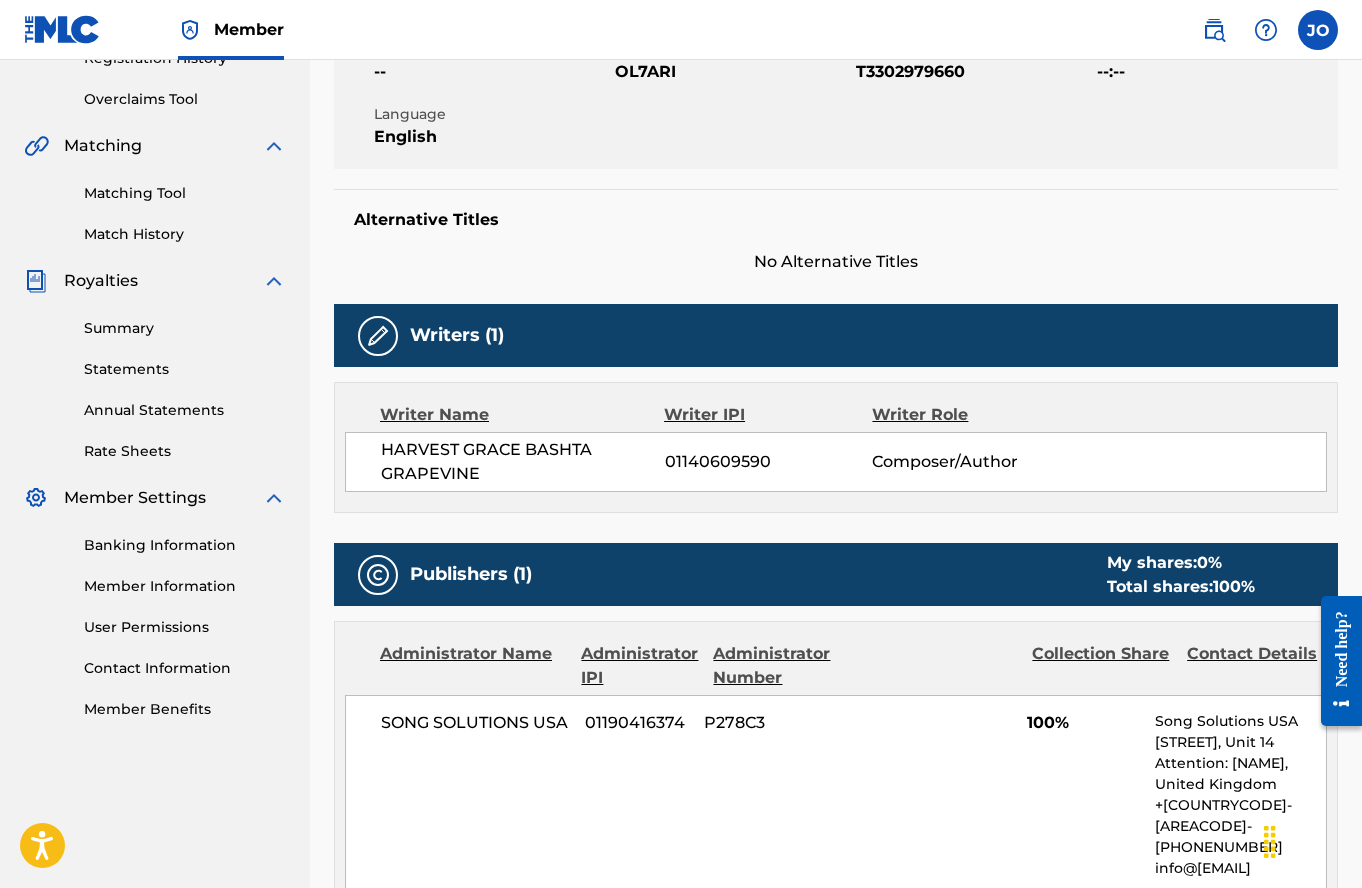 click on "No Alternative Titles" at bounding box center (836, 262) 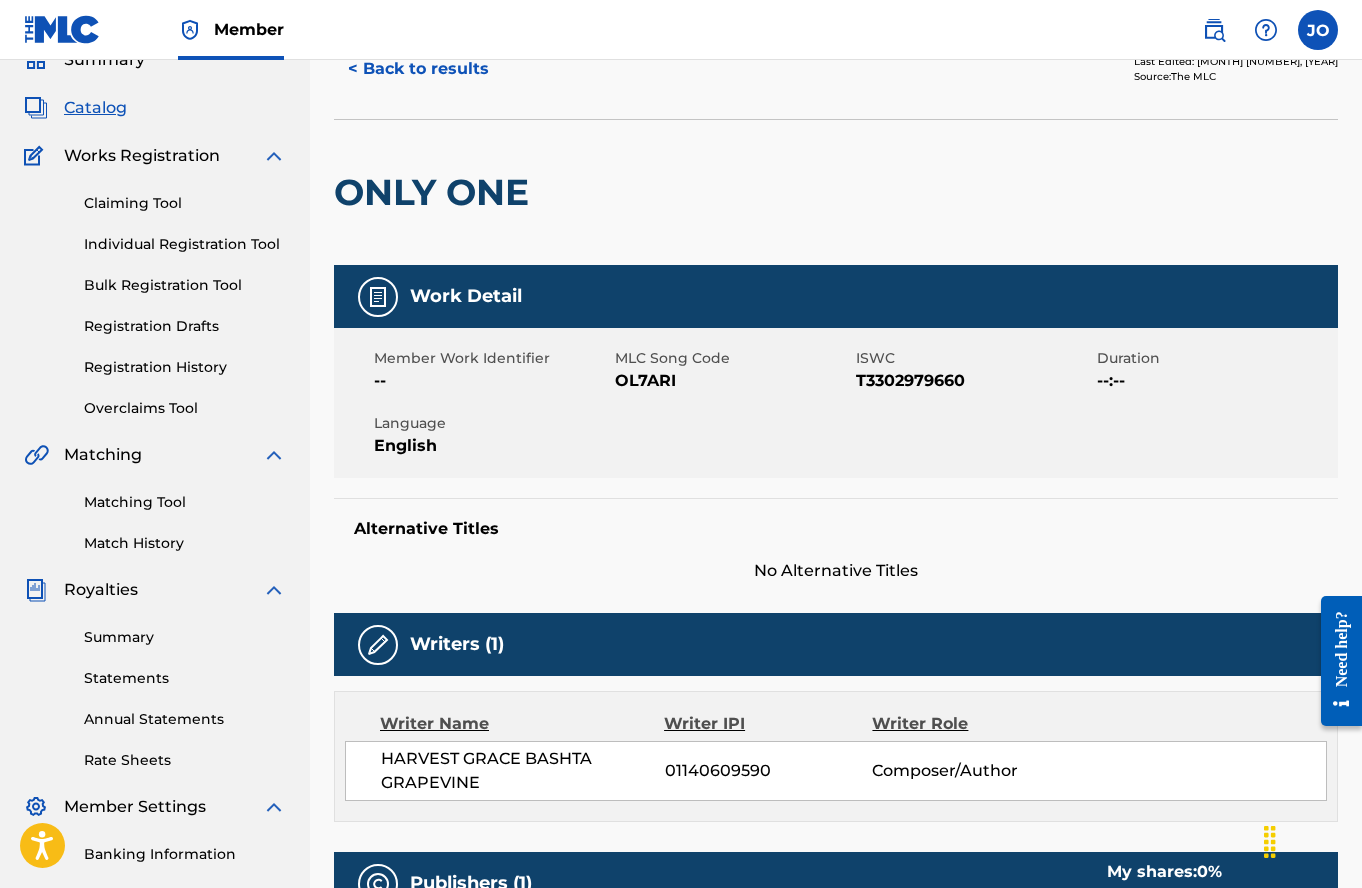 scroll, scrollTop: 0, scrollLeft: 0, axis: both 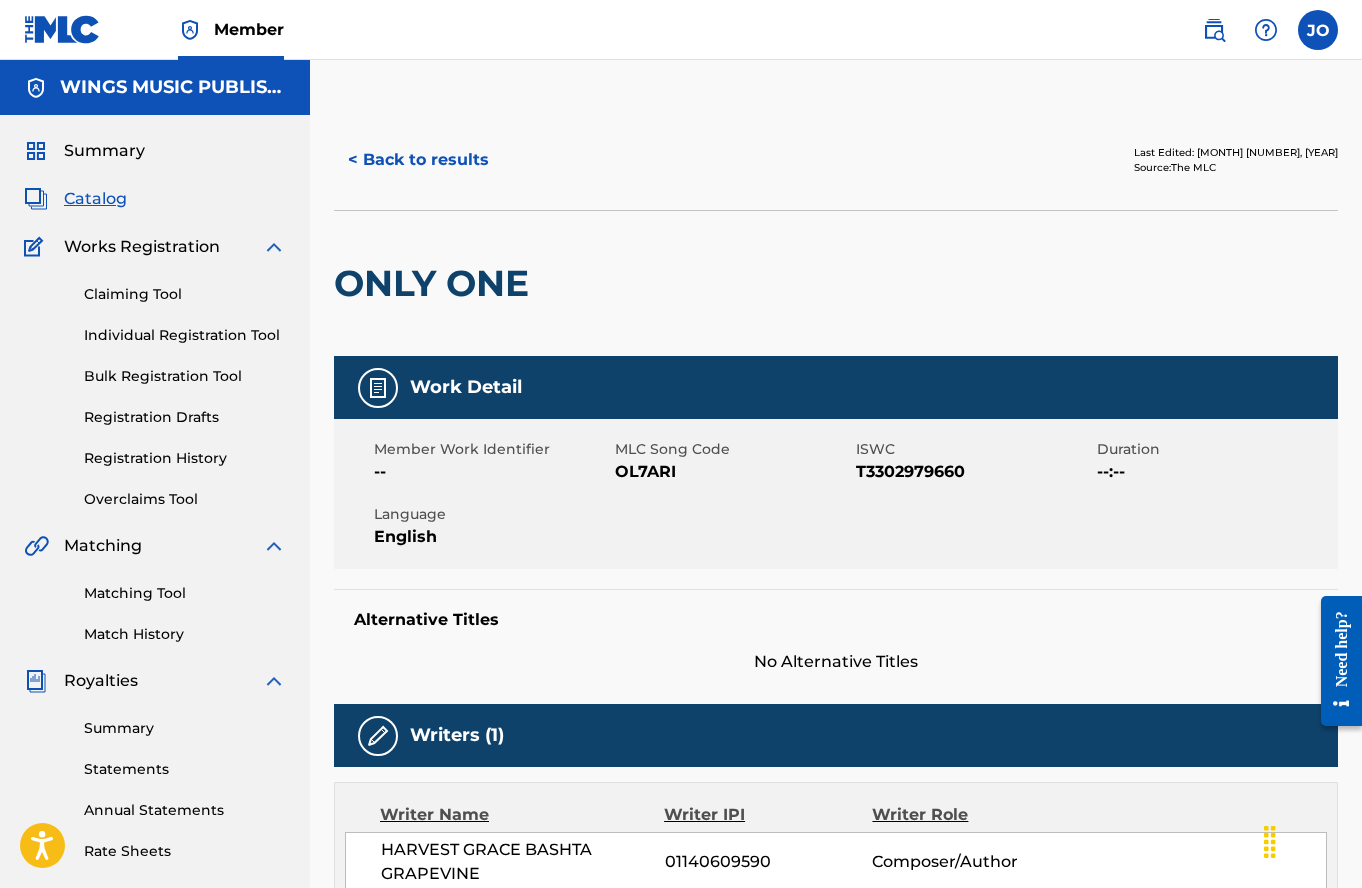 click on "ONLY ONE" at bounding box center [436, 283] 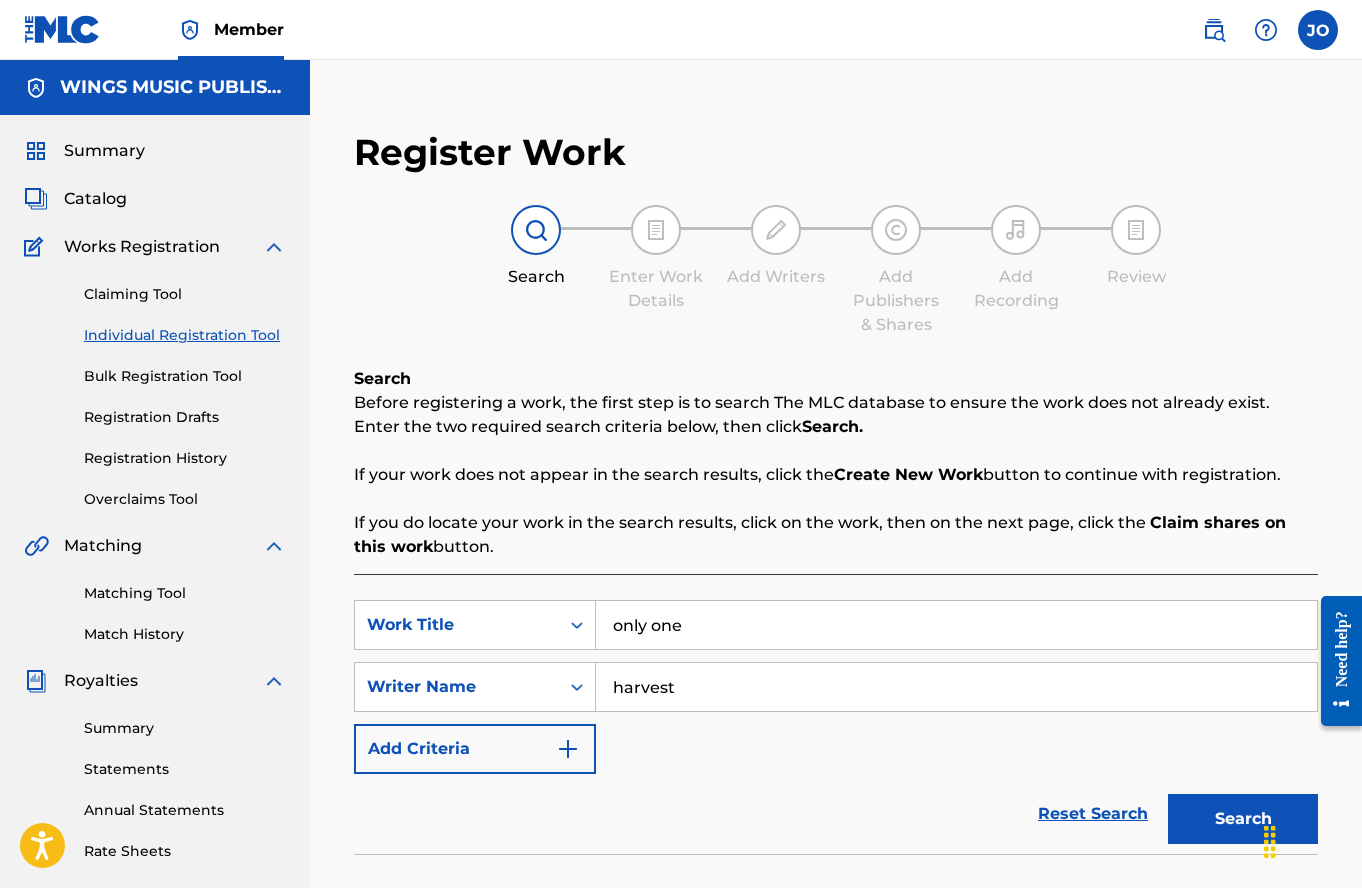 scroll, scrollTop: 352, scrollLeft: 0, axis: vertical 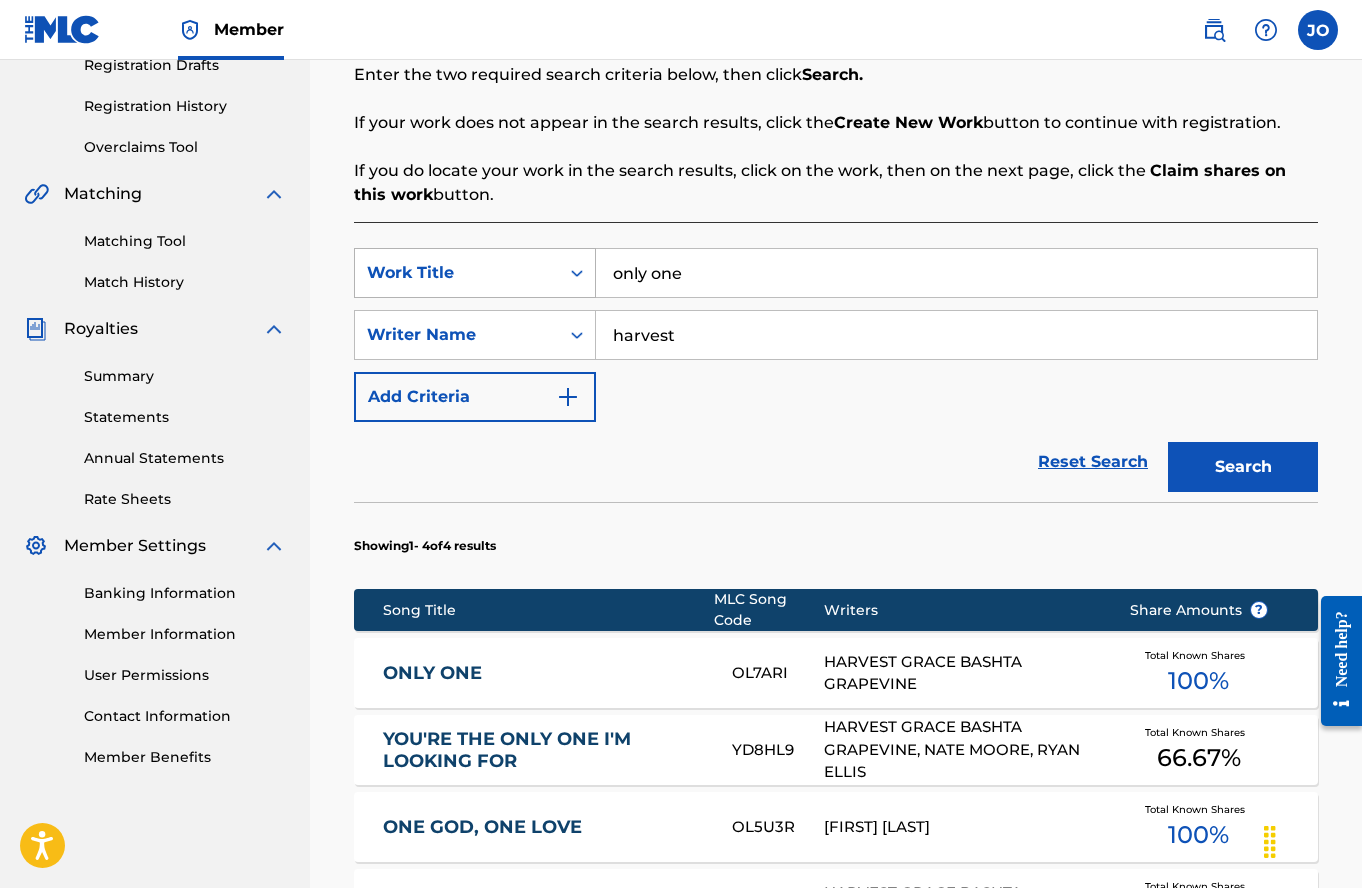 drag, startPoint x: 729, startPoint y: 279, endPoint x: 507, endPoint y: 260, distance: 222.81158 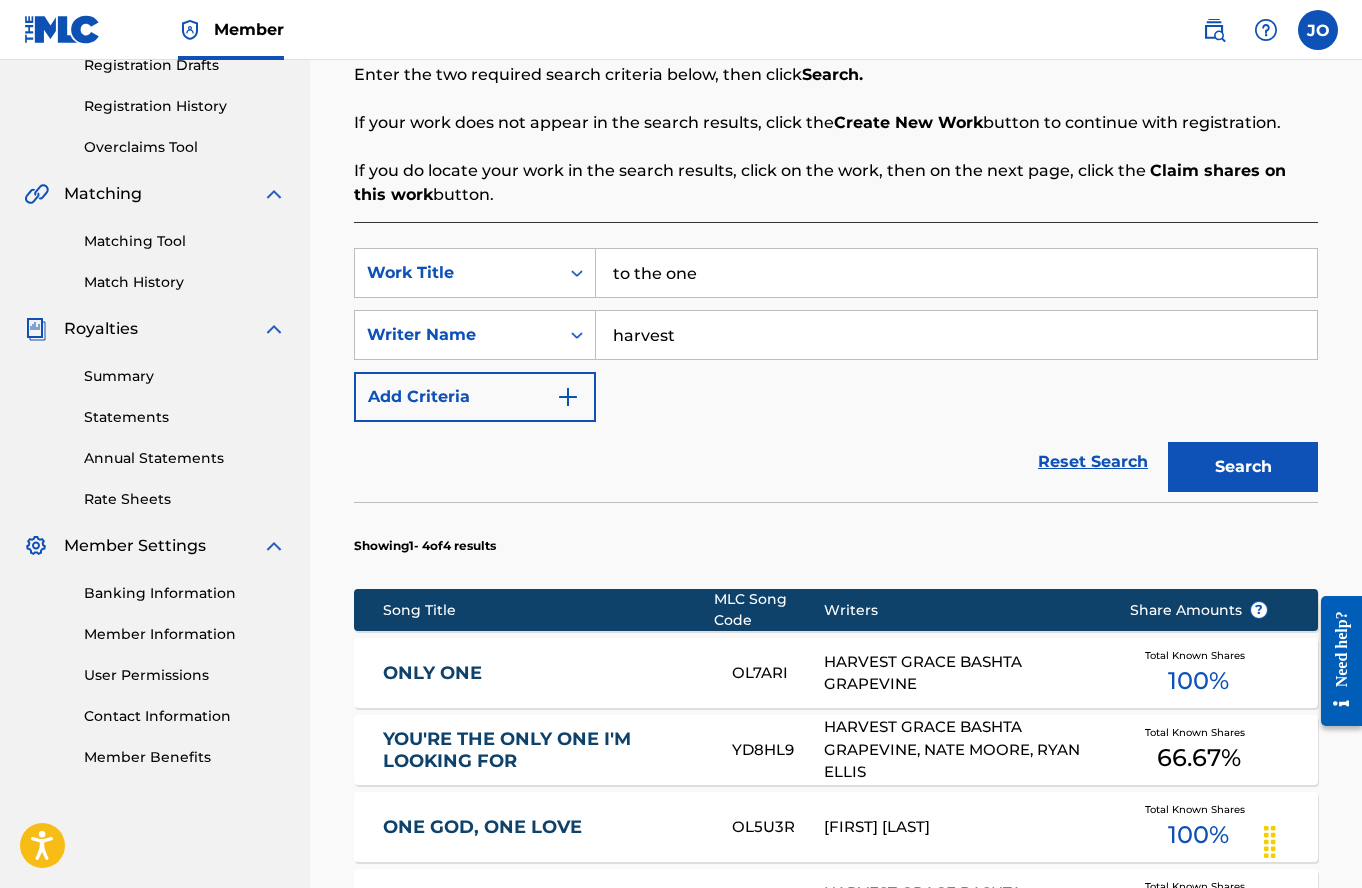 type on "to the one" 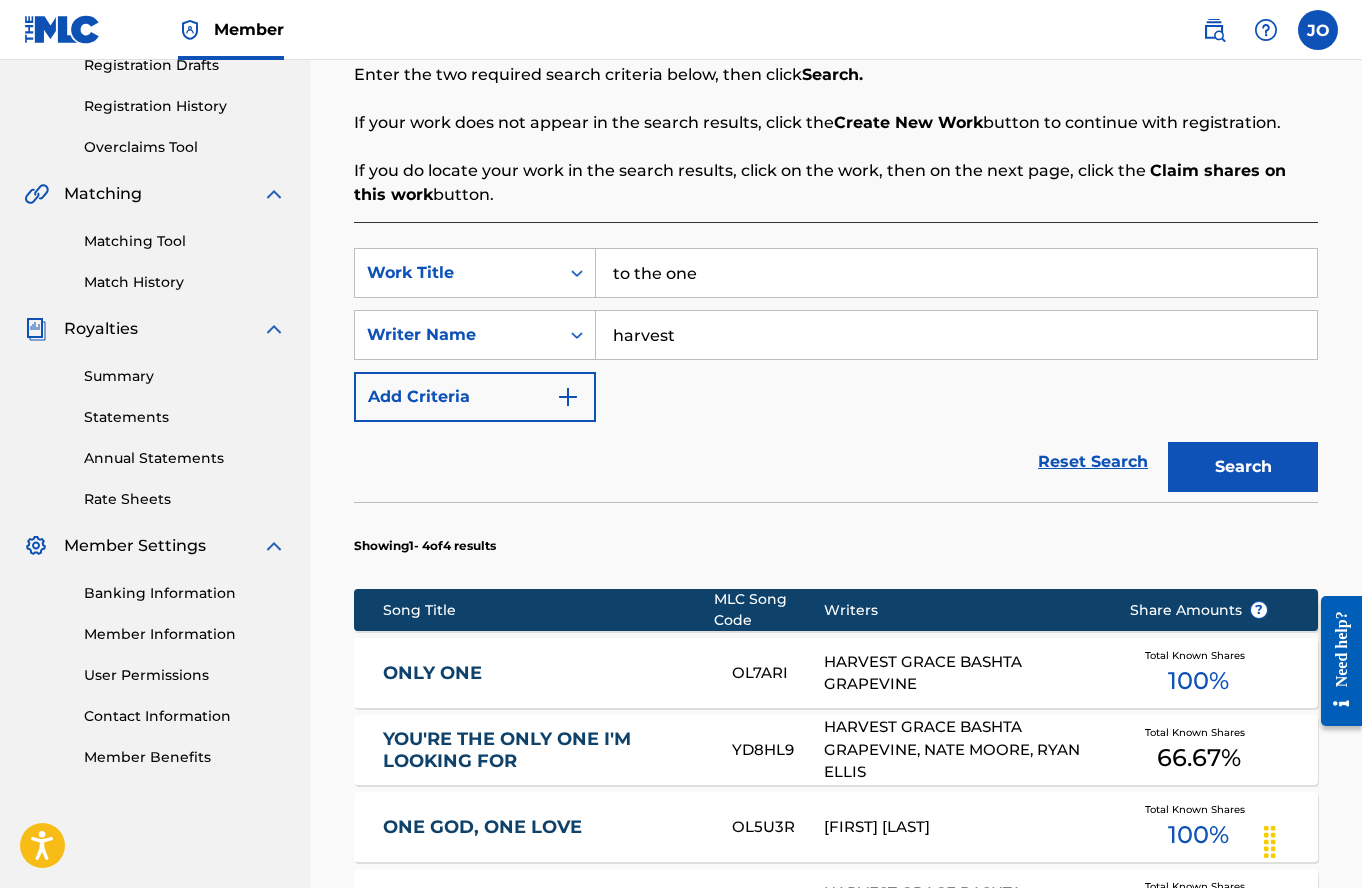 click on "Showing  1  -   4  of  4   results" at bounding box center (836, 540) 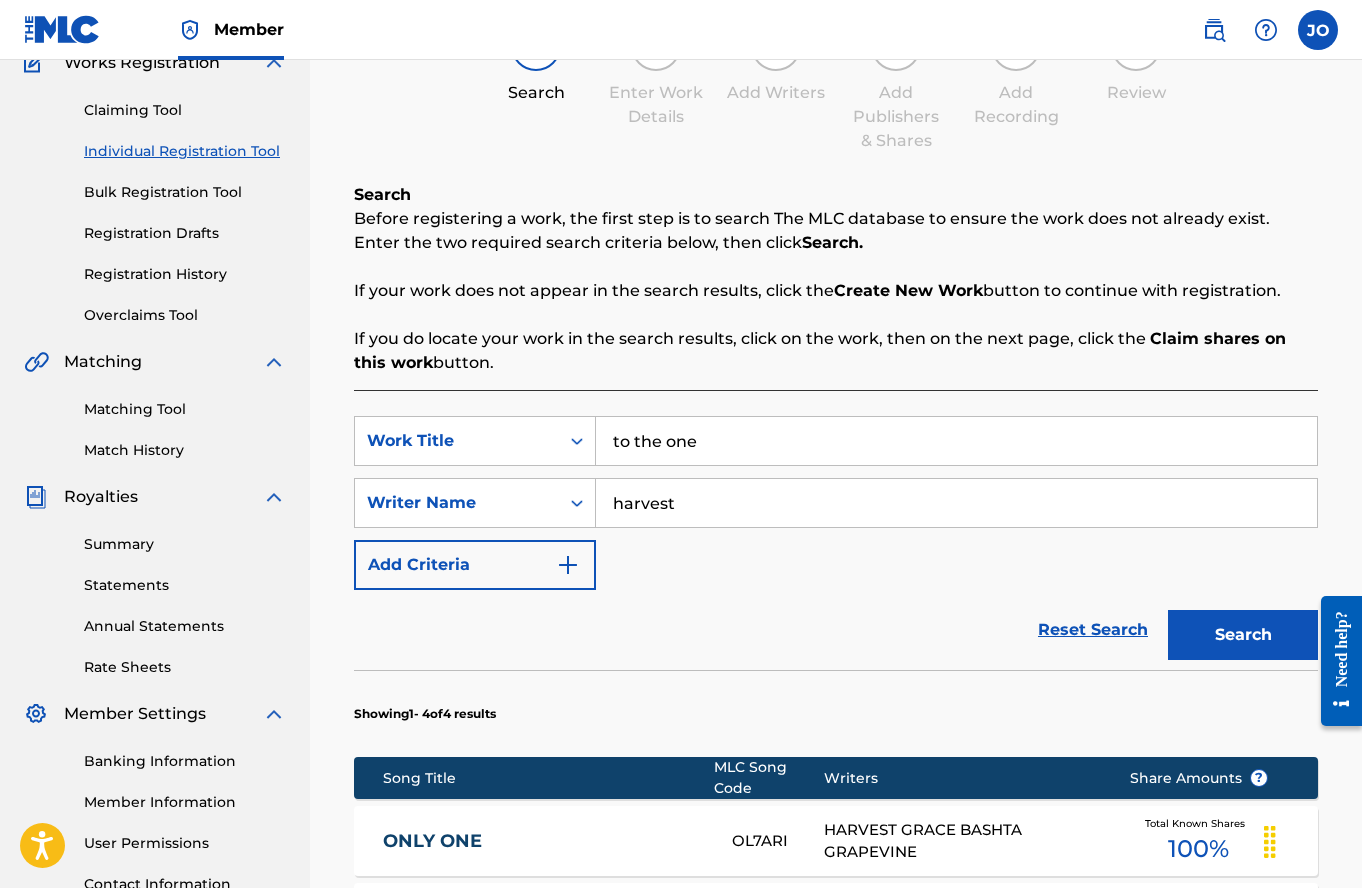 scroll, scrollTop: 600, scrollLeft: 0, axis: vertical 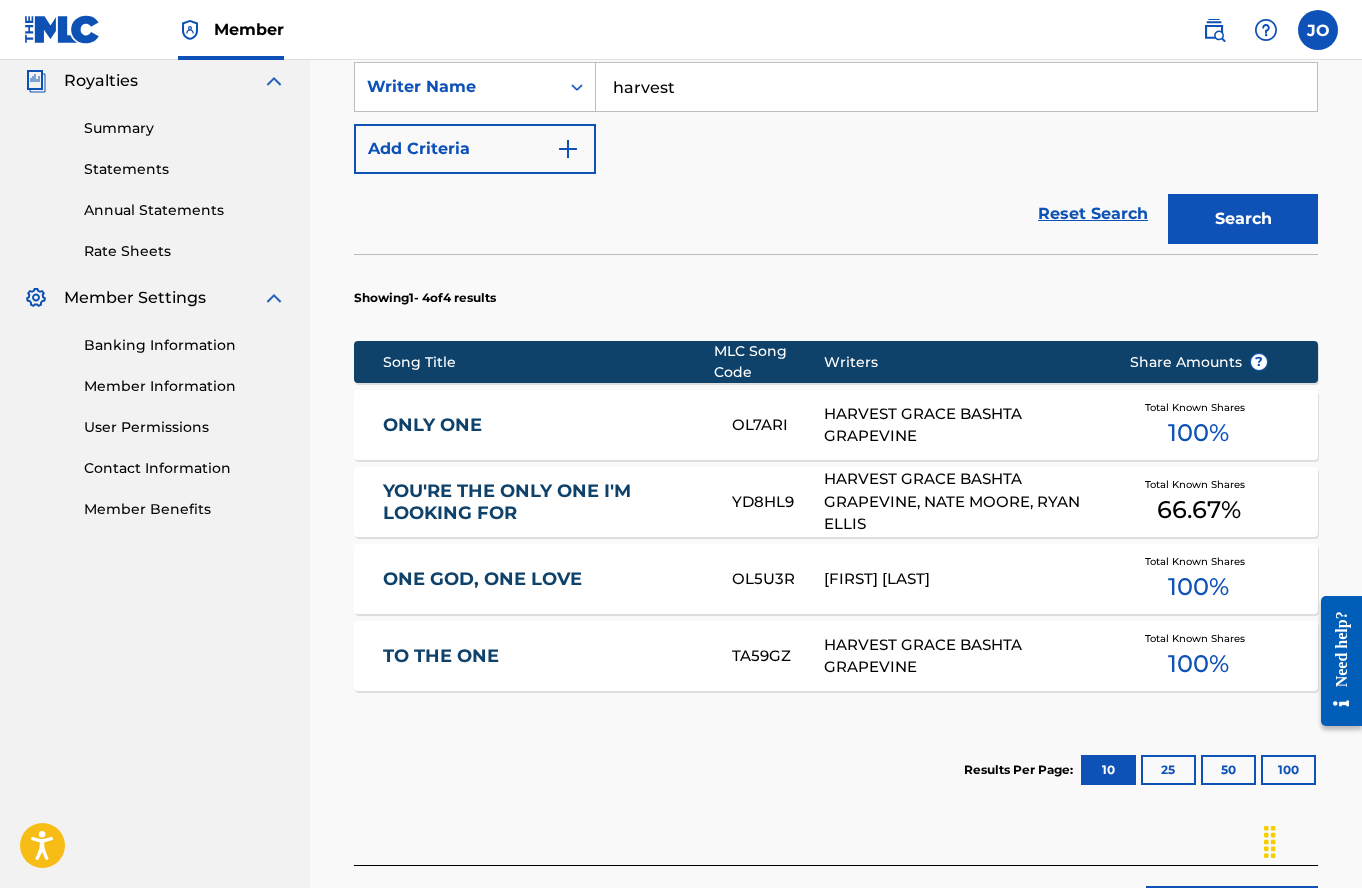click on "ONLY ONE" at bounding box center [544, 425] 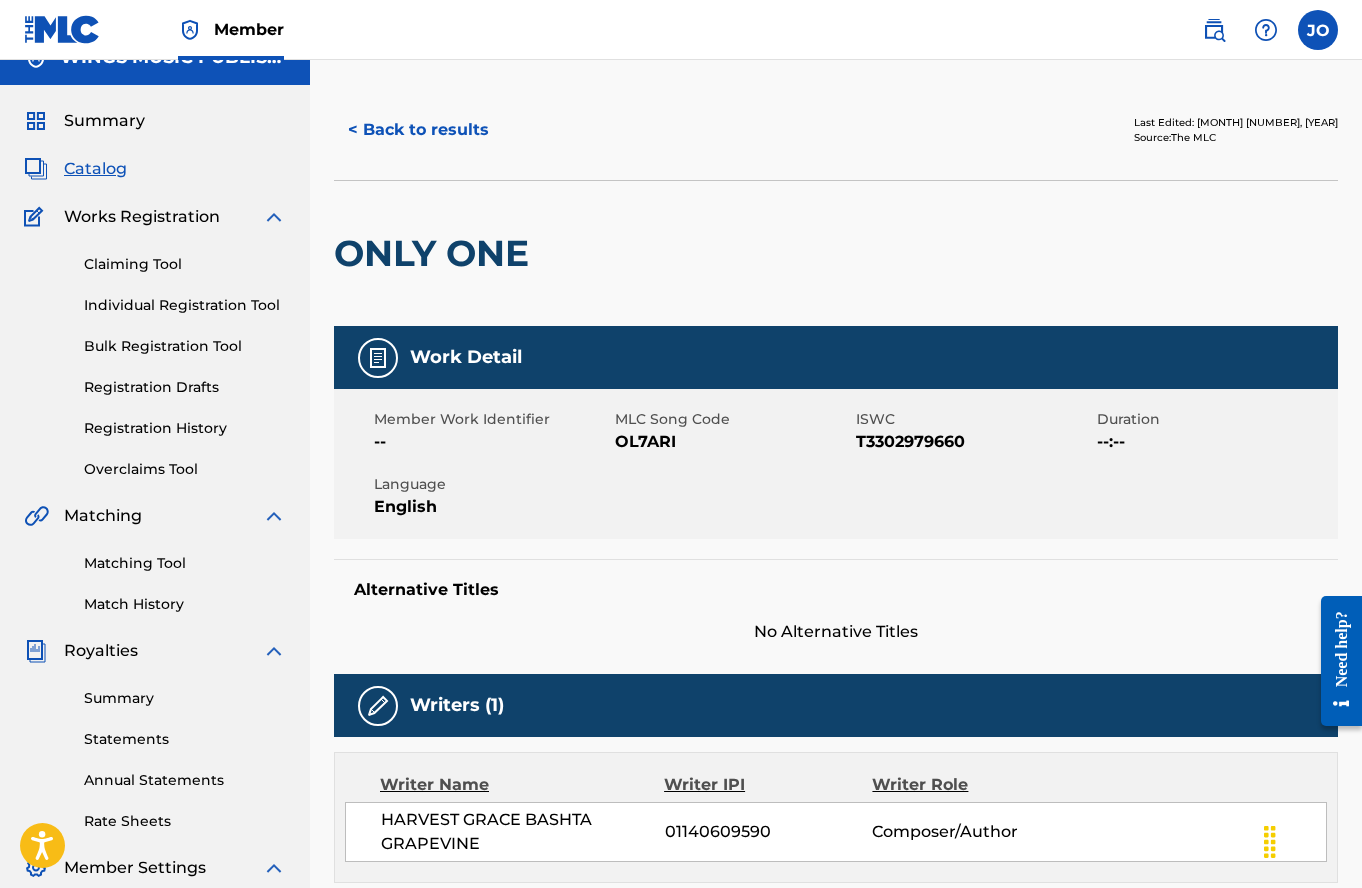 scroll, scrollTop: 0, scrollLeft: 0, axis: both 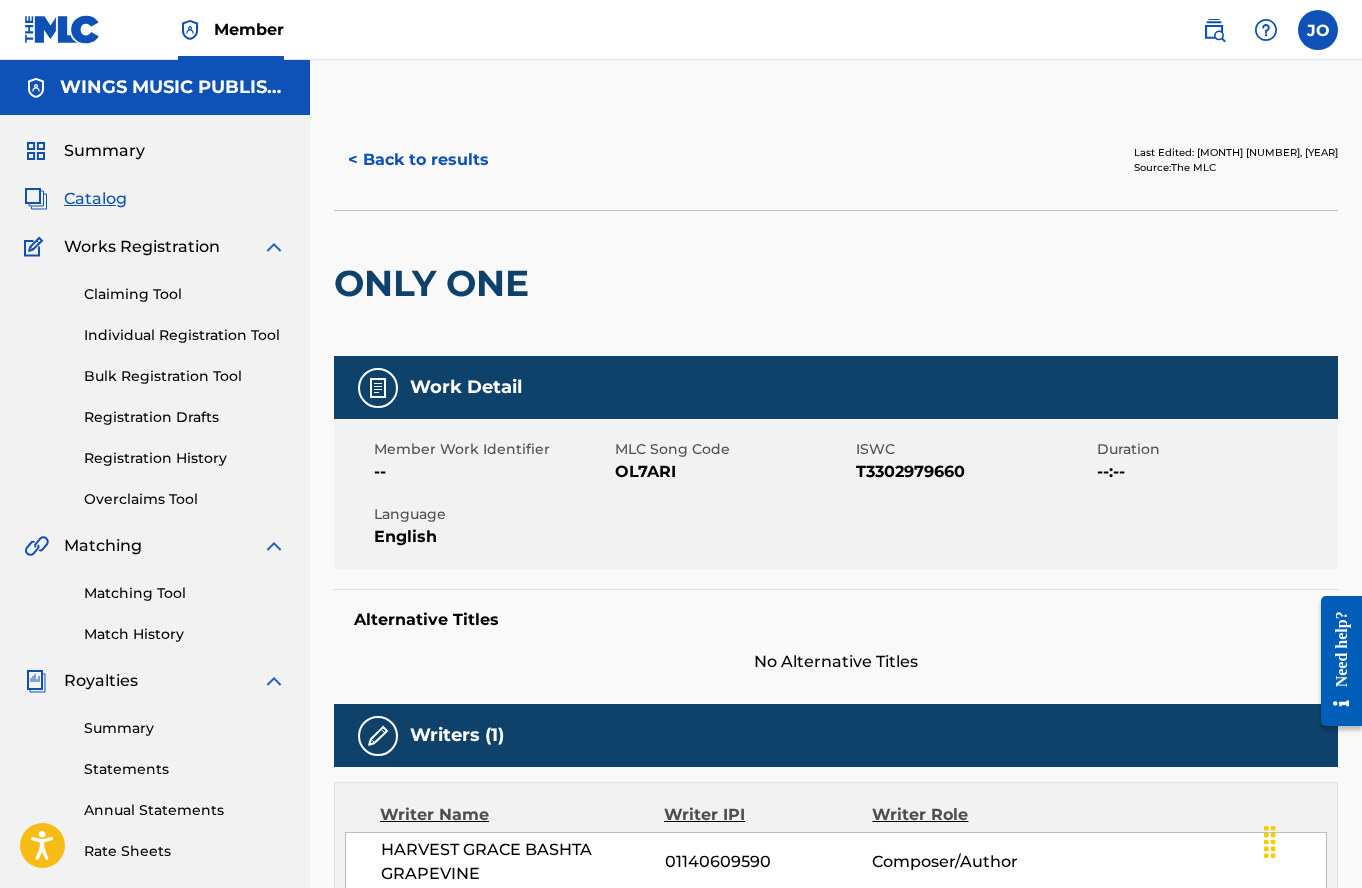 click on "Catalog" at bounding box center [155, 199] 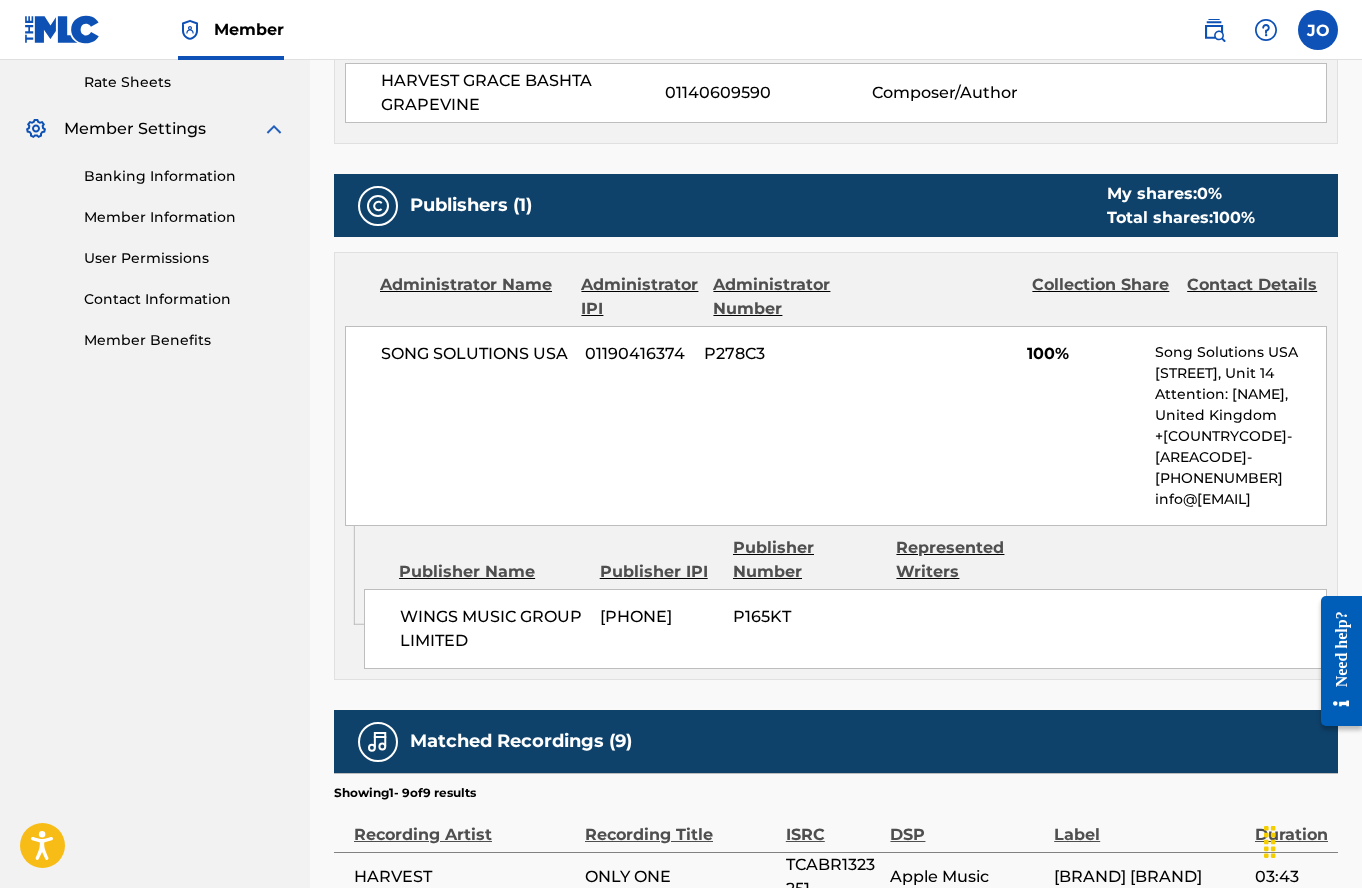 scroll, scrollTop: 500, scrollLeft: 0, axis: vertical 